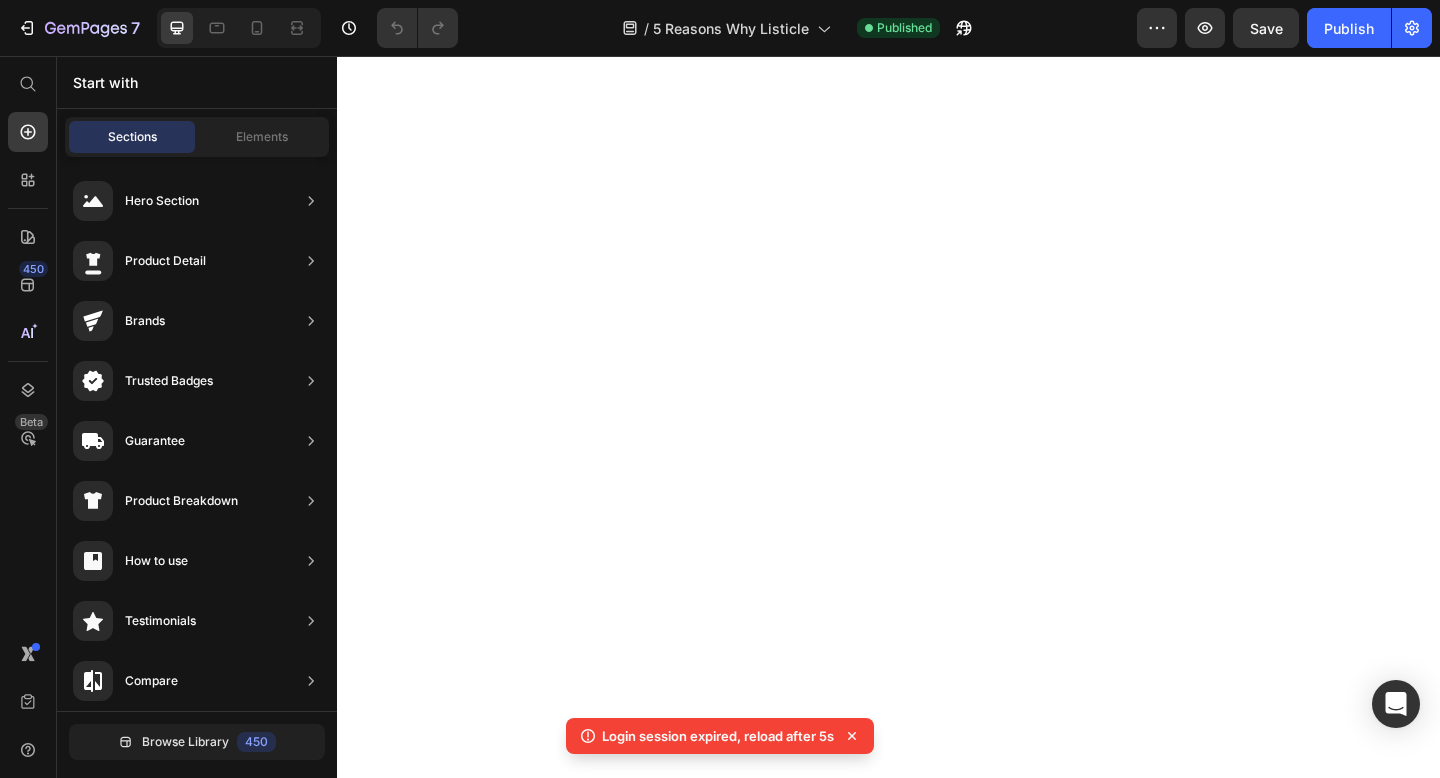 scroll, scrollTop: 0, scrollLeft: 0, axis: both 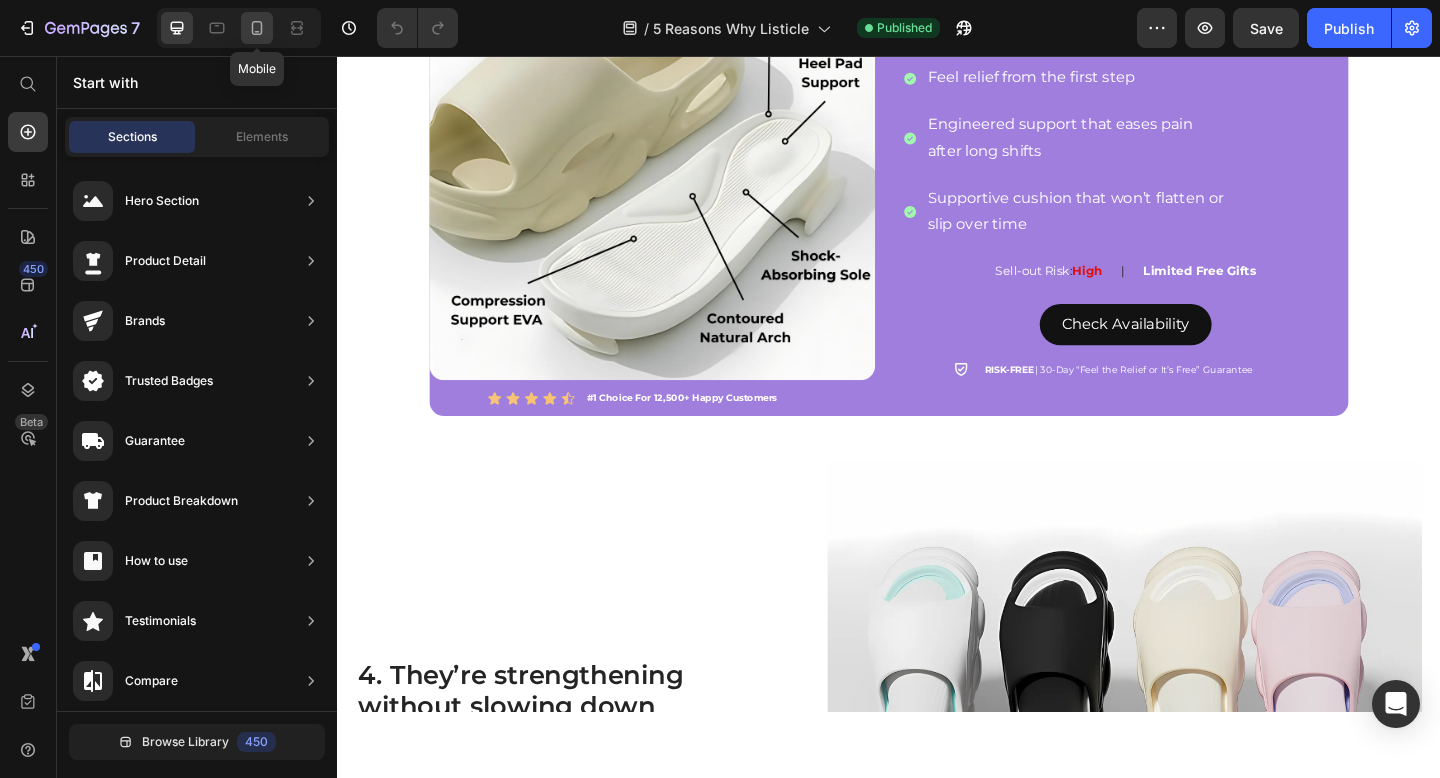 click 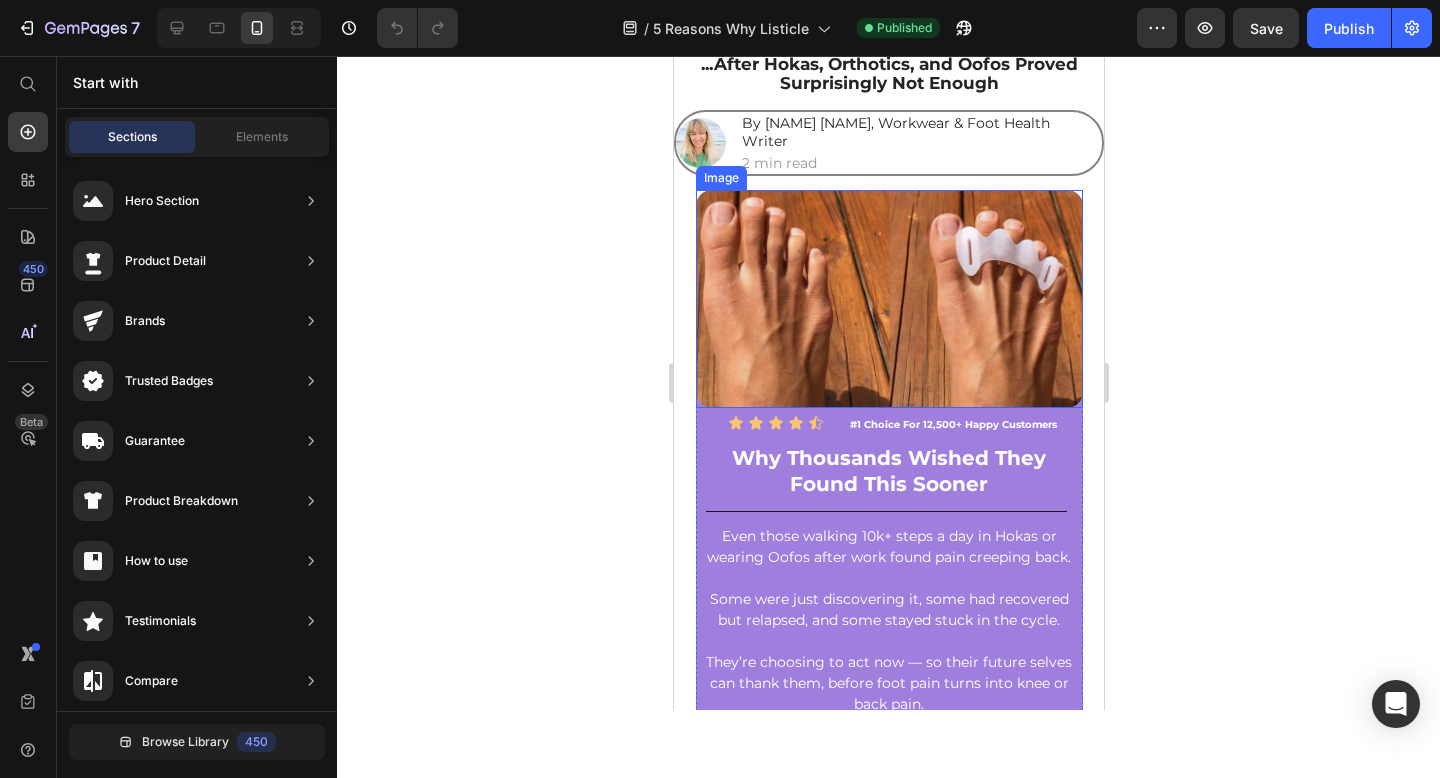 scroll, scrollTop: 278, scrollLeft: 0, axis: vertical 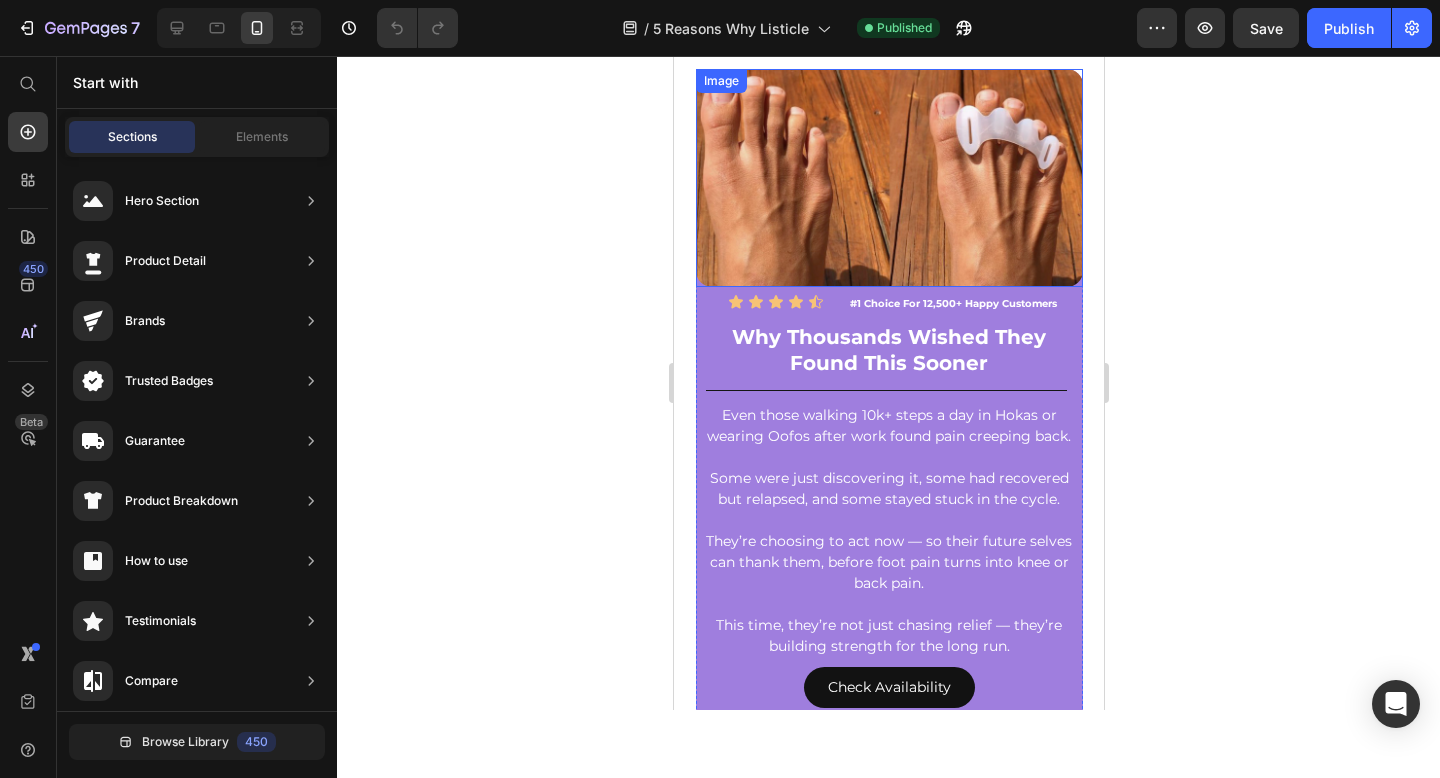 click at bounding box center (888, 178) 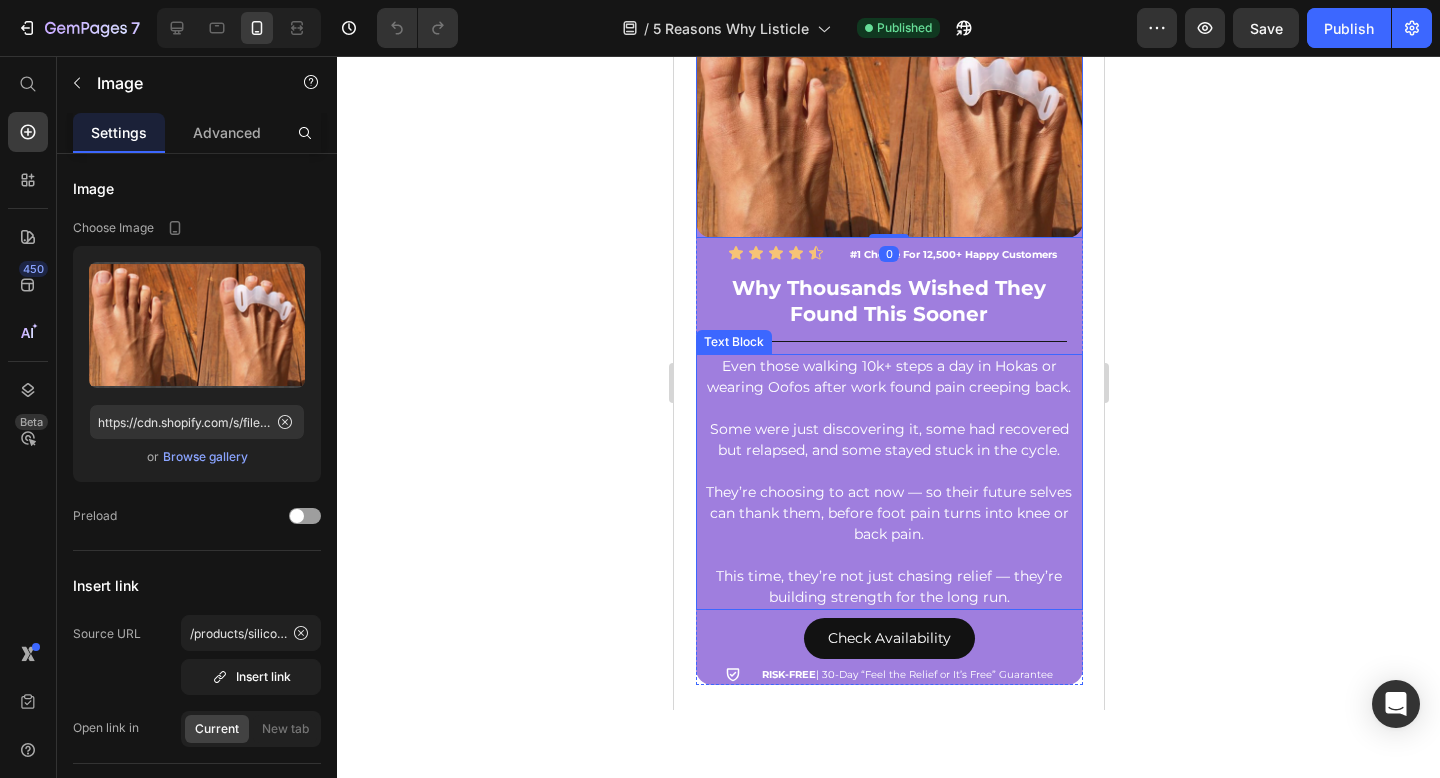 scroll, scrollTop: 418, scrollLeft: 0, axis: vertical 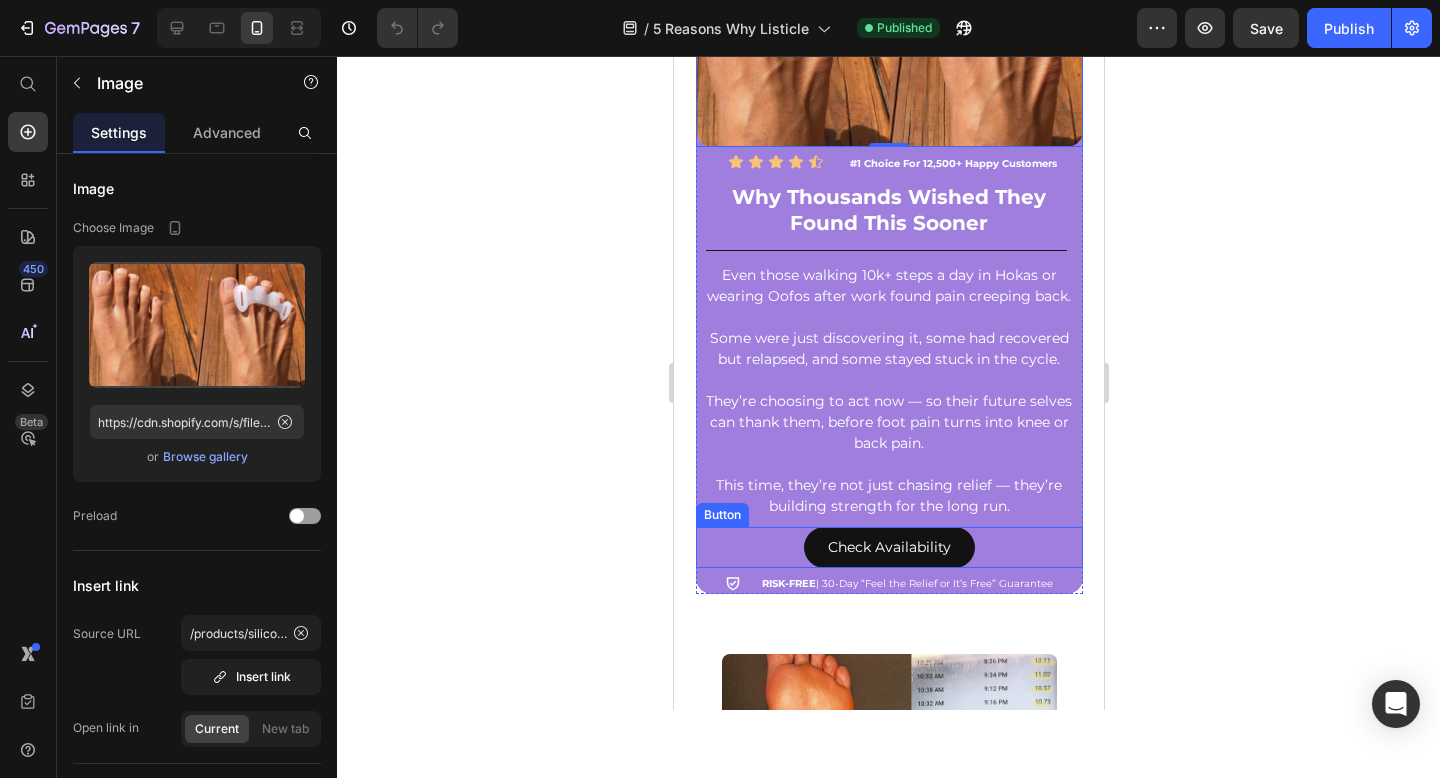 click on "Check Availability Button" at bounding box center [888, 547] 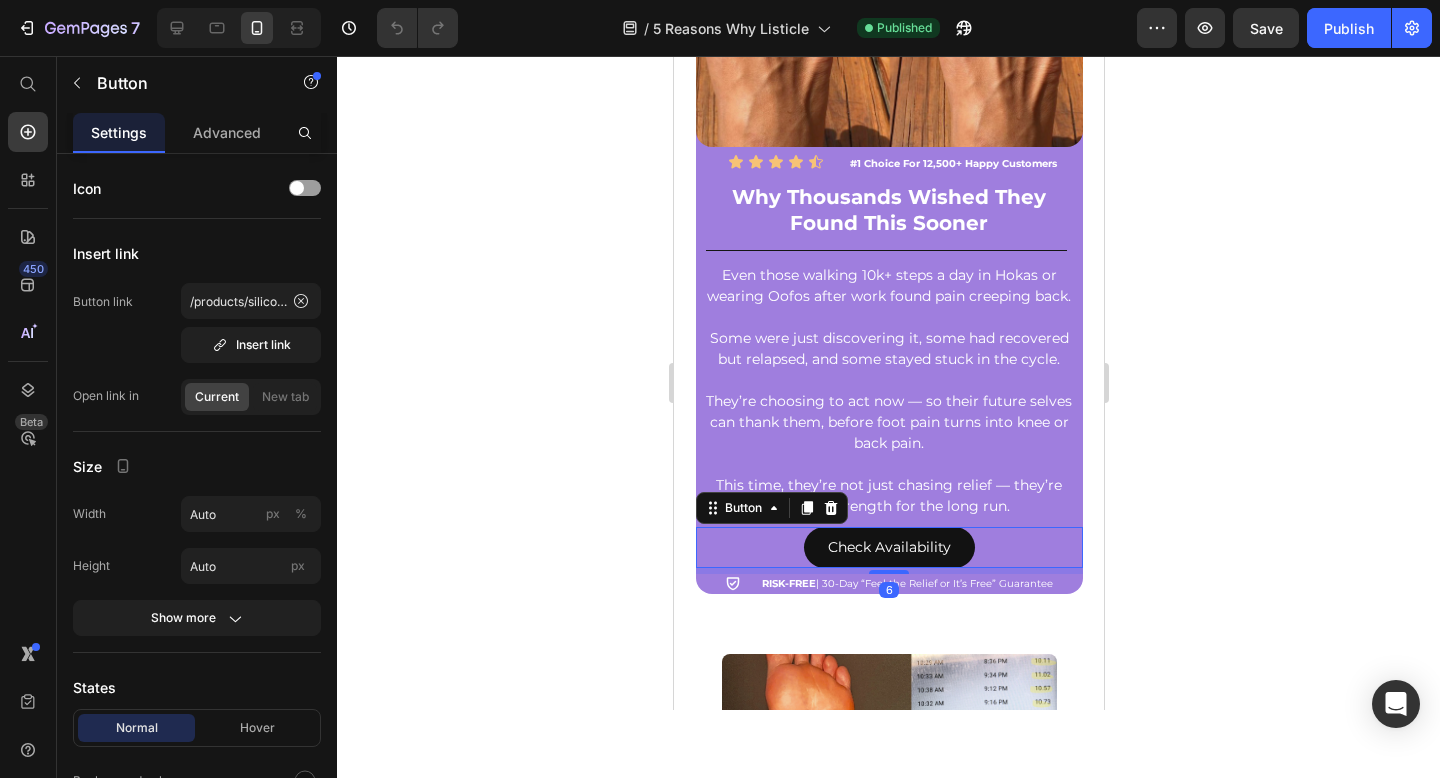 scroll, scrollTop: 762, scrollLeft: 0, axis: vertical 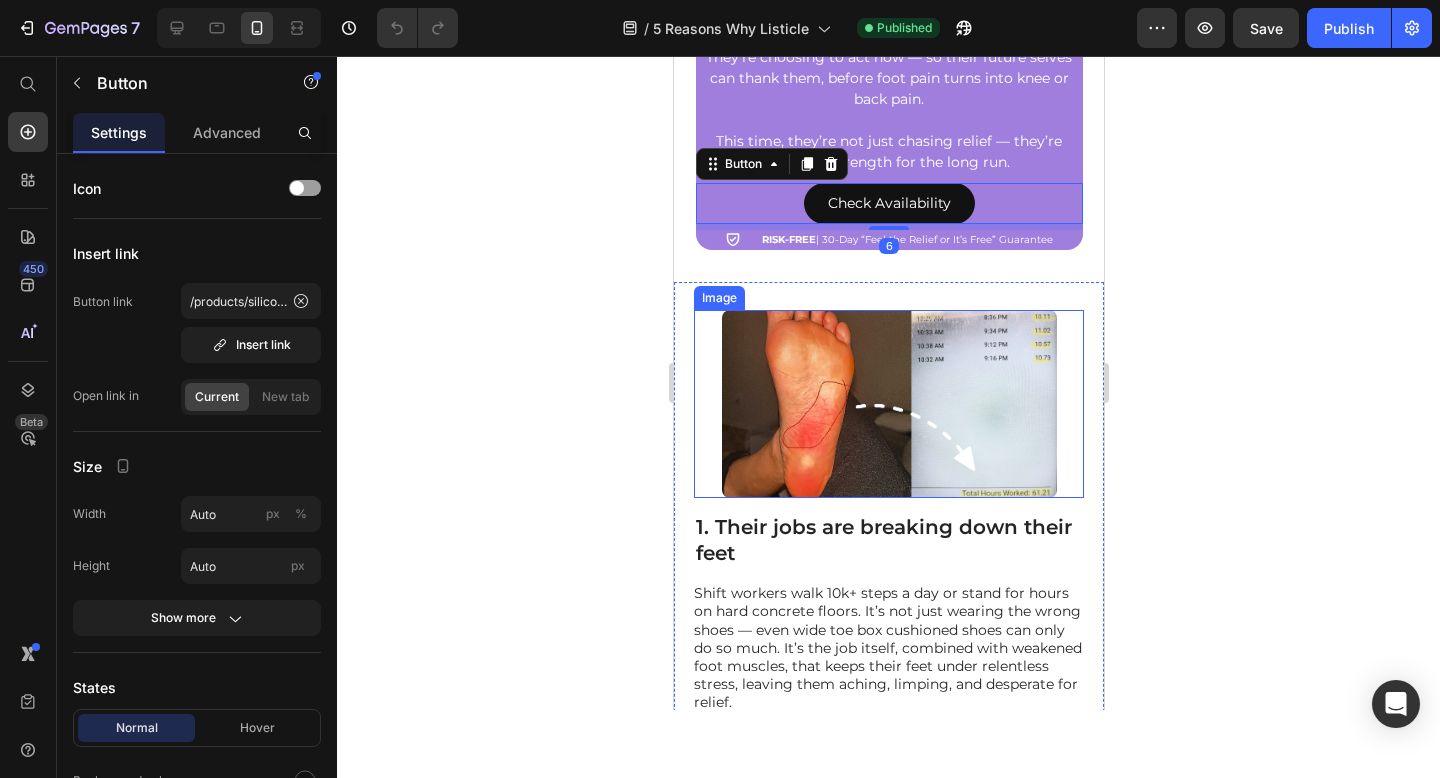 click at bounding box center [888, 404] 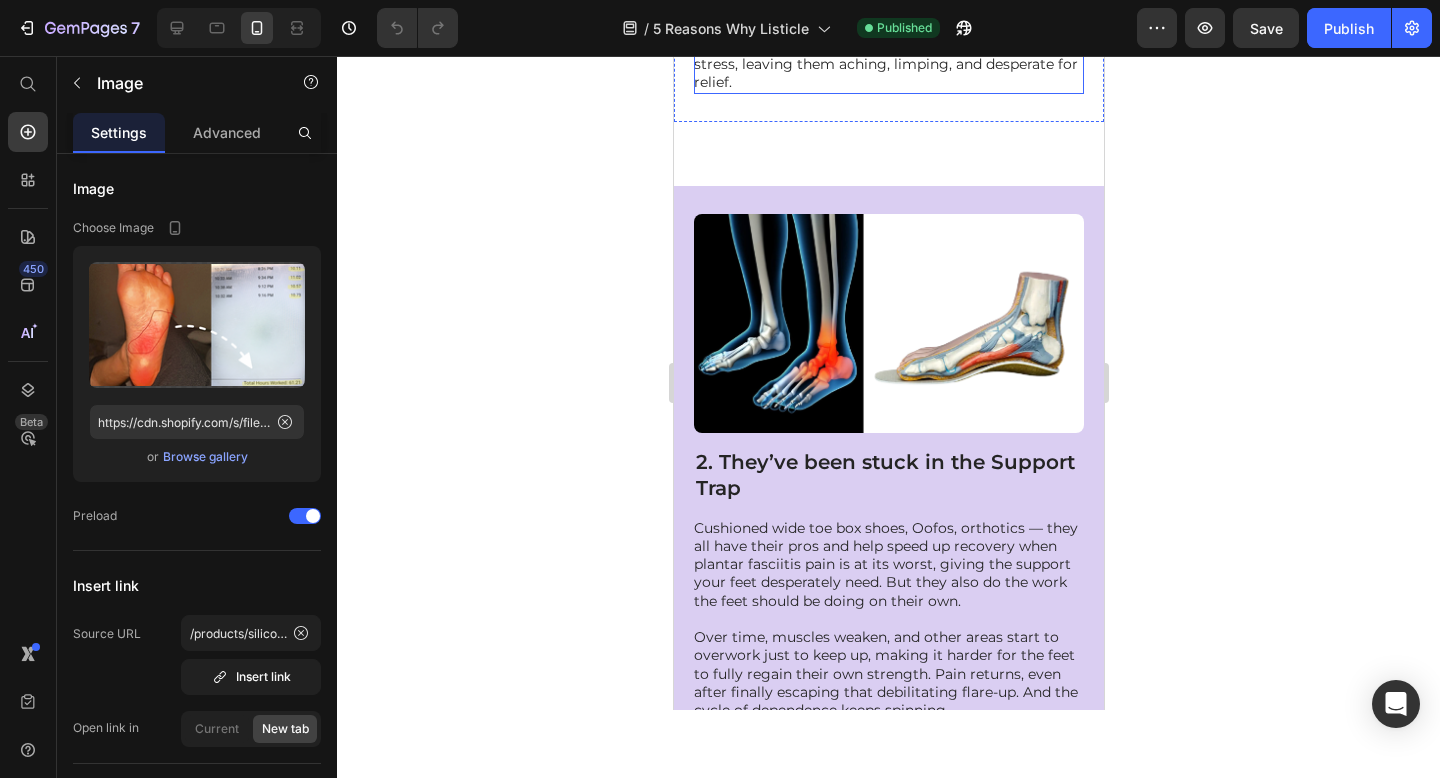 click at bounding box center [888, 323] 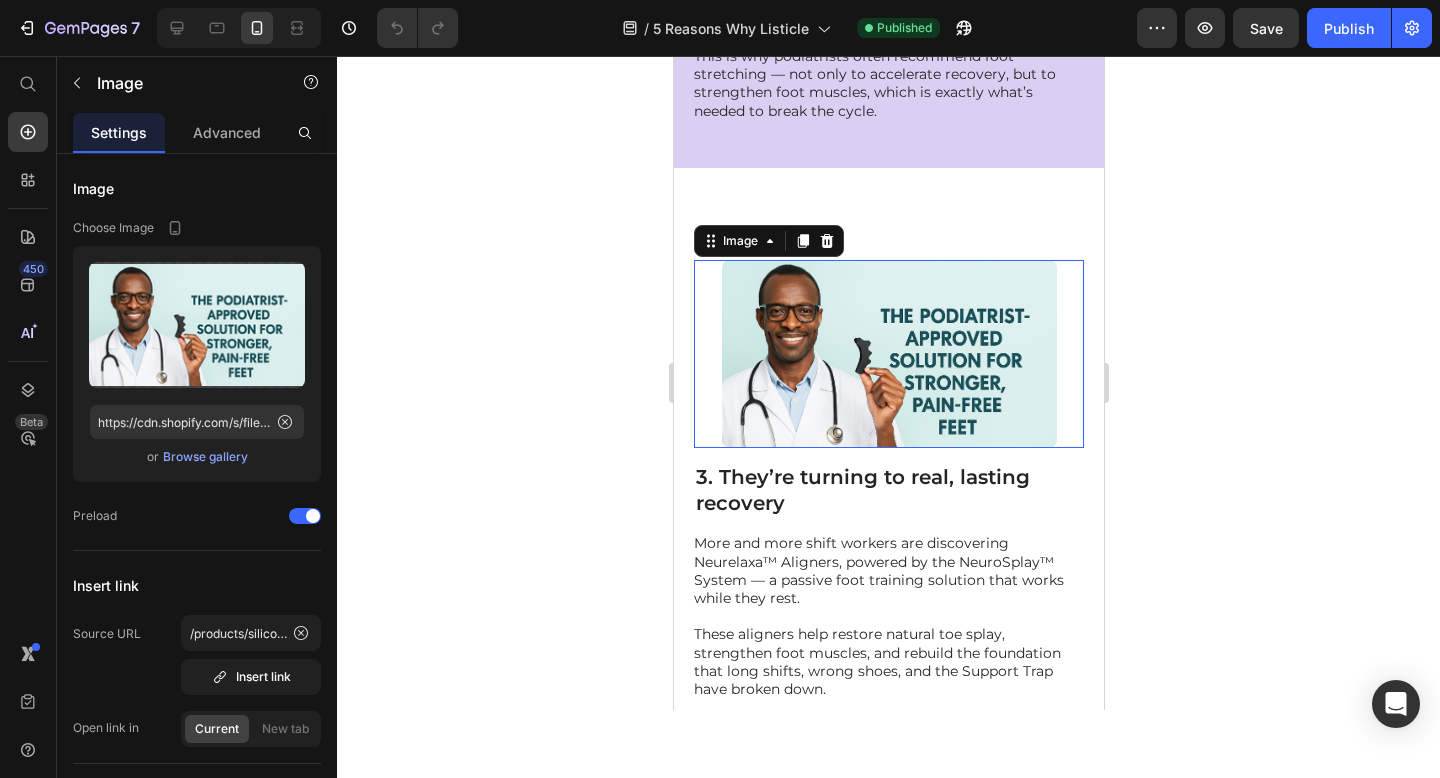 click at bounding box center [888, 354] 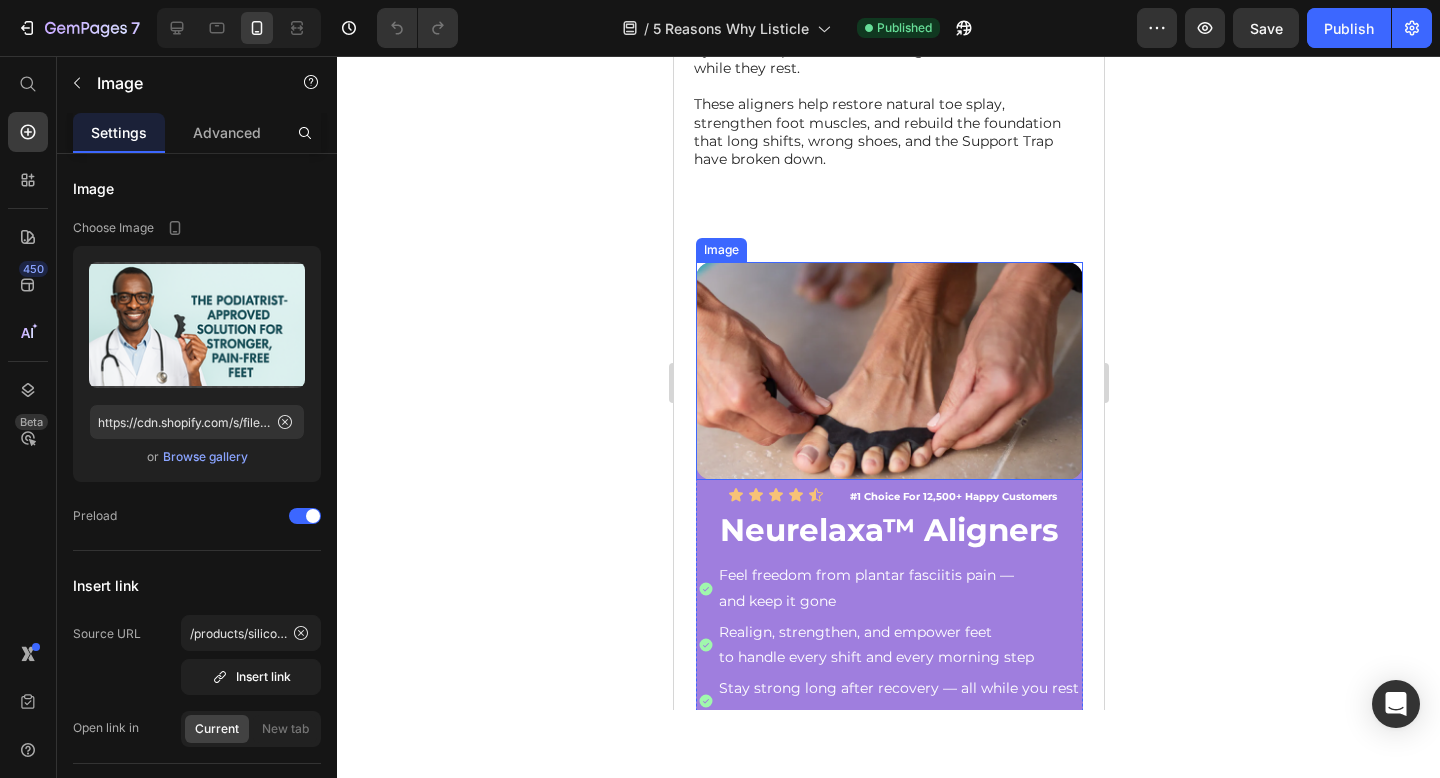 click at bounding box center [888, 371] 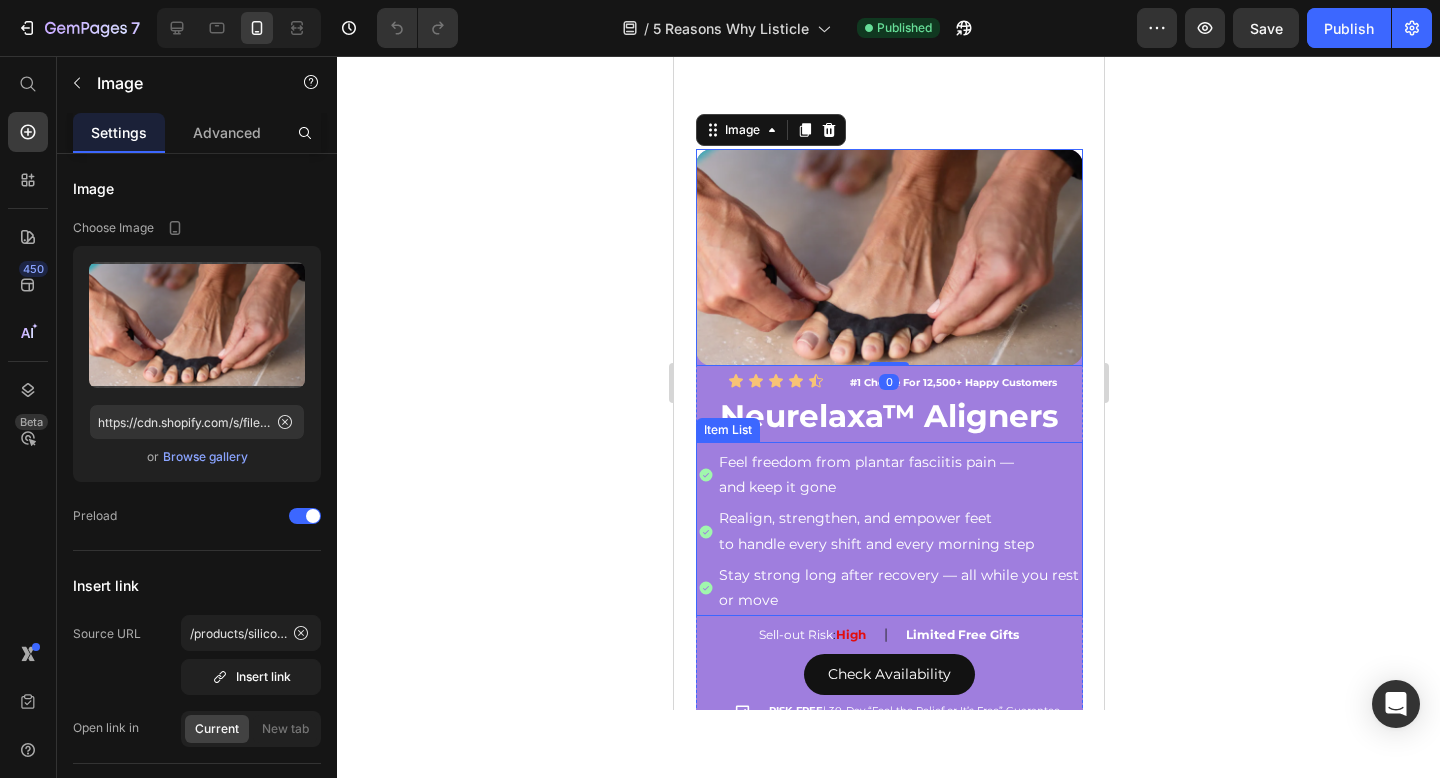 scroll, scrollTop: 3279, scrollLeft: 0, axis: vertical 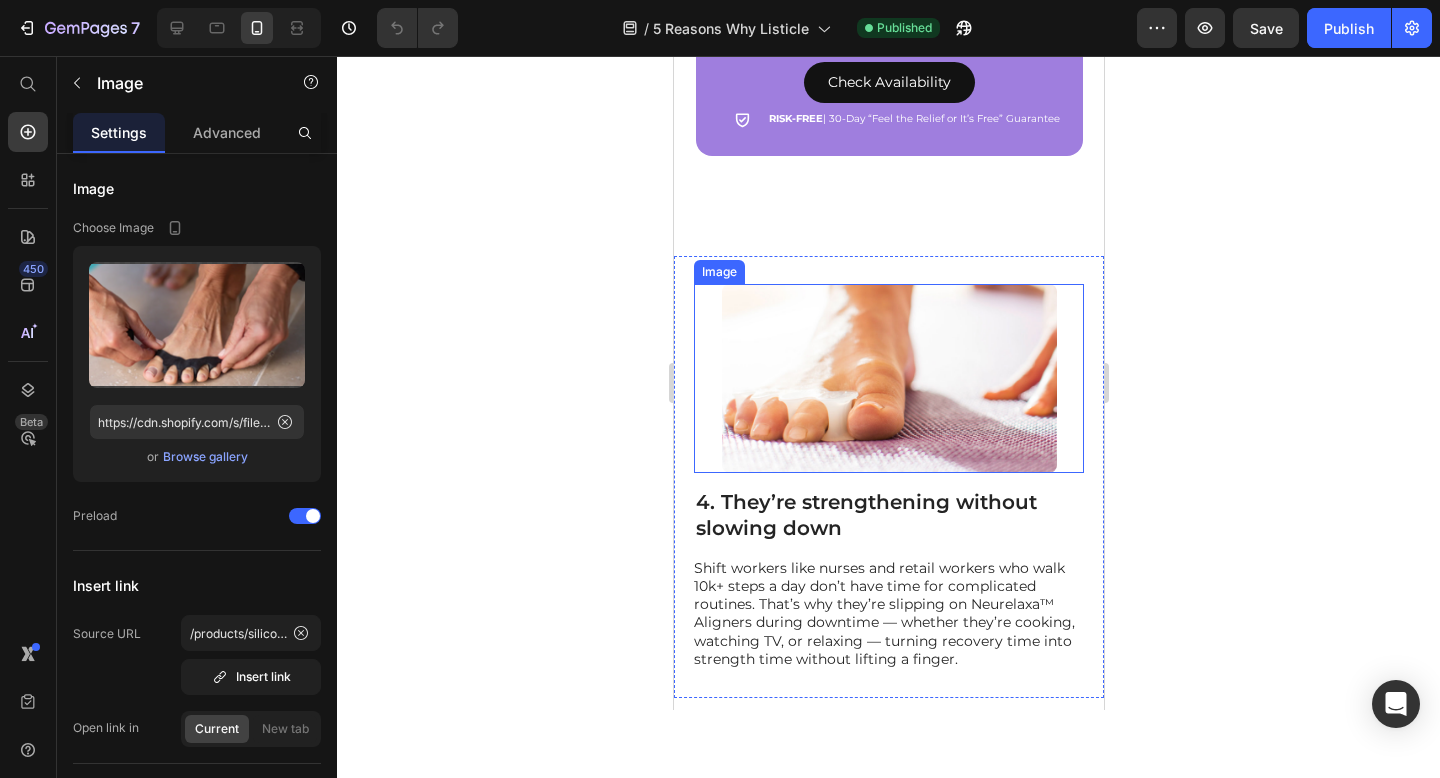 click at bounding box center [888, 378] 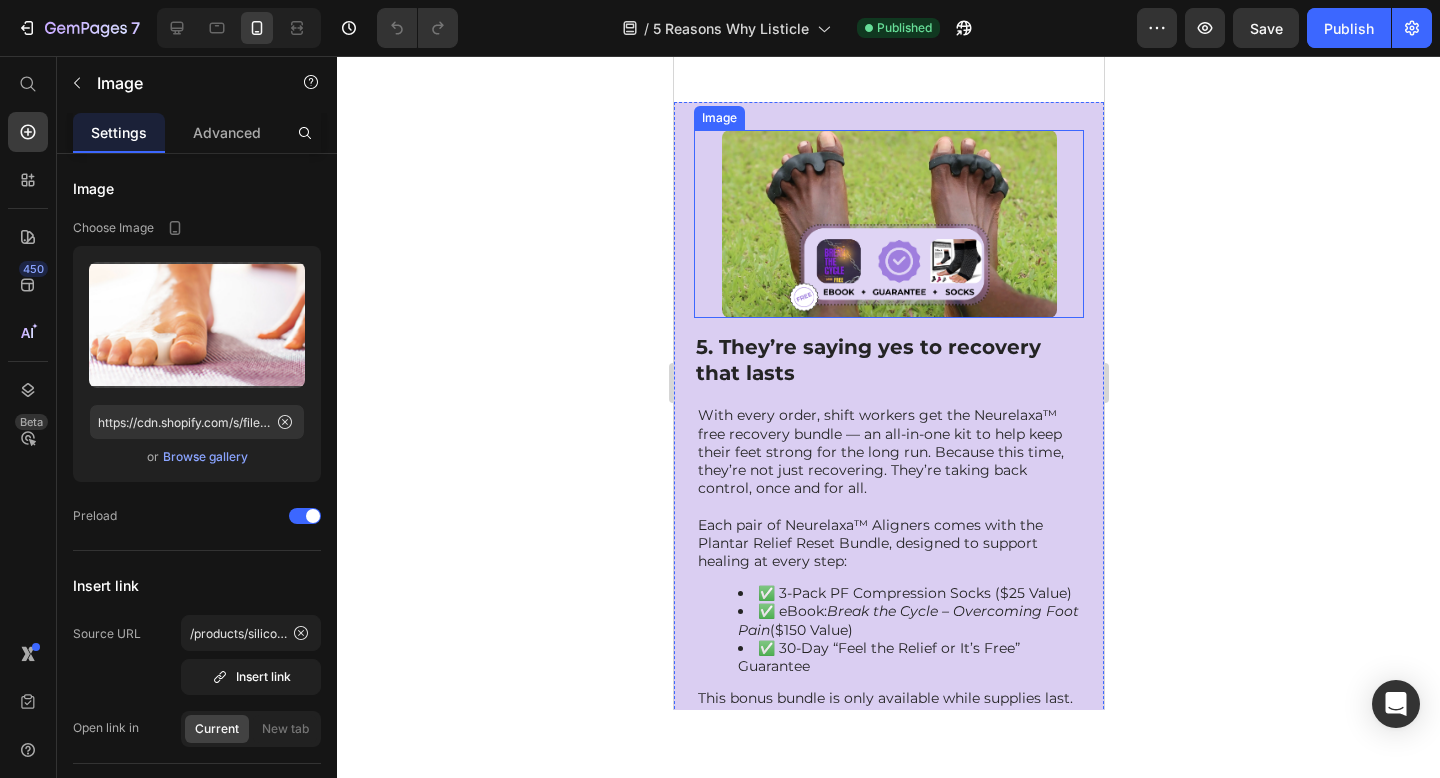 click at bounding box center [888, 224] 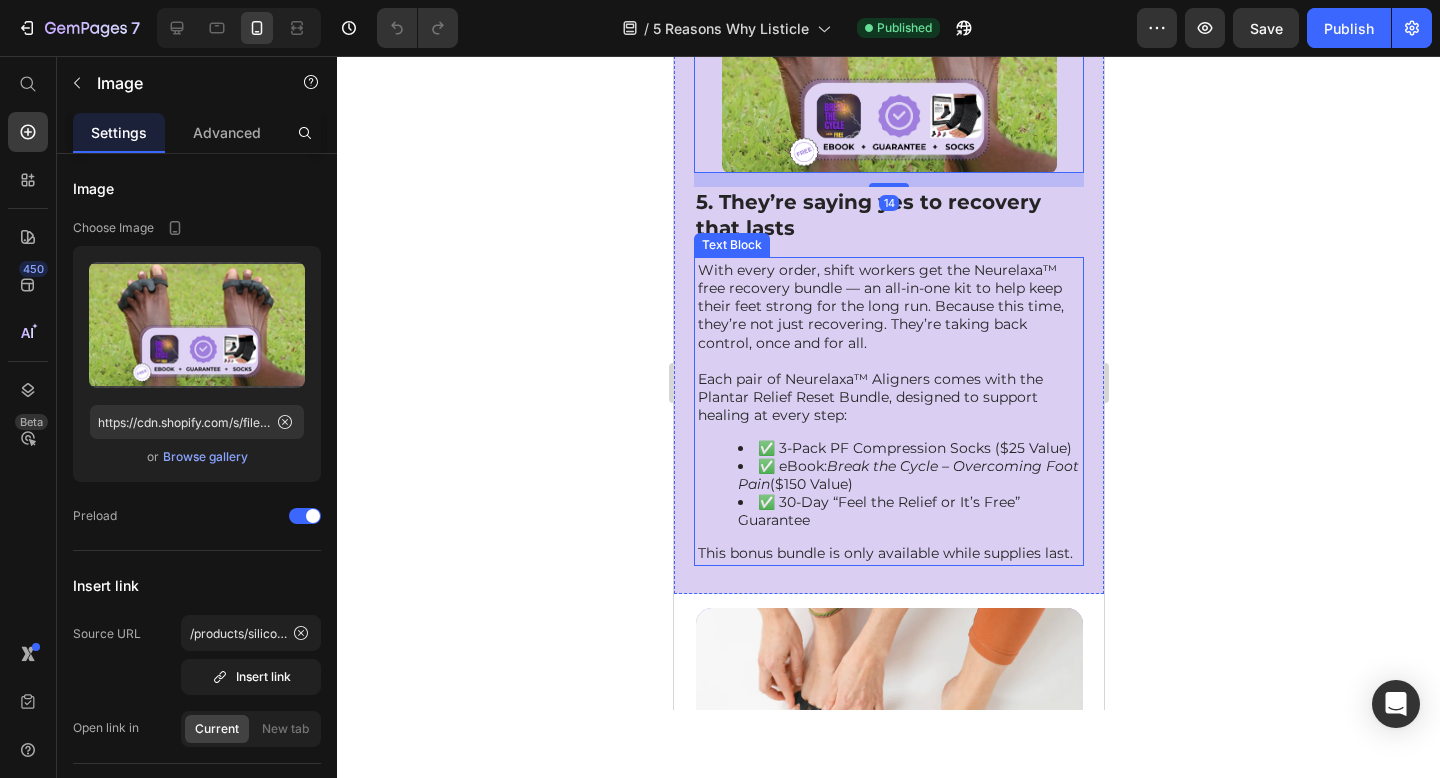 scroll, scrollTop: 4643, scrollLeft: 0, axis: vertical 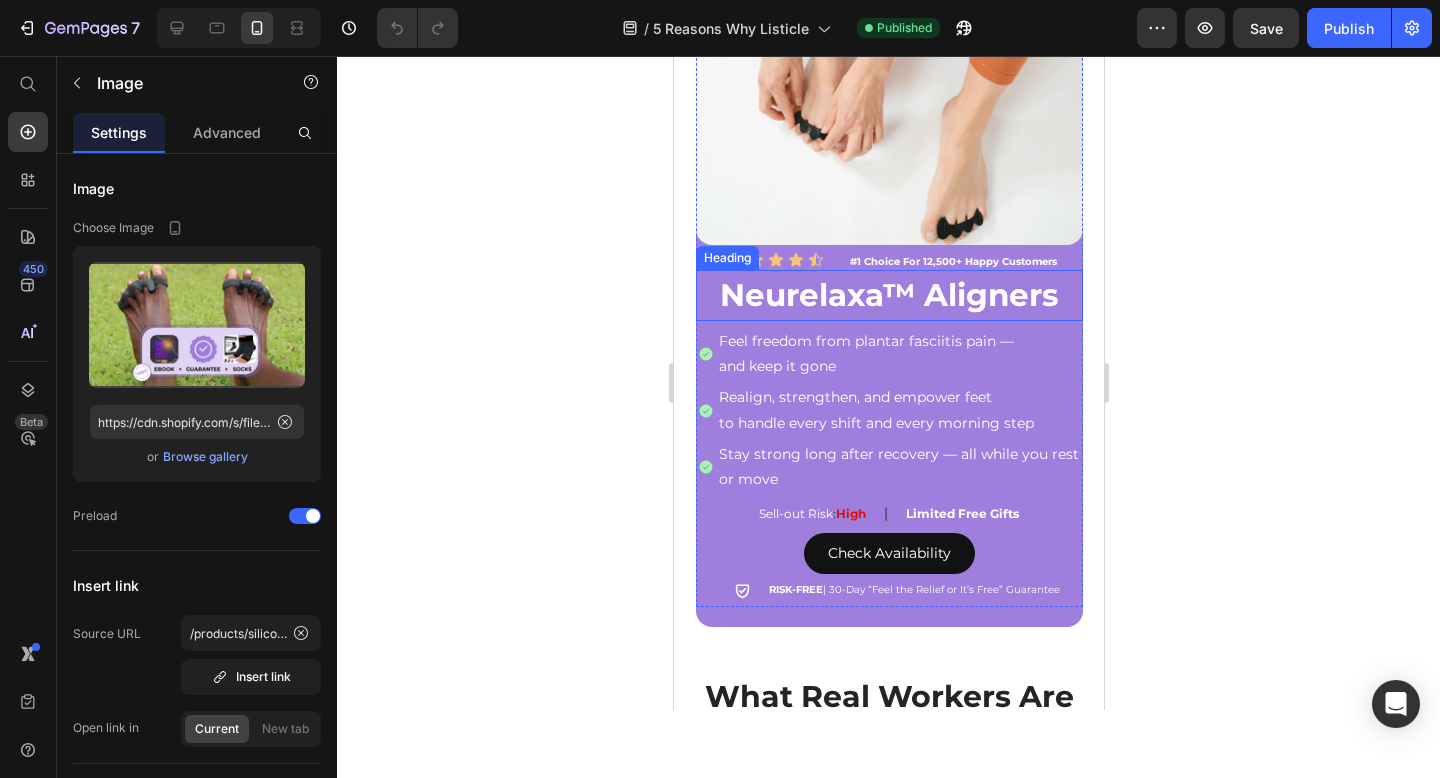 click at bounding box center [888, 137] 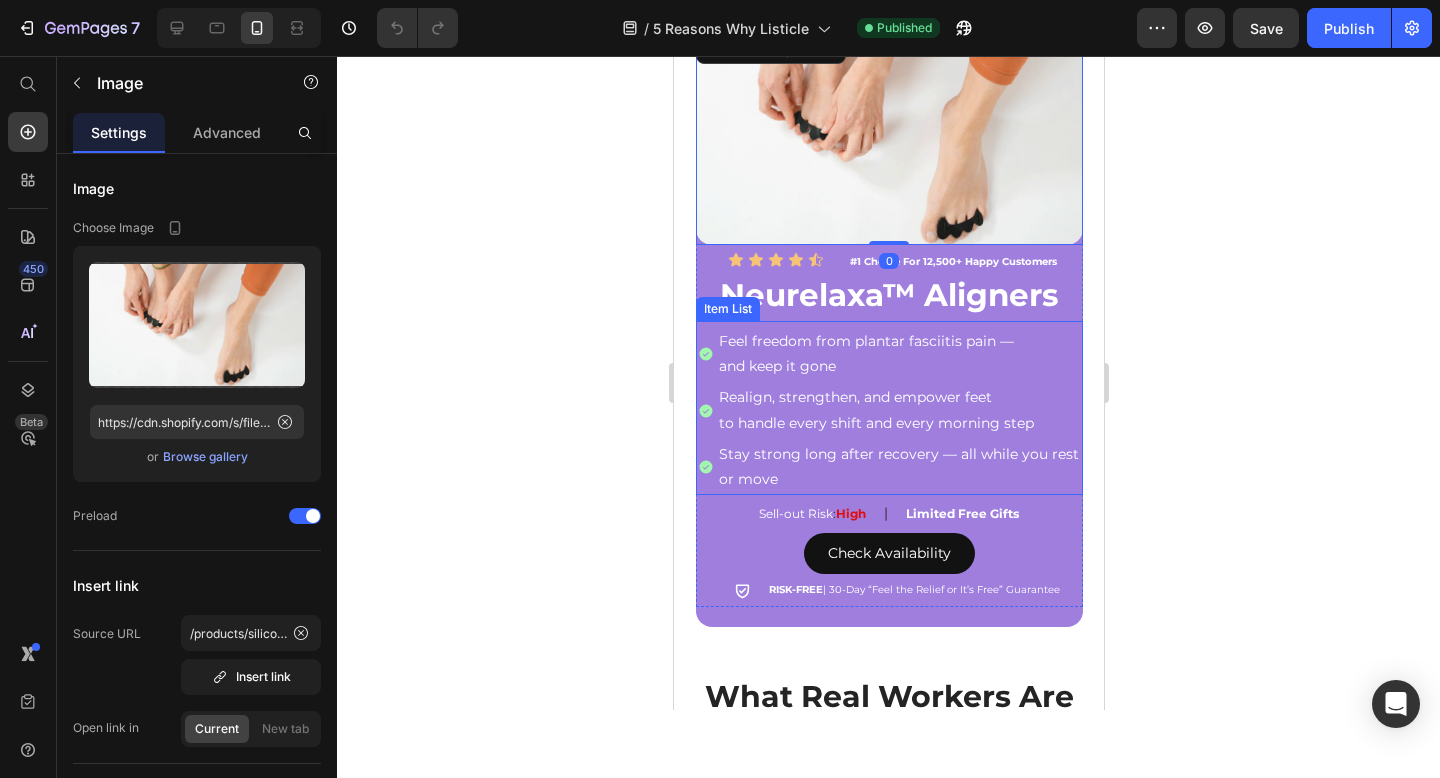 scroll, scrollTop: 4775, scrollLeft: 0, axis: vertical 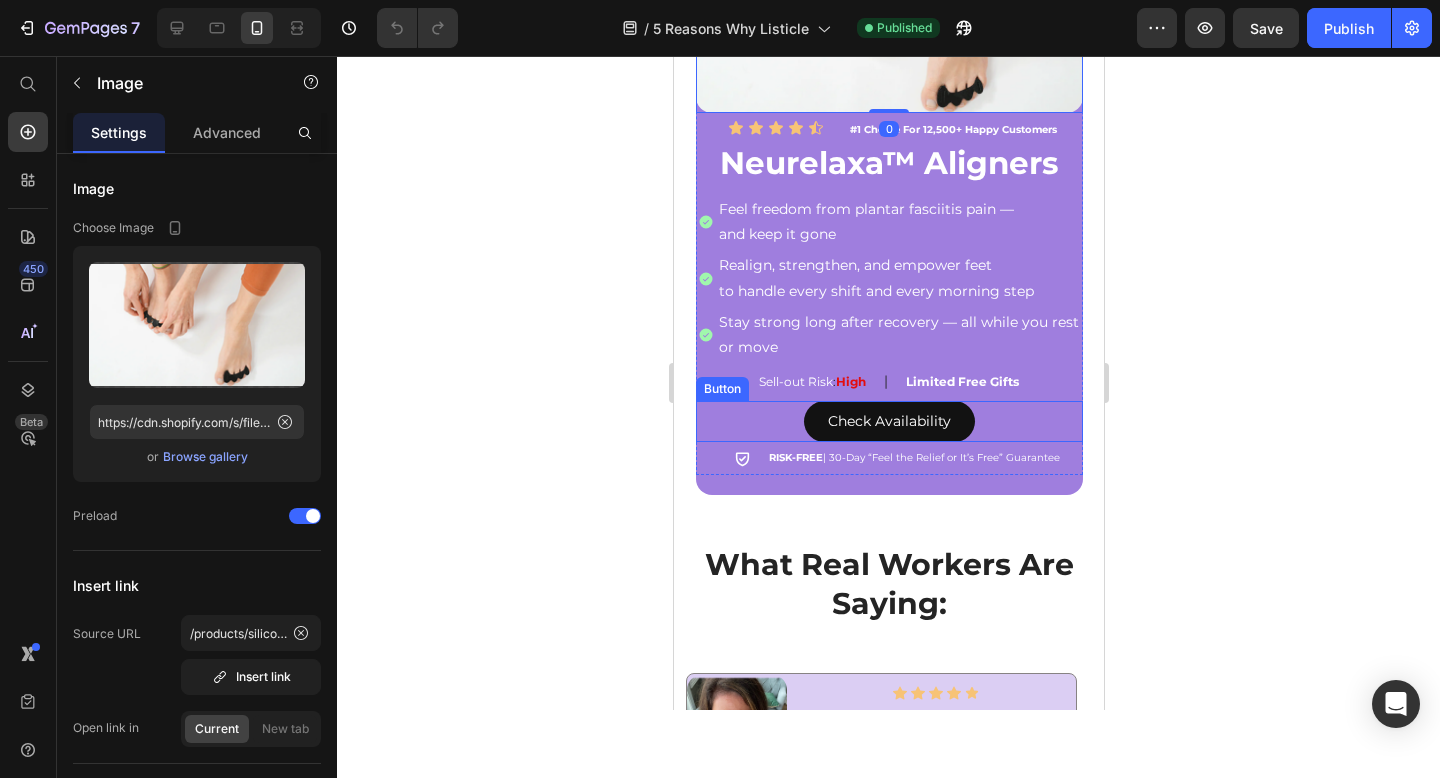 click on "Check Availability Button" at bounding box center (888, 421) 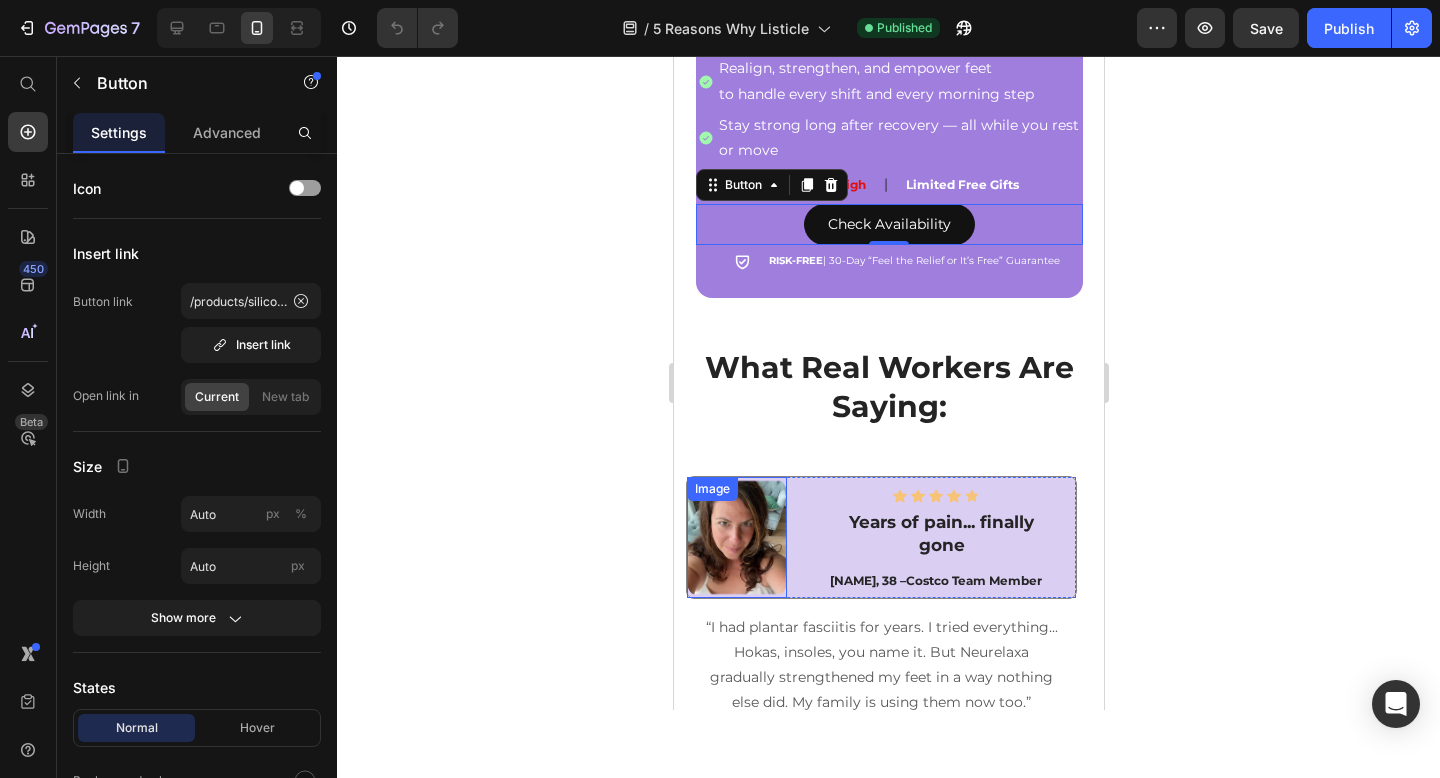 scroll, scrollTop: 4874, scrollLeft: 0, axis: vertical 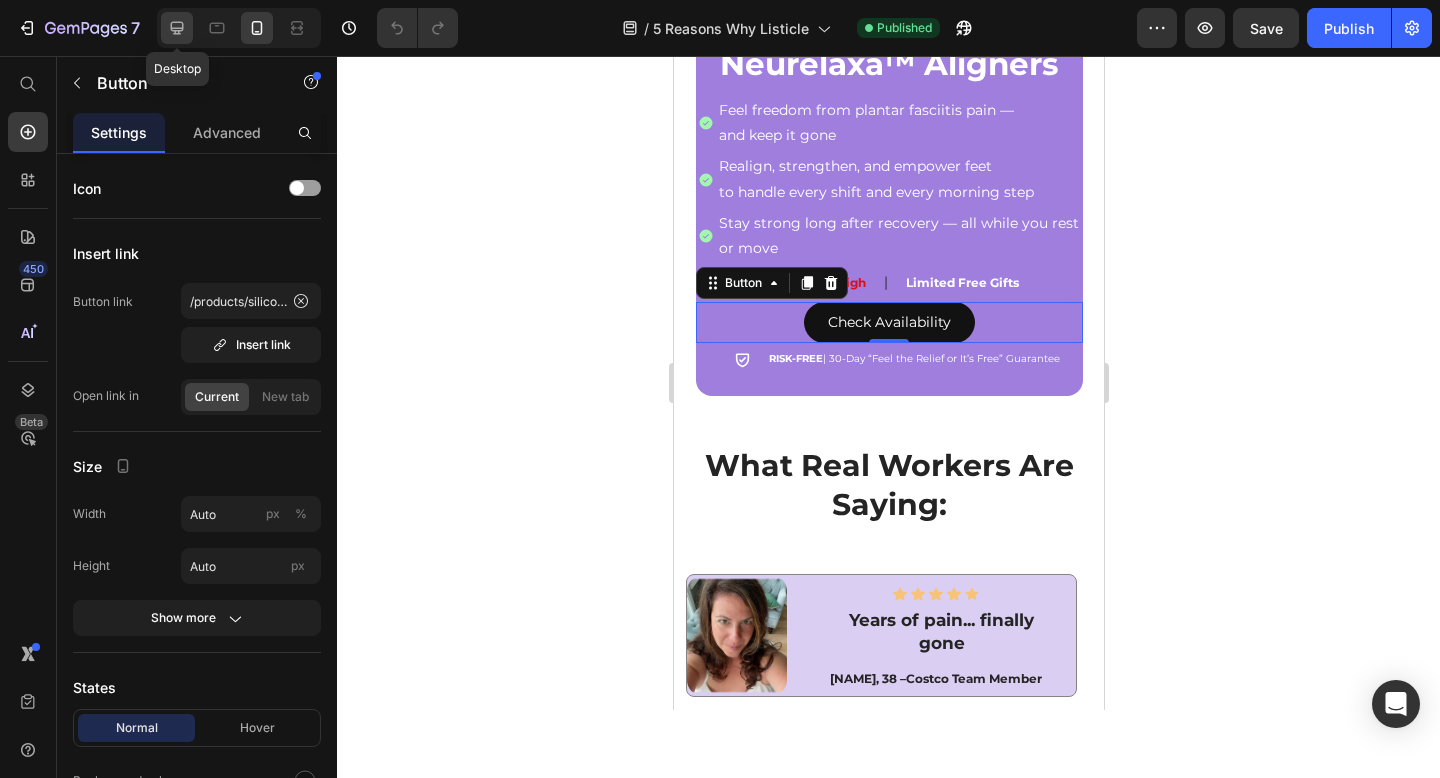 click 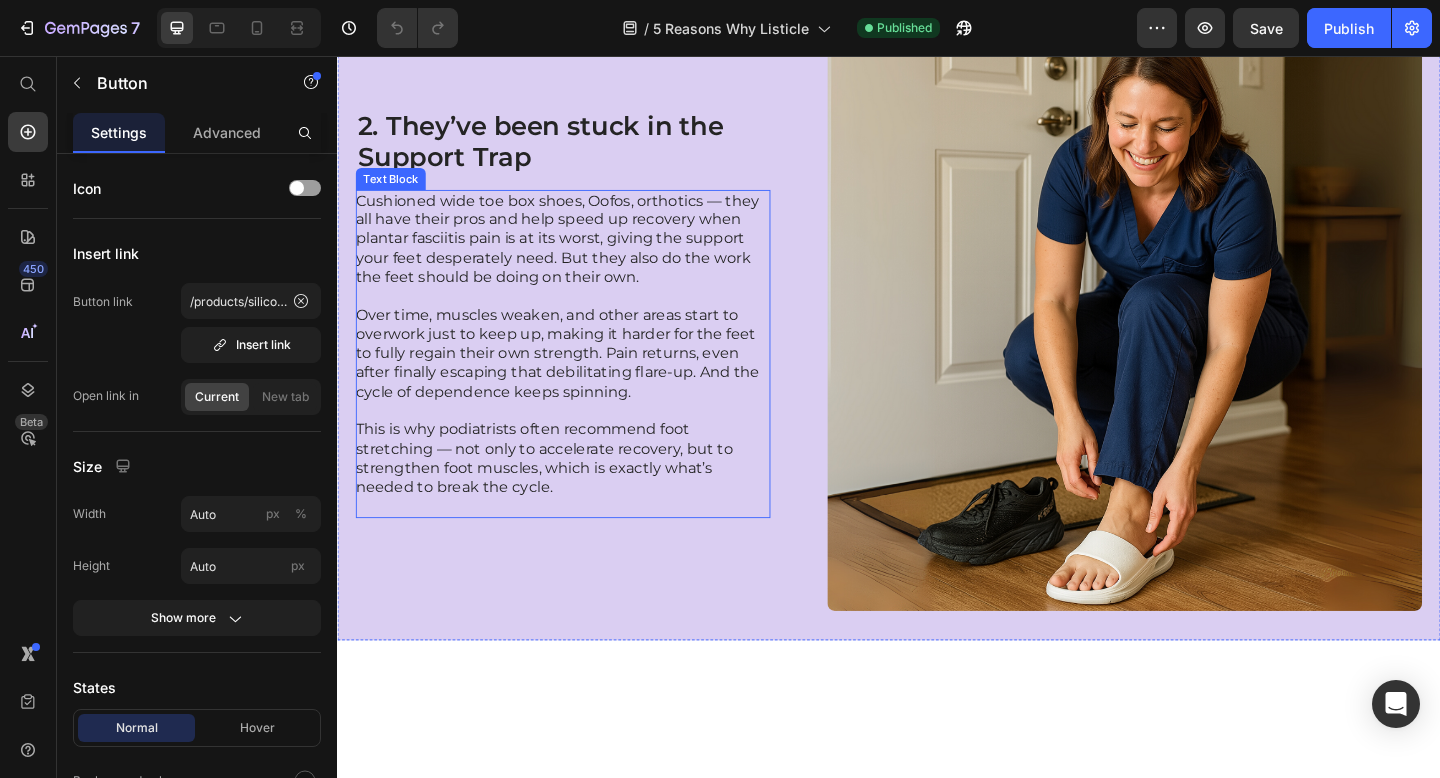 scroll, scrollTop: 0, scrollLeft: 0, axis: both 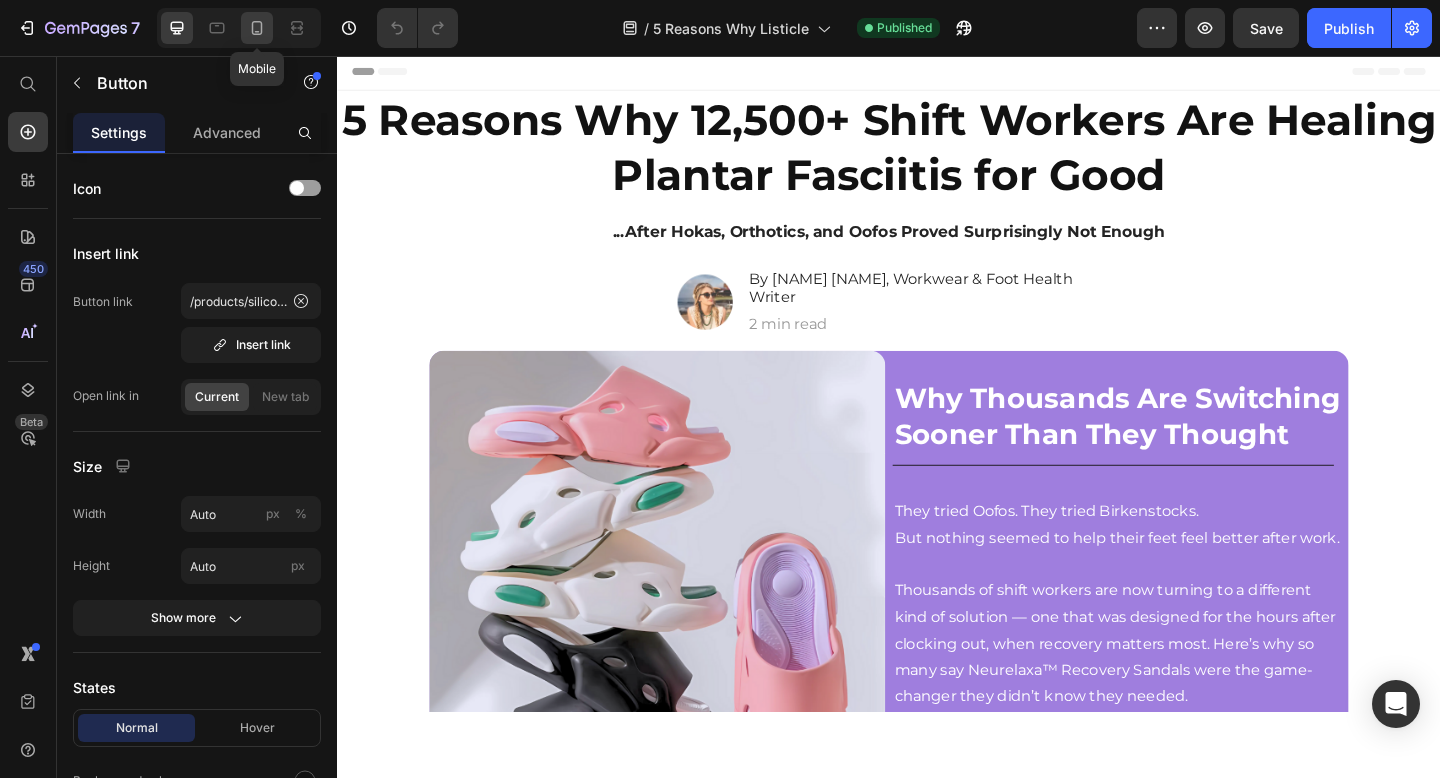 click 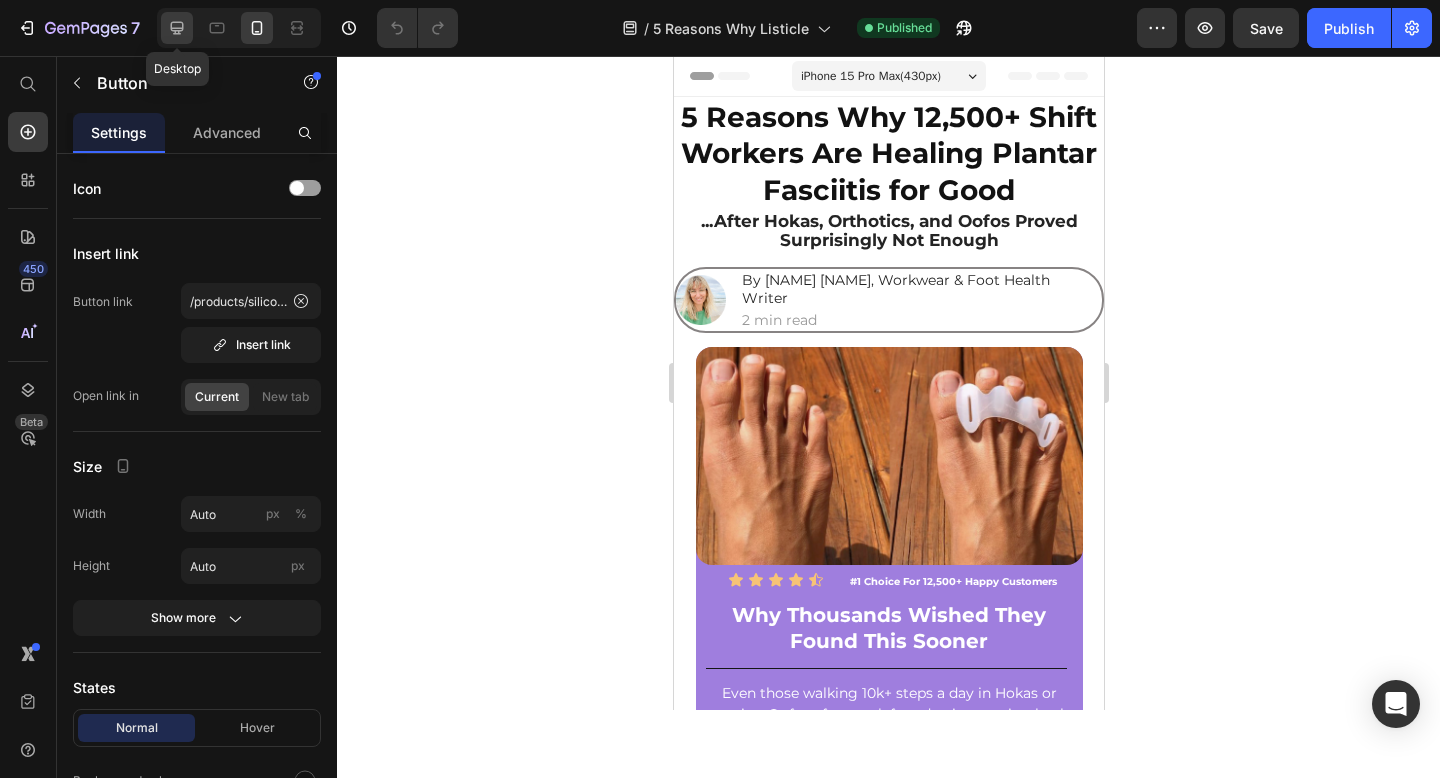 click 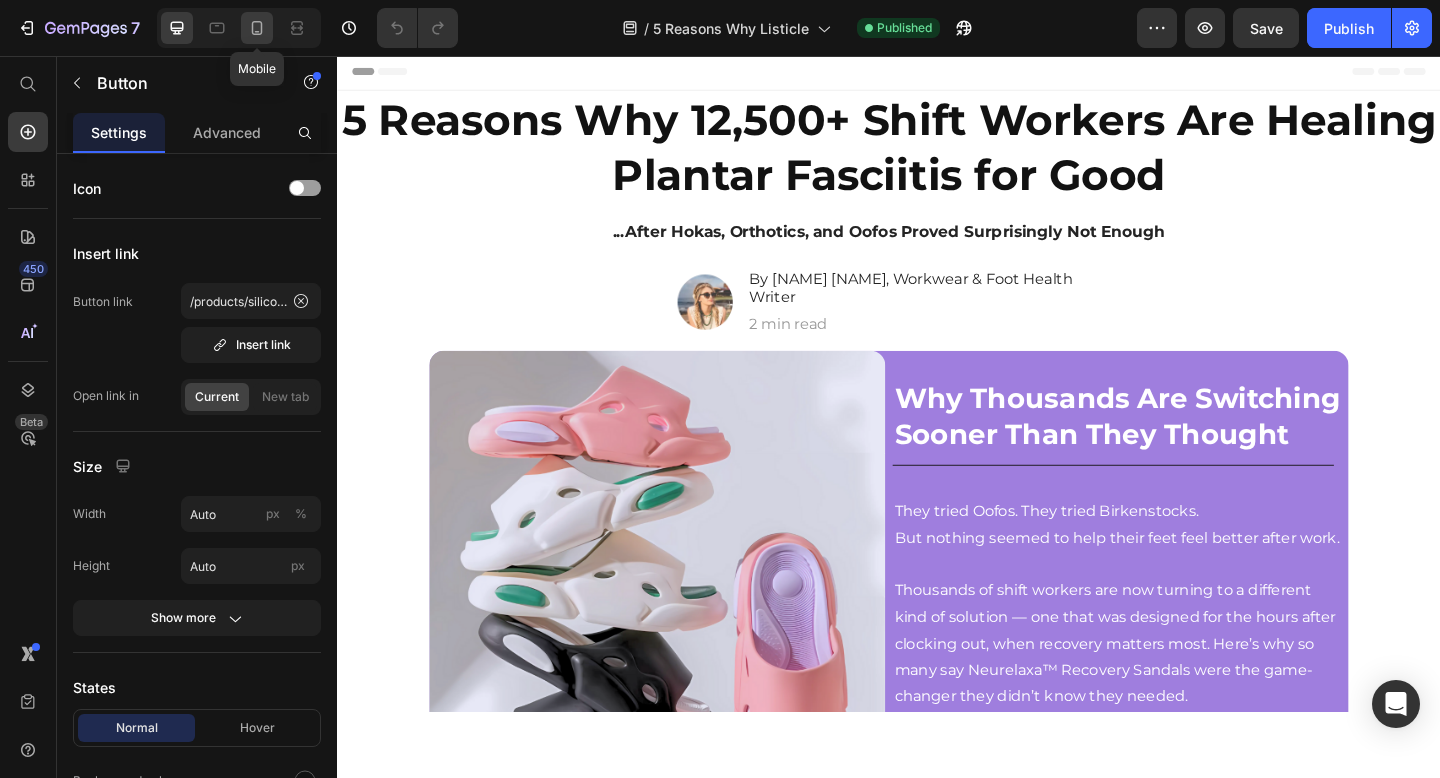 click 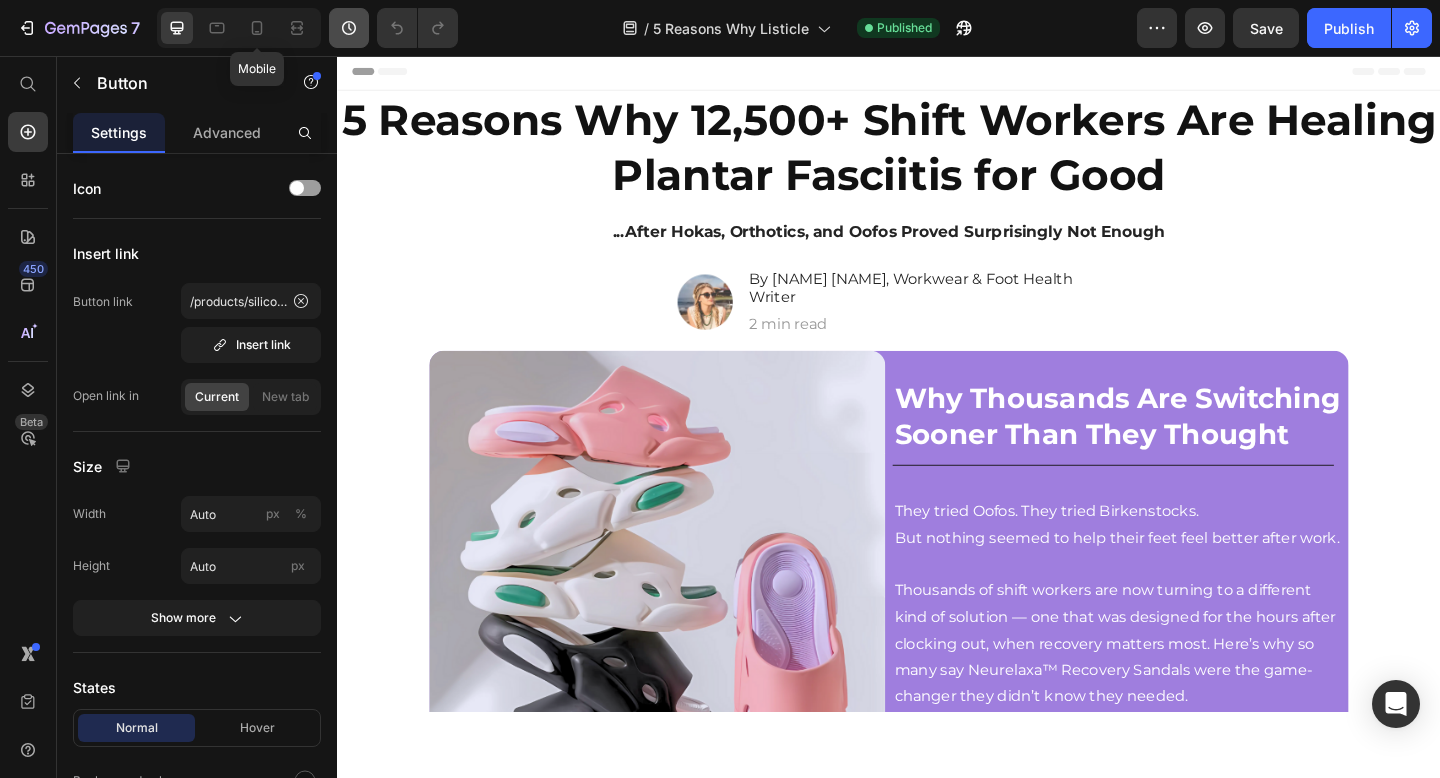 type on "14" 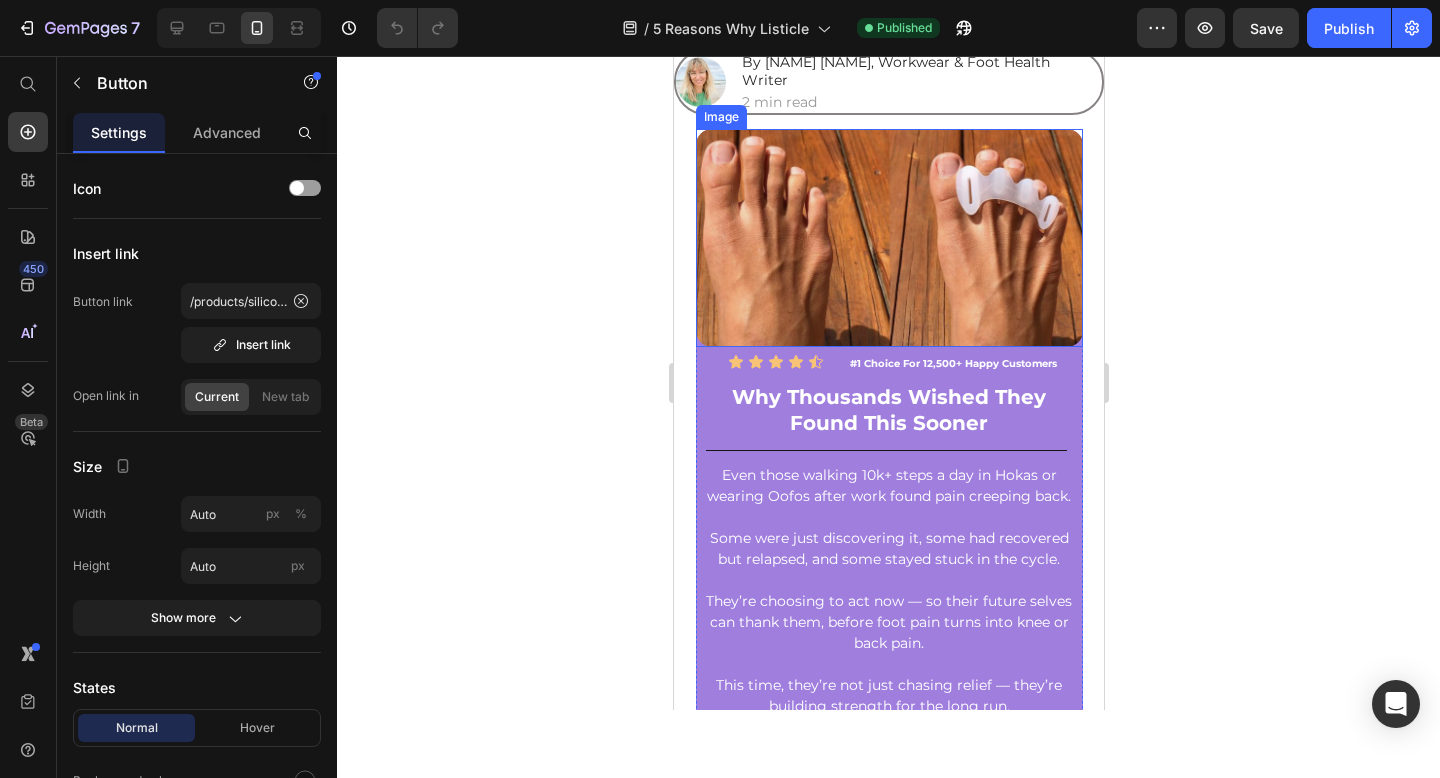 scroll, scrollTop: 314, scrollLeft: 0, axis: vertical 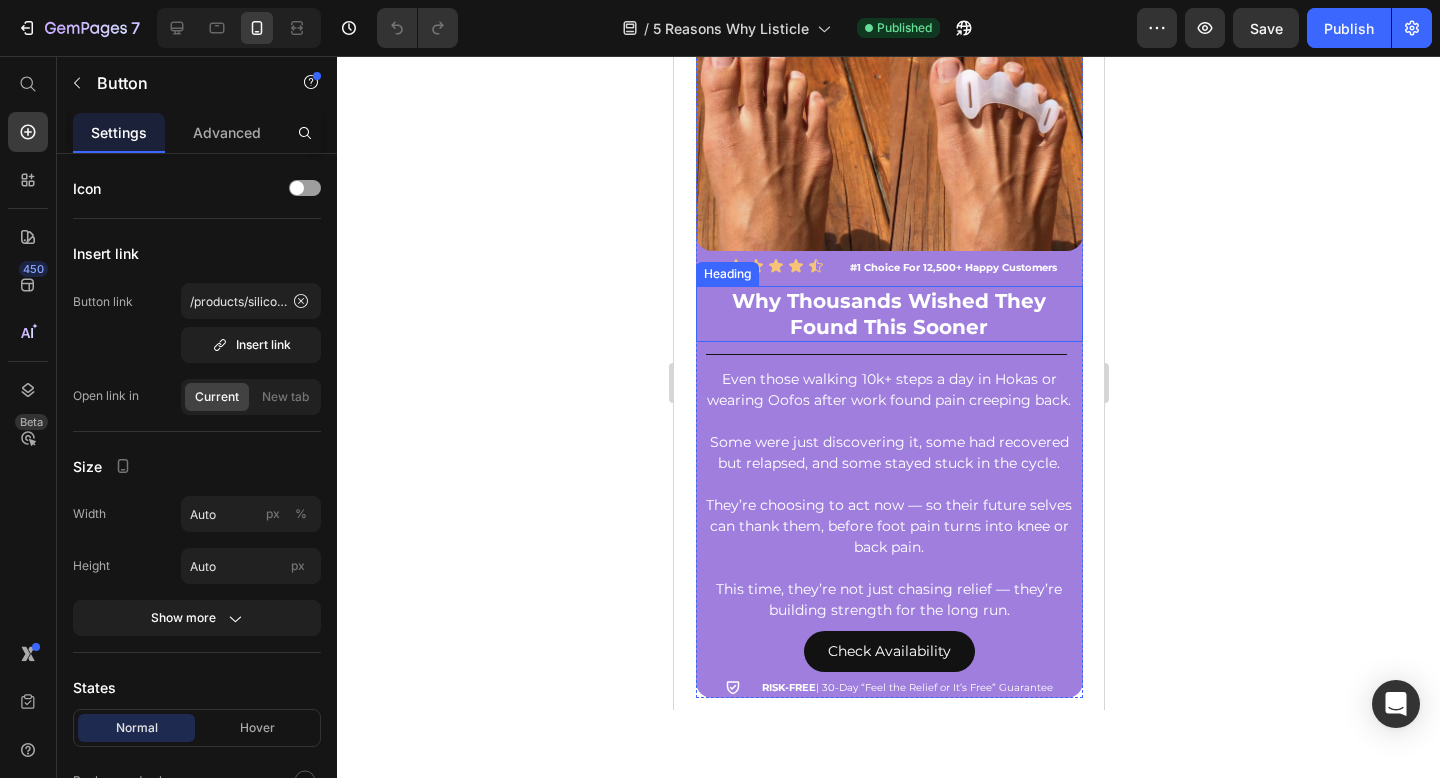 click on "Why Thousands Wished They Found This Sooner" at bounding box center (888, 314) 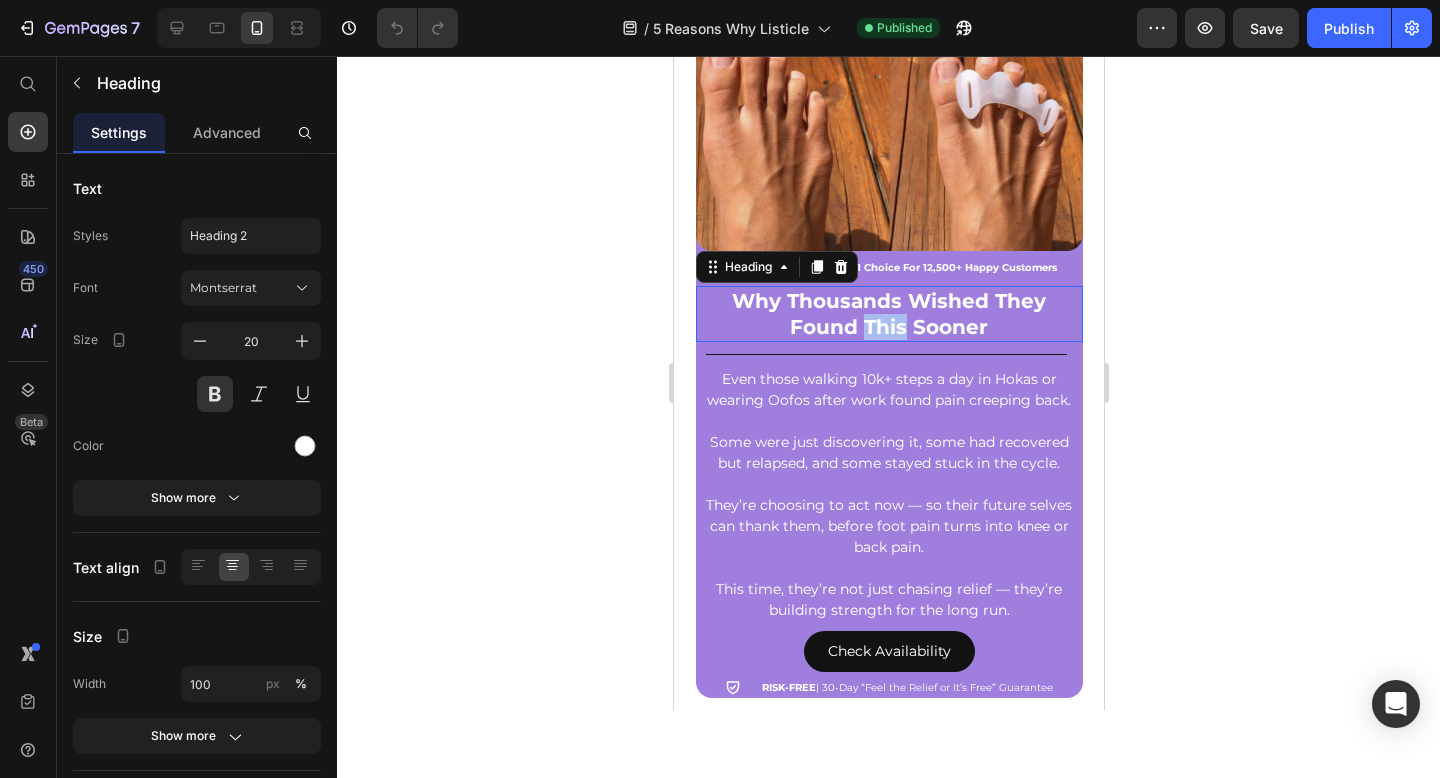 click on "Why Thousands Wished They Found This Sooner" at bounding box center (888, 314) 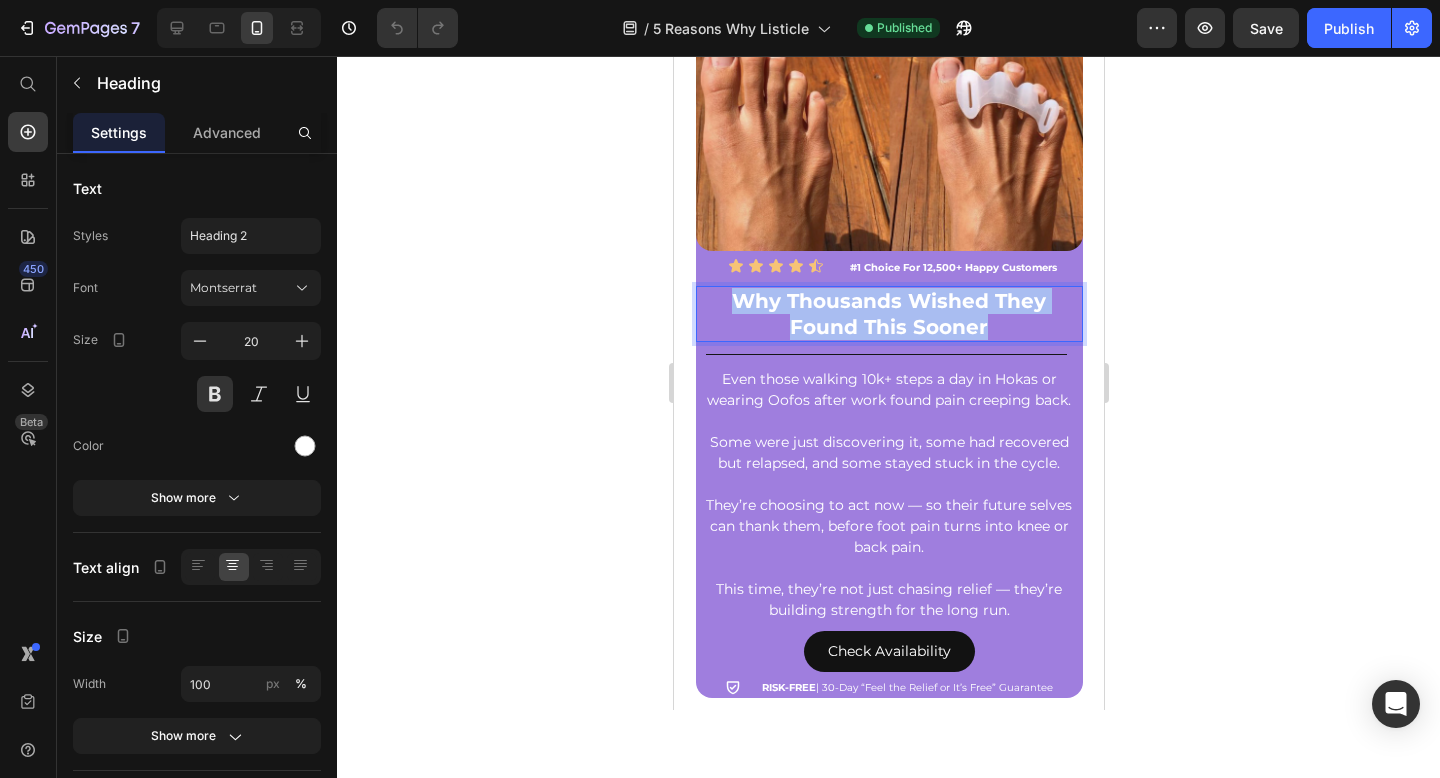click on "Why Thousands Wished They Found This Sooner" at bounding box center (888, 314) 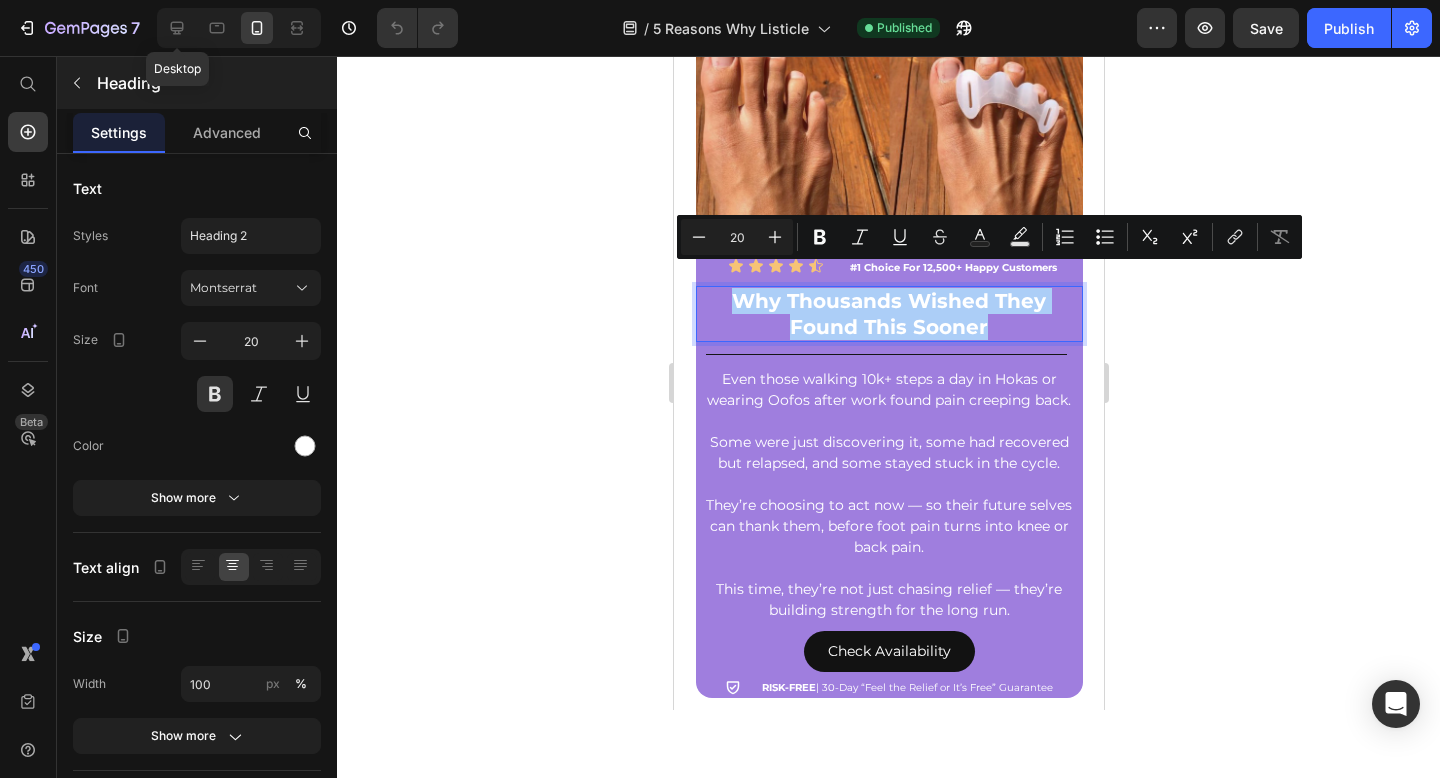 click 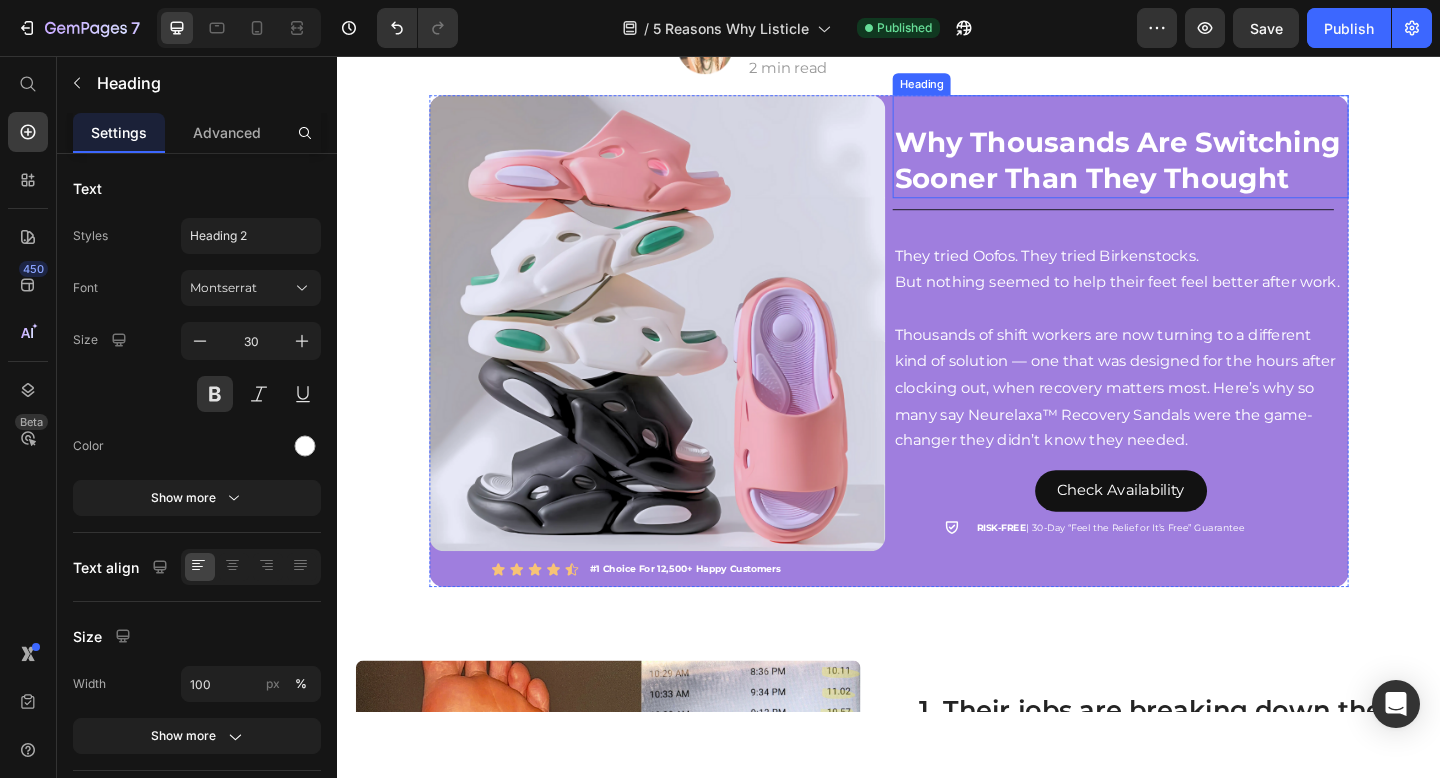 scroll, scrollTop: 244, scrollLeft: 0, axis: vertical 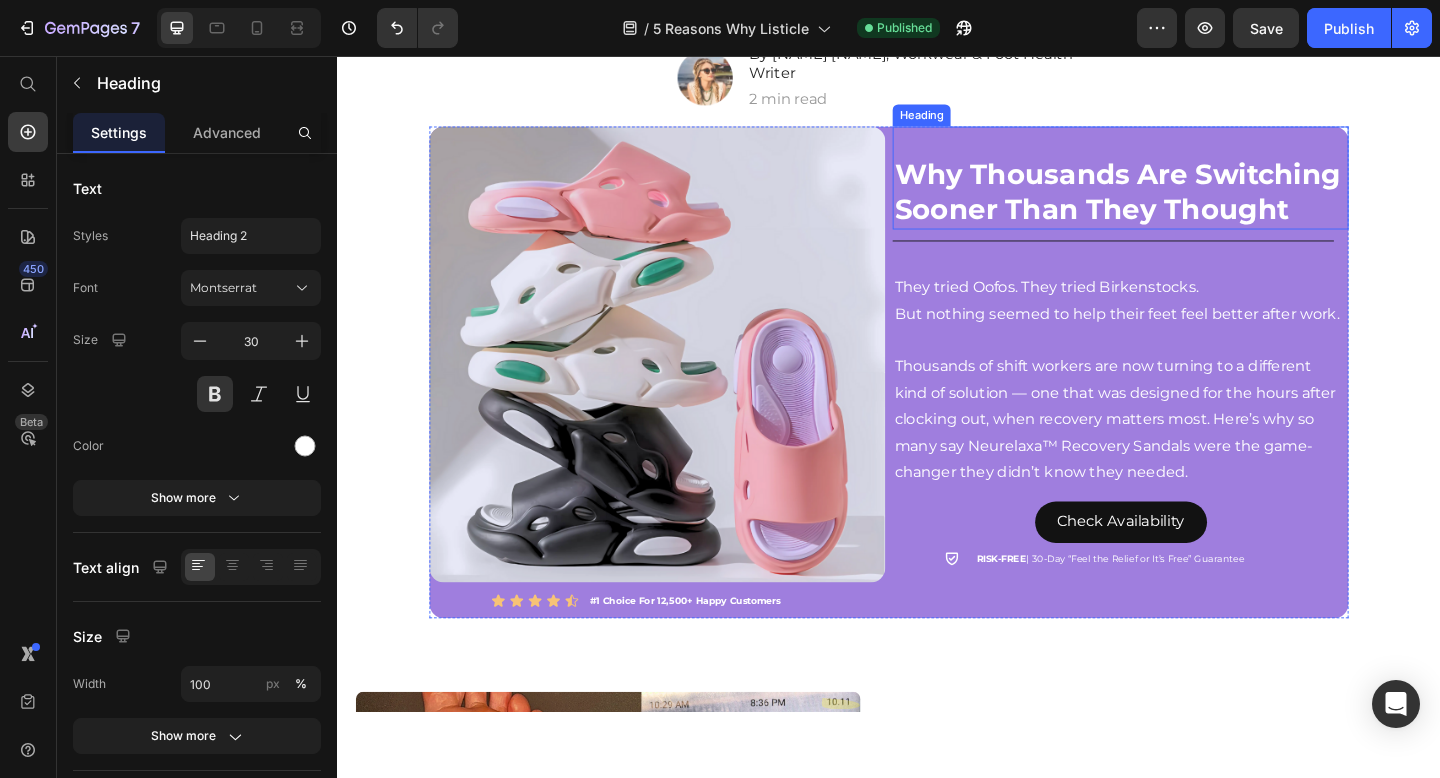 click on "Why Thousands Are Switching Sooner Than They Thought" at bounding box center [1189, 204] 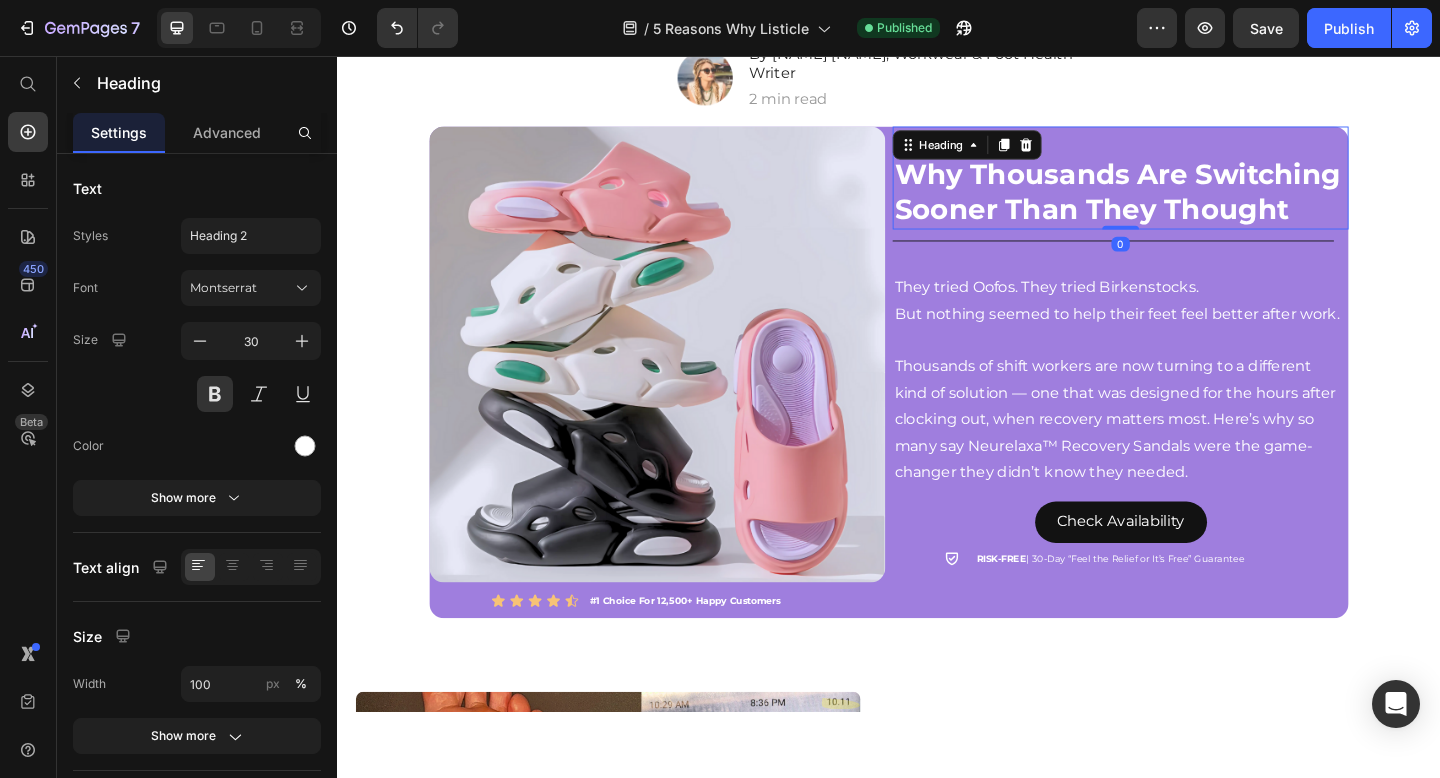 click on "Why Thousands Are Switching Sooner Than They Thought" at bounding box center [1189, 204] 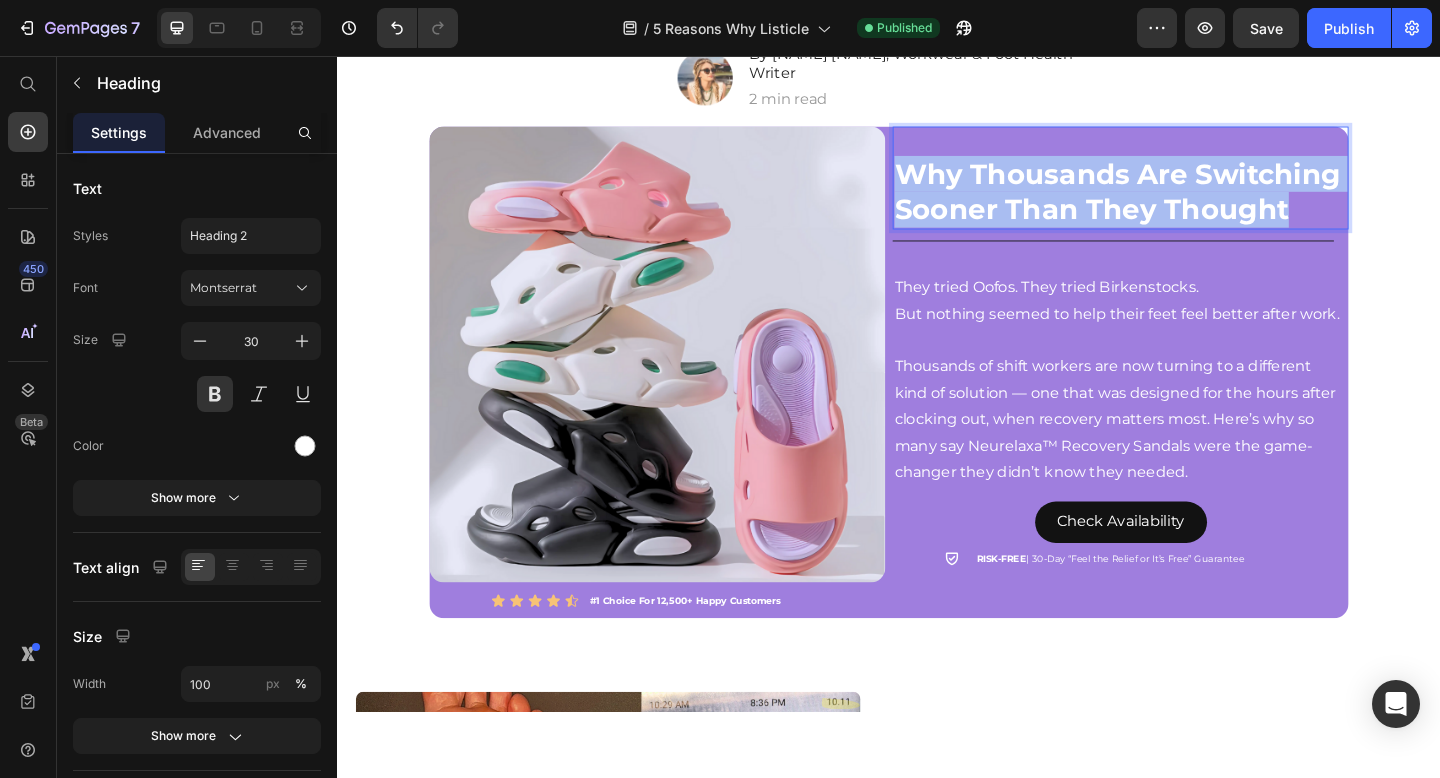 click on "Why Thousands Are Switching Sooner Than They Thought" at bounding box center (1189, 204) 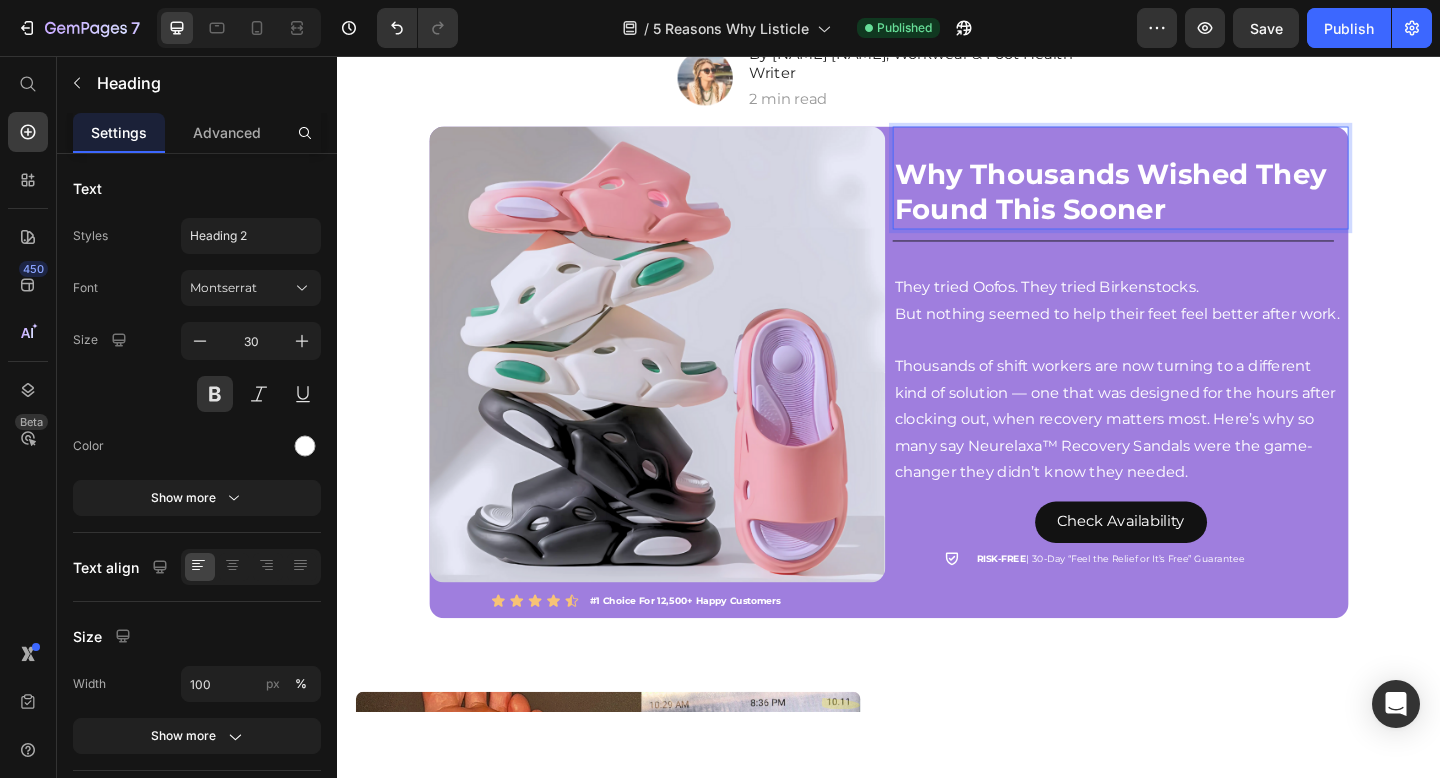 click on "Why Thousands Wished They Found This Sooner" at bounding box center (1189, 204) 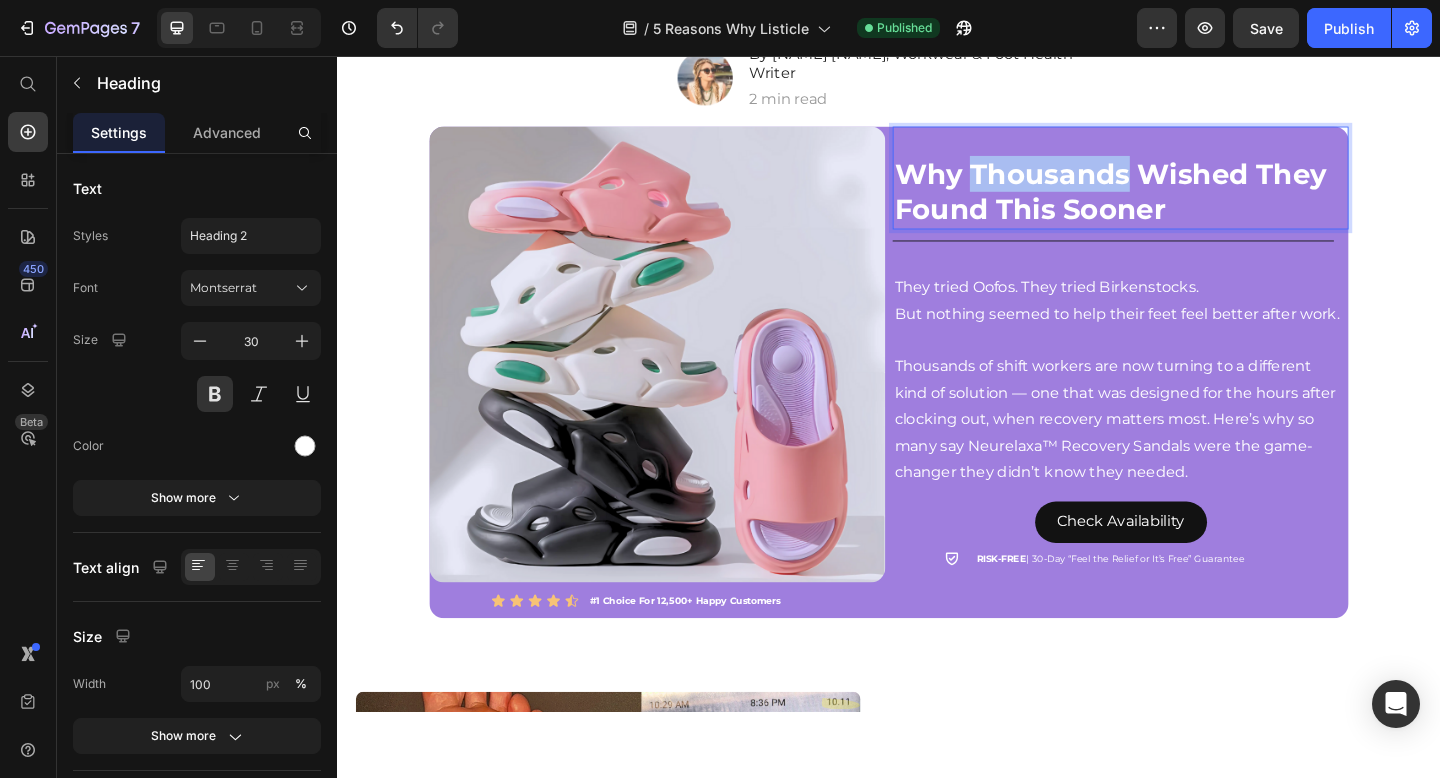 click on "Why Thousands Wished They Found This Sooner" at bounding box center (1189, 204) 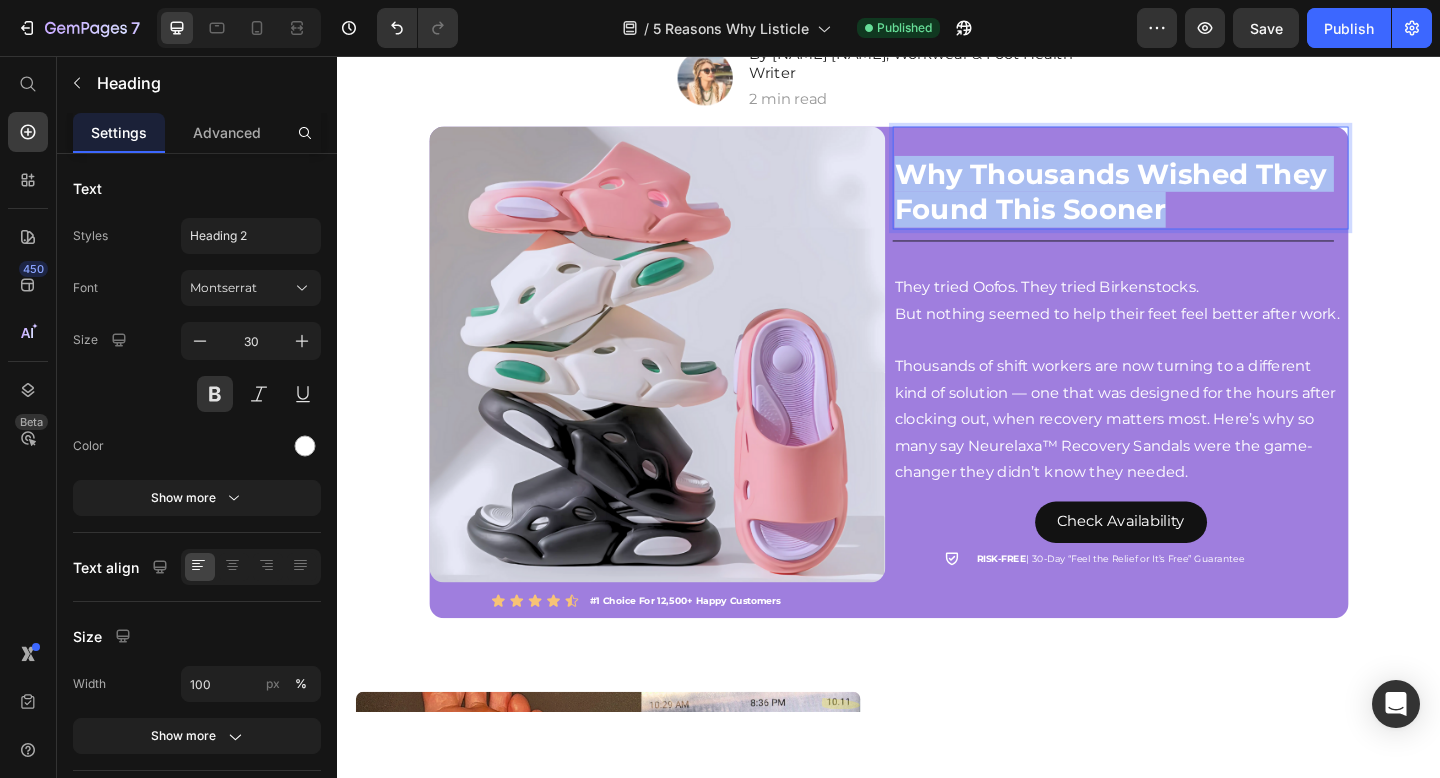 click on "Why Thousands Wished They Found This Sooner" at bounding box center (1189, 204) 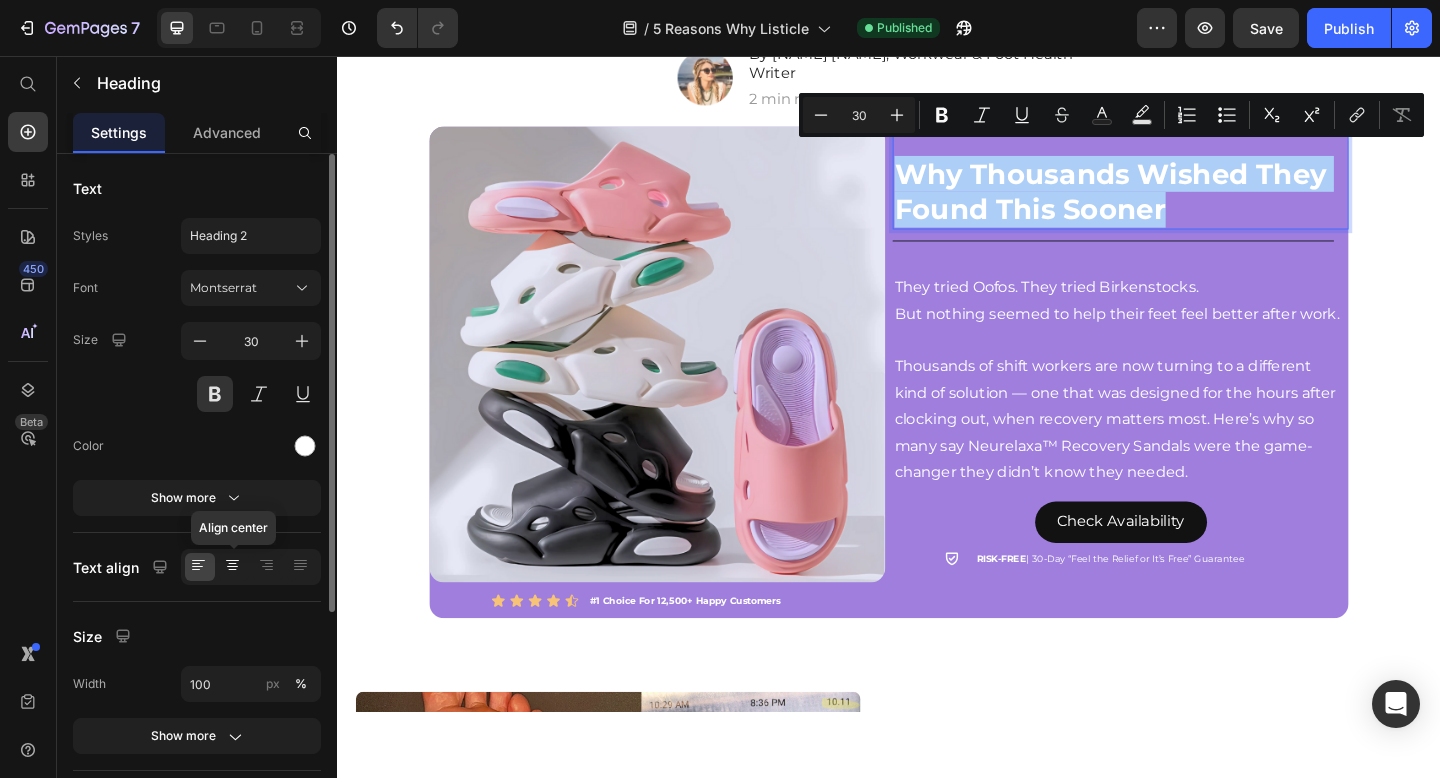click 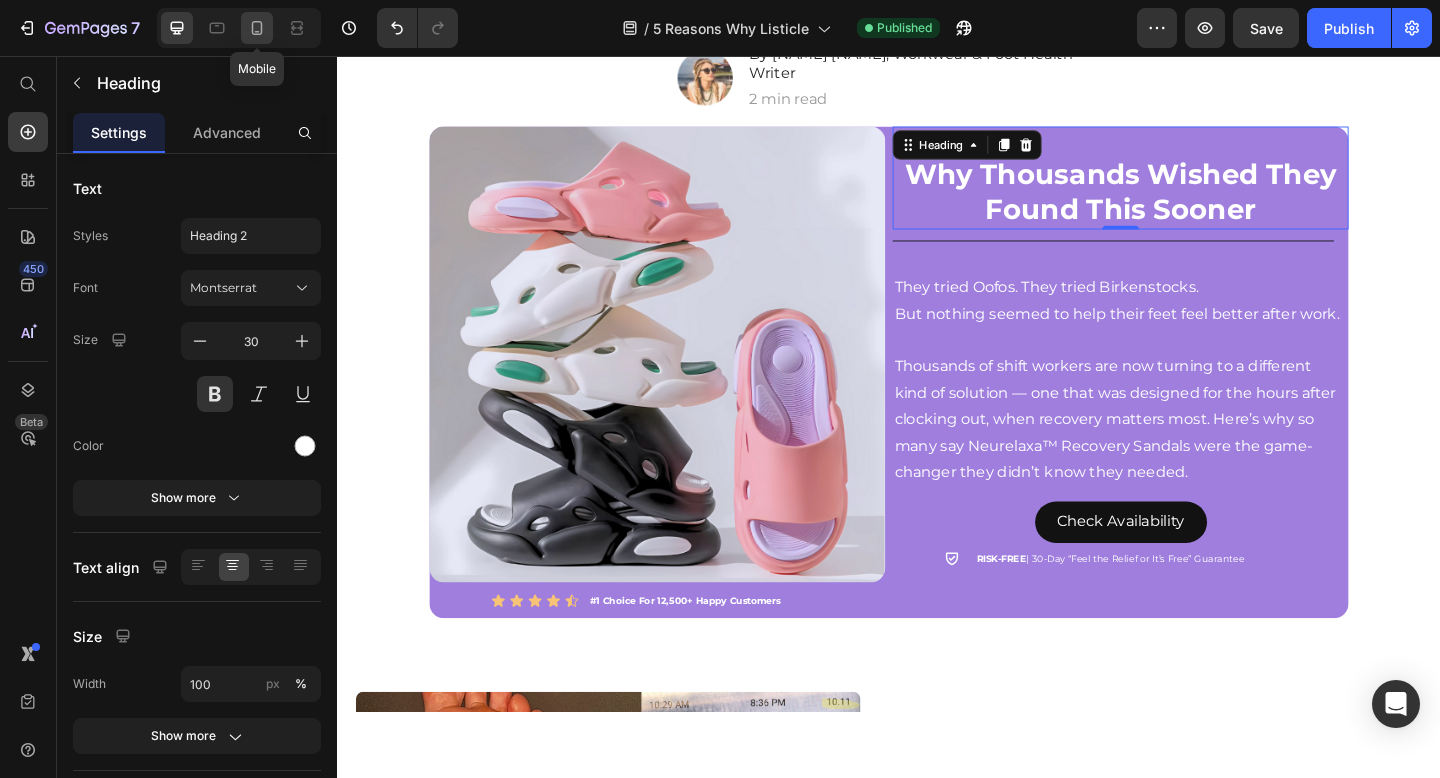 click 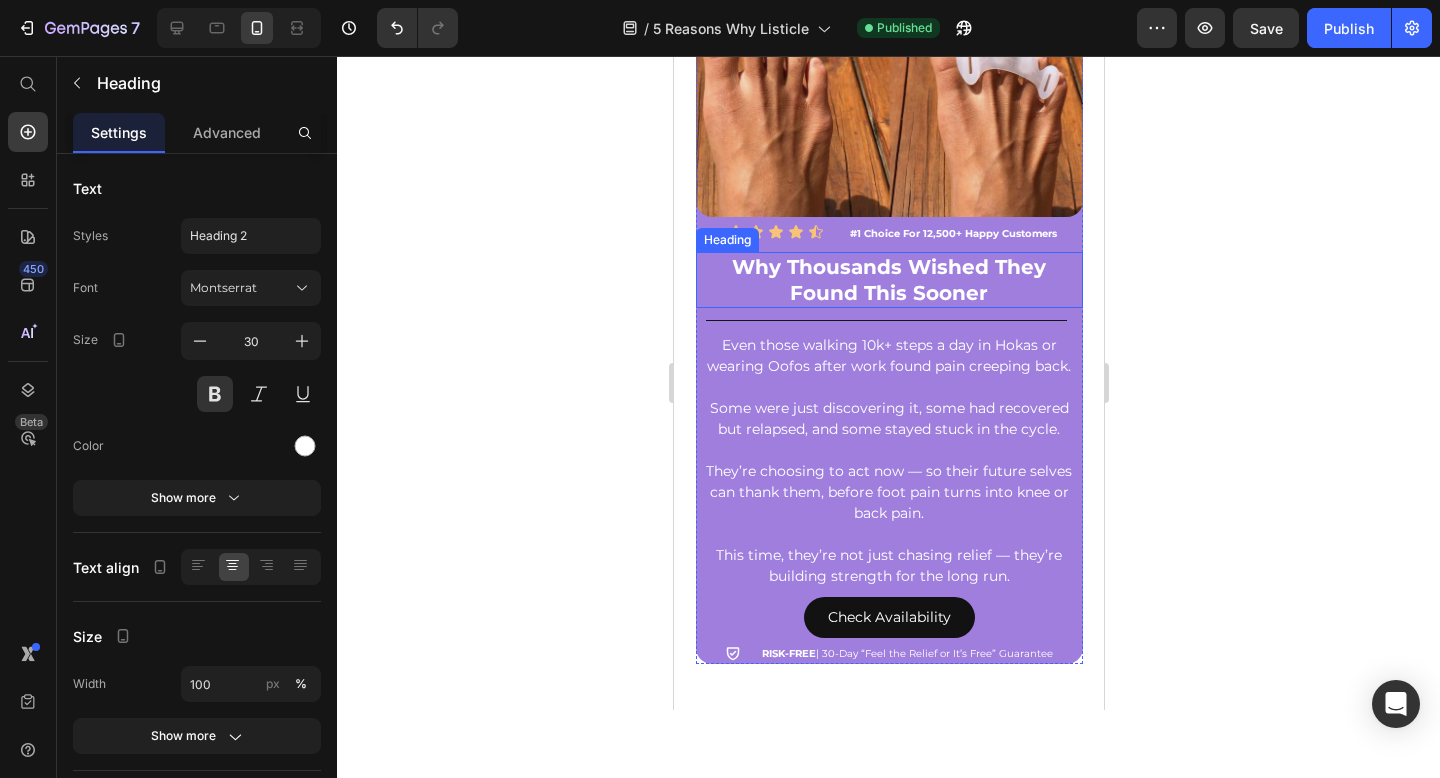 scroll, scrollTop: 416, scrollLeft: 0, axis: vertical 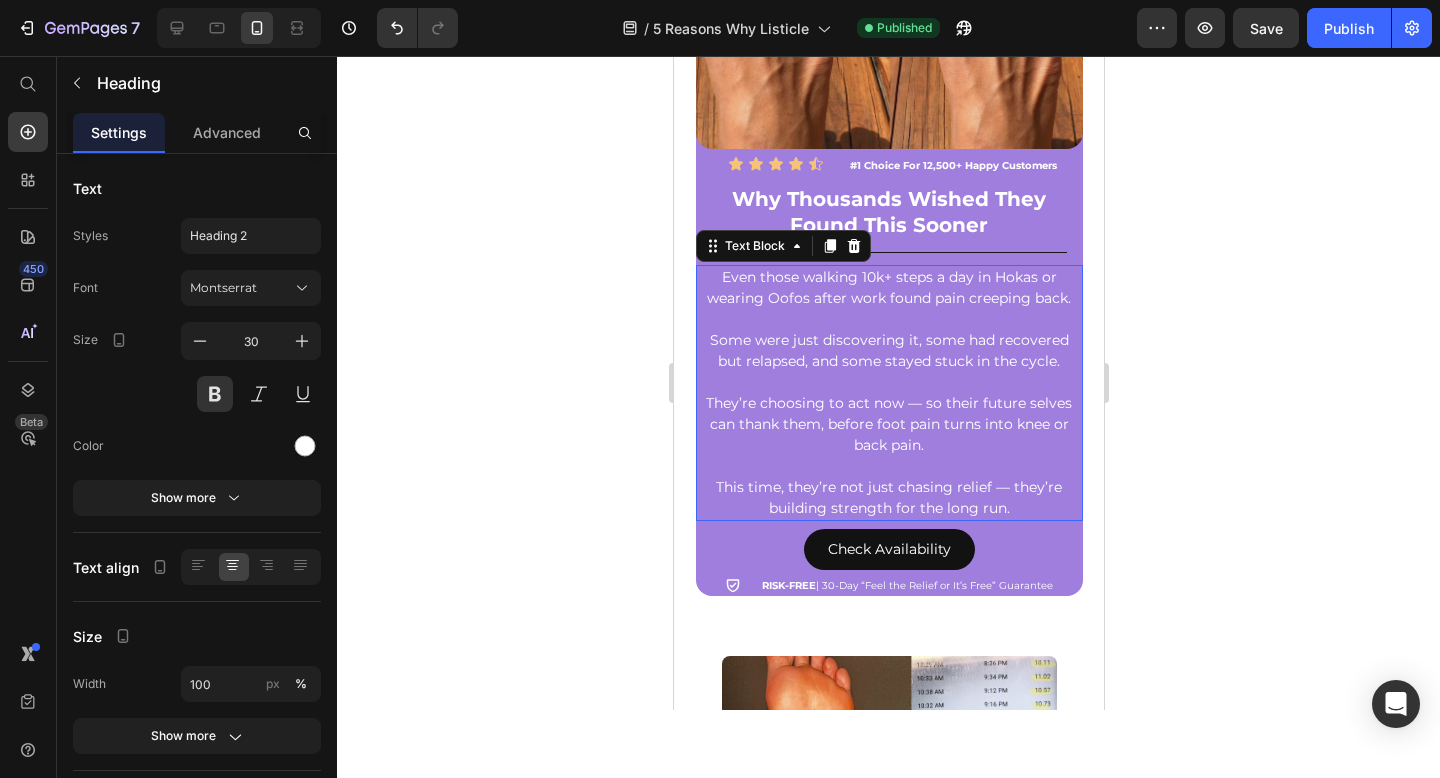click at bounding box center [888, 319] 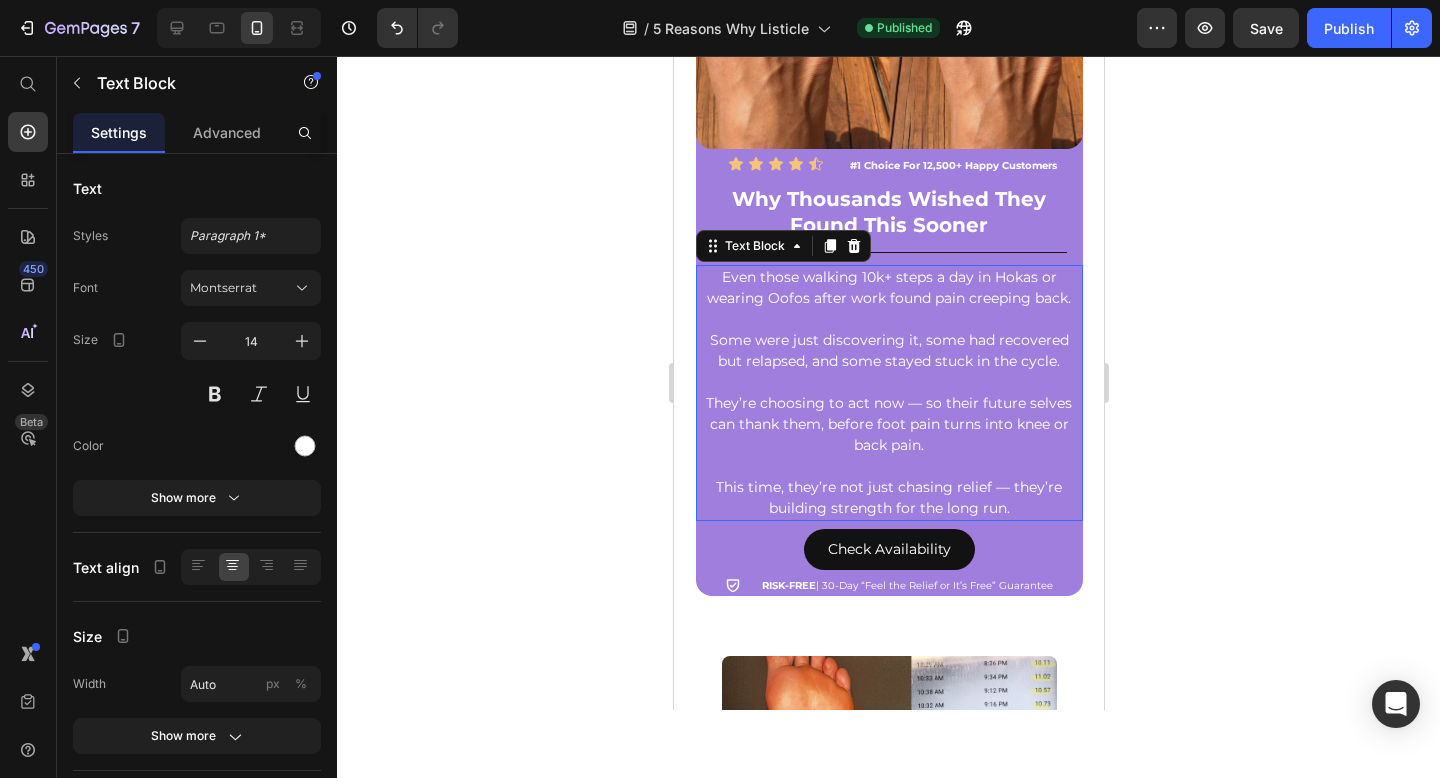 click at bounding box center [888, 319] 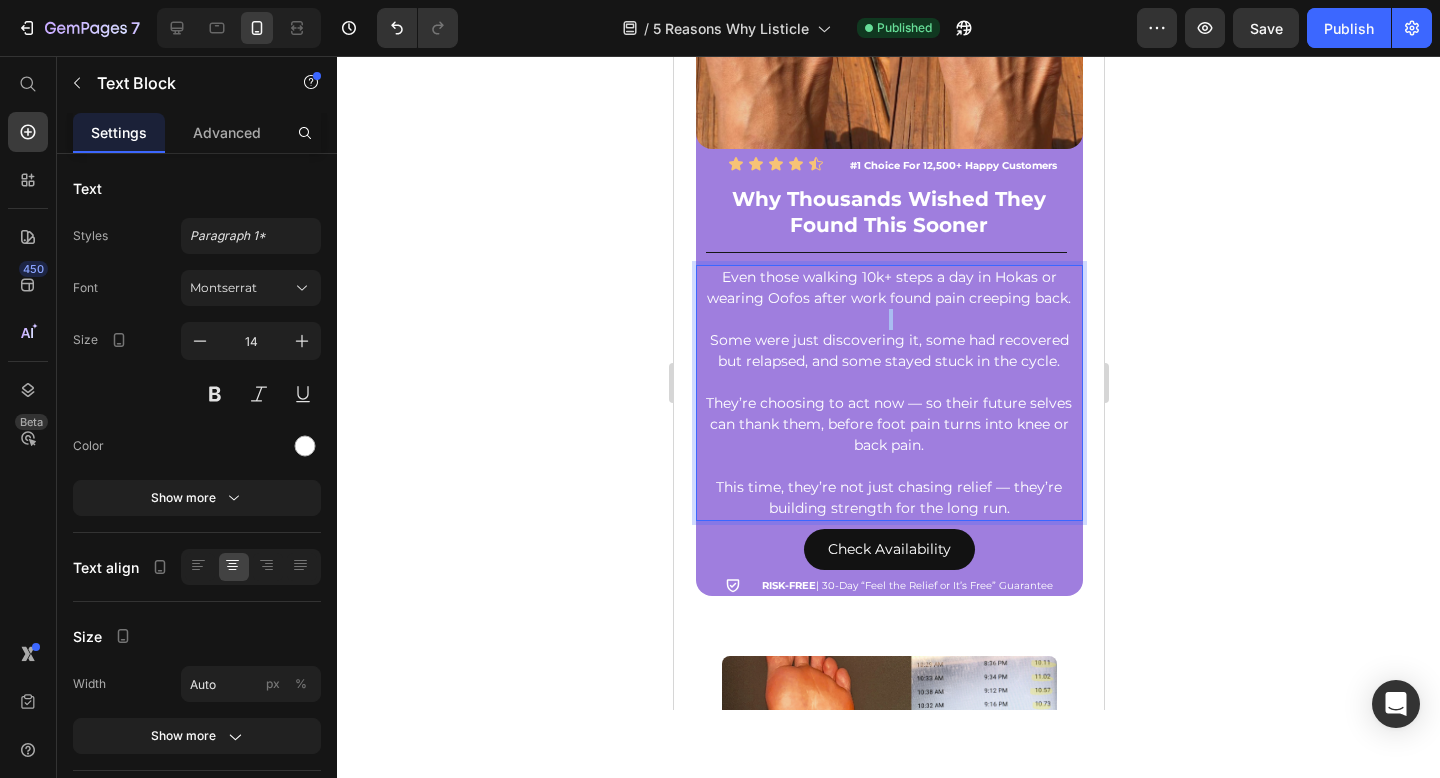click at bounding box center (888, 319) 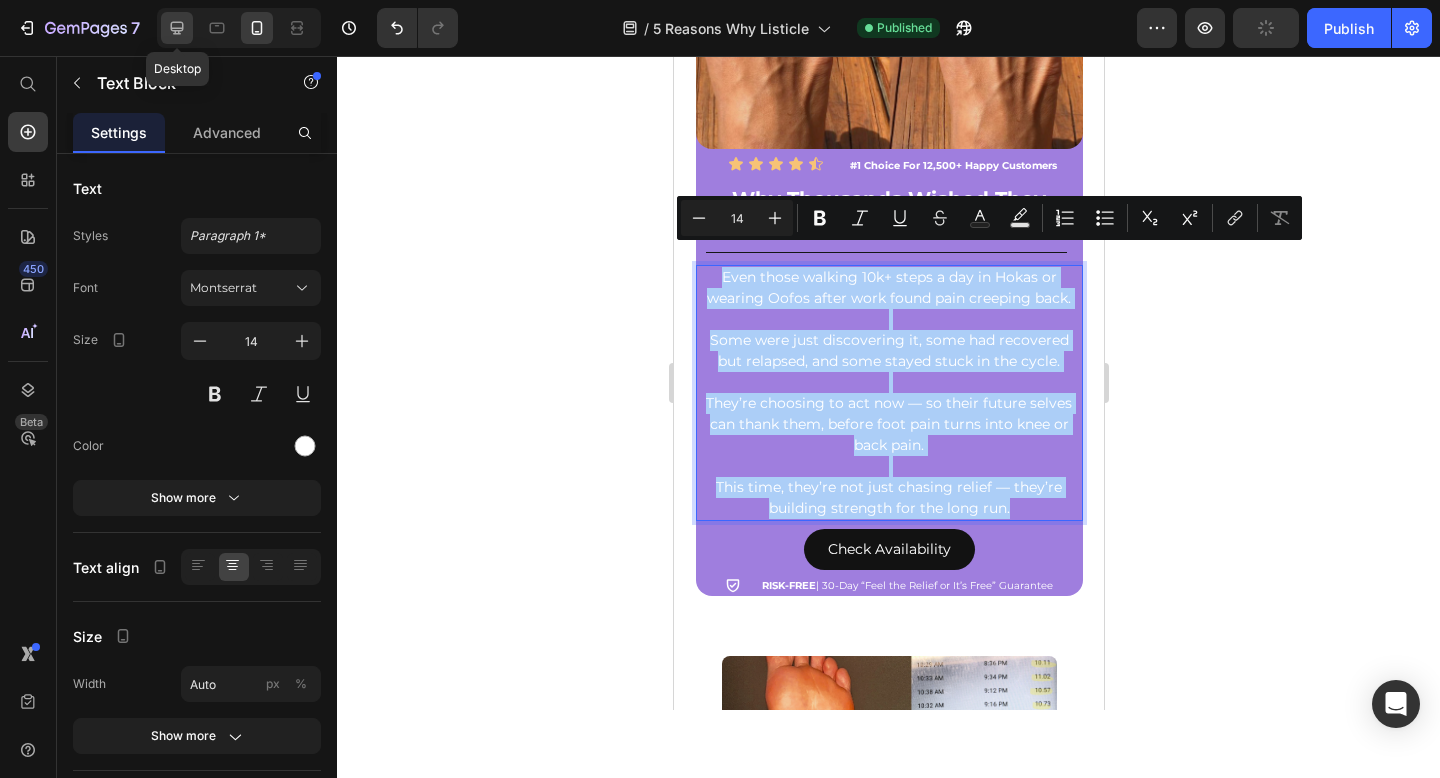 click 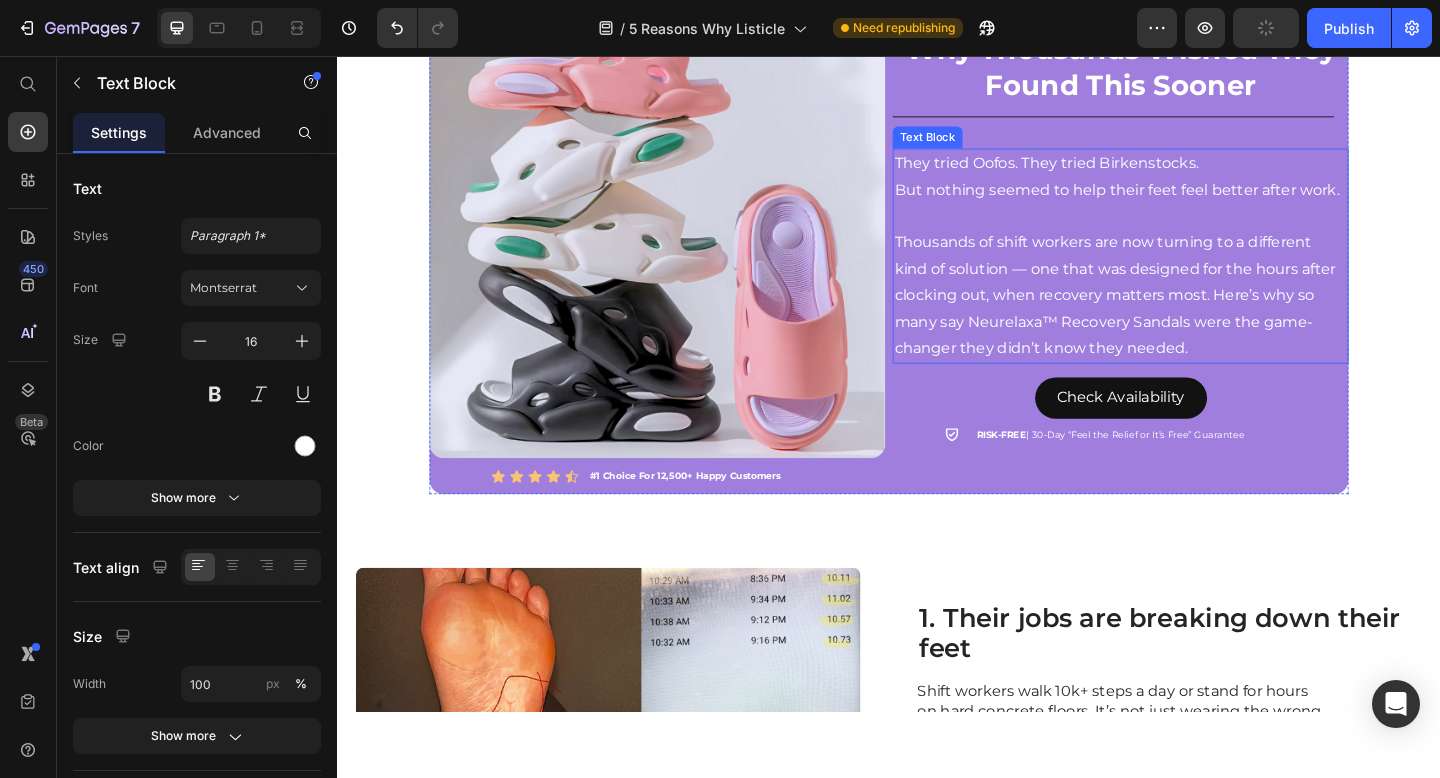 scroll, scrollTop: 309, scrollLeft: 0, axis: vertical 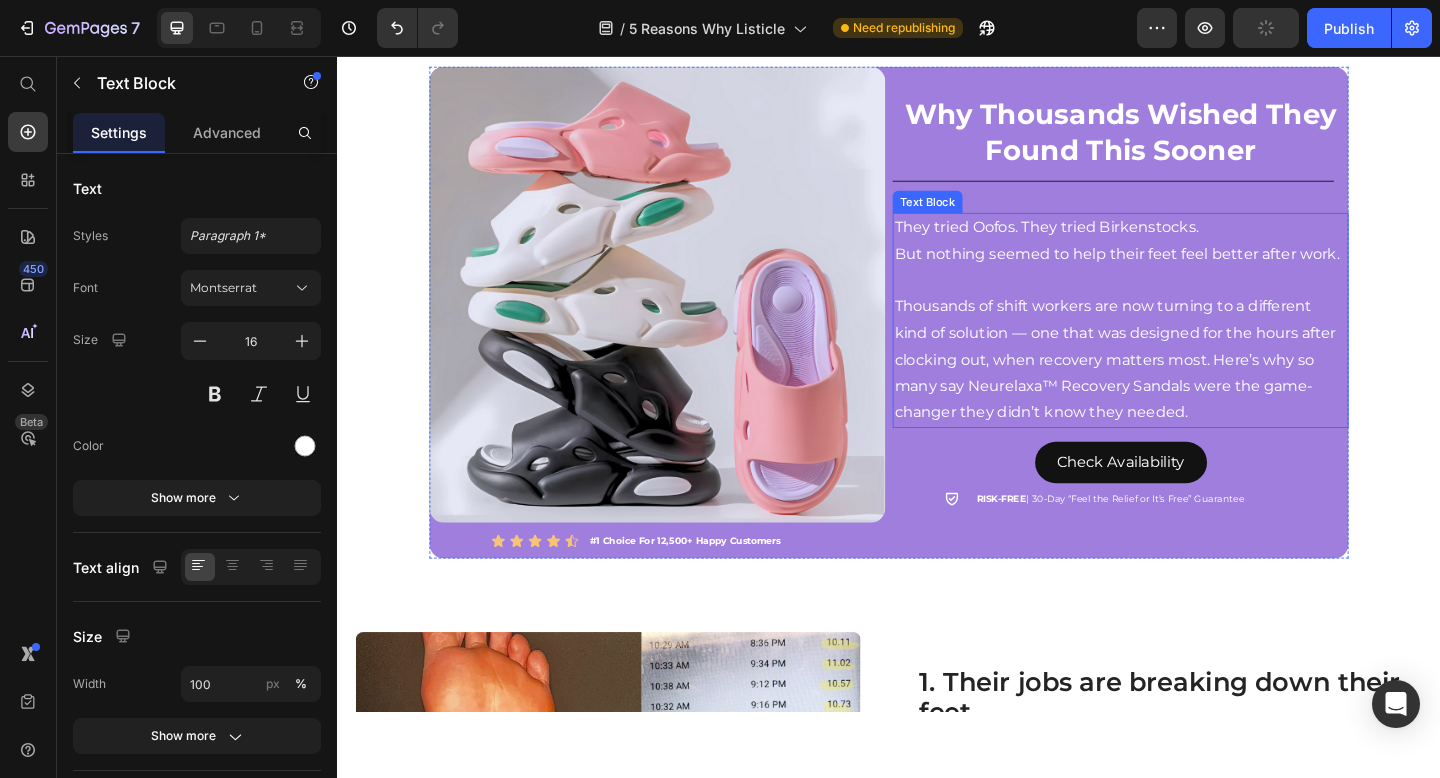 click on "Thousands of shift workers are now turning to a different kind of solution — one that was designed for the hours after clocking out, when recovery matters most. Here’s why so many say Neurelaxa™ Recovery Sandals were the game-changer they didn’t know they needed." at bounding box center (1189, 387) 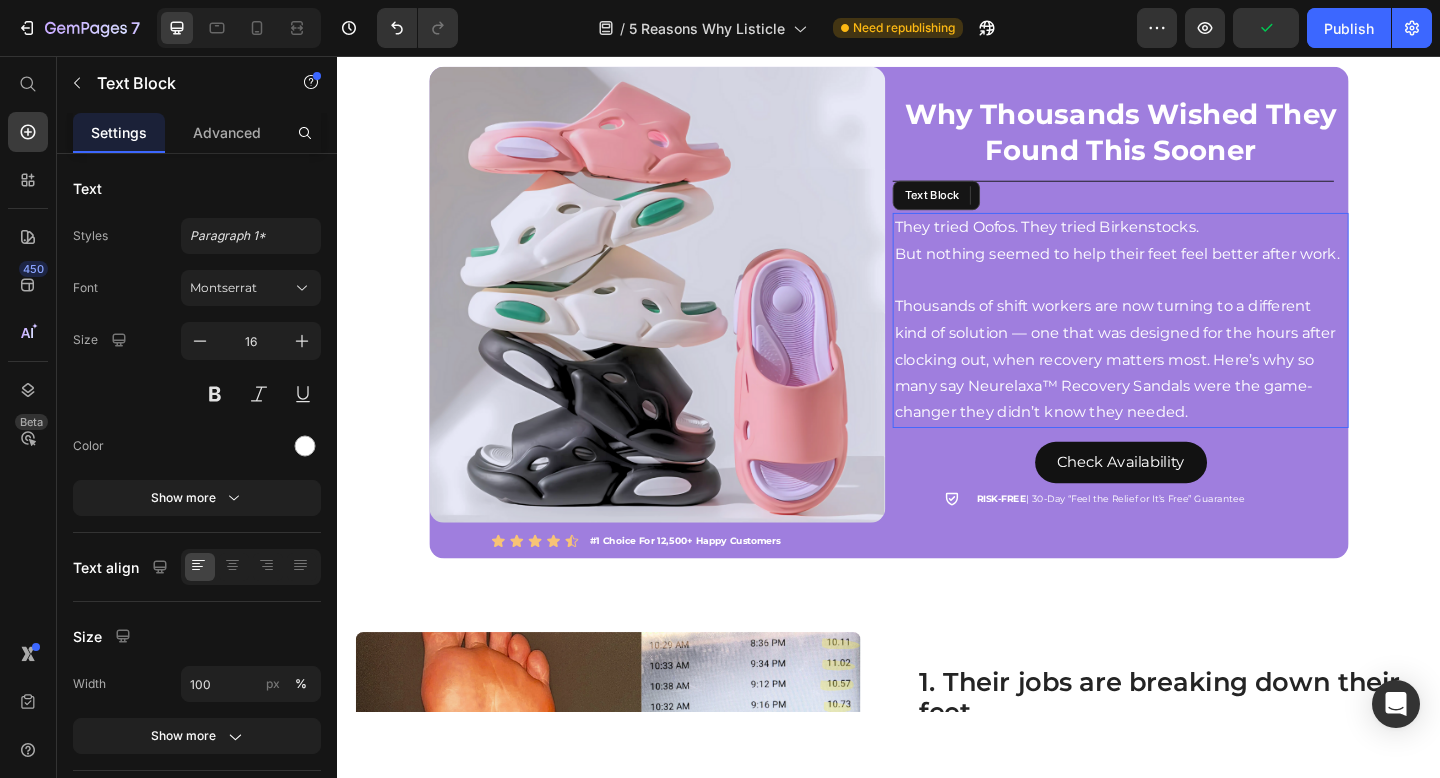 click on "Thousands of shift workers are now turning to a different kind of solution — one that was designed for the hours after clocking out, when recovery matters most. Here’s why so many say Neurelaxa™ Recovery Sandals were the game-changer they didn’t know they needed." at bounding box center [1189, 387] 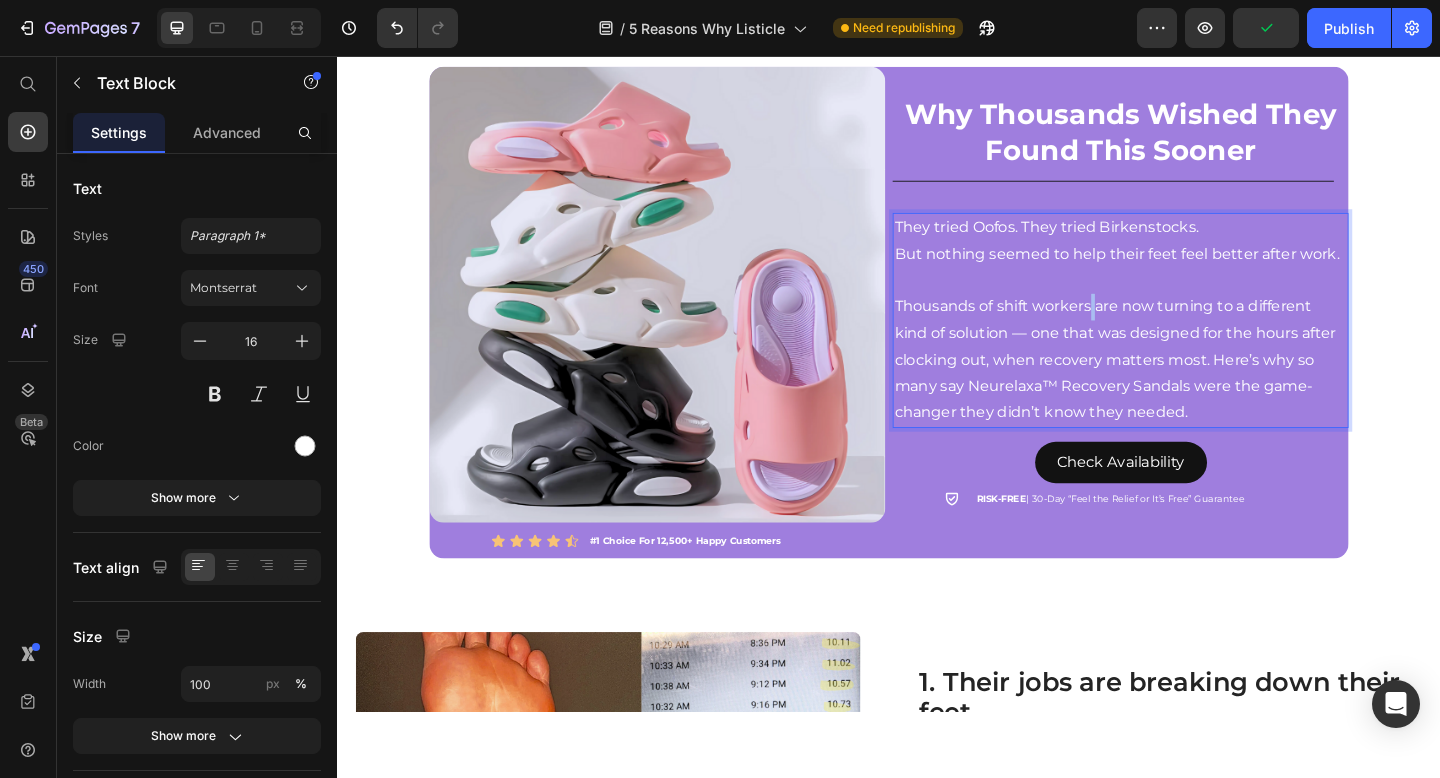 click on "Thousands of shift workers are now turning to a different kind of solution — one that was designed for the hours after clocking out, when recovery matters most. Here’s why so many say Neurelaxa™ Recovery Sandals were the game-changer they didn’t know they needed." at bounding box center (1189, 387) 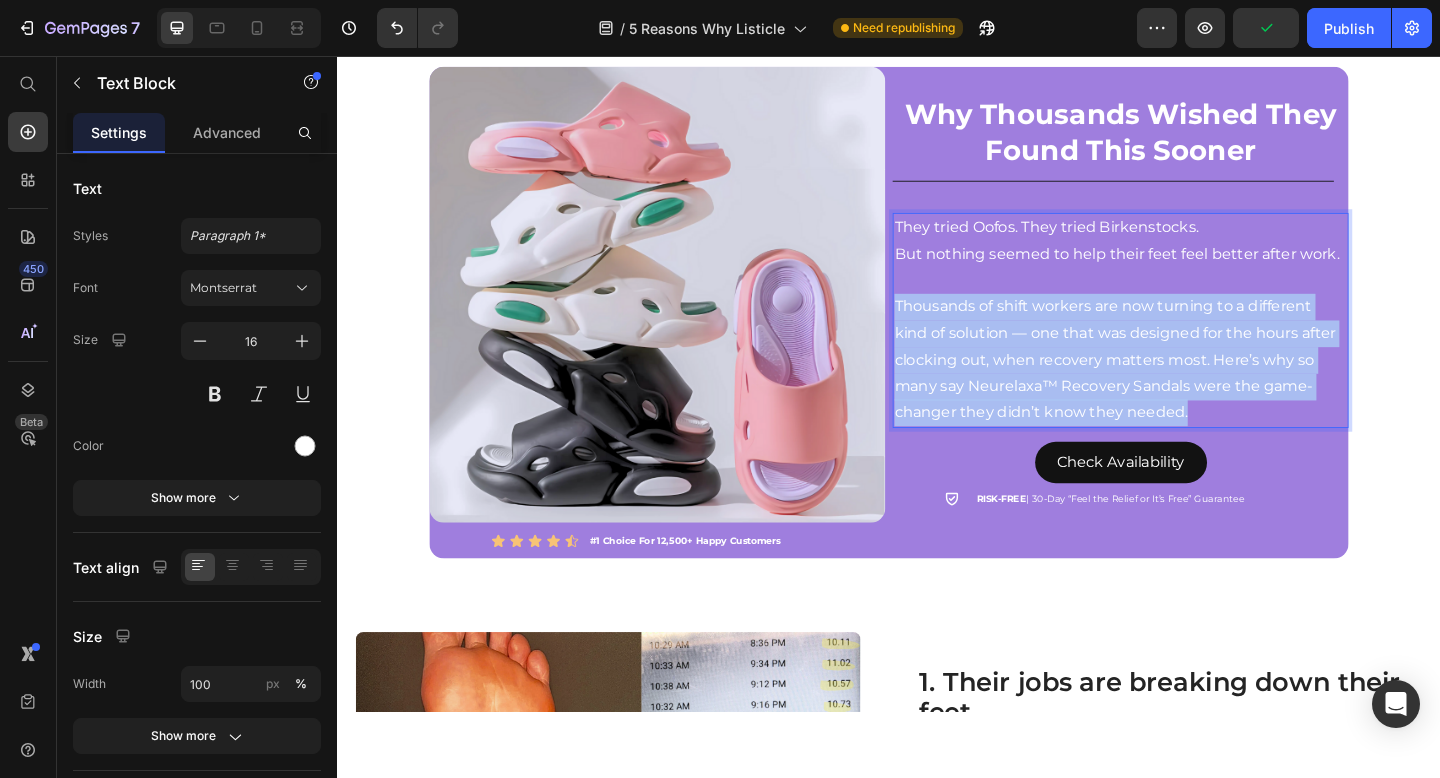 click on "Thousands of shift workers are now turning to a different kind of solution — one that was designed for the hours after clocking out, when recovery matters most. Here’s why so many say Neurelaxa™ Recovery Sandals were the game-changer they didn’t know they needed." at bounding box center (1189, 387) 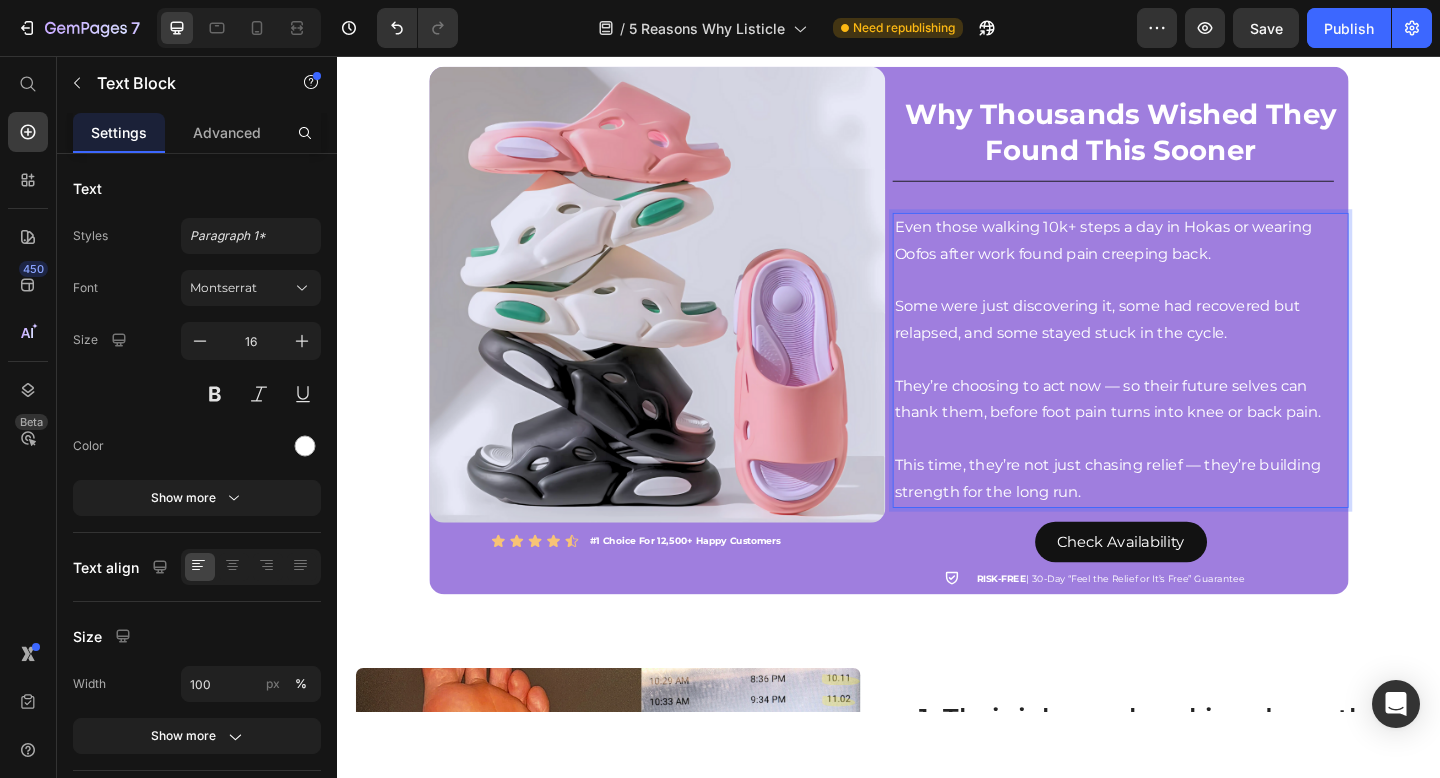click on "They’re choosing to act now — so their future selves can thank them, before foot pain turns into knee or back pain." at bounding box center [1189, 431] 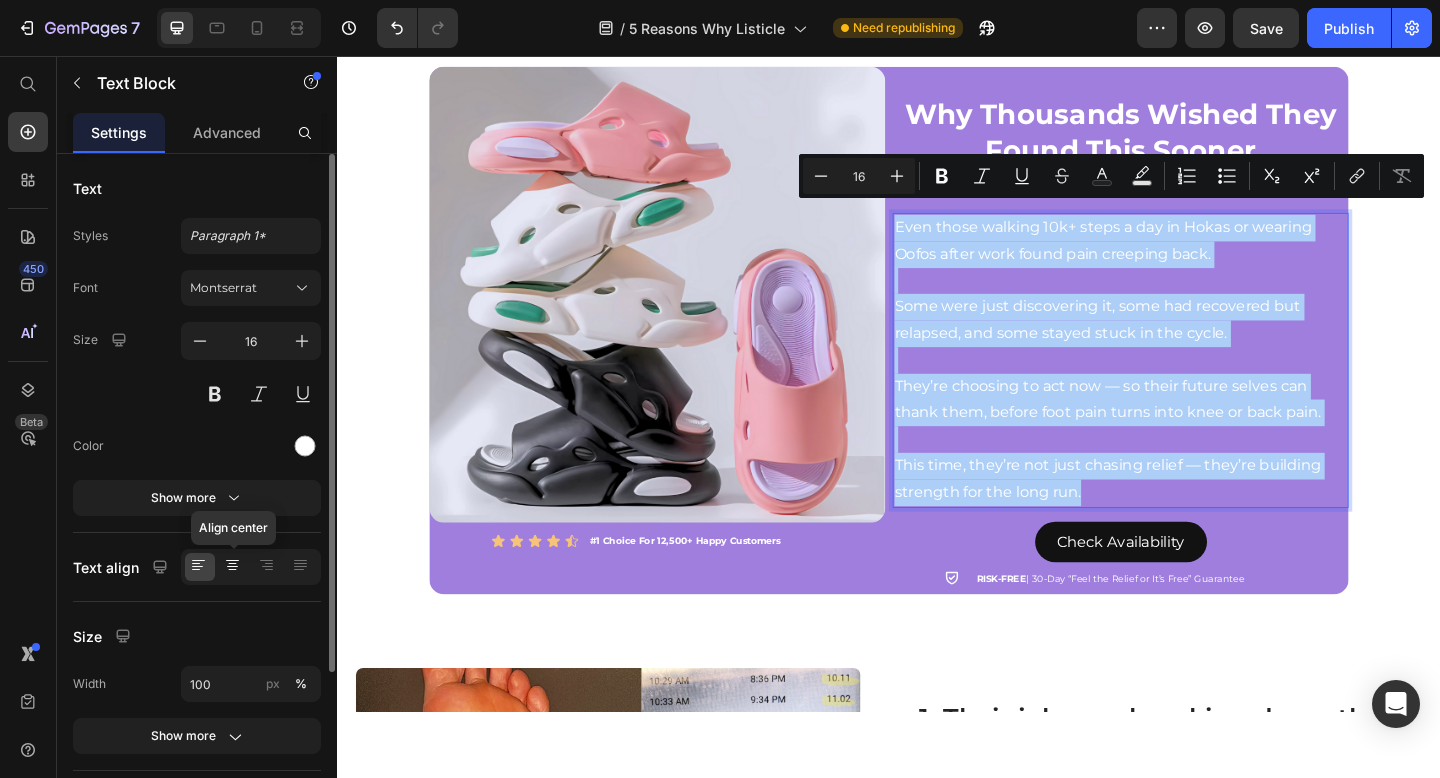 click 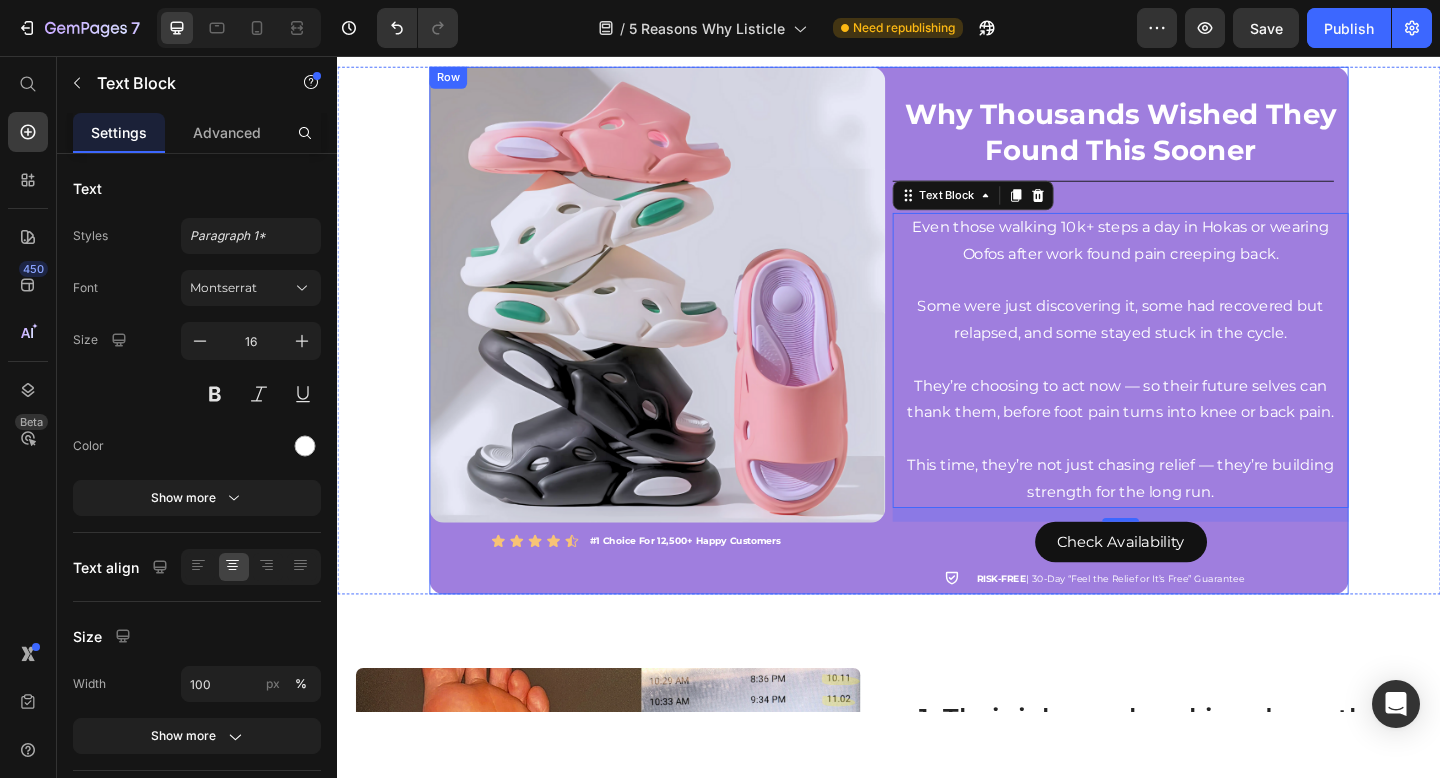 click on "Image Icon Icon Icon Icon
Icon Icon List #1 Choice For 12,500+ Happy Customers Text Block Row" at bounding box center [685, 355] 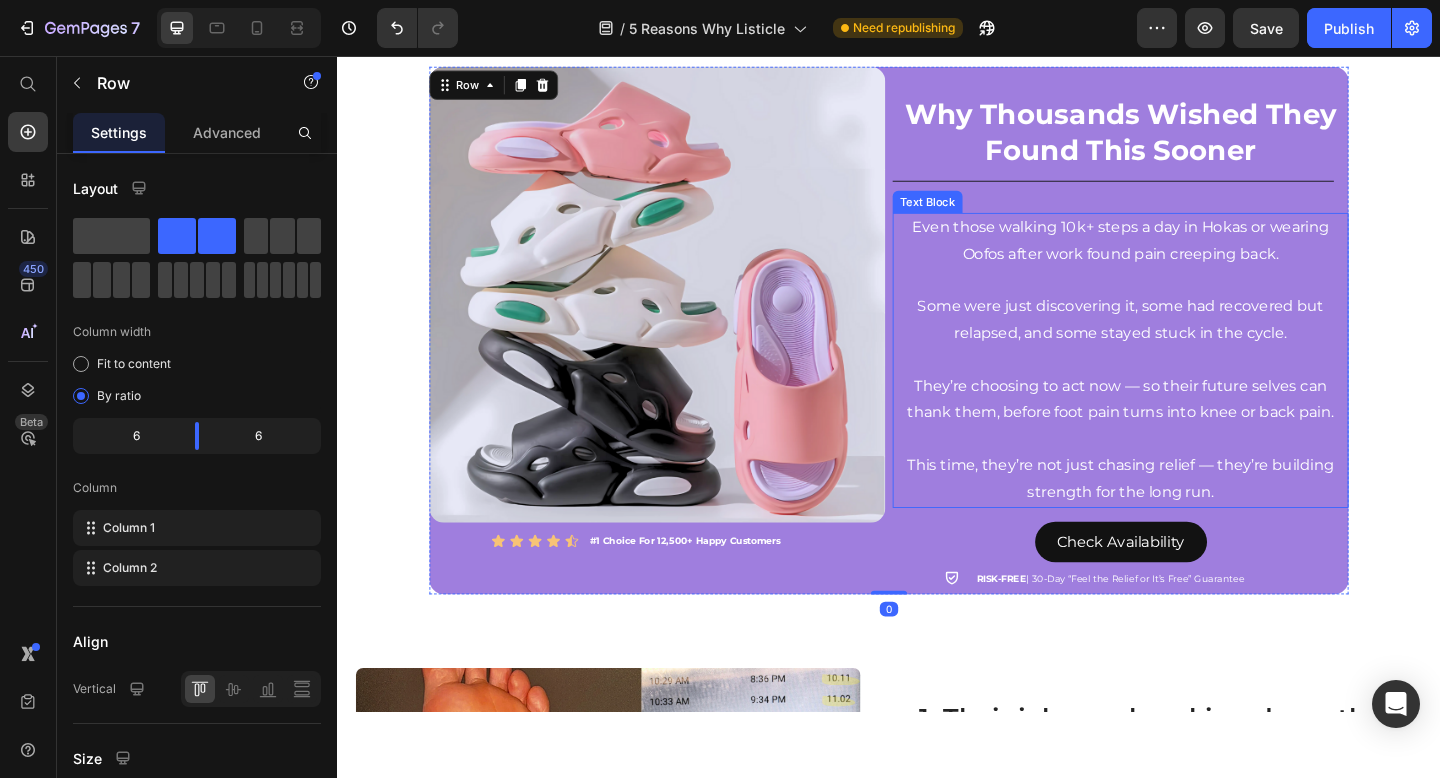 scroll, scrollTop: 203, scrollLeft: 0, axis: vertical 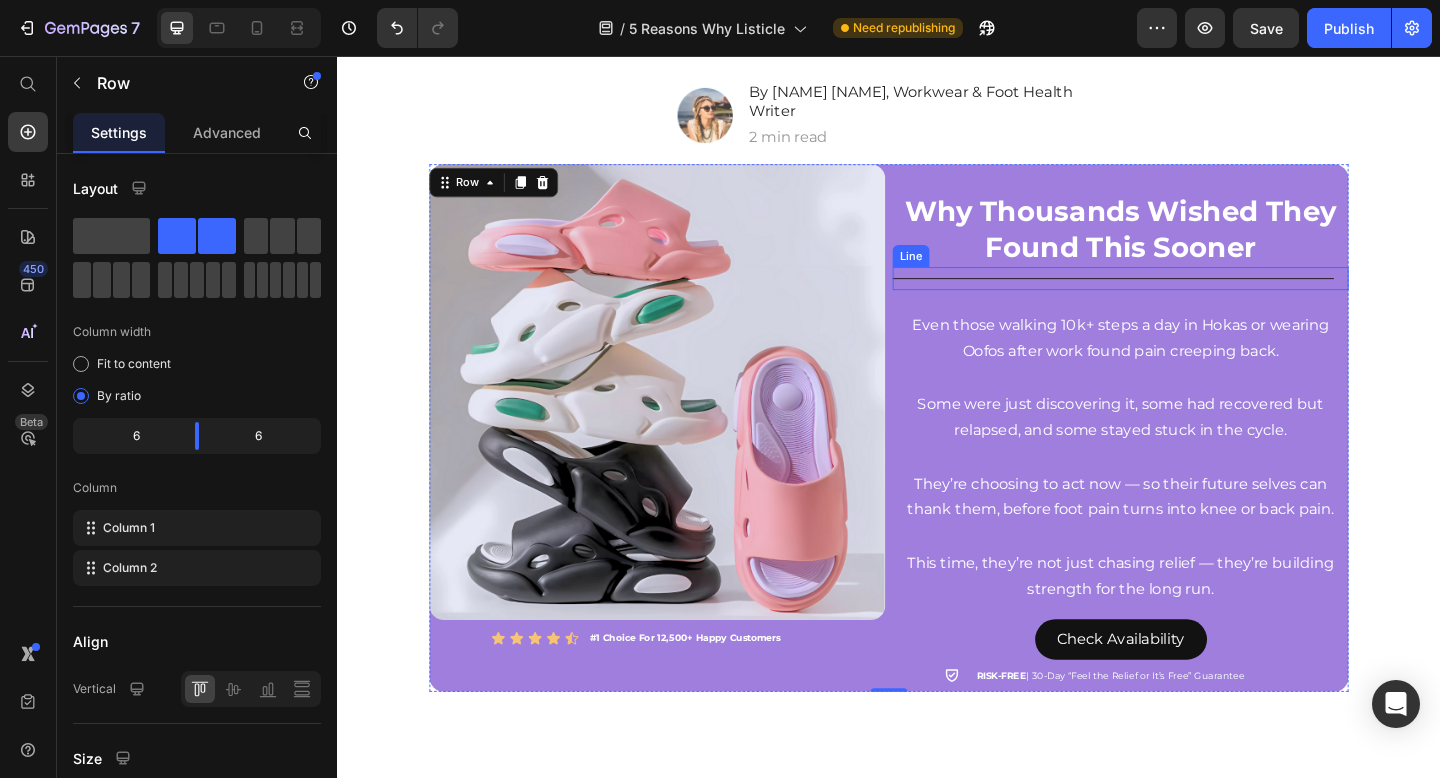 click on "Title Line" at bounding box center (1189, 298) 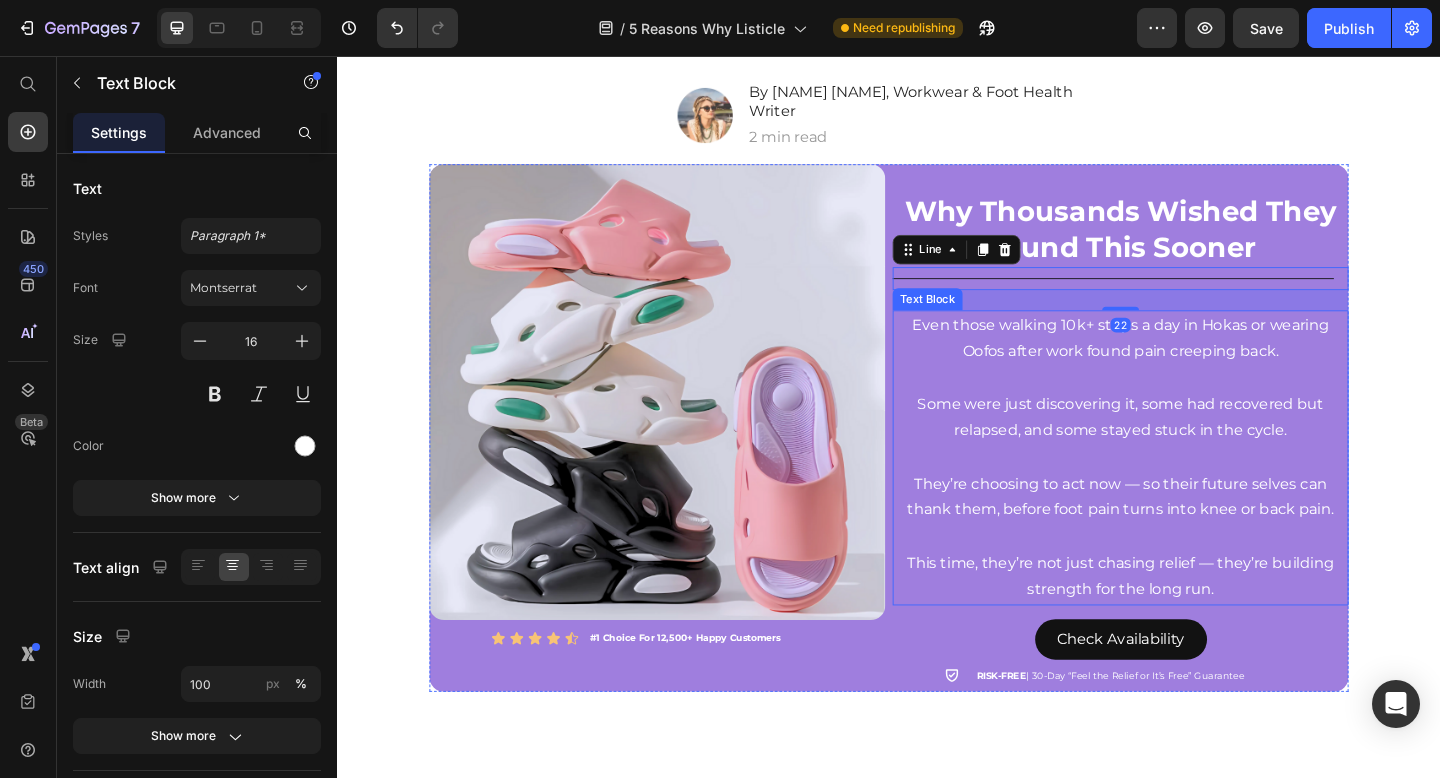 click on "Even those walking 10k+ steps a day in Hokas or wearing Oofos after work found pain creeping back.  Some were just discovering it, some had recovered but relapsed, and some stayed stuck in the cycle.  They’re choosing to act now — so their future selves can thank them, before foot pain turns into knee or back pain. This time, they’re not just chasing relief — they’re building strength for the long run." at bounding box center [1189, 493] 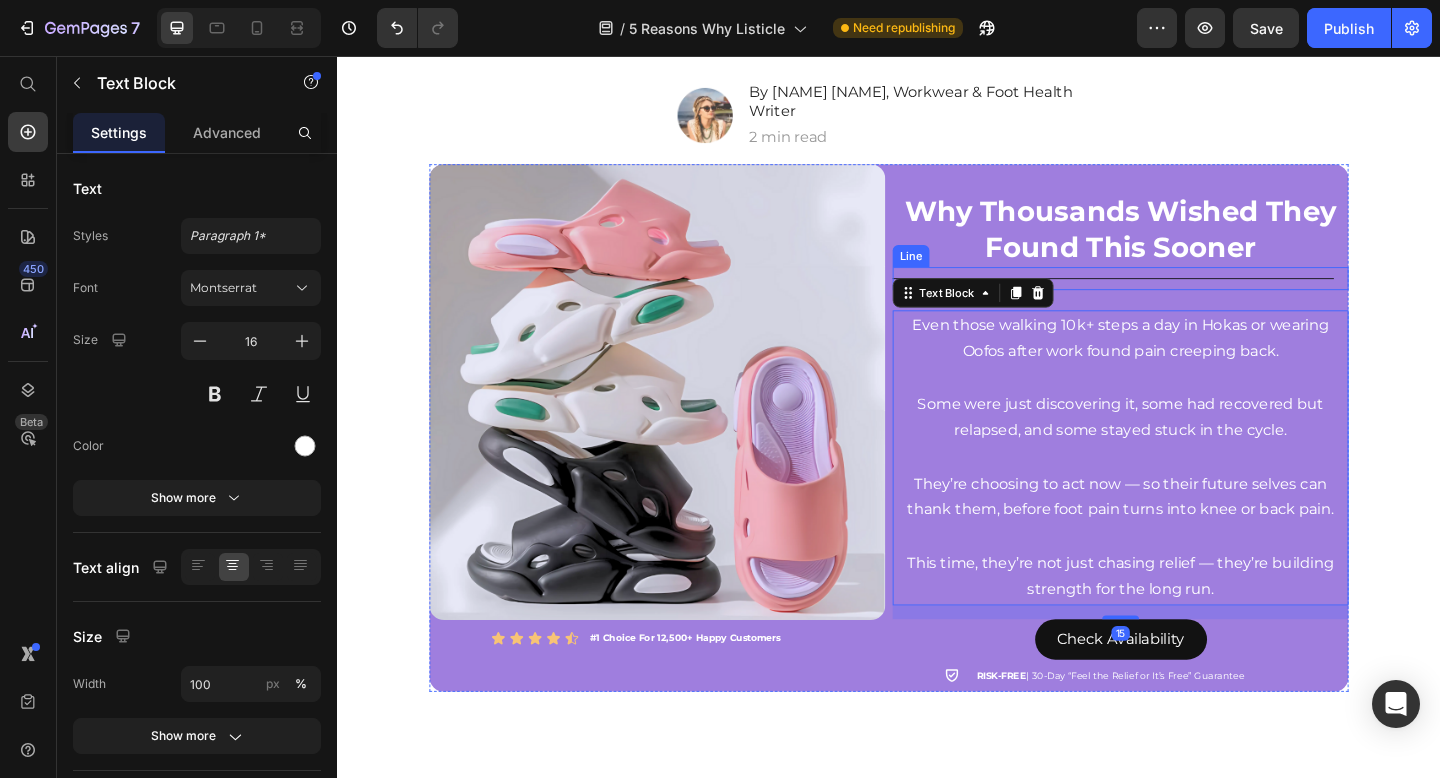 click on "Title Line" at bounding box center [1189, 298] 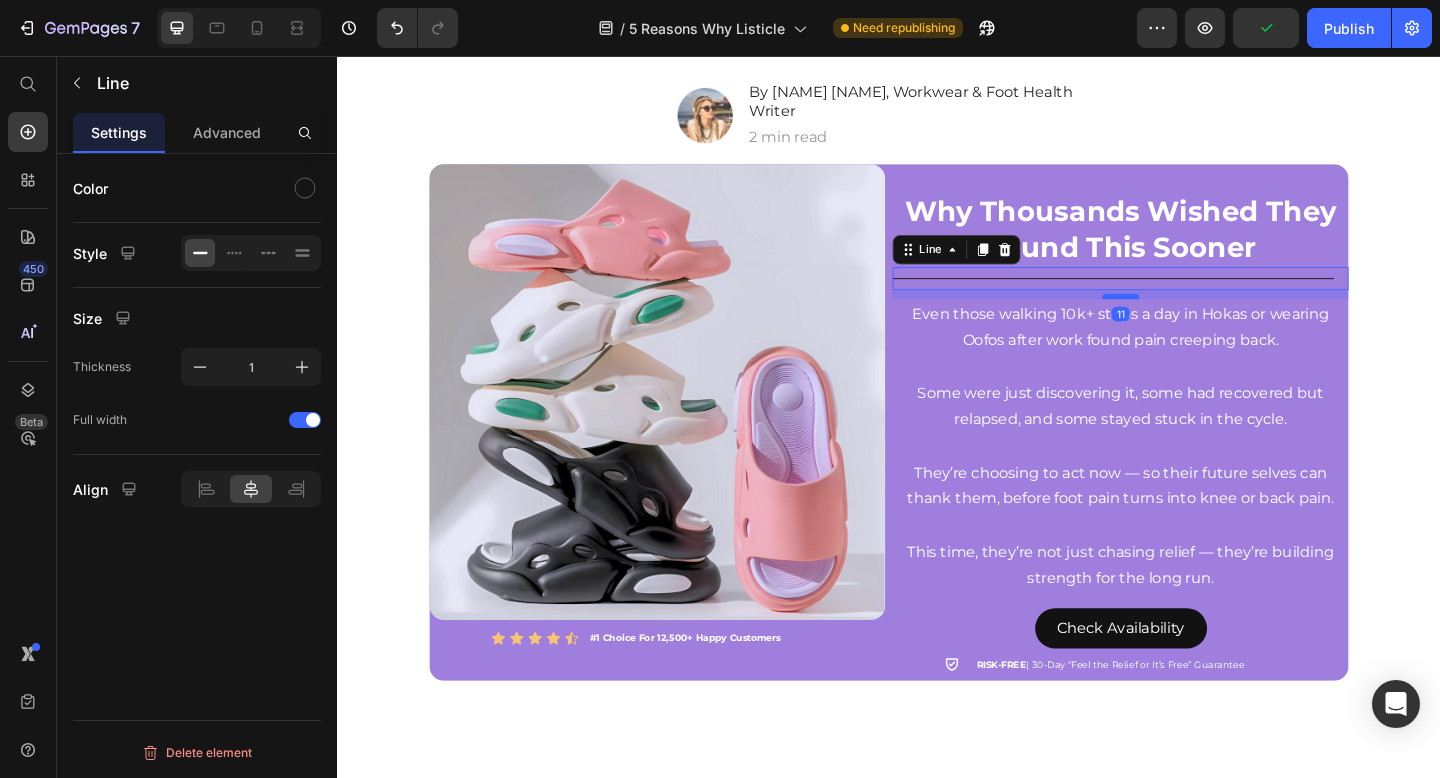 drag, startPoint x: 1177, startPoint y: 317, endPoint x: 1177, endPoint y: 305, distance: 12 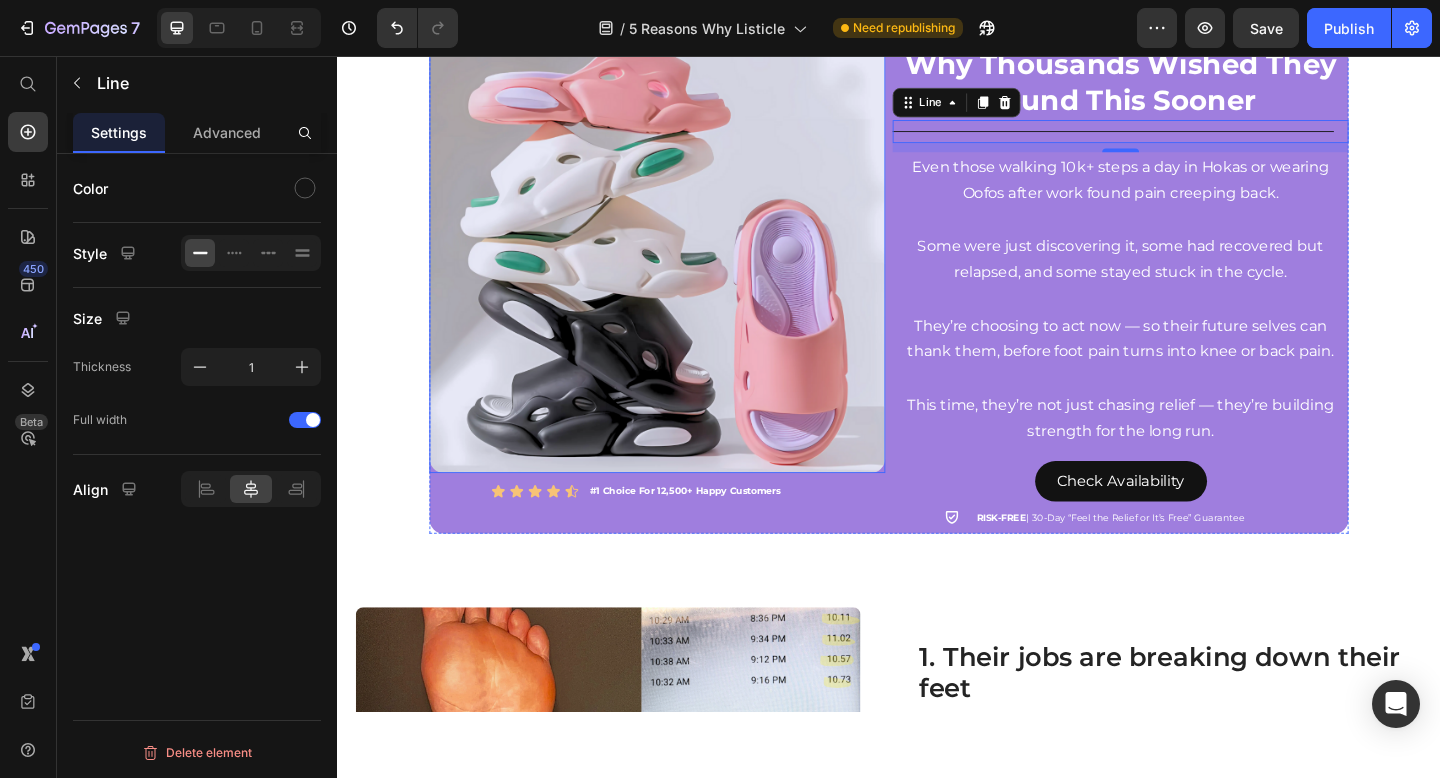 scroll, scrollTop: 389, scrollLeft: 0, axis: vertical 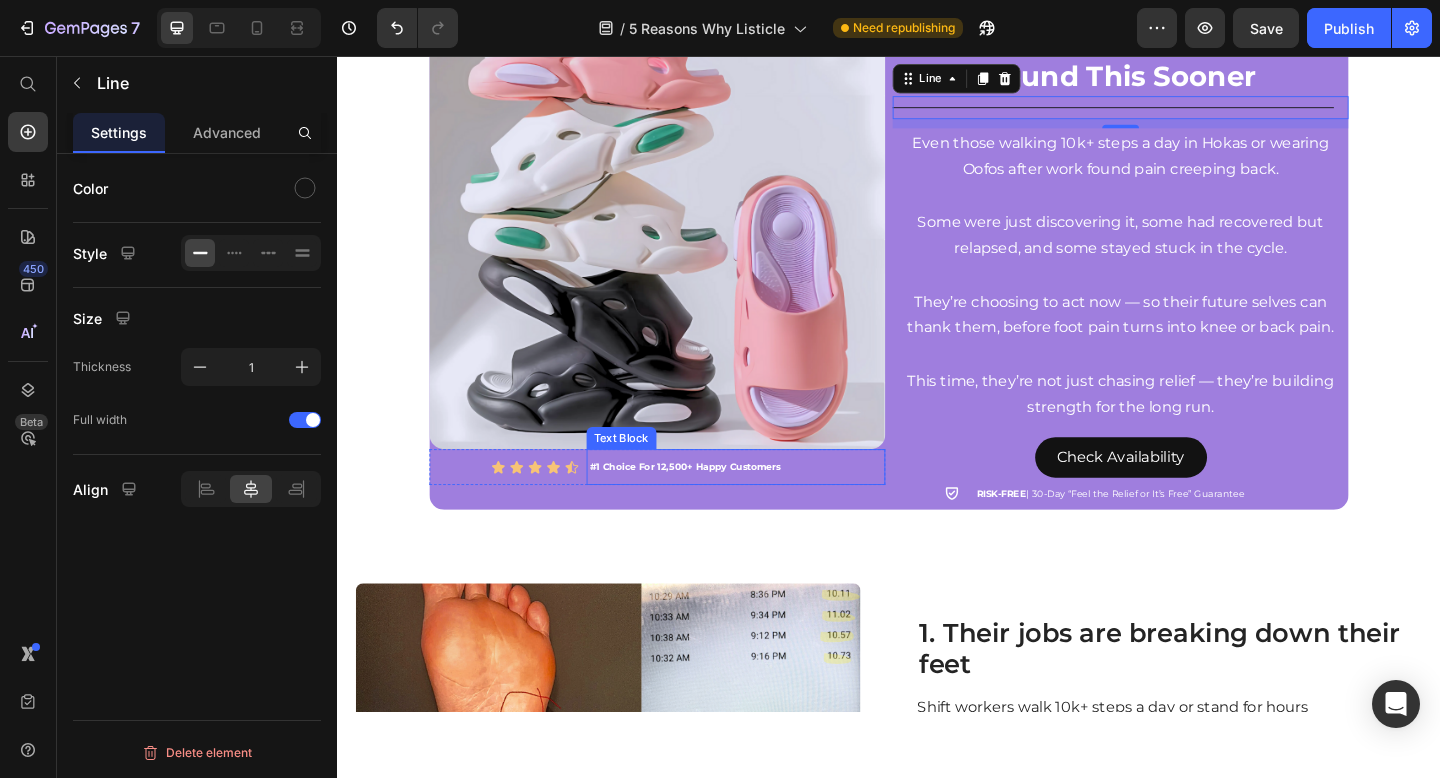 click at bounding box center (685, 236) 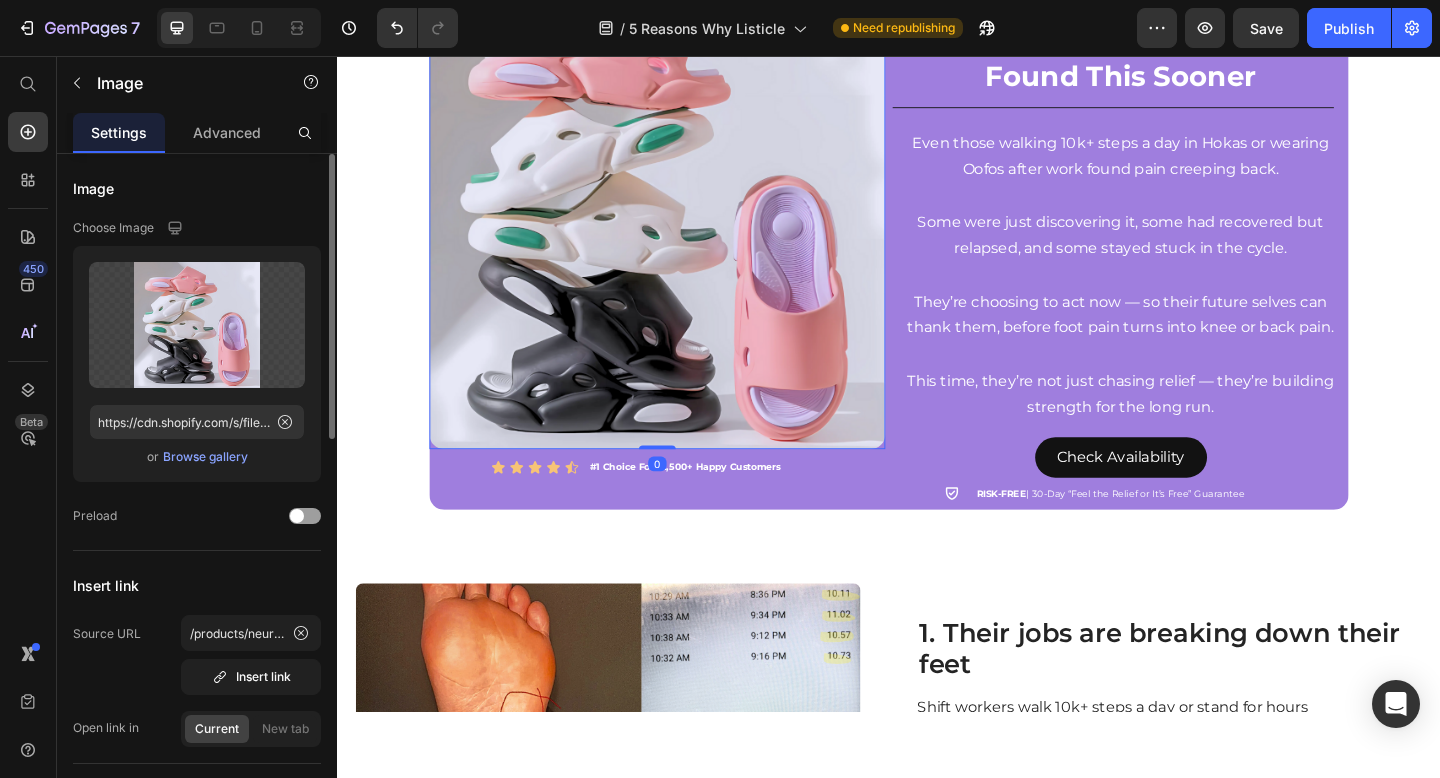 click on "Browse gallery" at bounding box center (205, 457) 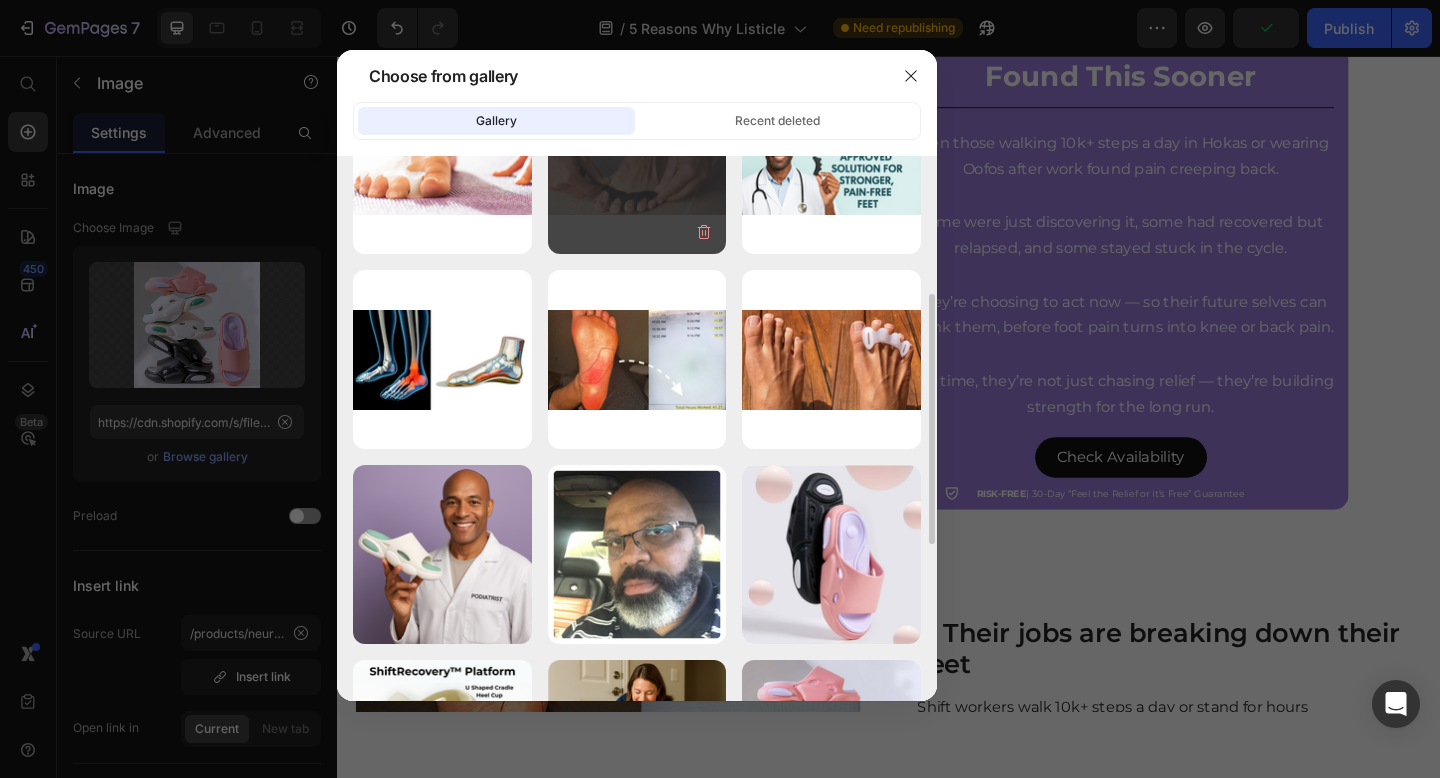 scroll, scrollTop: 314, scrollLeft: 0, axis: vertical 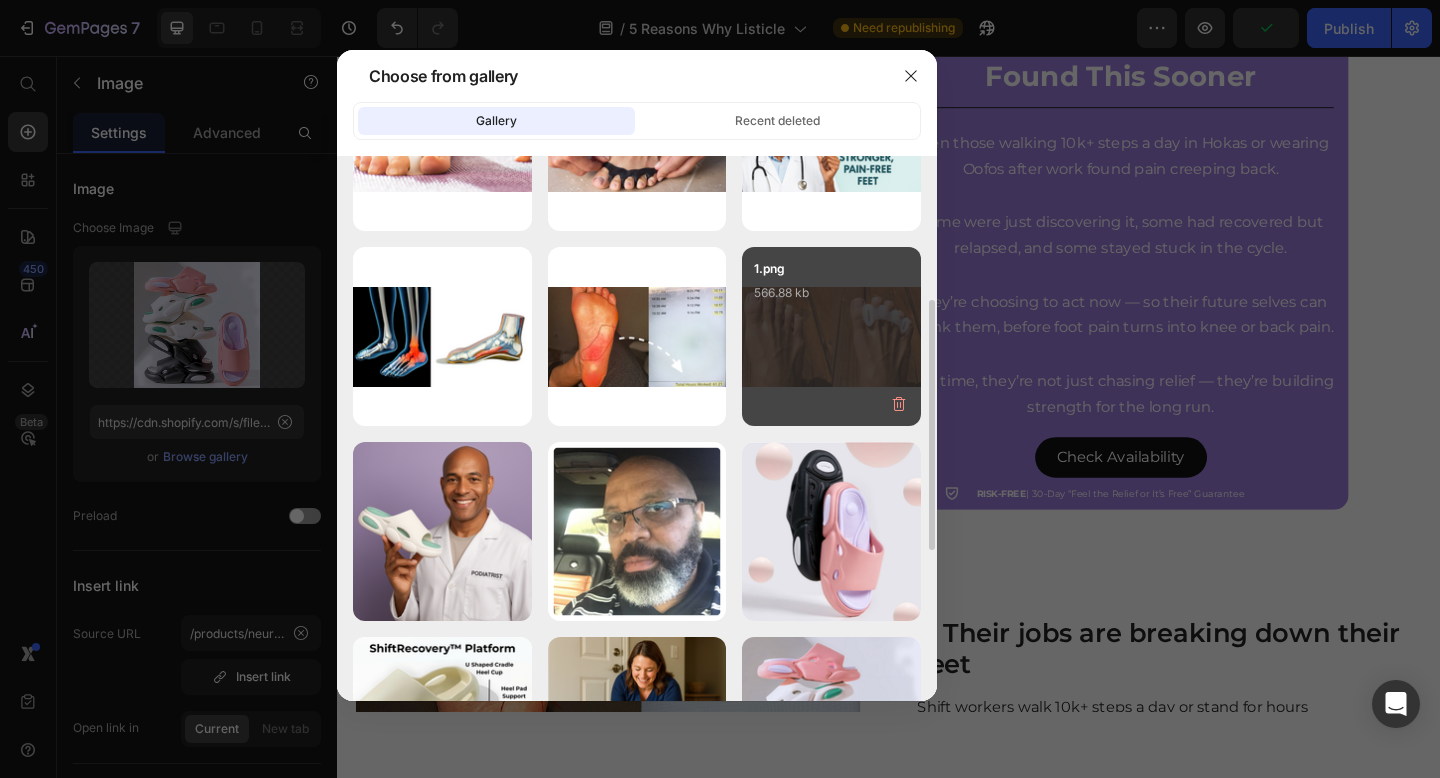 click on "1.png 566.88 kb" at bounding box center (831, 299) 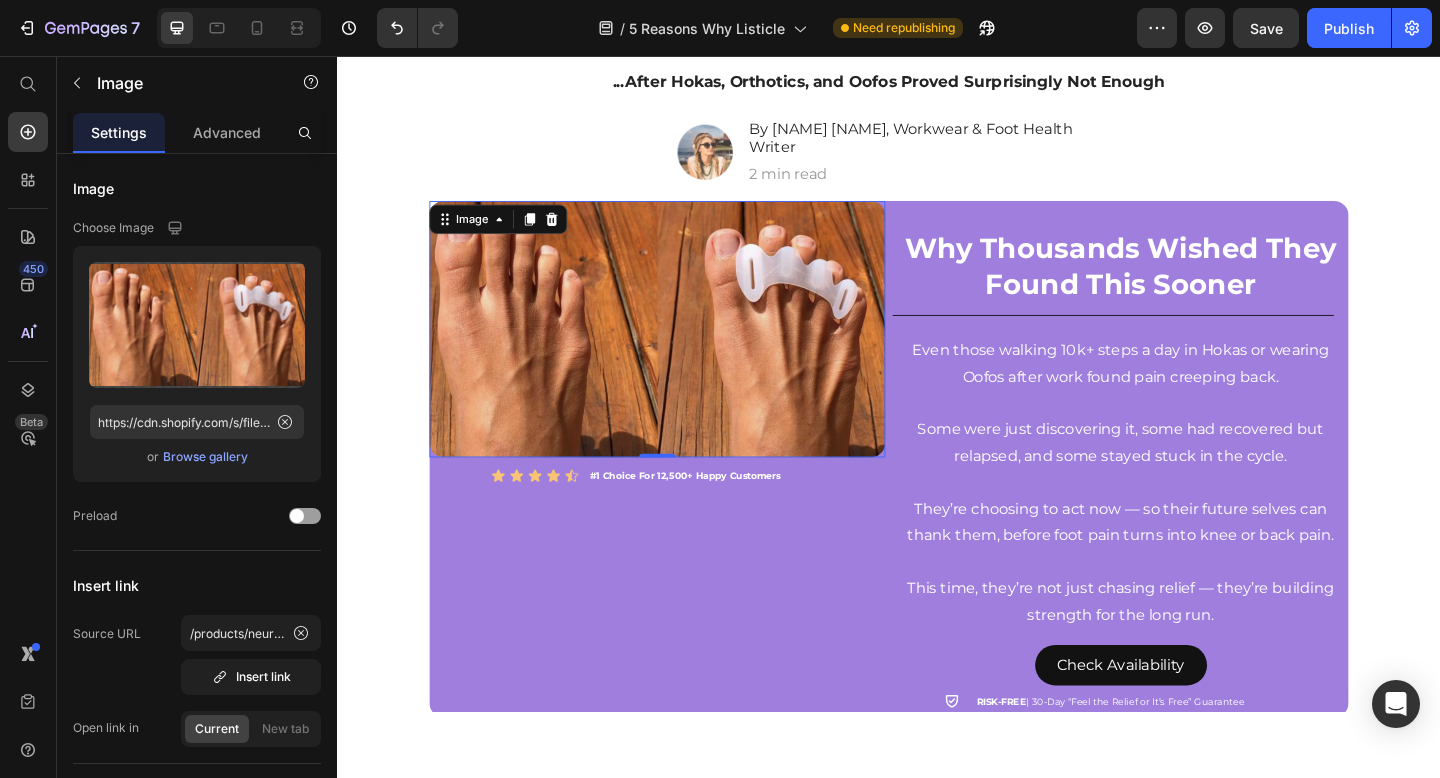 scroll, scrollTop: 169, scrollLeft: 0, axis: vertical 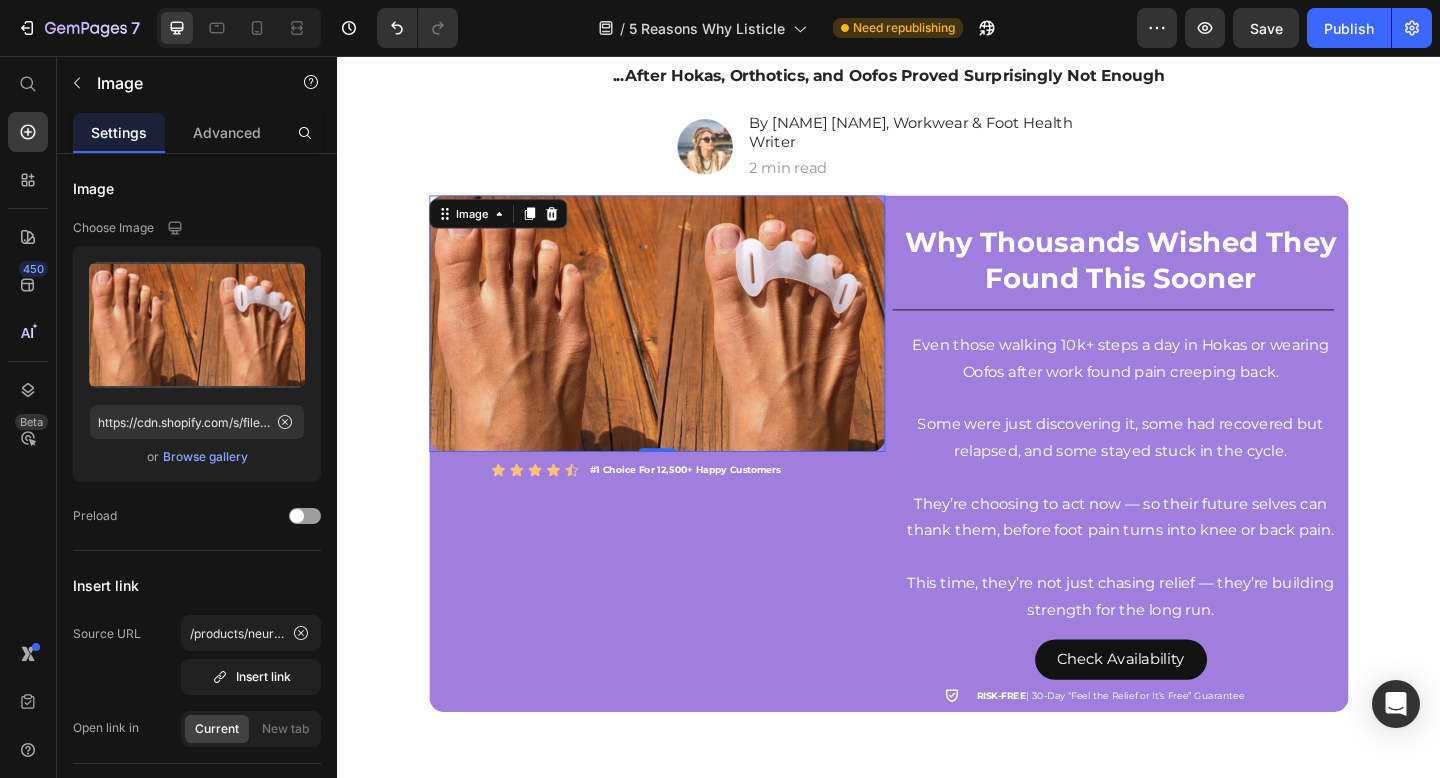 click at bounding box center [685, 347] 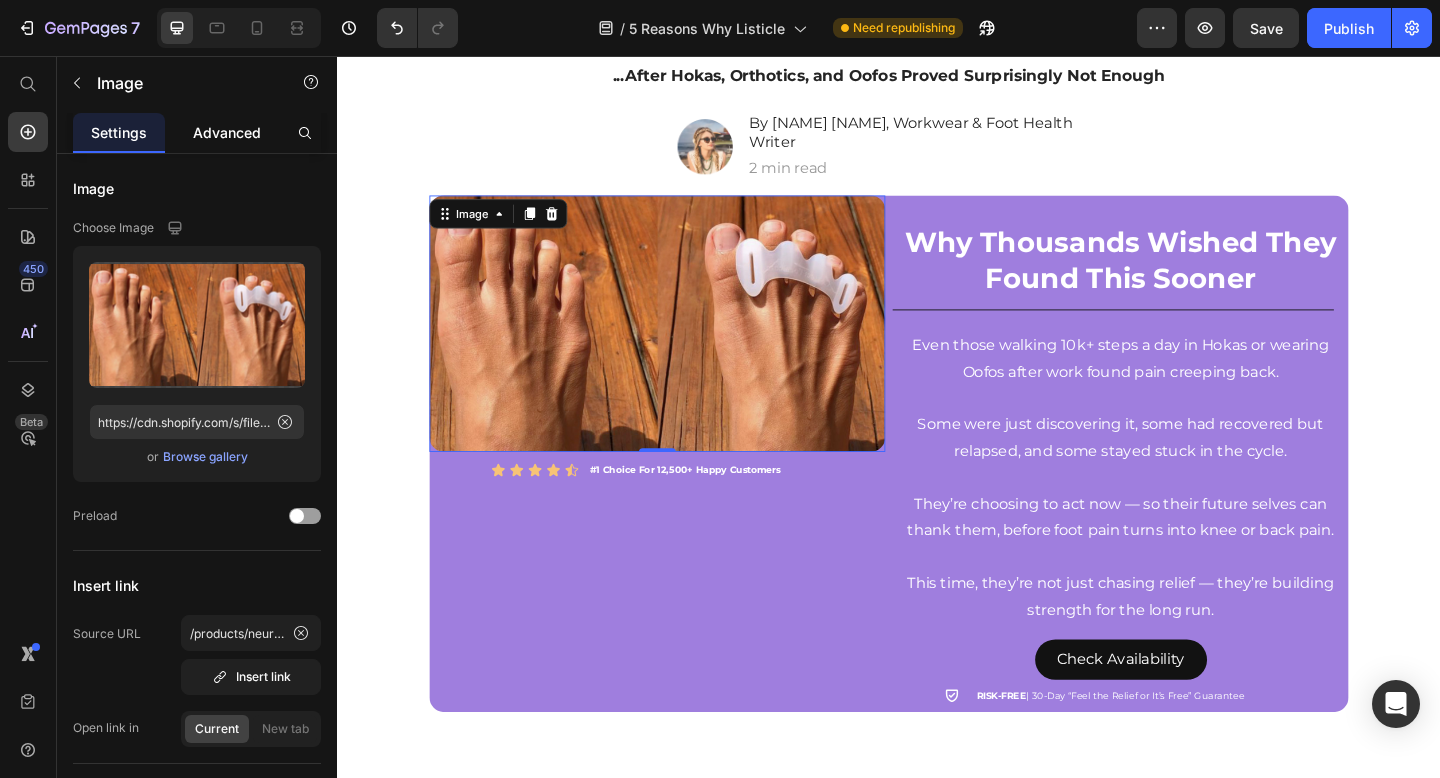click on "Advanced" at bounding box center (227, 132) 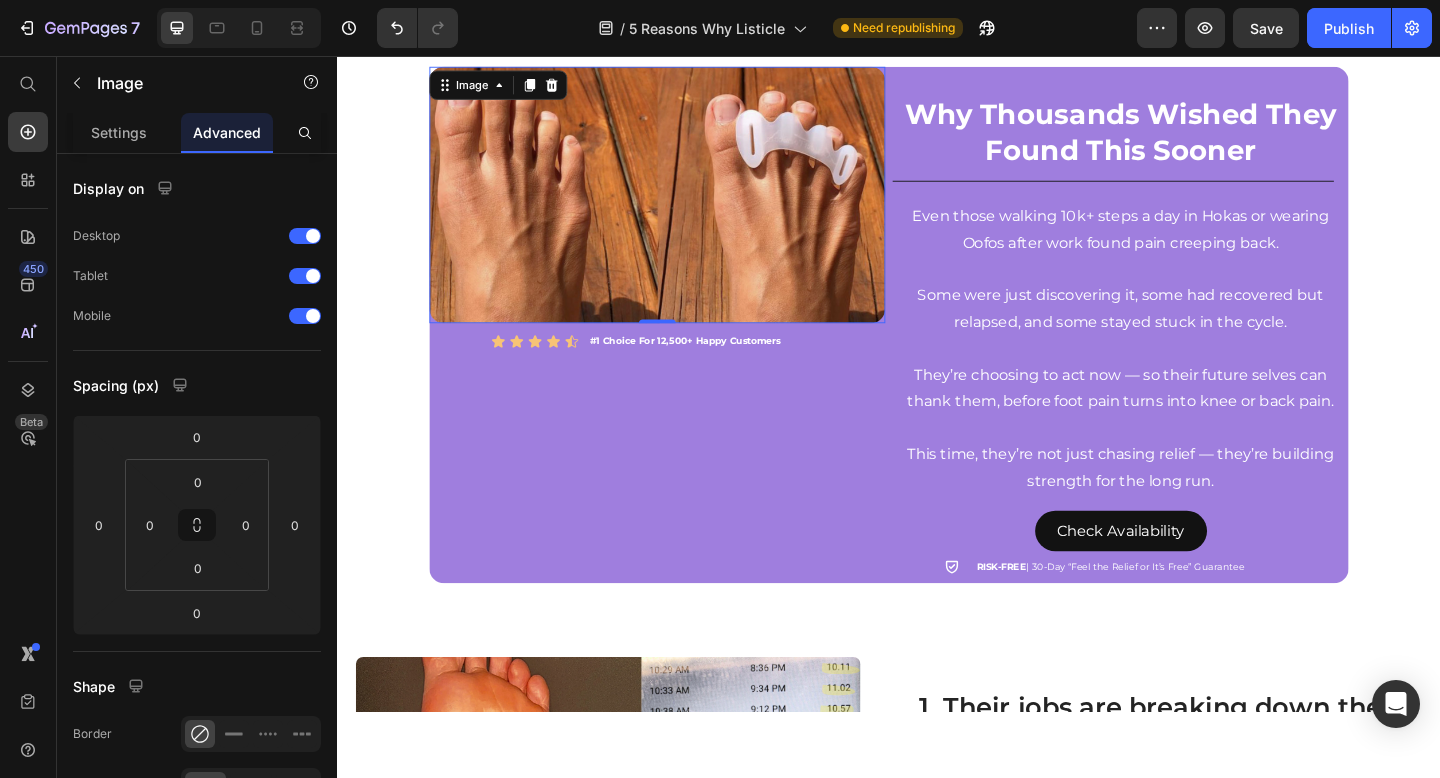 scroll, scrollTop: 331, scrollLeft: 0, axis: vertical 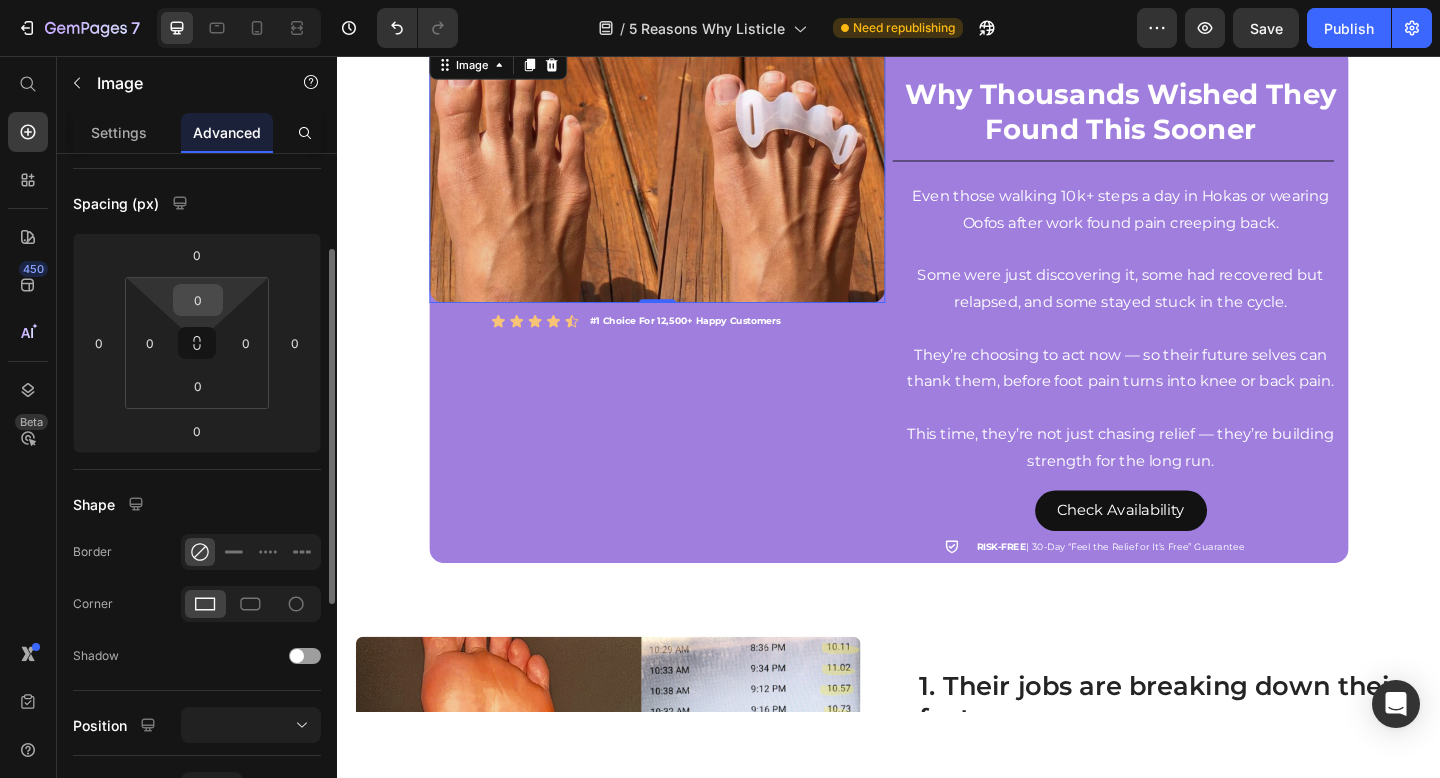 click on "0" at bounding box center [198, 300] 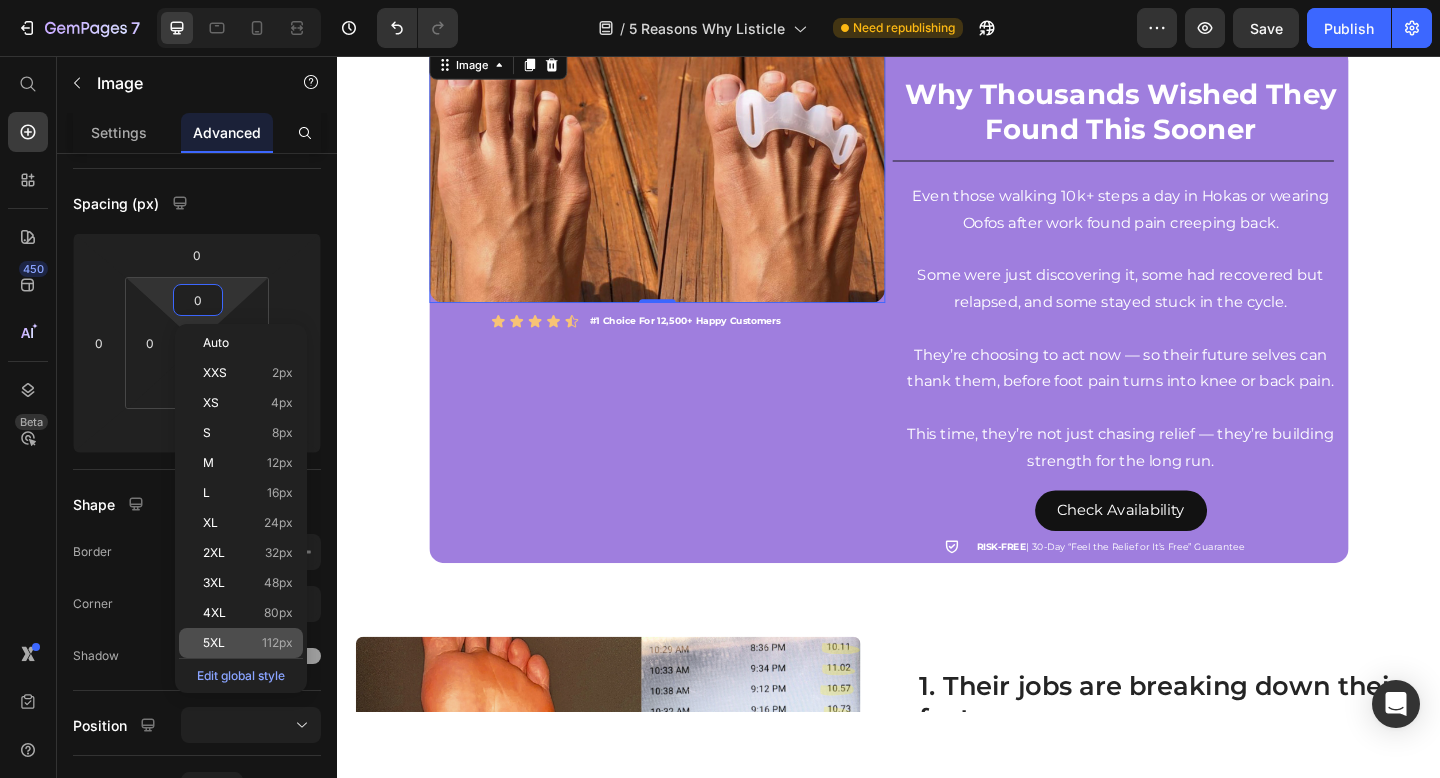 click on "5XL 112px" at bounding box center [248, 643] 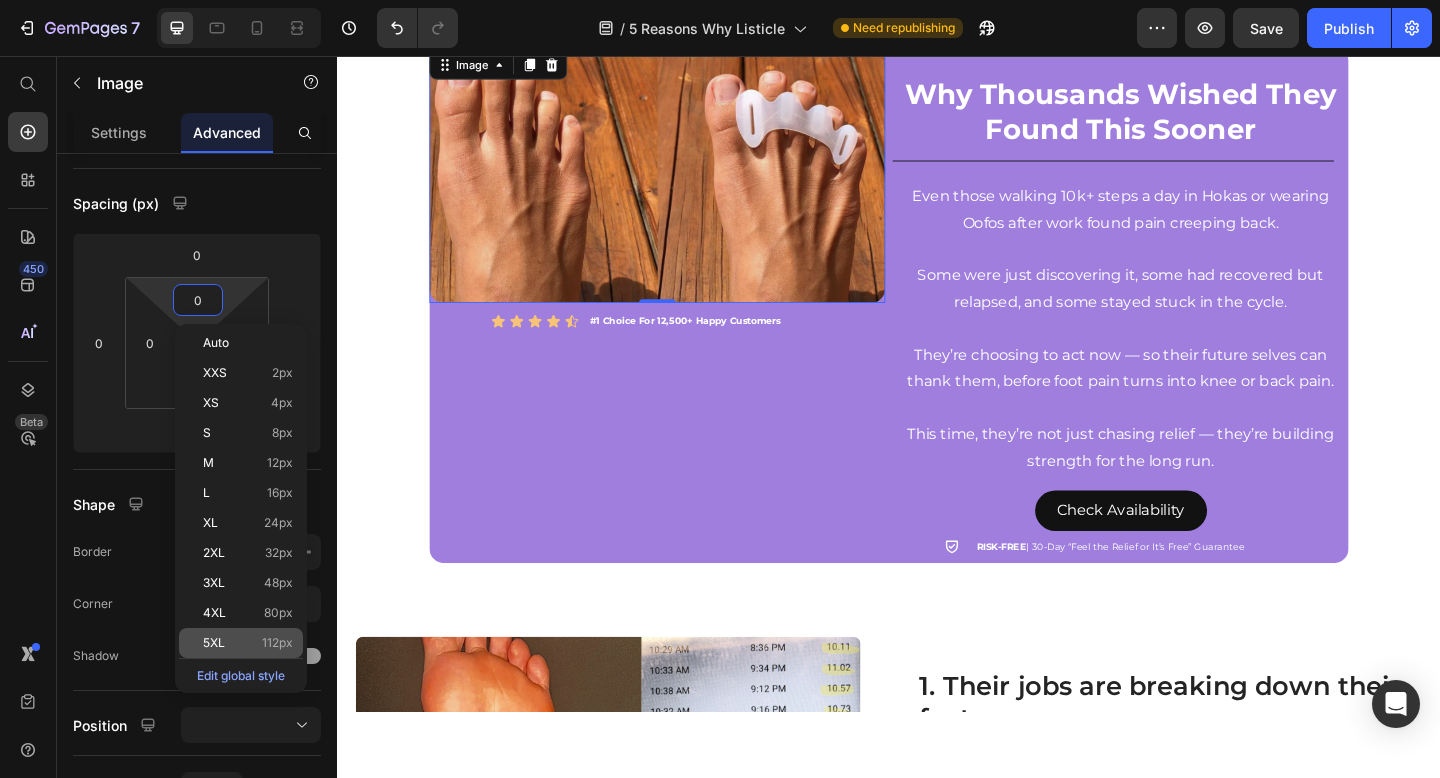 type on "112" 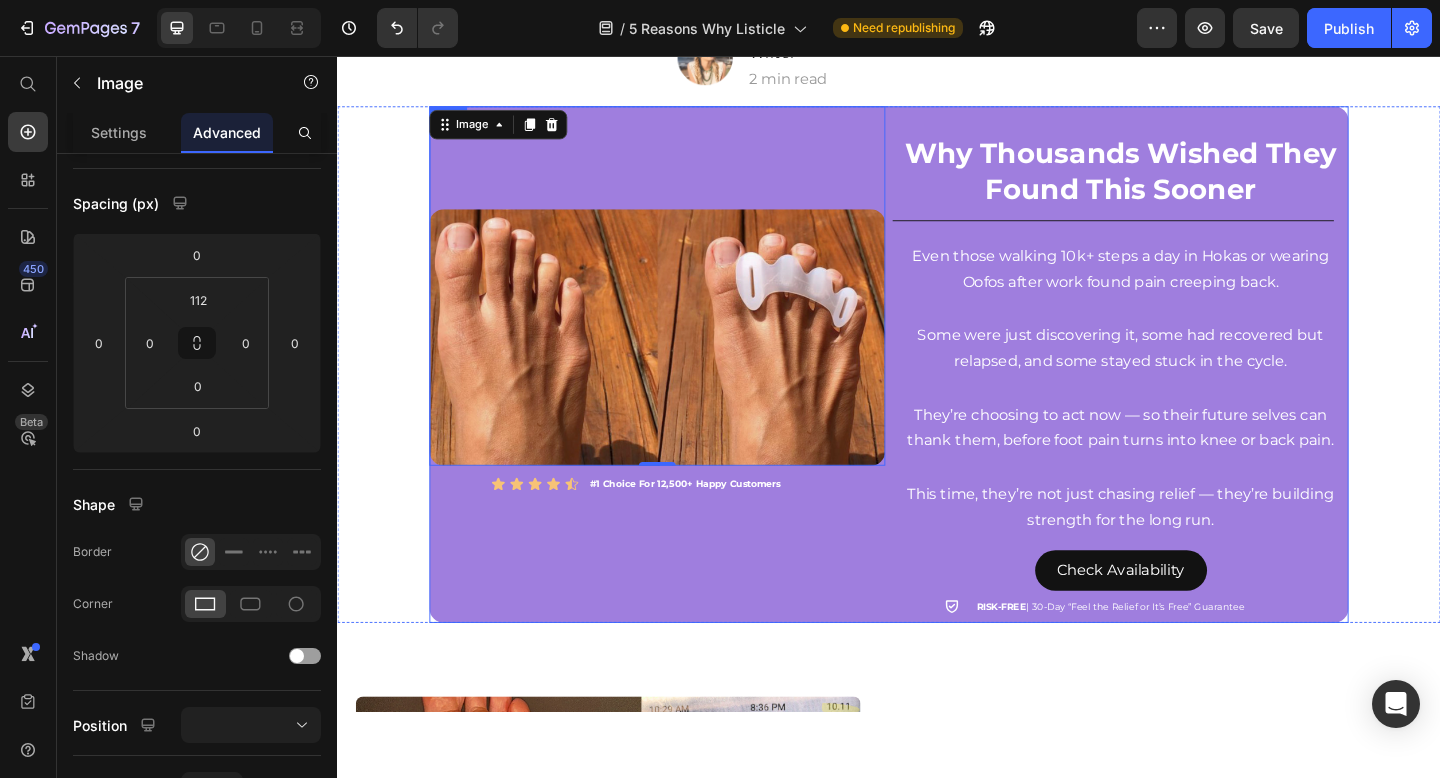 scroll, scrollTop: 176, scrollLeft: 0, axis: vertical 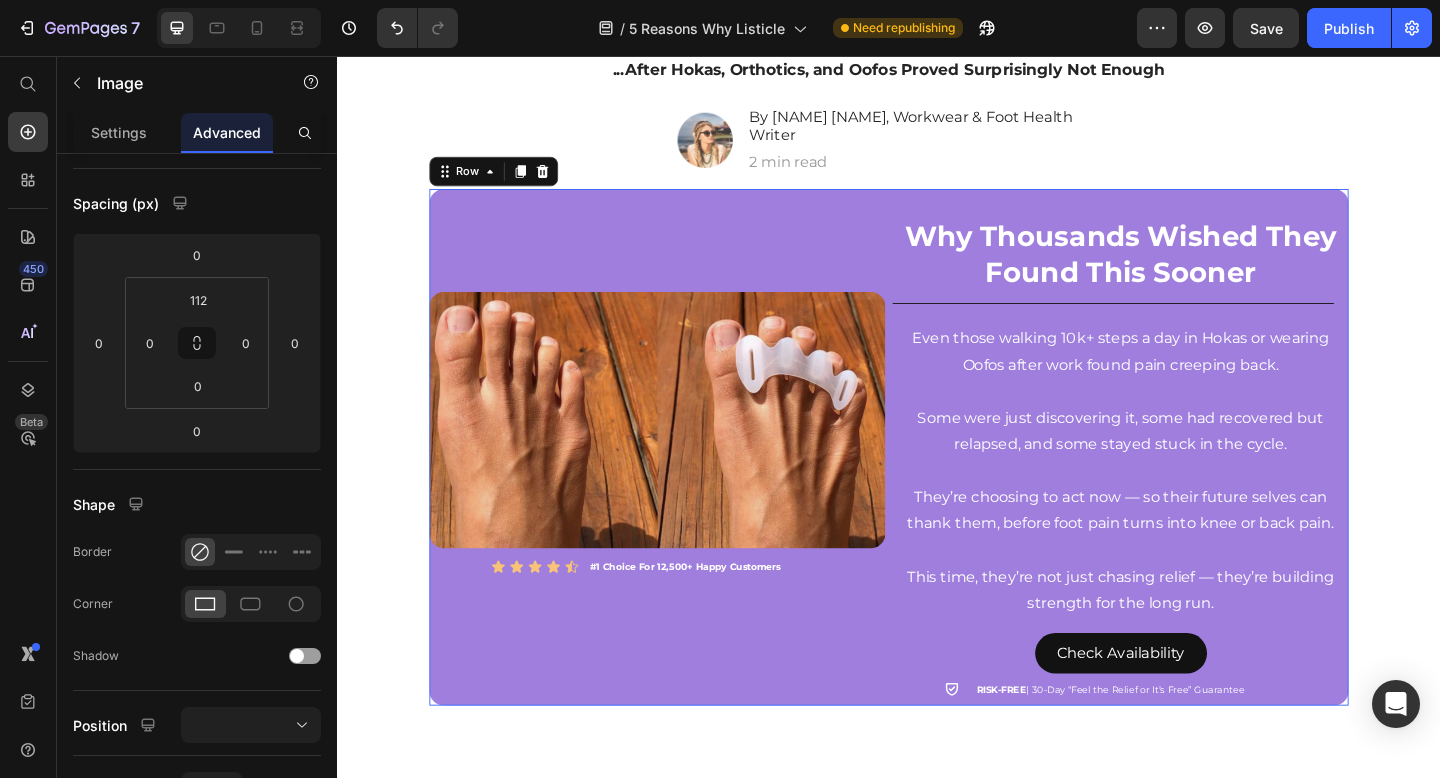 click on "Image Icon Icon Icon Icon
Icon Icon List #1 Choice For 12,500+ Happy Customers Text Block Row" at bounding box center [685, 482] 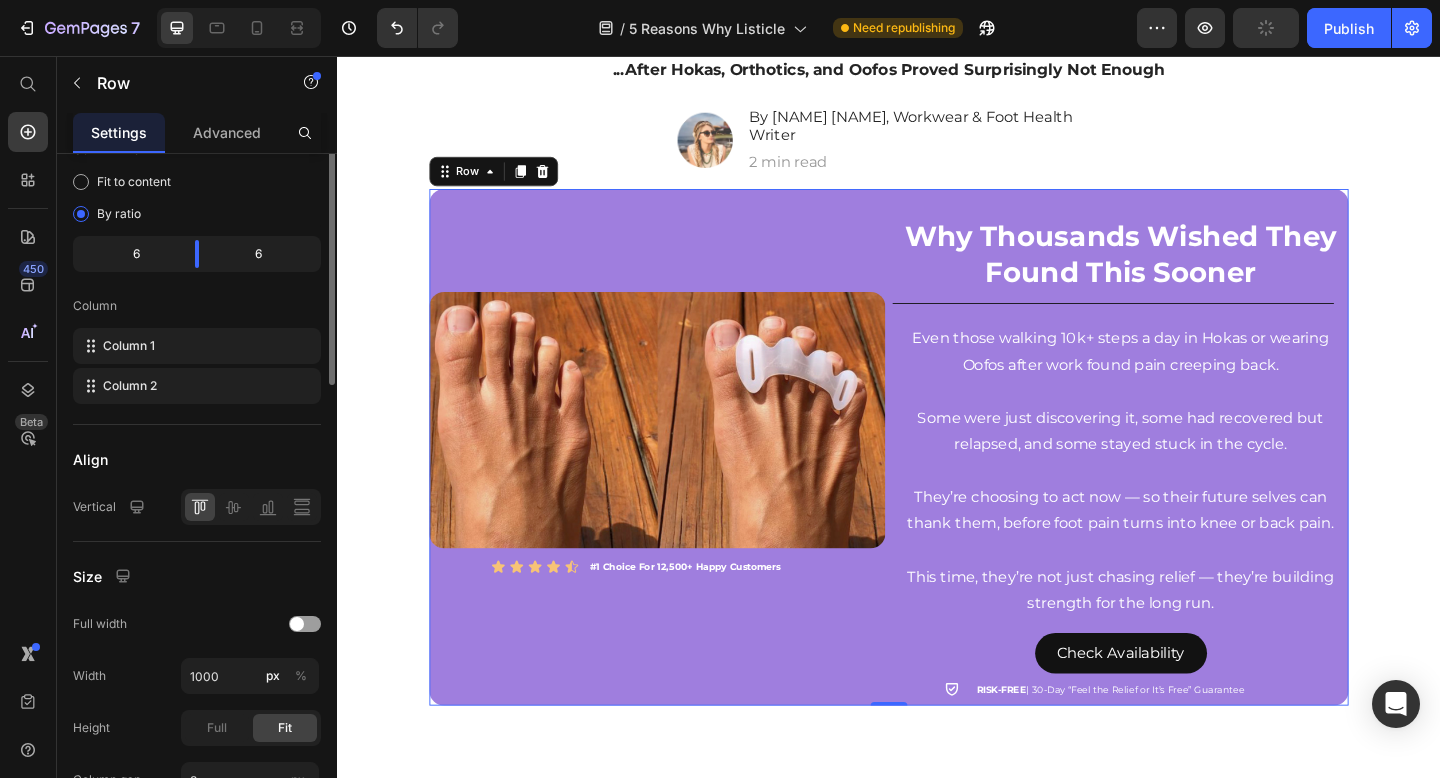 scroll, scrollTop: 0, scrollLeft: 0, axis: both 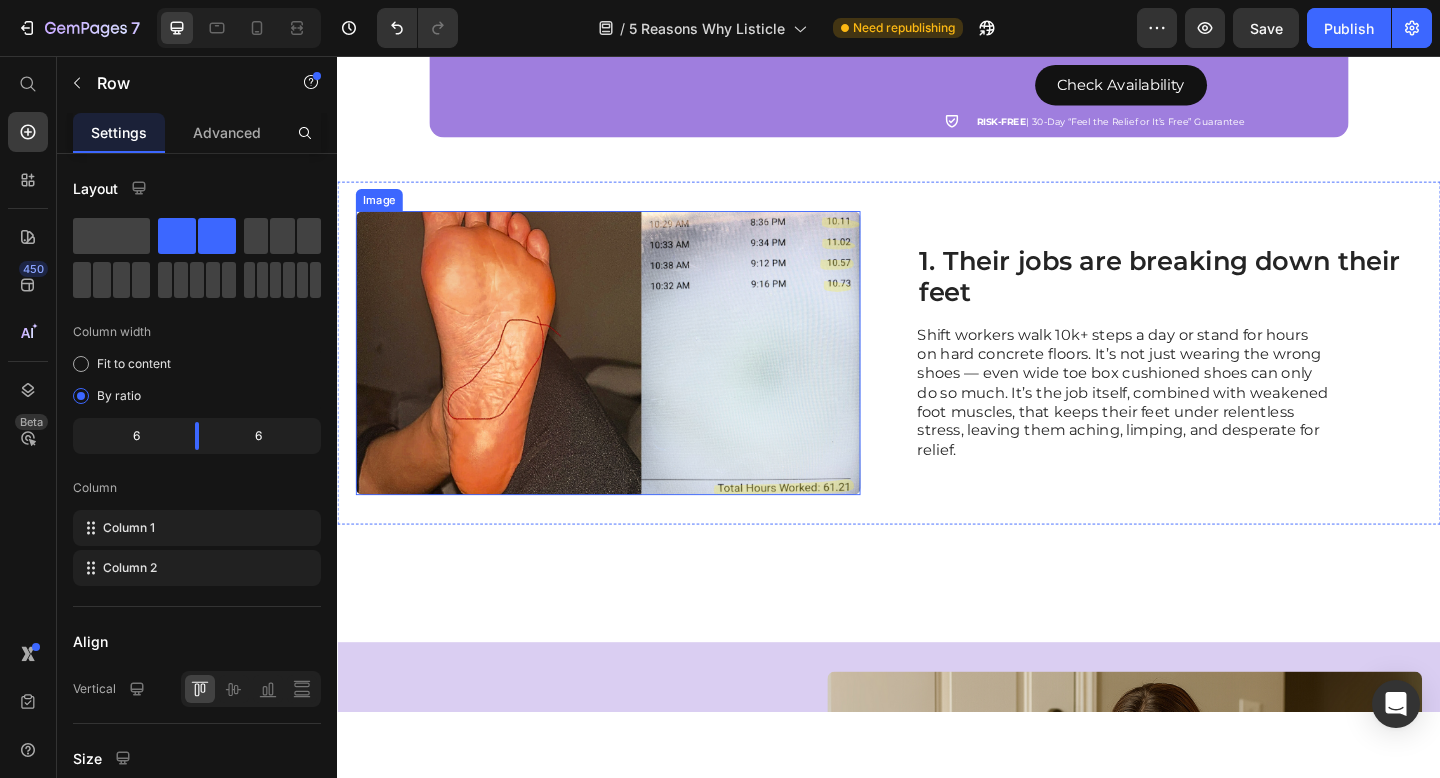 click at bounding box center (631, 379) 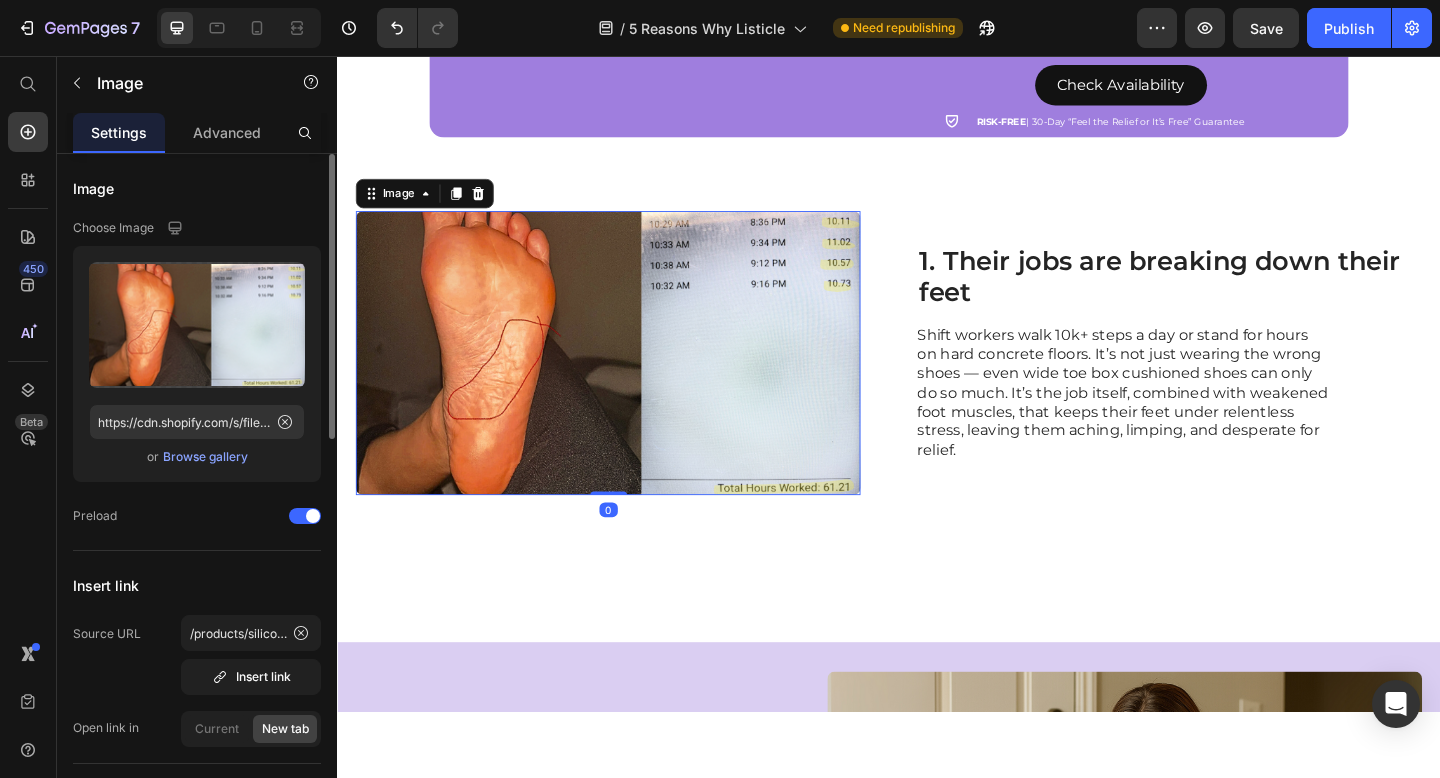 click on "Browse gallery" at bounding box center (205, 457) 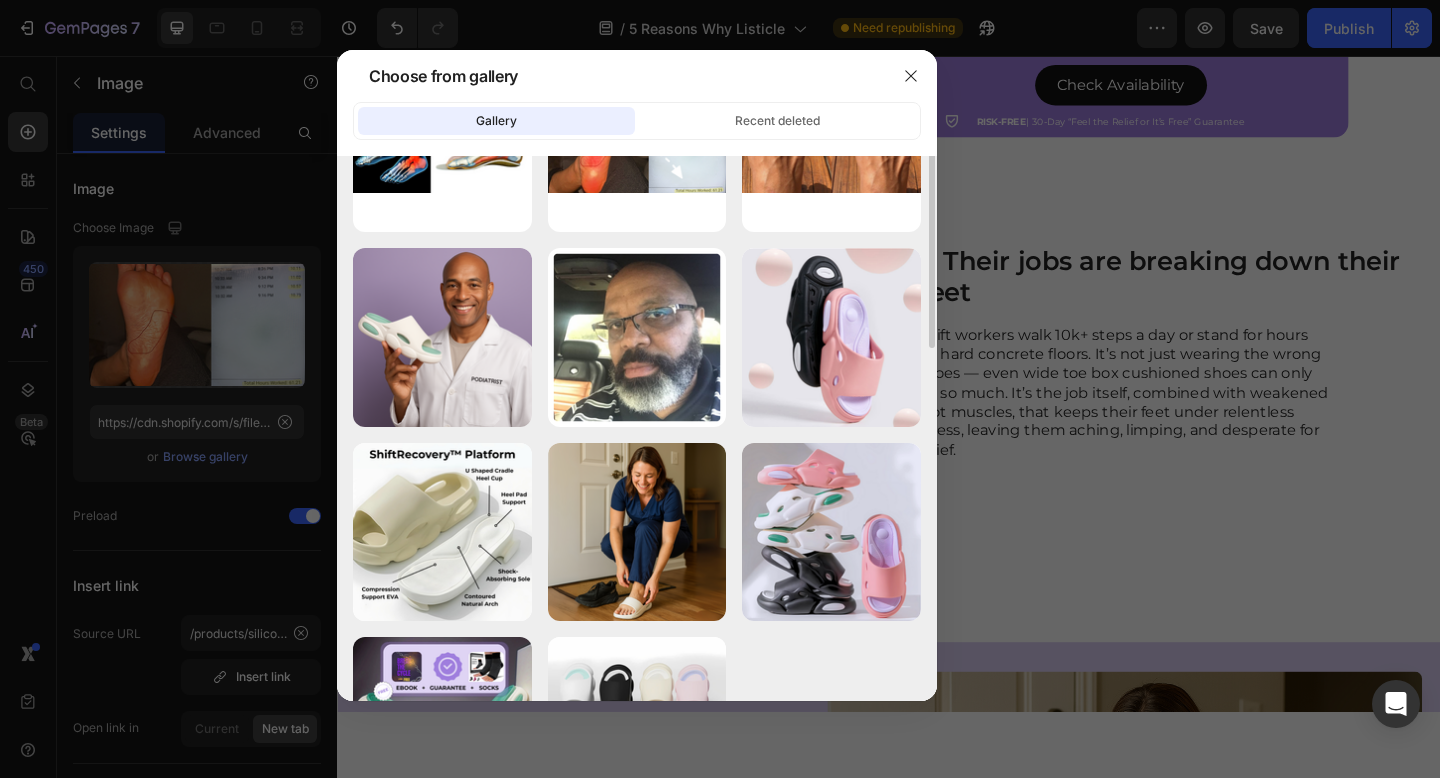 scroll, scrollTop: 155, scrollLeft: 0, axis: vertical 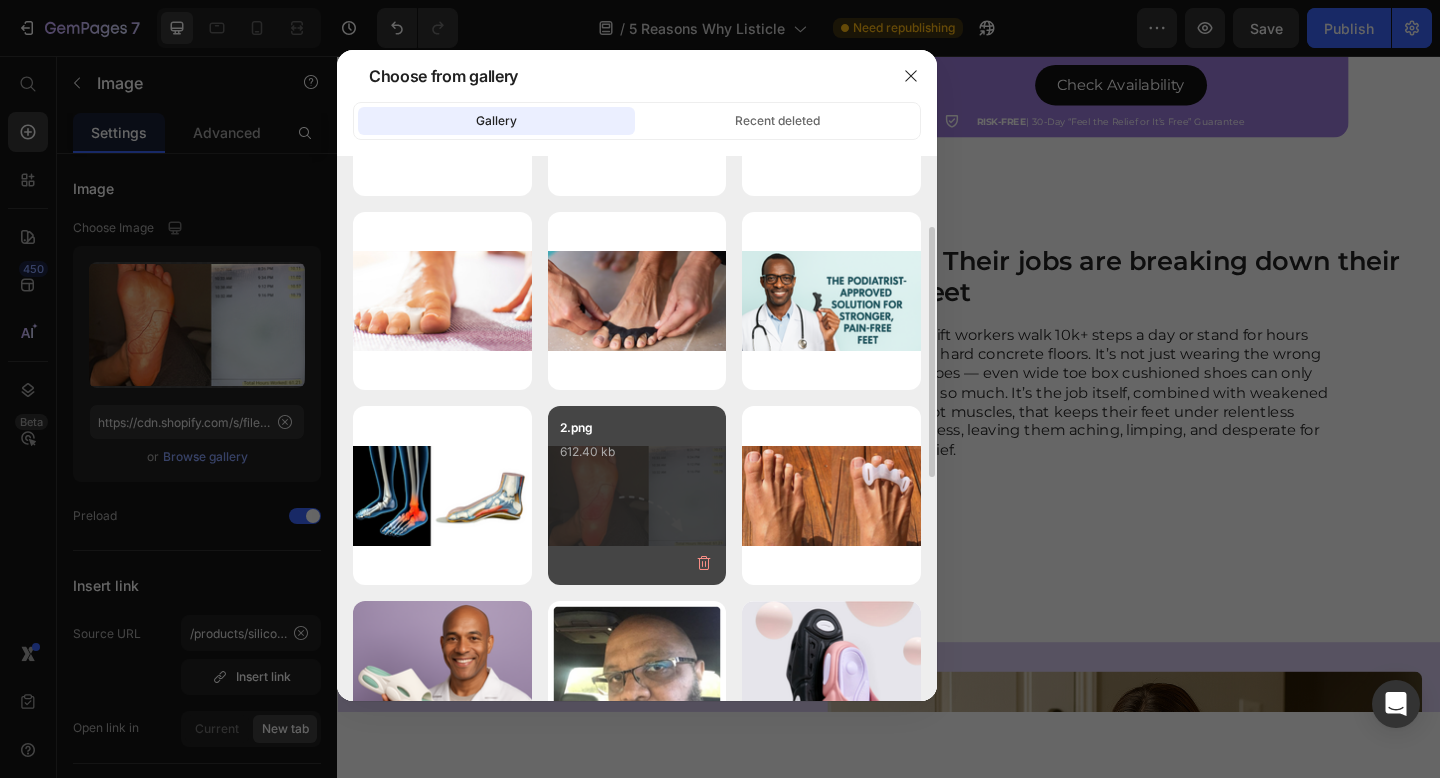 click on "2.png 612.40 kb" at bounding box center (637, 458) 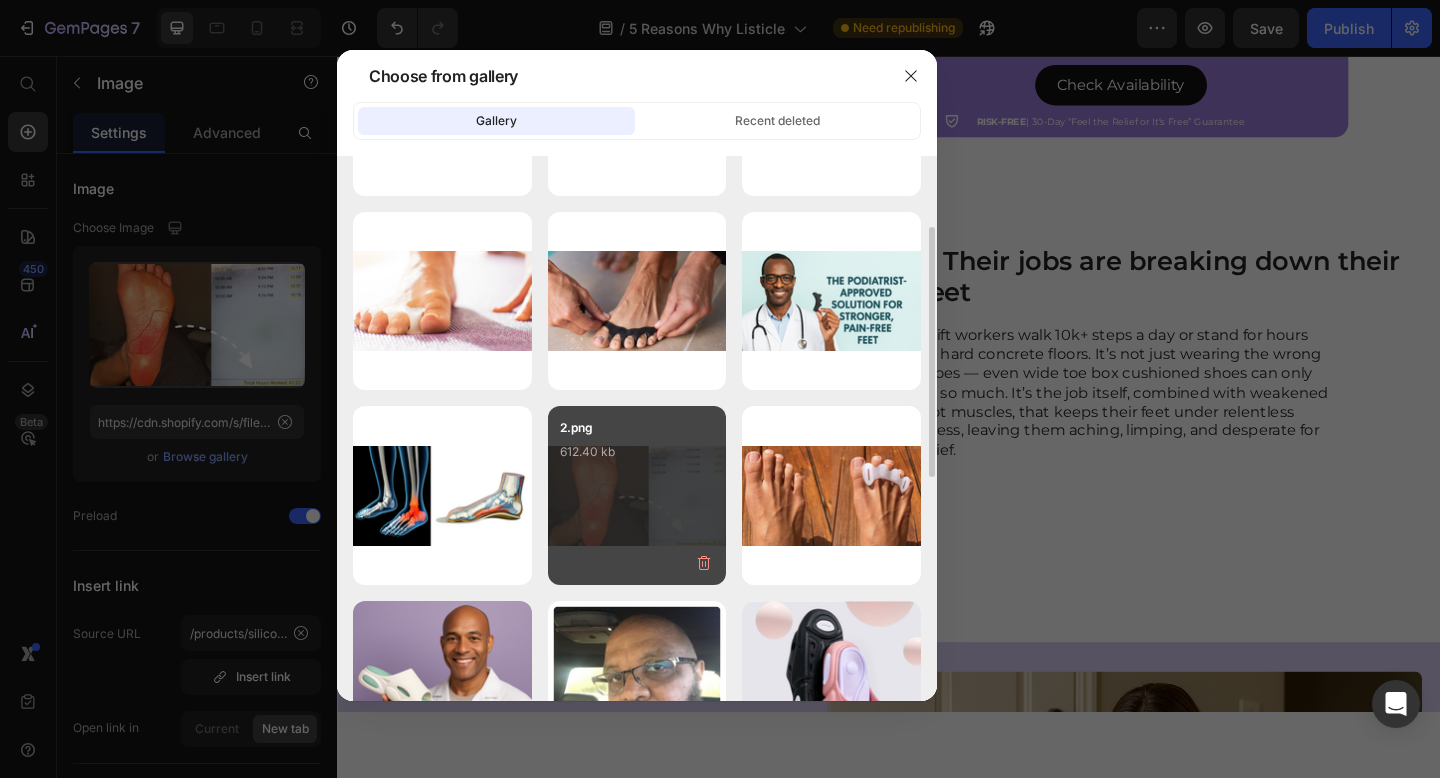type on "https://cdn.shopify.com/s/files/1/0604/1813/0056/files/gempages_571528894826414919-50f268ed-244e-408c-b5f6-6a499a743ada.png" 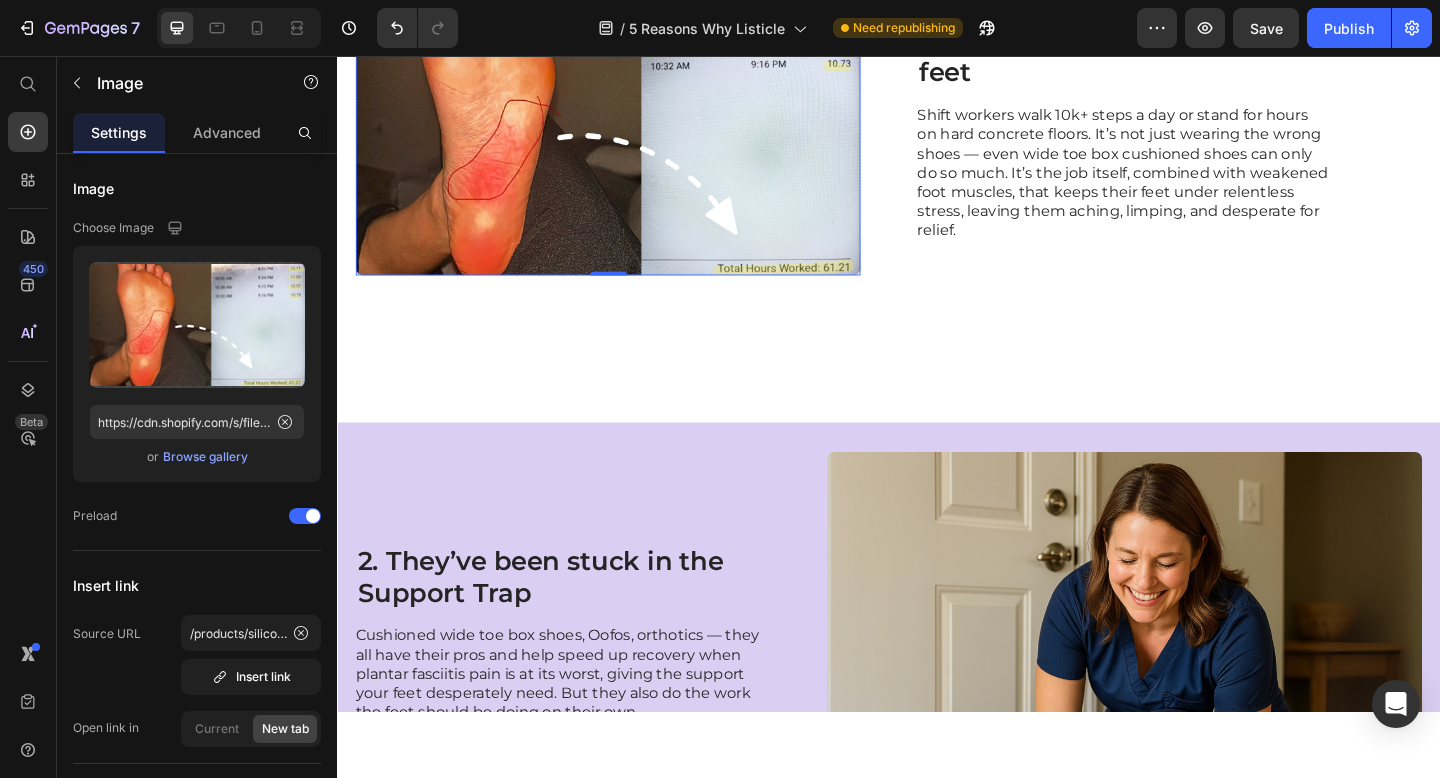 scroll, scrollTop: 1060, scrollLeft: 0, axis: vertical 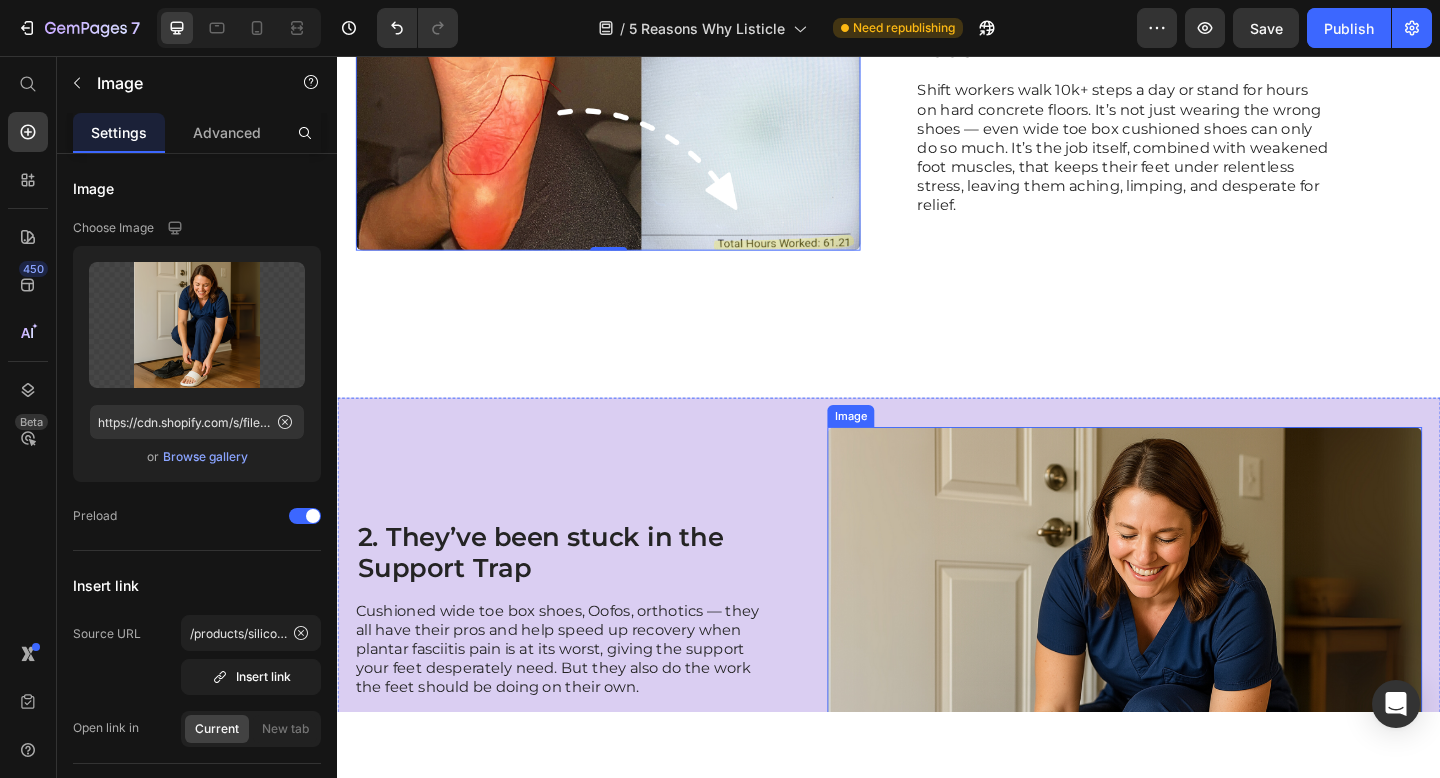 click at bounding box center (1193, 783) 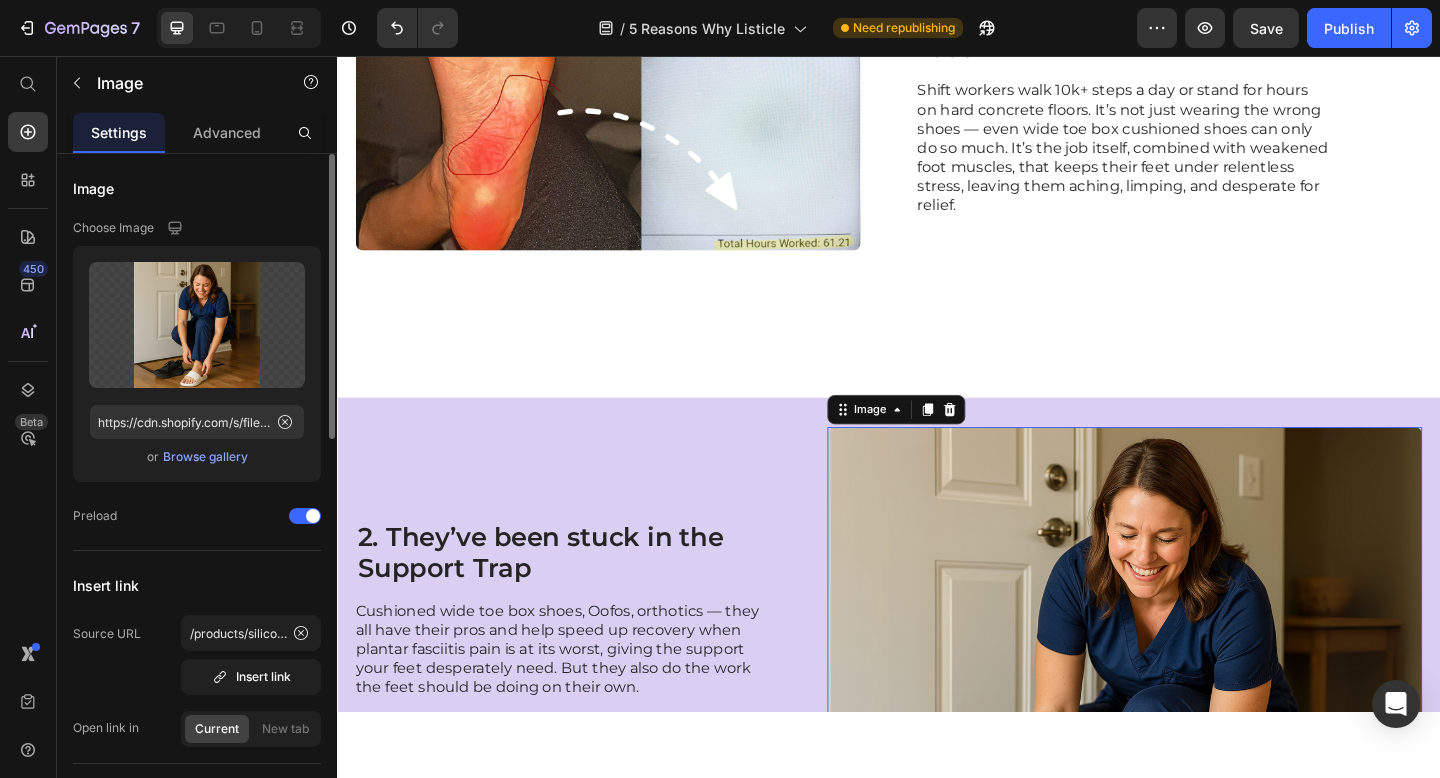 click on "Browse gallery" at bounding box center [205, 457] 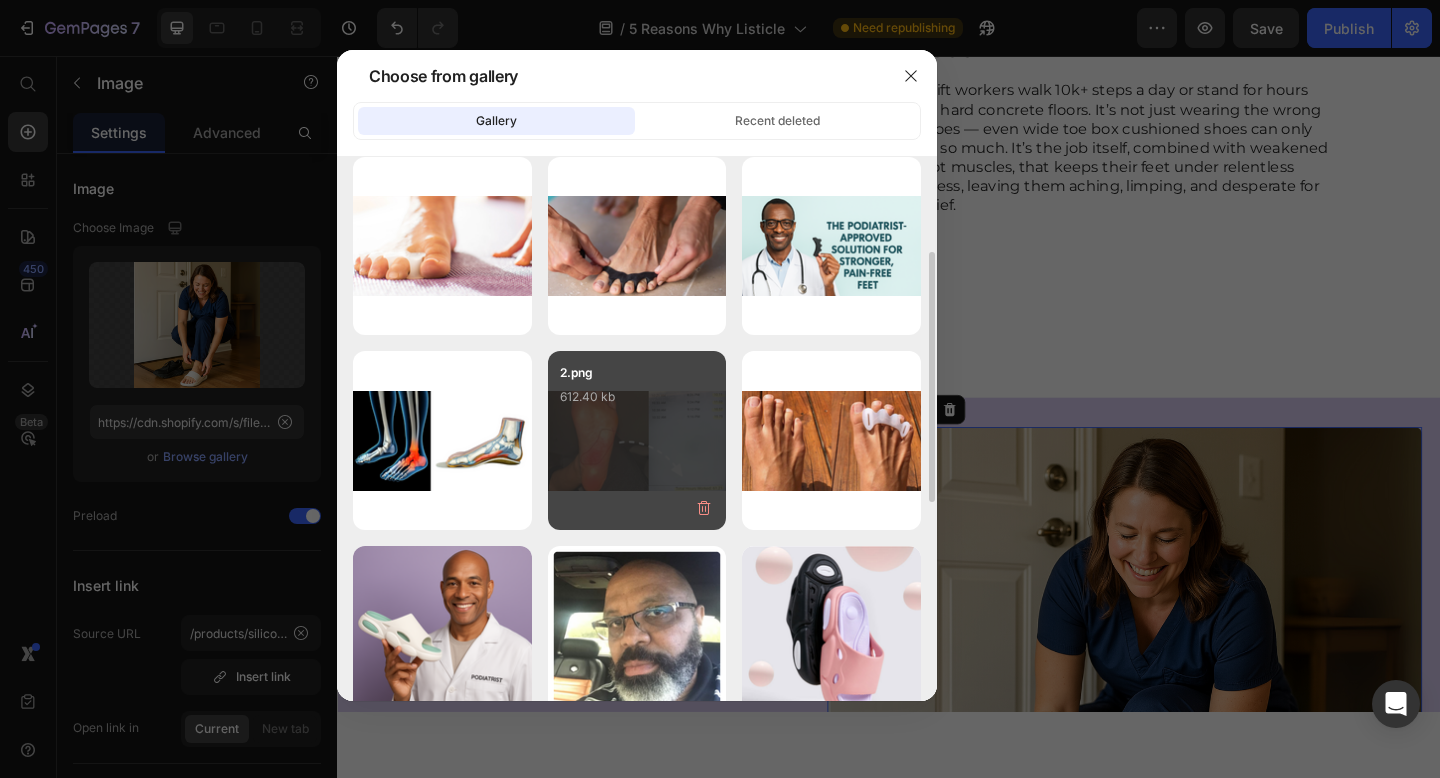 scroll, scrollTop: 224, scrollLeft: 0, axis: vertical 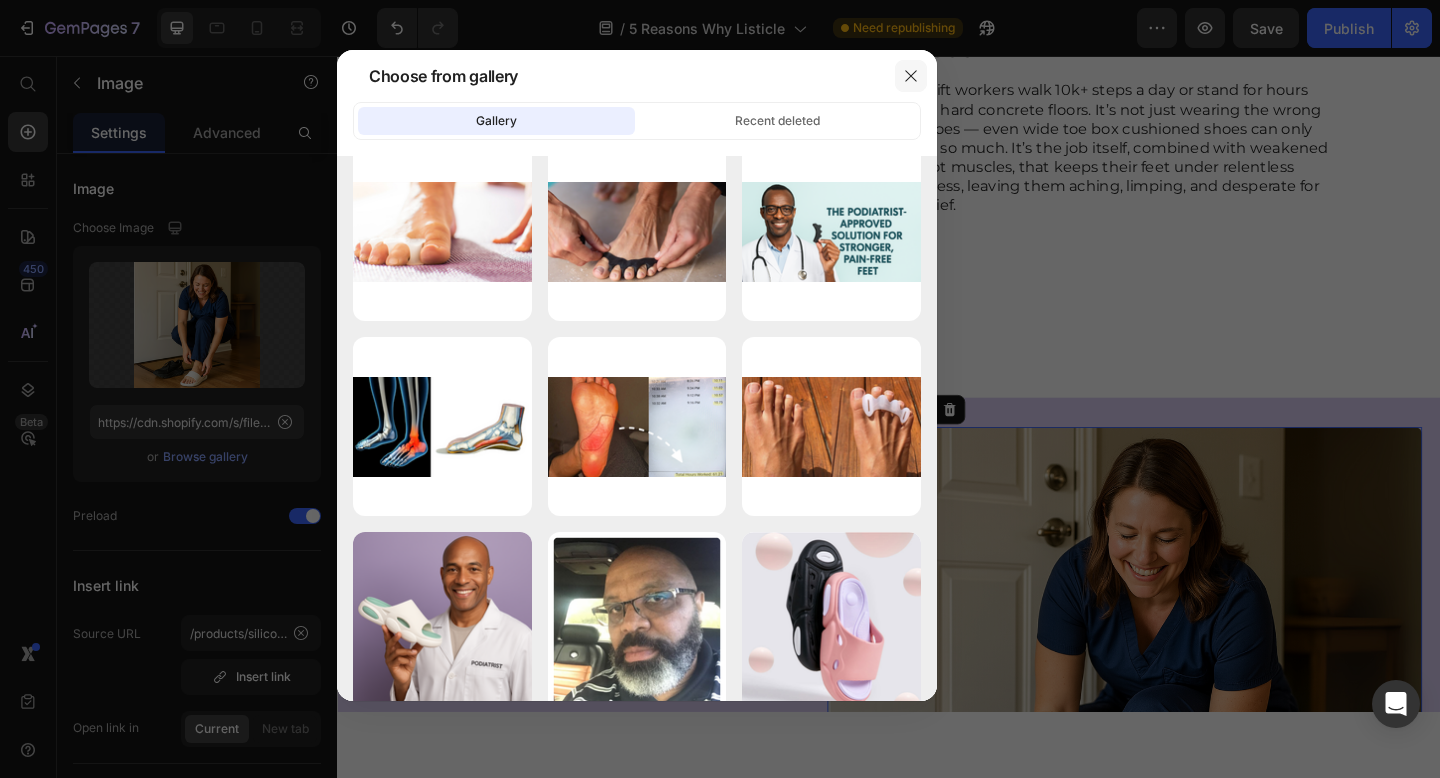 click 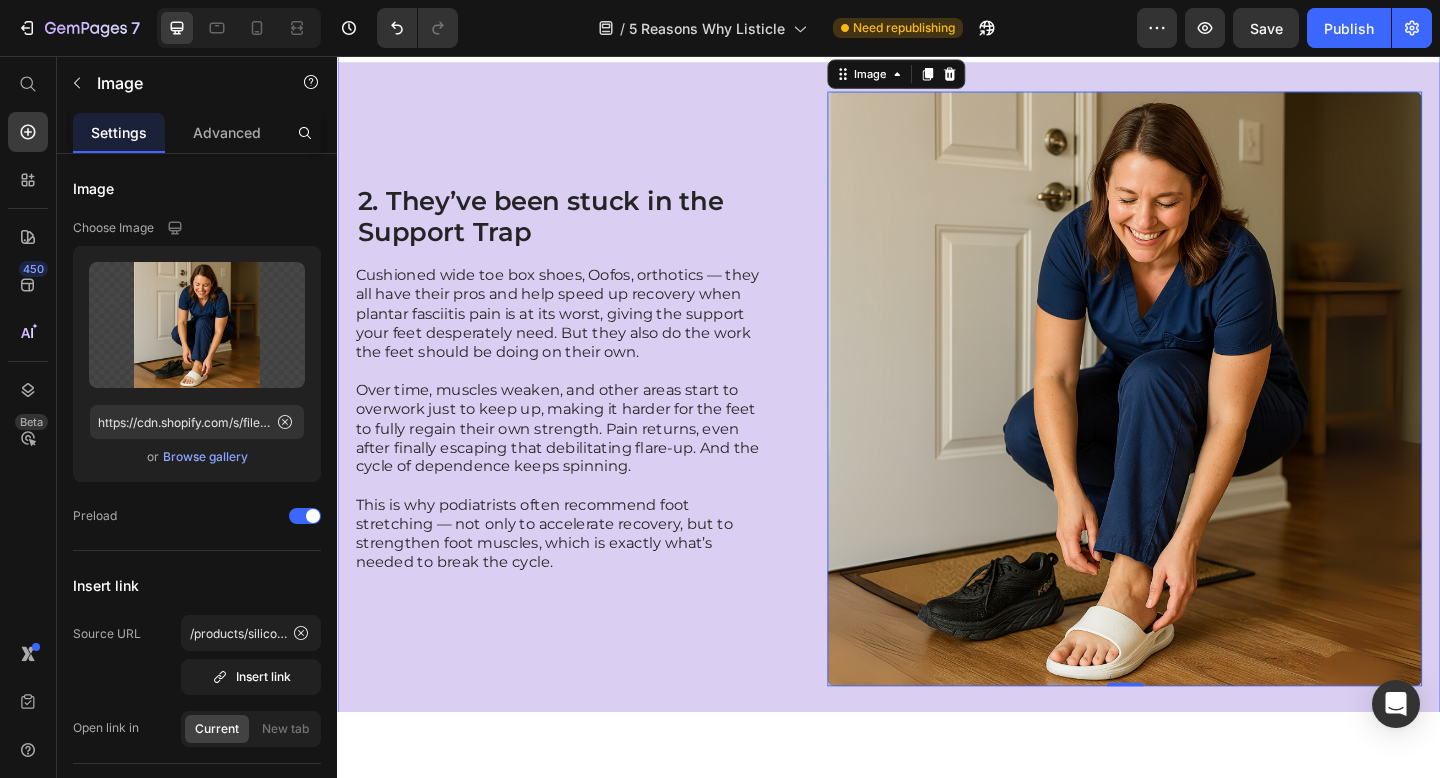 scroll, scrollTop: 1412, scrollLeft: 0, axis: vertical 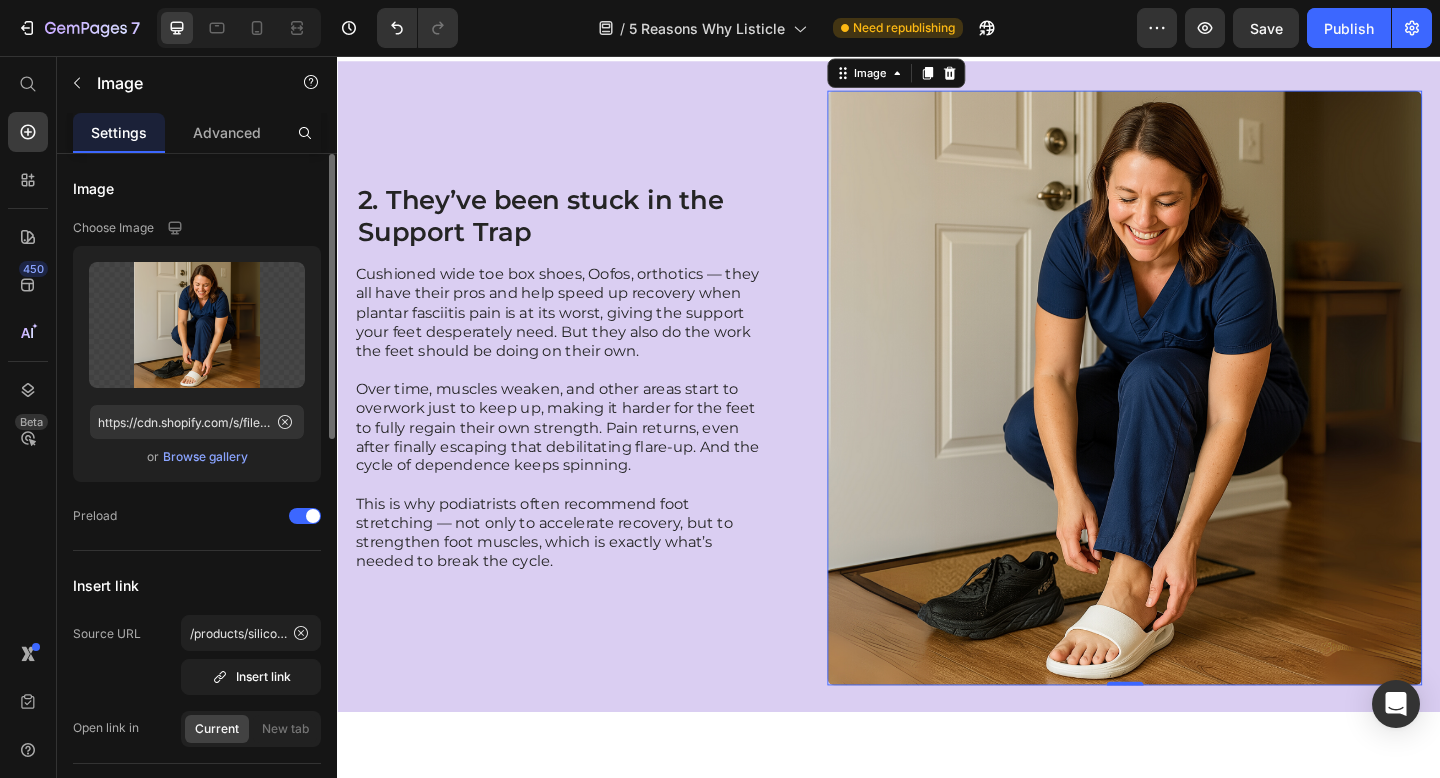 click on "Browse gallery" at bounding box center (205, 457) 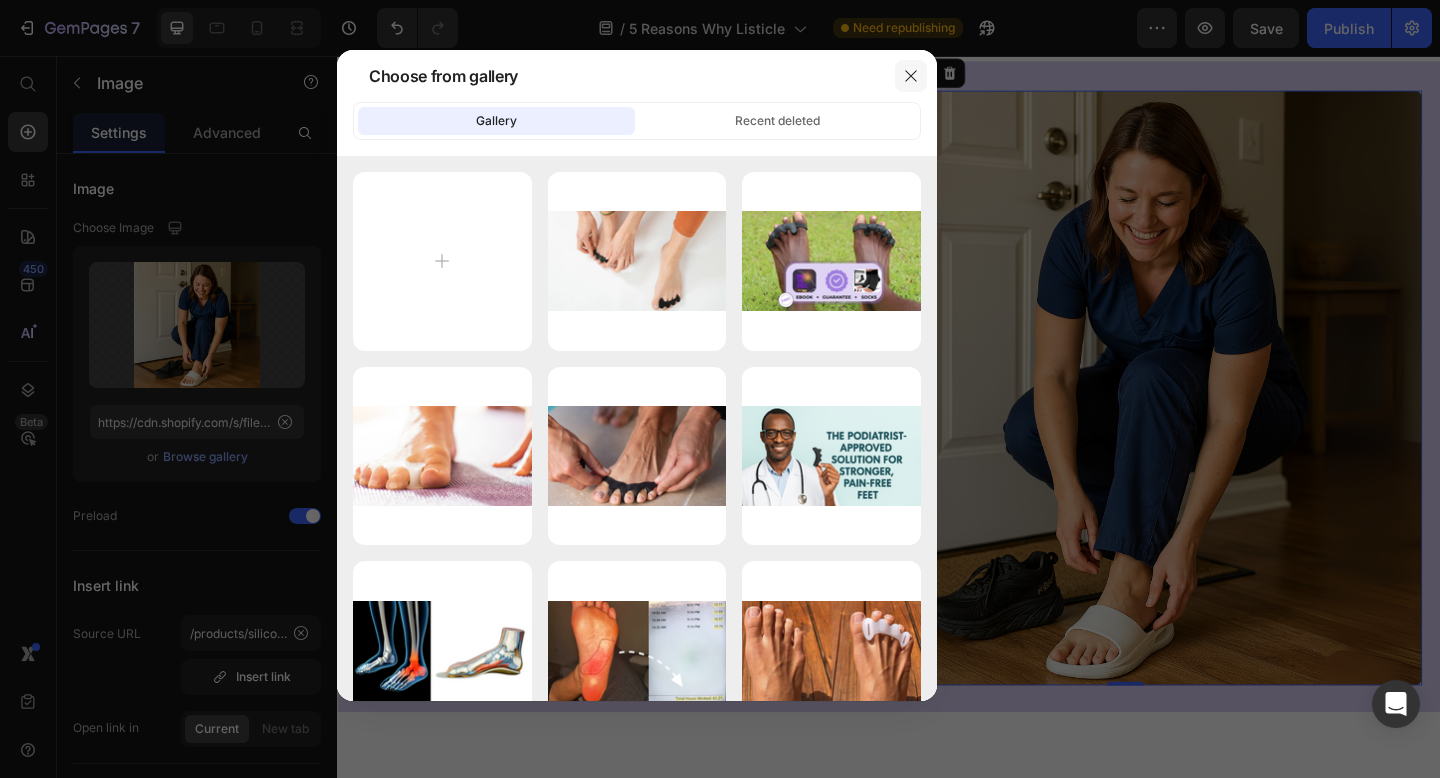 click 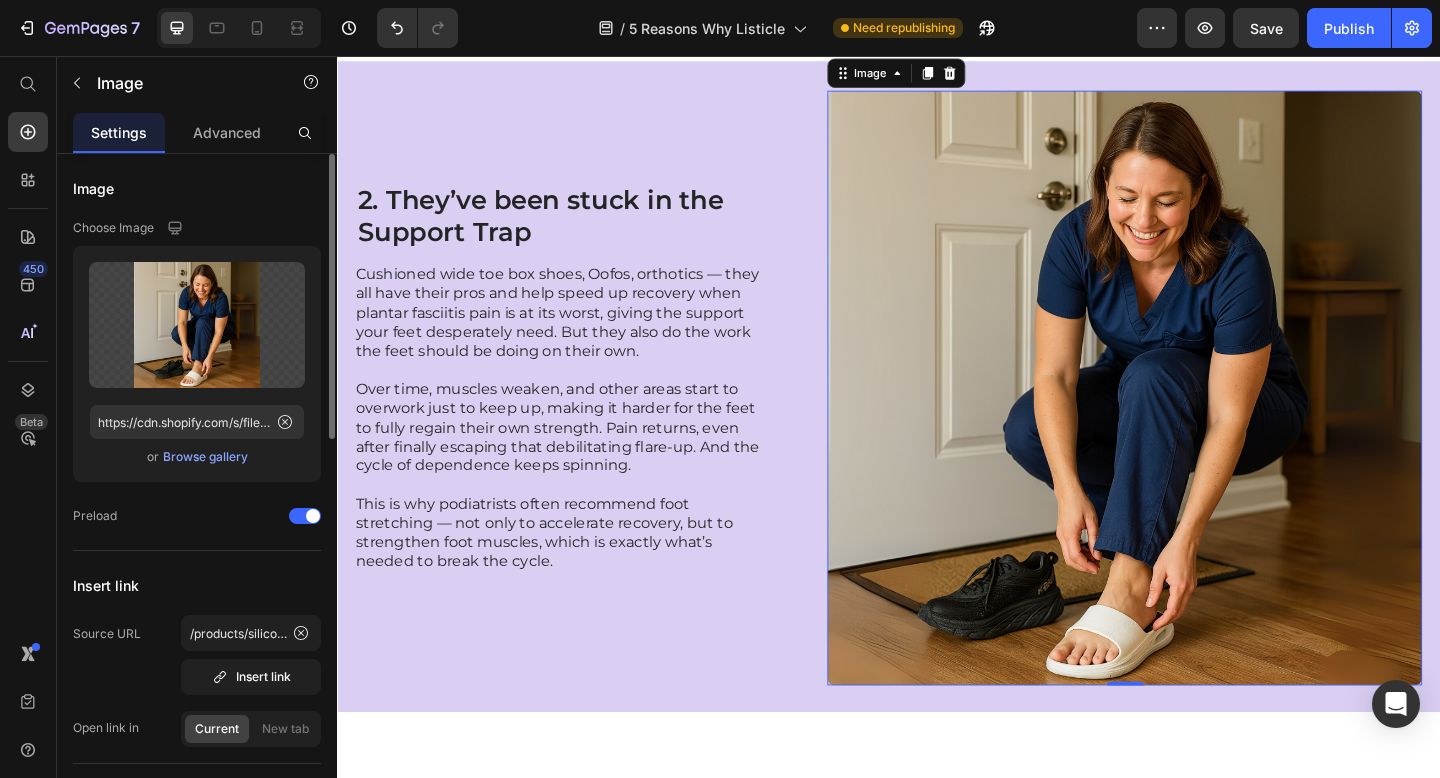 click on "Browse gallery" at bounding box center [205, 457] 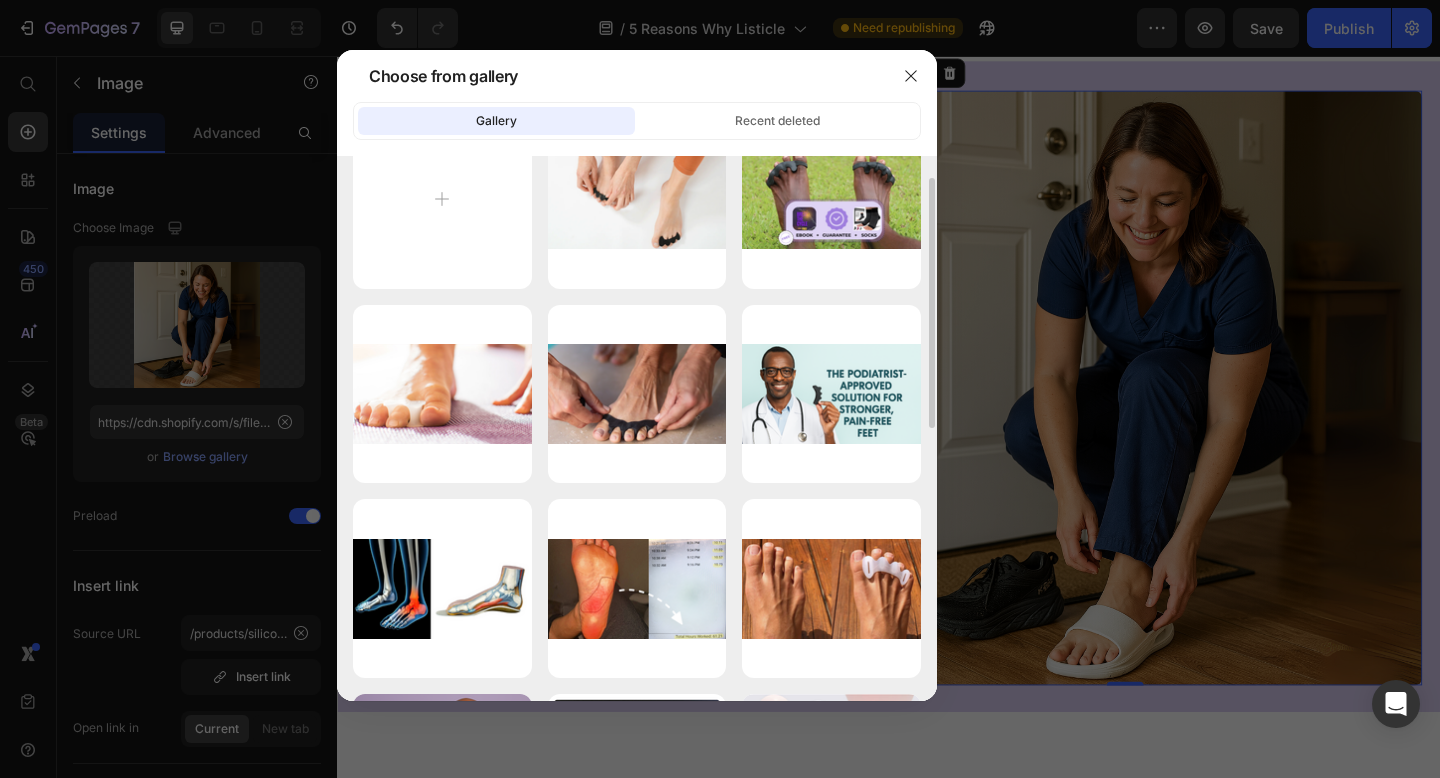 scroll, scrollTop: 79, scrollLeft: 0, axis: vertical 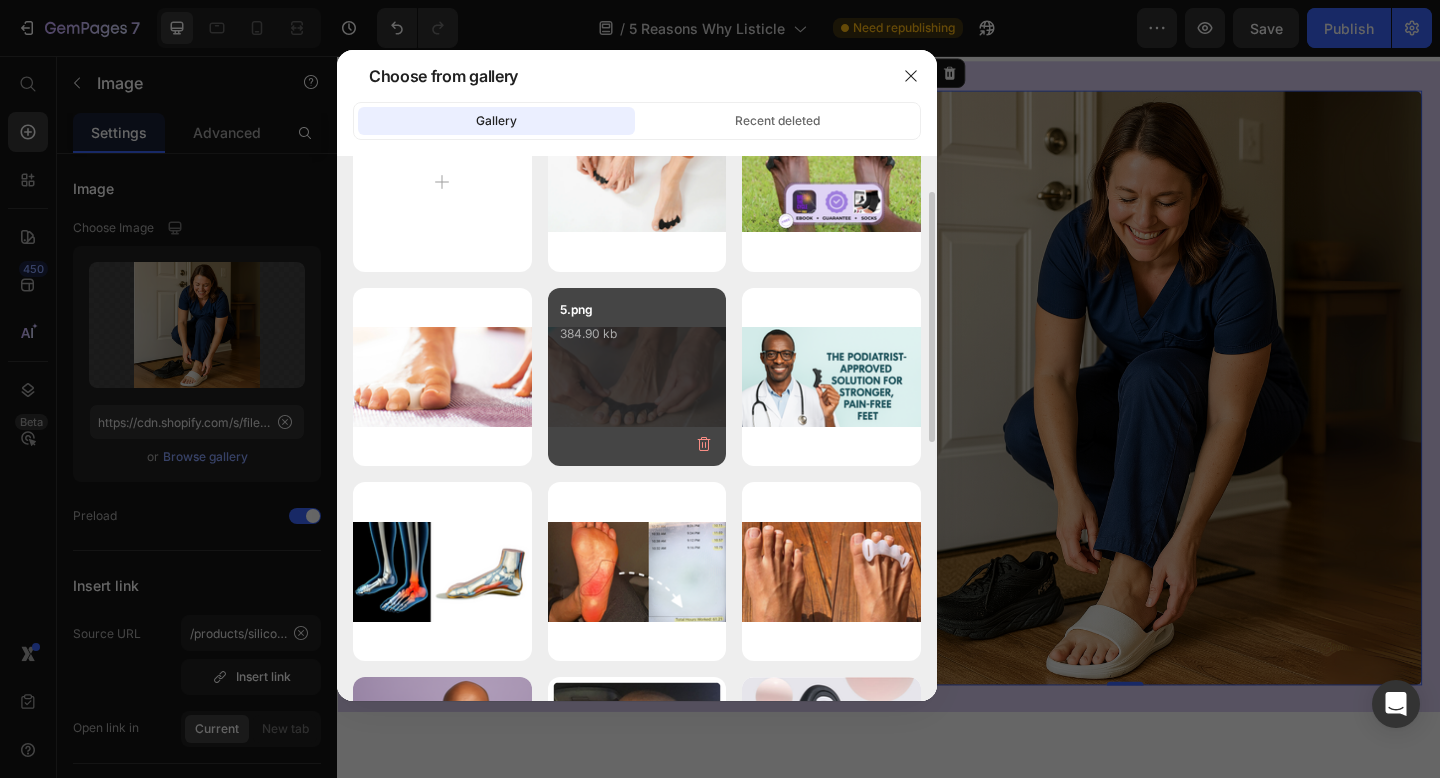 drag, startPoint x: 443, startPoint y: 517, endPoint x: 619, endPoint y: 296, distance: 282.519 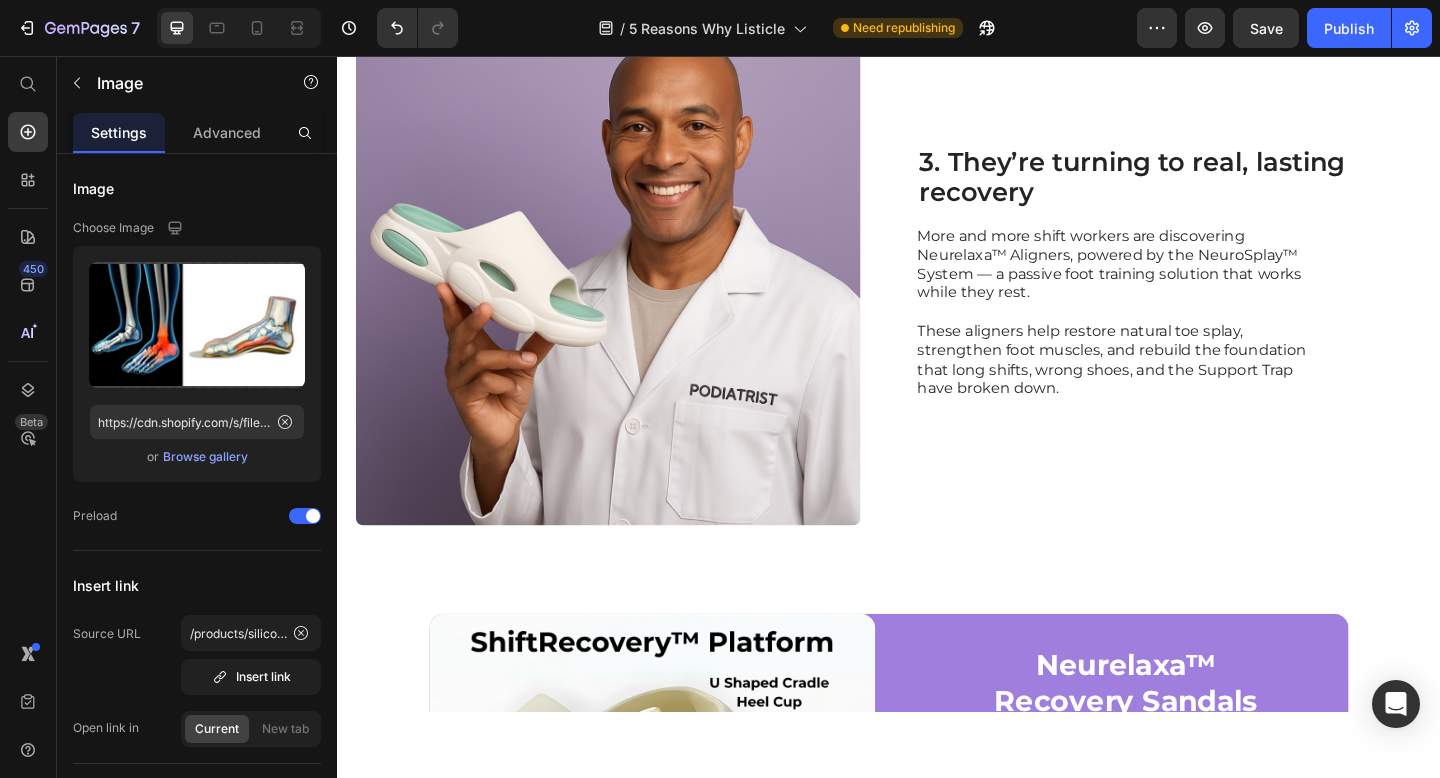 scroll, scrollTop: 2079, scrollLeft: 0, axis: vertical 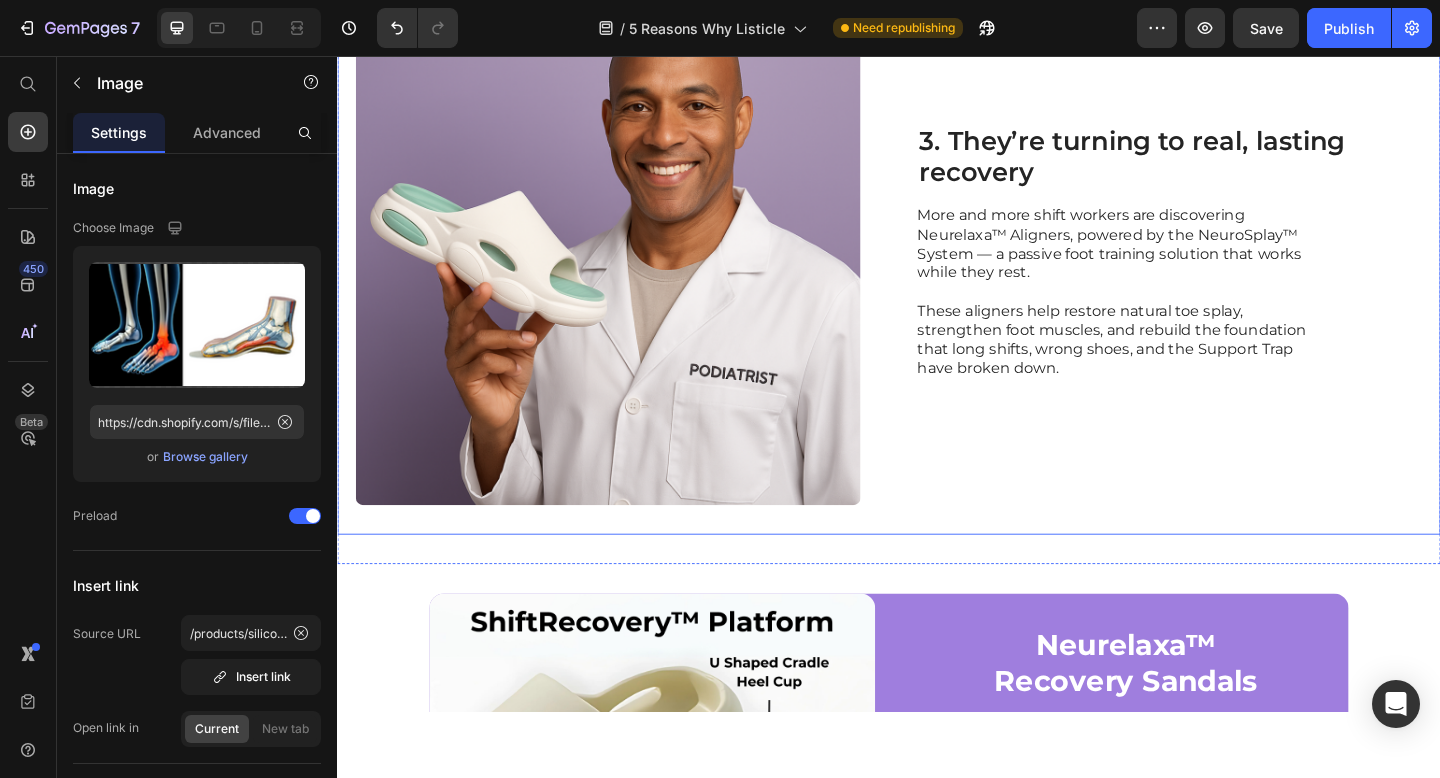 click at bounding box center [631, 270] 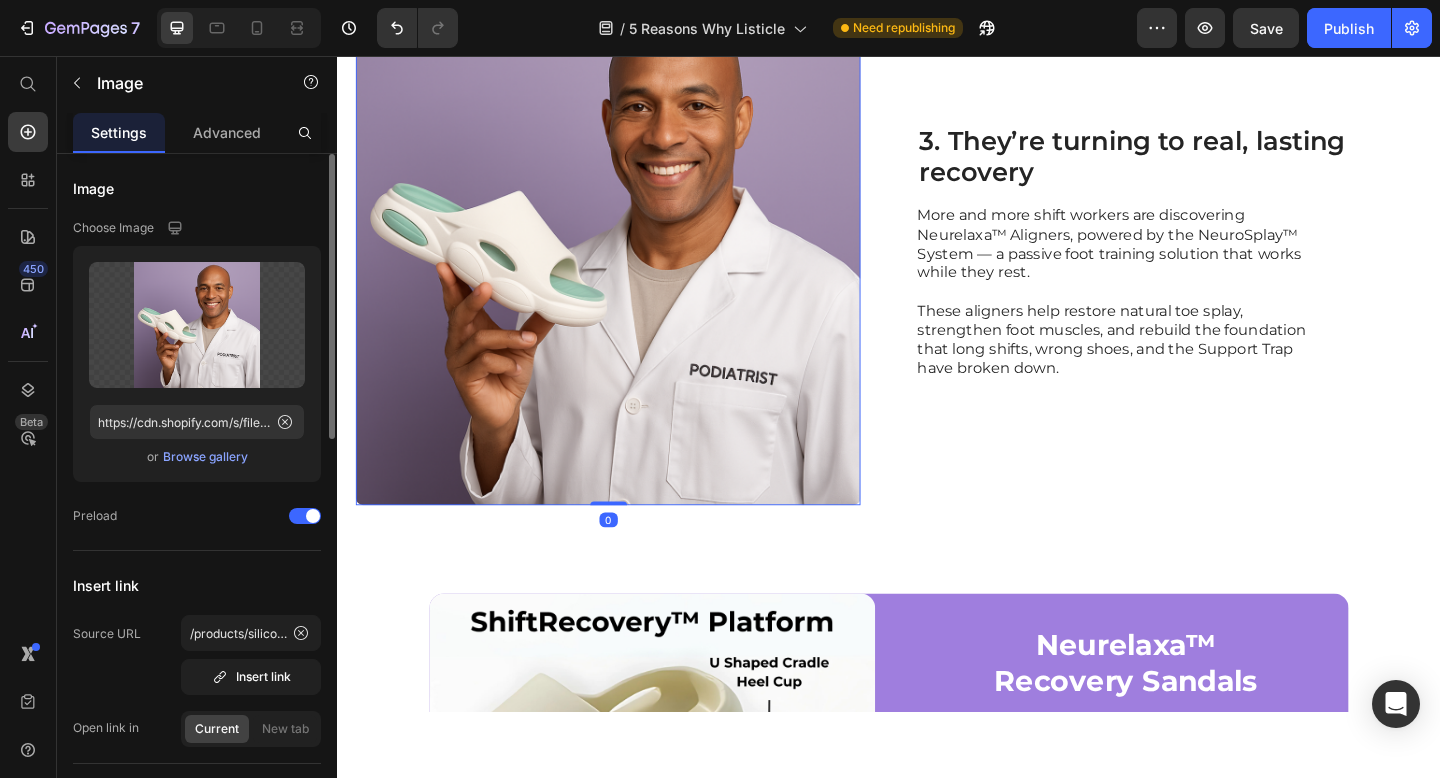 click on "Browse gallery" at bounding box center (205, 457) 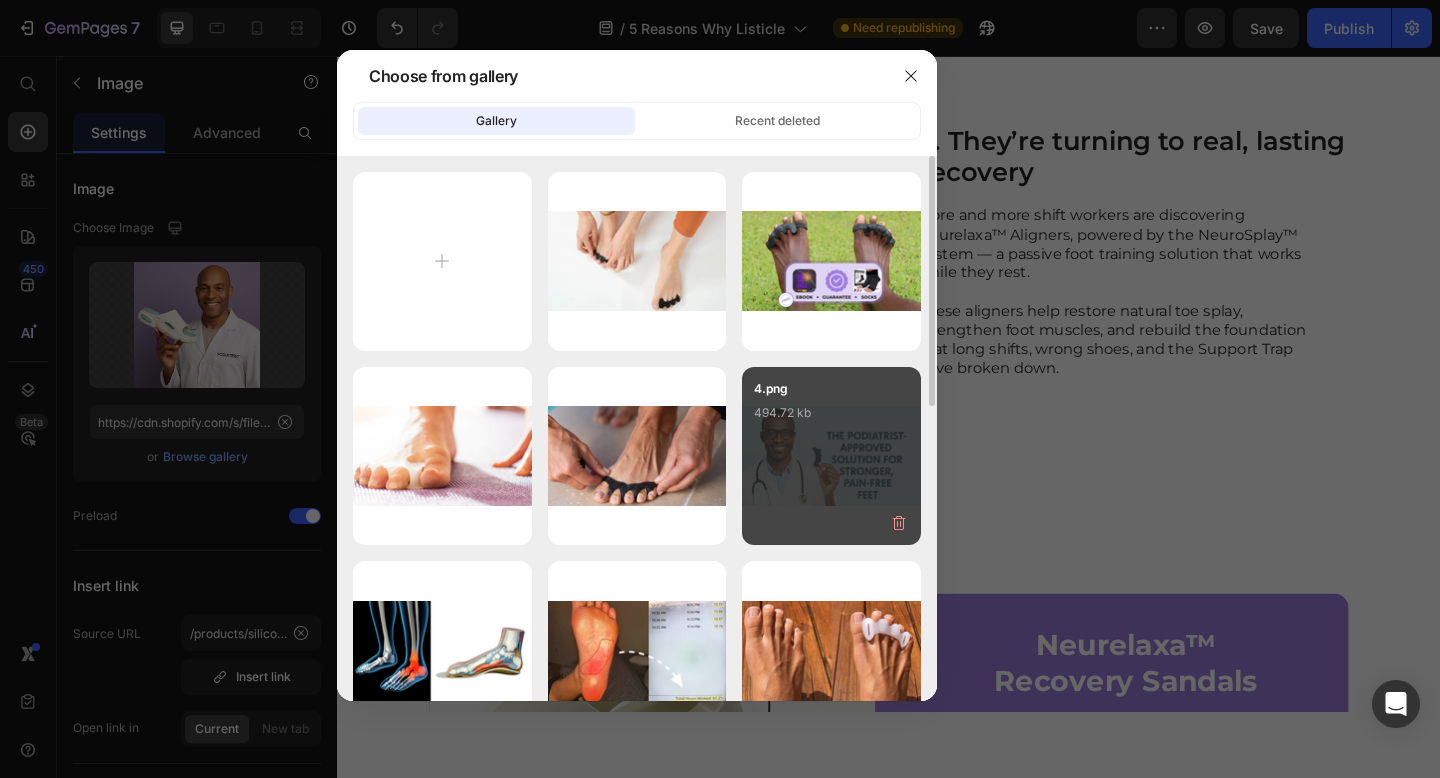 drag, startPoint x: 784, startPoint y: 413, endPoint x: 757, endPoint y: 413, distance: 27 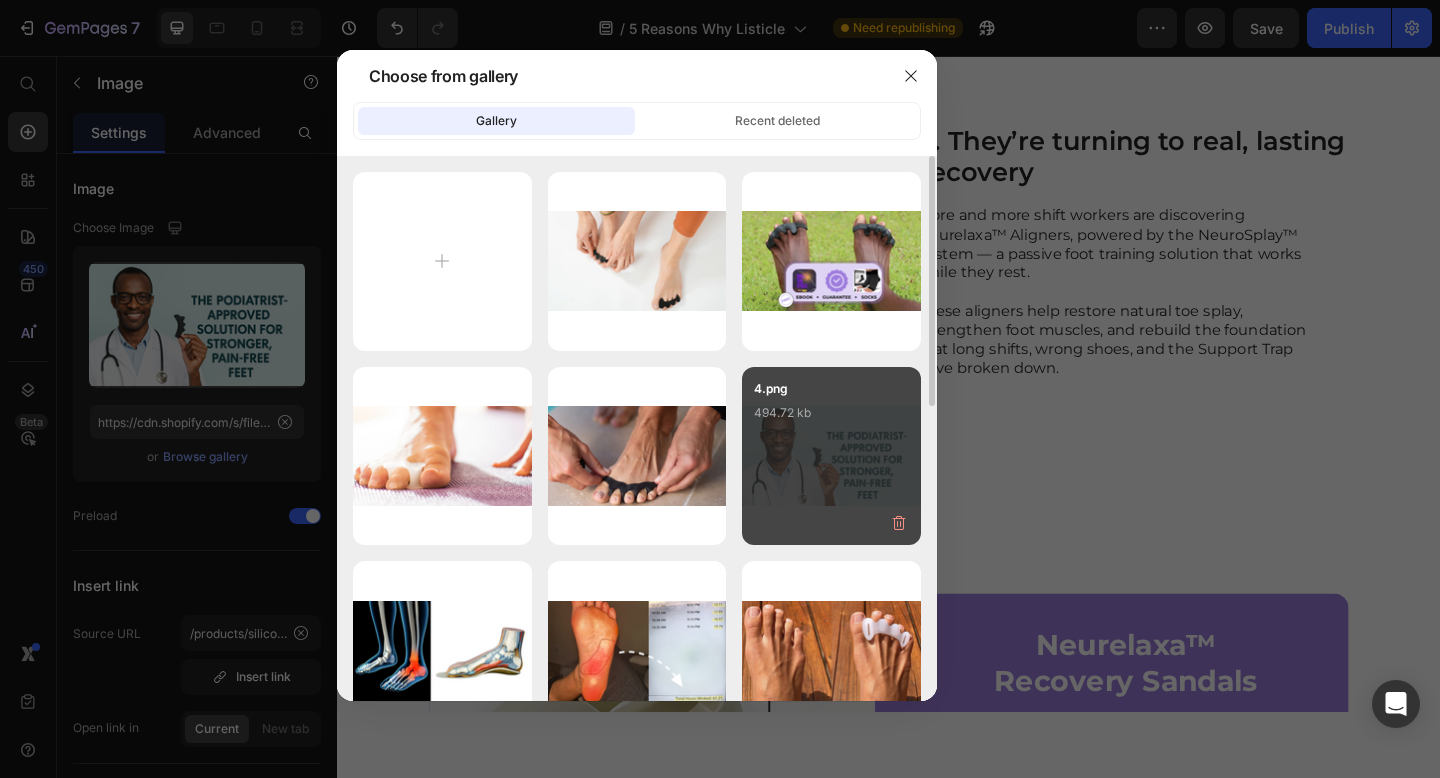 type on "https://cdn.shopify.com/s/files/1/0604/1813/0056/files/gempages_571528894826414919-351b0bfd-26c0-431b-bf1d-f7e108506866.png" 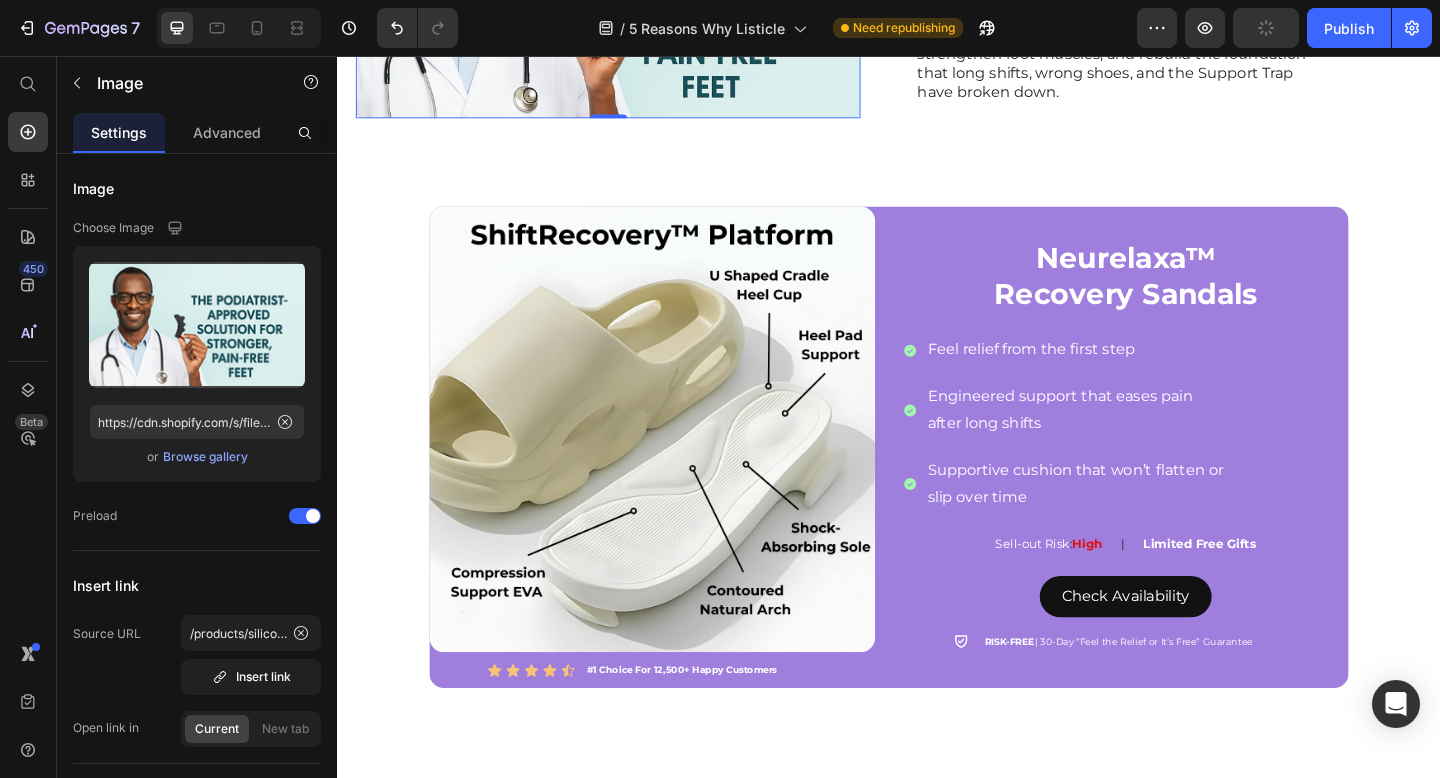scroll, scrollTop: 2261, scrollLeft: 0, axis: vertical 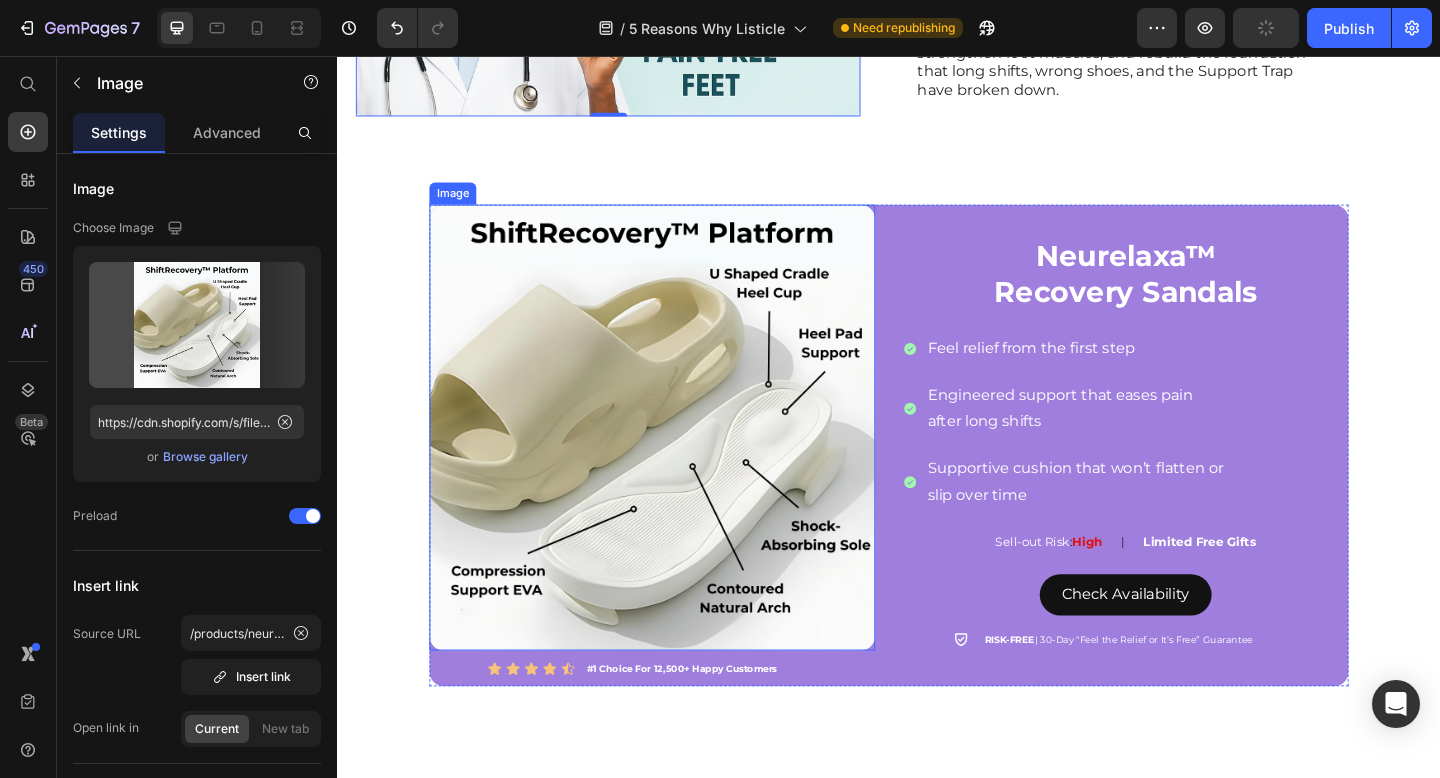 click at bounding box center (679, 460) 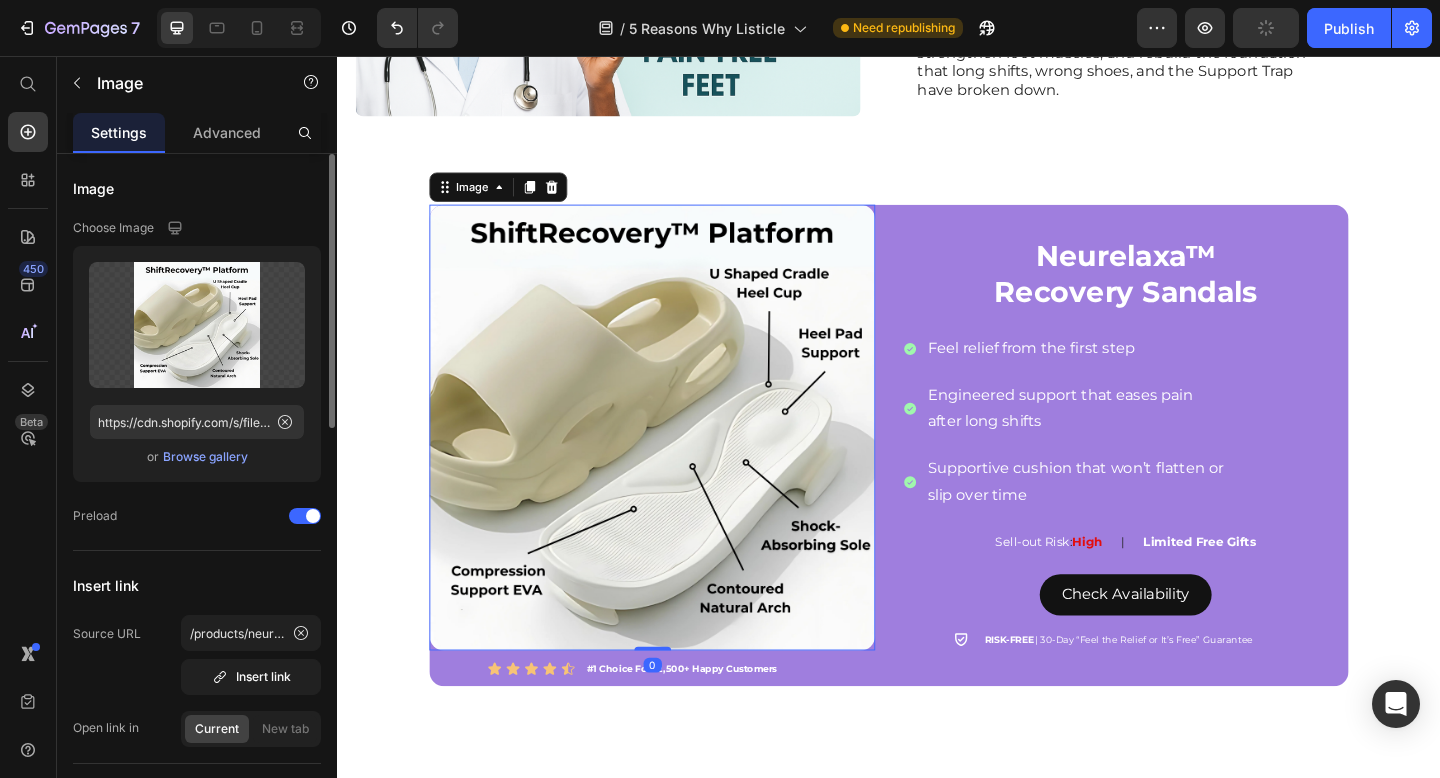 click on "Browse gallery" at bounding box center (205, 457) 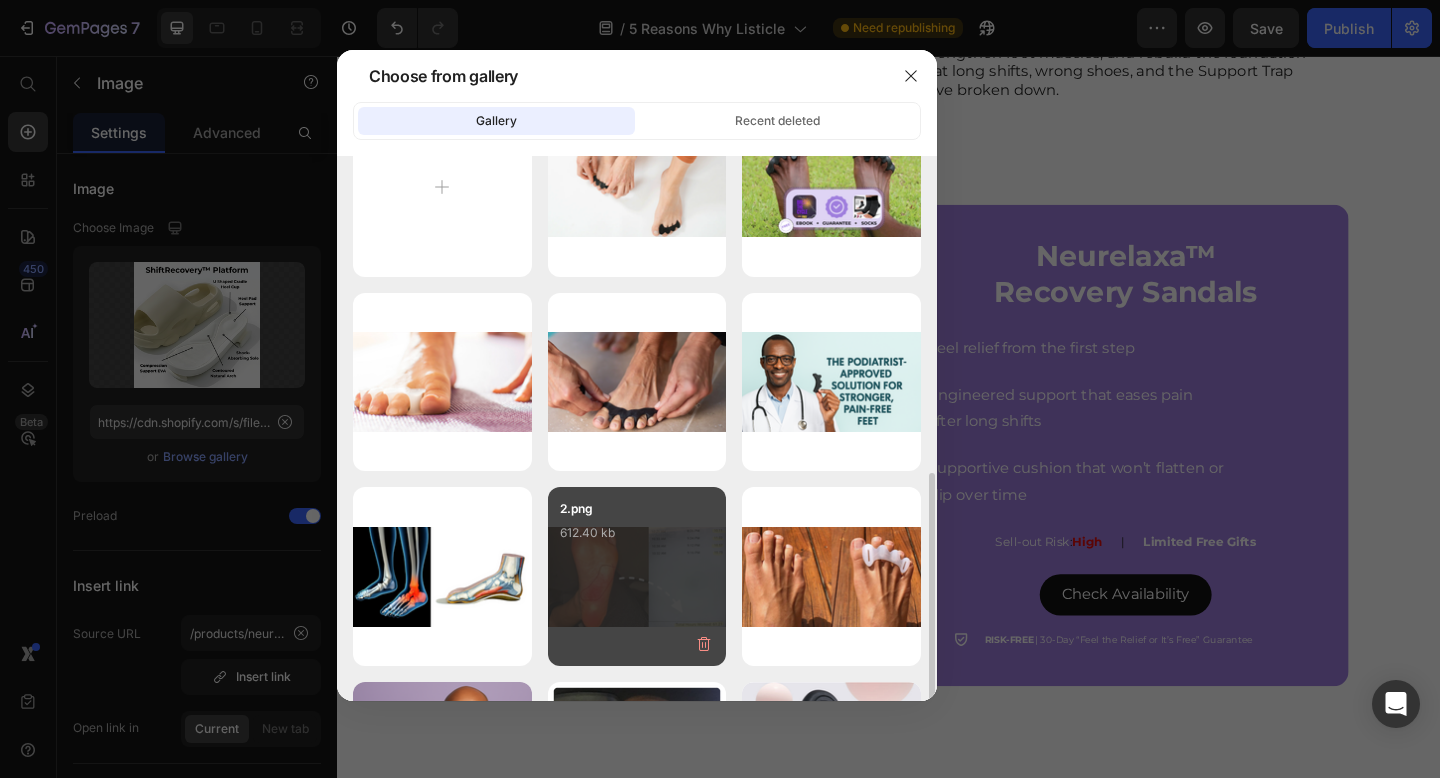 scroll, scrollTop: 0, scrollLeft: 0, axis: both 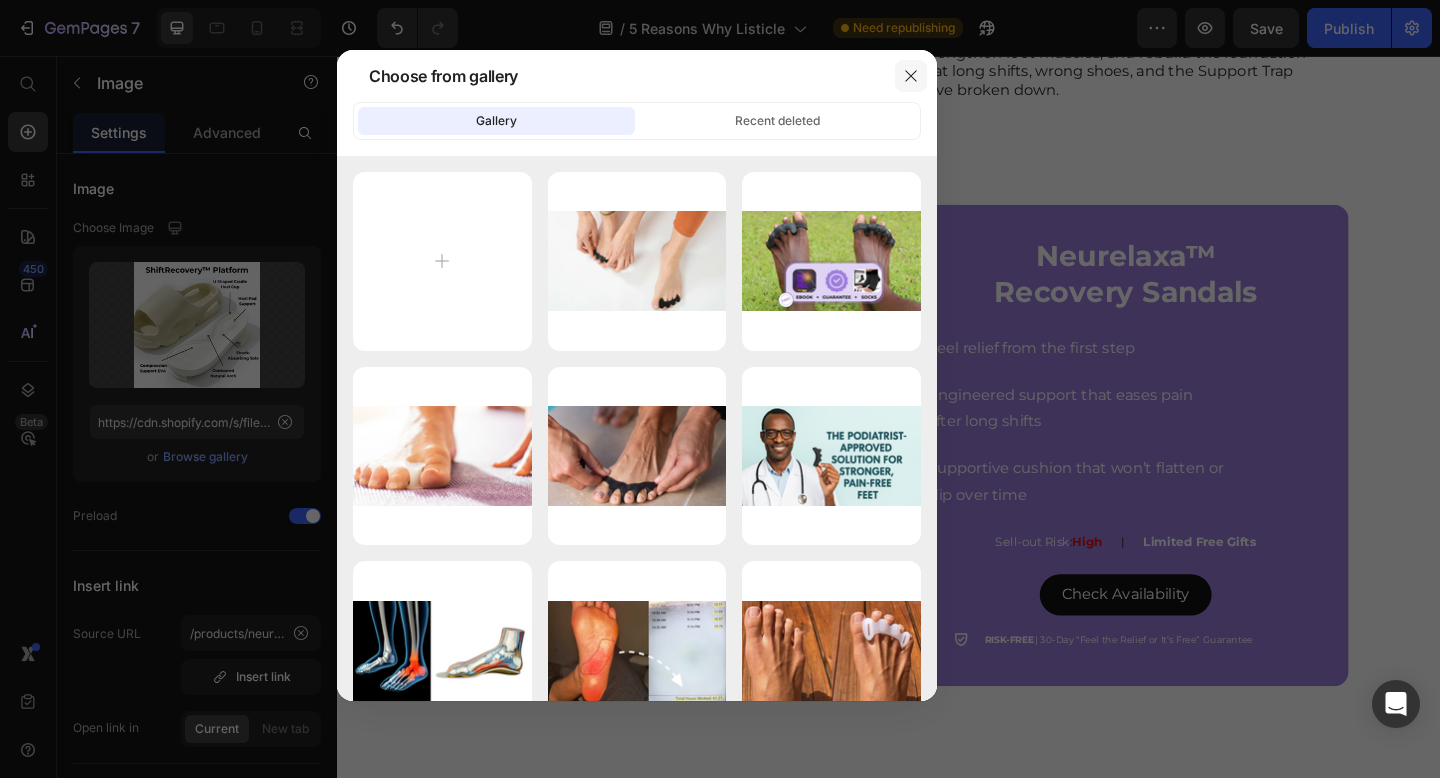click 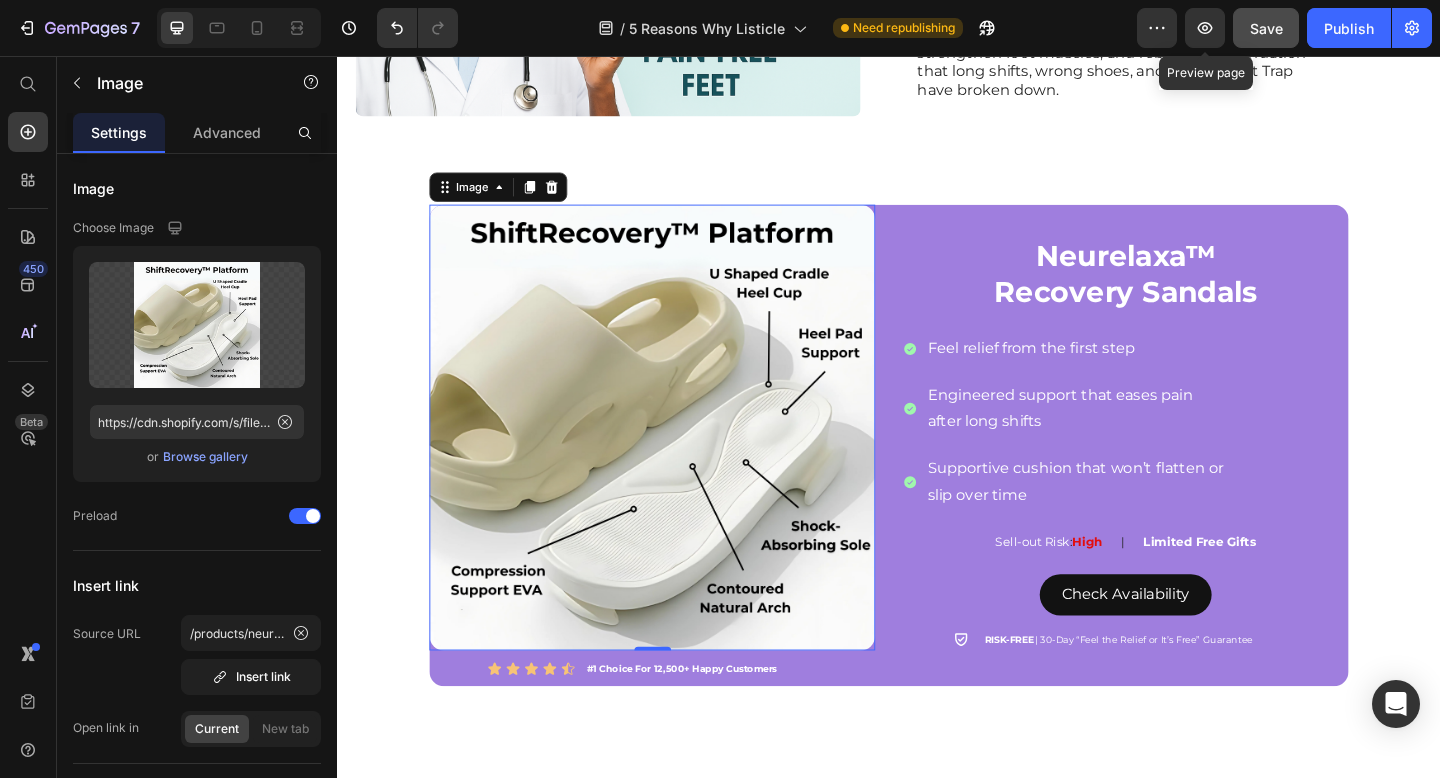 click on "Save" 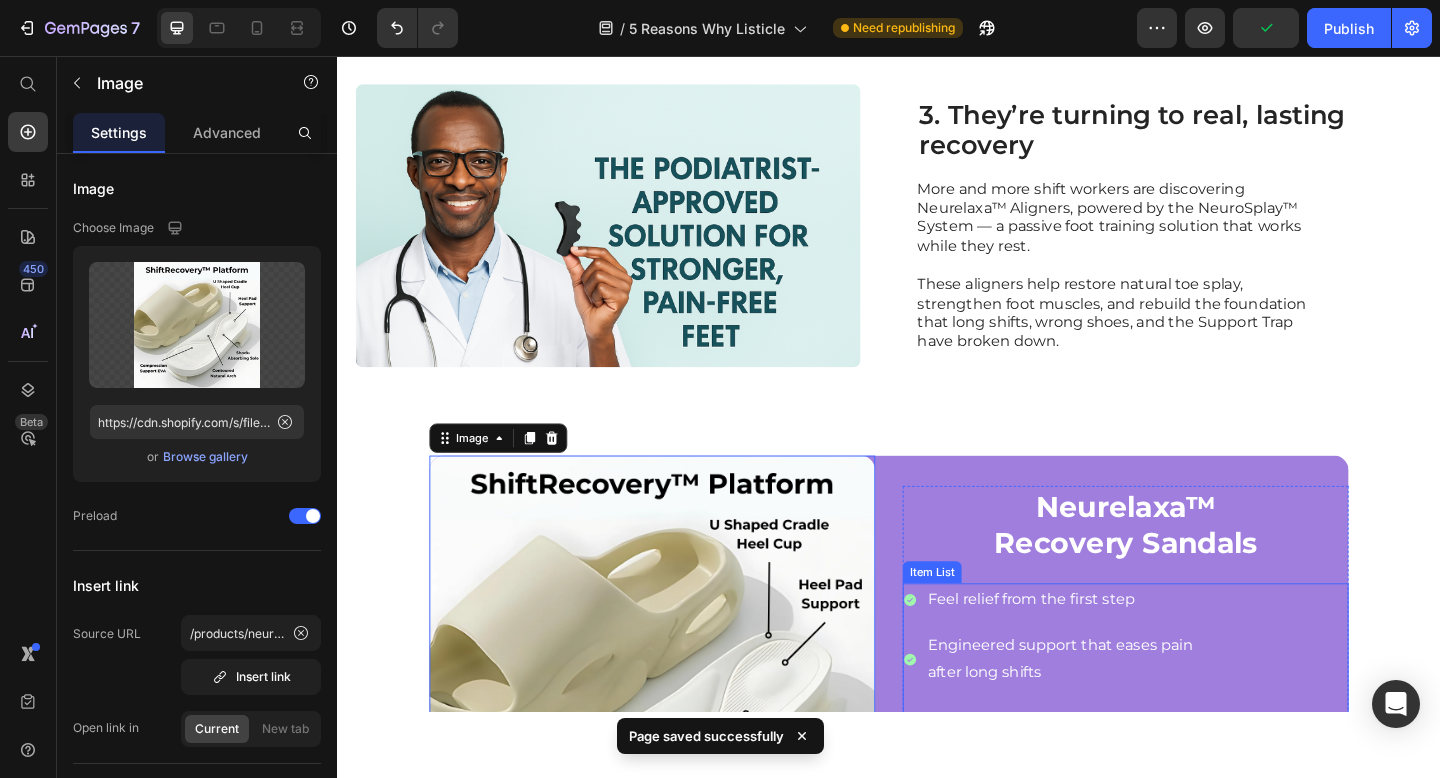 scroll, scrollTop: 1922, scrollLeft: 0, axis: vertical 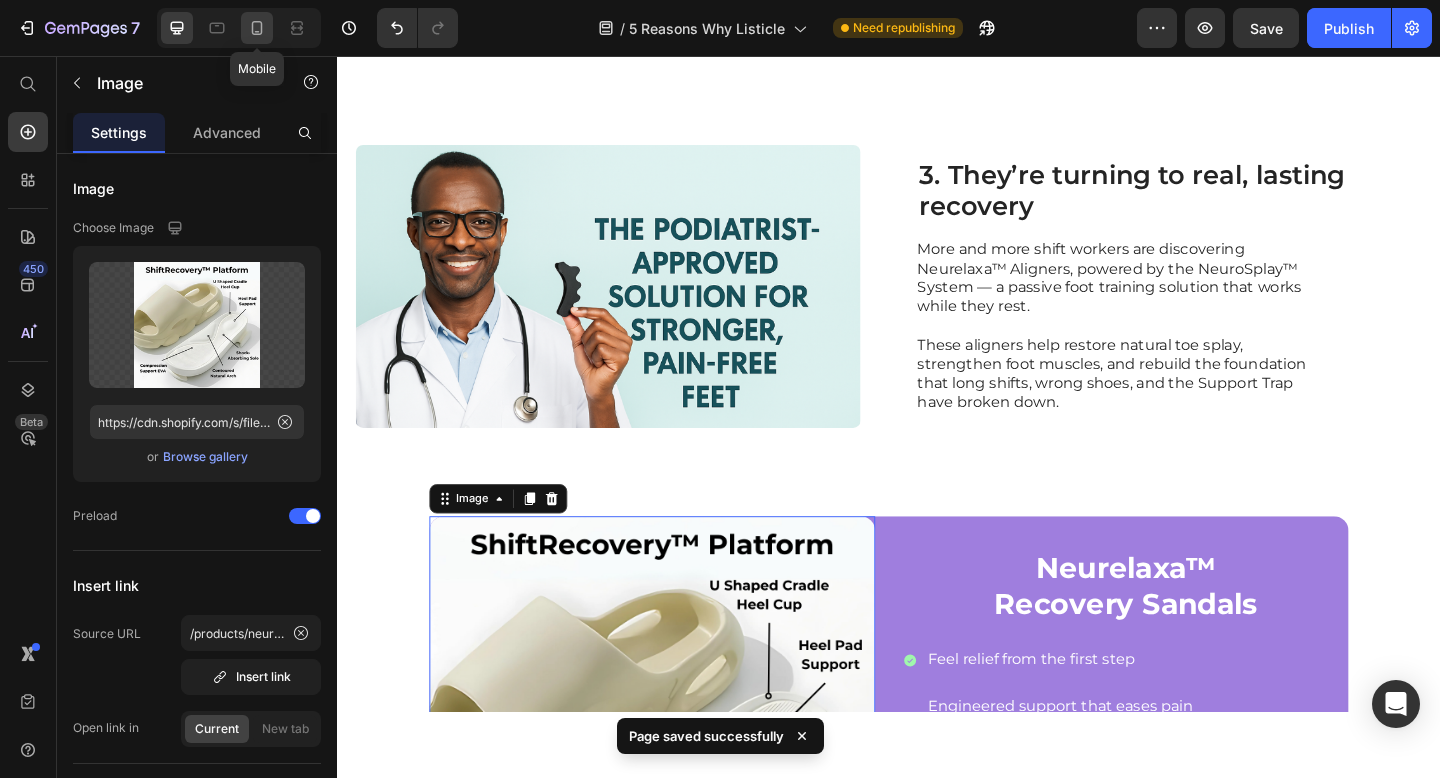 click 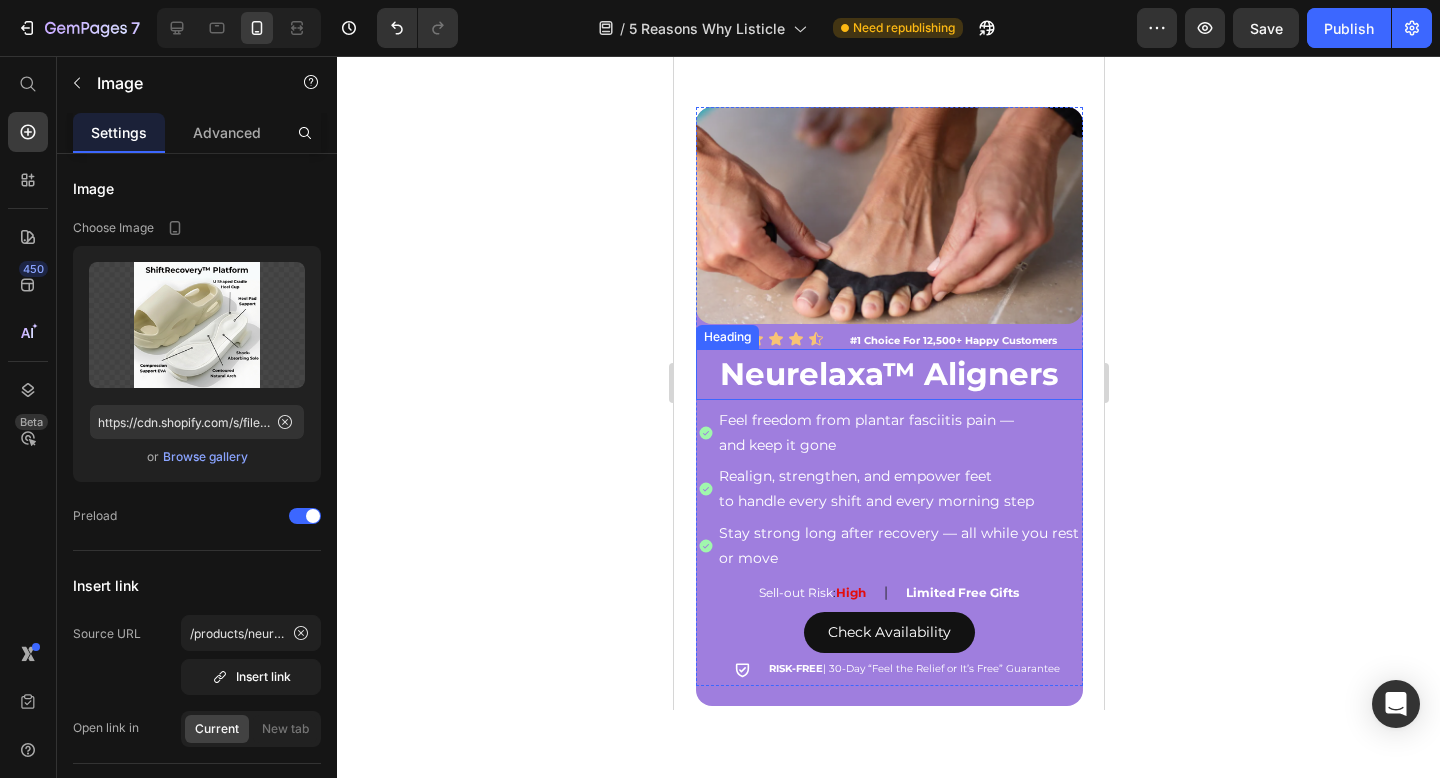 scroll, scrollTop: 2712, scrollLeft: 0, axis: vertical 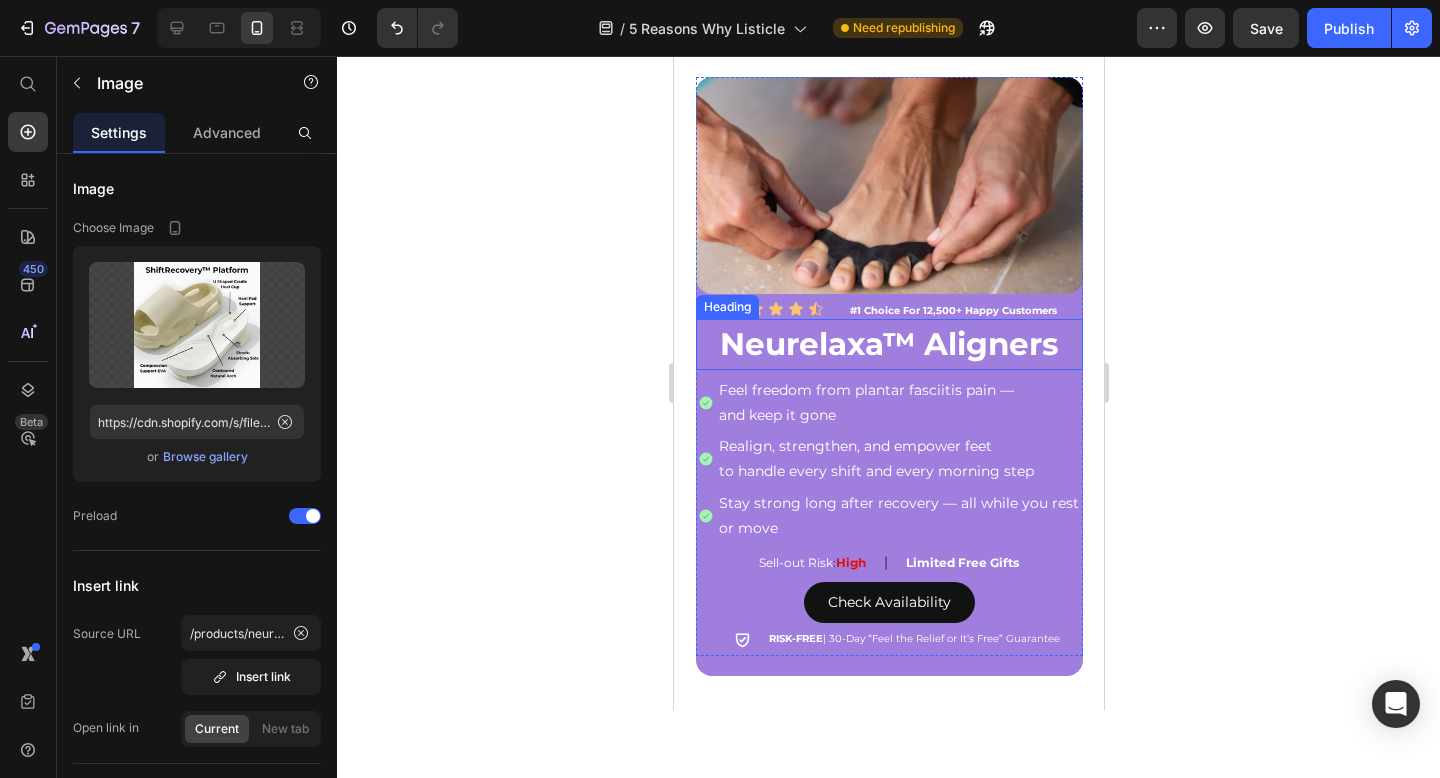 click on "Neurelaxa™ Aligners" at bounding box center [888, 344] 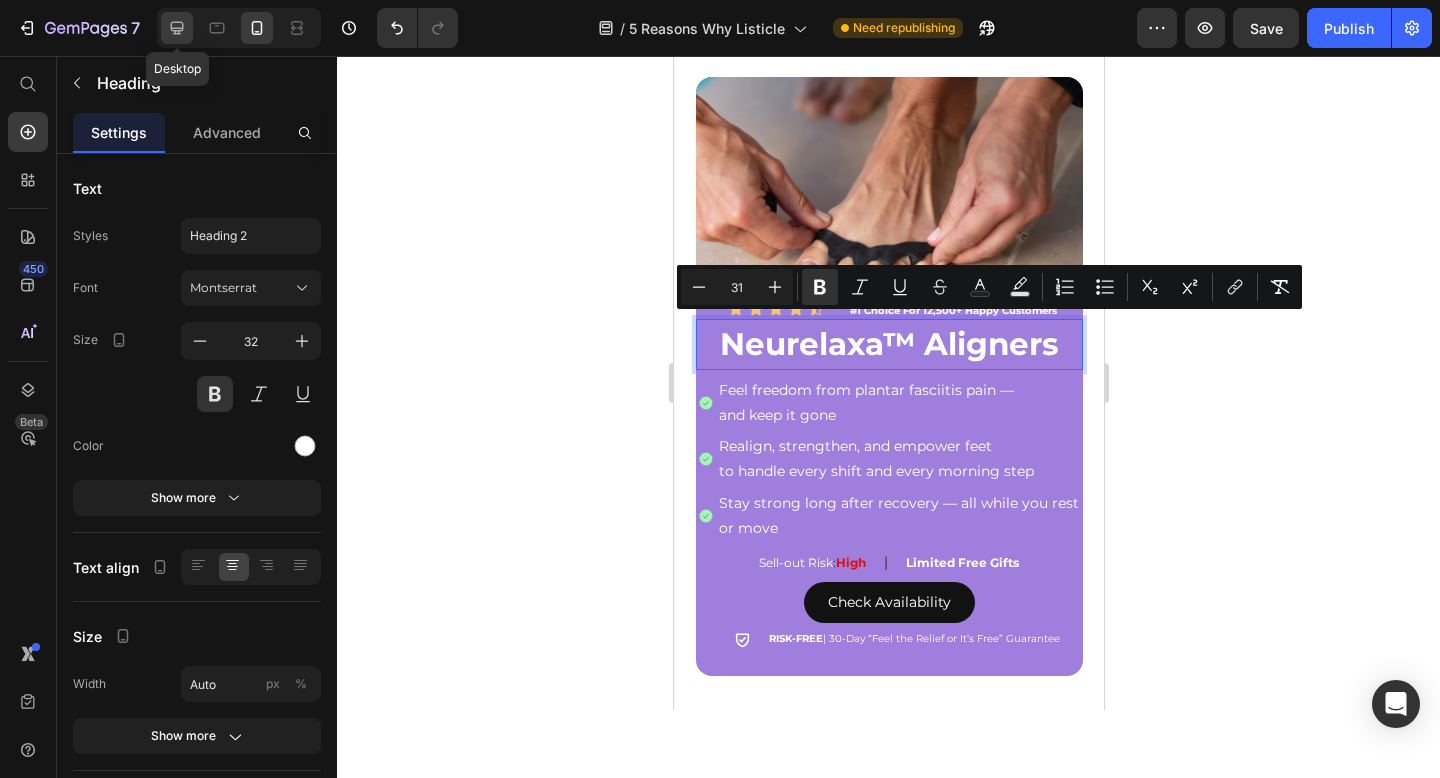 click 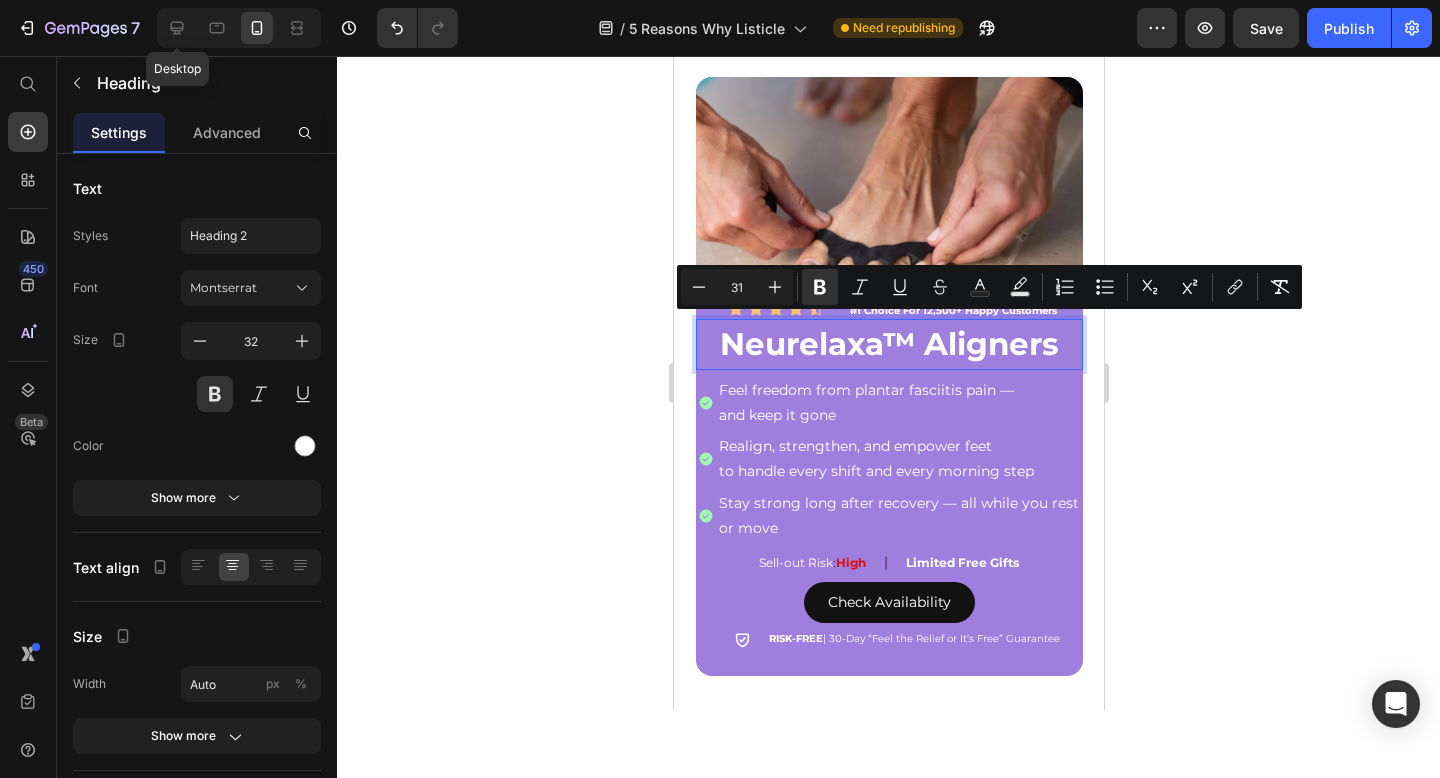 type on "30" 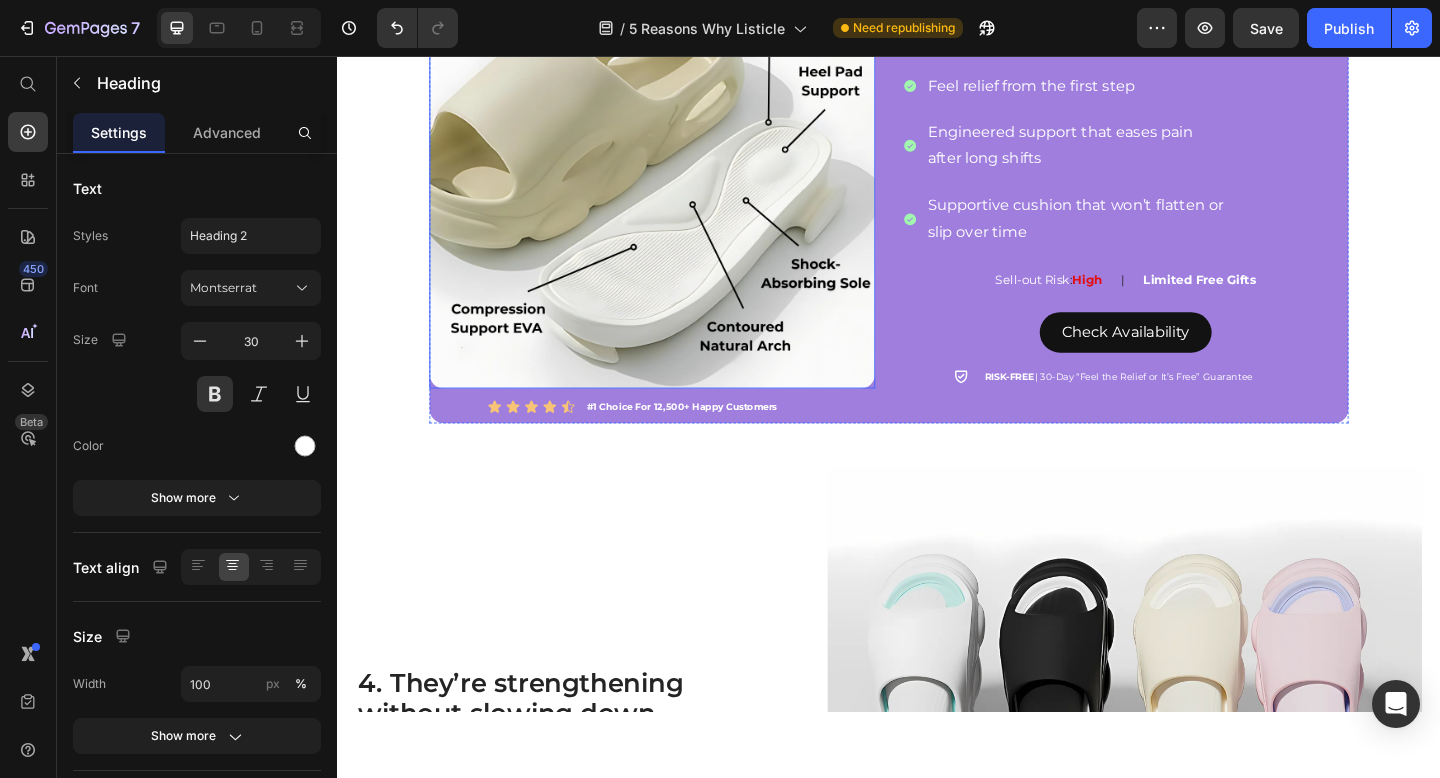 scroll, scrollTop: 2312, scrollLeft: 0, axis: vertical 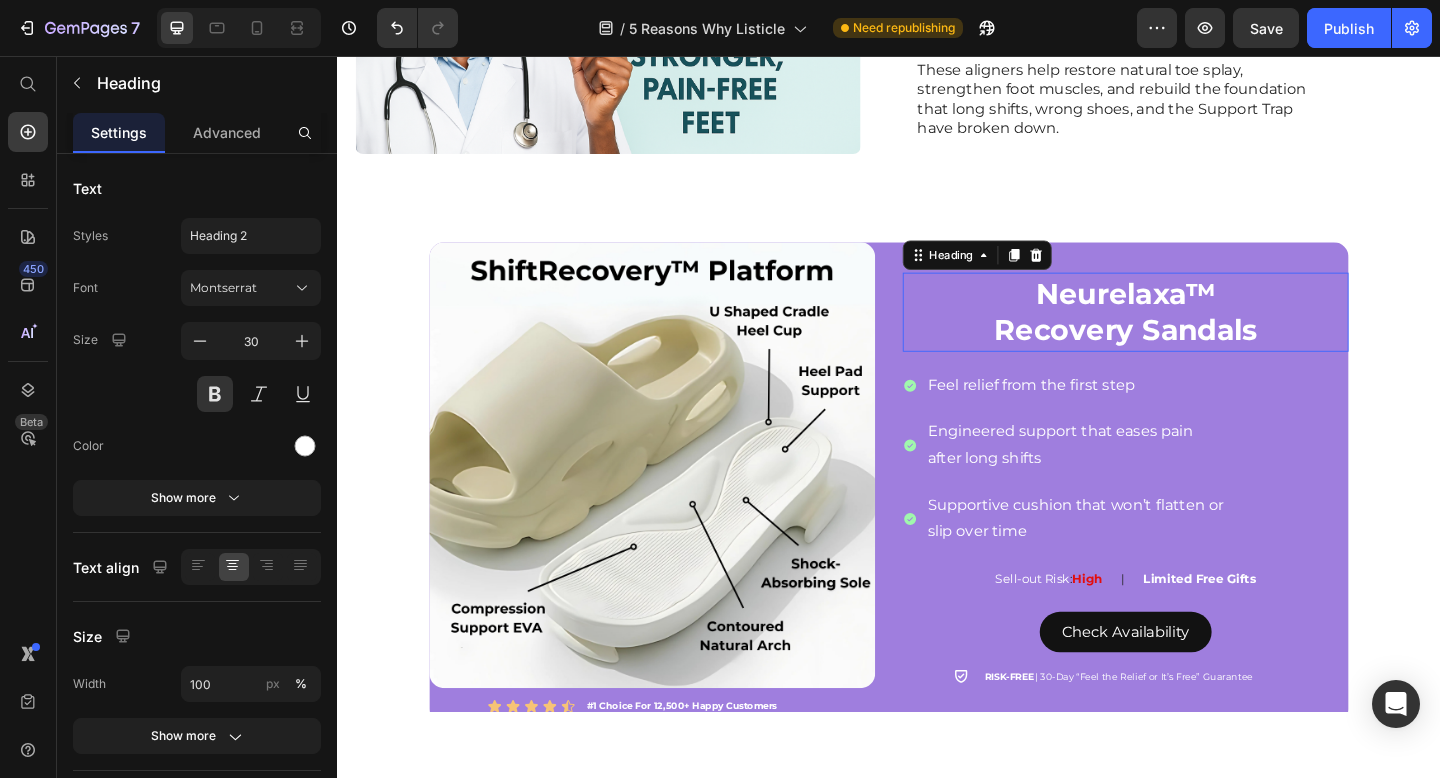 click on "Recovery Sandals" at bounding box center (1195, 354) 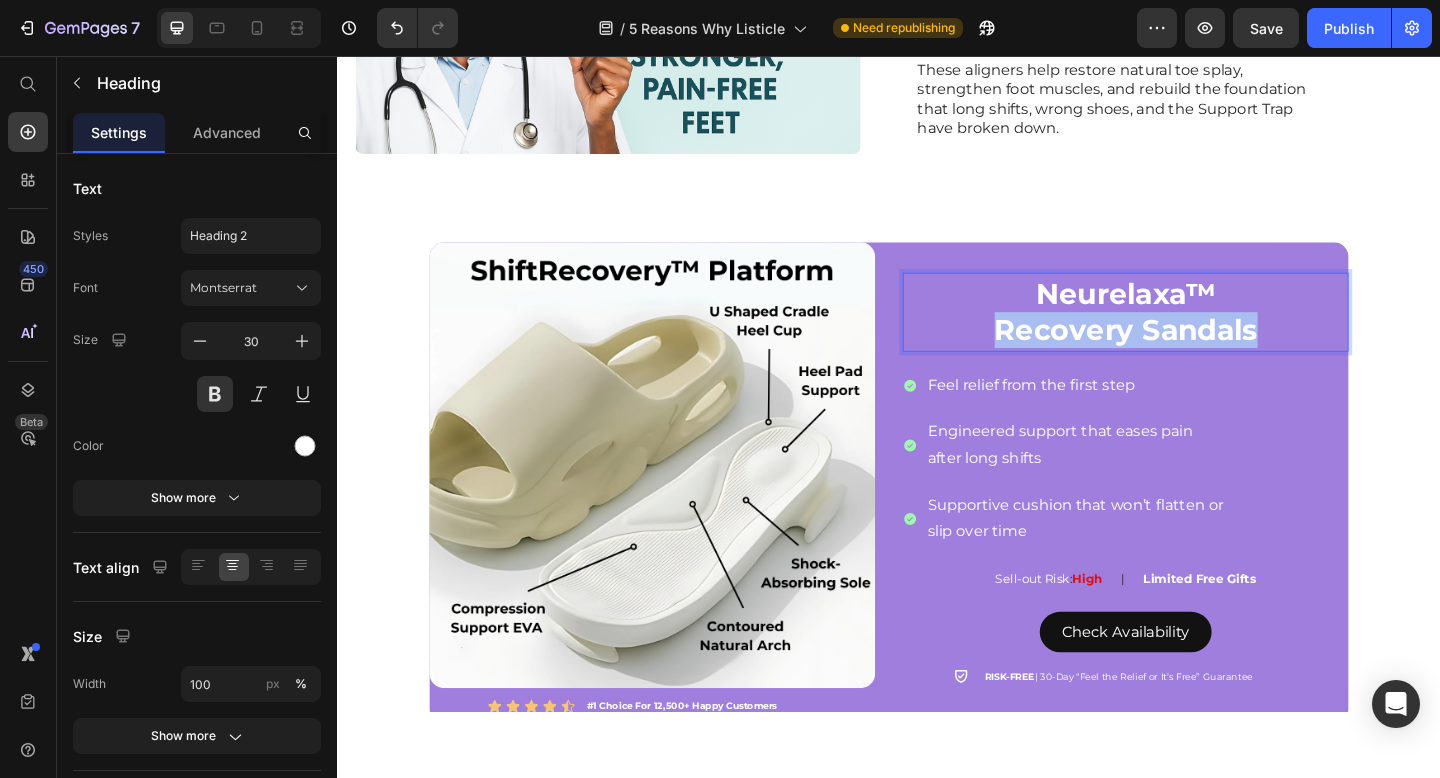 click on "Recovery Sandals" at bounding box center [1195, 354] 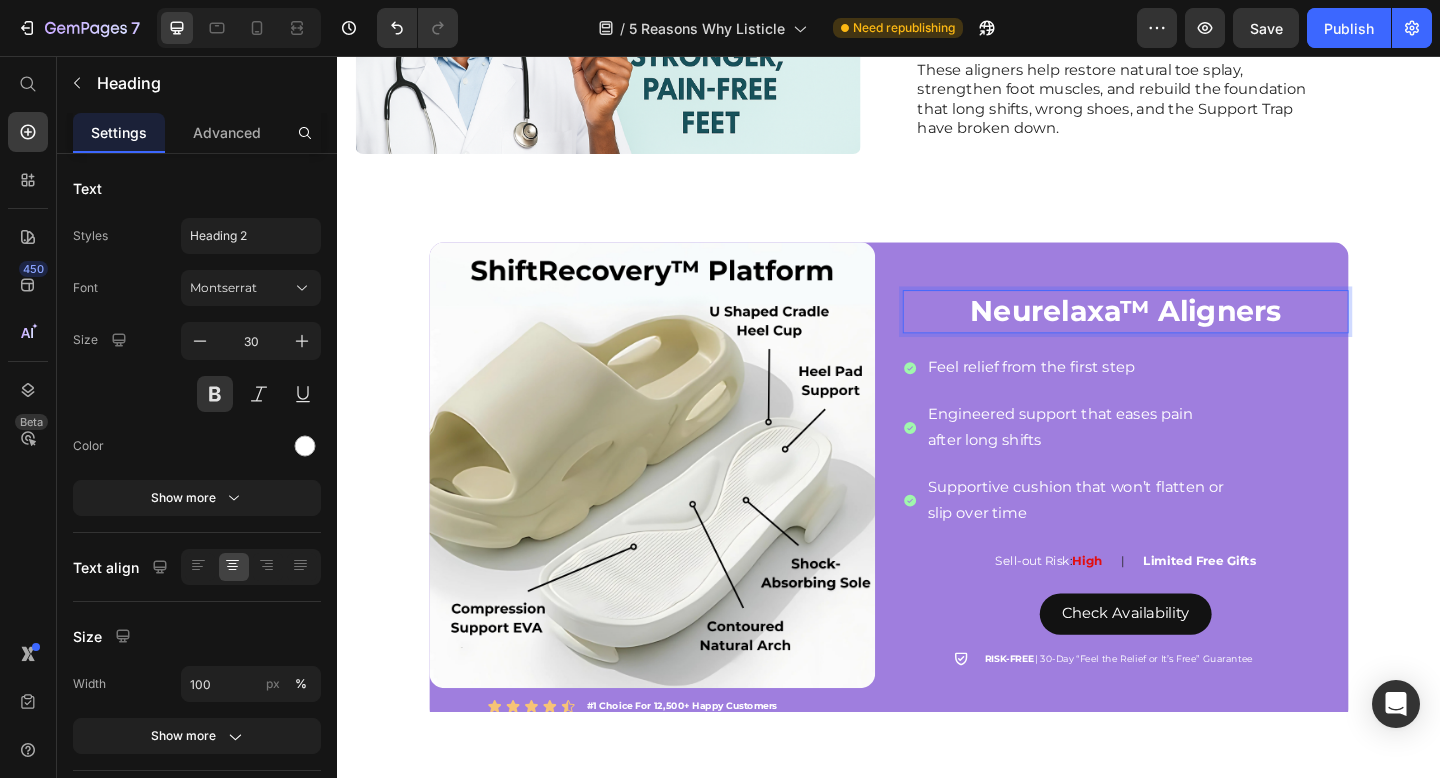 scroll, scrollTop: 2331, scrollLeft: 0, axis: vertical 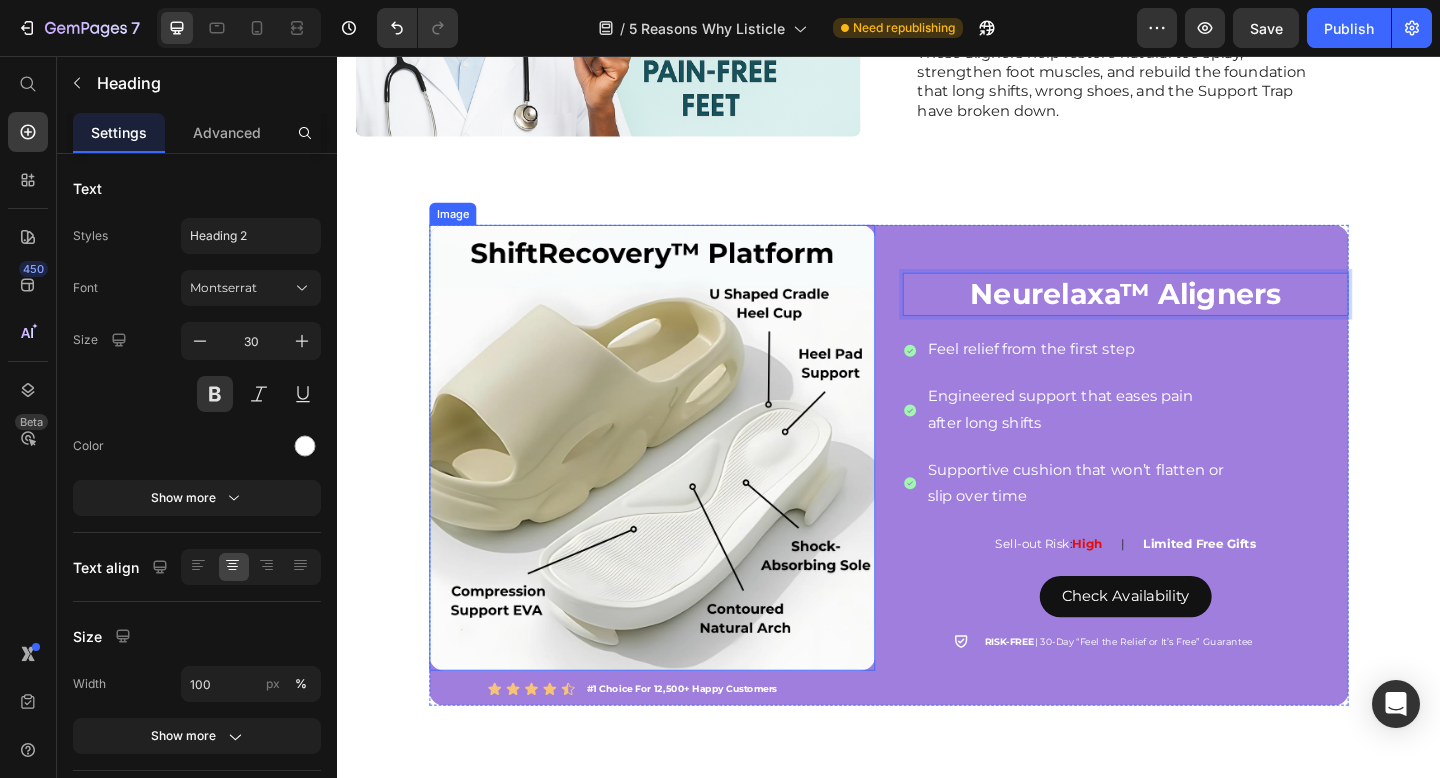 click at bounding box center [679, 482] 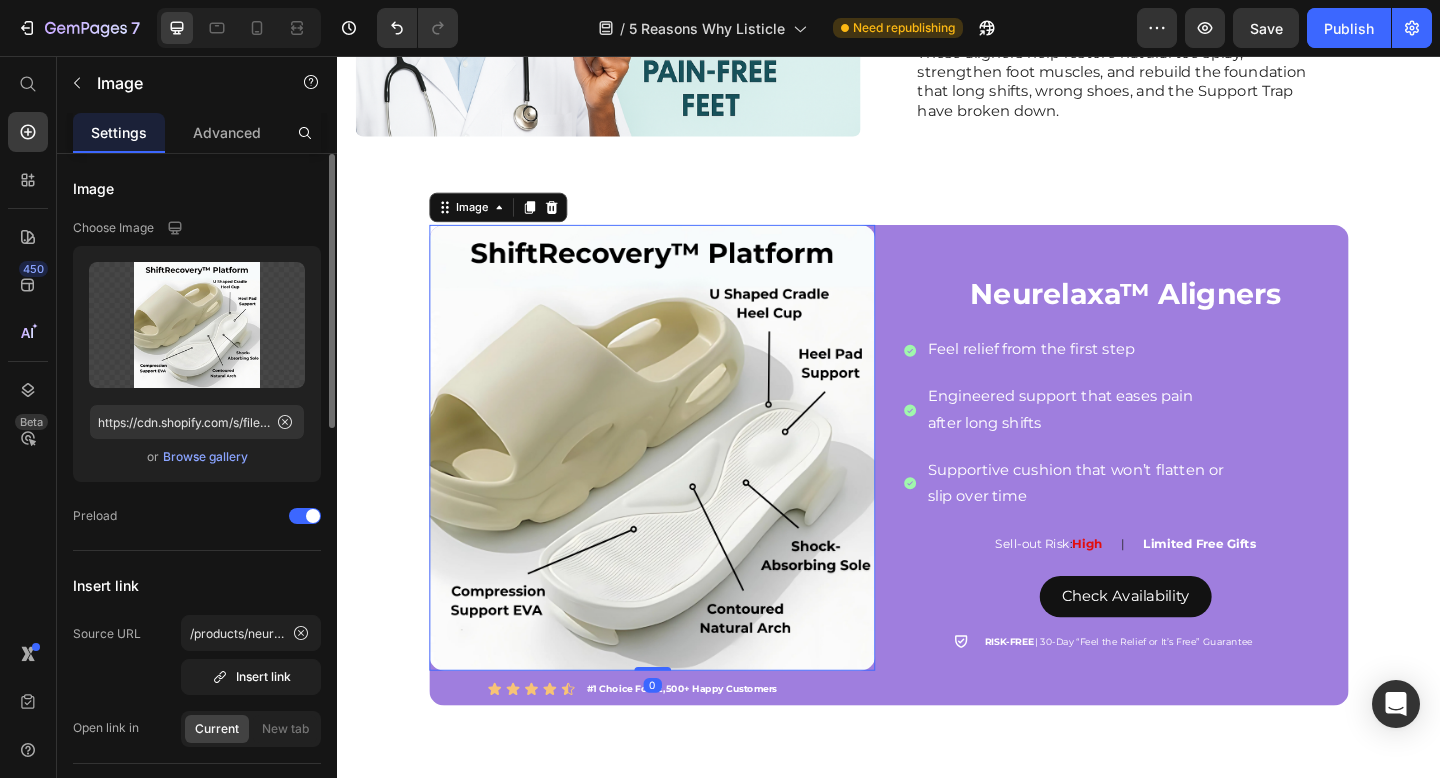 click on "Browse gallery" at bounding box center [205, 457] 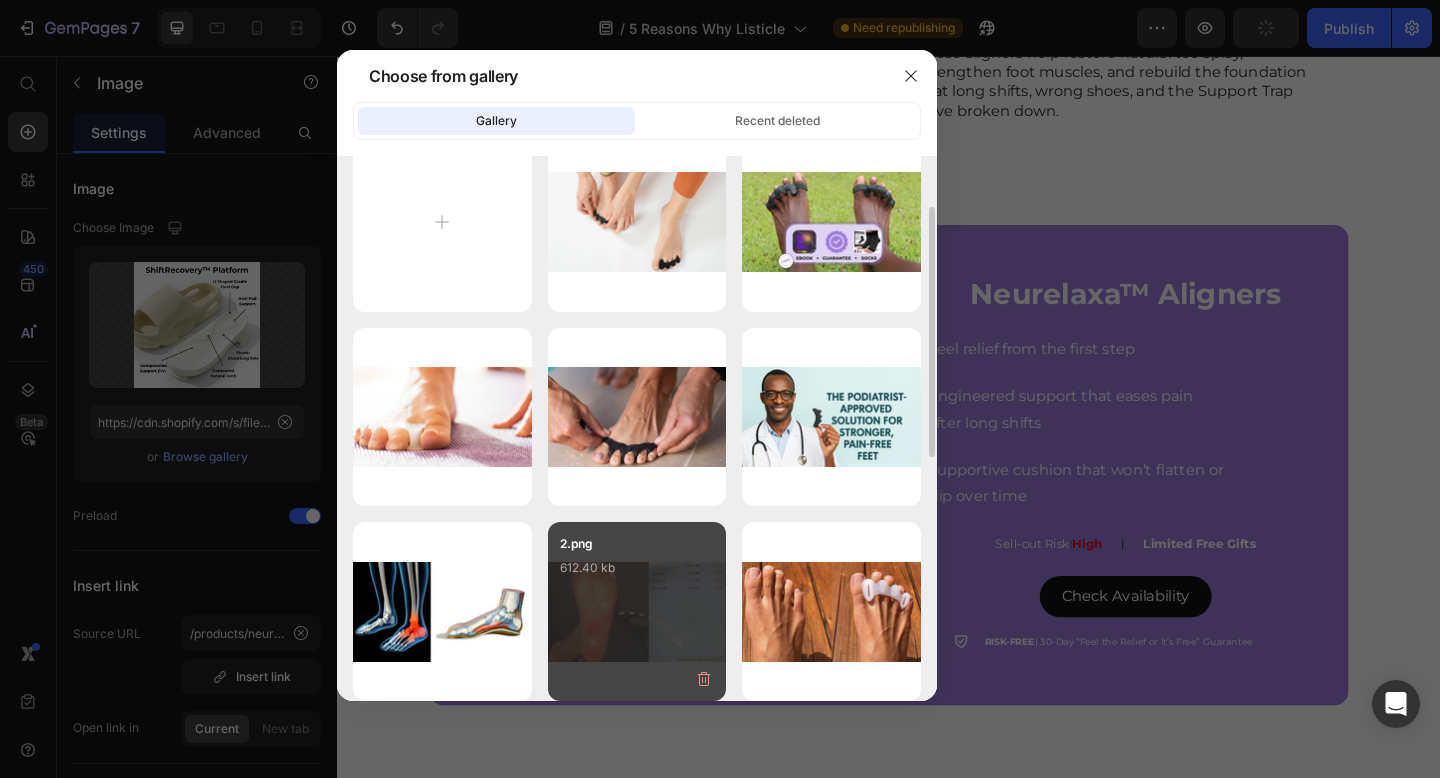 scroll, scrollTop: 136, scrollLeft: 0, axis: vertical 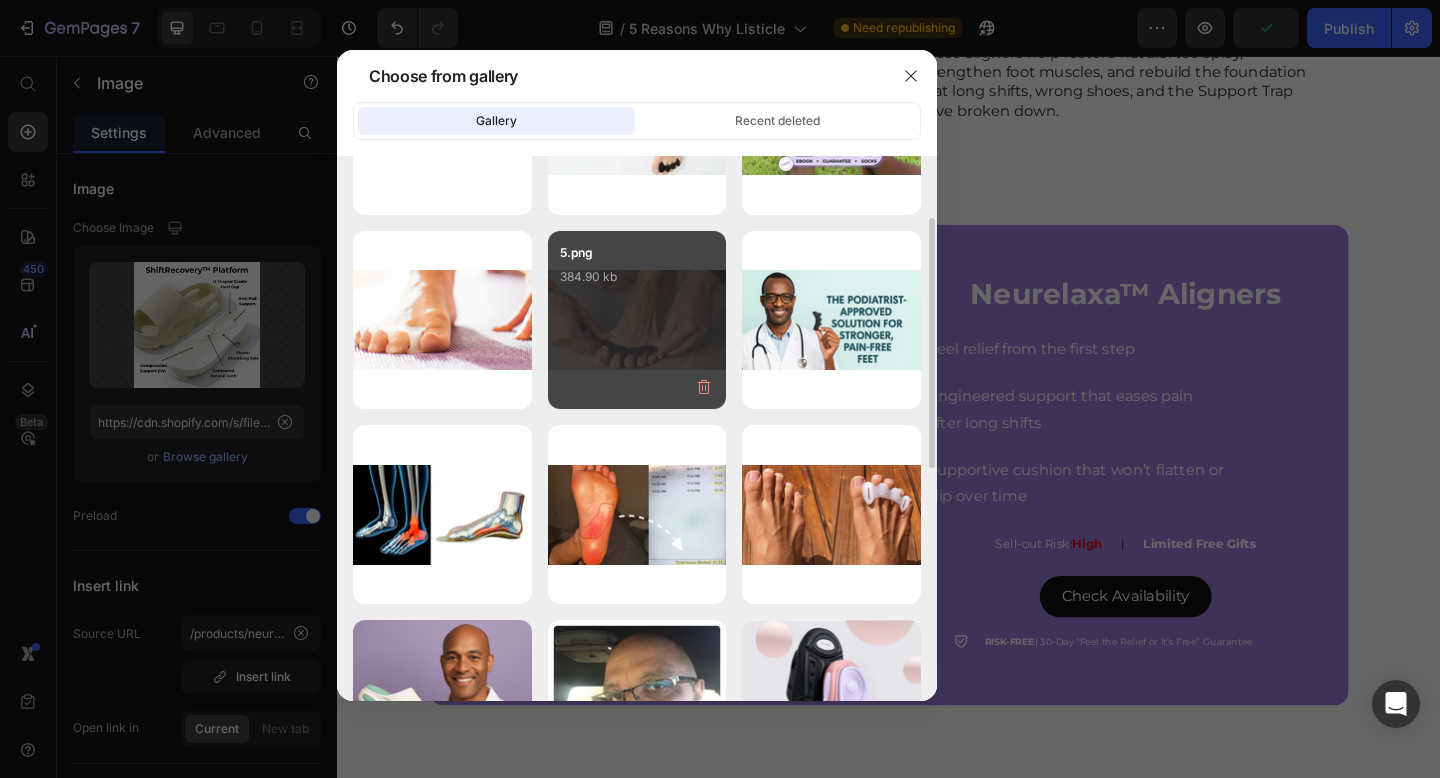 click on "384.90 kb" at bounding box center [637, 277] 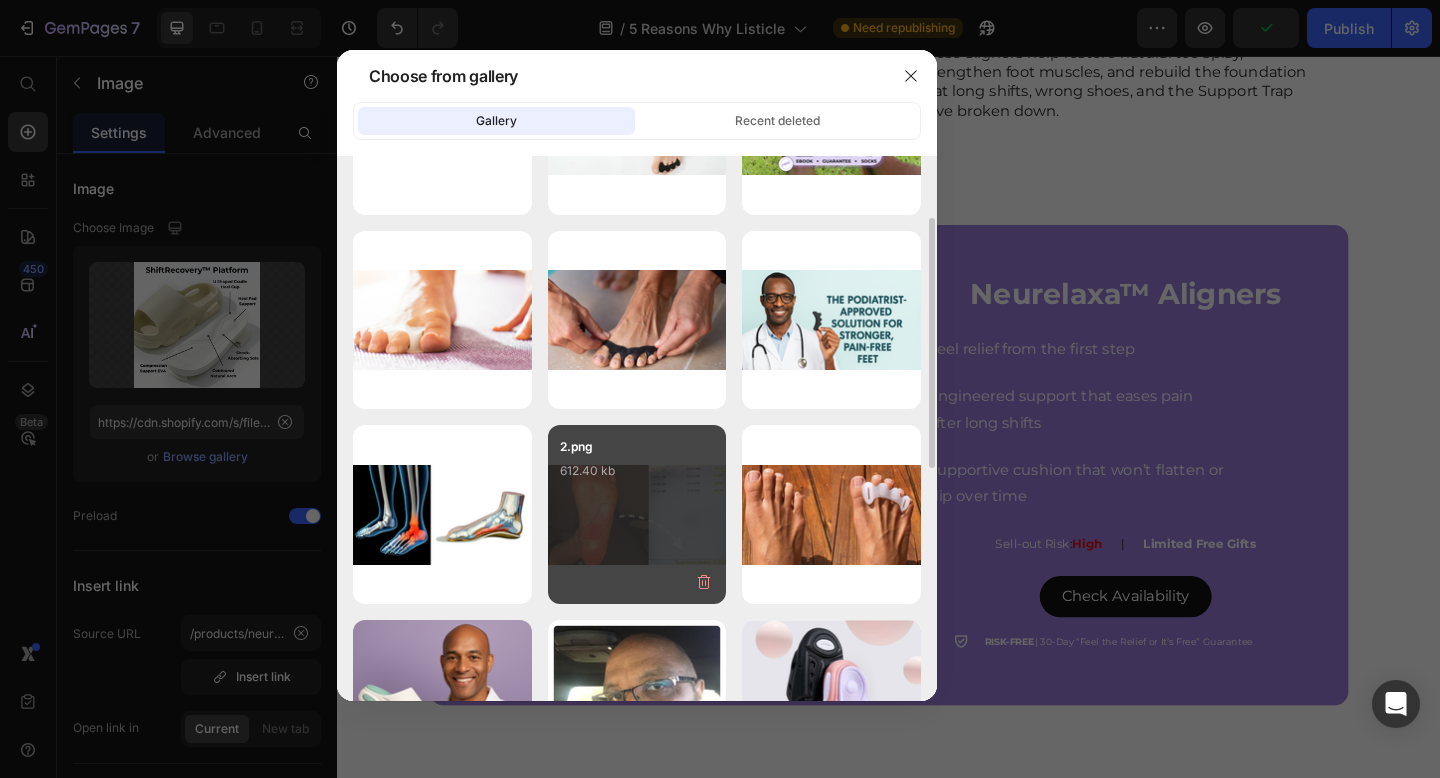 type on "https://cdn.shopify.com/s/files/1/0604/1813/0056/files/gempages_571528894826414919-03f06f5b-99cc-40ee-af93-d94465900a4f.png" 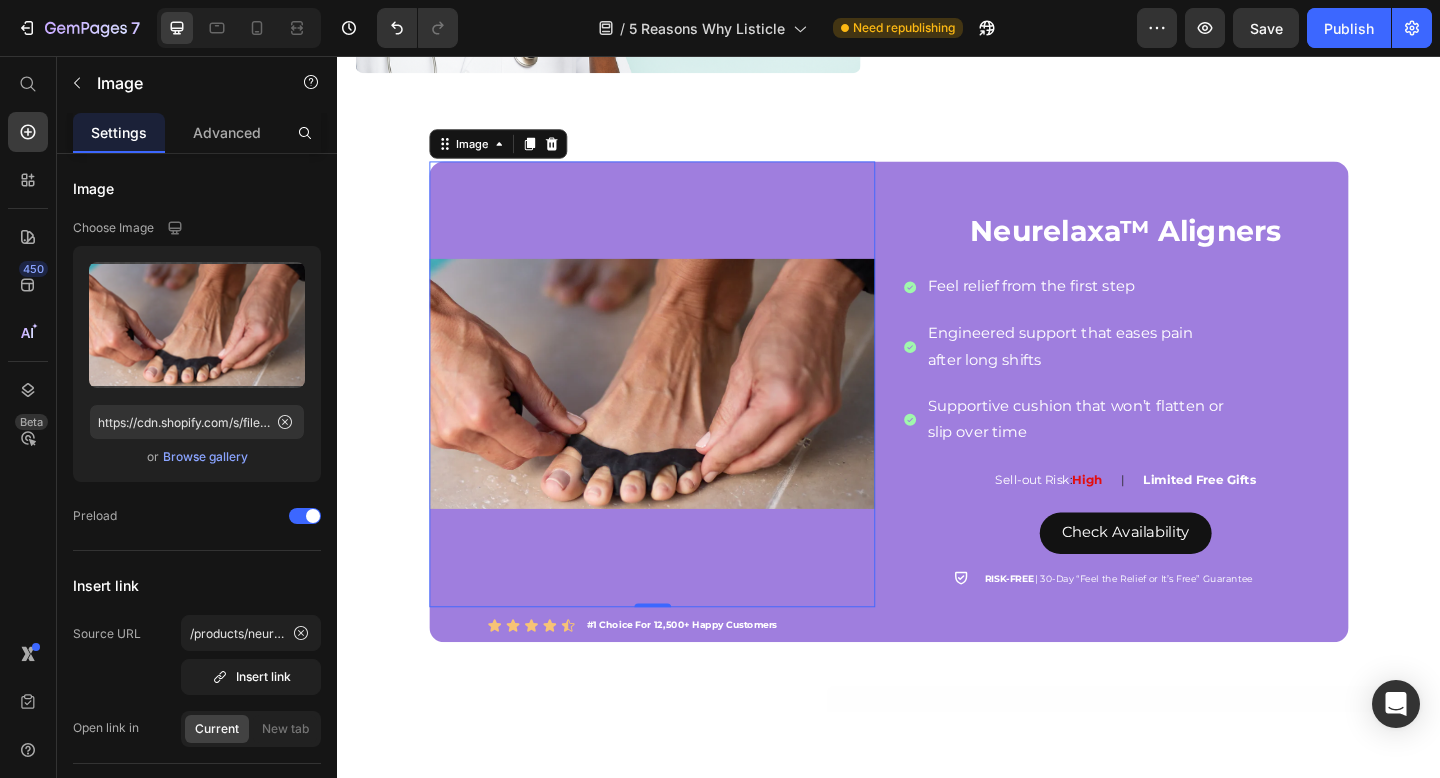 scroll, scrollTop: 2406, scrollLeft: 0, axis: vertical 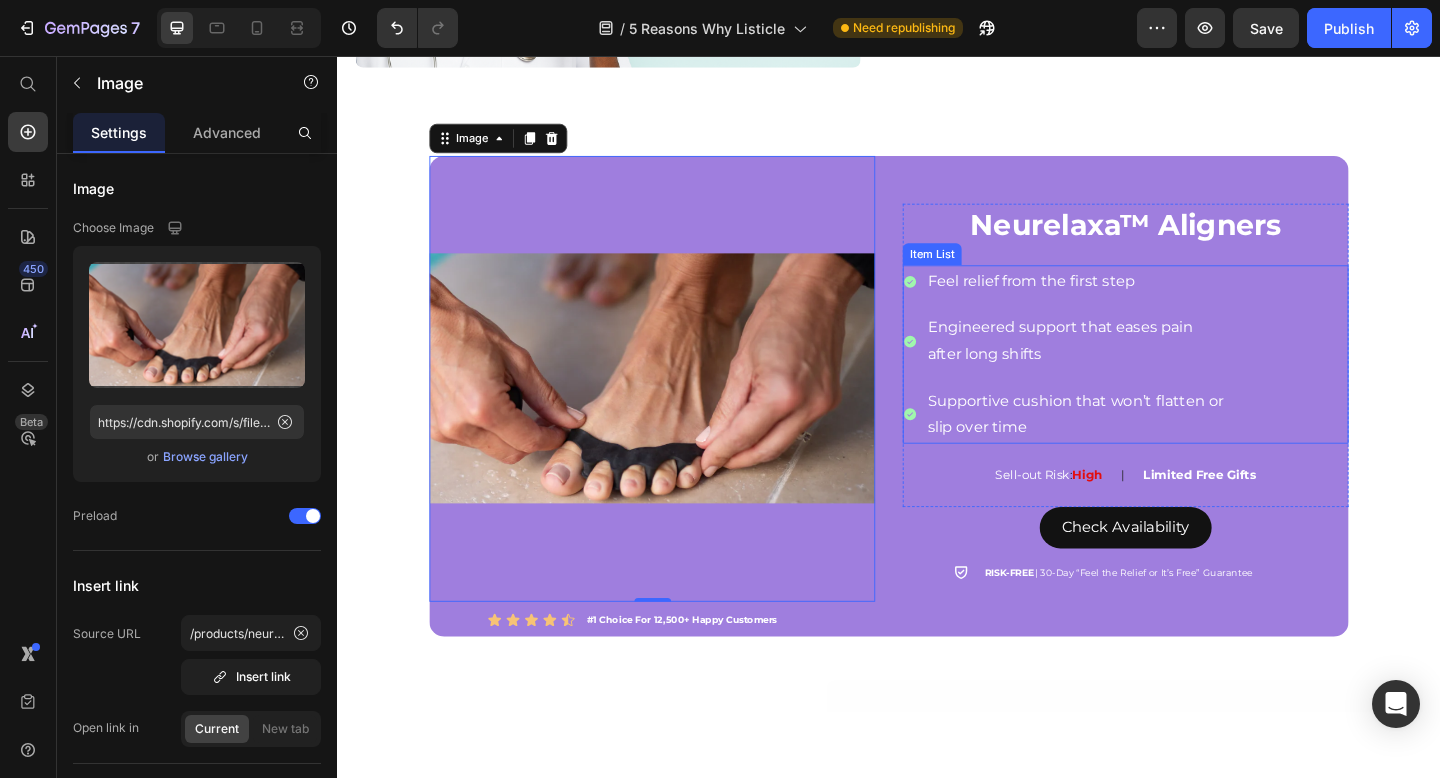 click on "slip over time" at bounding box center (1140, 460) 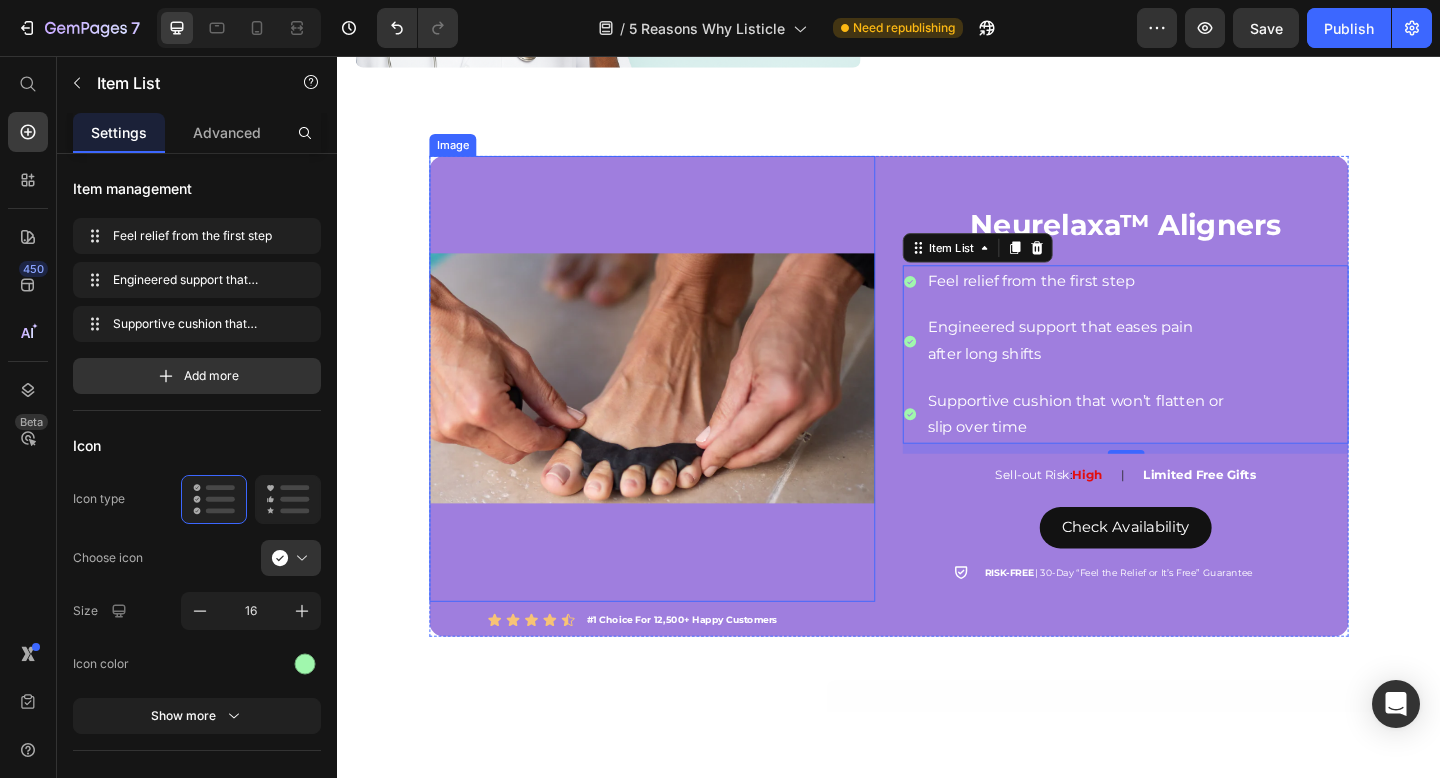 click at bounding box center [679, 407] 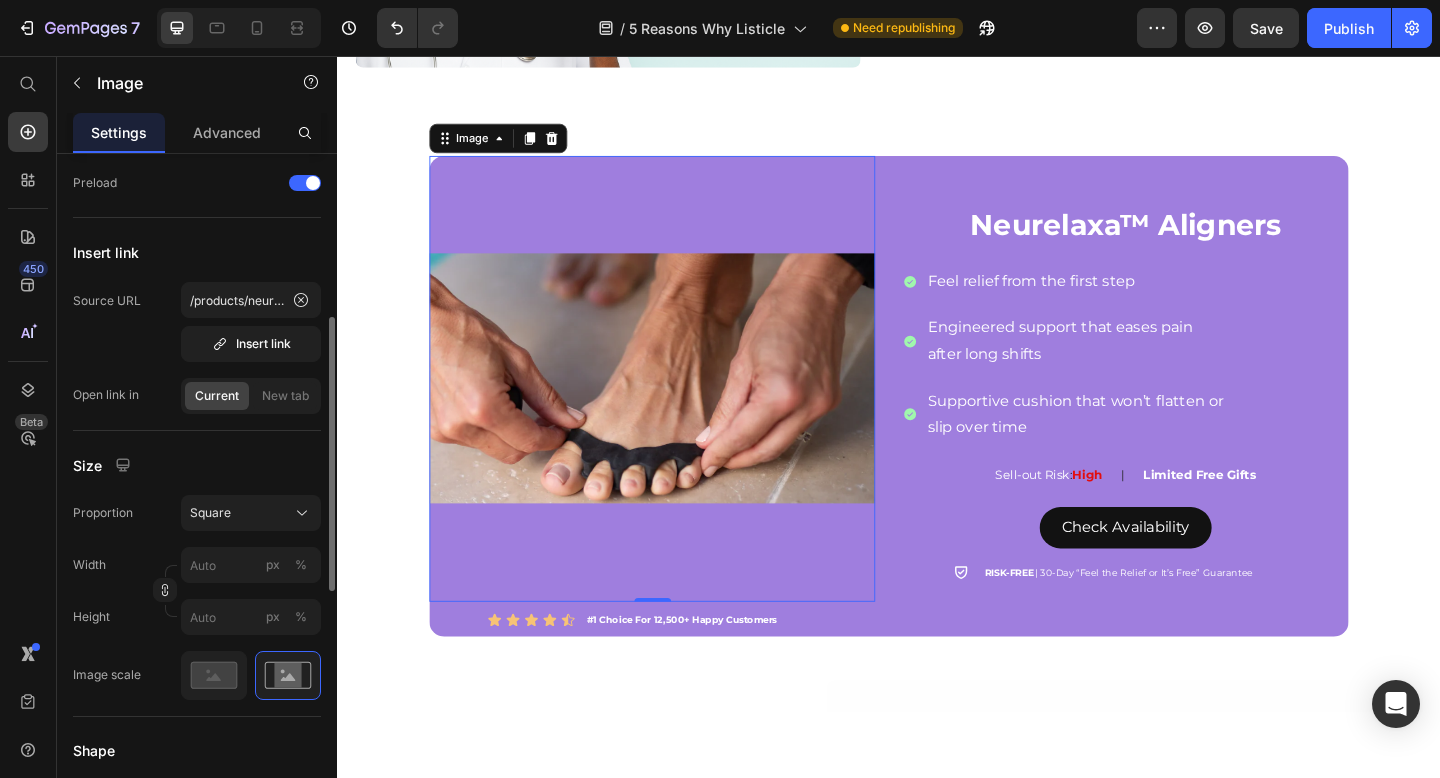 scroll, scrollTop: 554, scrollLeft: 0, axis: vertical 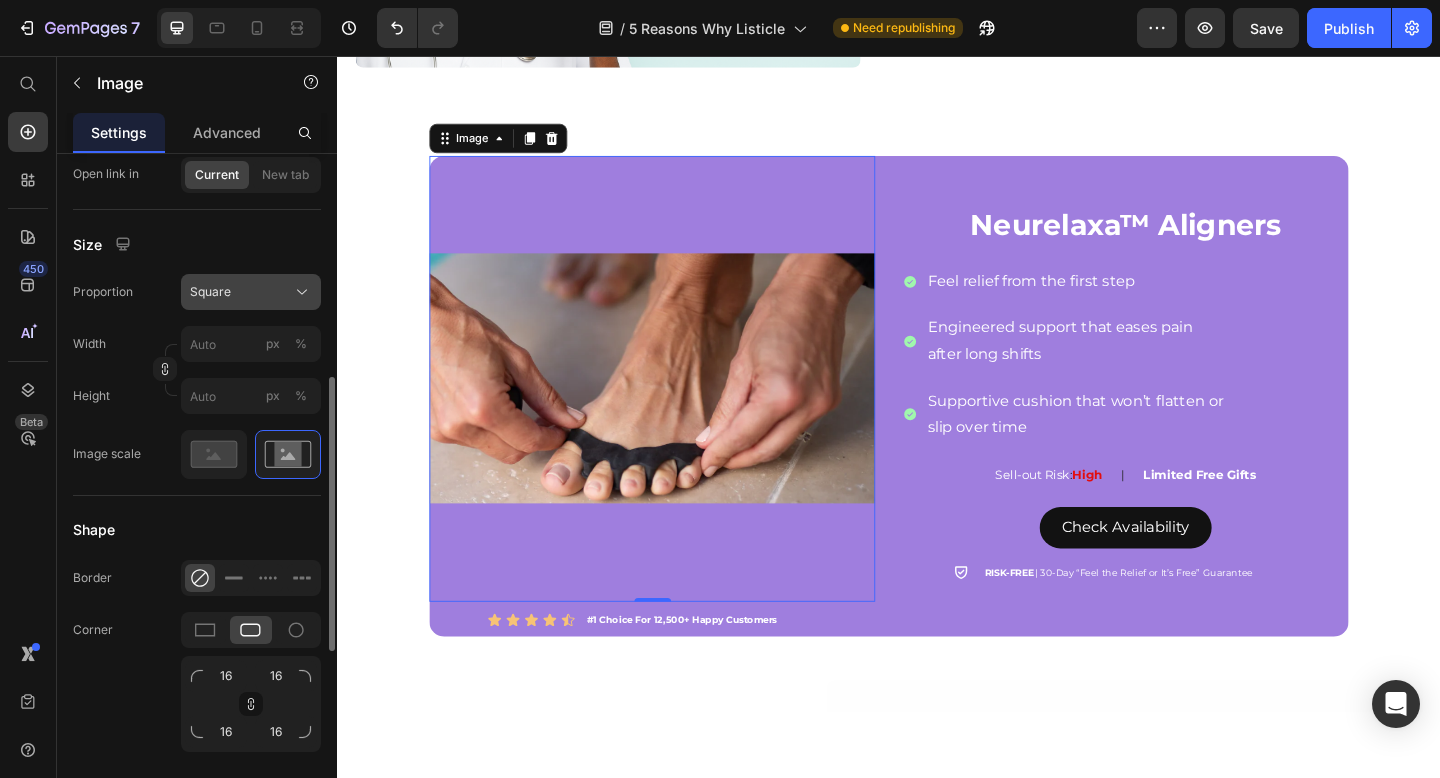 click on "Square" 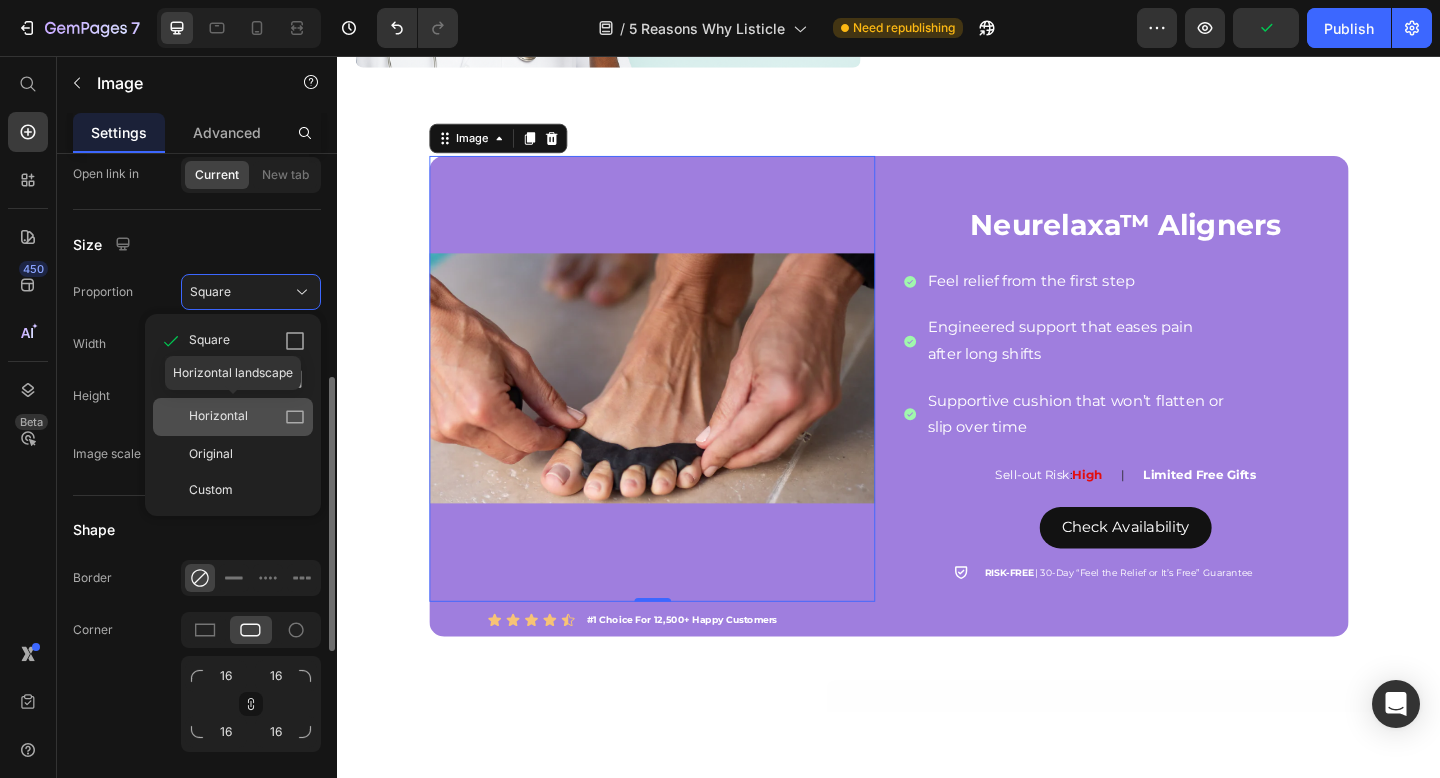 click on "Horizontal" at bounding box center (247, 417) 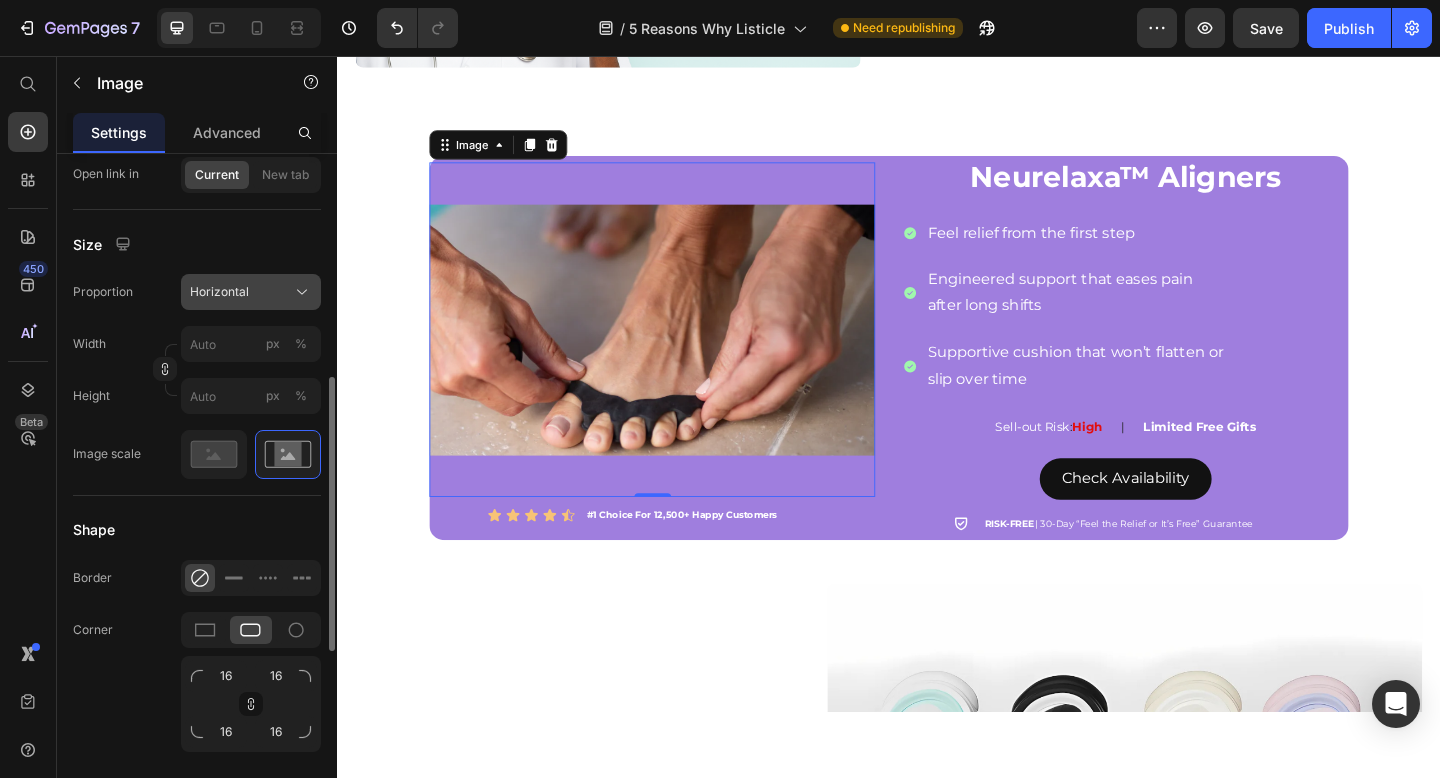 click on "Horizontal" at bounding box center [219, 292] 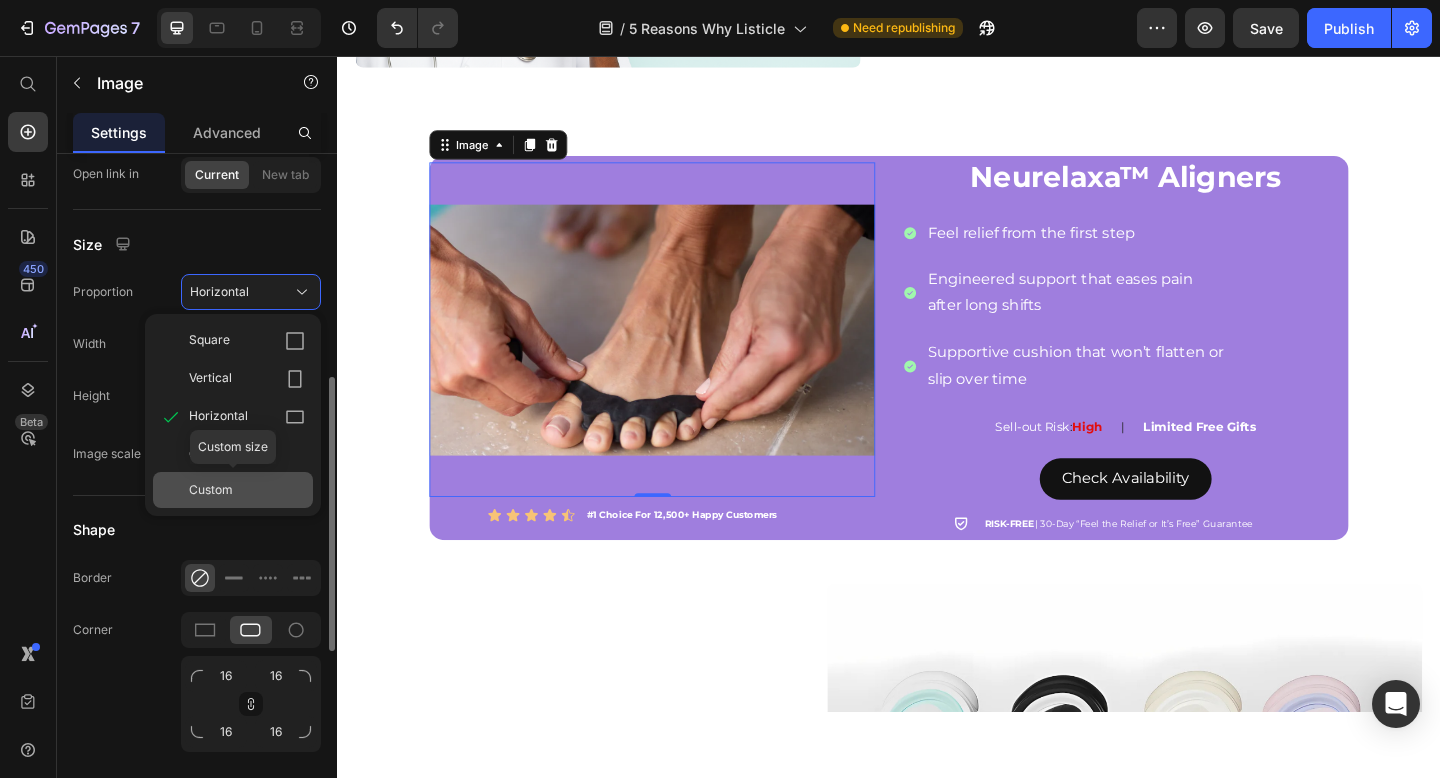 click on "Custom" 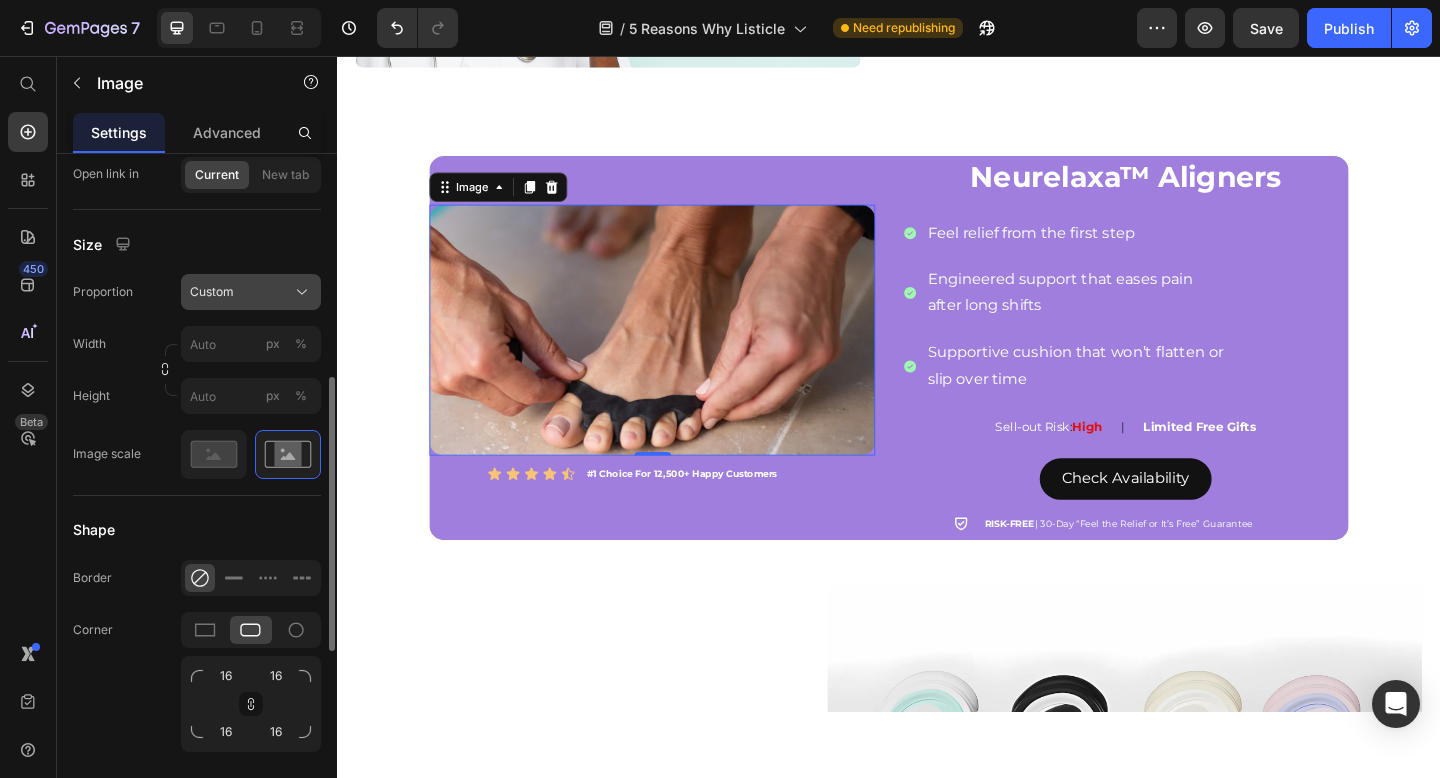 click on "Custom" at bounding box center (212, 292) 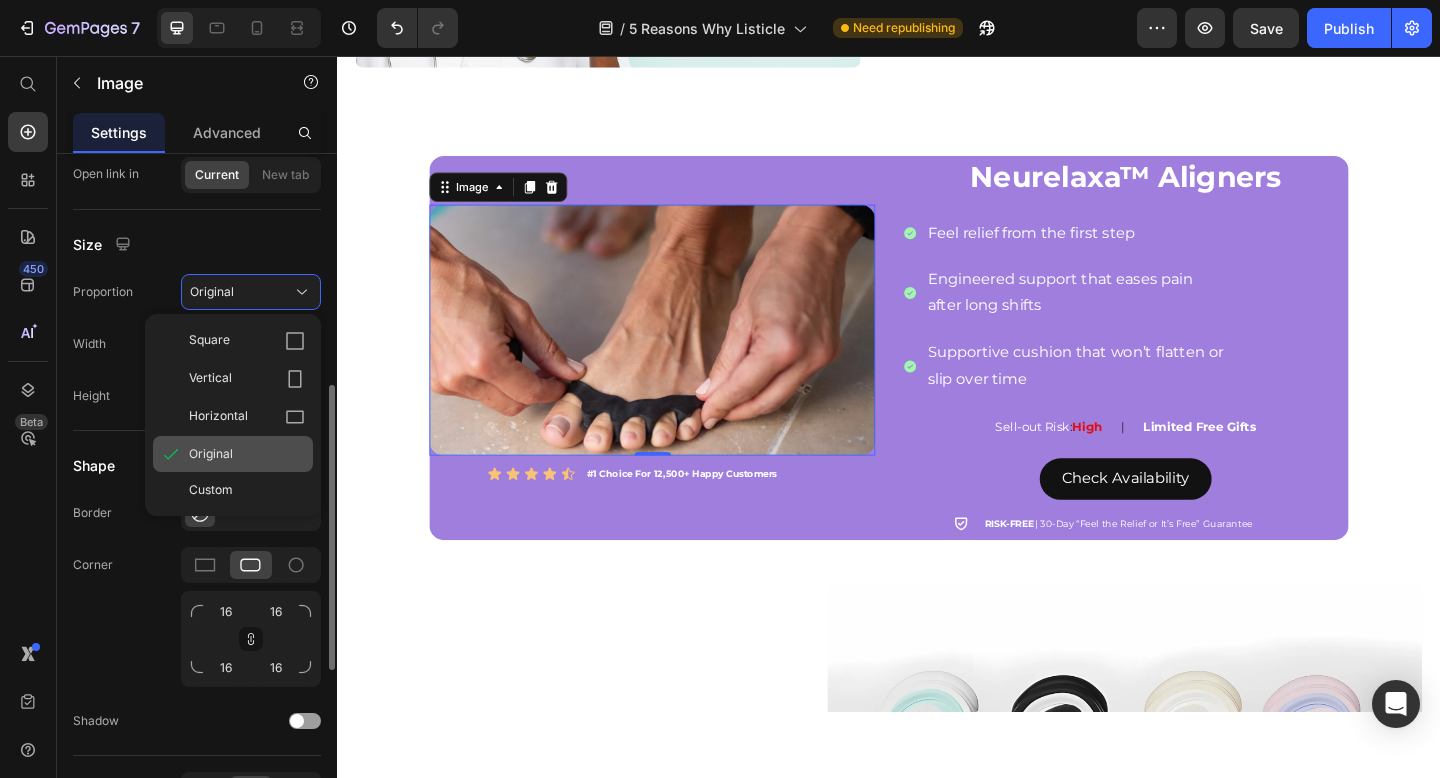 click on "Original" at bounding box center (247, 454) 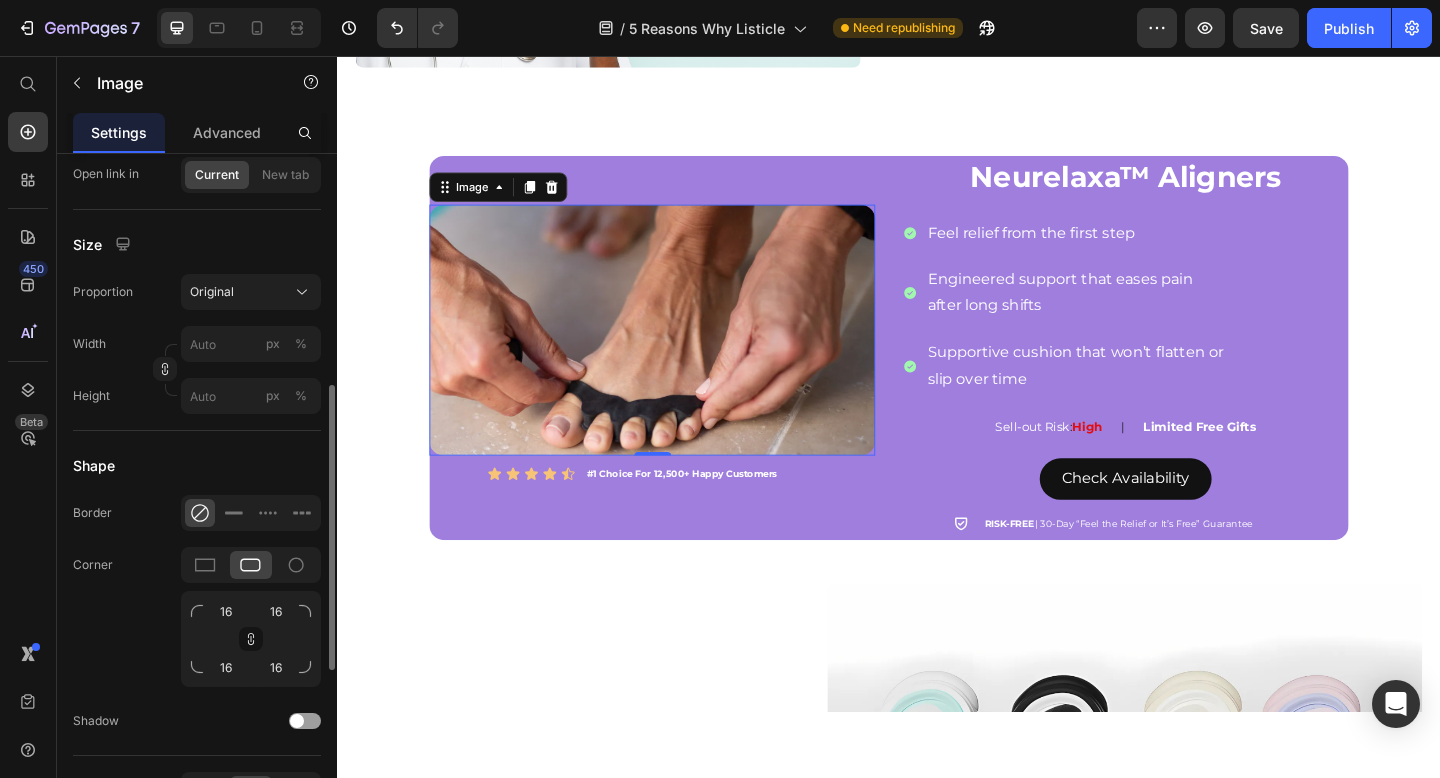 click on "Size Proportion Original Width px % Height px %" 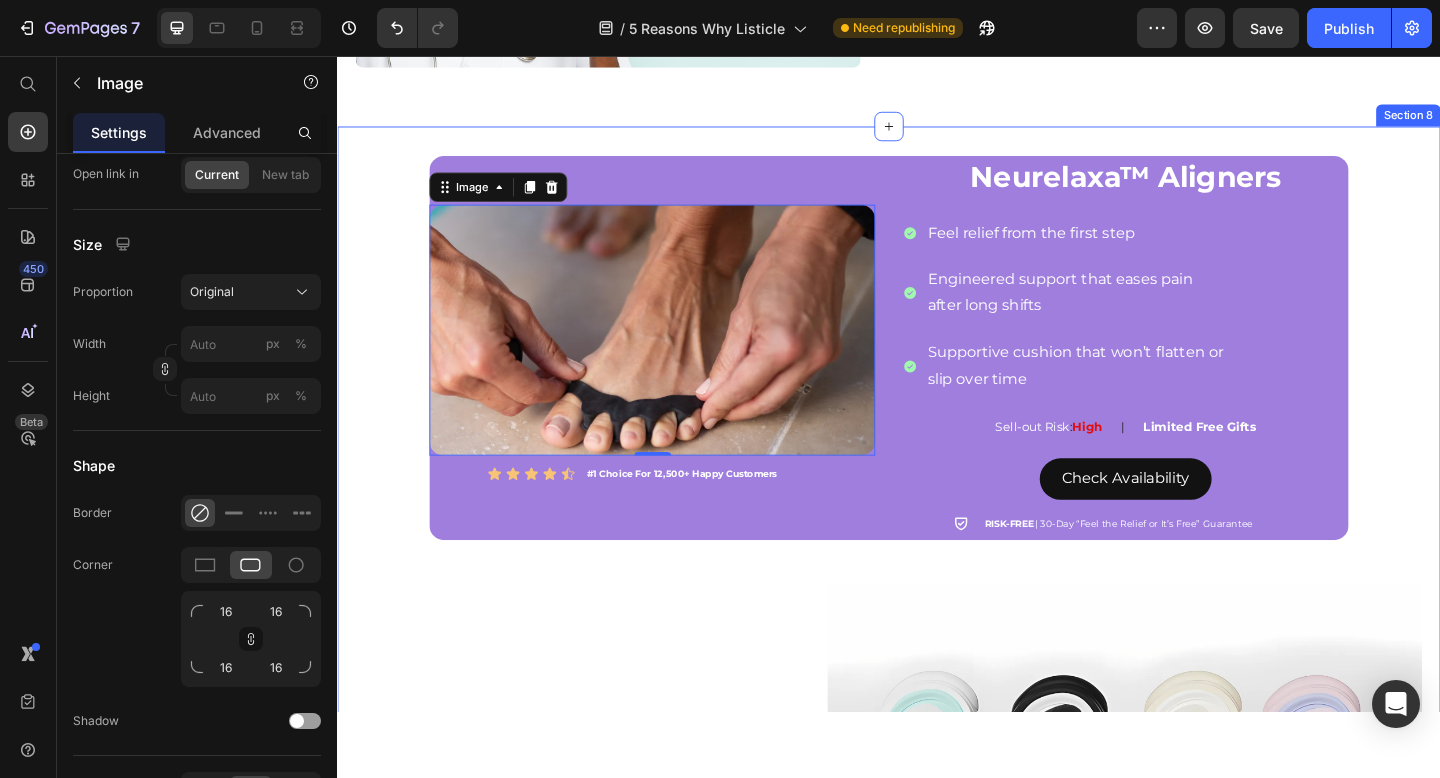 click on "Image   0 Icon Icon Icon Icon
Icon Icon List #1 Choice For 12,500+ Happy Customers Text Block Row ⁠⁠⁠⁠⁠⁠⁠ Neurelaxa™ Aligners Heading Feel relief from the first step Engineered support that eases pain  after long shifts Supportive cushion that won’t flatten or  slip over time Item List Sell-out Risk :  High Text Block | Text Block Limited Free Gifts Text Block Row Row Check Availability Button
Icon RISK-FREE  | 30-Day “Feel the Relief or It’s Free” Guarantee Text Block Row Row 4. They’re strengthening without slowing down Heading Shift workers like nurses and retail workers who walk 10k+ steps a day don’t have time for complicated routines. That’s why they’re slipping on Neurelaxa™ Aligners during downtime — whether they’re cooking, watching TV, or relaxing — turning recovery time into strength time without lifting a finger. Text Block Image Row" at bounding box center (937, 737) 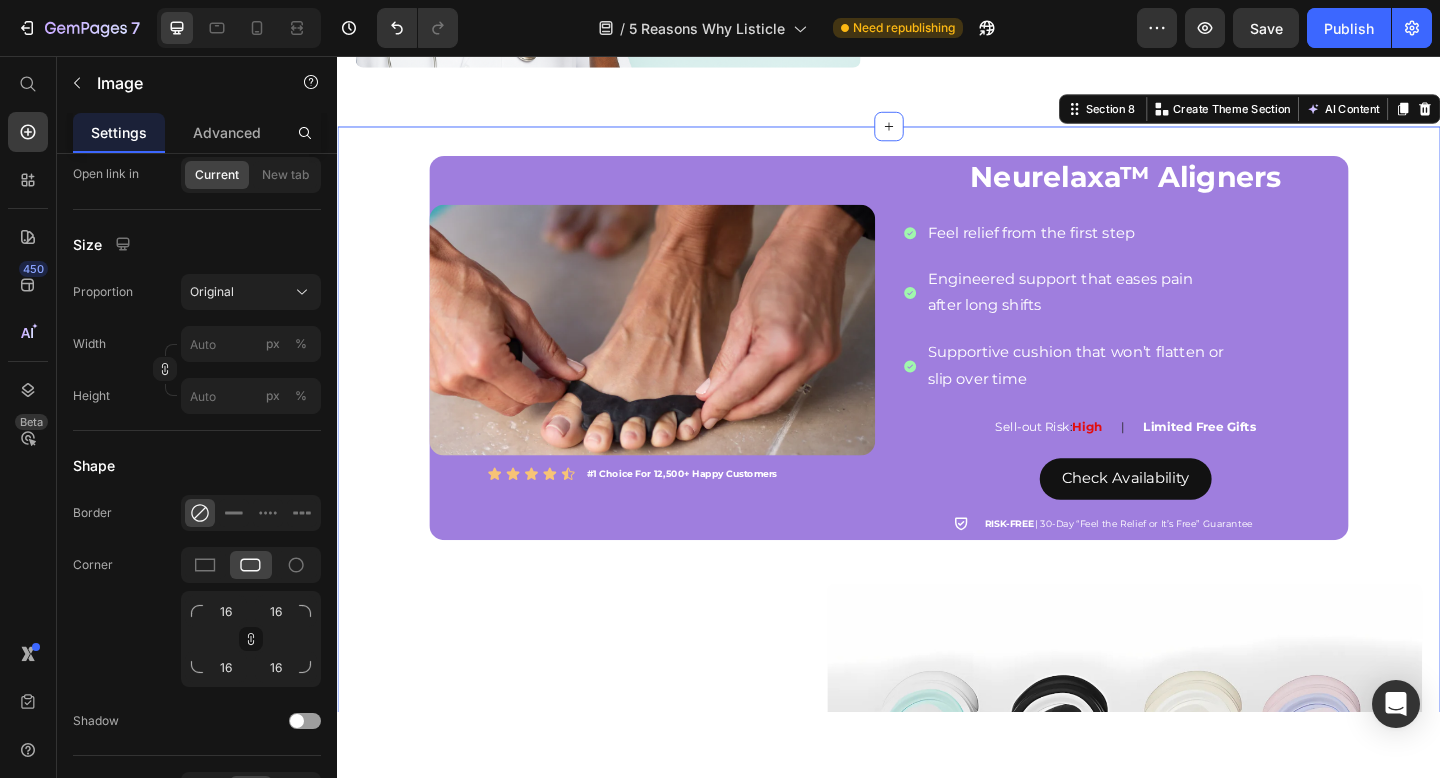 scroll, scrollTop: 0, scrollLeft: 0, axis: both 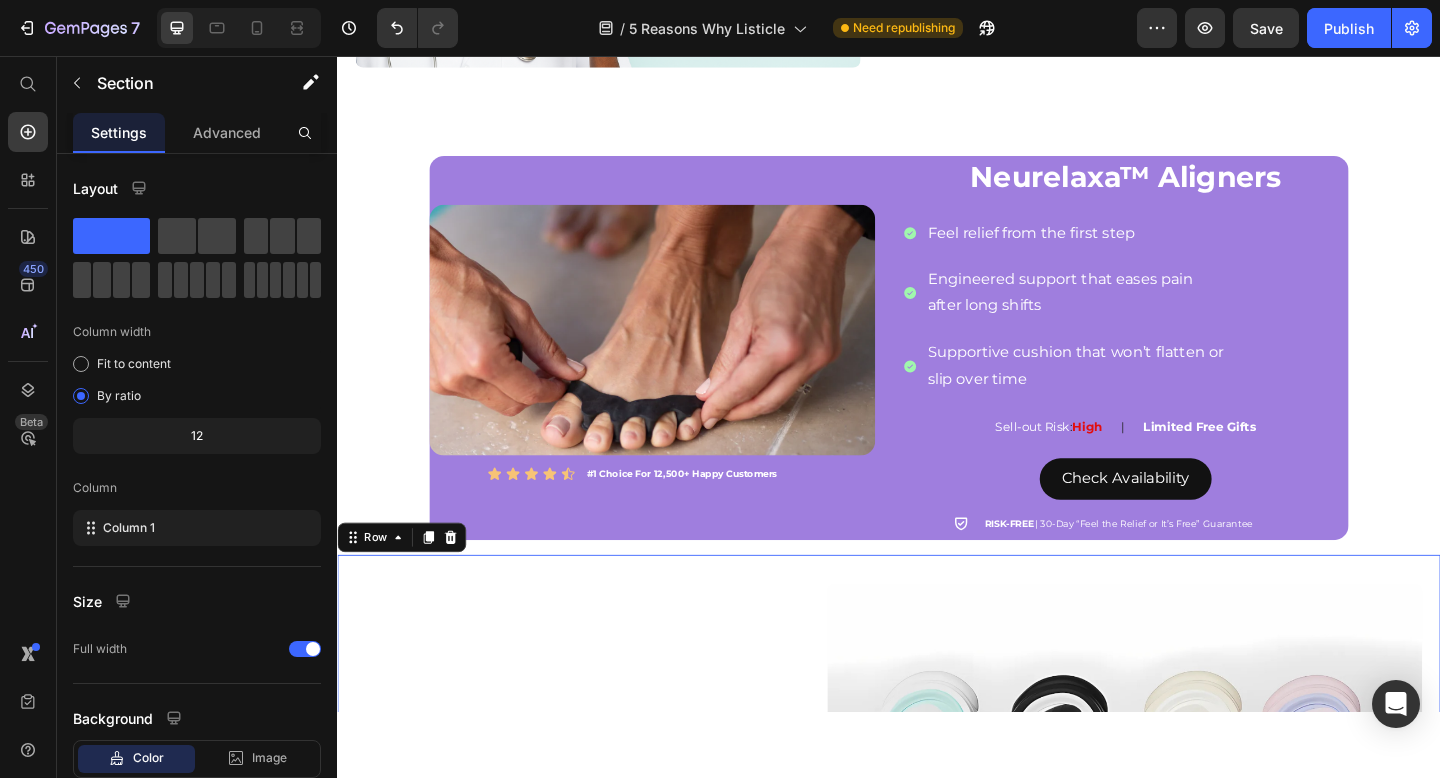 click on "4. They’re strengthening without slowing down Heading Shift workers like nurses and retail workers who walk 10k+ steps a day don’t have time for complicated routines. That’s why they’re slipping on Neurelaxa™ Aligners during downtime — whether they’re cooking, watching TV, or relaxing — turning recovery time into strength time without lifting a finger. Text Block" at bounding box center (582, 954) 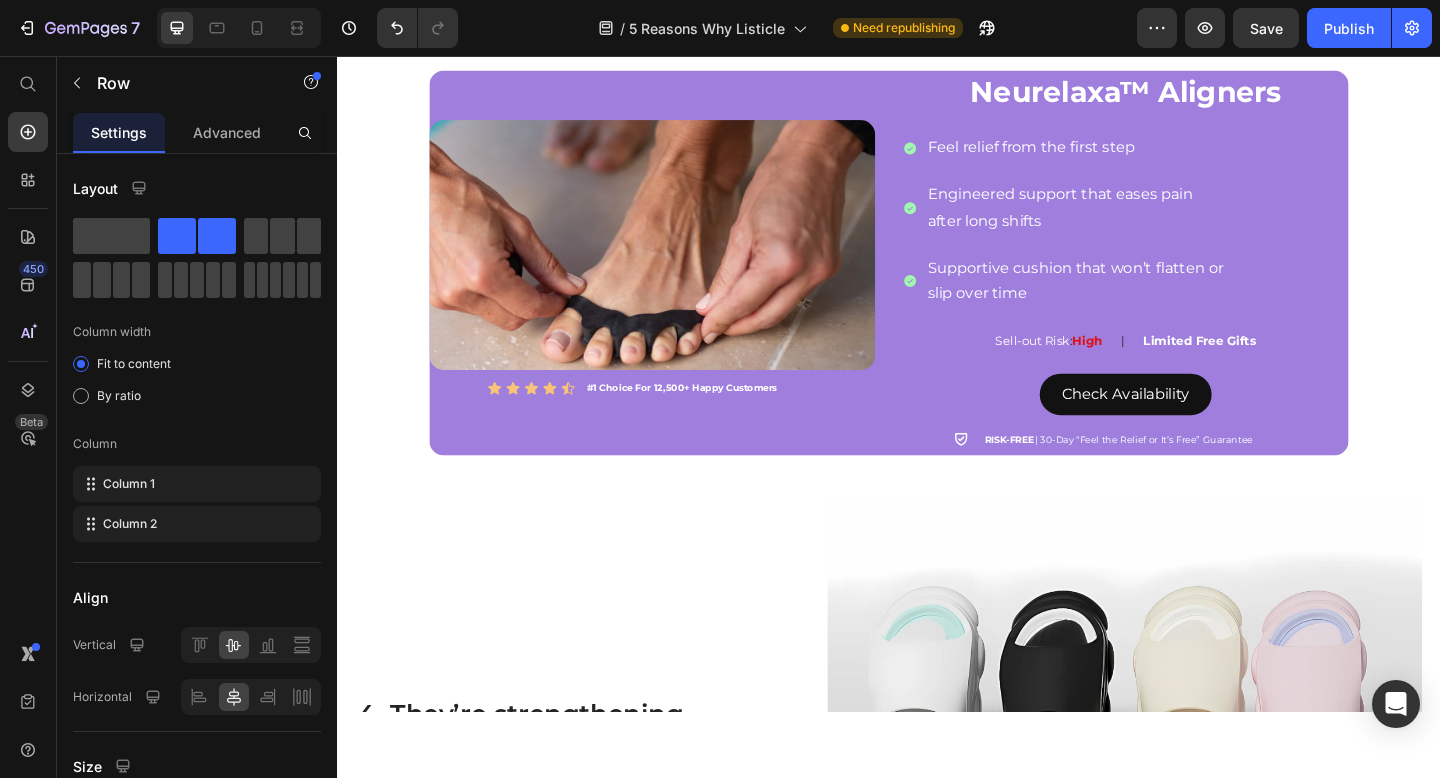 scroll, scrollTop: 2251, scrollLeft: 0, axis: vertical 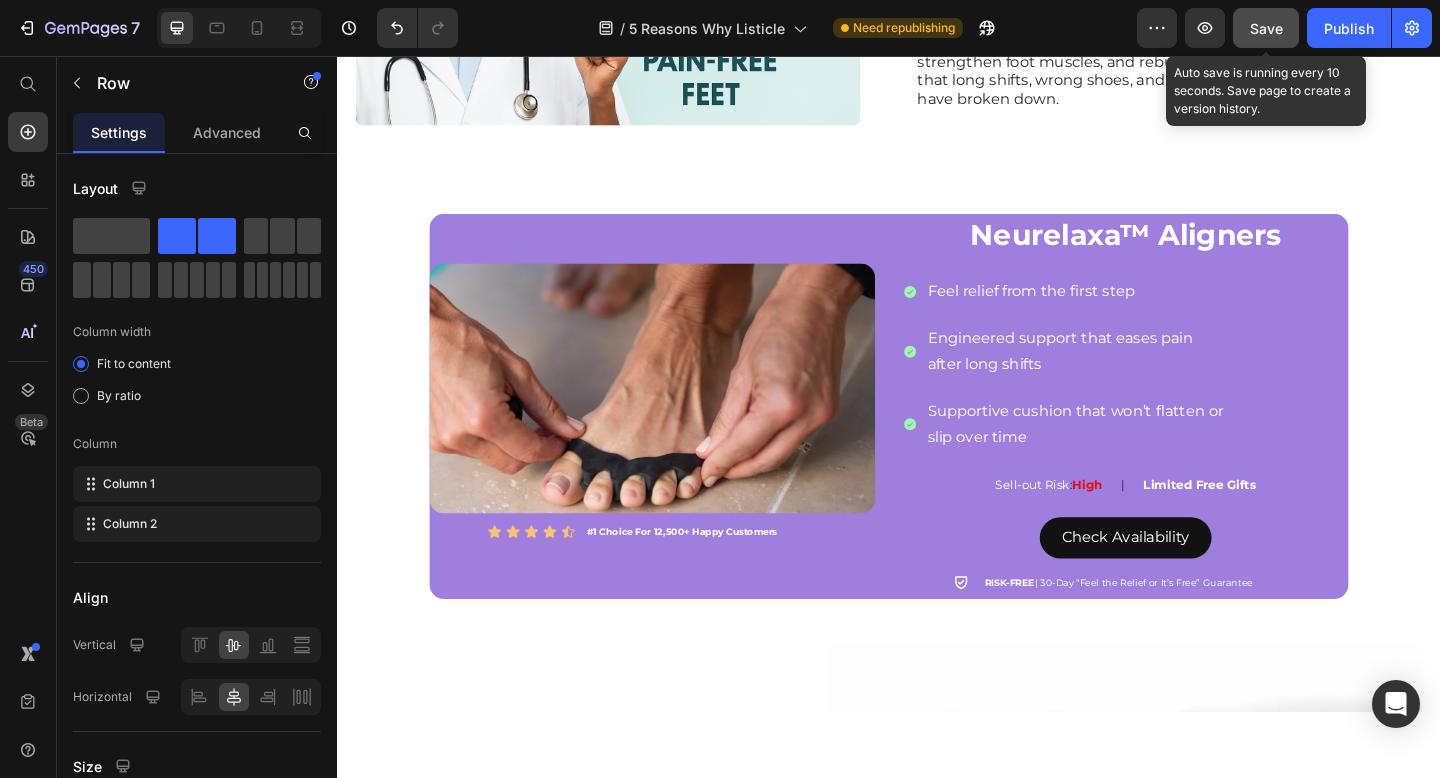 click on "Save" at bounding box center [1266, 28] 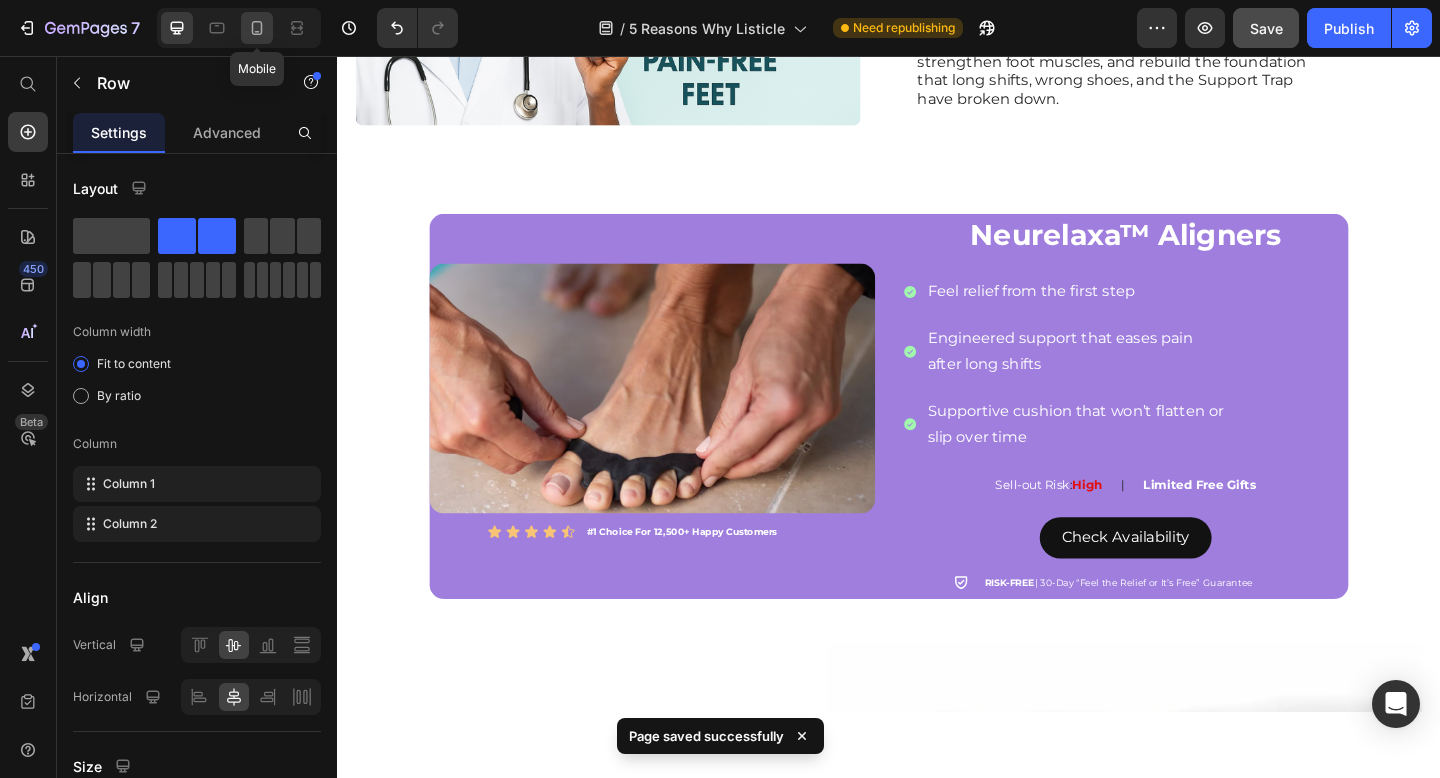 click 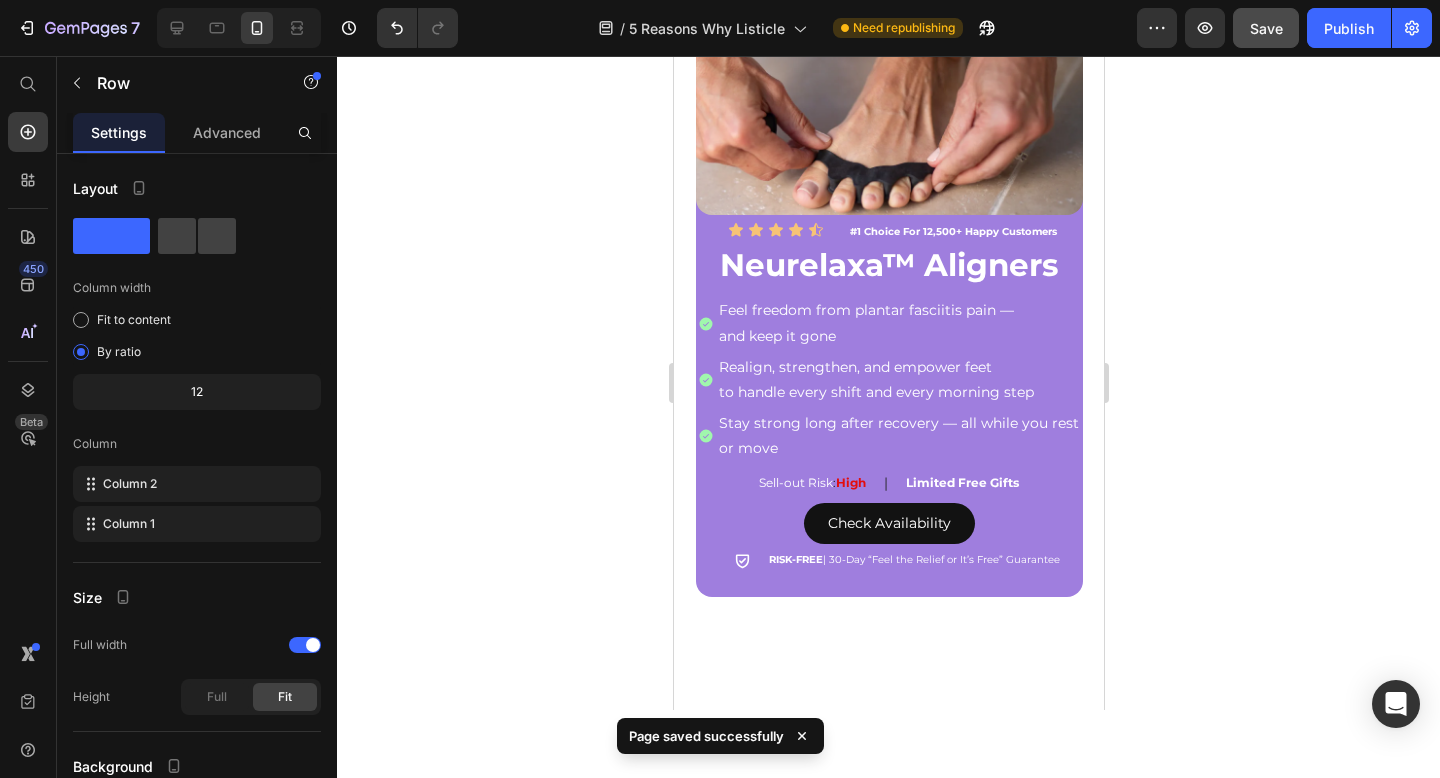 scroll, scrollTop: 2589, scrollLeft: 0, axis: vertical 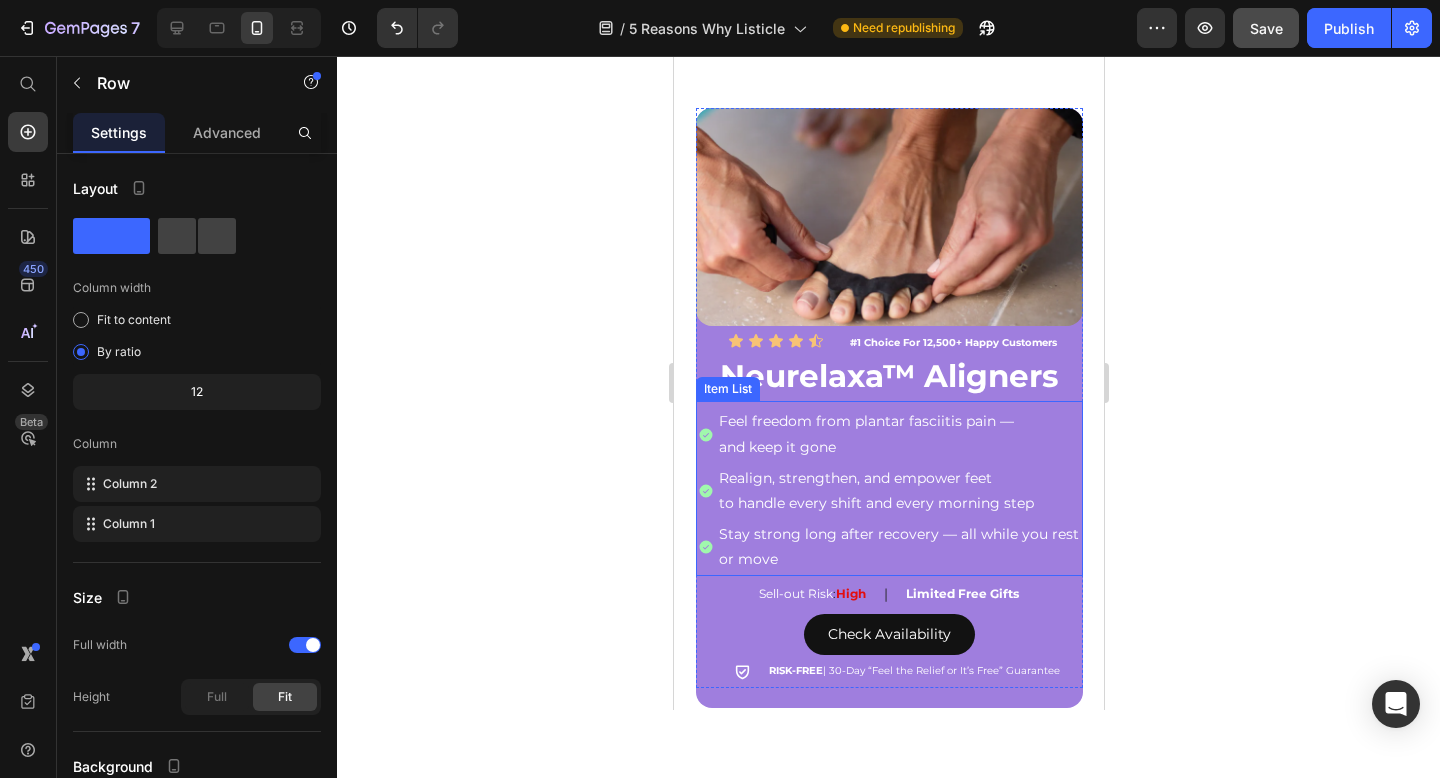 click on "Feel freedom from plantar fasciitis pain —" at bounding box center (898, 421) 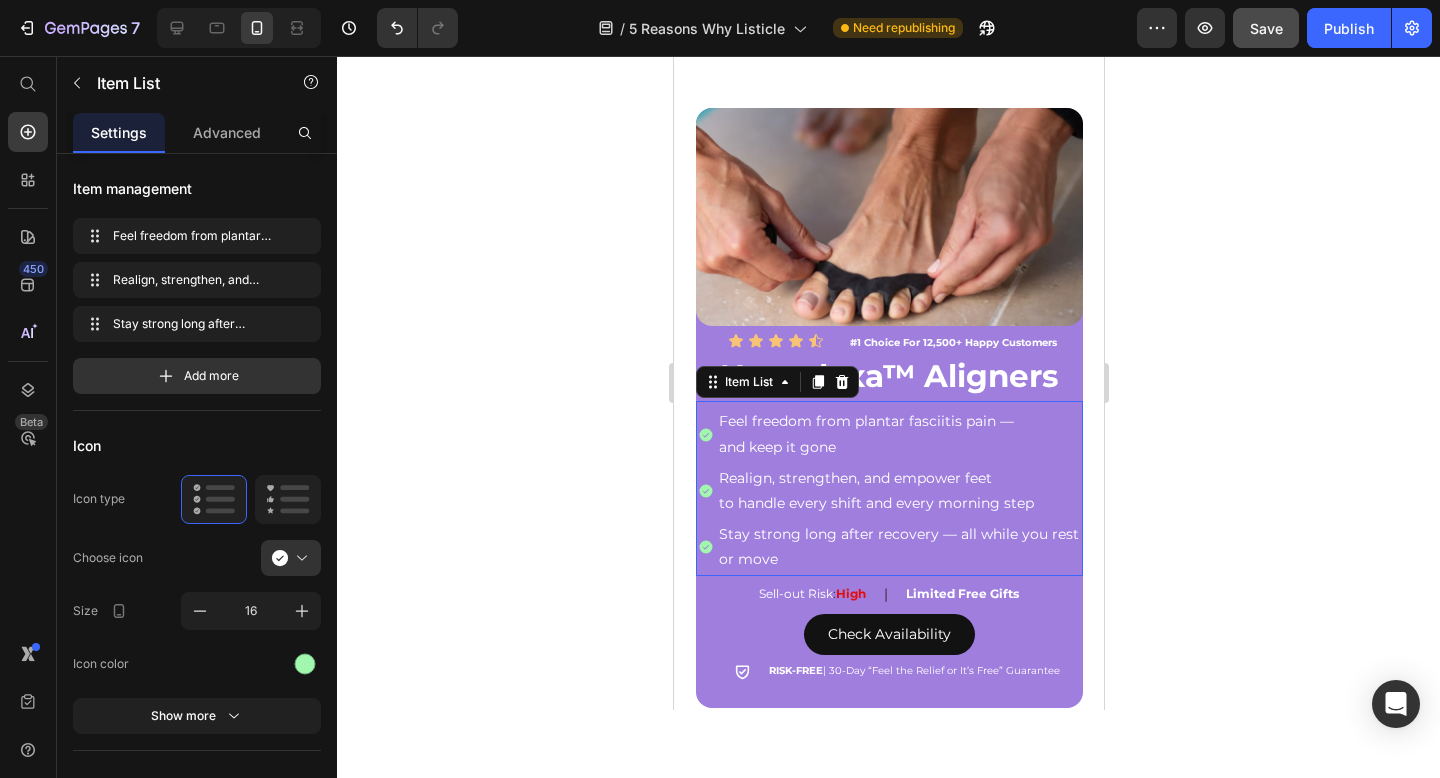 click on "Feel freedom from plantar fasciitis pain —" at bounding box center (898, 421) 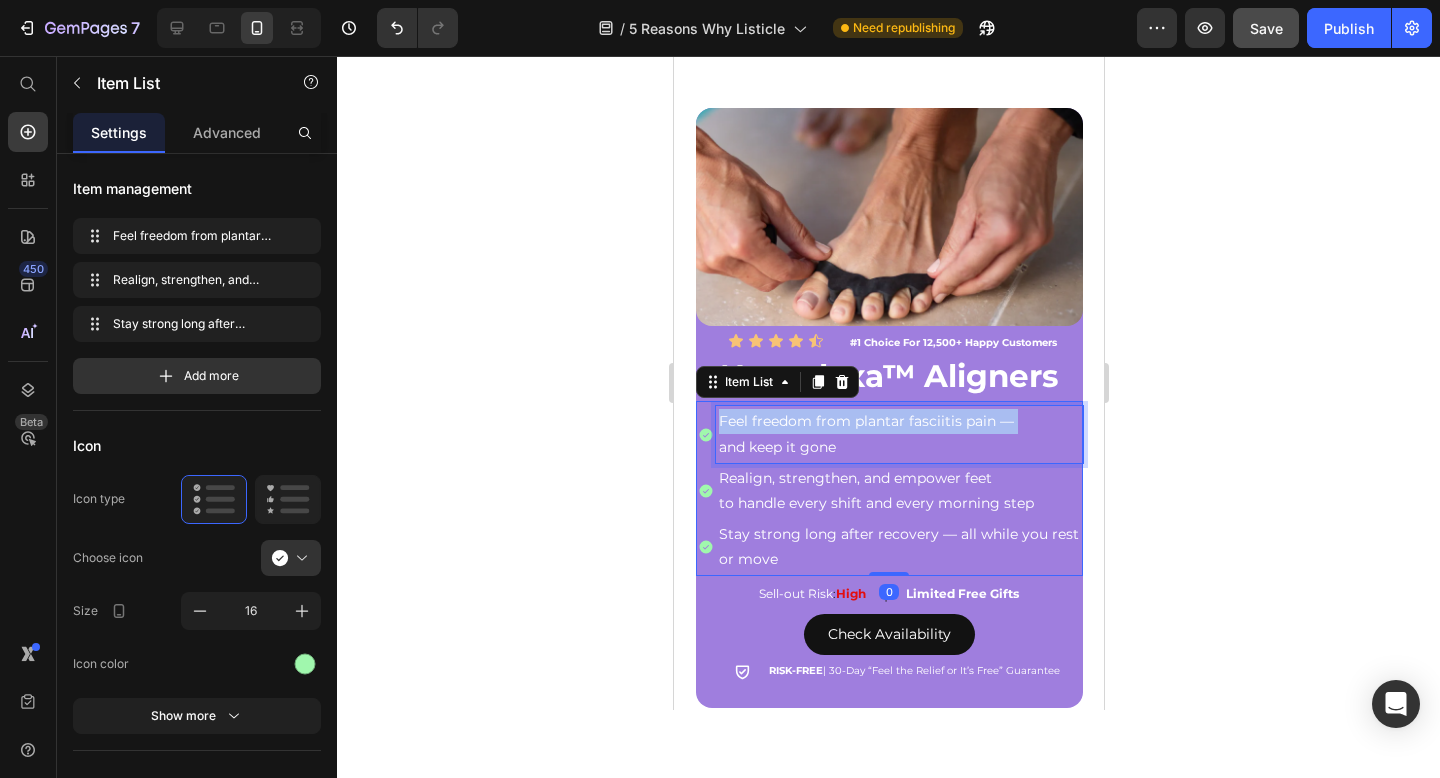 click on "Feel freedom from plantar fasciitis pain —" at bounding box center [898, 421] 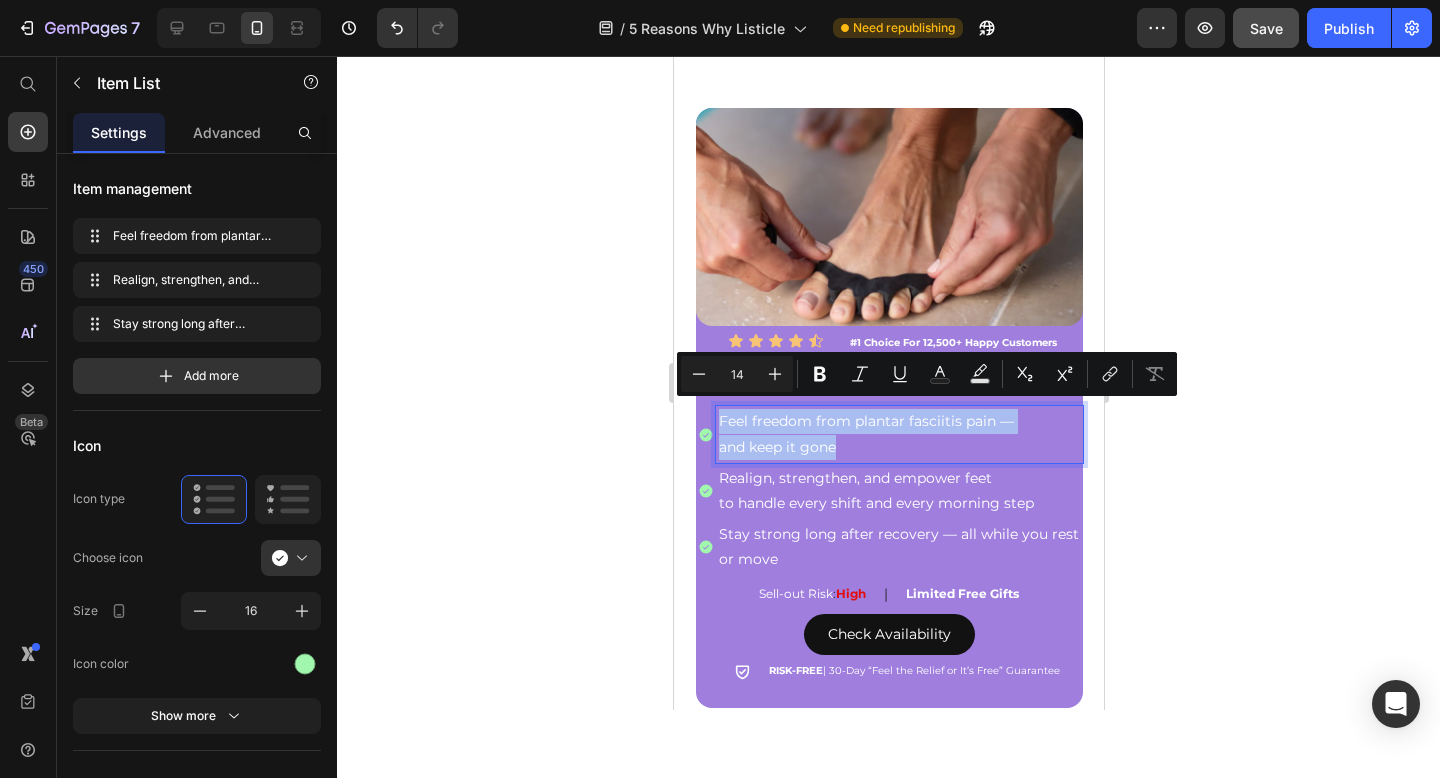 copy on "Feel freedom from plantar fasciitis pain —  and keep it gone" 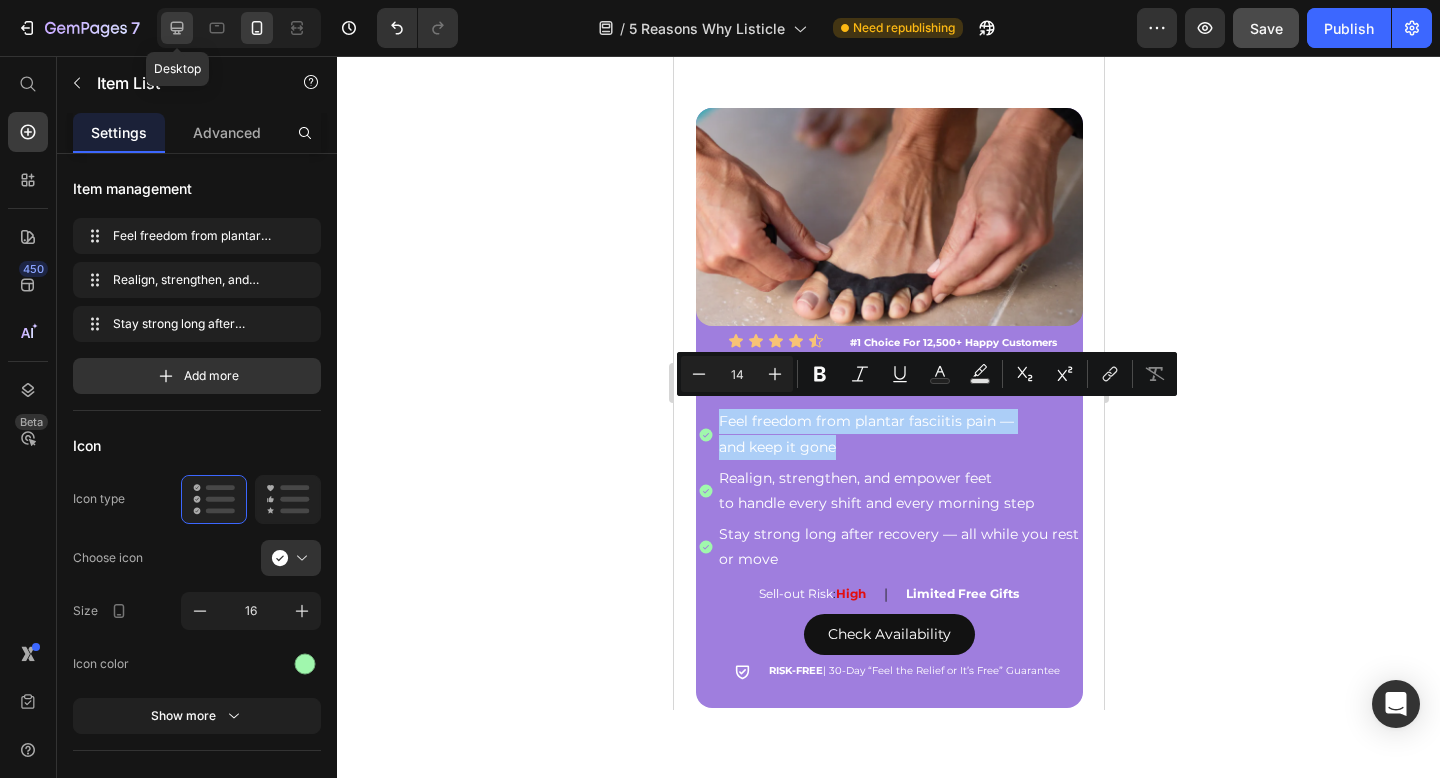 click 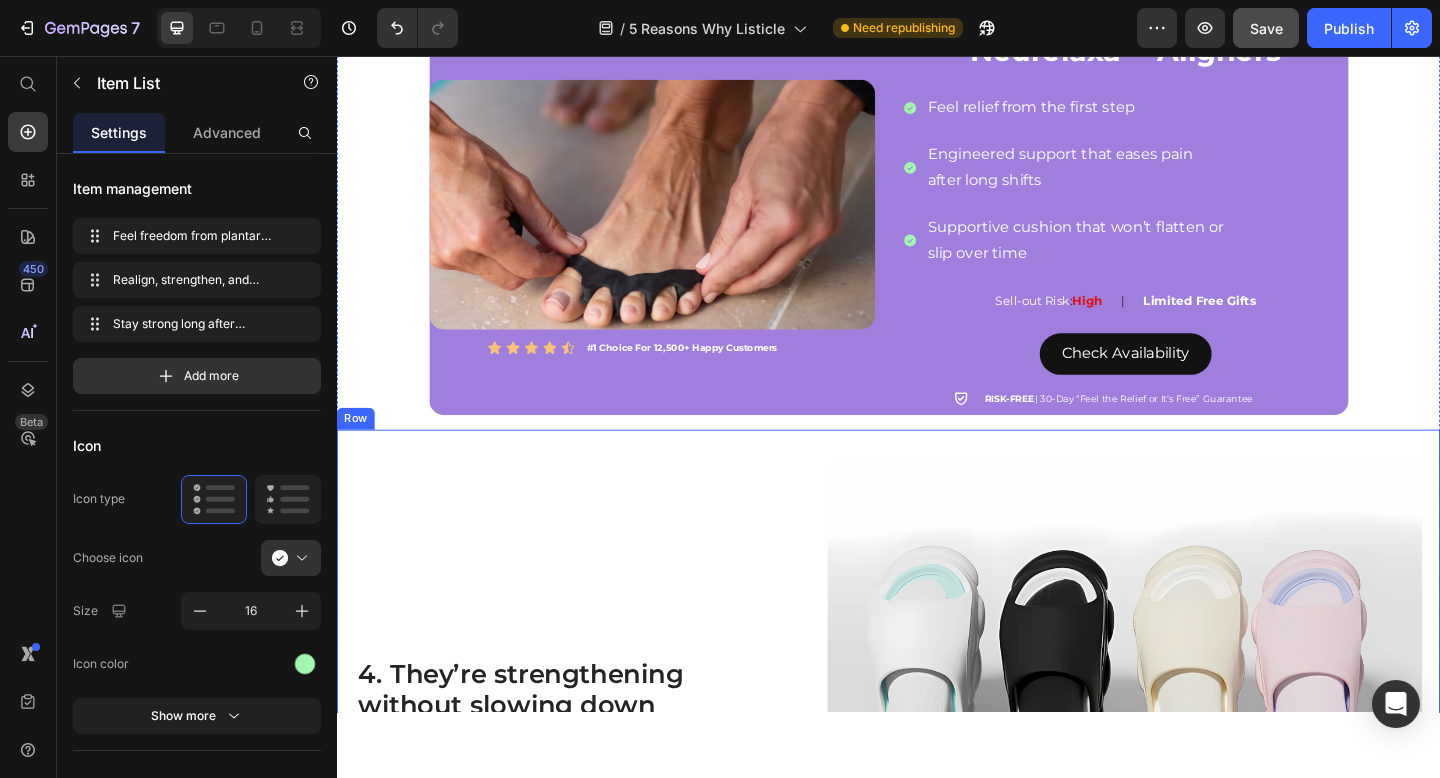 scroll, scrollTop: 2334, scrollLeft: 0, axis: vertical 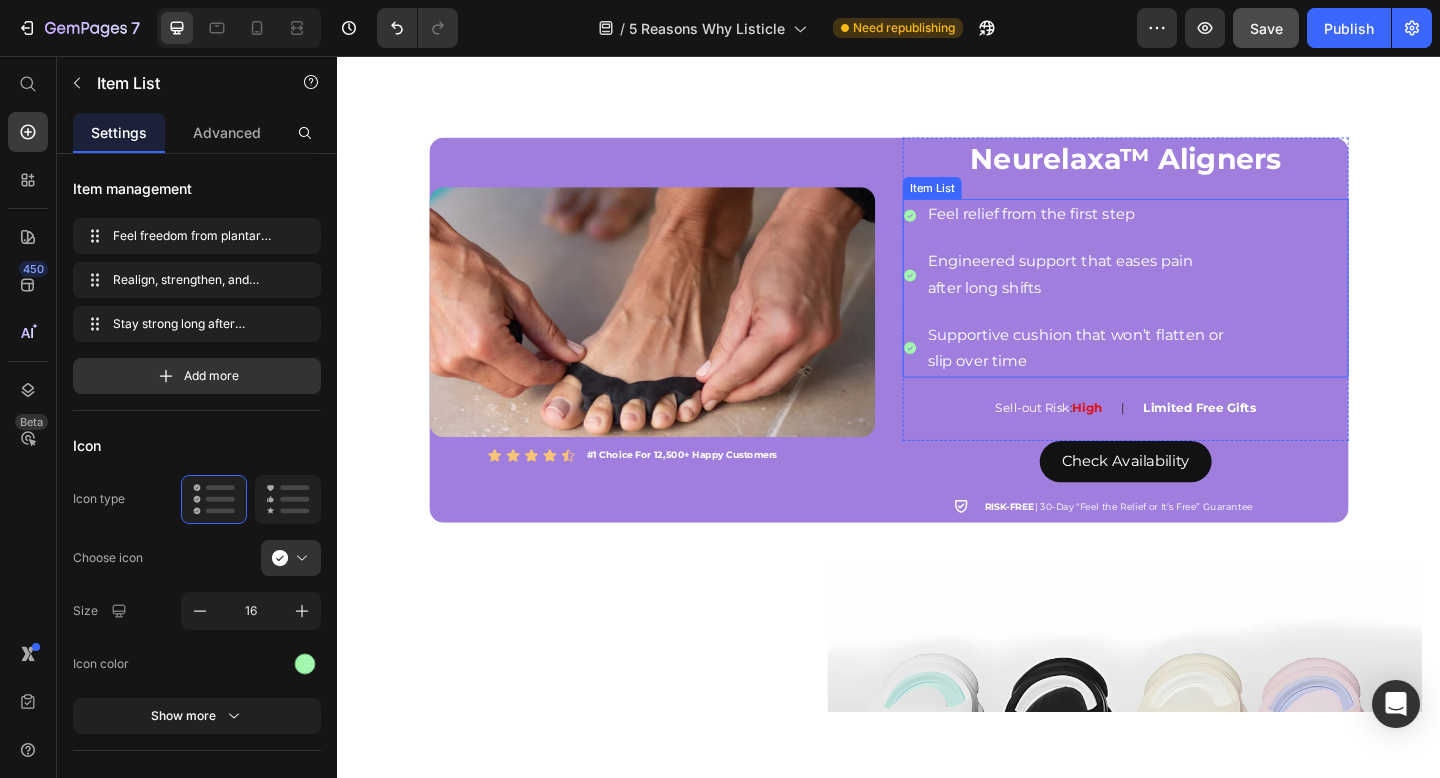 click on "Feel relief from the first step" at bounding box center [1140, 229] 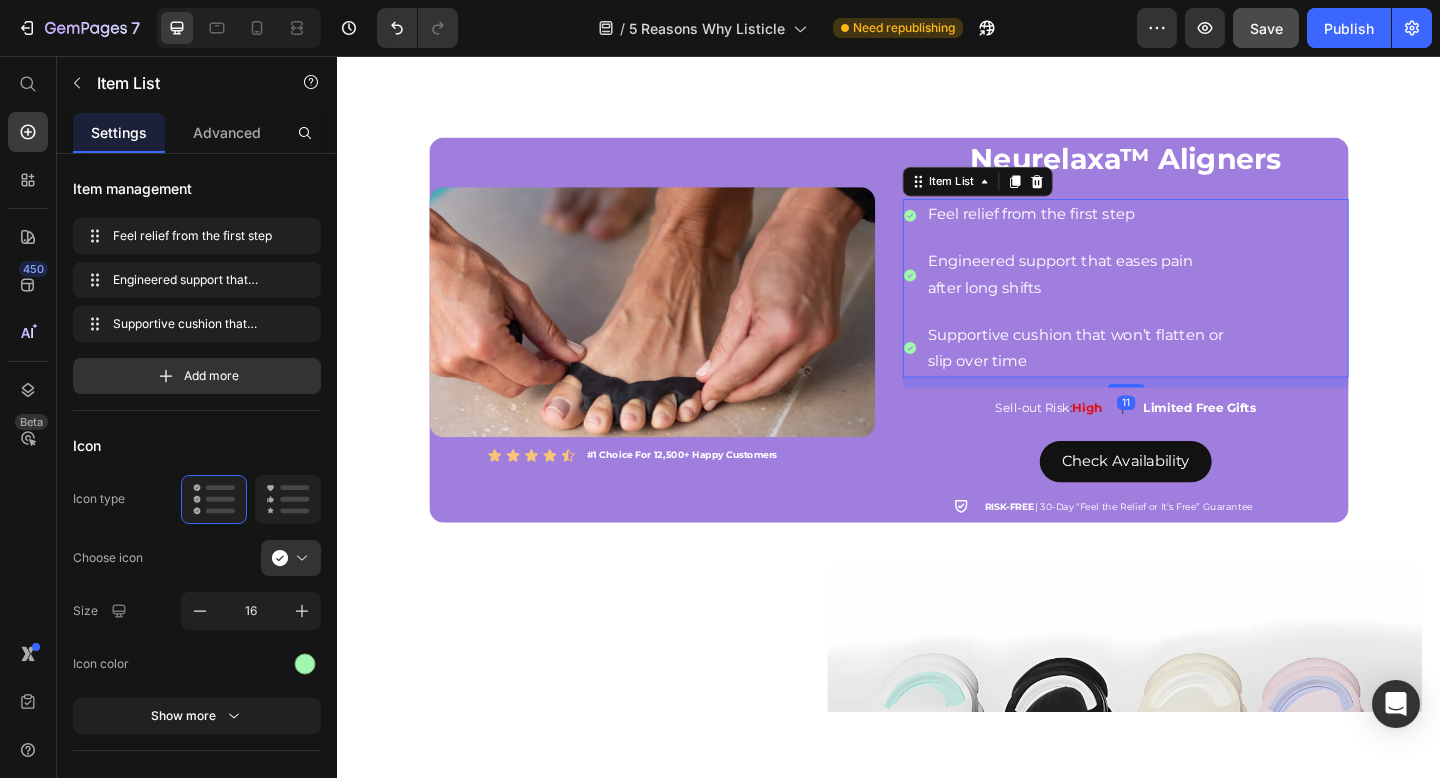 click on "Feel relief from the first step" at bounding box center (1140, 229) 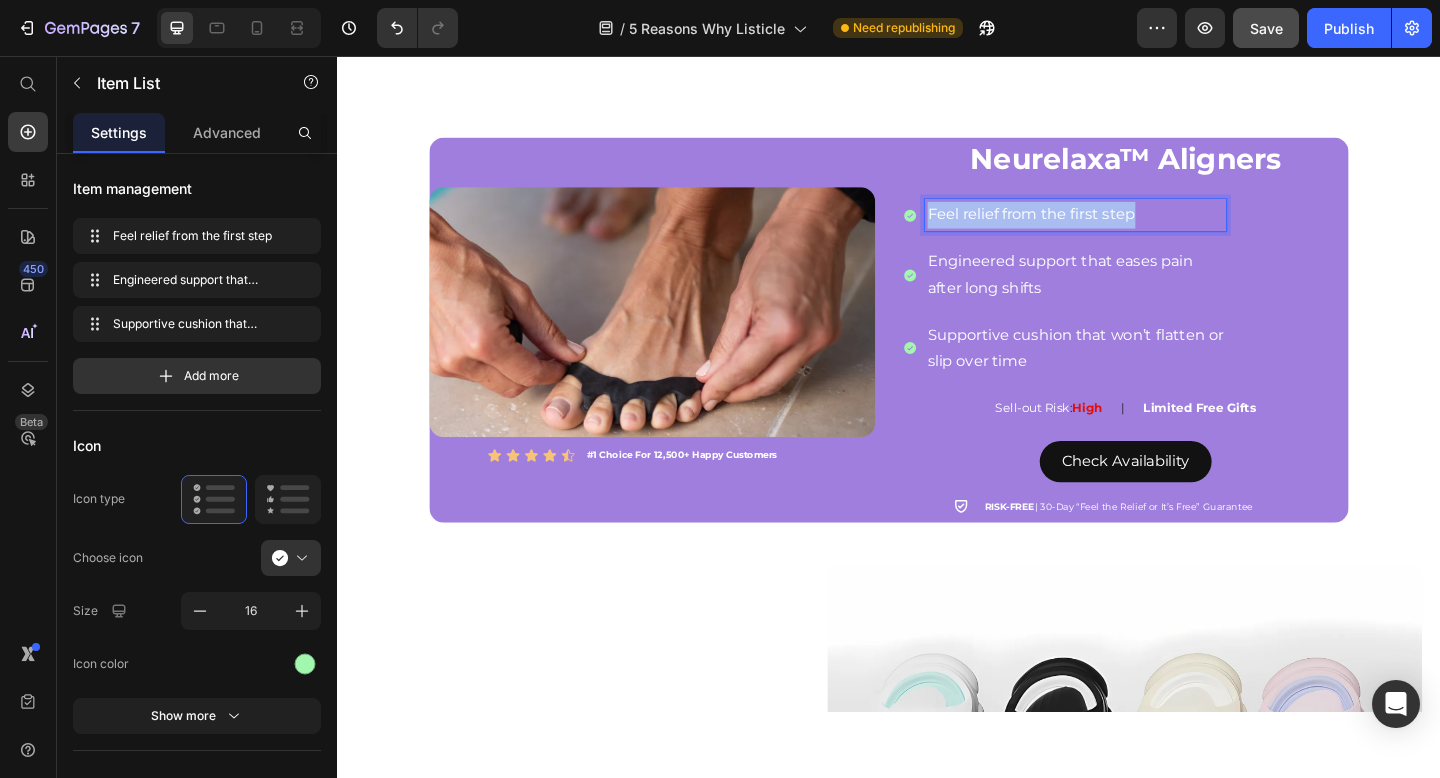 click on "Feel relief from the first step" at bounding box center [1140, 229] 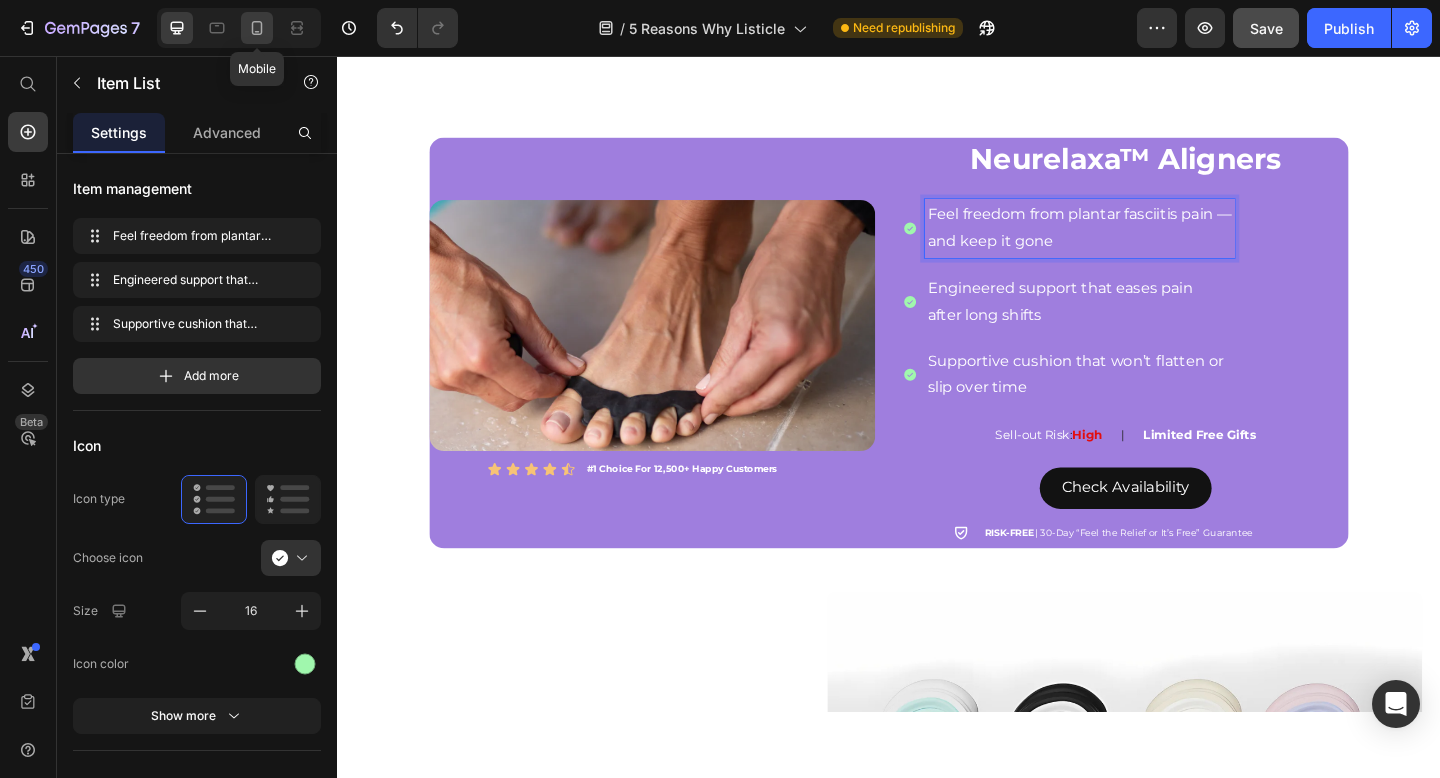 click 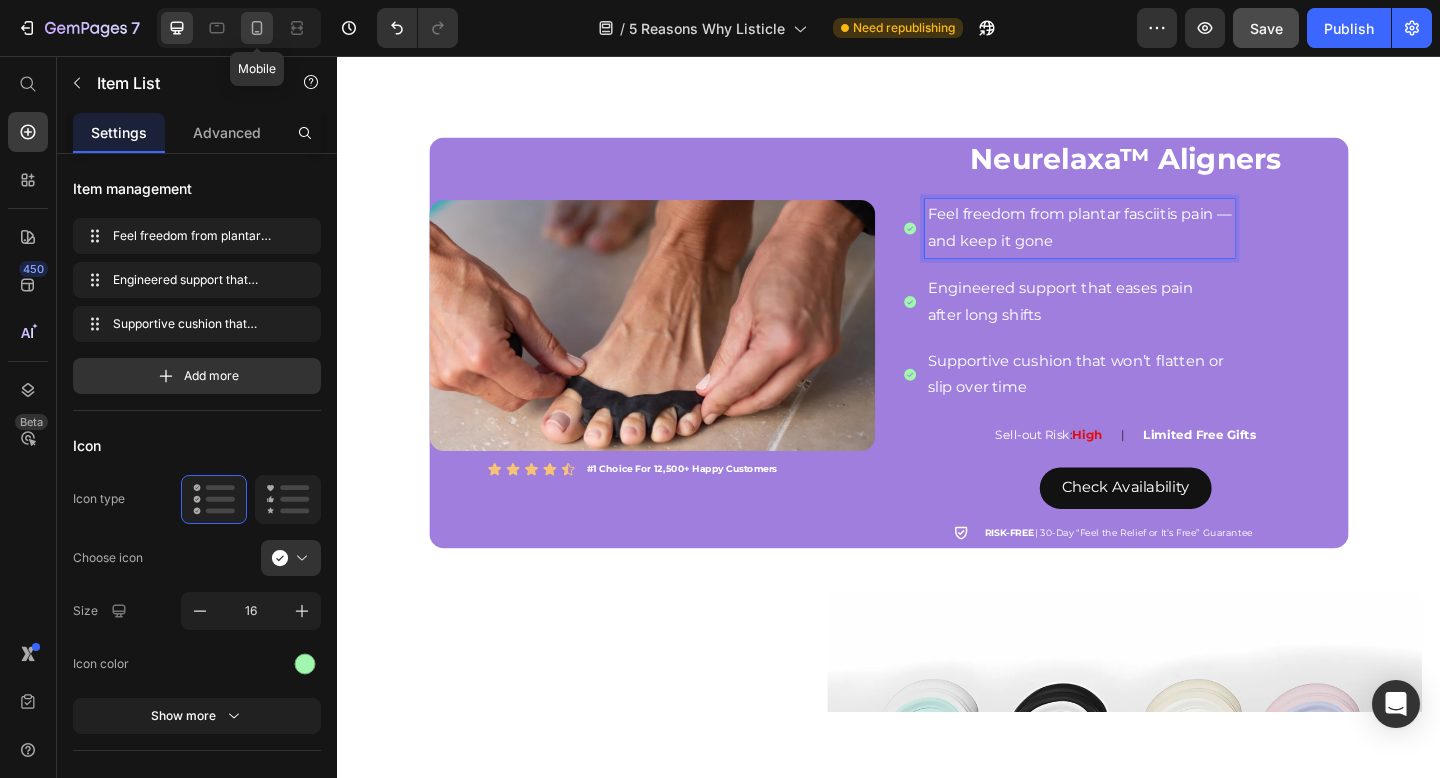 type on "14" 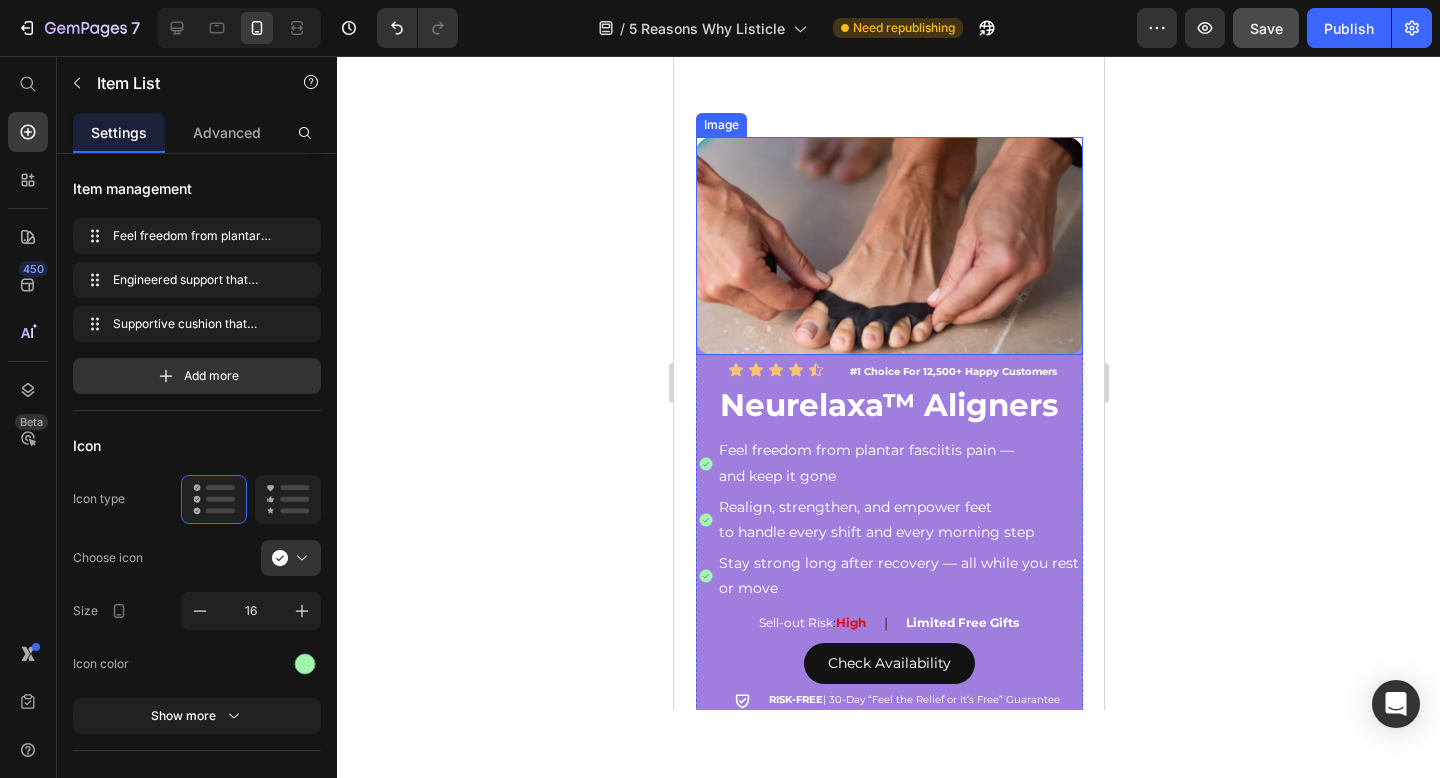 scroll, scrollTop: 2654, scrollLeft: 0, axis: vertical 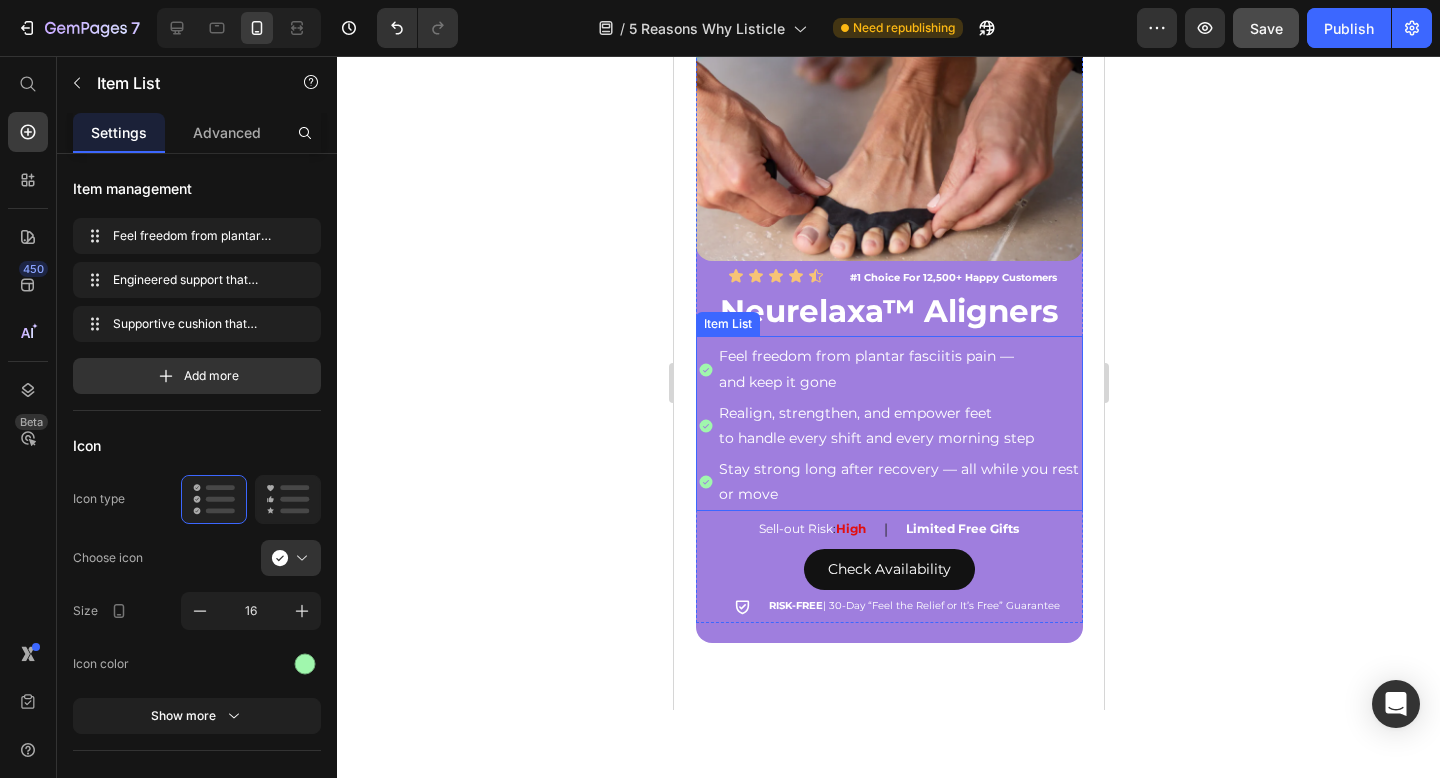 click on "Realign, strengthen, and empower feet" at bounding box center [898, 413] 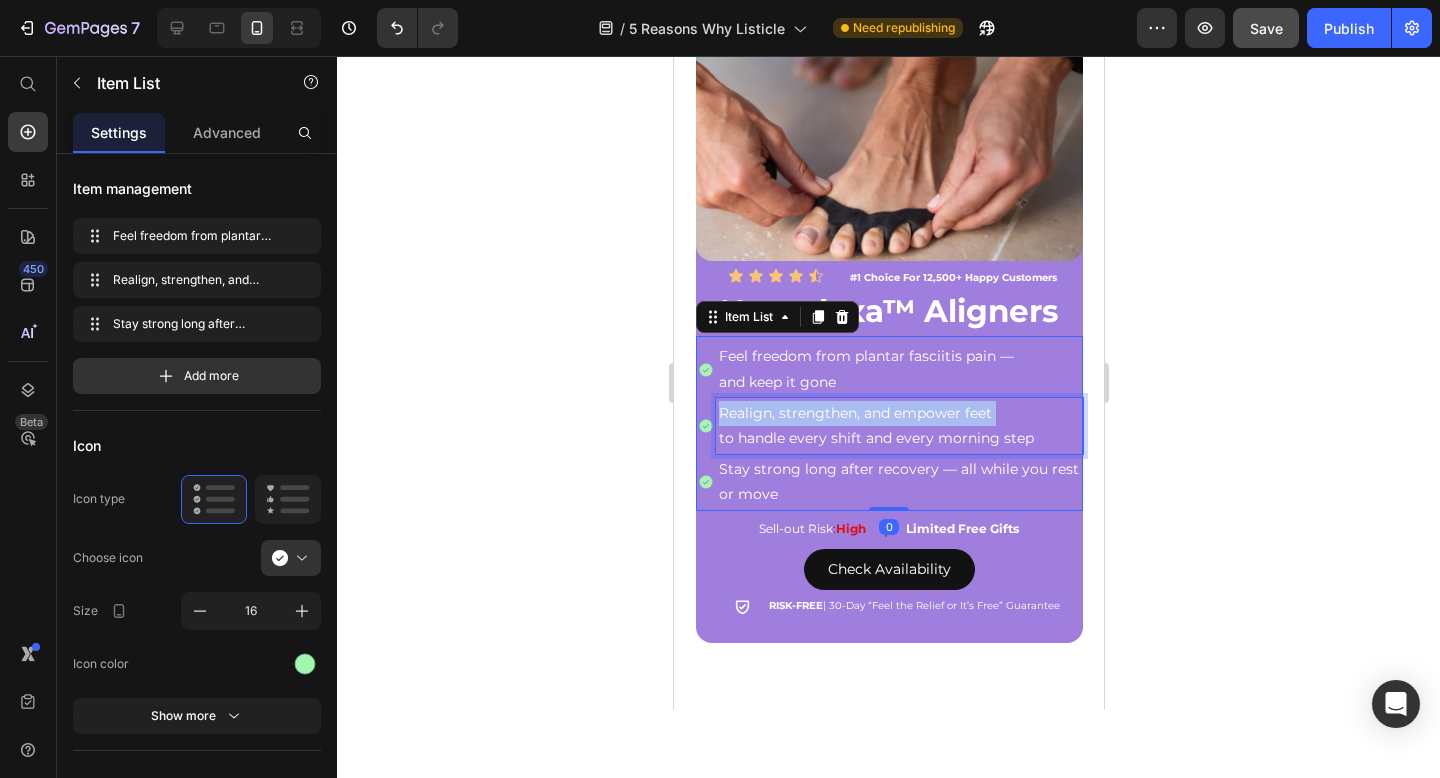 click on "Realign, strengthen, and empower feet" at bounding box center [898, 413] 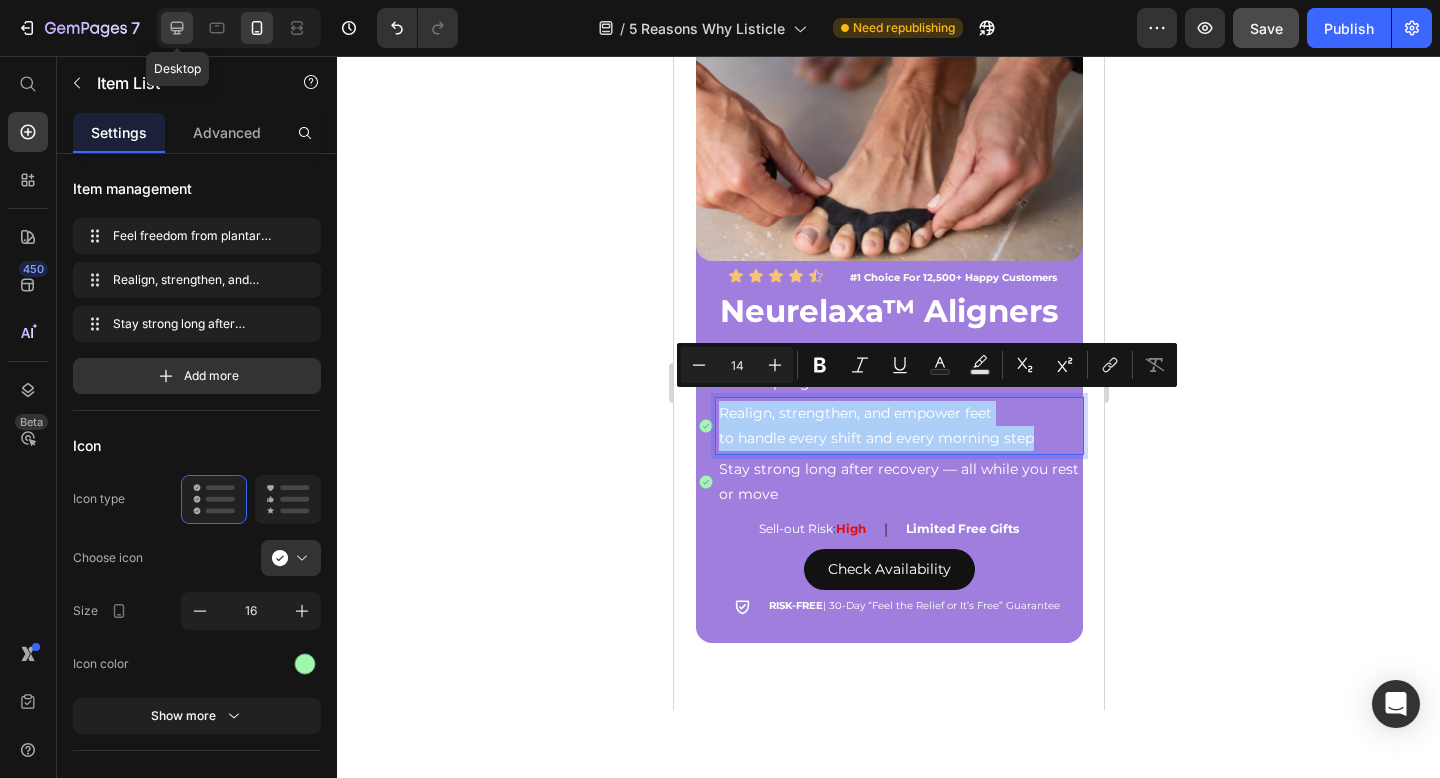 click 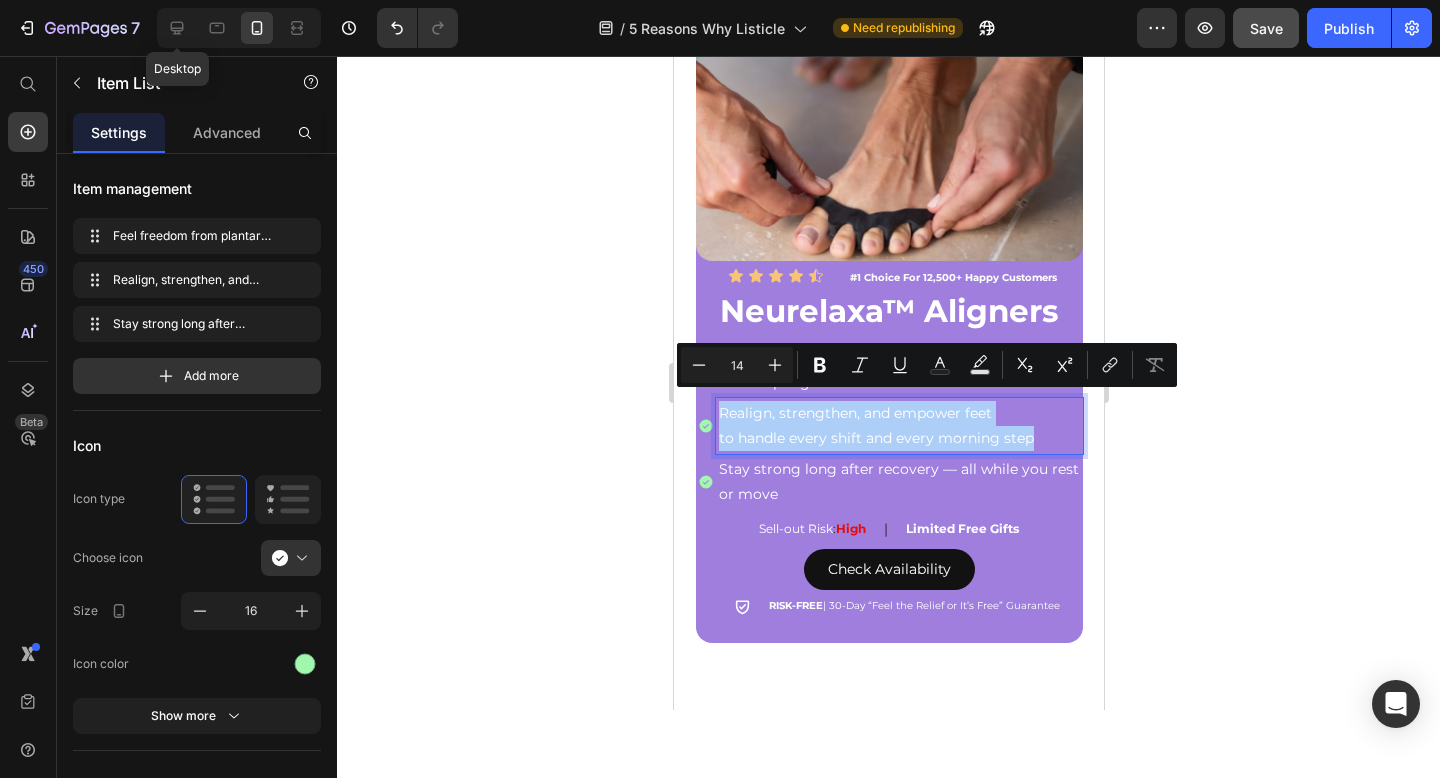type on "16" 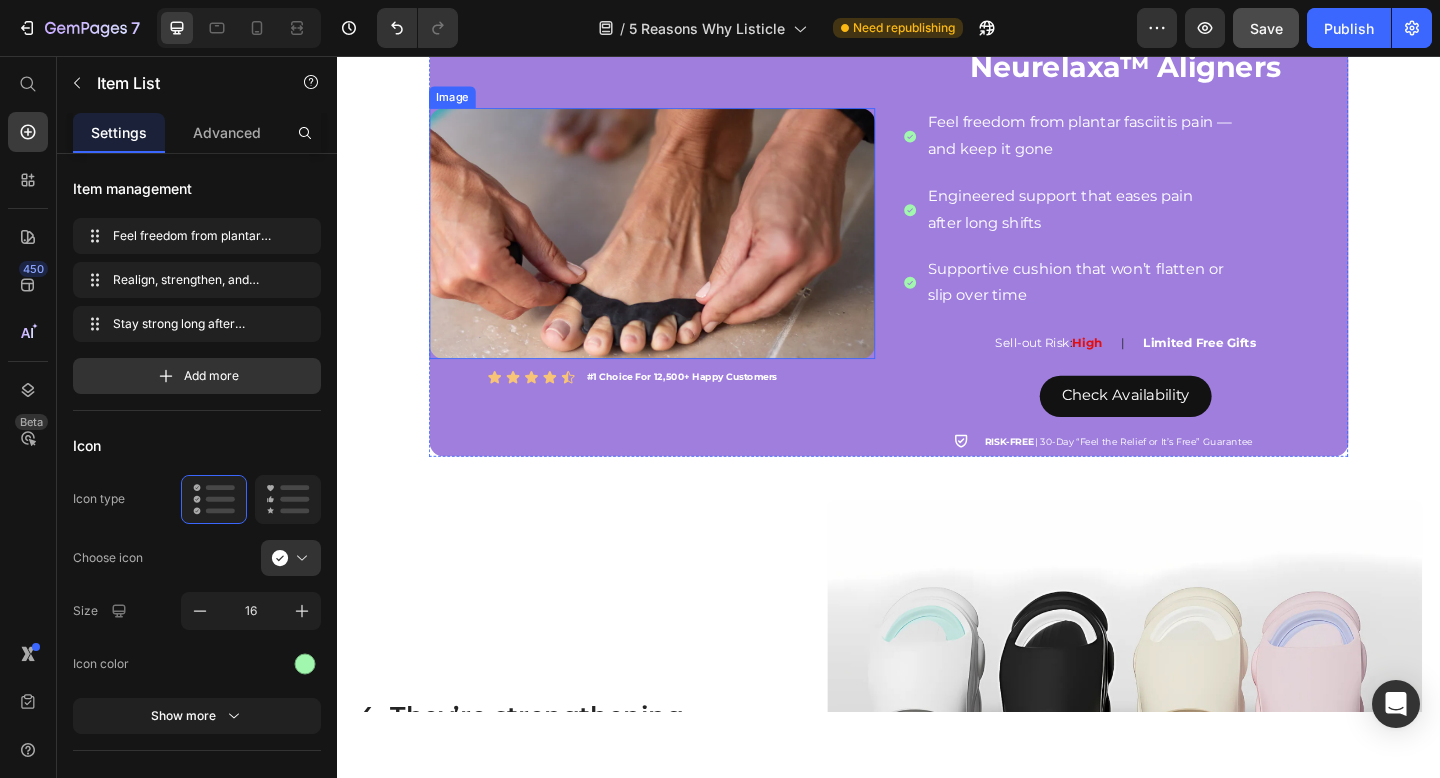 scroll, scrollTop: 2365, scrollLeft: 0, axis: vertical 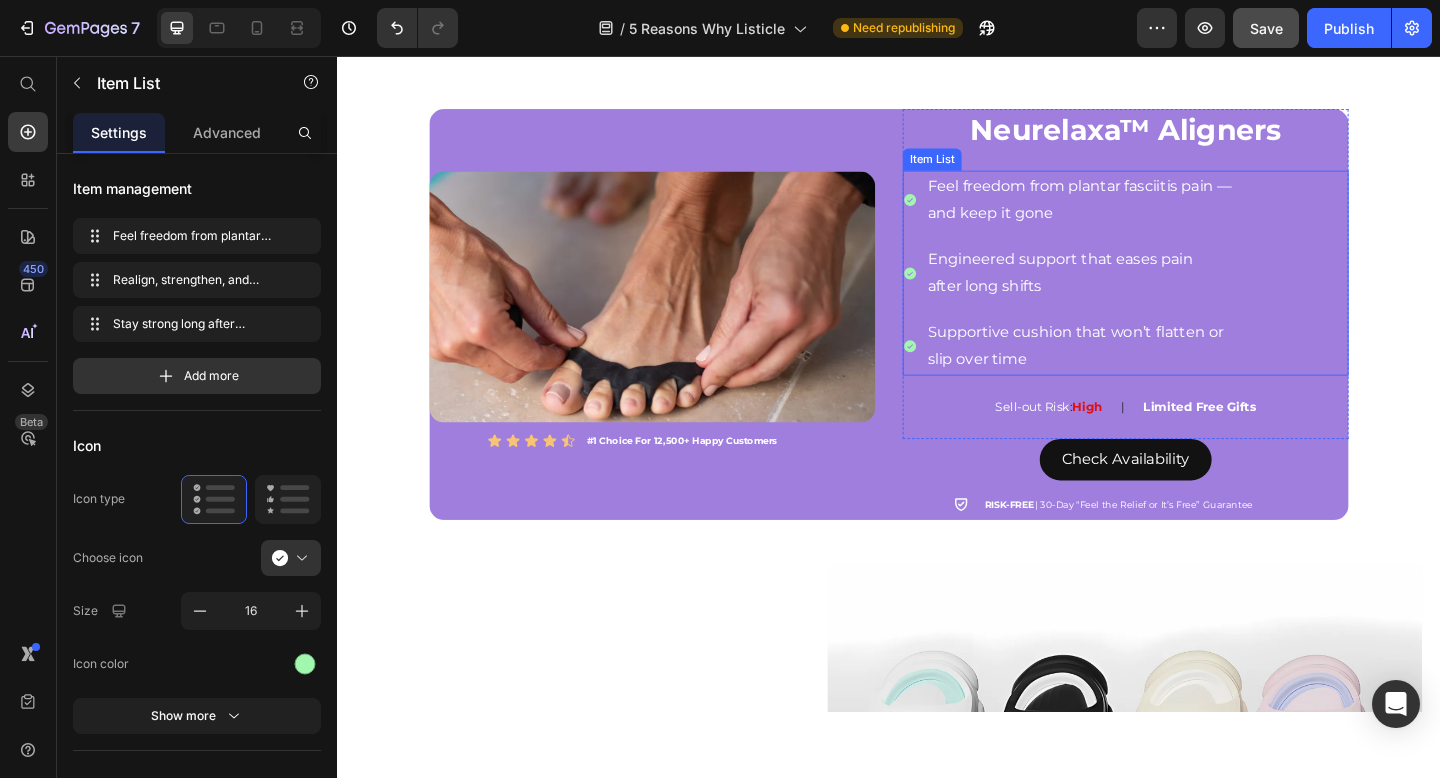 click on "Engineered support that eases pain" at bounding box center (1144, 278) 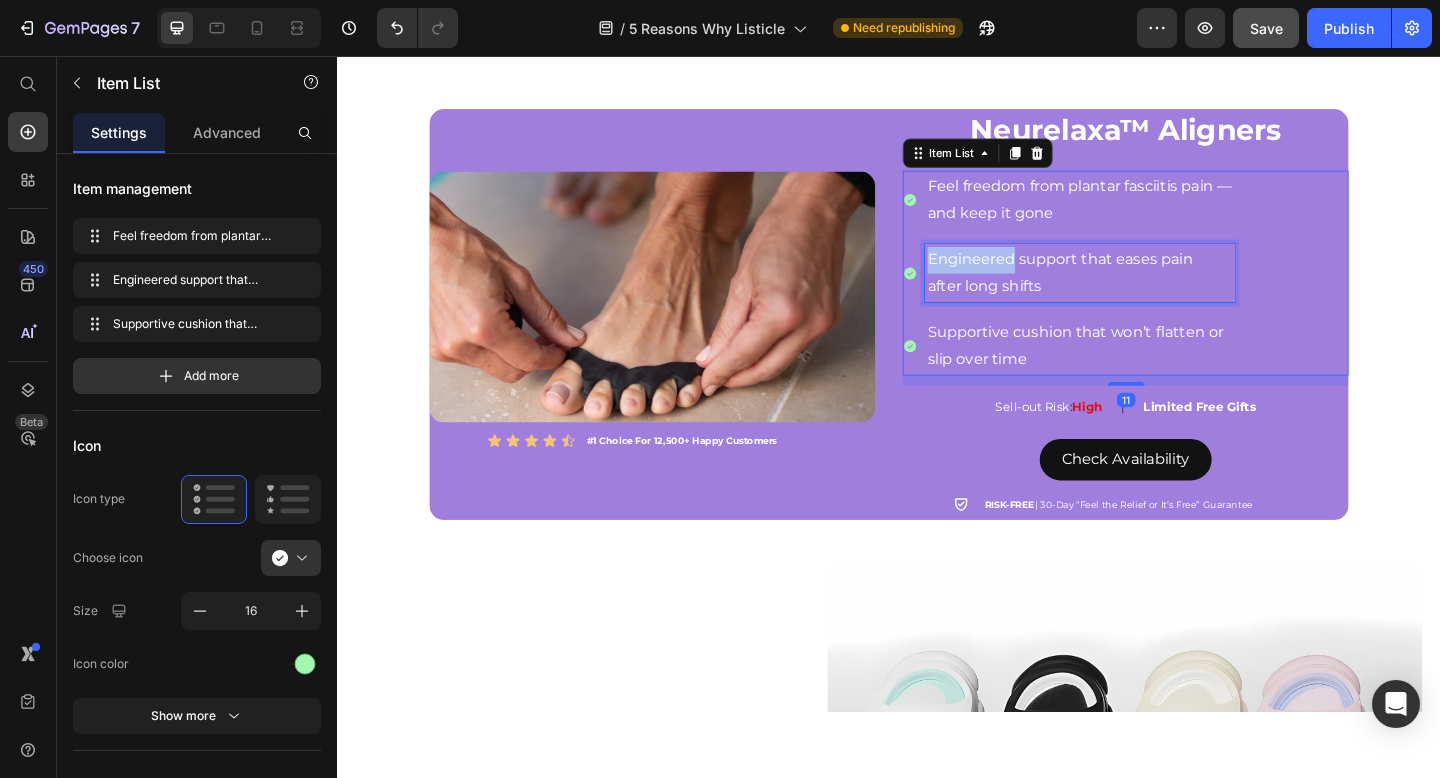 click on "Engineered support that eases pain" at bounding box center (1144, 278) 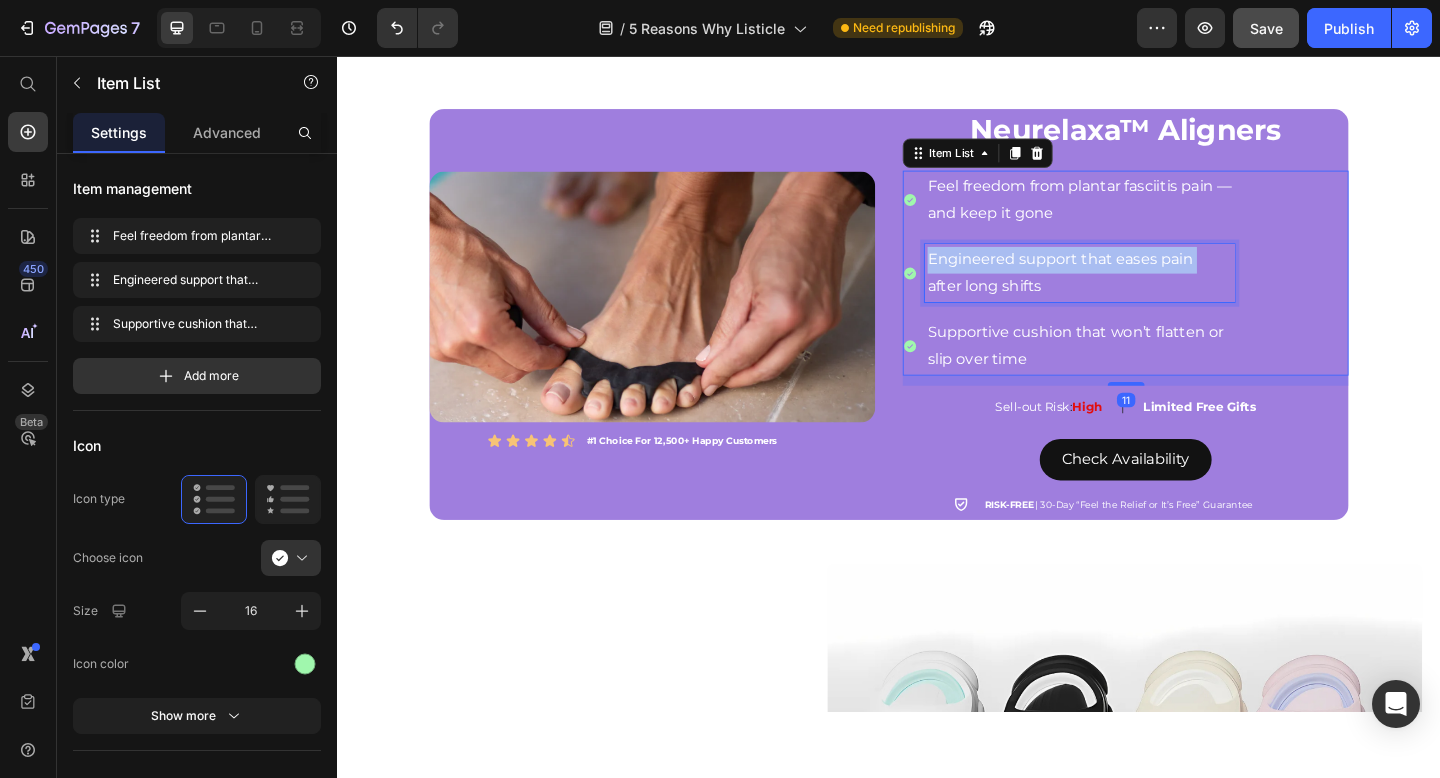 click on "Engineered support that eases pain" at bounding box center [1144, 278] 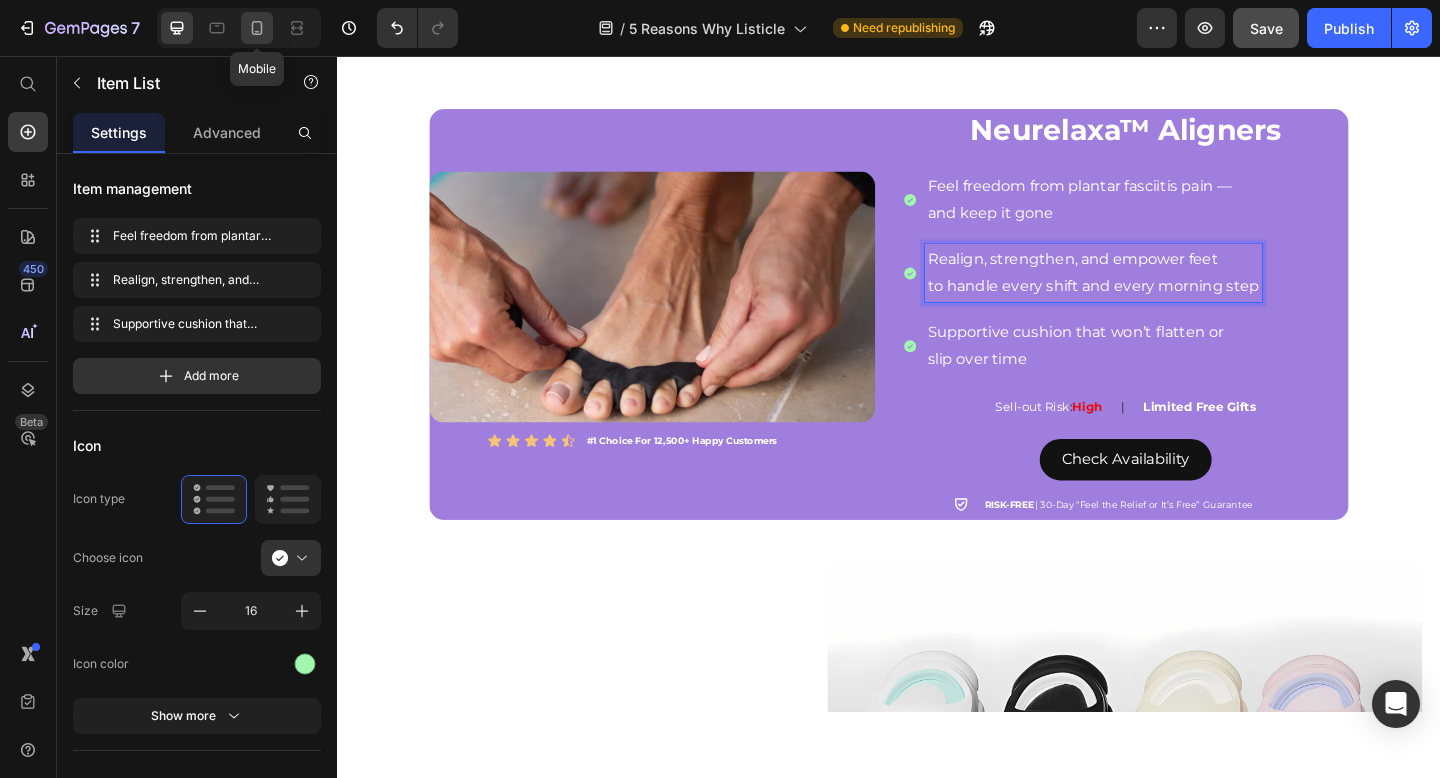 click 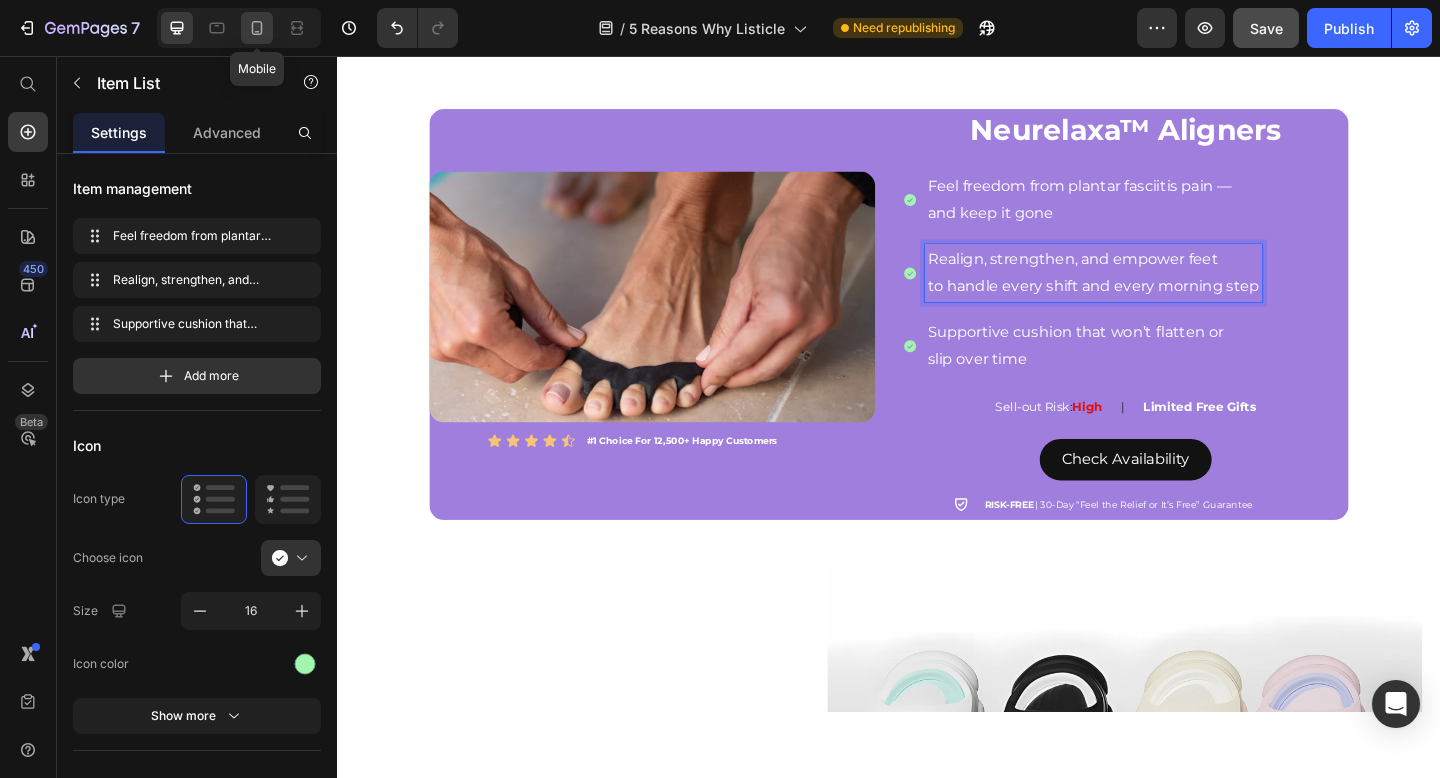 type on "14" 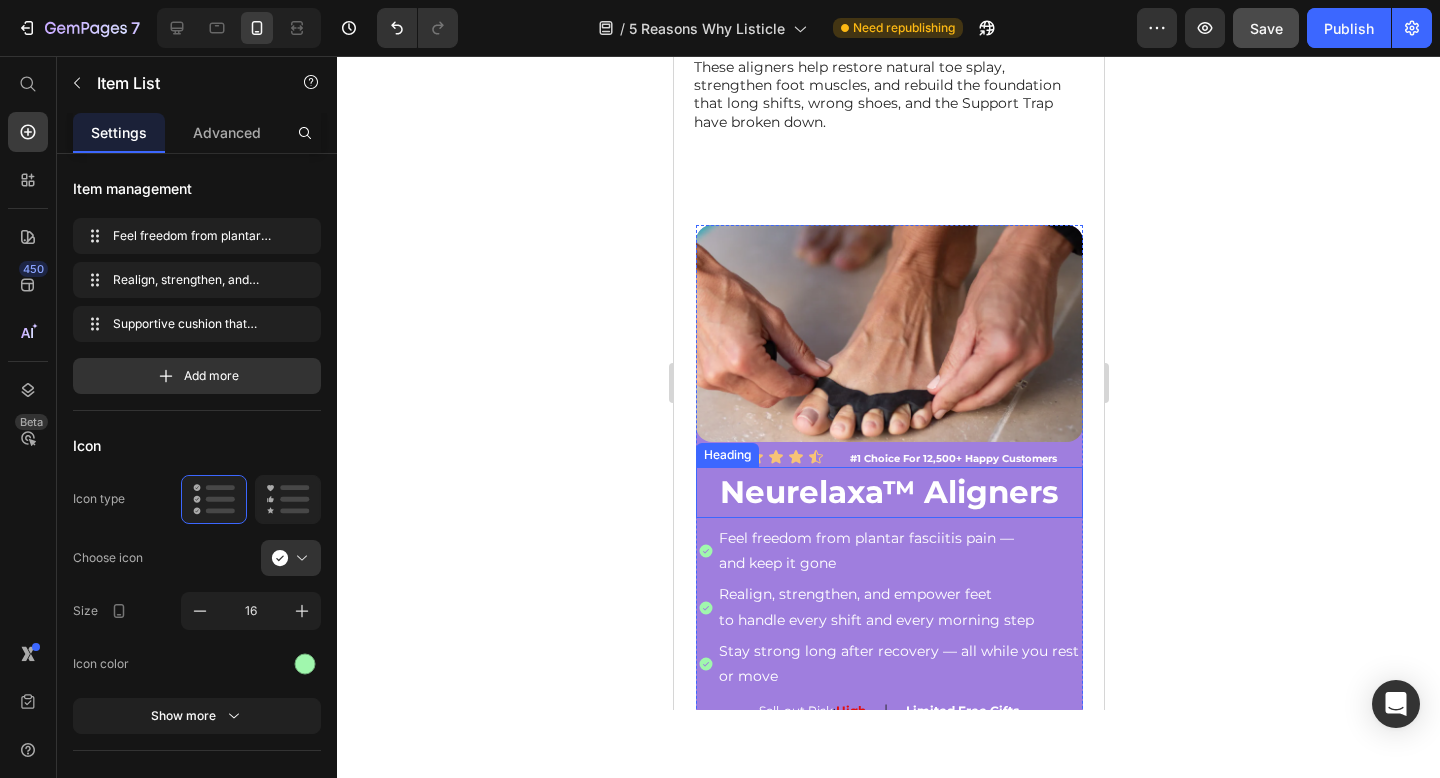 scroll, scrollTop: 2573, scrollLeft: 0, axis: vertical 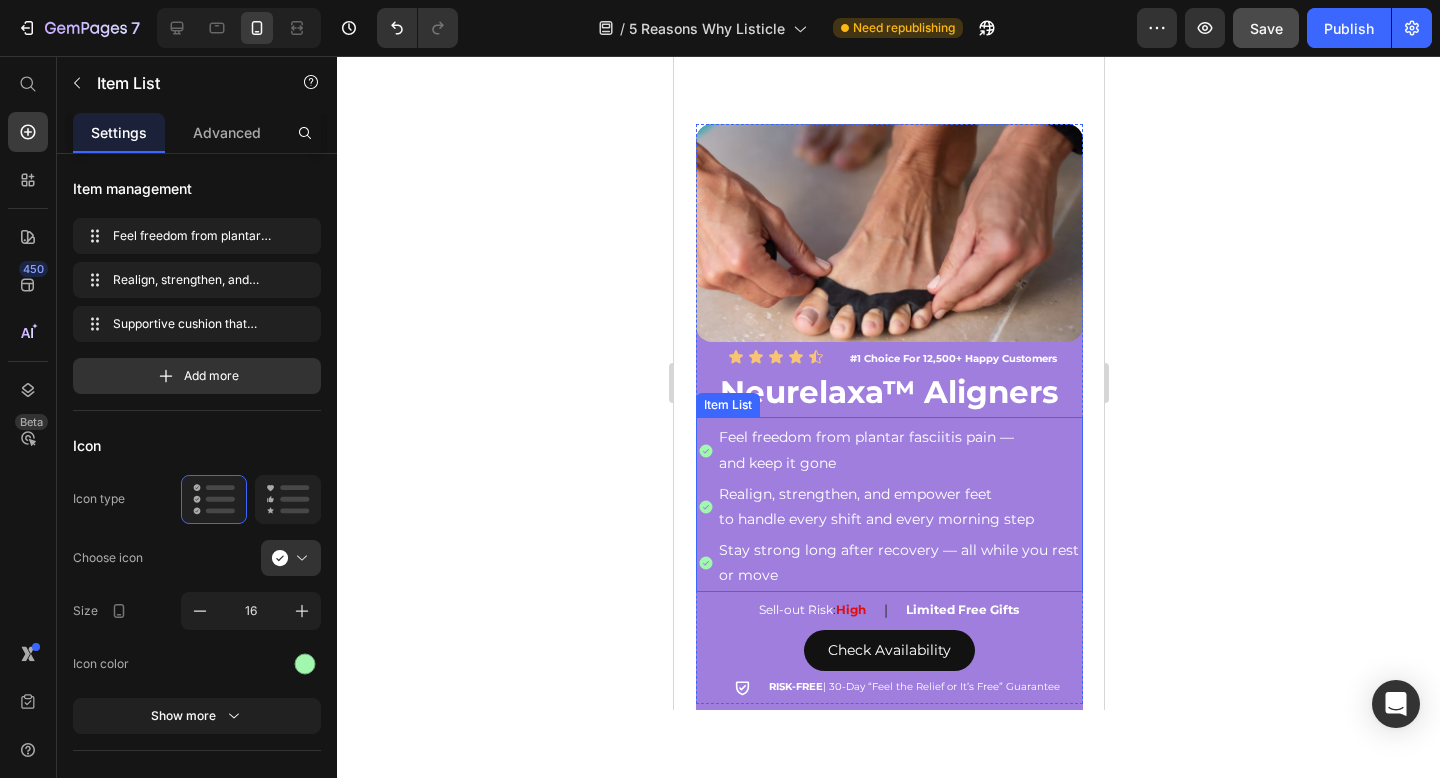 click on "Stay strong long after recovery — all while you rest or move" at bounding box center [898, 563] 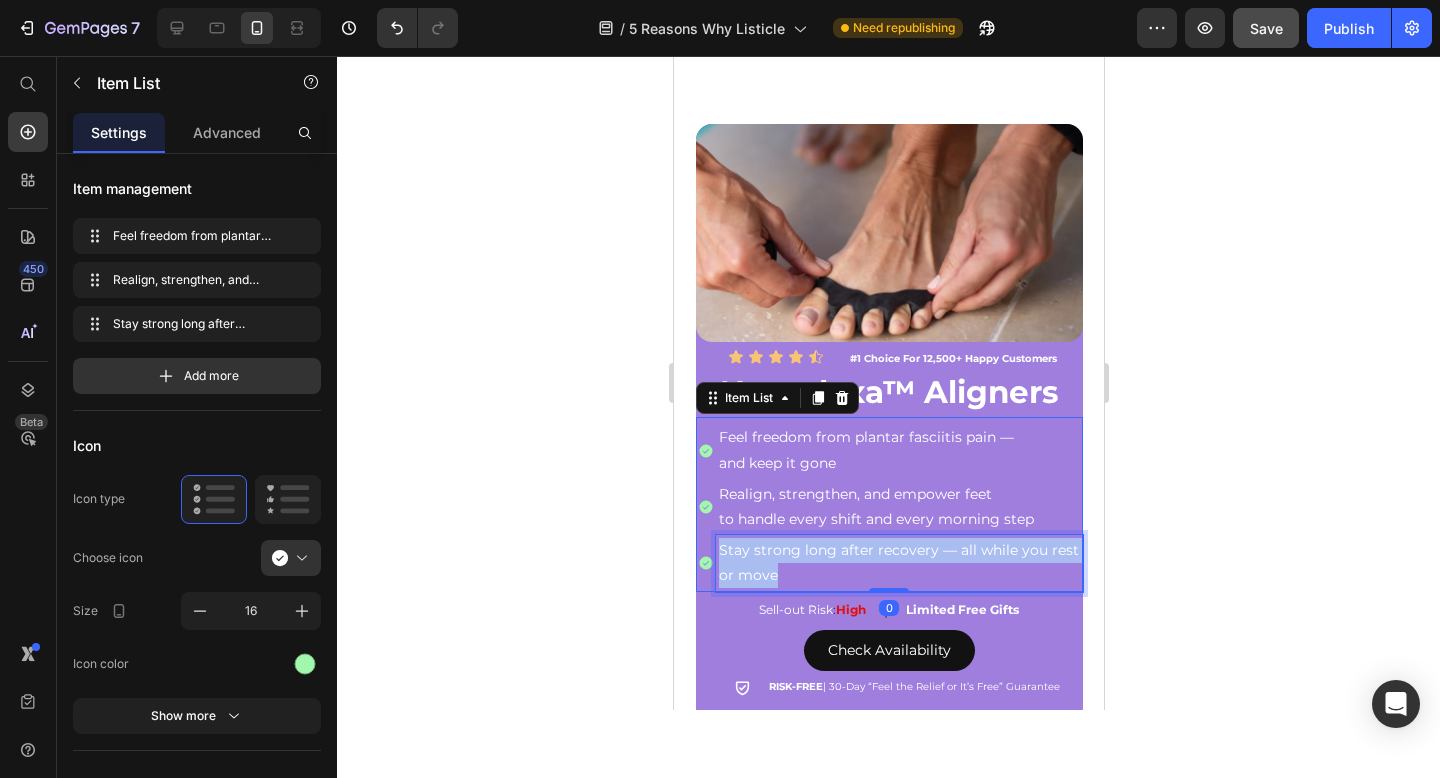 click on "Stay strong long after recovery — all while you rest or move" at bounding box center [898, 563] 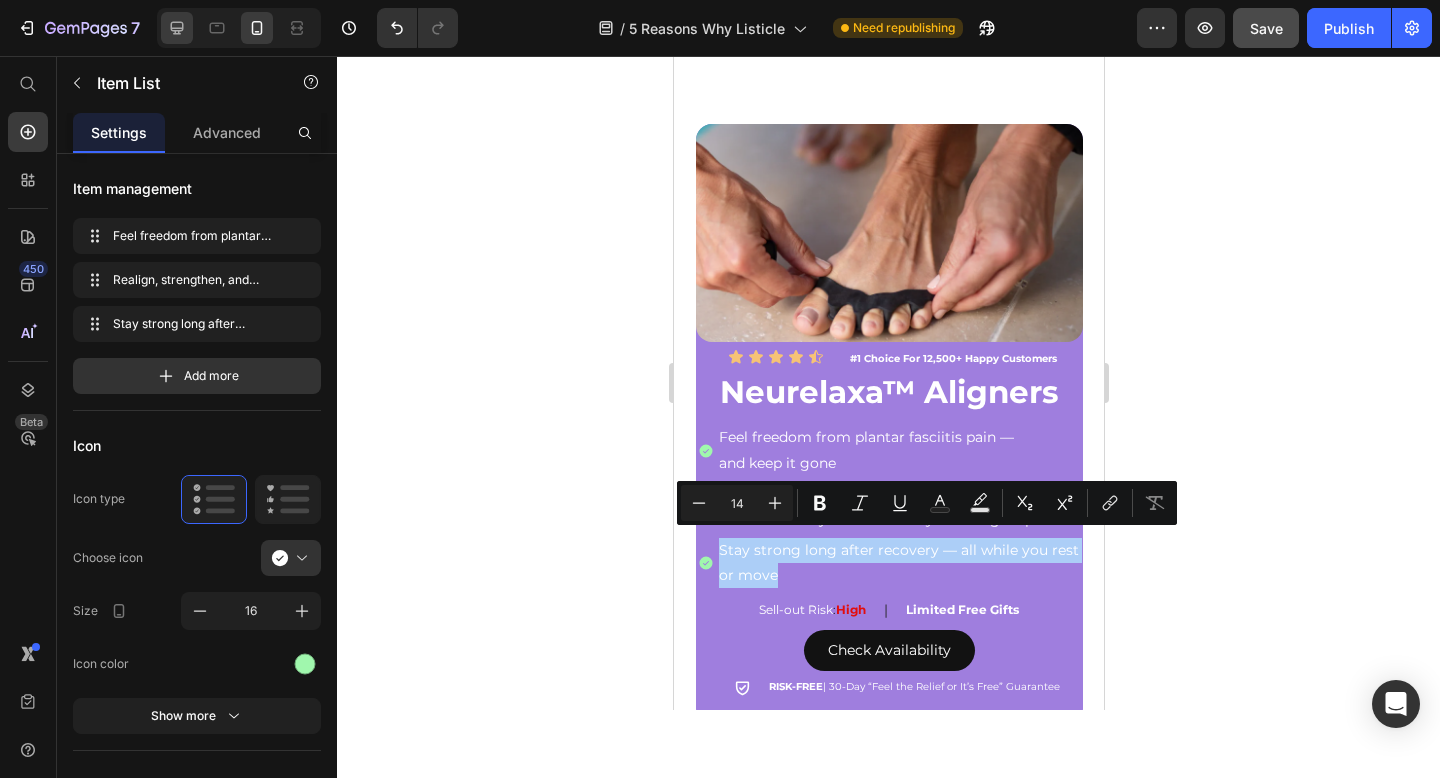 click 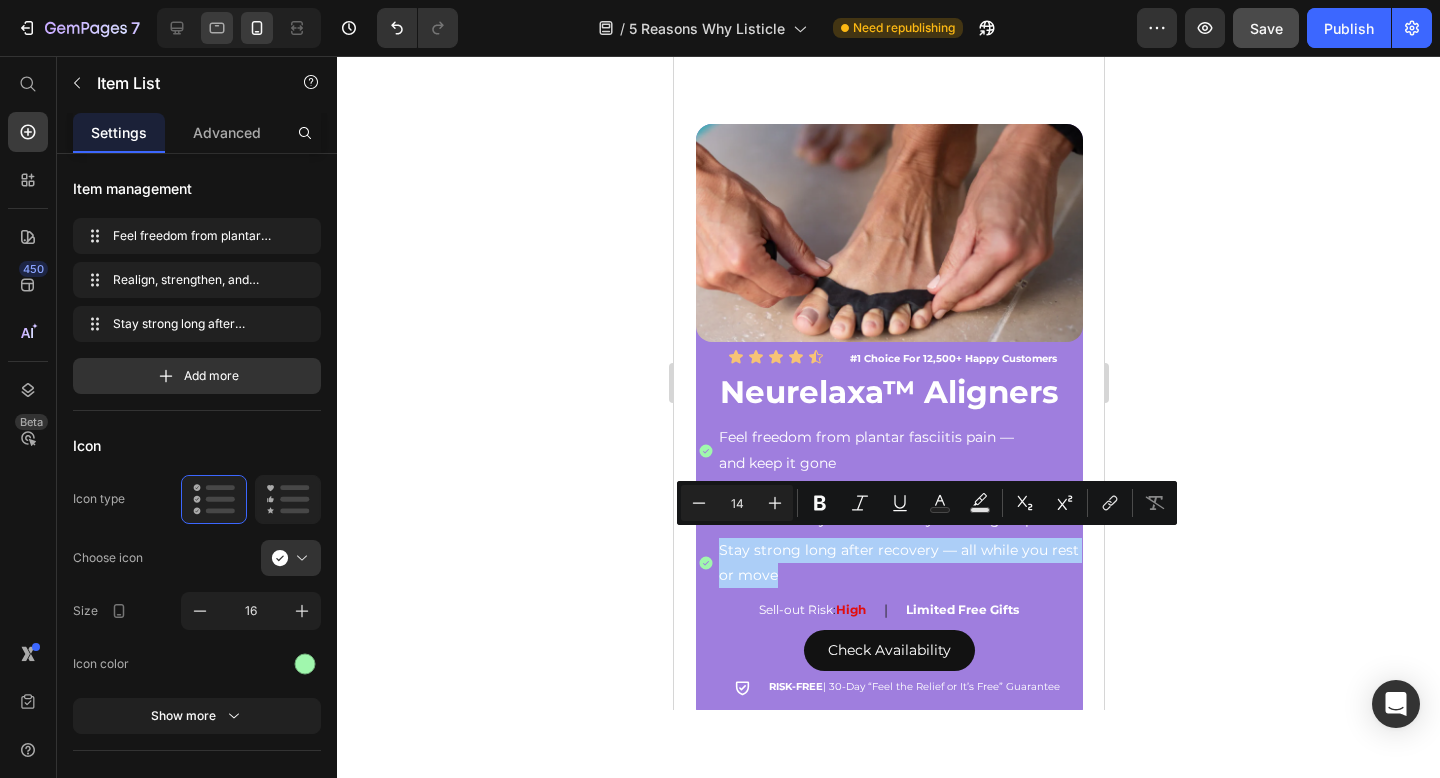 type on "16" 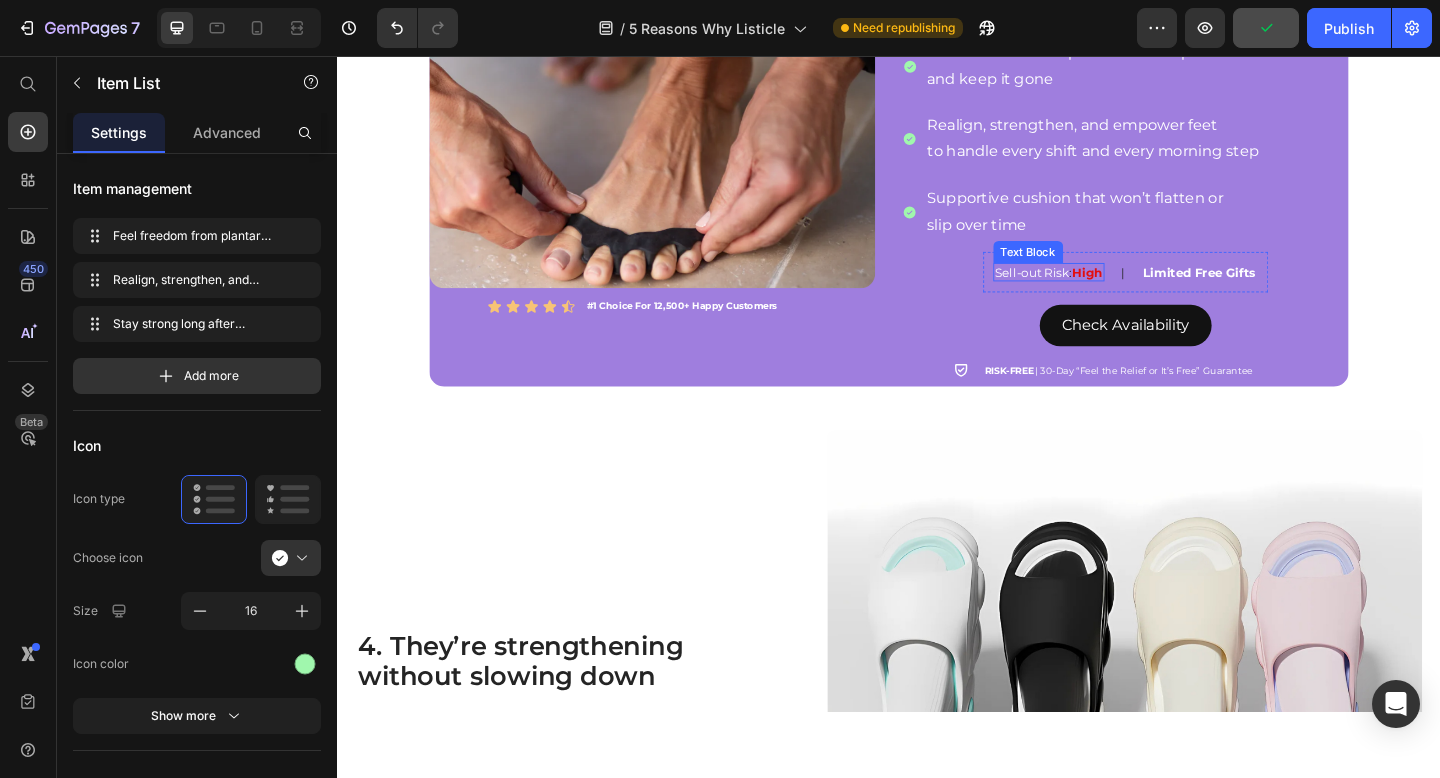scroll, scrollTop: 2442, scrollLeft: 0, axis: vertical 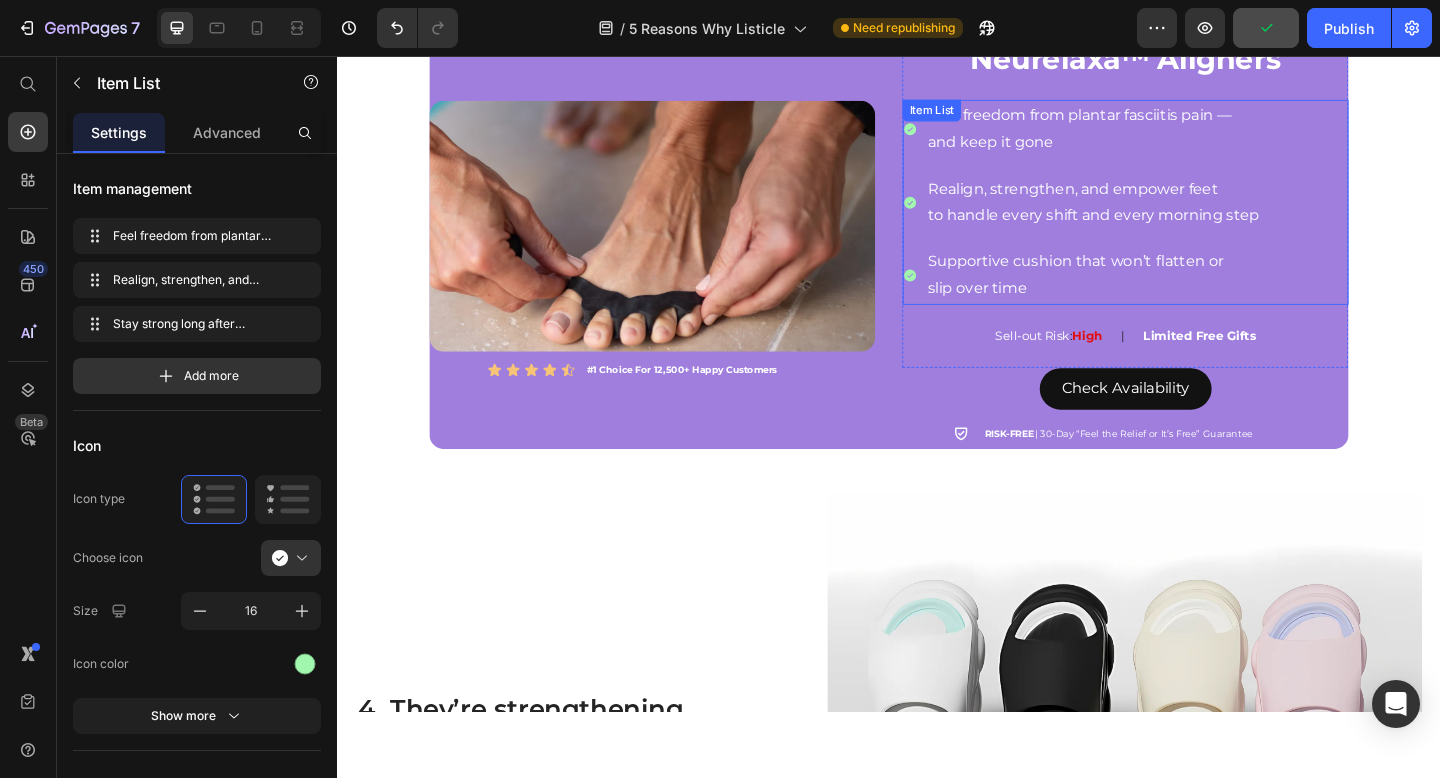 click on "slip over time" at bounding box center [1159, 309] 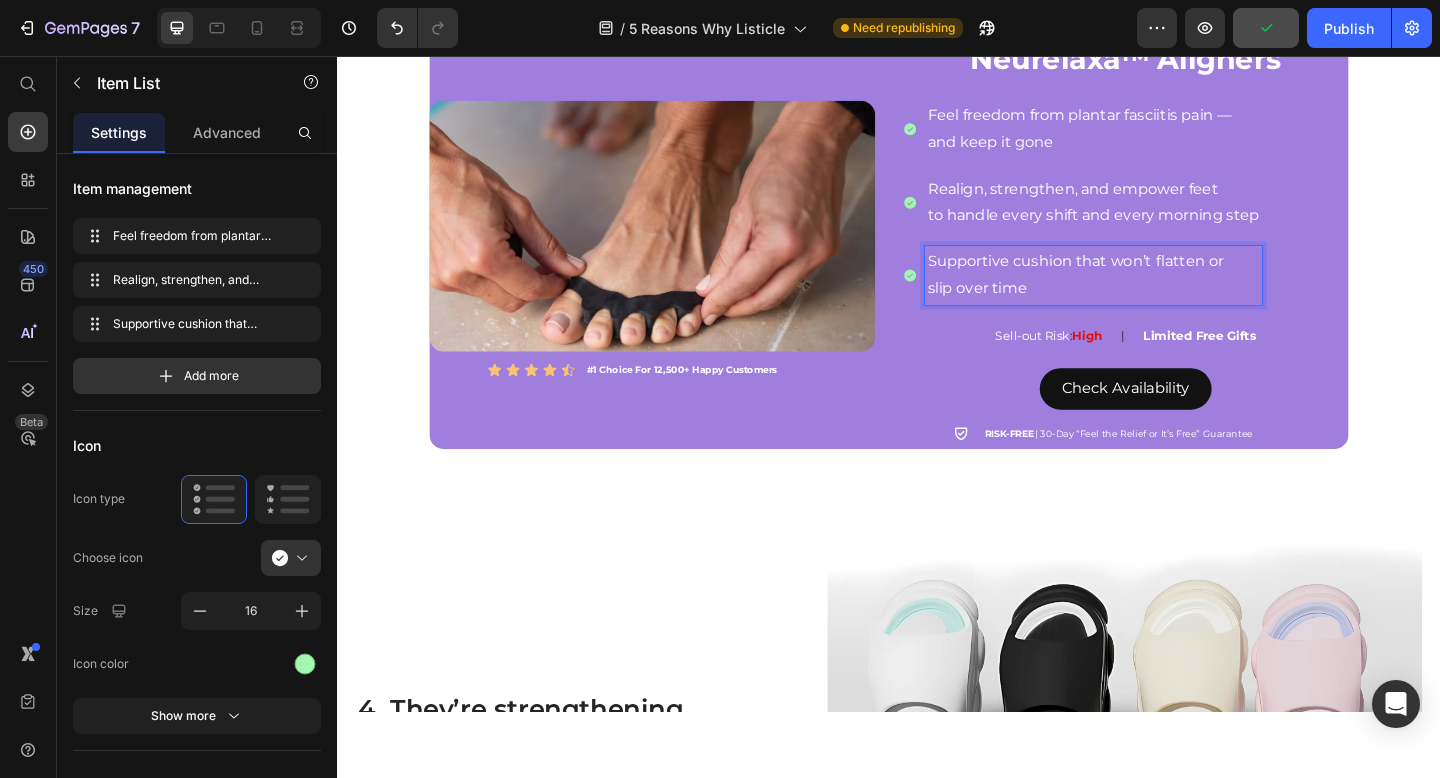 click on "slip over time" at bounding box center (1159, 309) 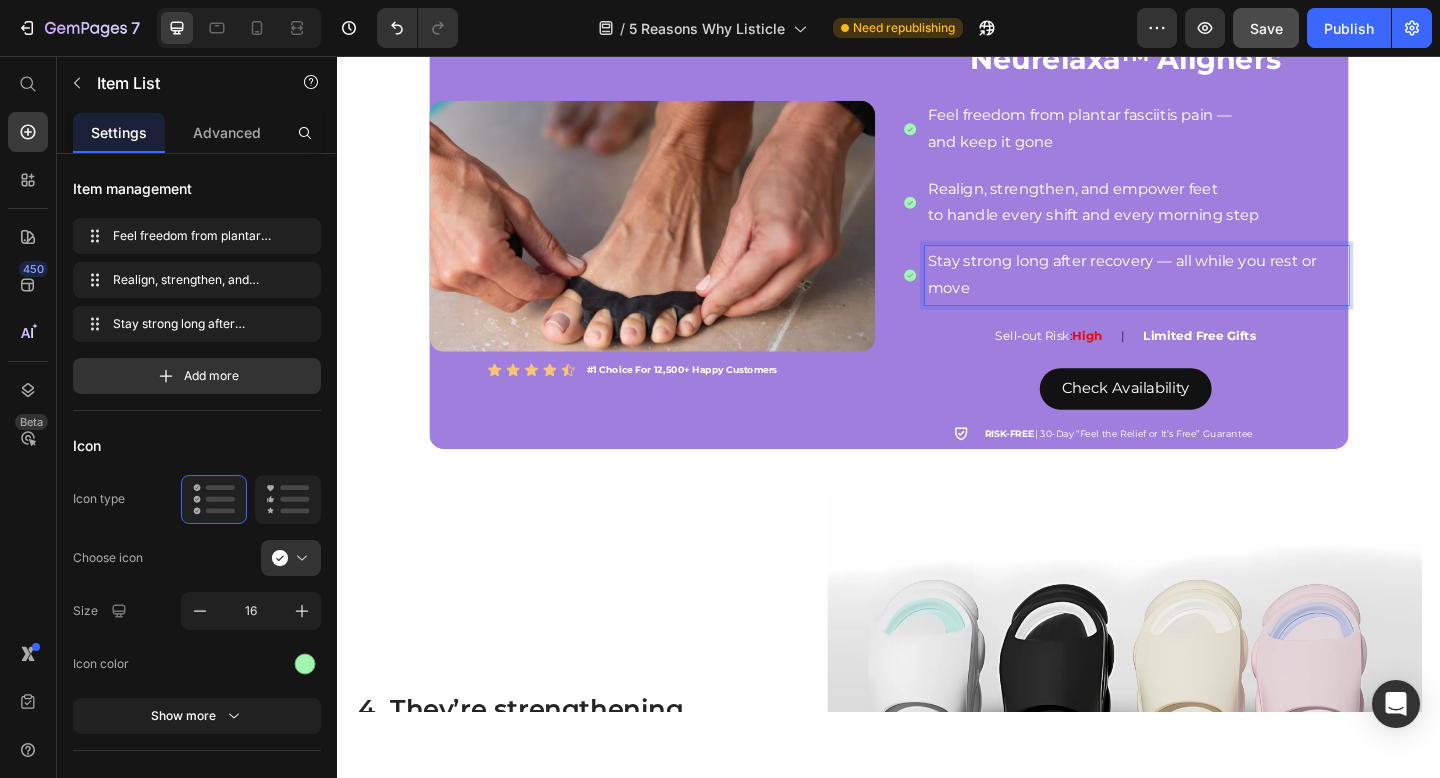 click on "Stay strong long after recovery — all while you rest or move" at bounding box center (1206, 295) 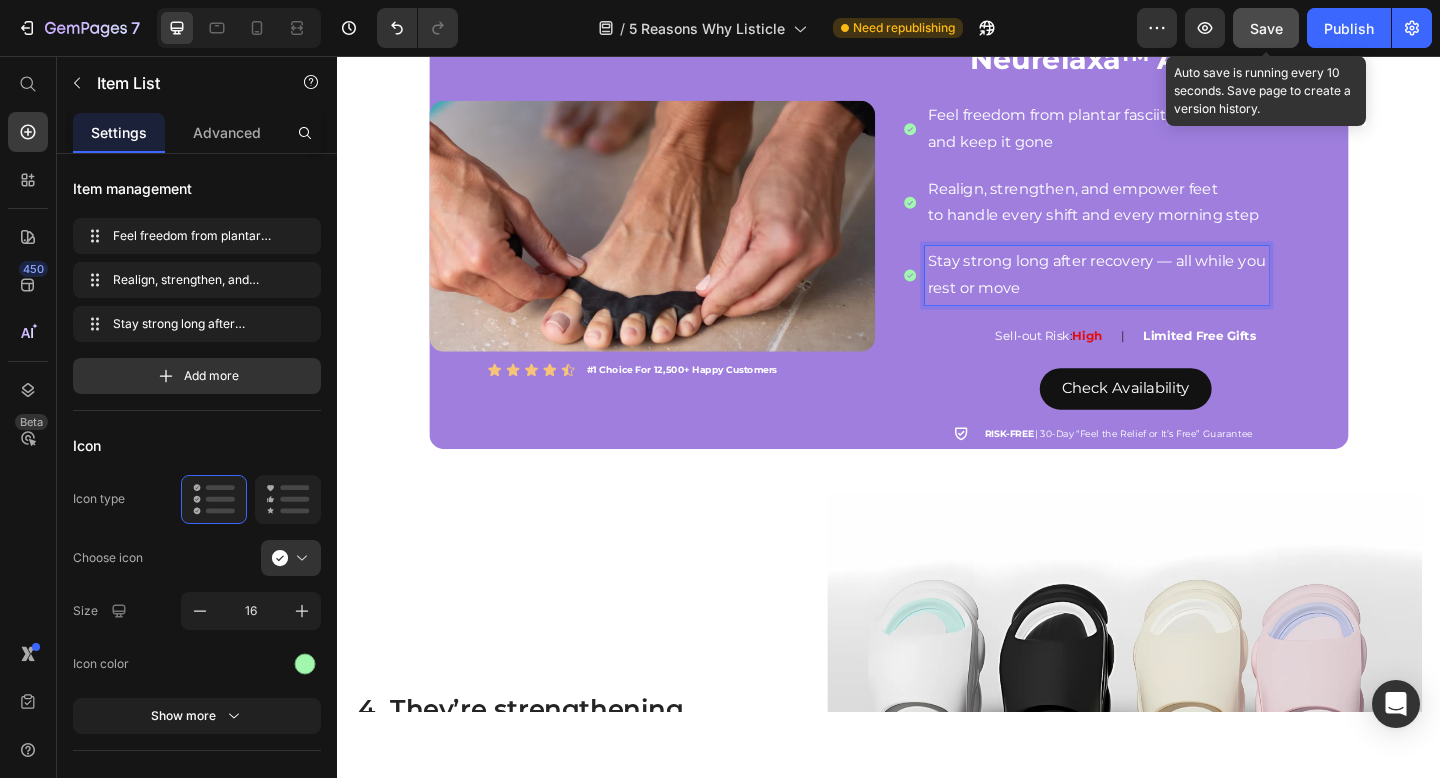click on "Save" 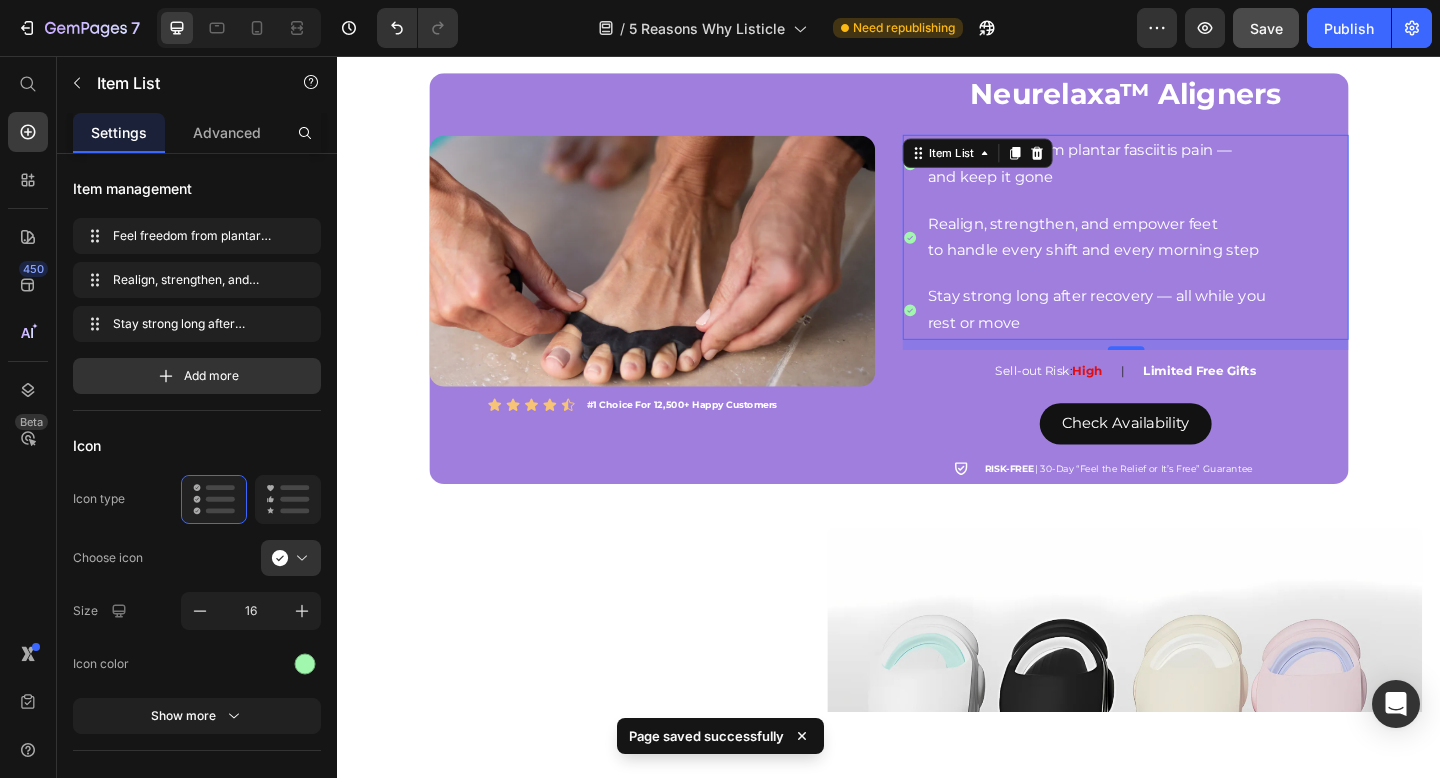 scroll, scrollTop: 2334, scrollLeft: 0, axis: vertical 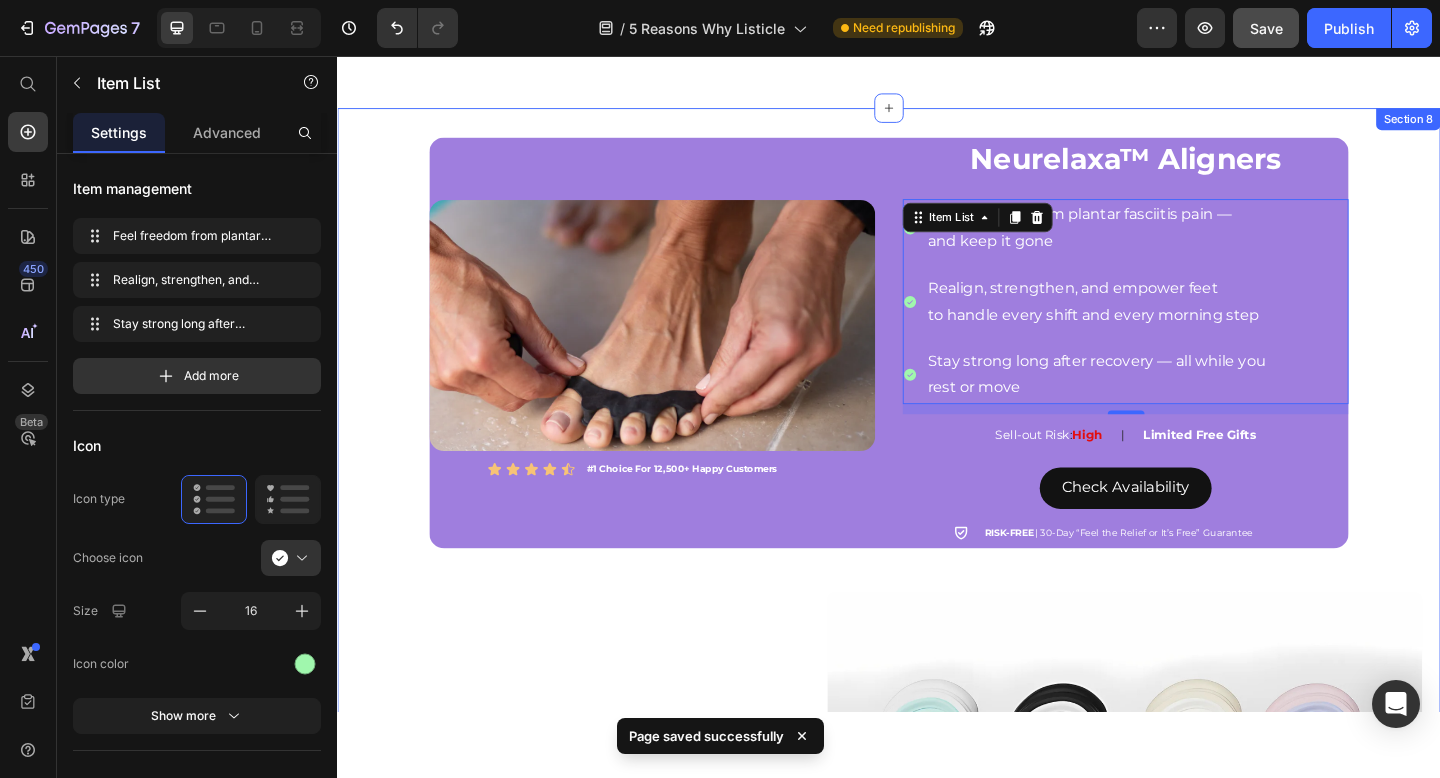 click on "Image Icon Icon Icon Icon
Icon Icon List #1 Choice For 12,500+ Happy Customers Text Block Row Neurelaxa™ Aligners Heading Feel freedom from plantar fasciitis pain —  and keep it gone Realign, strengthen, and empower feet  to handle every shift and every morning step Stay strong long after recovery — all while you rest or move Item List   11 Sell-out Risk :  High Text Block | Text Block Limited Free Gifts Text Block Row Row Check Availability Button
Icon RISK-FREE  | 30-Day “Feel the Relief or It’s Free” Guarantee Text Block Row Row 4. They’re strengthening without slowing down Heading Shift workers like nurses and retail workers who walk 10k+ steps a day don’t have time for complicated routines. That’s why they’re slipping on Neurelaxa™ Aligners during downtime — whether they’re cooking, watching TV, or relaxing — turning recovery time into strength time without lifting a finger. Text Block Image Row" at bounding box center (937, 732) 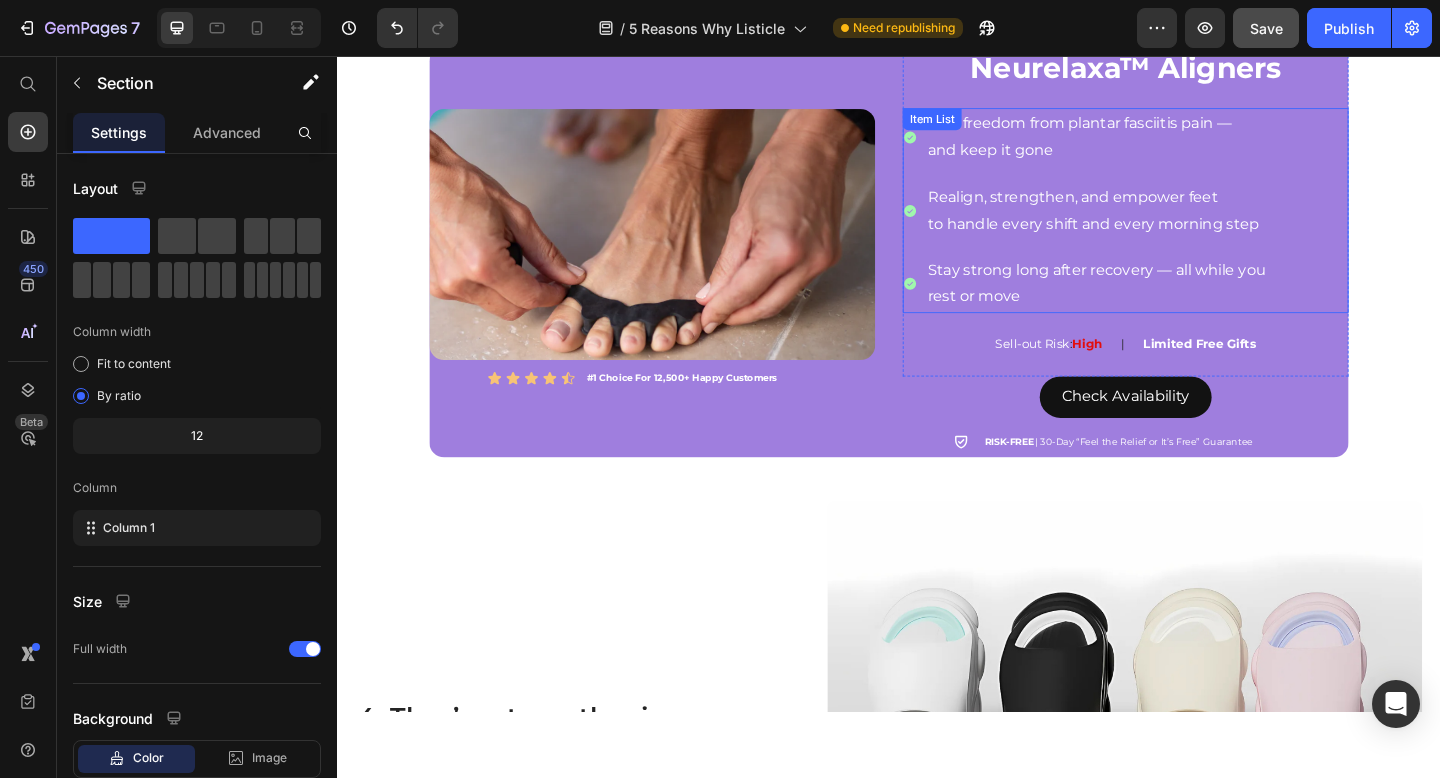 scroll, scrollTop: 2339, scrollLeft: 0, axis: vertical 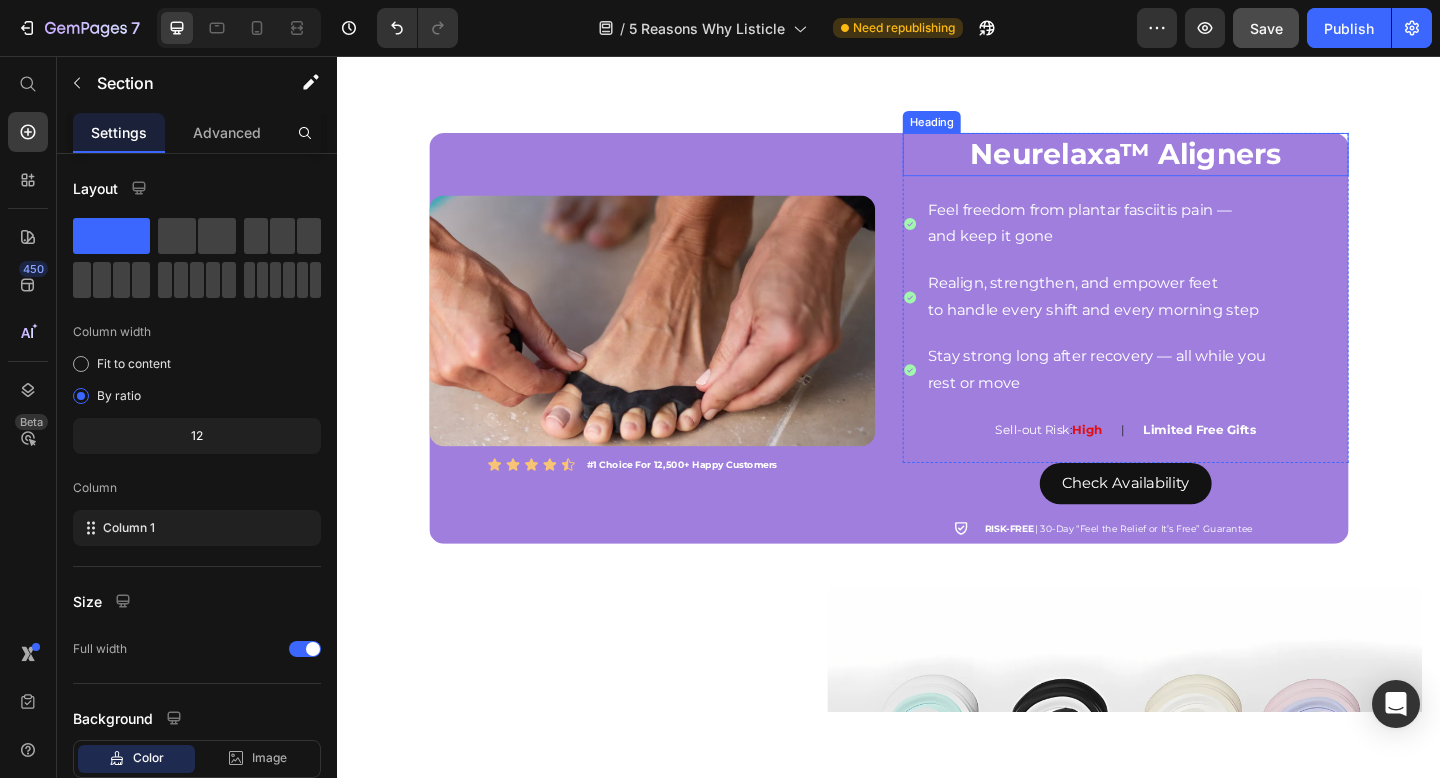 click on "Neurelaxa™ Aligners" at bounding box center [1195, 163] 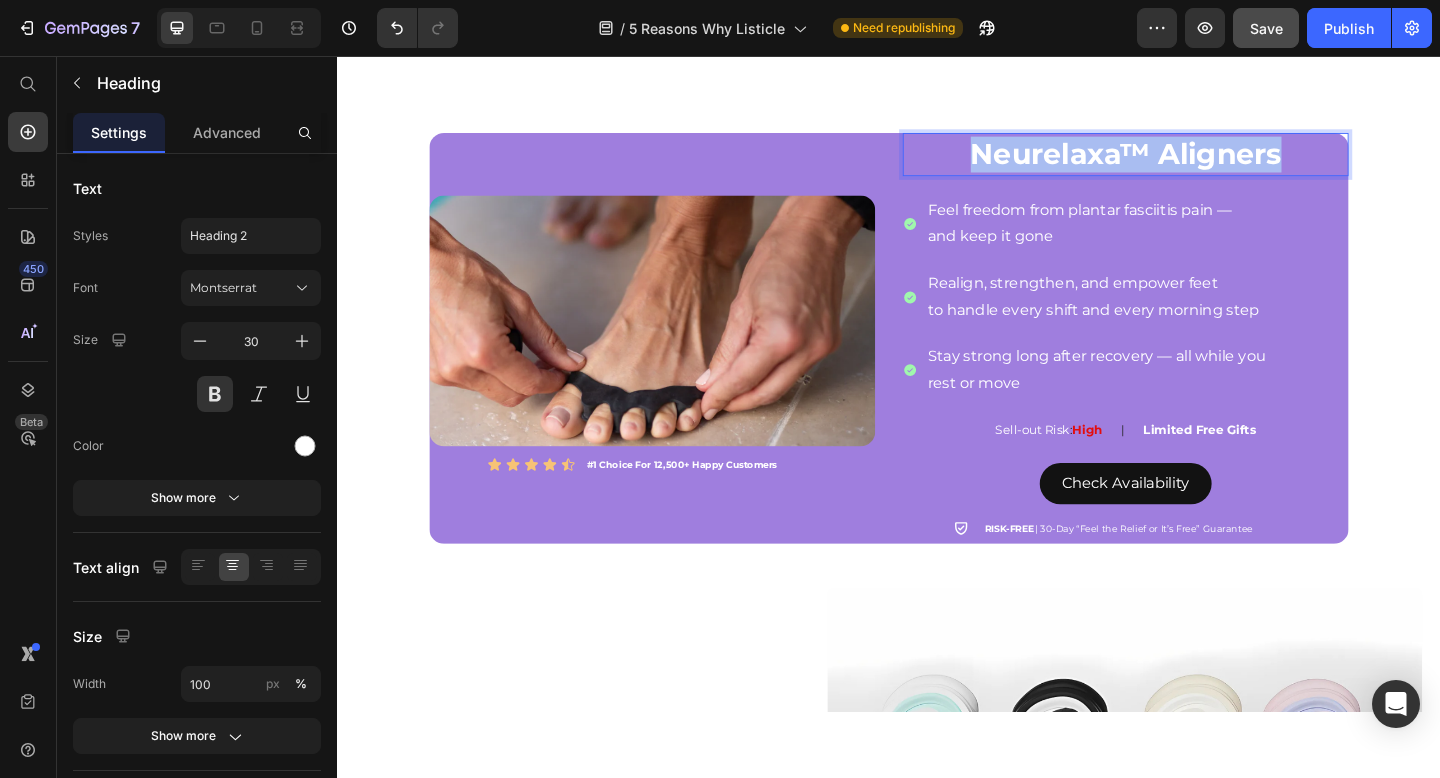click on "Neurelaxa™ Aligners" at bounding box center (1195, 163) 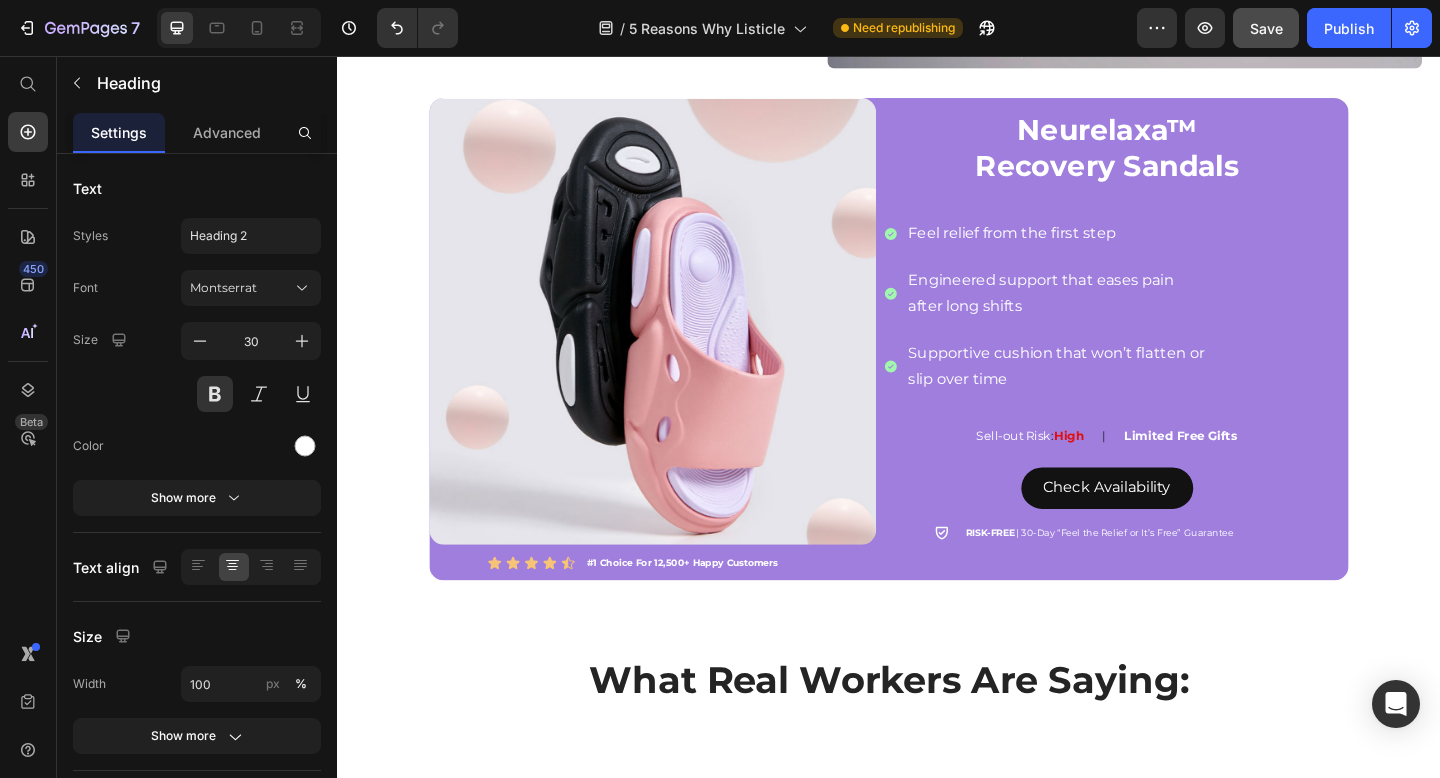 scroll, scrollTop: 4237, scrollLeft: 0, axis: vertical 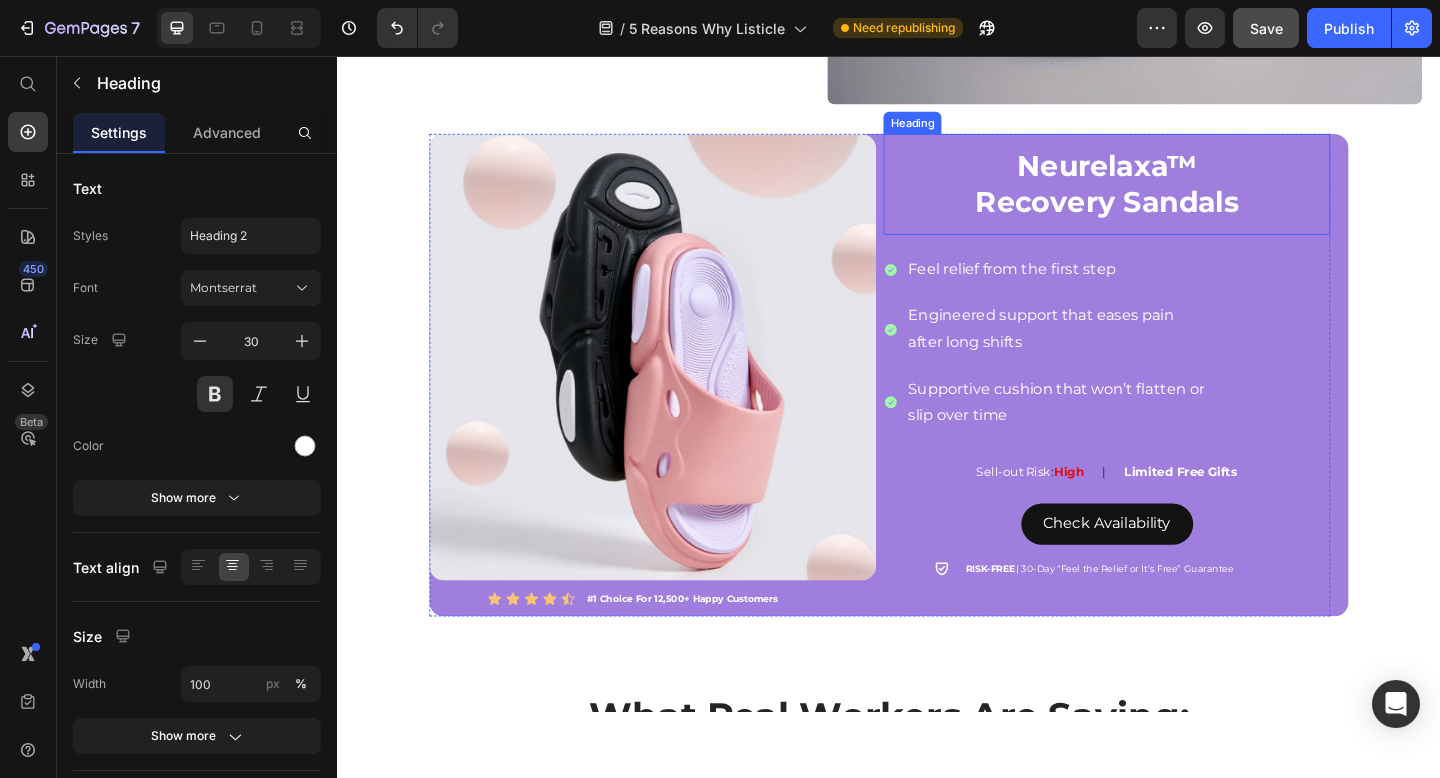 click on "Neurelaxa™" at bounding box center [1174, 176] 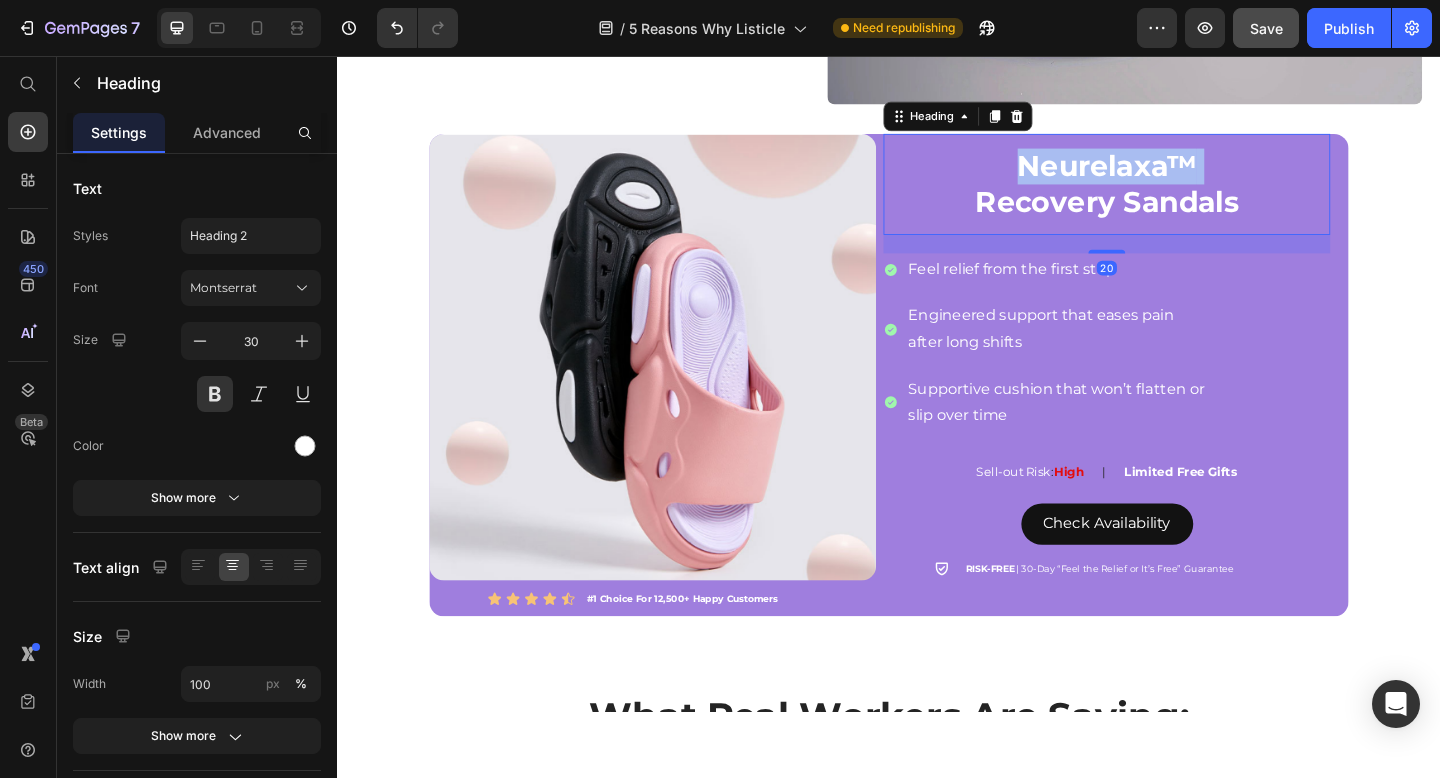 click on "Neurelaxa™" at bounding box center [1174, 176] 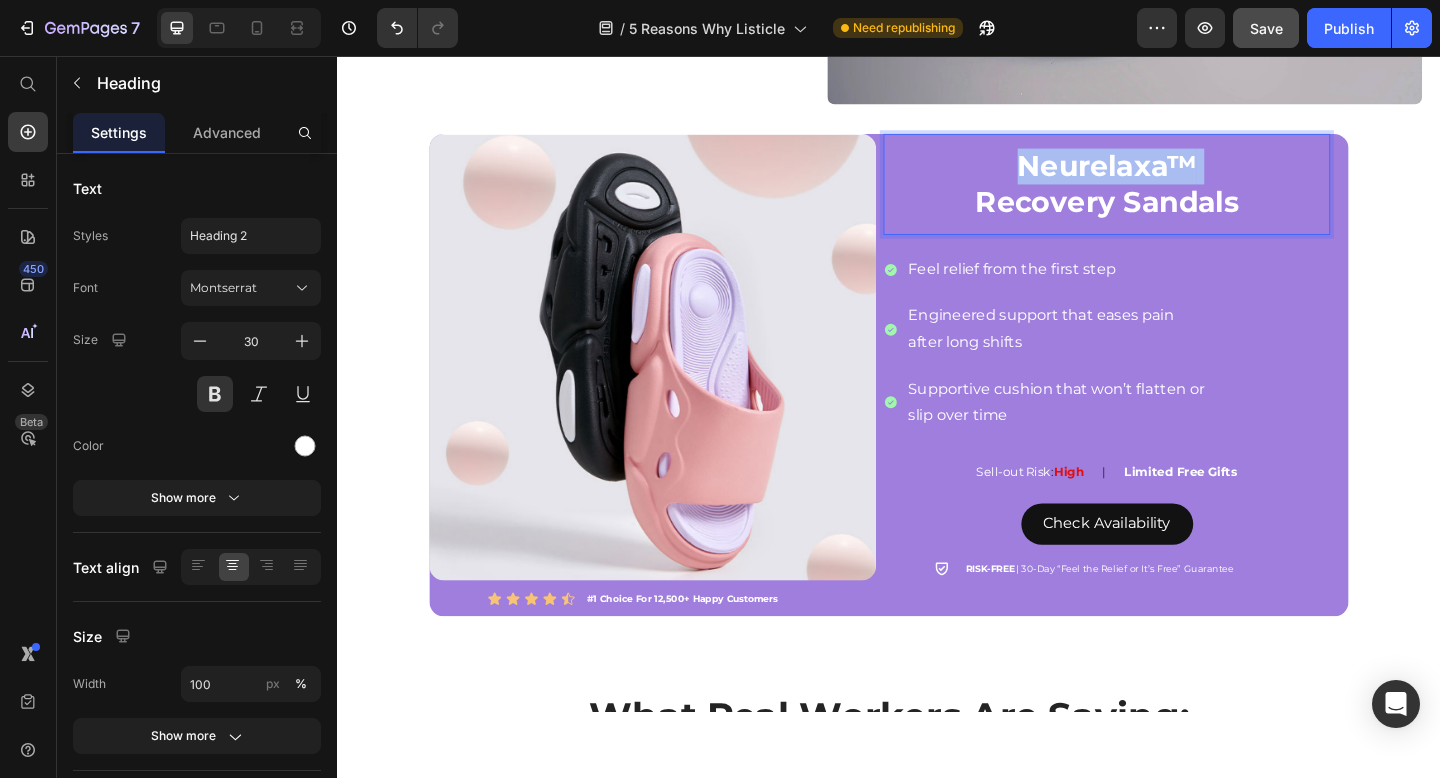 click on "Neurelaxa™" at bounding box center (1174, 176) 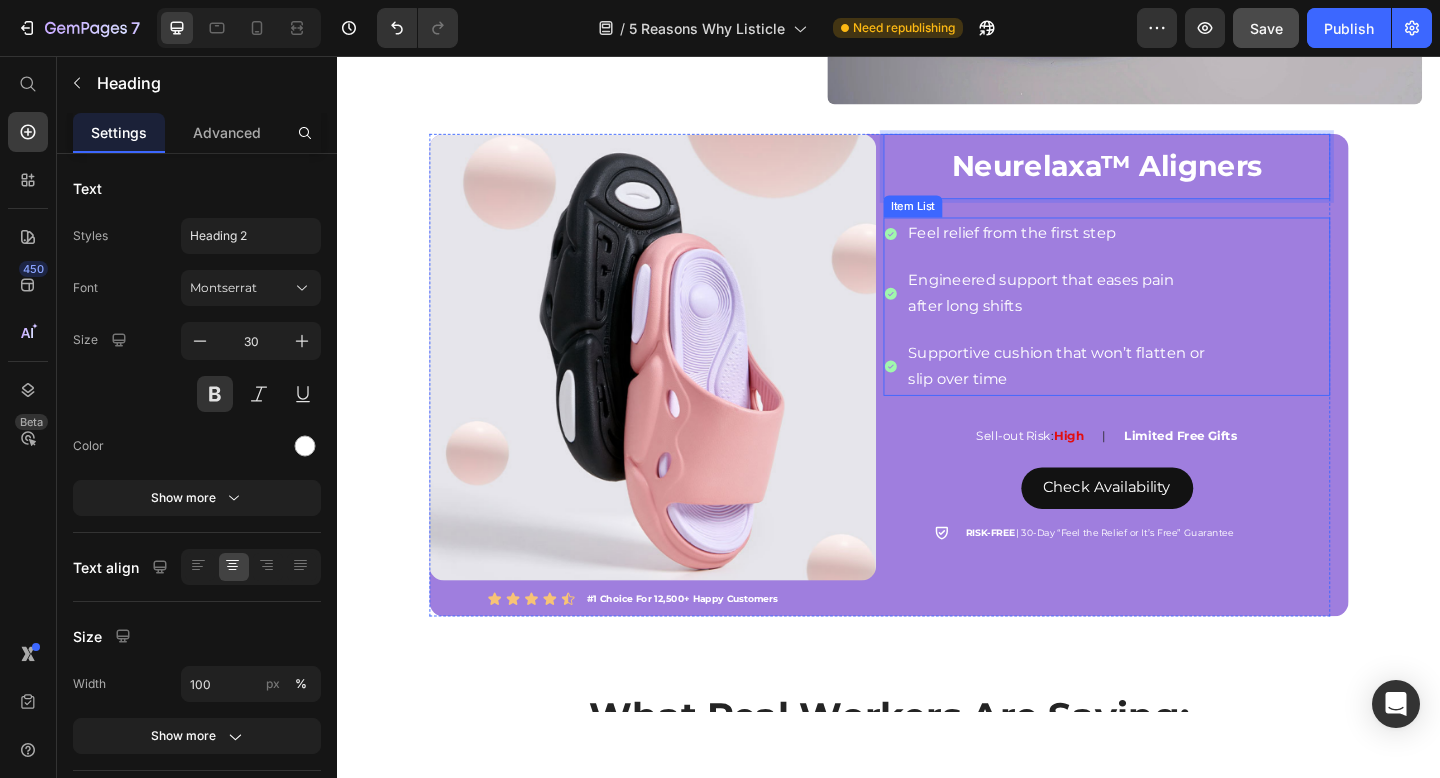 click on "Feel relief from the first step" at bounding box center [1119, 249] 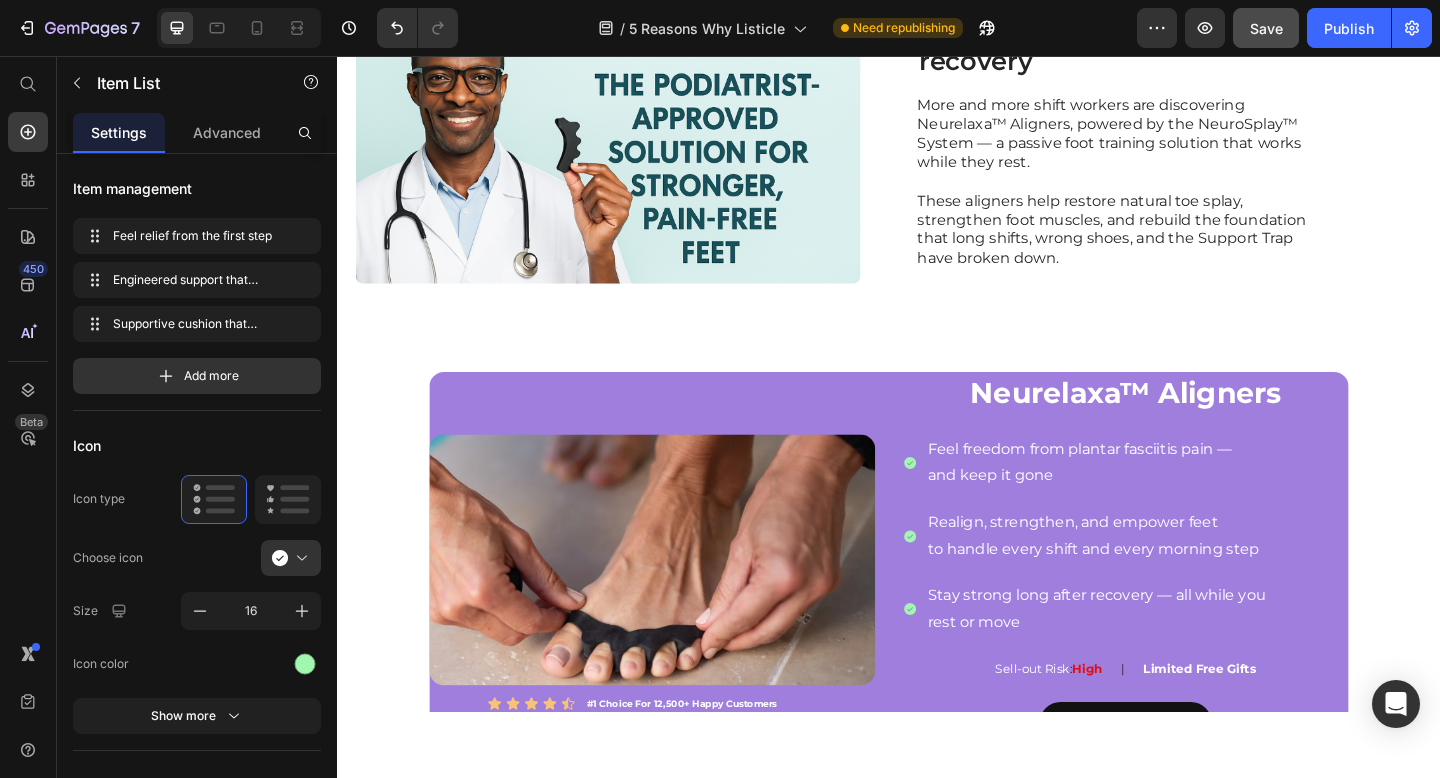 scroll, scrollTop: 2130, scrollLeft: 0, axis: vertical 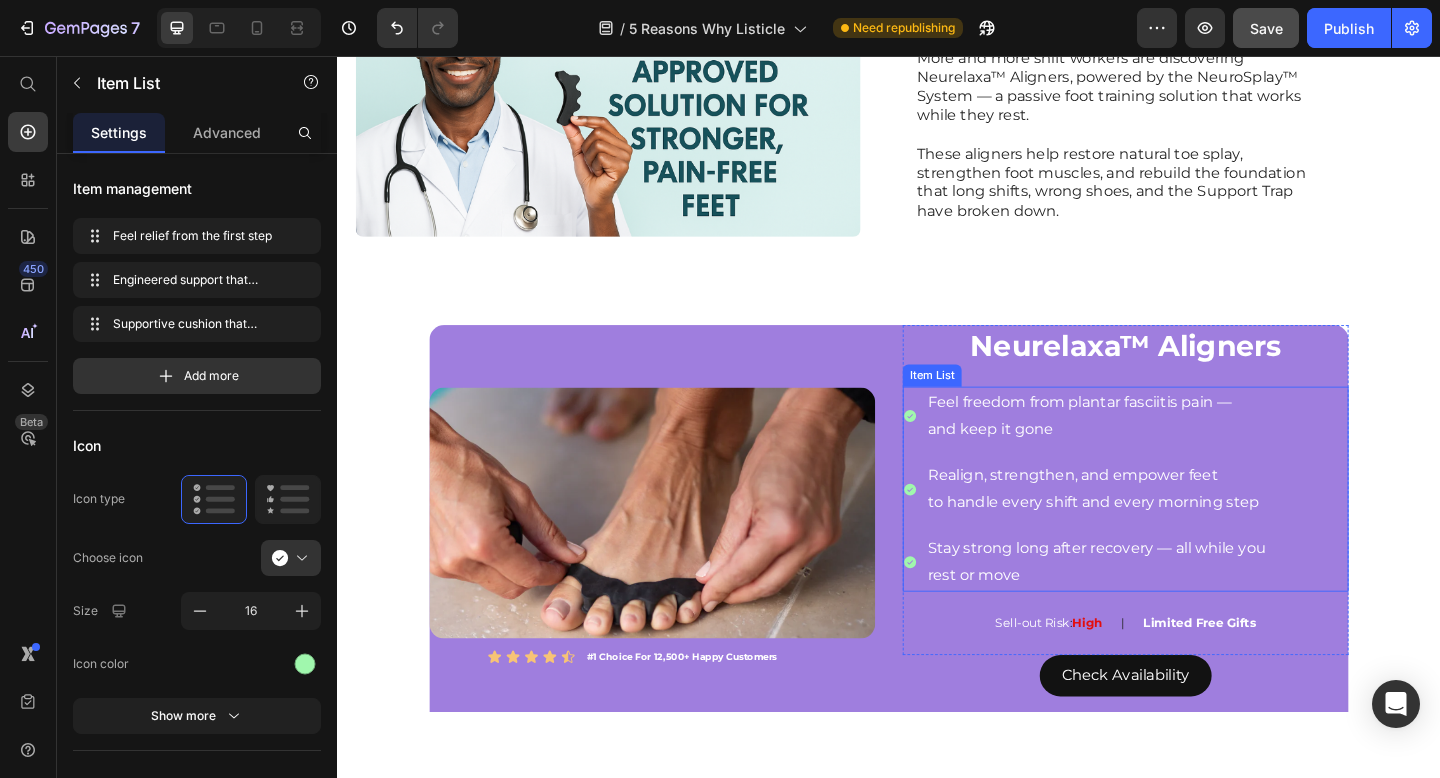 click on "Feel freedom from plantar fasciitis pain —" at bounding box center (1163, 433) 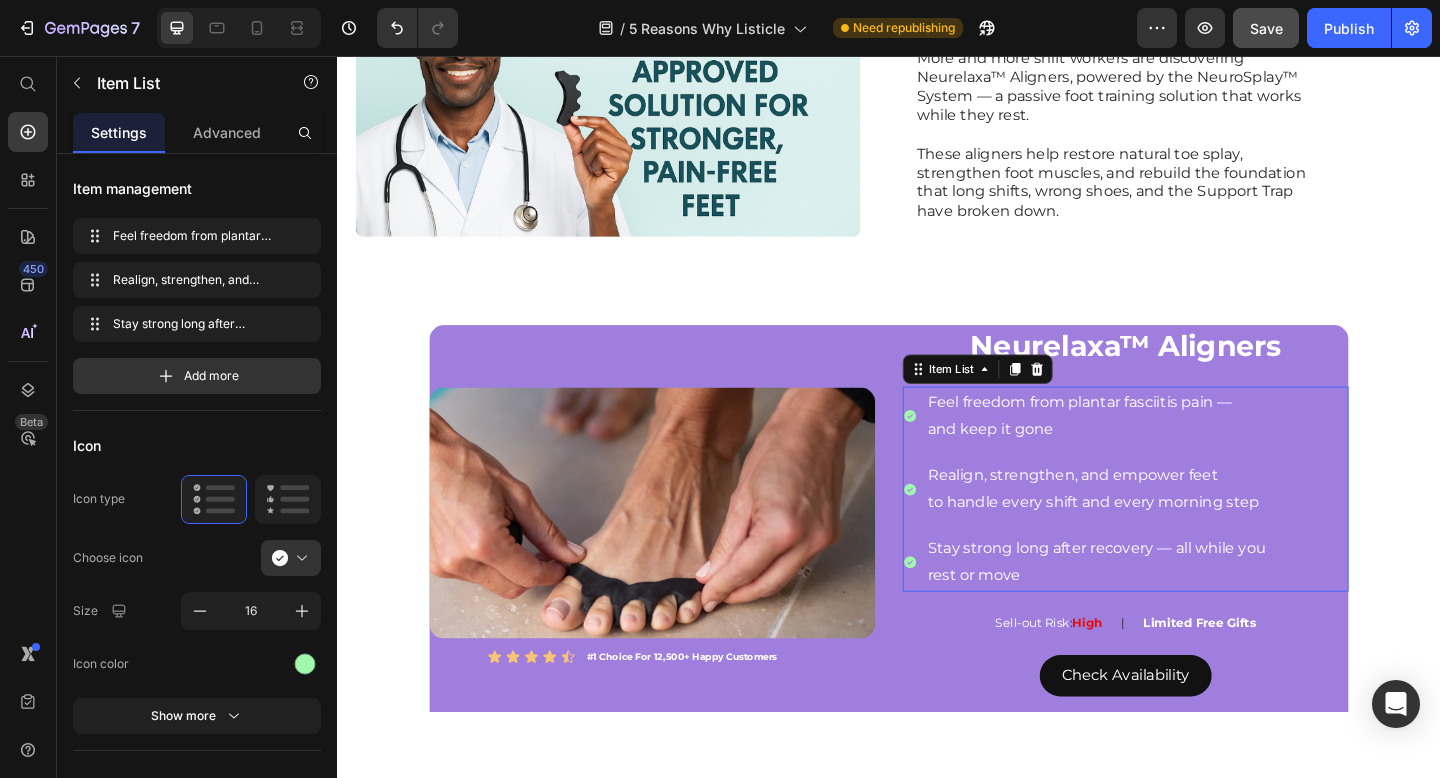 click on "Feel freedom from plantar fasciitis pain —" at bounding box center (1163, 433) 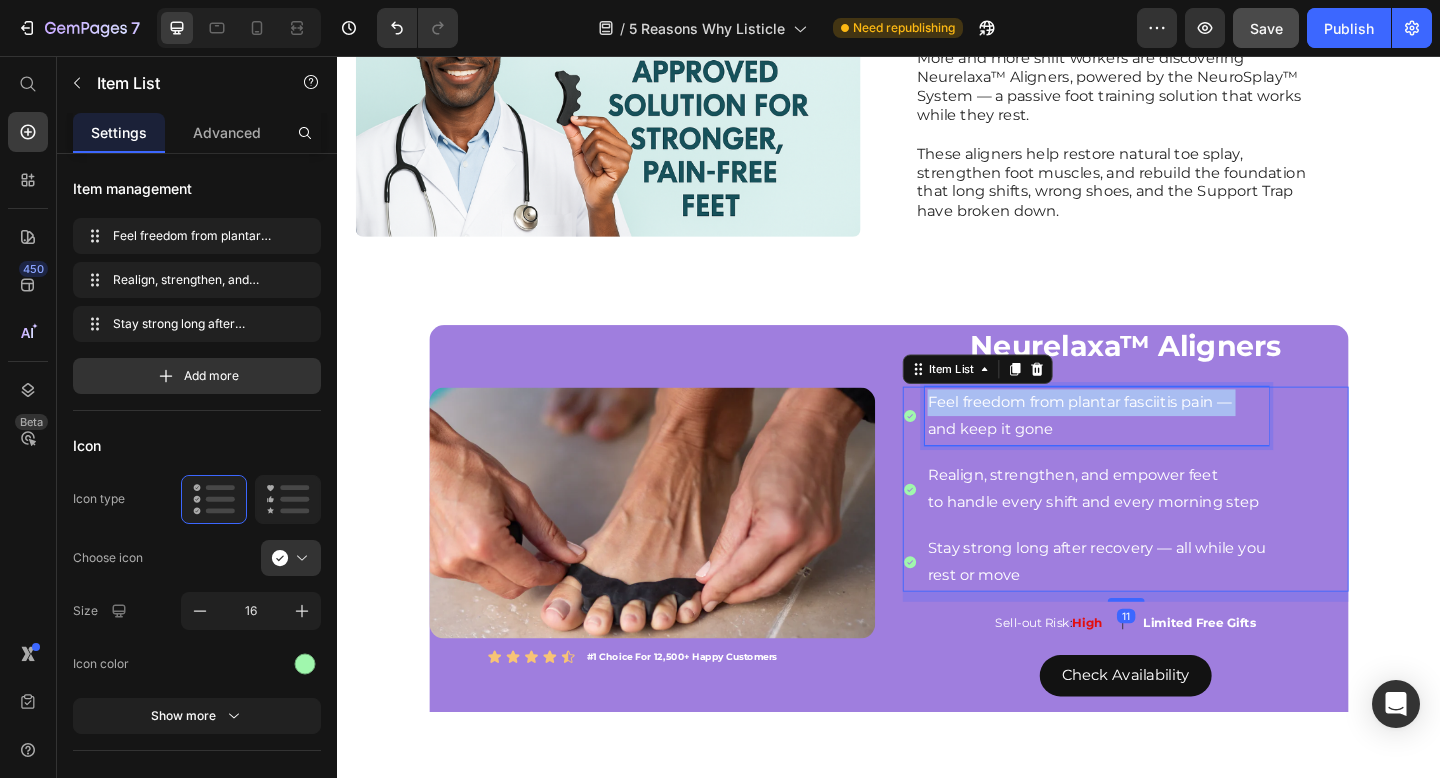 click on "Feel freedom from plantar fasciitis pain —" at bounding box center (1163, 433) 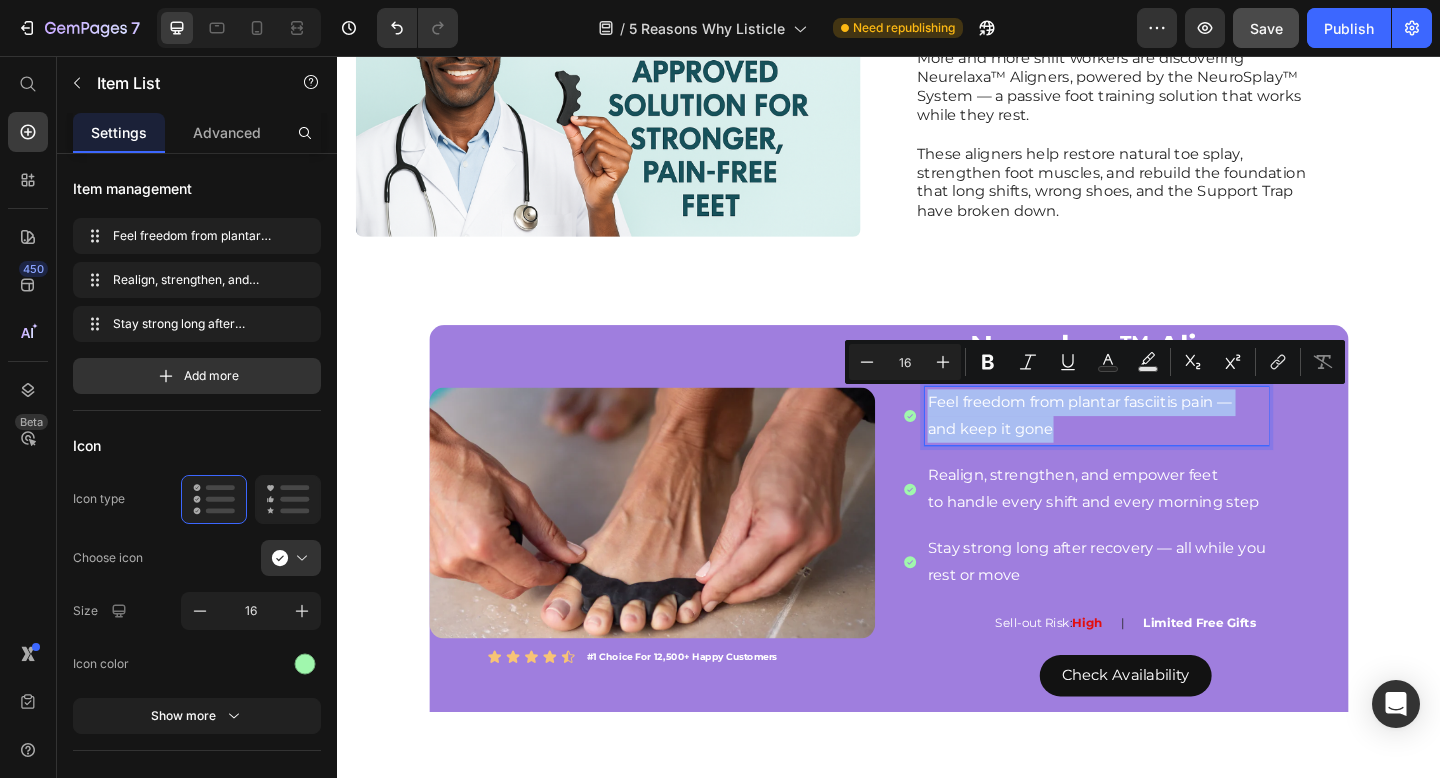 copy on "Feel freedom from plantar fasciitis pain —  and keep it gone" 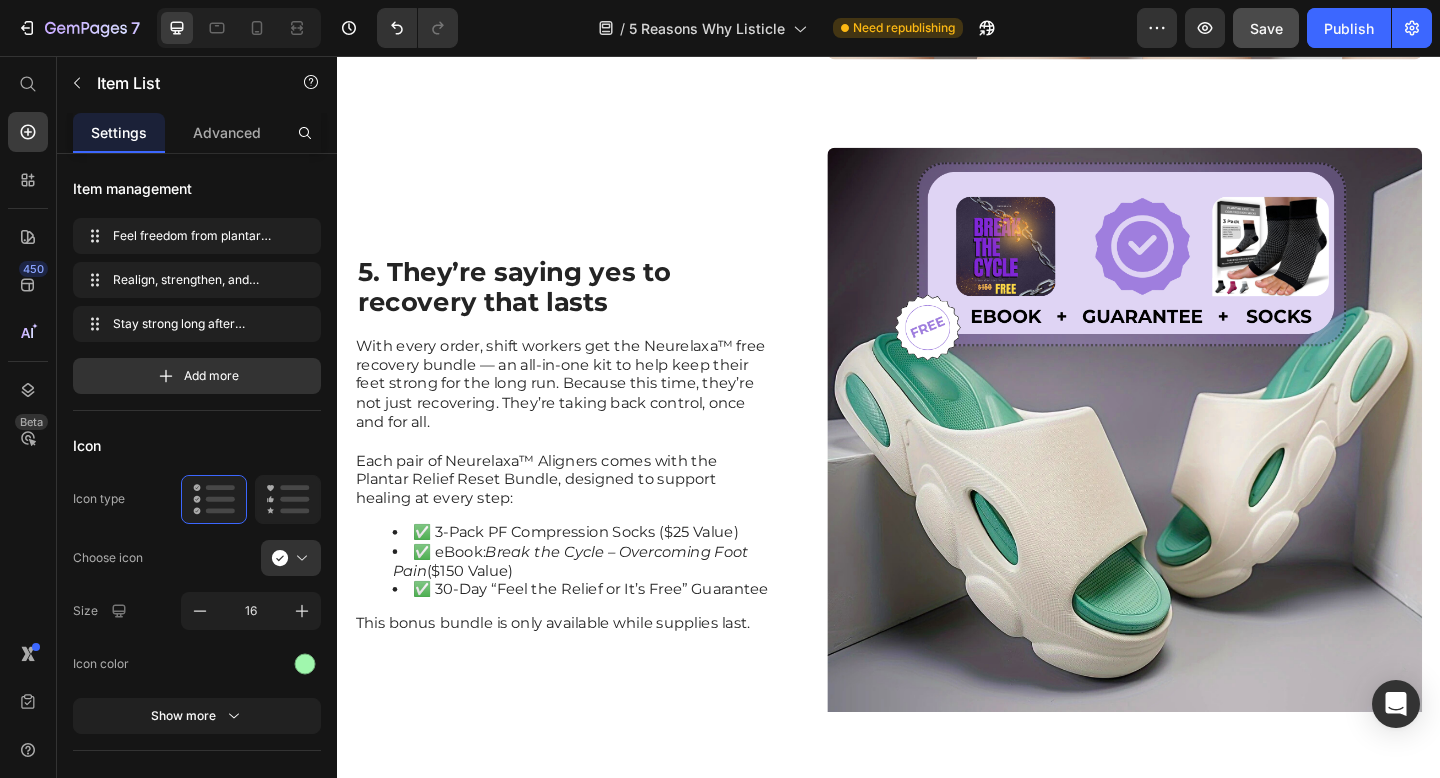 scroll, scrollTop: 4194, scrollLeft: 0, axis: vertical 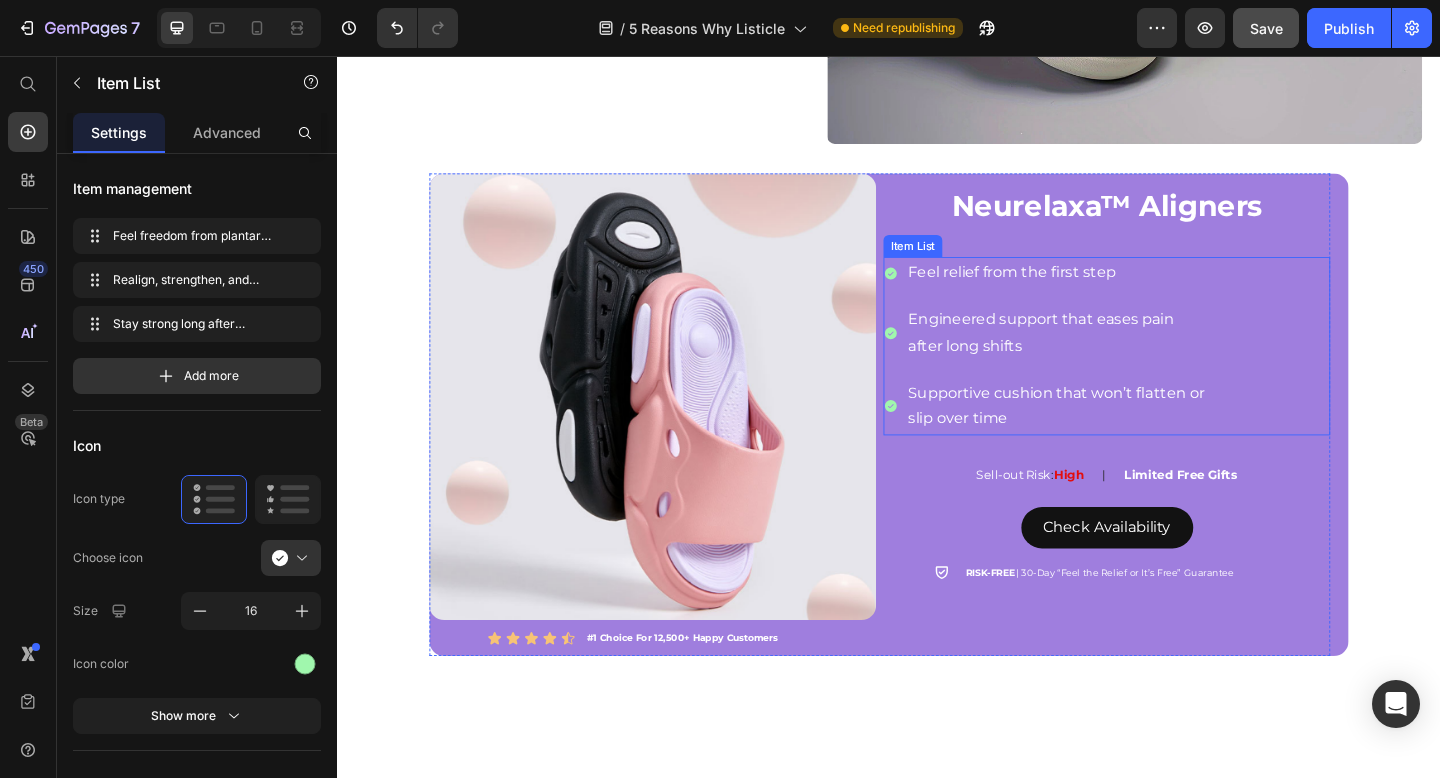 click on "Feel relief from the first step" at bounding box center [1119, 292] 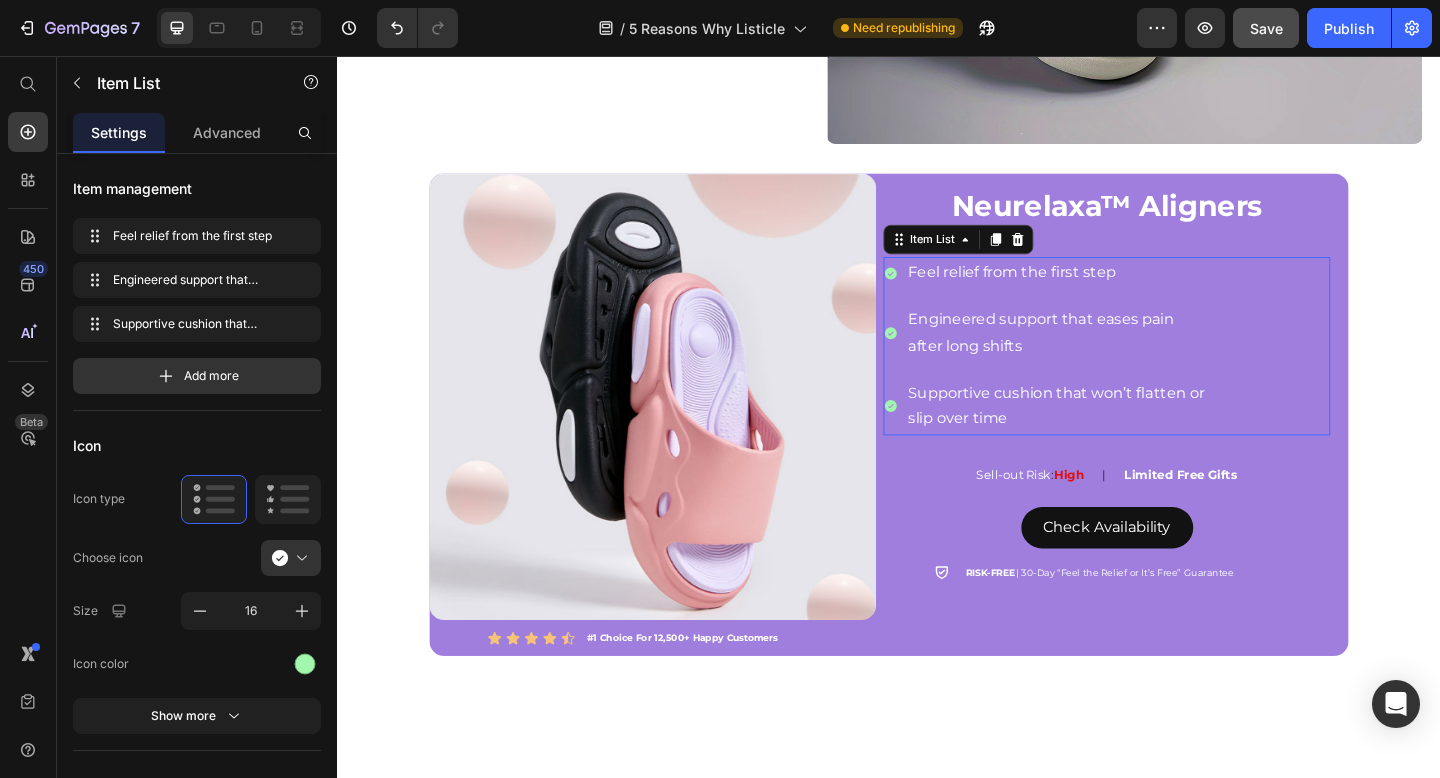 click on "Feel relief from the first step" at bounding box center (1119, 292) 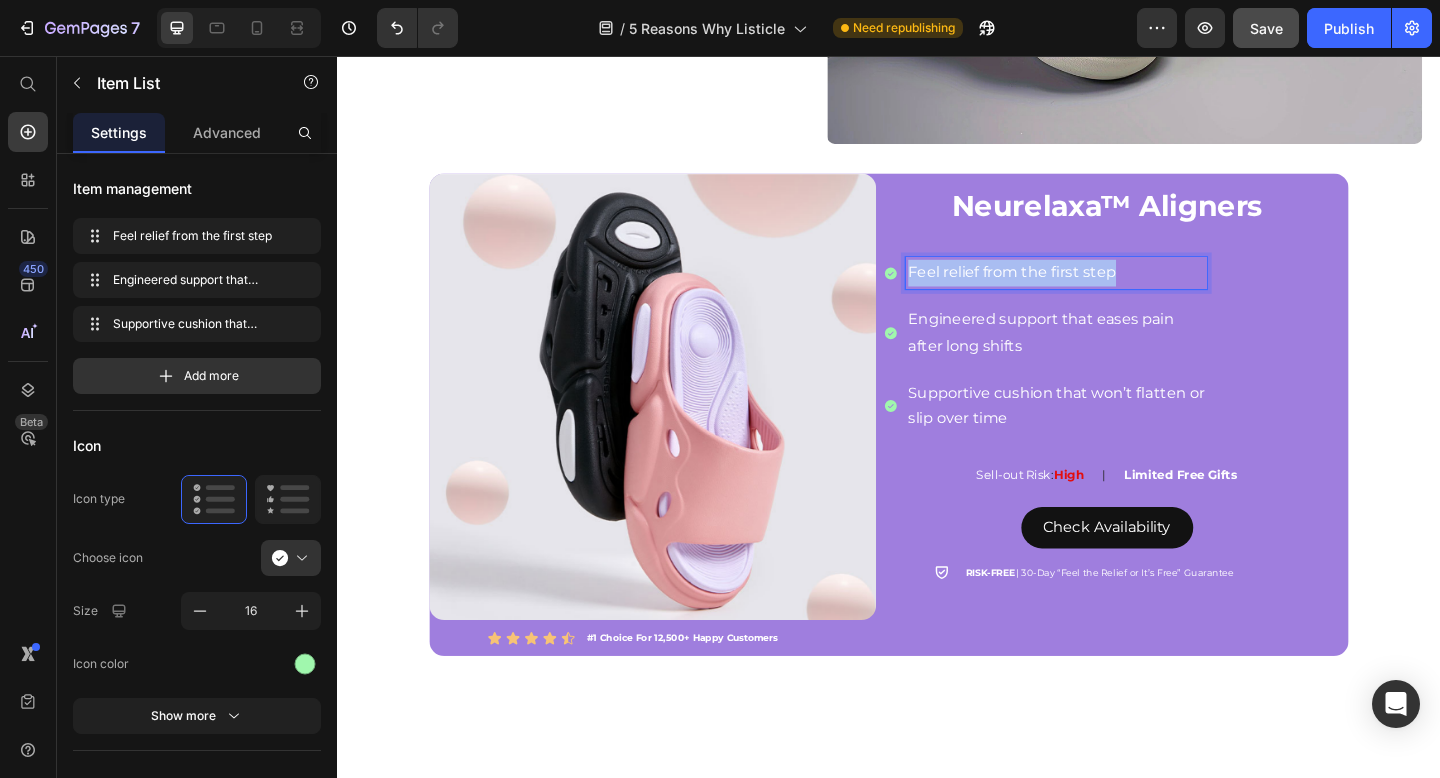 click on "Feel relief from the first step" at bounding box center (1119, 292) 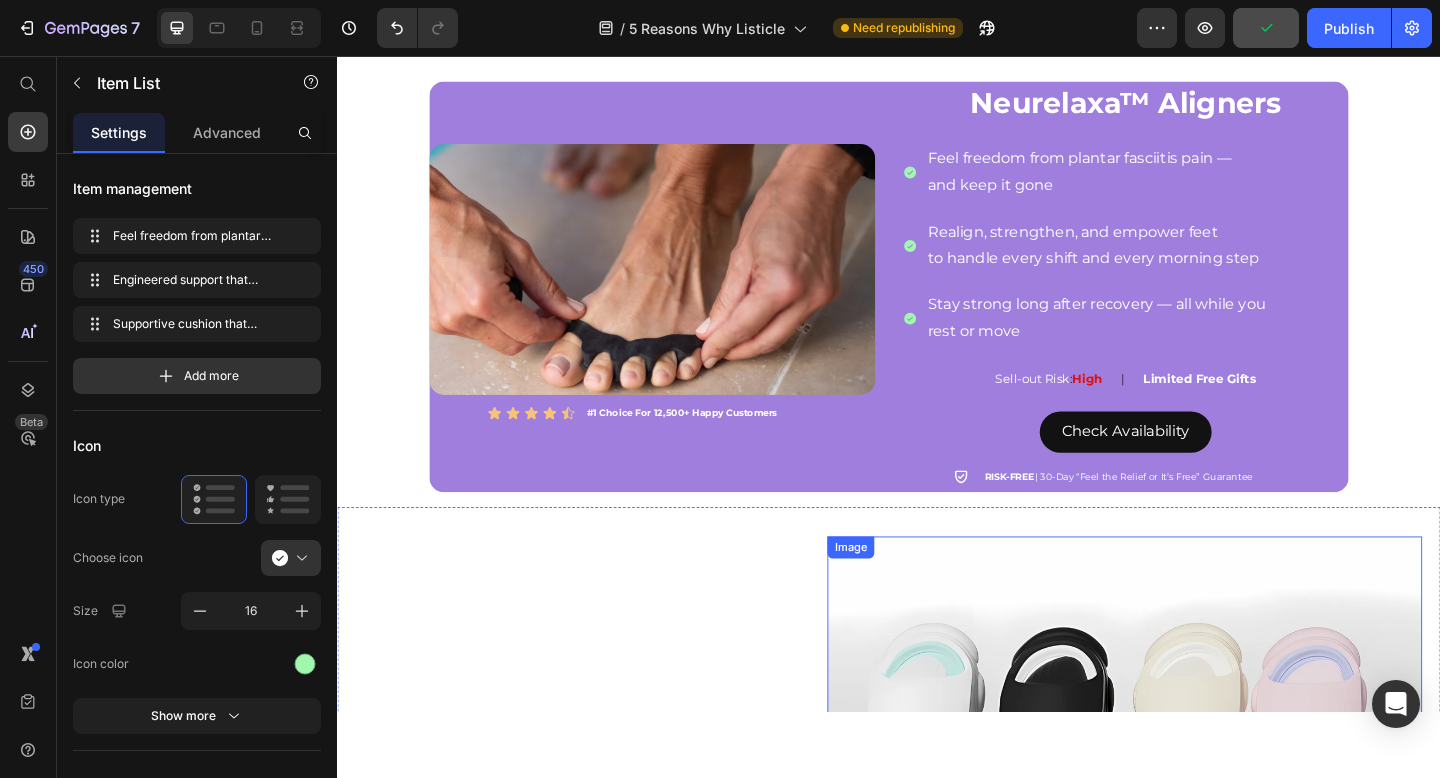 scroll, scrollTop: 2268, scrollLeft: 0, axis: vertical 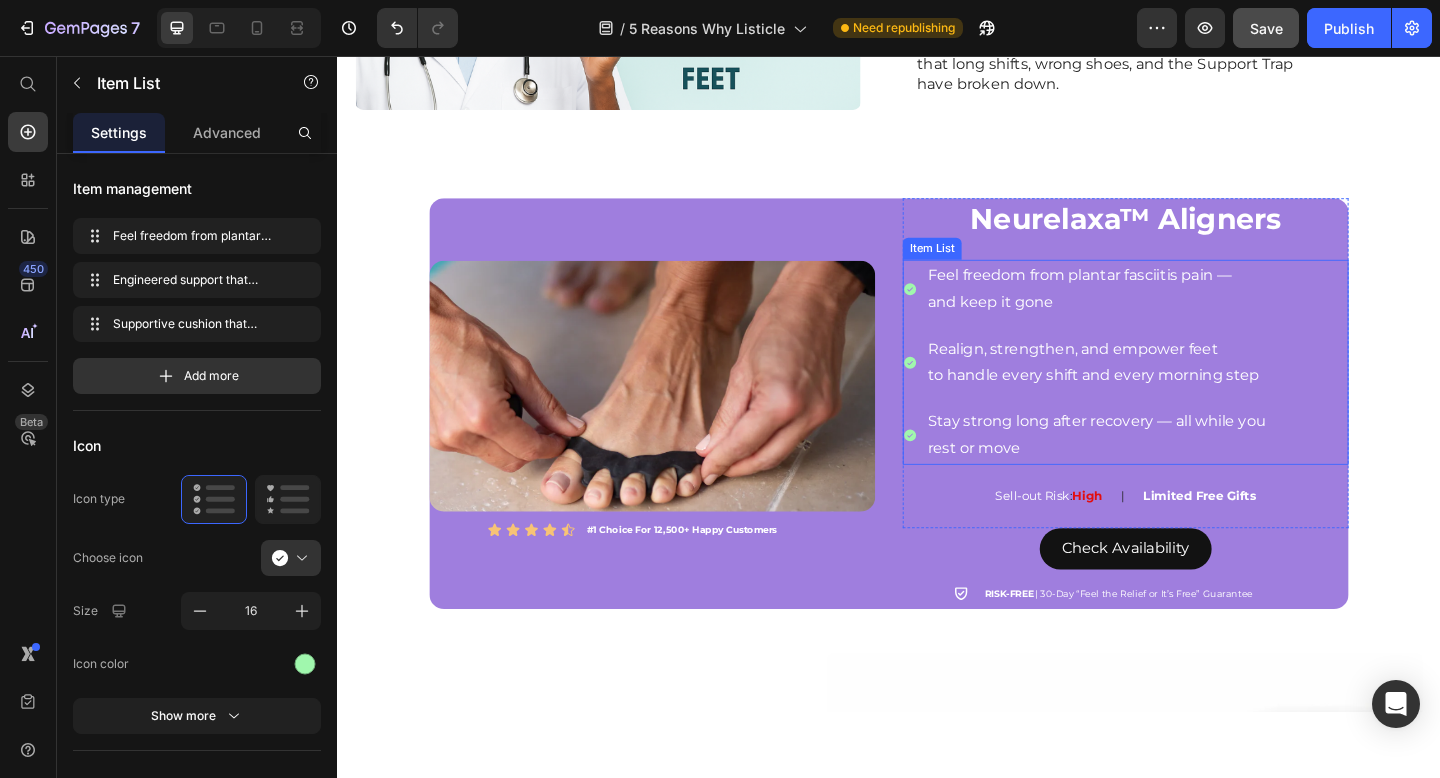 click on "Realign, strengthen, and empower feet" at bounding box center (1163, 375) 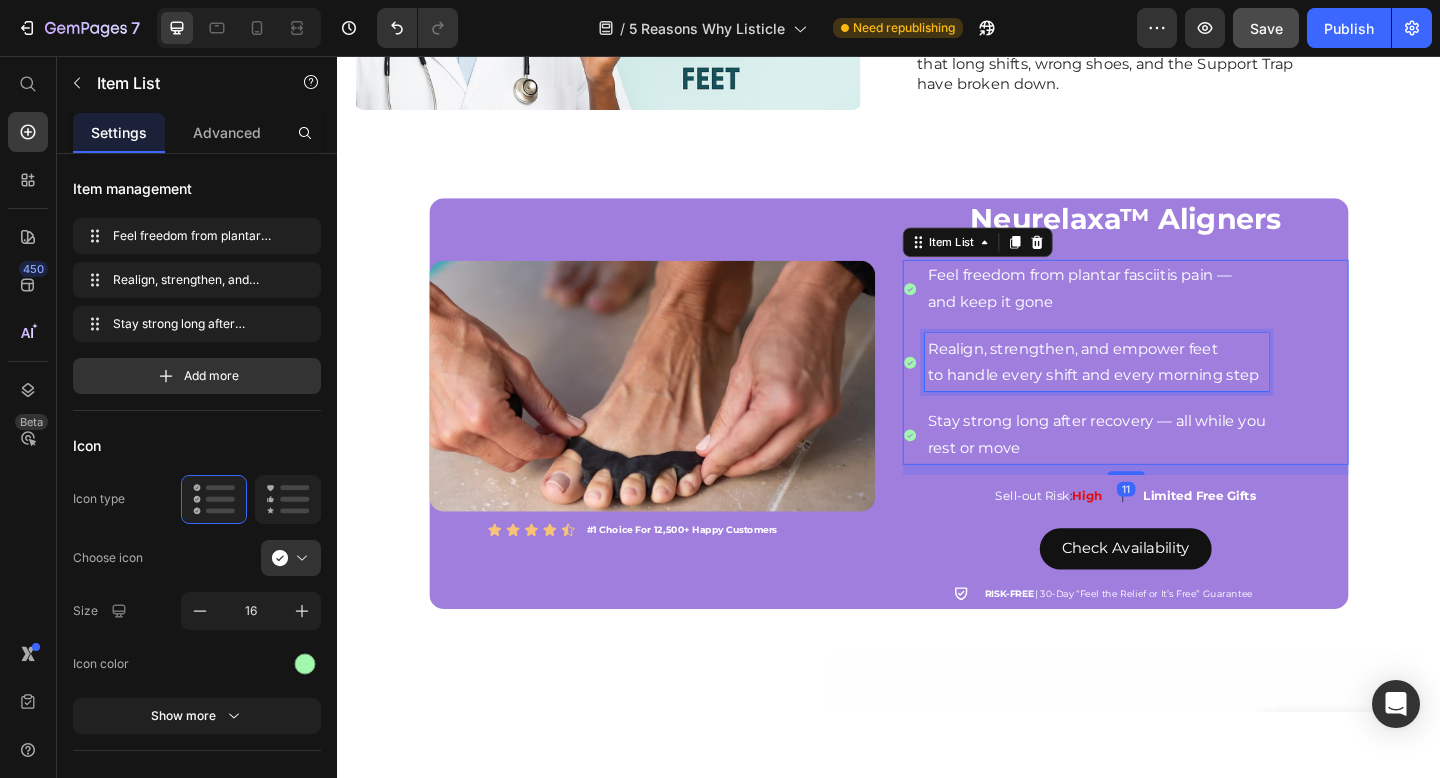 click on "Realign, strengthen, and empower feet" at bounding box center (1163, 375) 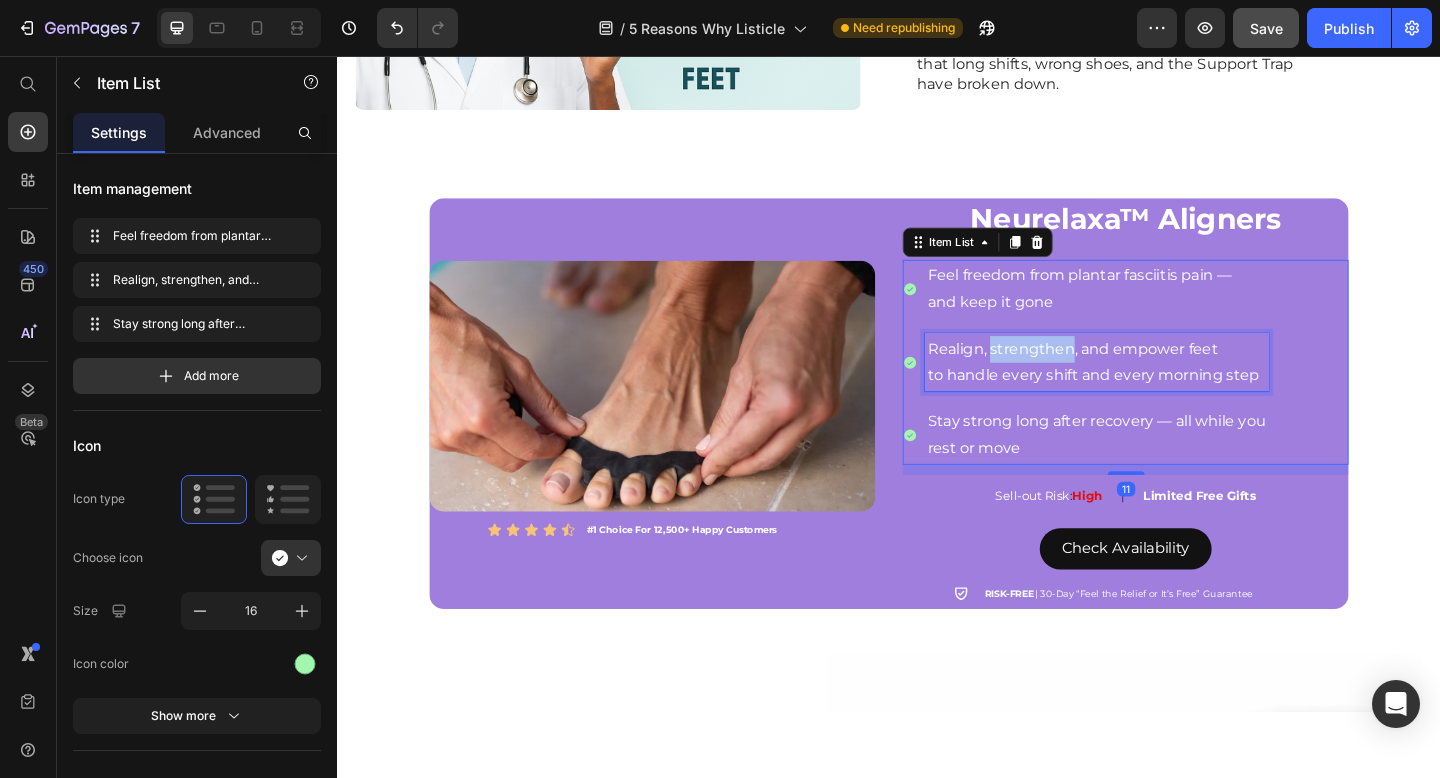 click on "Realign, strengthen, and empower feet" at bounding box center (1163, 375) 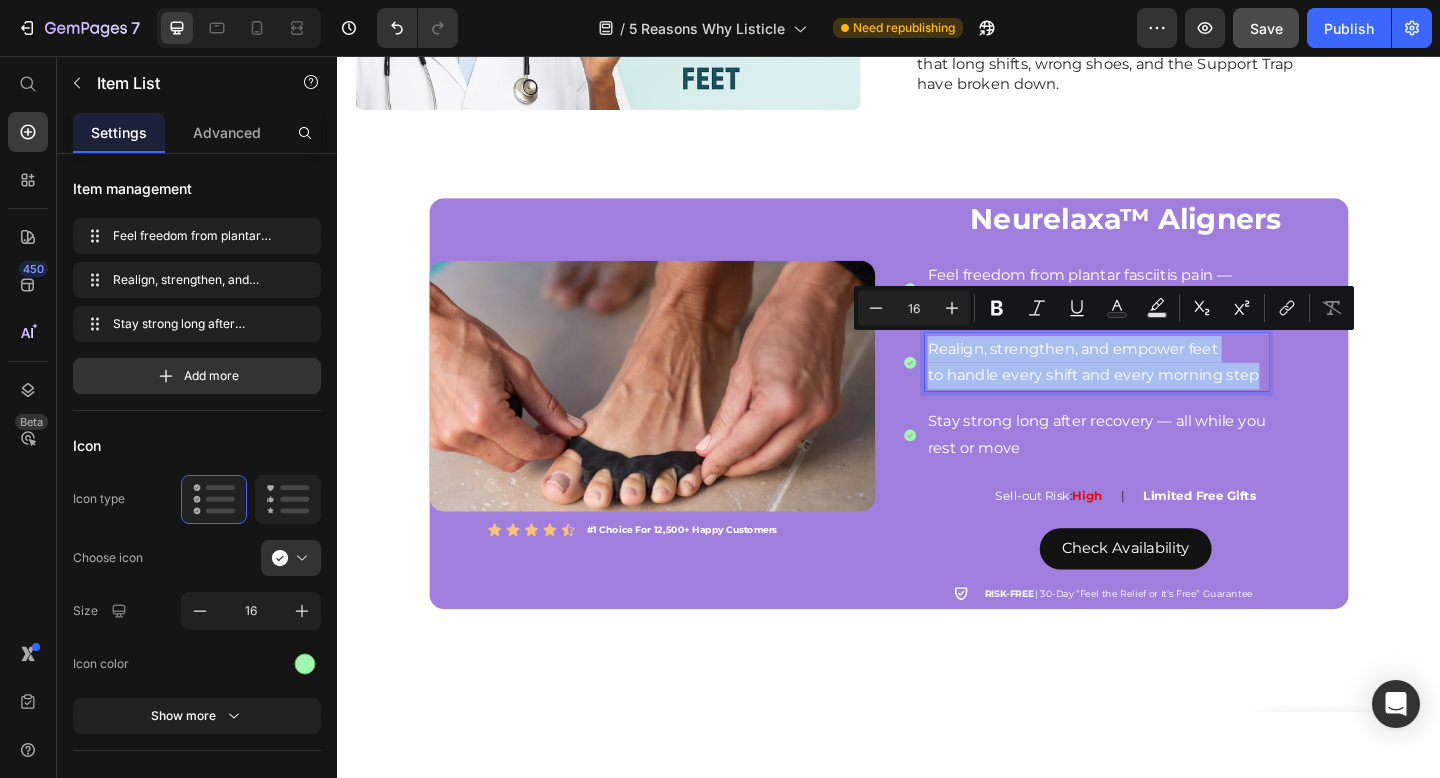 copy on "Realign, strengthen, and empower feet  to handle every shift and every morning step" 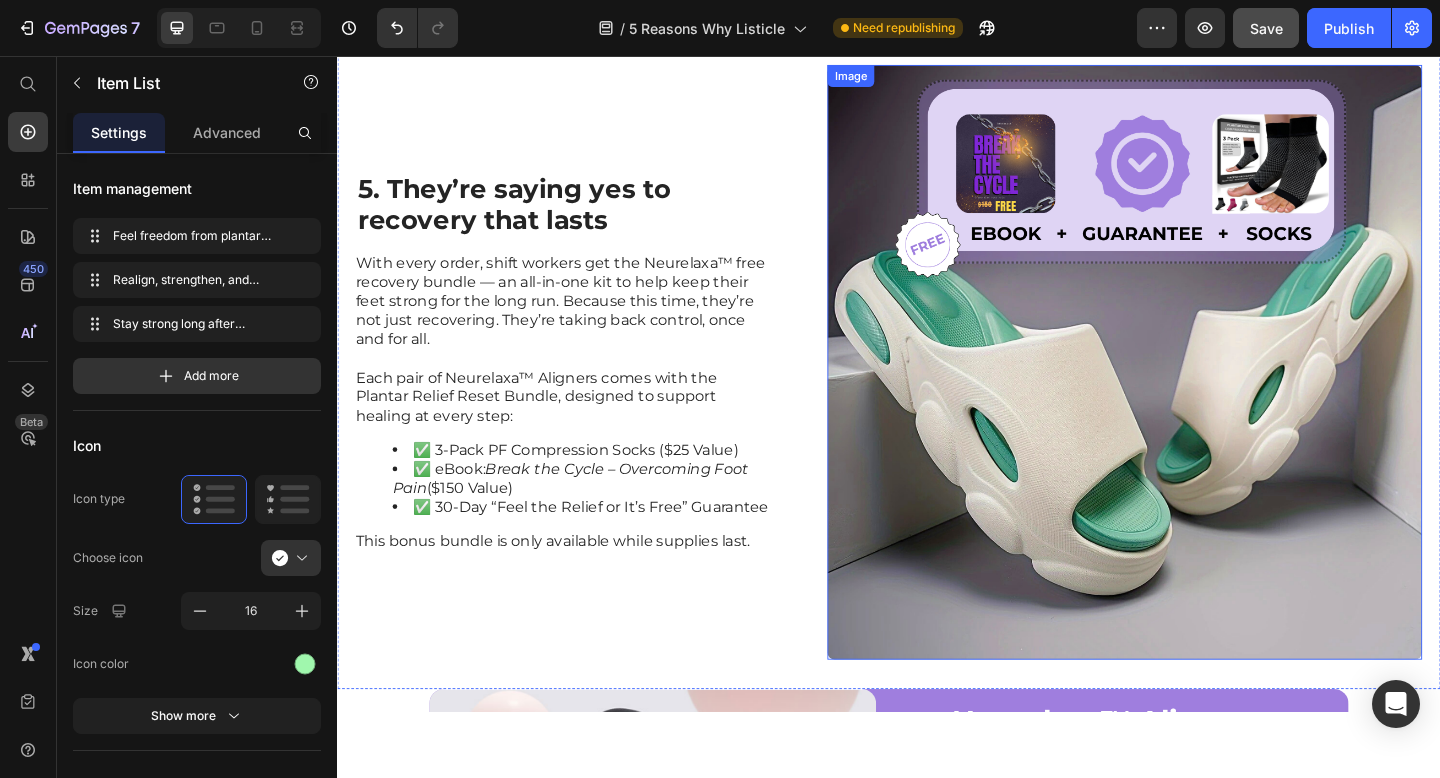 scroll, scrollTop: 4266, scrollLeft: 0, axis: vertical 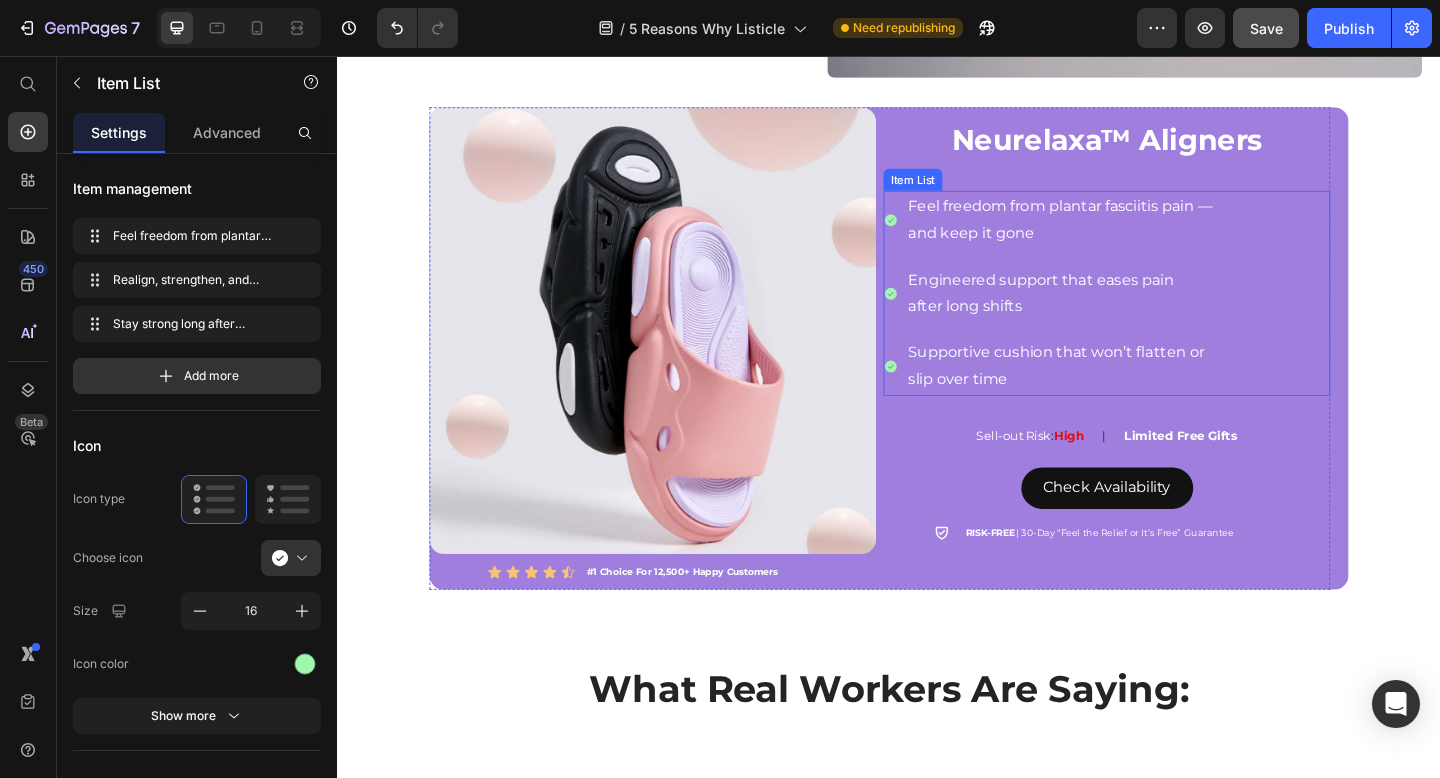 click on "after long shifts" at bounding box center [1123, 329] 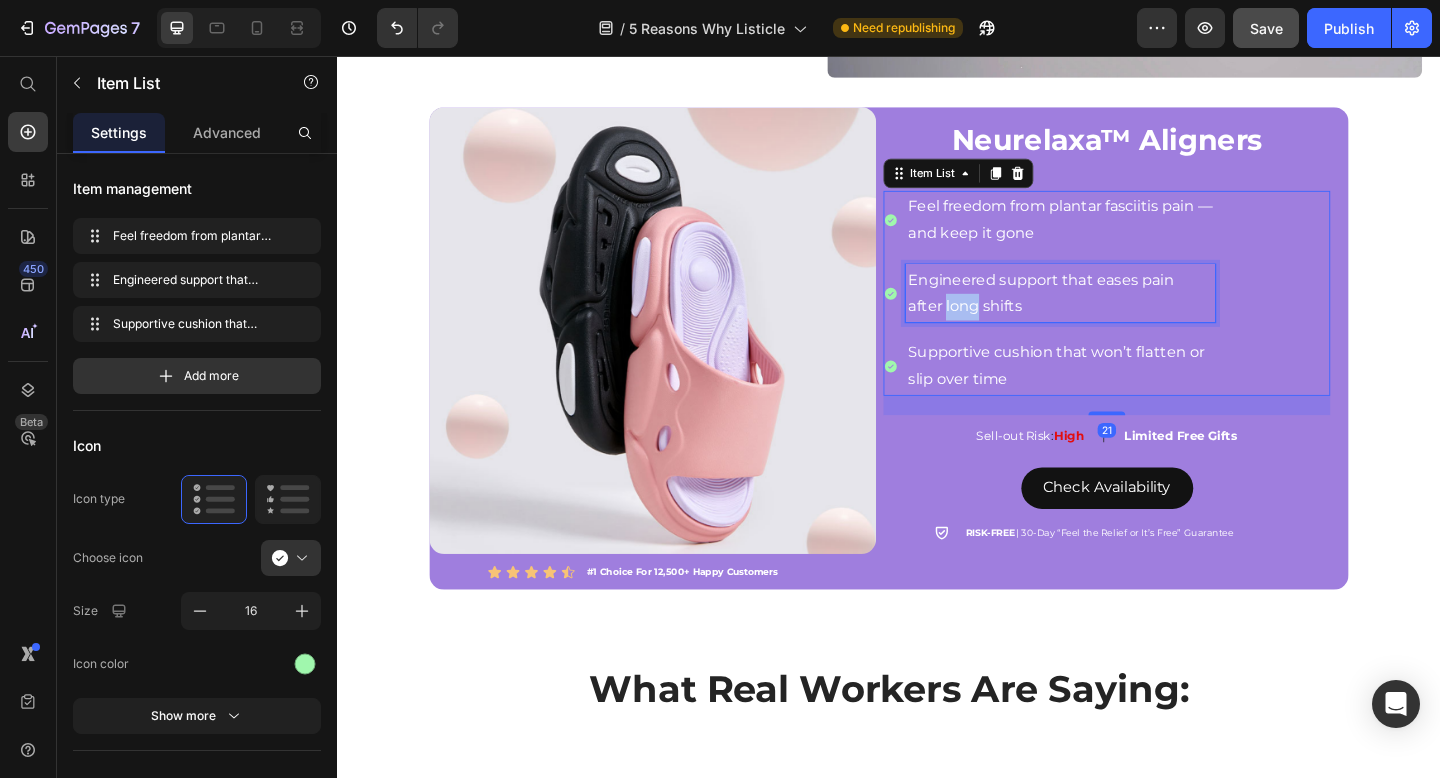 click on "after long shifts" at bounding box center (1123, 329) 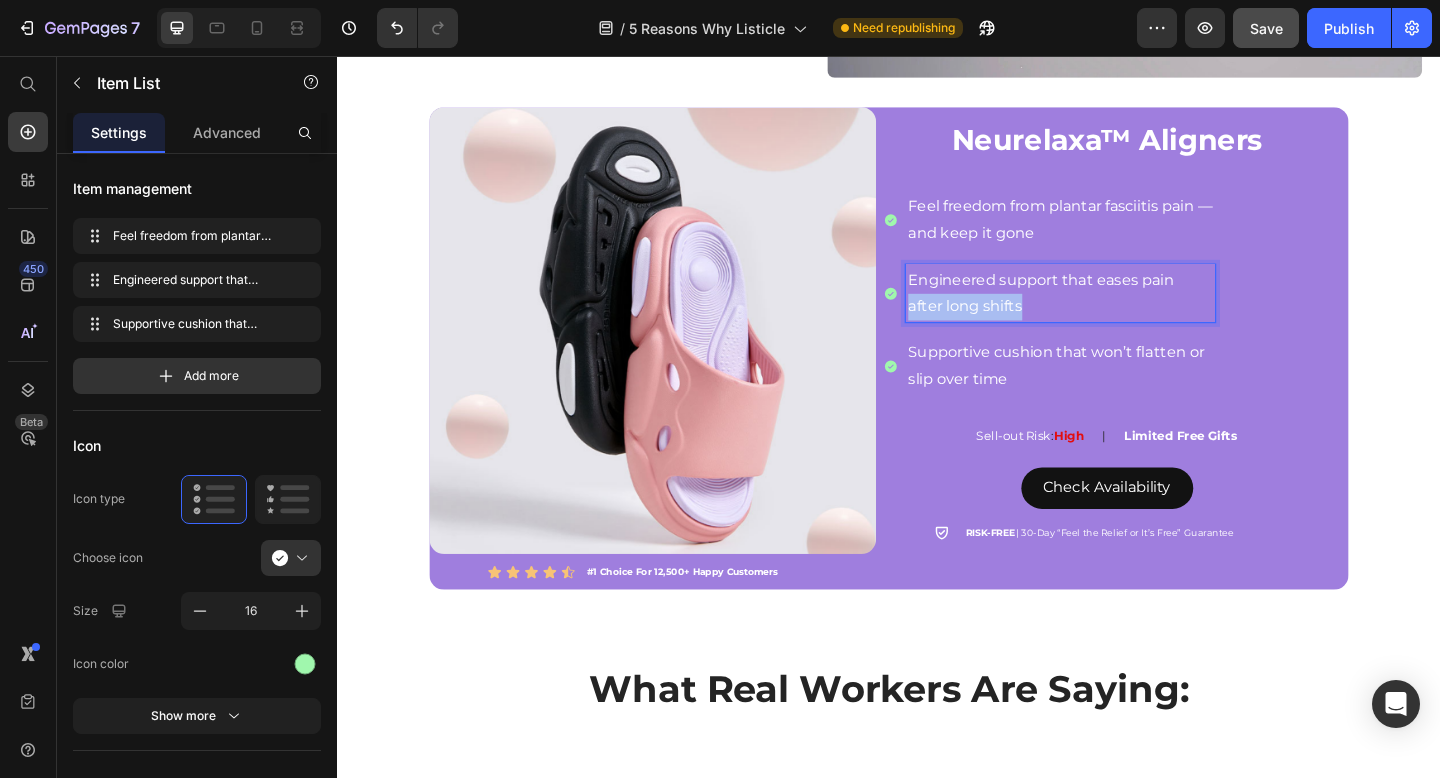 click on "after long shifts" at bounding box center [1123, 329] 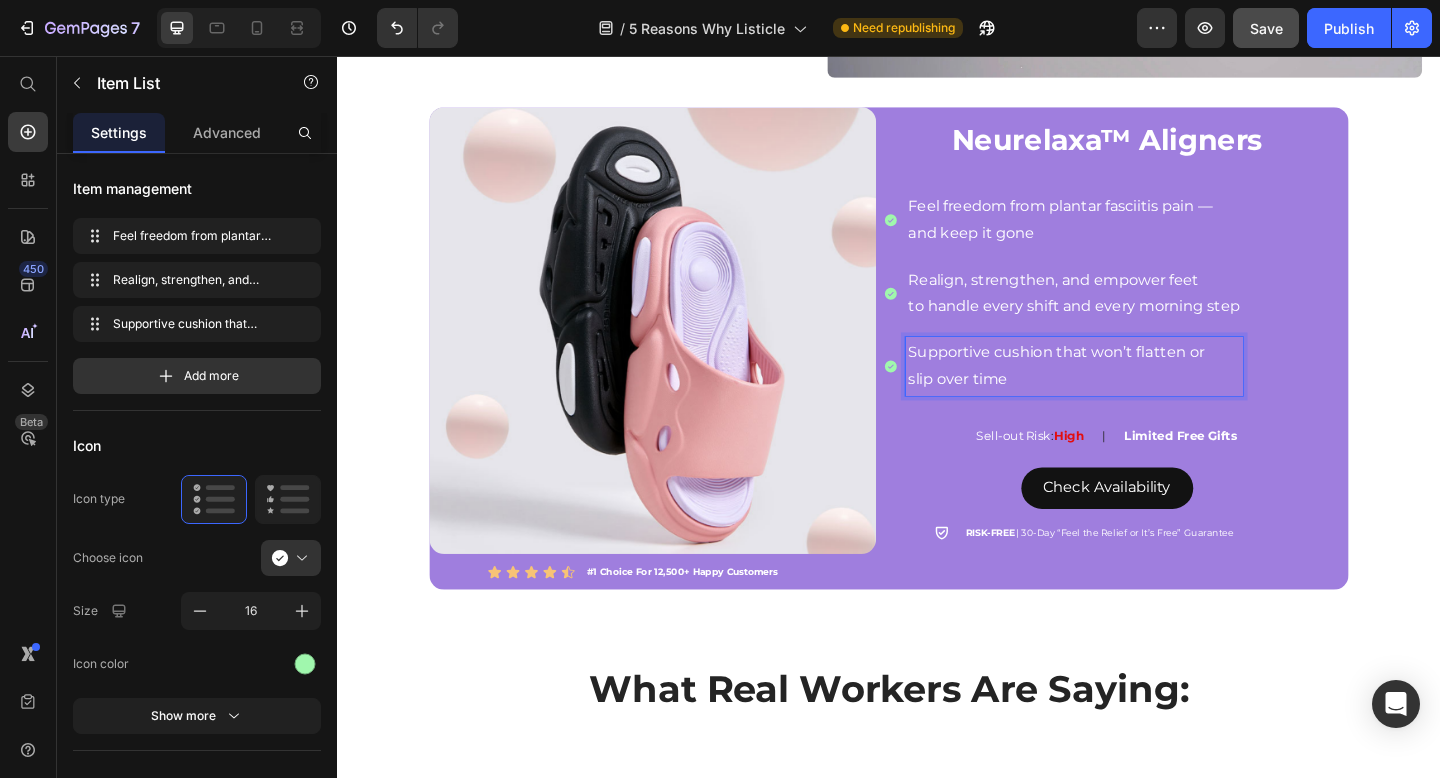 click on "slip over time" at bounding box center [1138, 408] 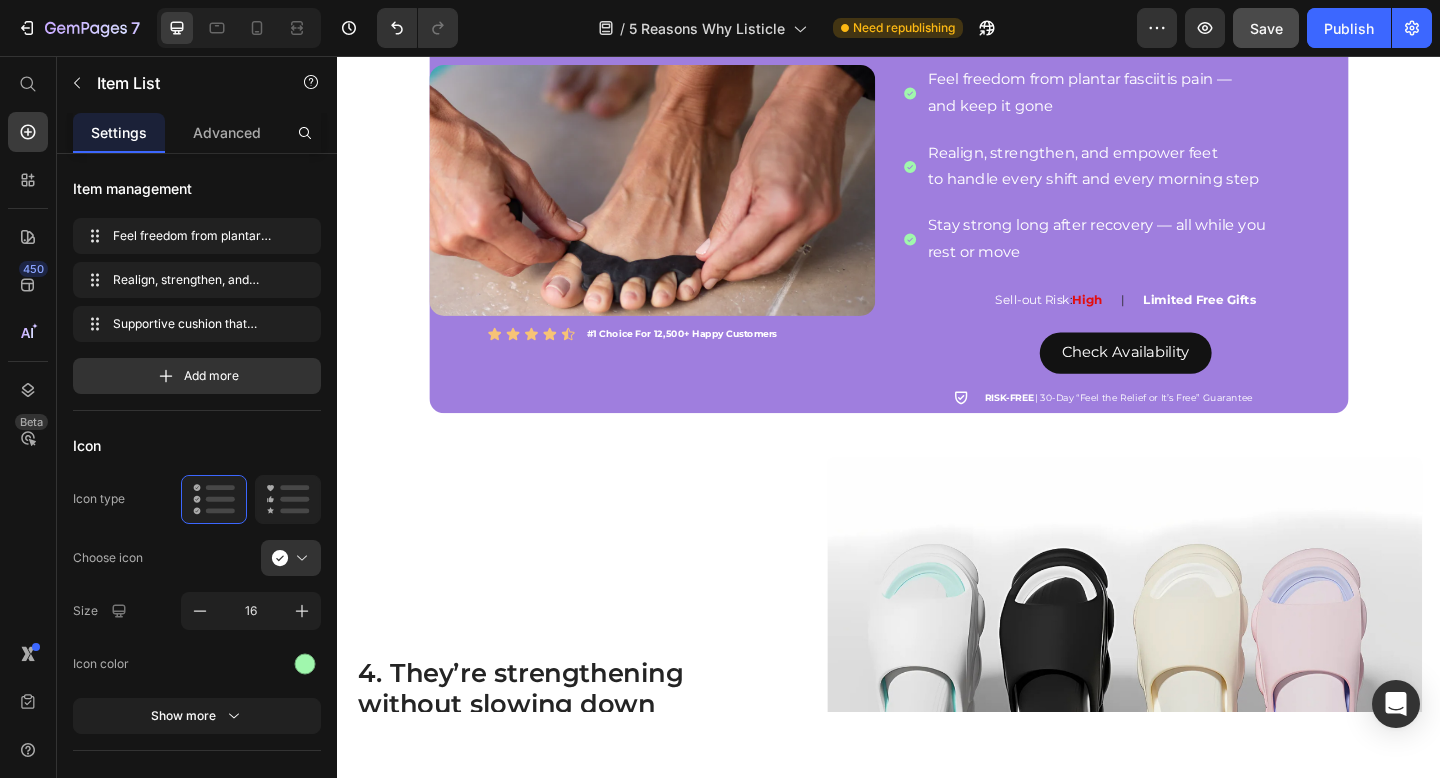 scroll, scrollTop: 2209, scrollLeft: 0, axis: vertical 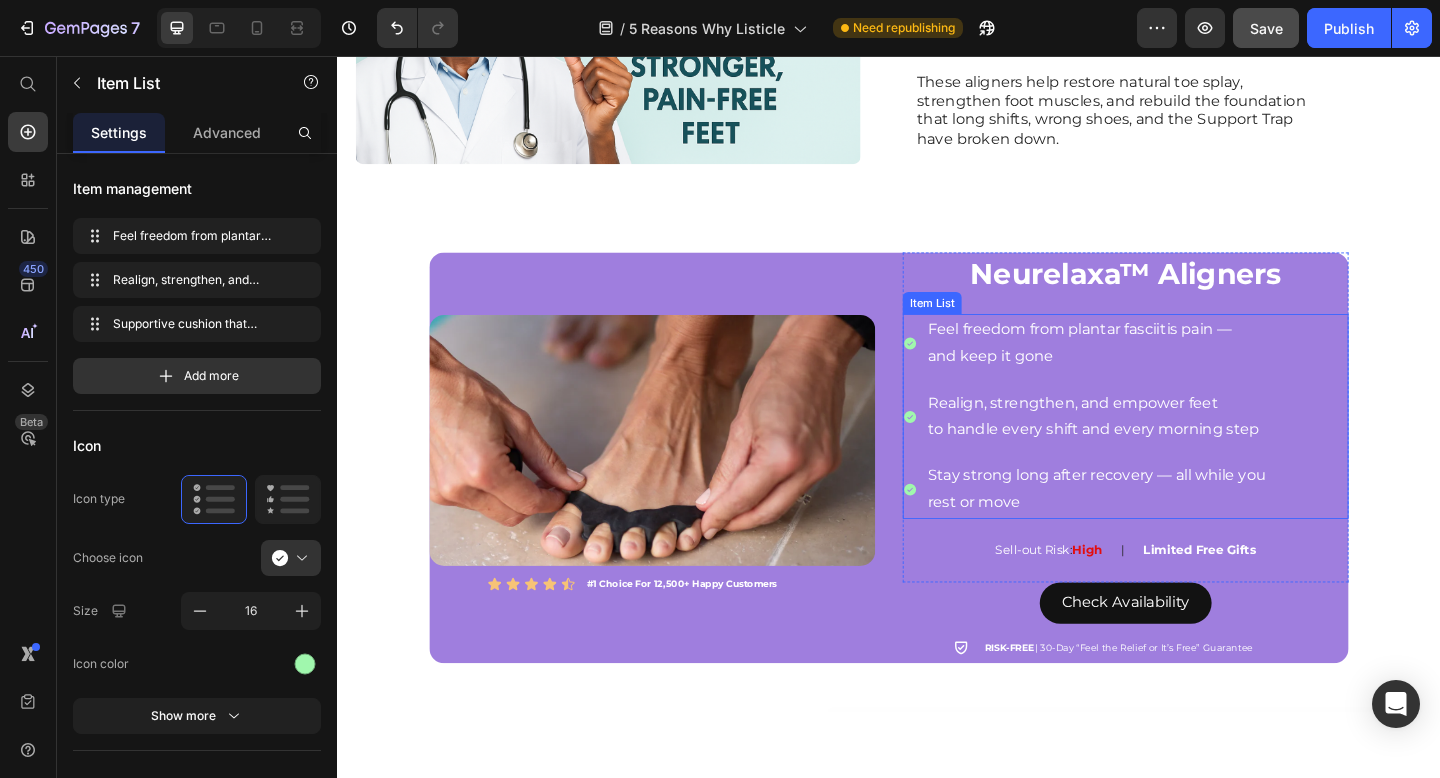 click on "Stay strong long after recovery — all while you" at bounding box center [1163, 513] 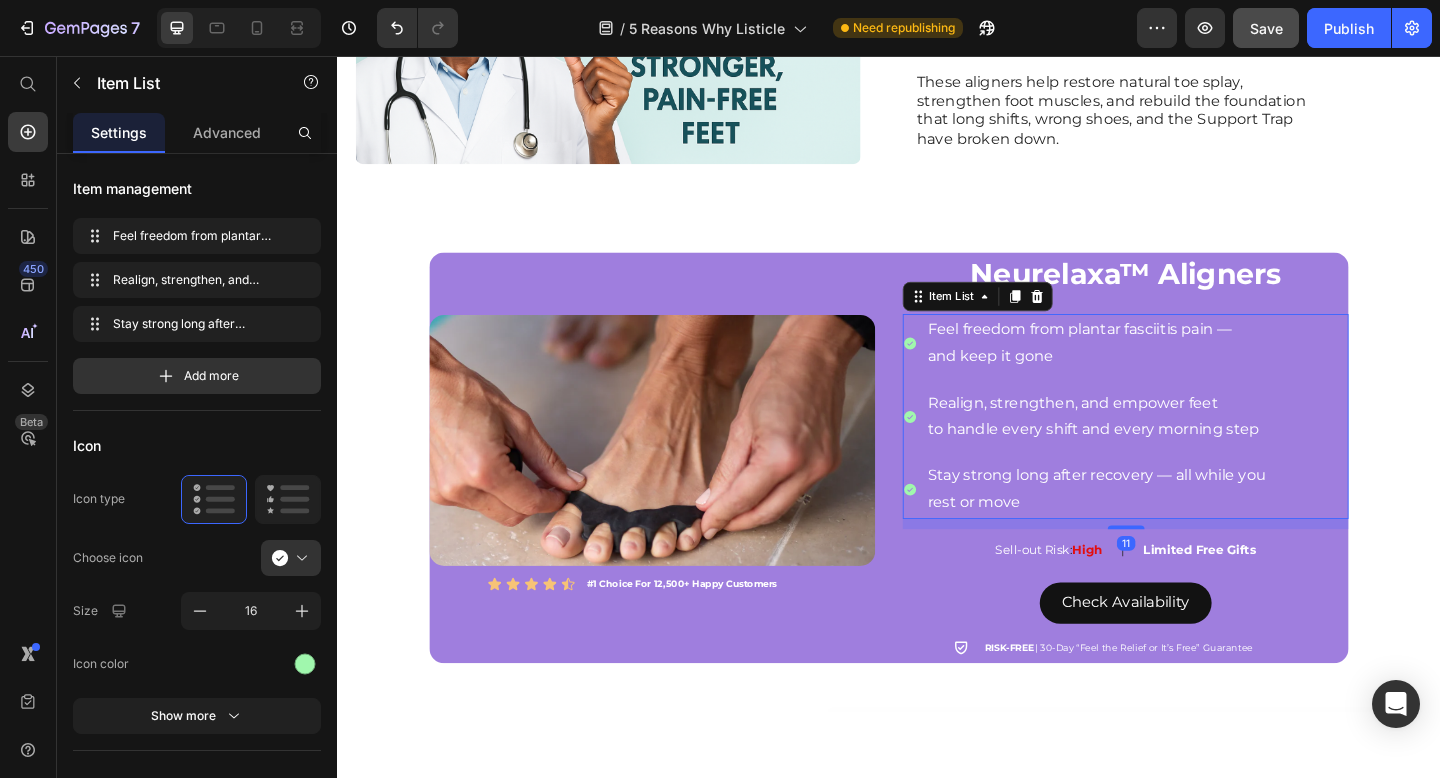 click on "Stay strong long after recovery — all while you" at bounding box center (1163, 513) 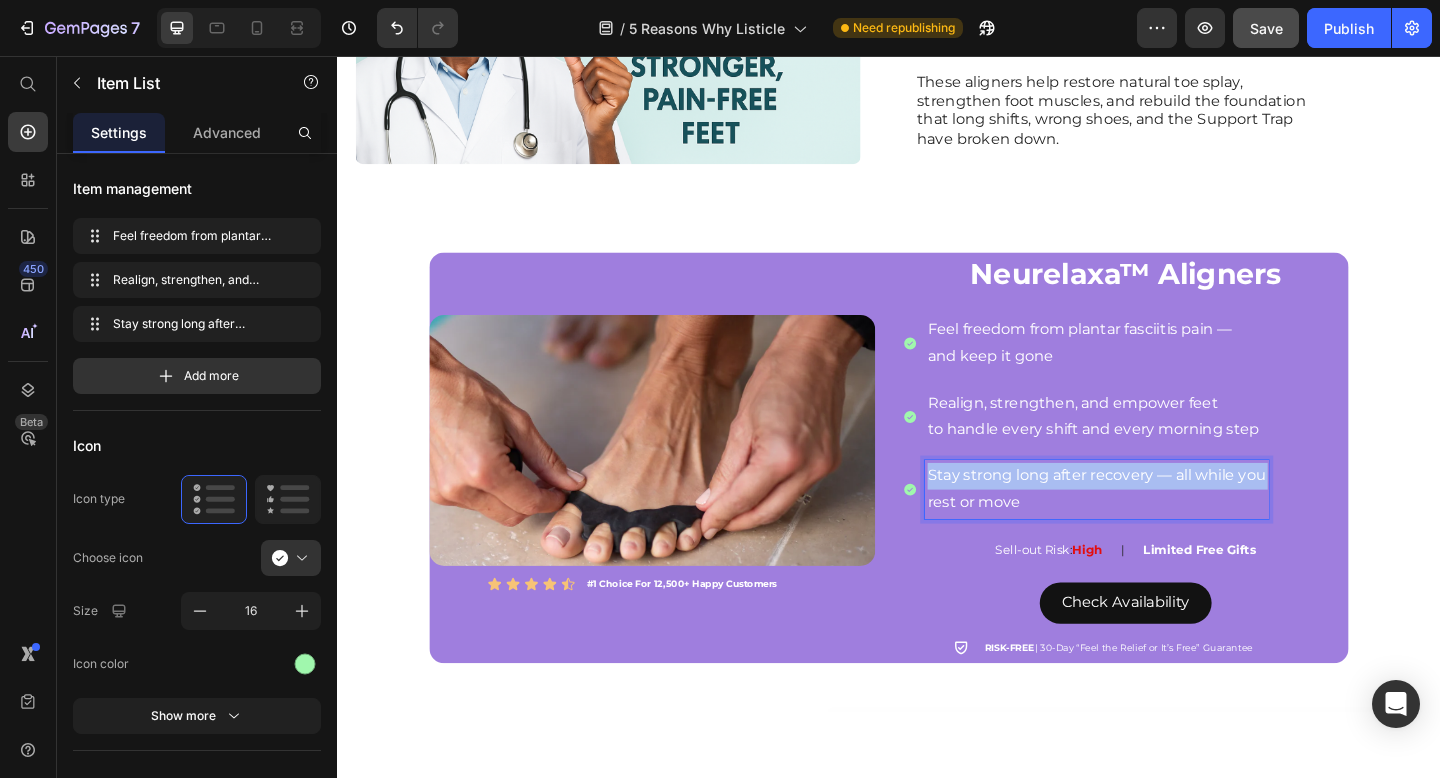 click on "Stay strong long after recovery — all while you" at bounding box center [1163, 513] 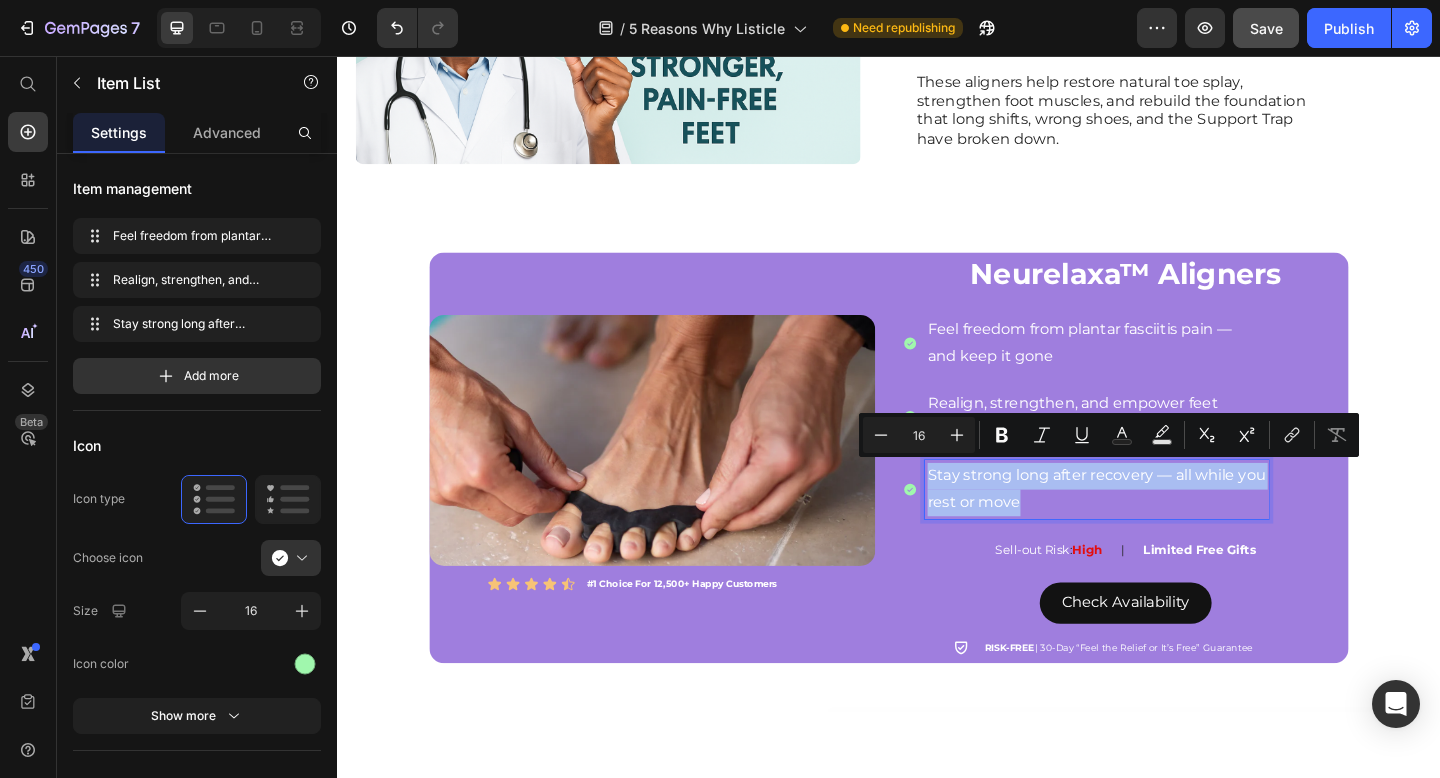 copy on "Stay strong long after recovery — all while you rest or move" 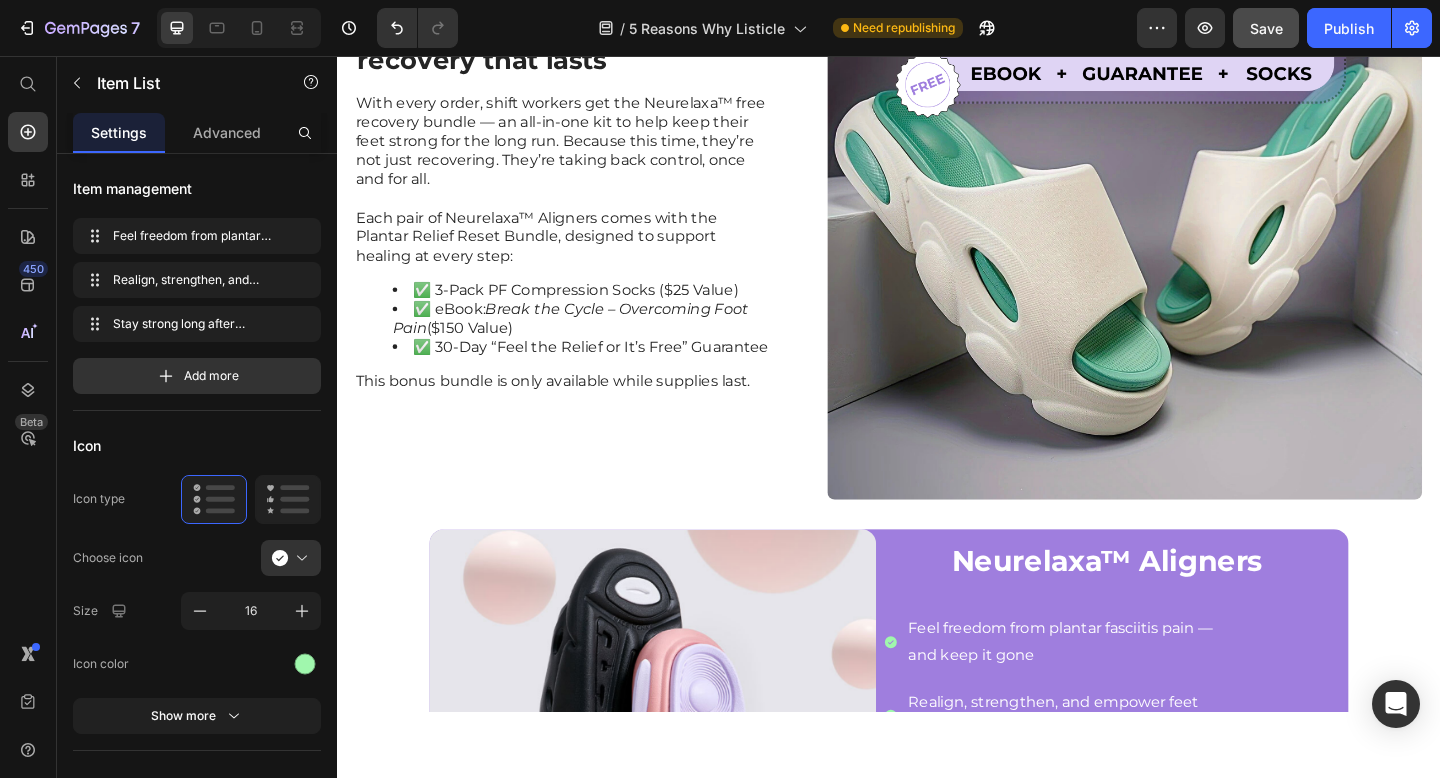 scroll, scrollTop: 4262, scrollLeft: 0, axis: vertical 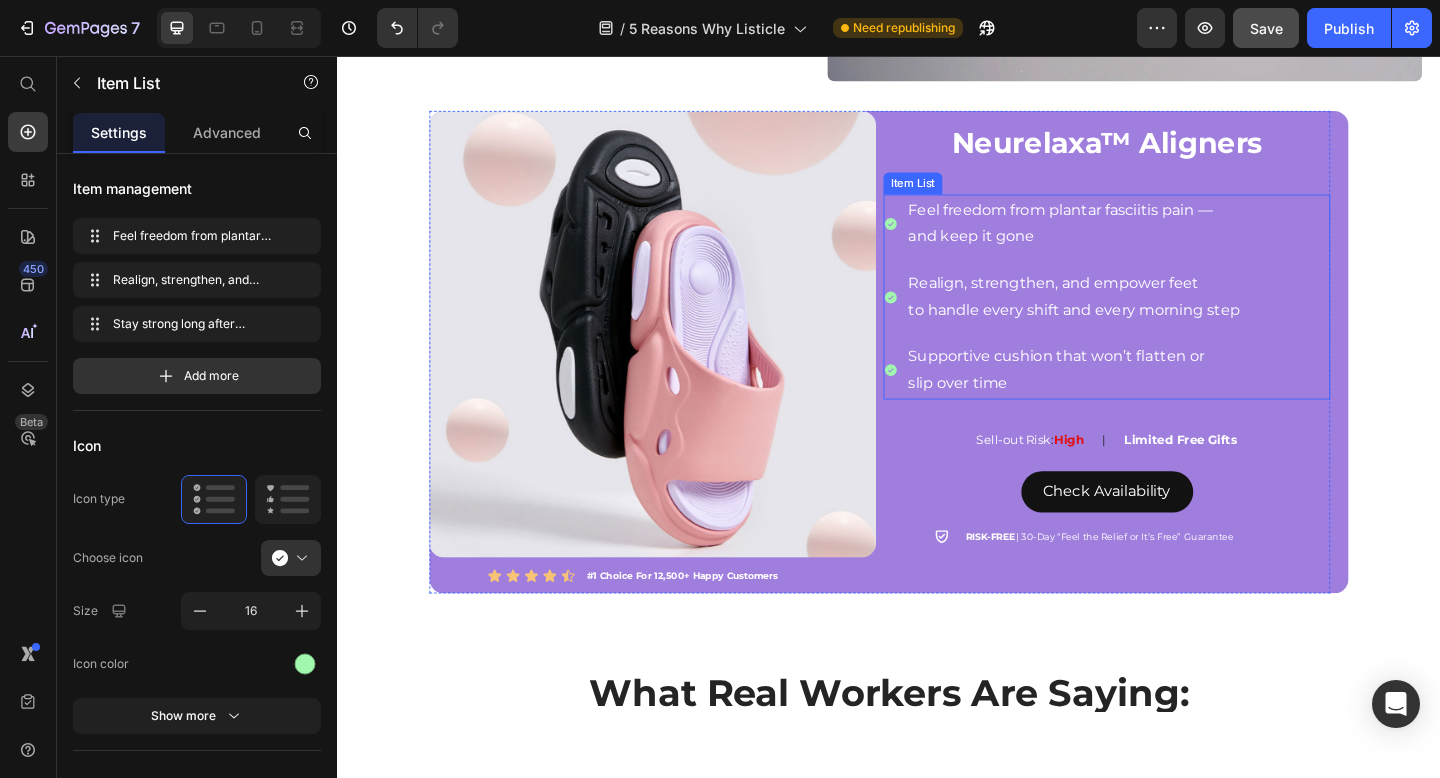 click on "Supportive cushion that won’t flatten or" at bounding box center [1138, 383] 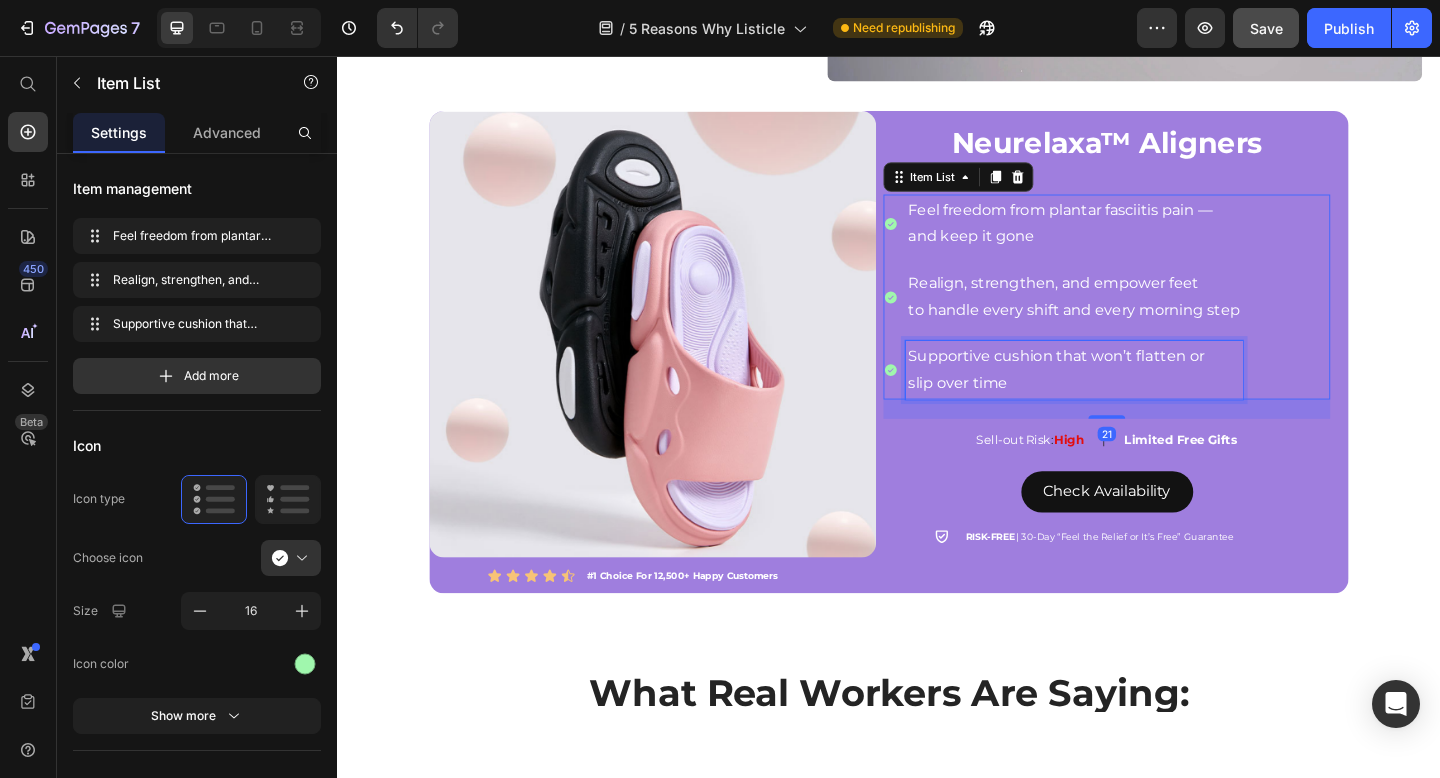 click on "Supportive cushion that won’t flatten or" at bounding box center (1138, 383) 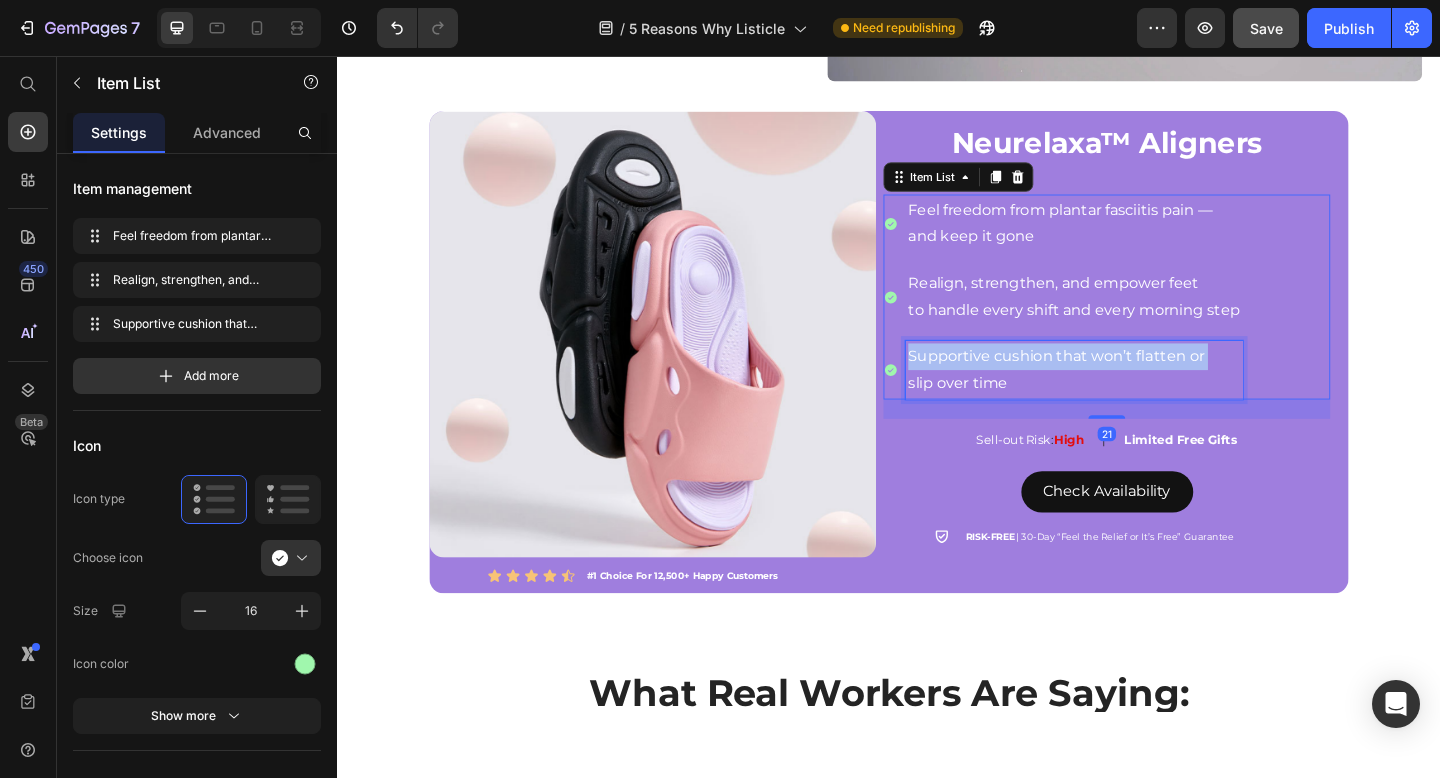 click on "Supportive cushion that won’t flatten or" at bounding box center (1138, 383) 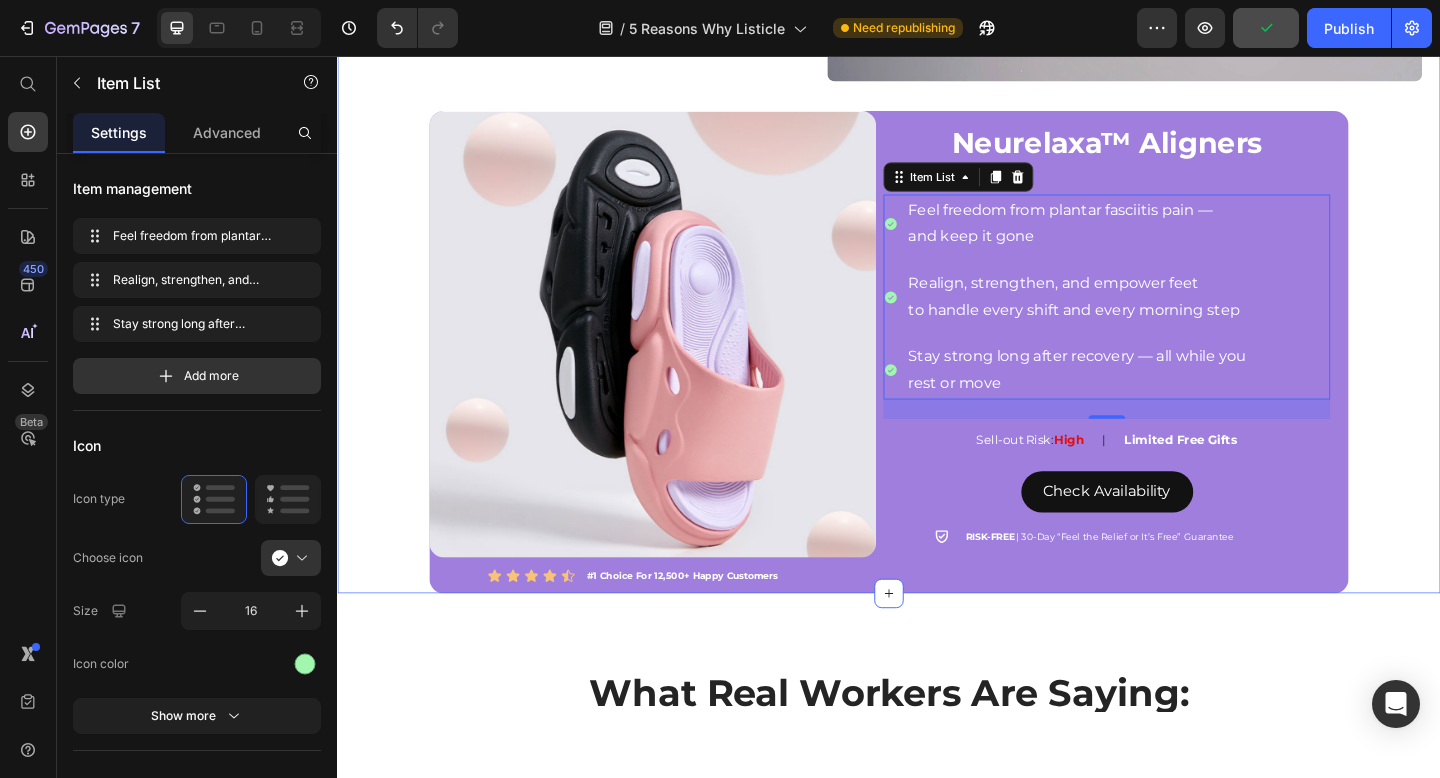 click on "5. They’re saying yes to recovery that lasts Heading With every order, shift workers get the Neurelaxa™ free recovery bundle — an all-in-one kit to help keep their feet strong for the long run. Because this time, they’re not just recovering. They’re taking back control, once and for all.   Each pair of Neurelaxa™ Aligners comes with the Plantar Relief Reset Bundle, designed to support healing at every step: ✅ 3-Pack PF Compression Socks ($25 Value) ✅ eBook:  Break the Cycle – Overcoming Foot Pain  ($150 Value) ✅ 30-Day “Feel the Relief or It’s Free” Guarantee This bonus bundle is only available while supplies last. Text Block Image Row Image Icon Icon Icon Icon
Icon Icon List #1 Choice For 12,500+ Happy Customers Text Block Row Neurelaxa™  Recovery Sandals Heading Feel relief from the first step Engineered support that eases pain  after long shifts Supportive cushion that won’t flatten or  slip over time Item List Sell-out Risk :  High Text Block | Text Block" at bounding box center (937, 23) 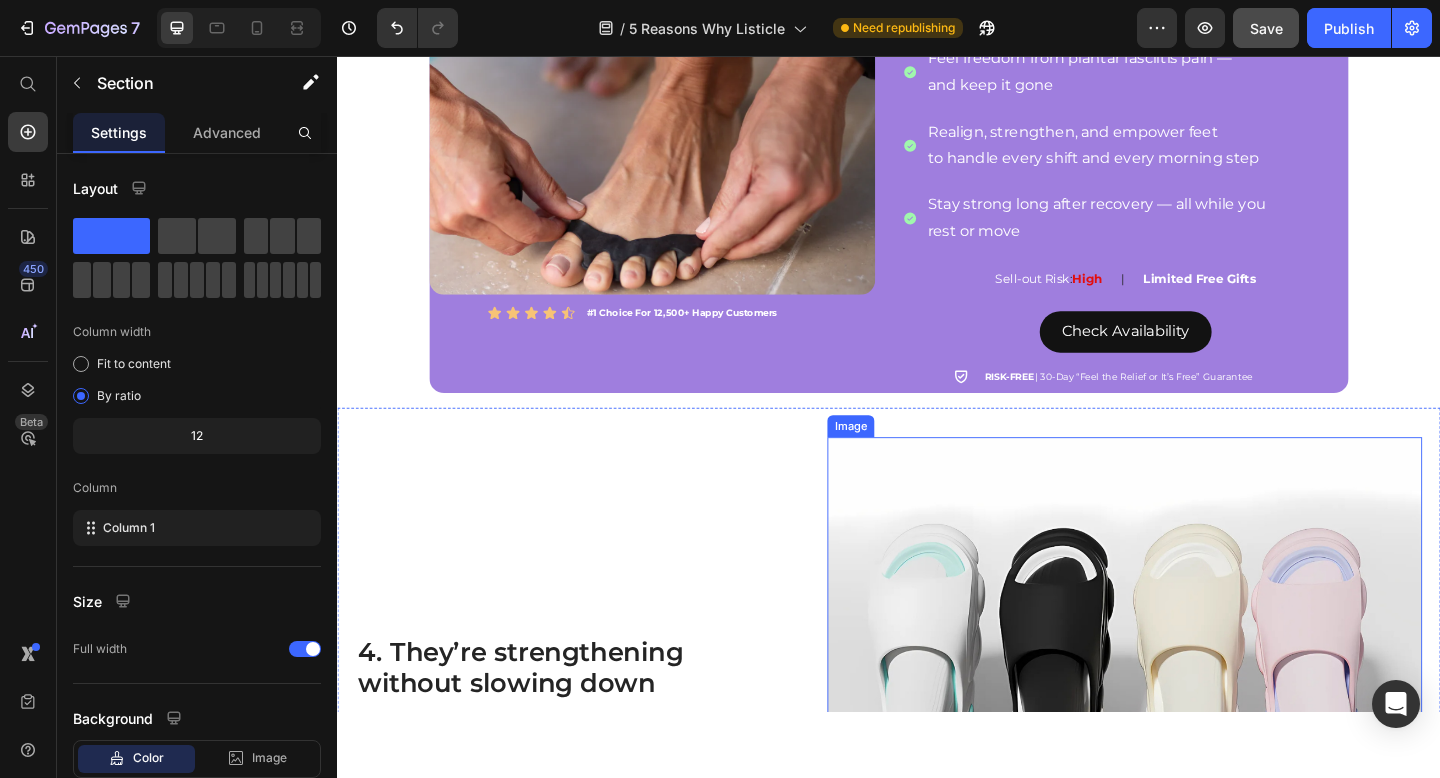 scroll, scrollTop: 2449, scrollLeft: 0, axis: vertical 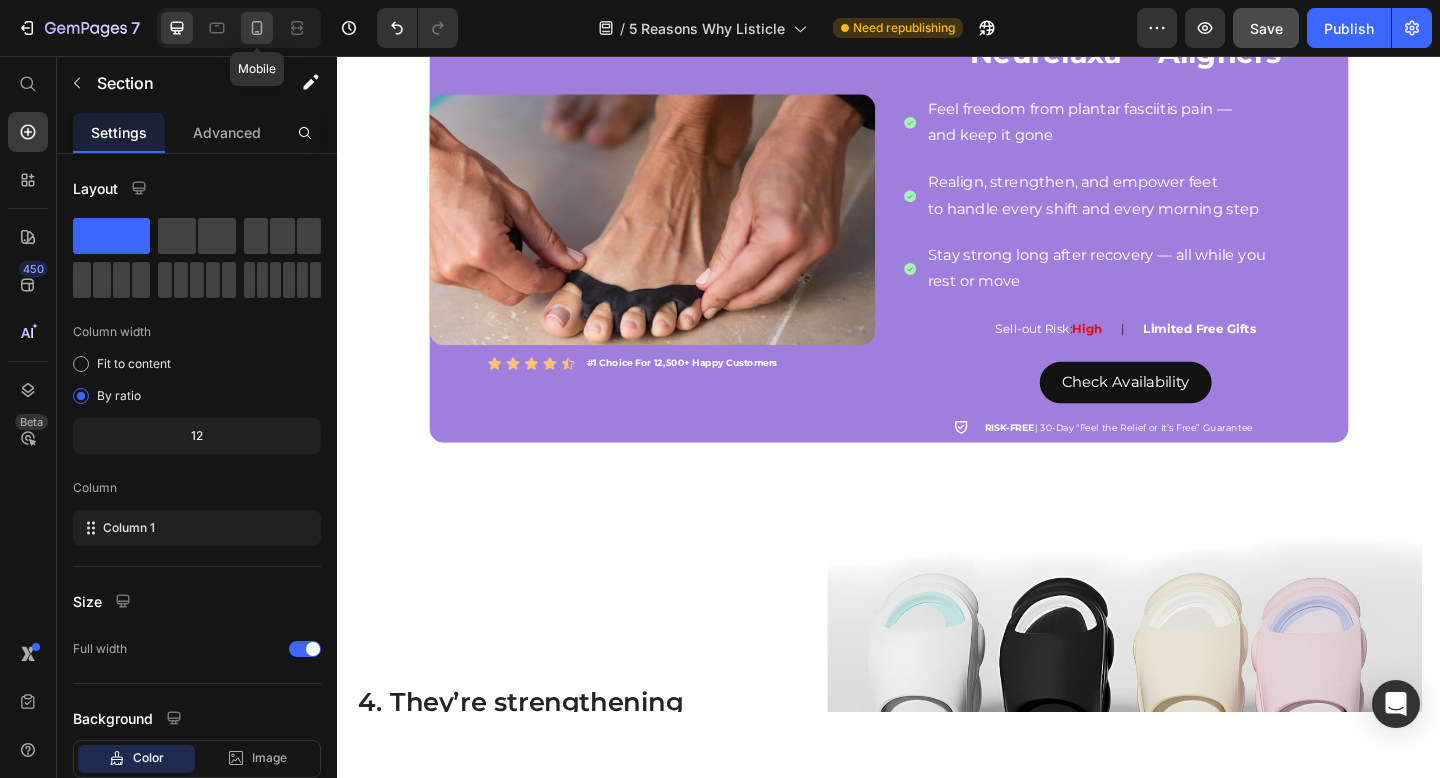 click 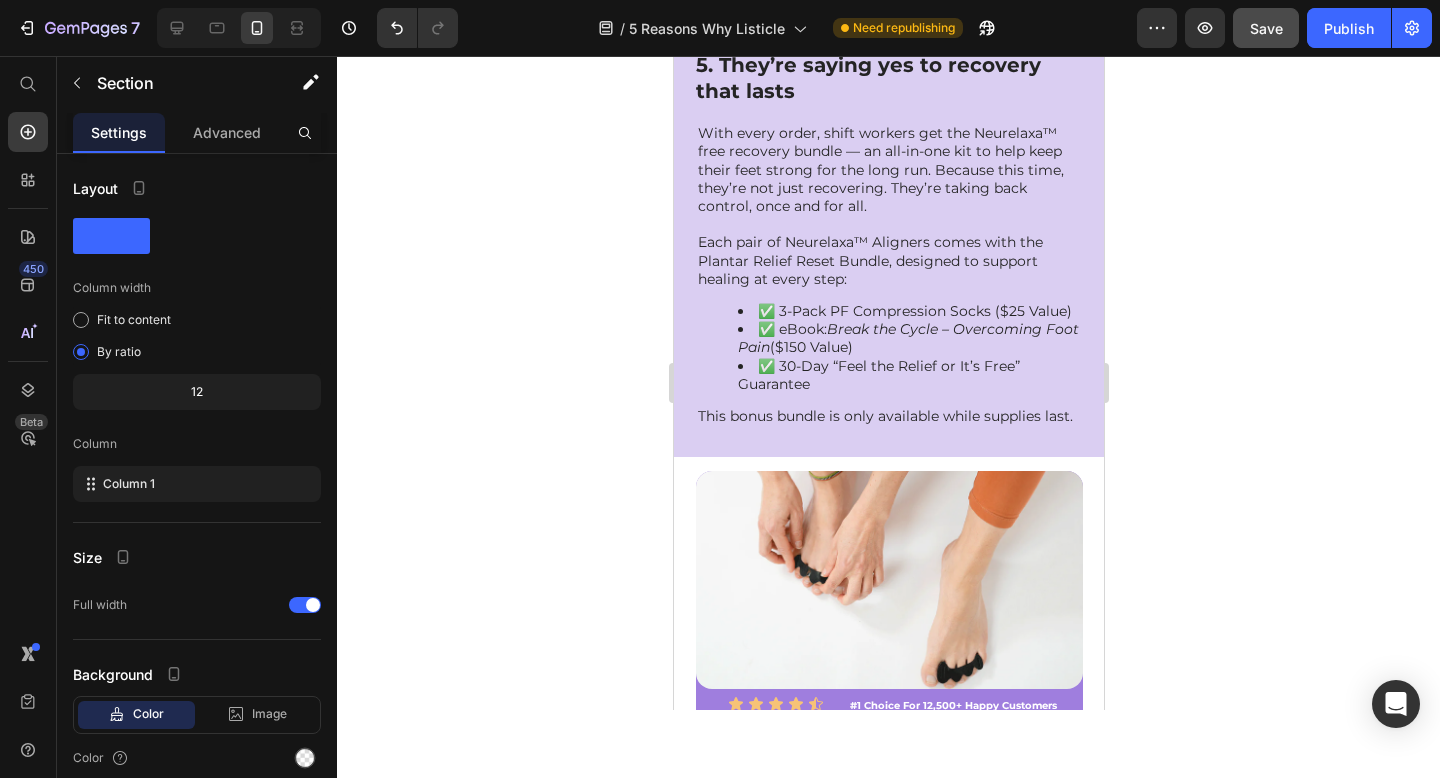 scroll, scrollTop: 3794, scrollLeft: 0, axis: vertical 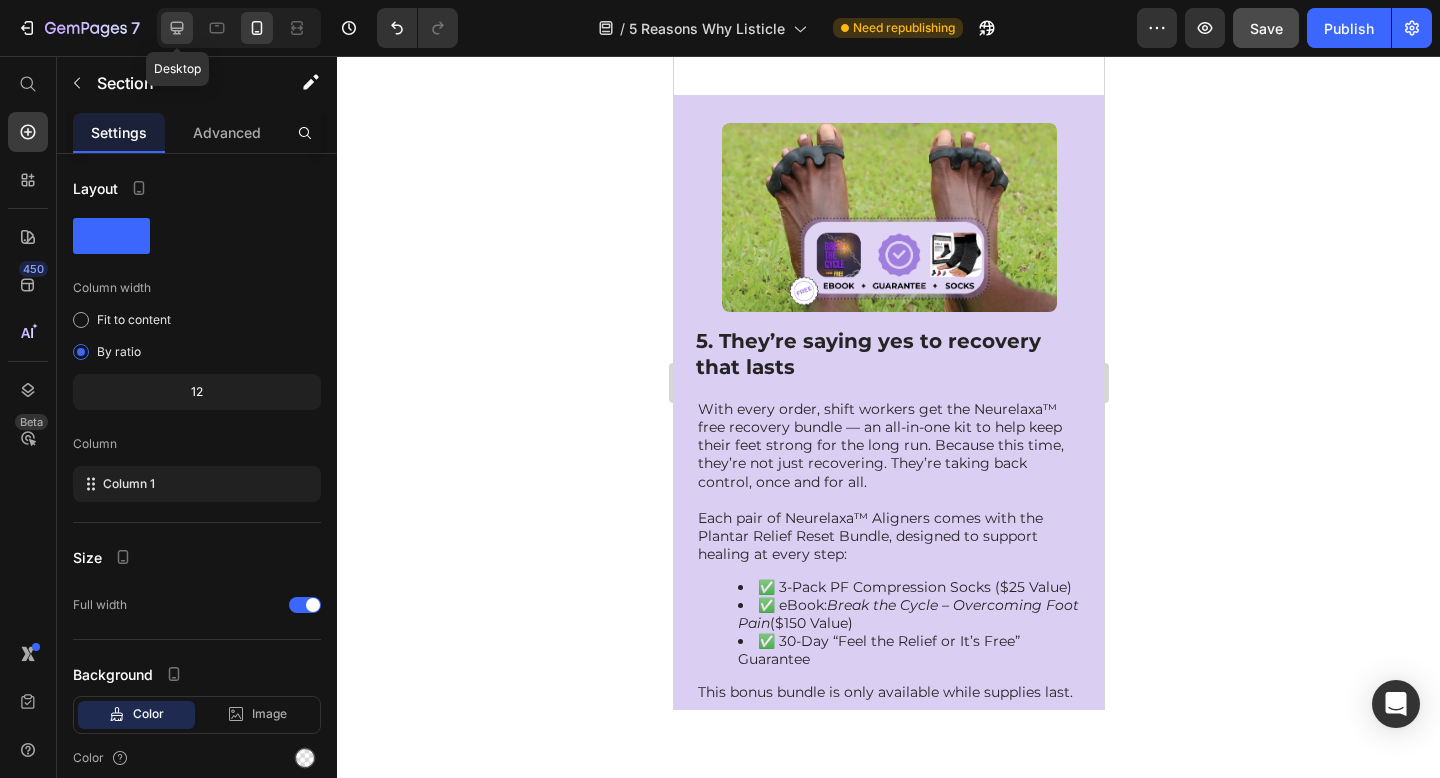click 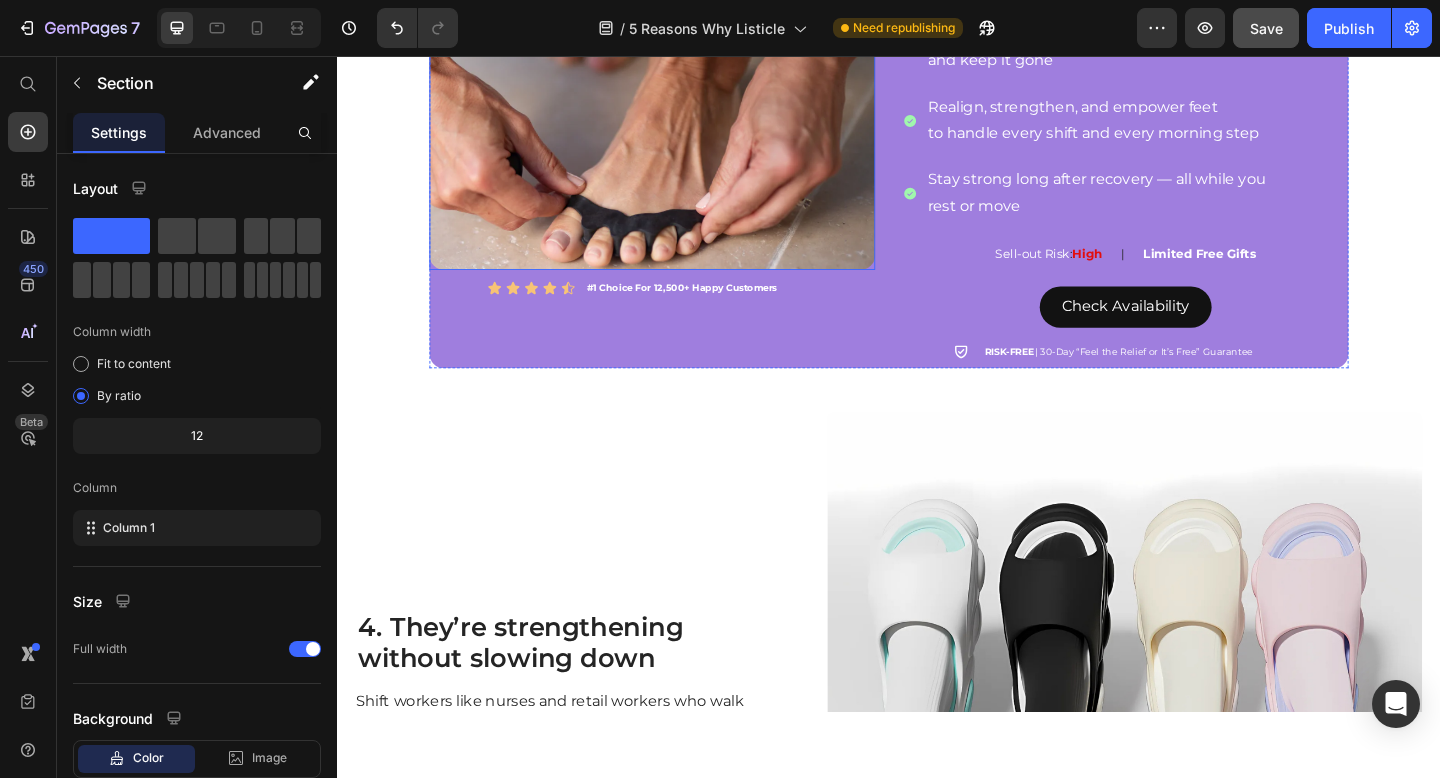 scroll, scrollTop: 2814, scrollLeft: 0, axis: vertical 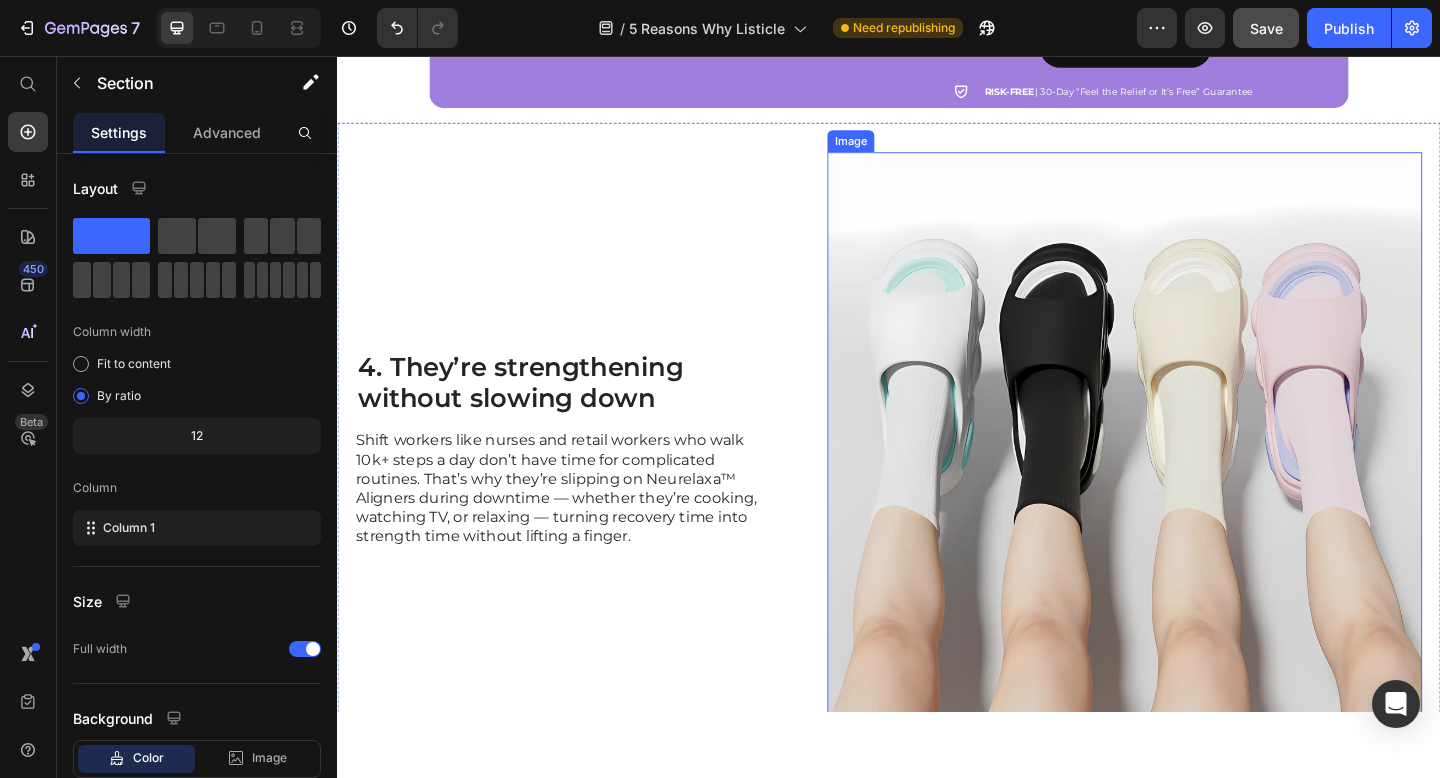 click at bounding box center (1193, 484) 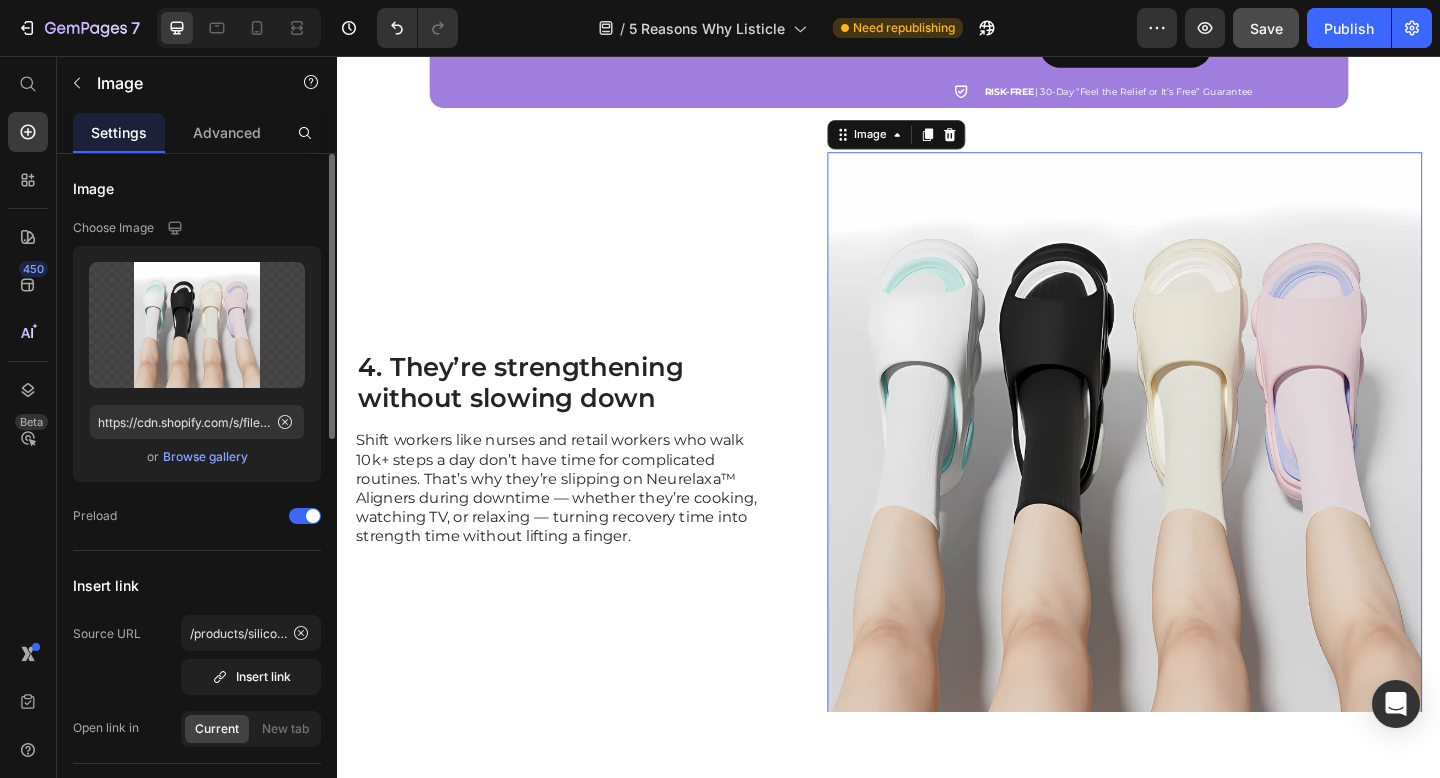 click on "Browse gallery" at bounding box center (205, 457) 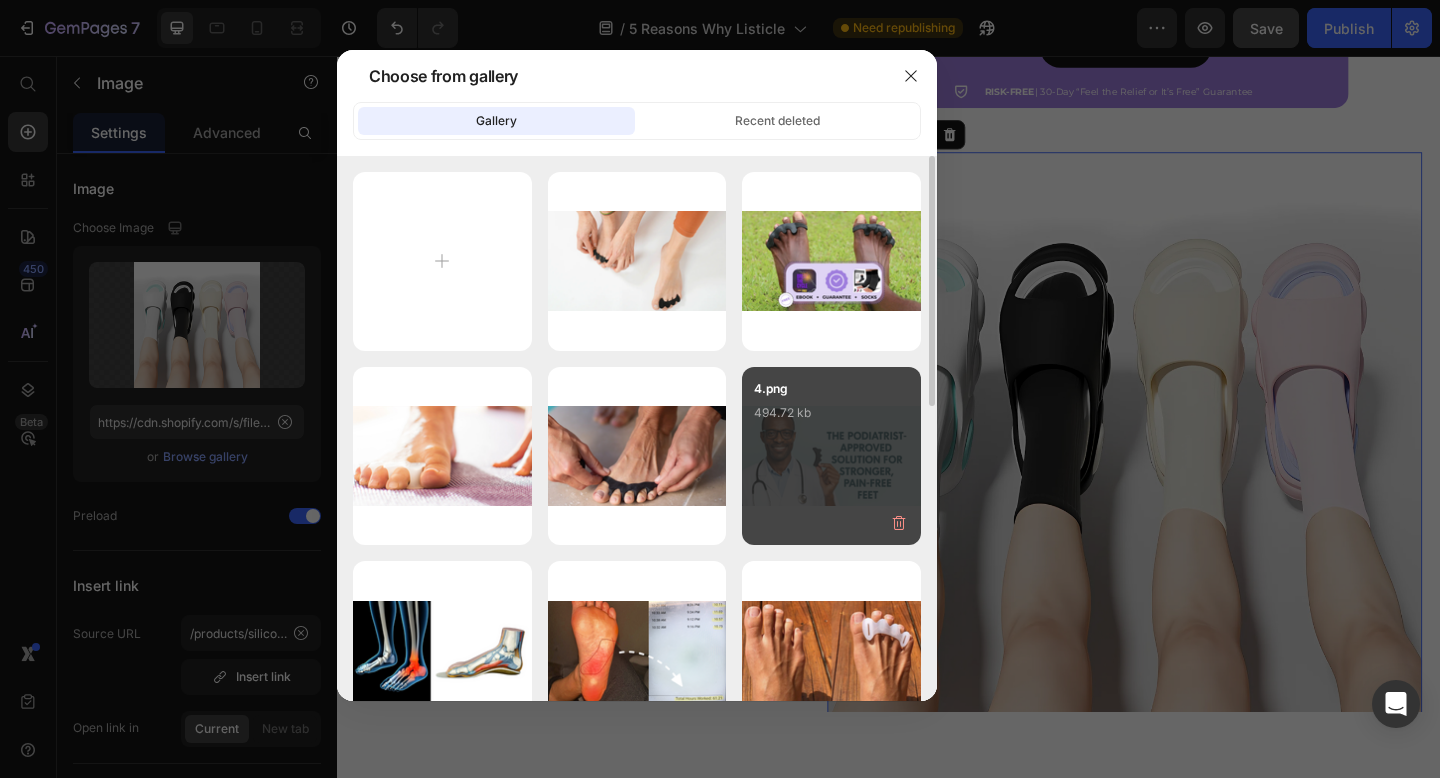 drag, startPoint x: 470, startPoint y: 432, endPoint x: 766, endPoint y: 440, distance: 296.1081 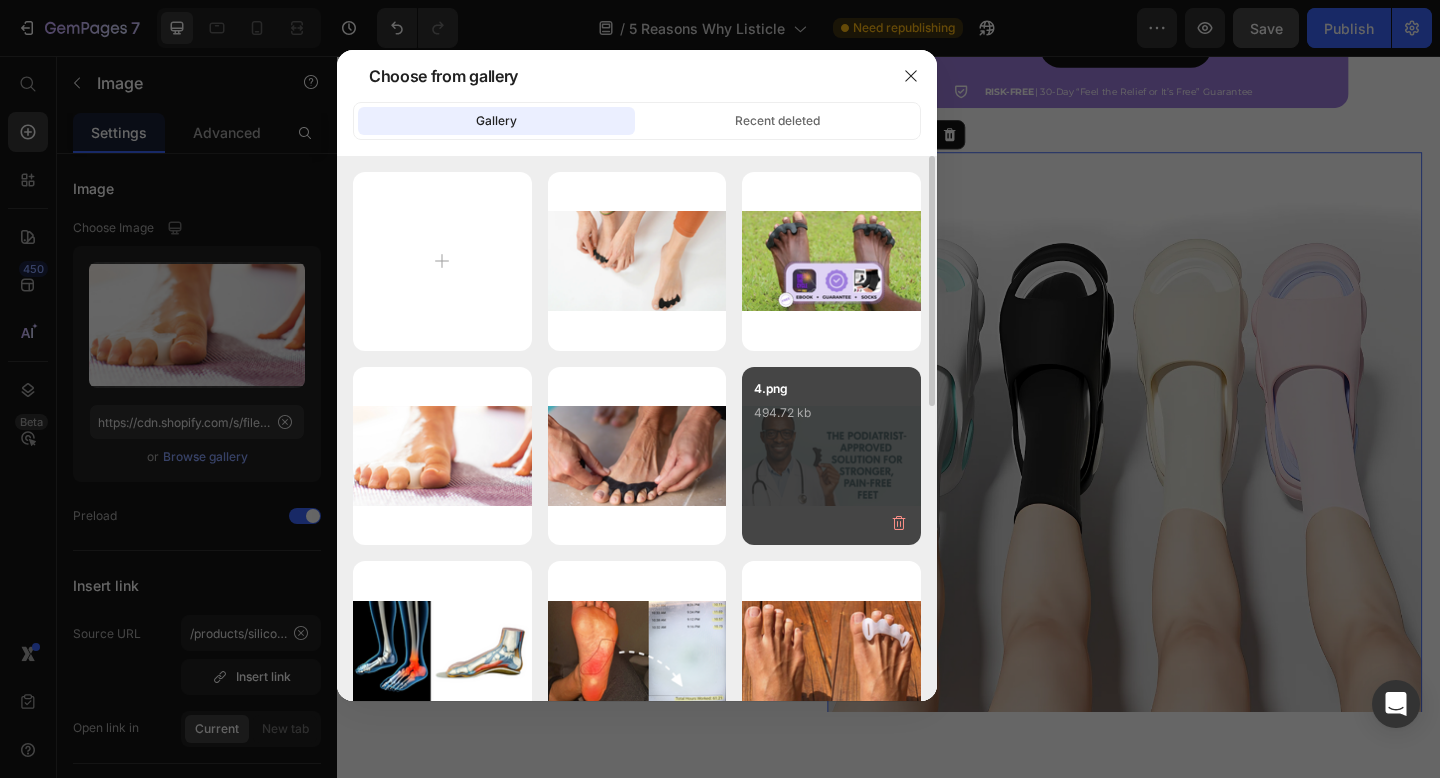 type on "https://cdn.shopify.com/s/files/1/0604/1813/0056/files/gempages_571528894826414919-acd3642d-9f09-4236-aa8b-44f94610e631.png" 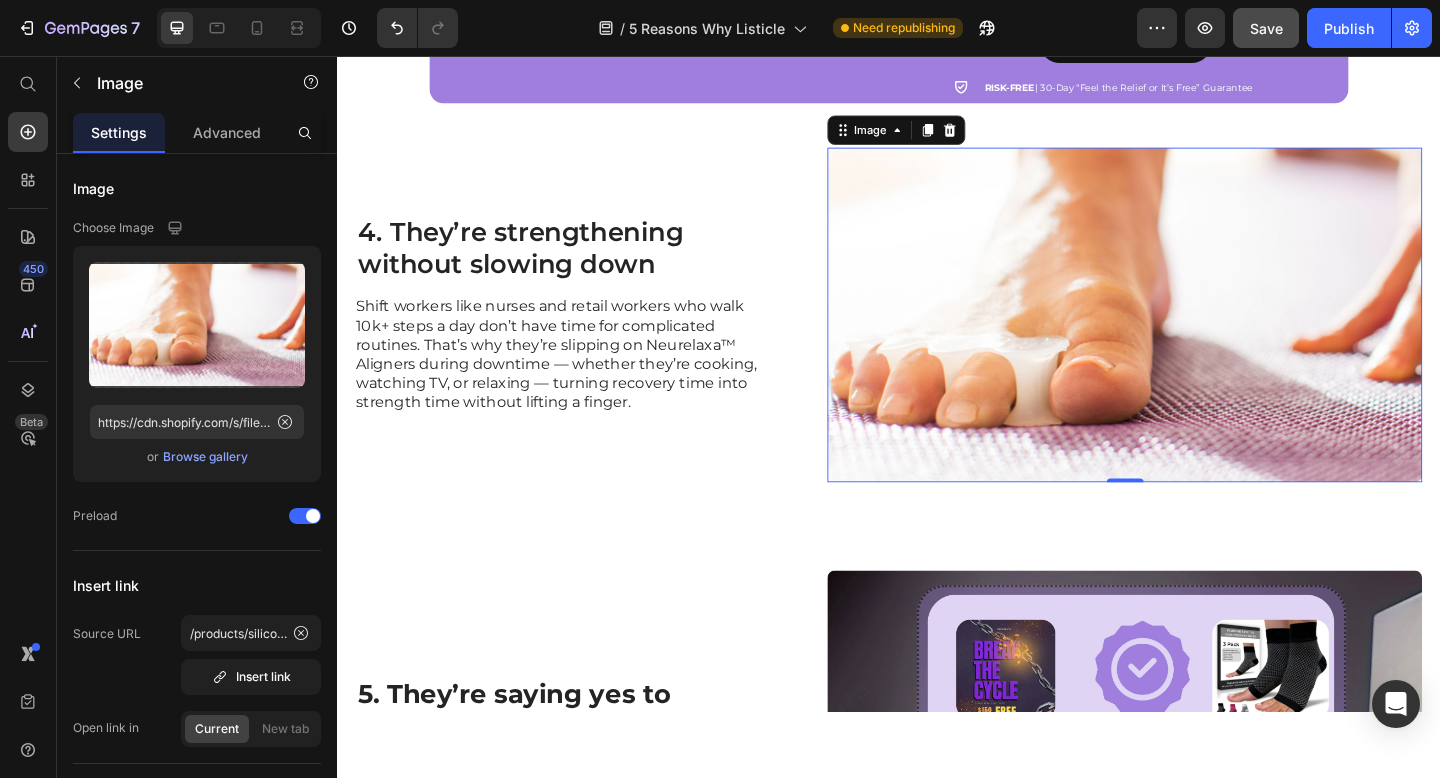 scroll, scrollTop: 3205, scrollLeft: 0, axis: vertical 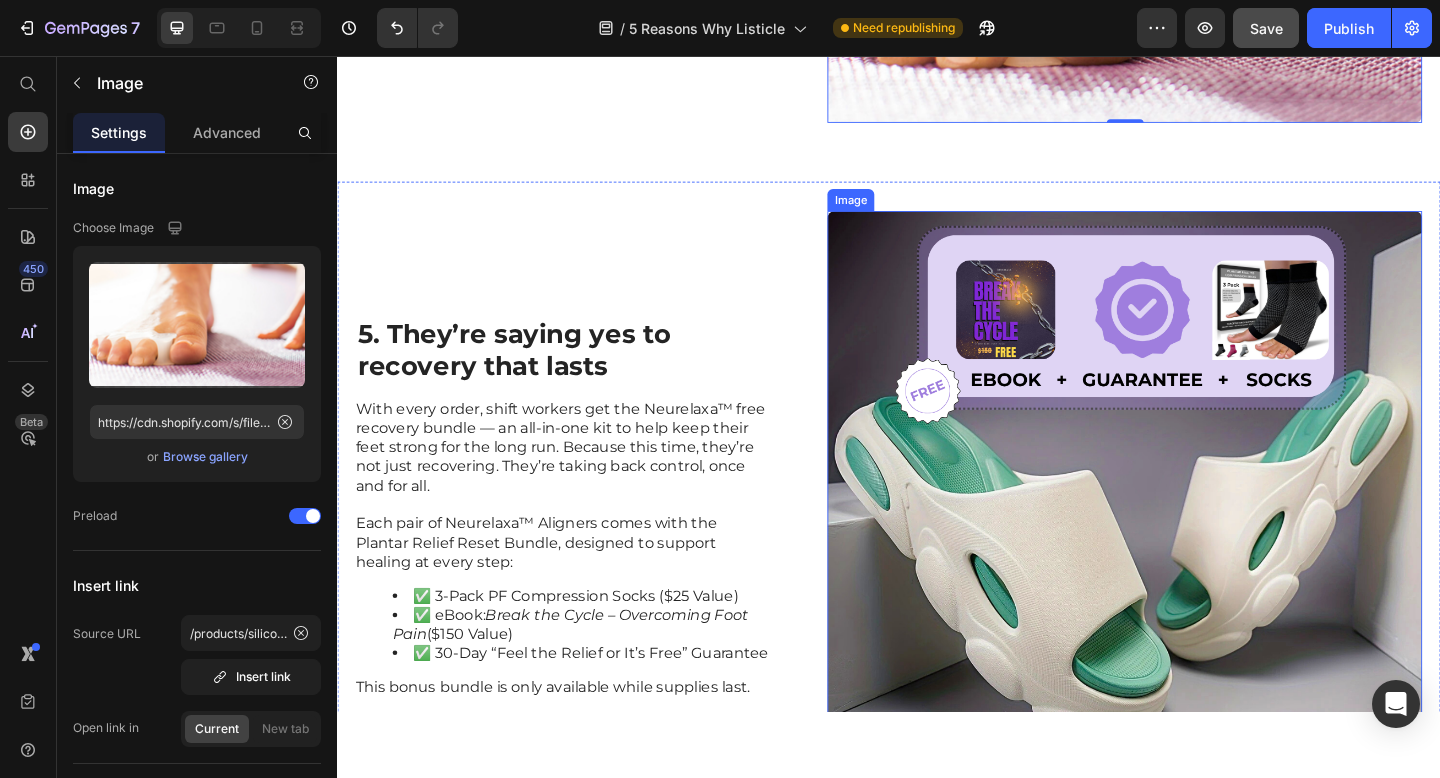 click at bounding box center (1193, 548) 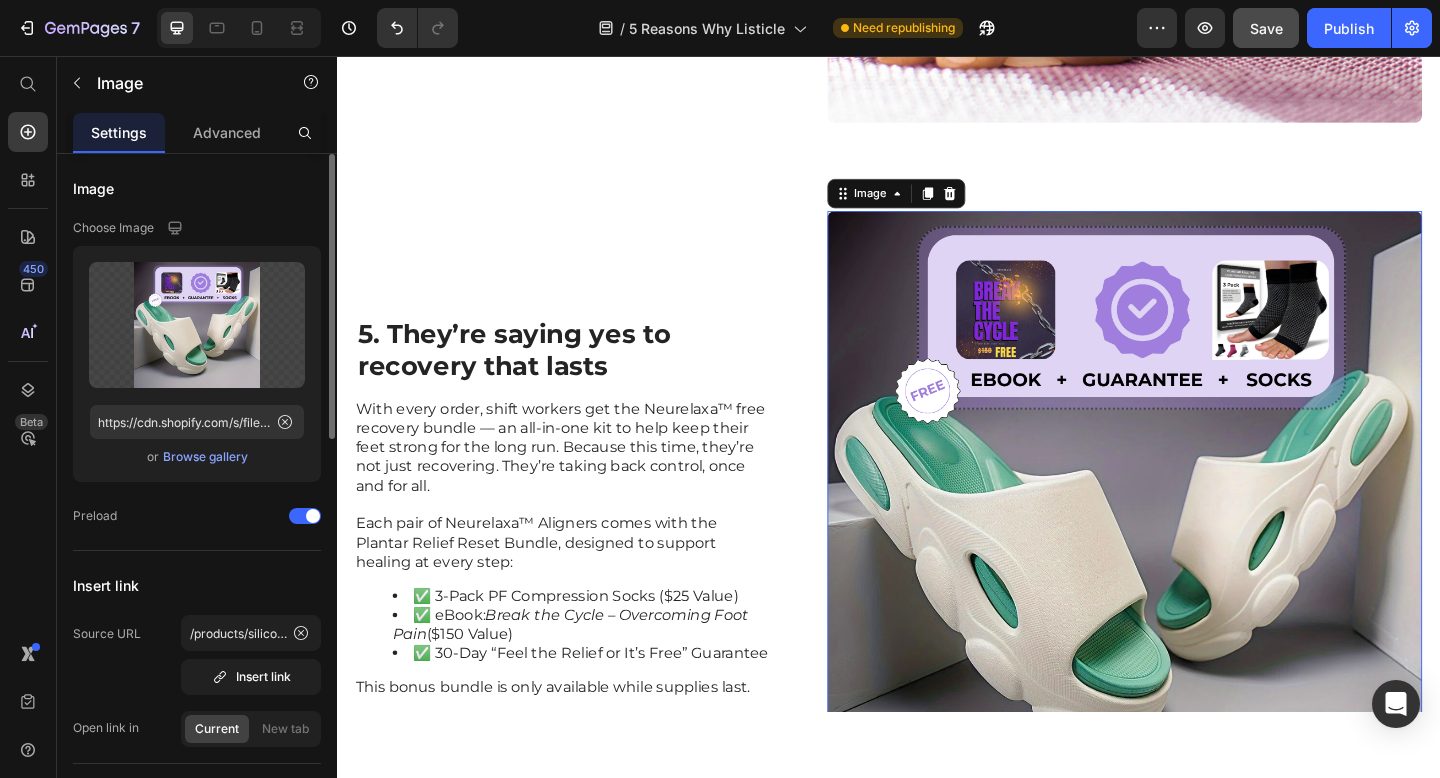 click on "Browse gallery" at bounding box center [205, 457] 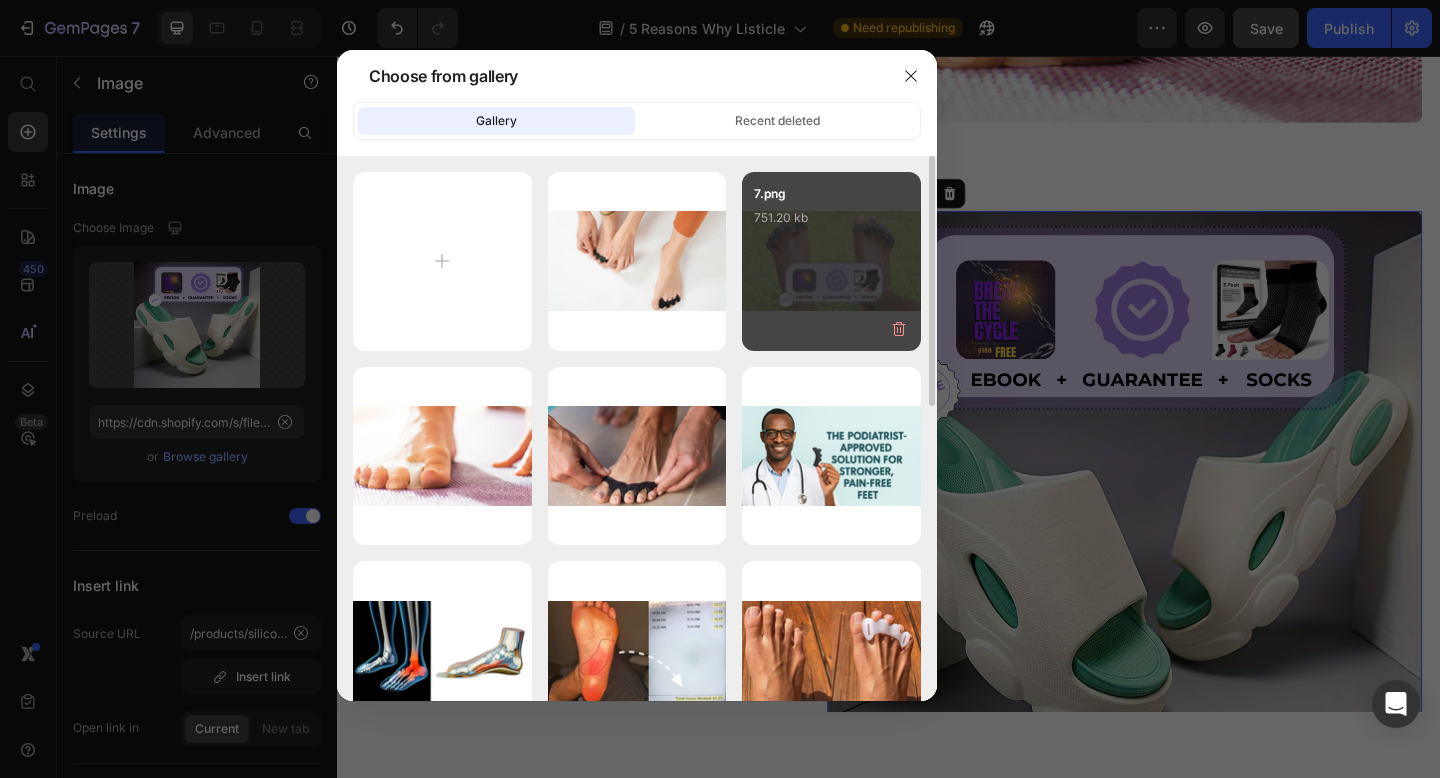 click on "7.png 751.20 kb" at bounding box center (831, 224) 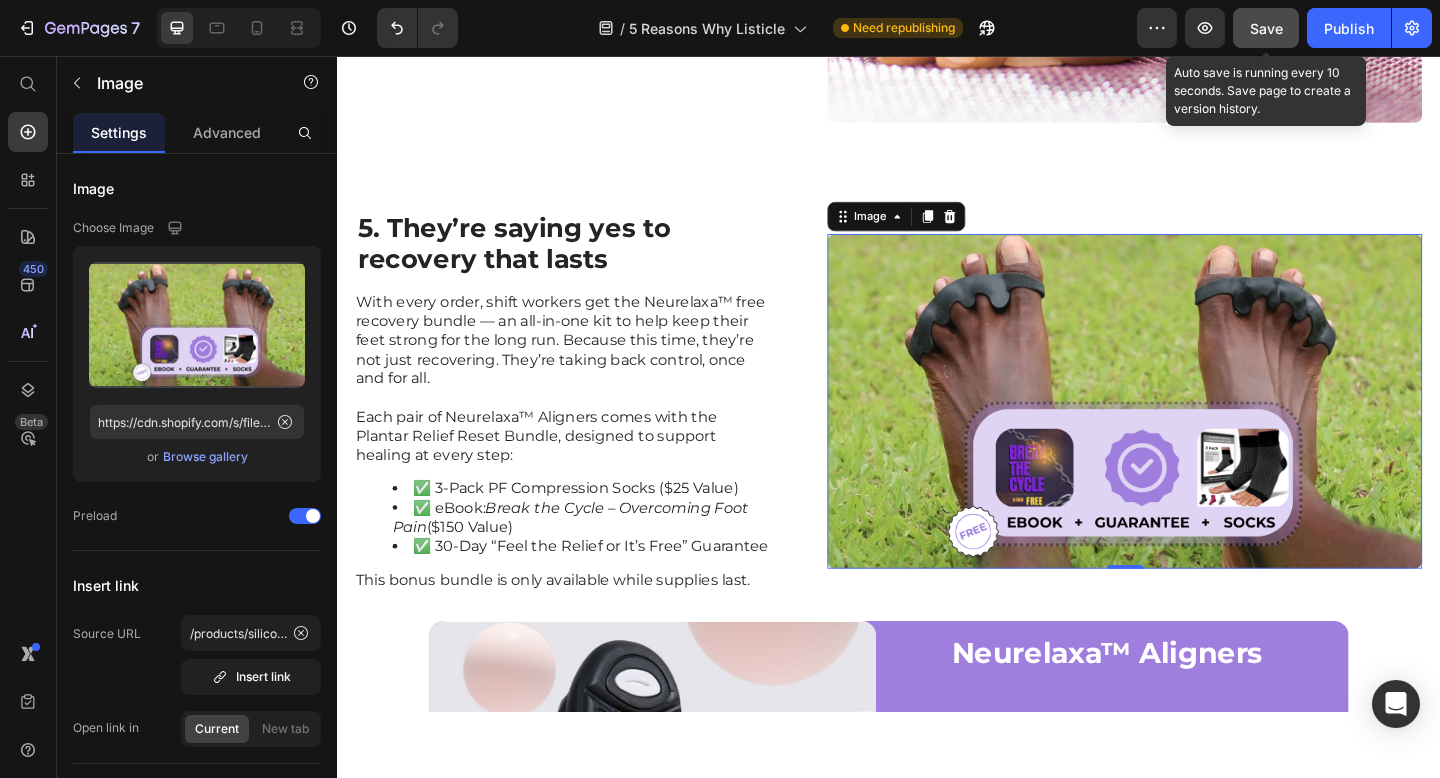 click on "Save" 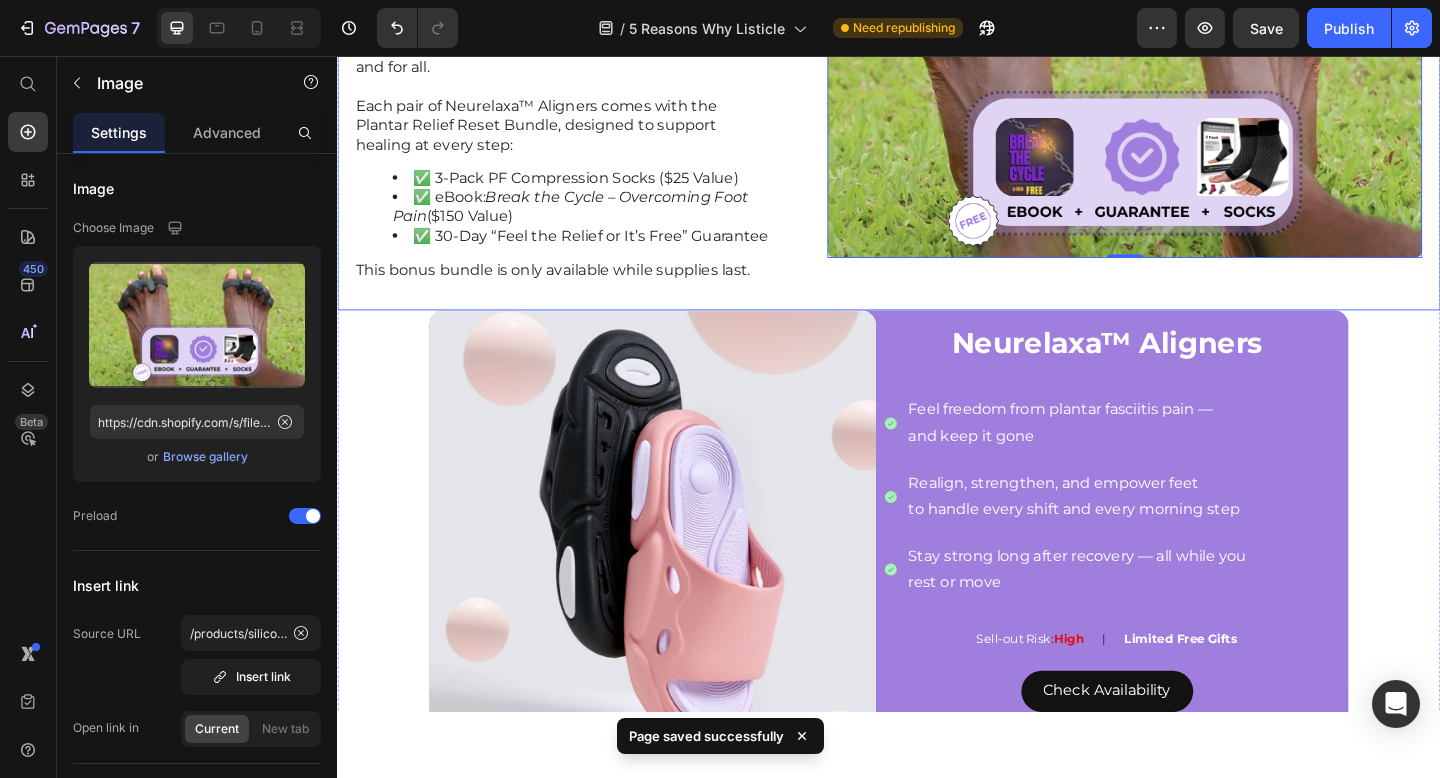 scroll, scrollTop: 3748, scrollLeft: 0, axis: vertical 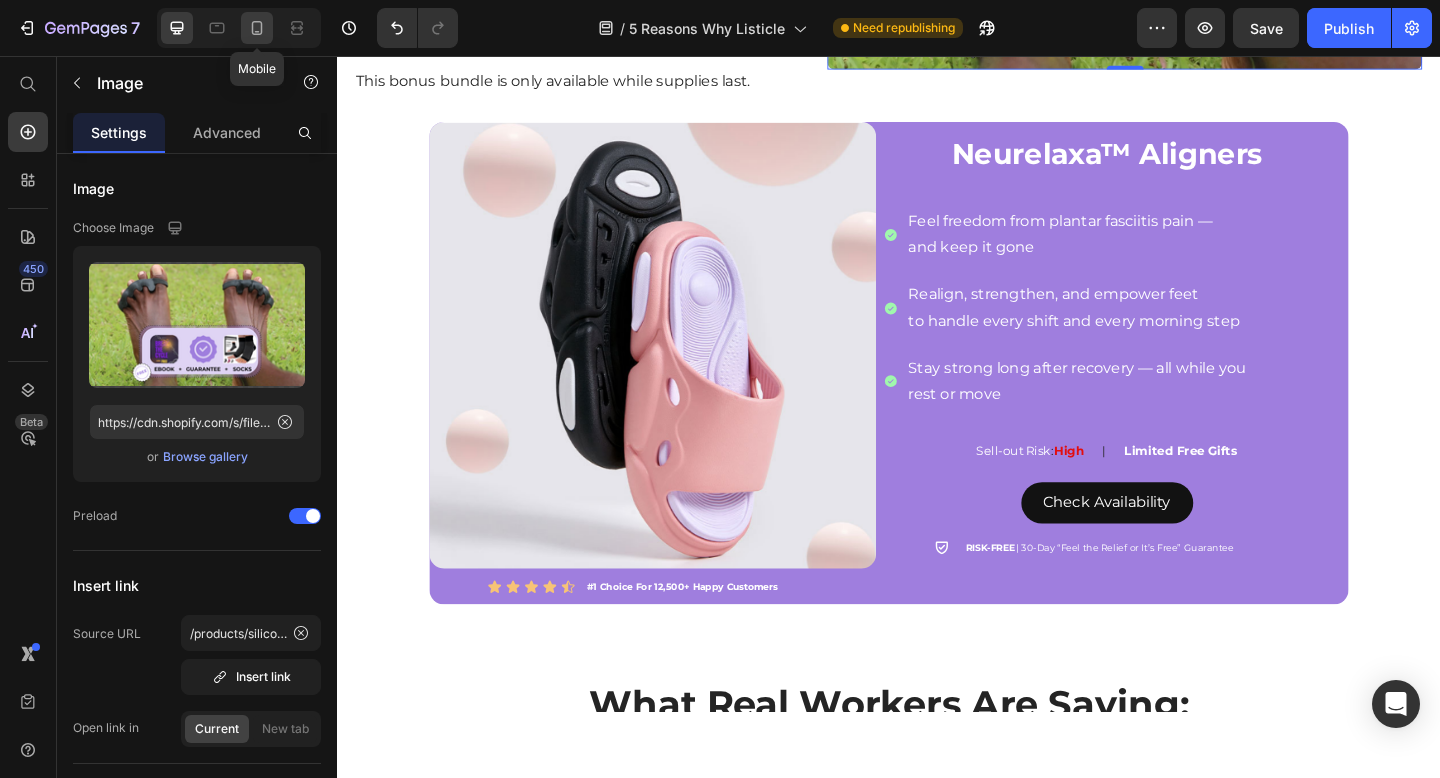 drag, startPoint x: 263, startPoint y: 29, endPoint x: 249, endPoint y: 215, distance: 186.52614 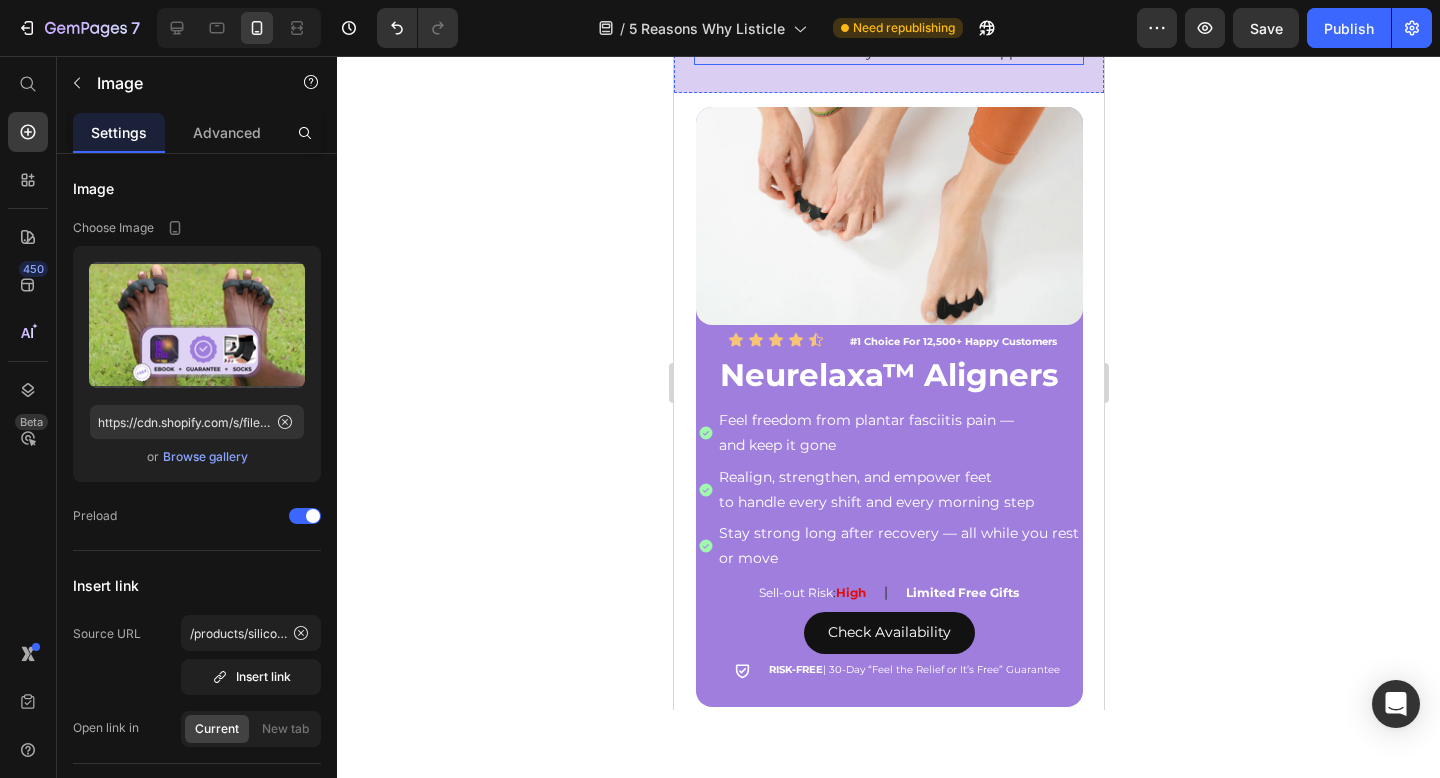 scroll, scrollTop: 4180, scrollLeft: 0, axis: vertical 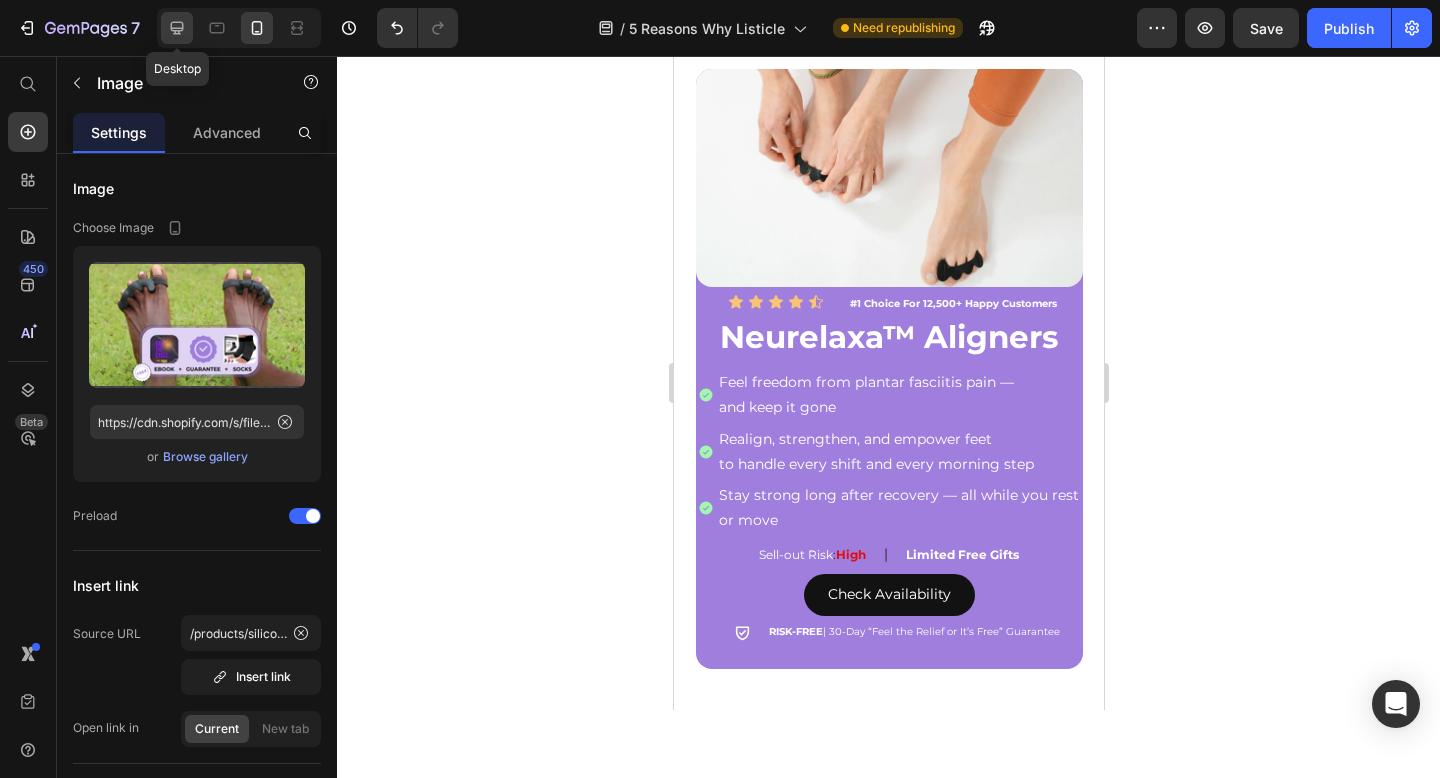 click 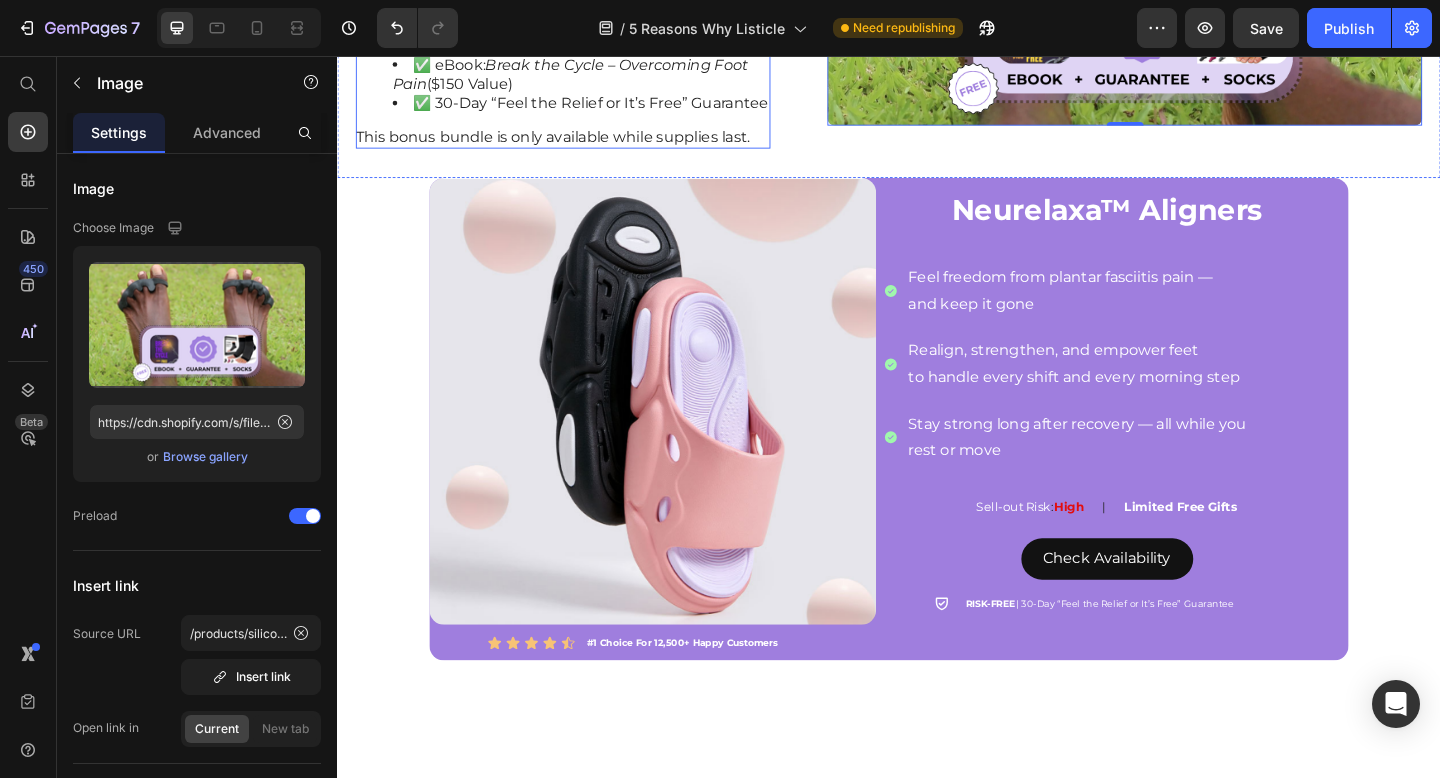 scroll, scrollTop: 3729, scrollLeft: 0, axis: vertical 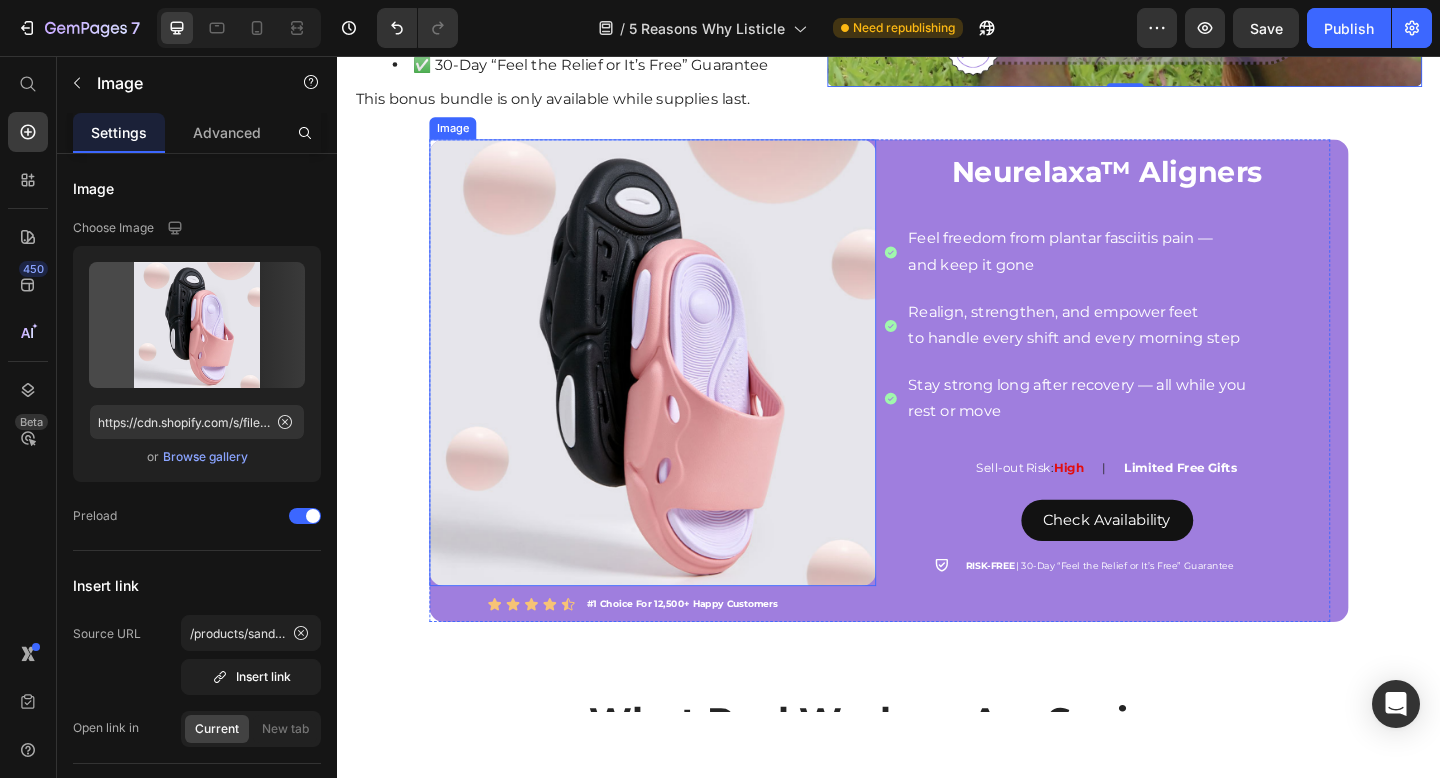 click at bounding box center [680, 390] 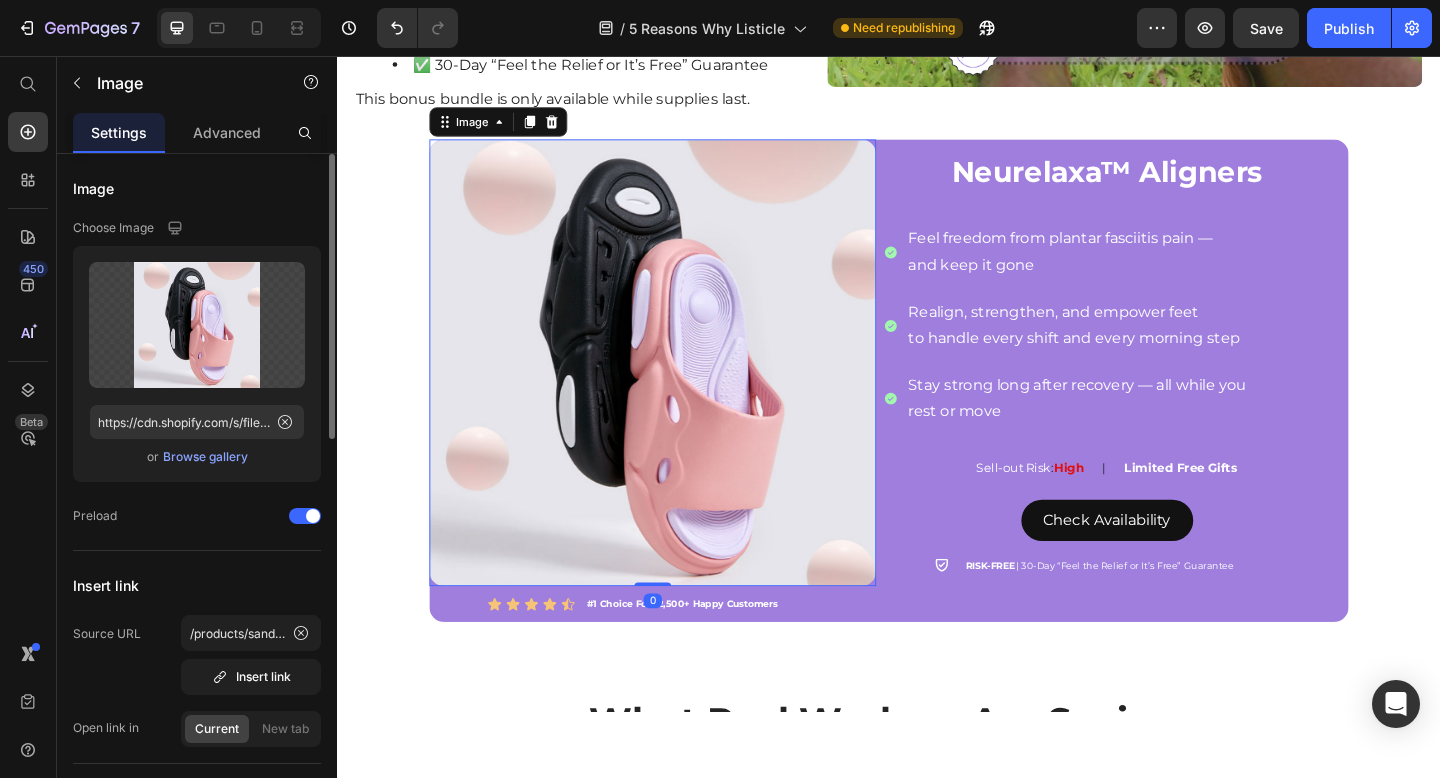 click on "Browse gallery" at bounding box center (205, 457) 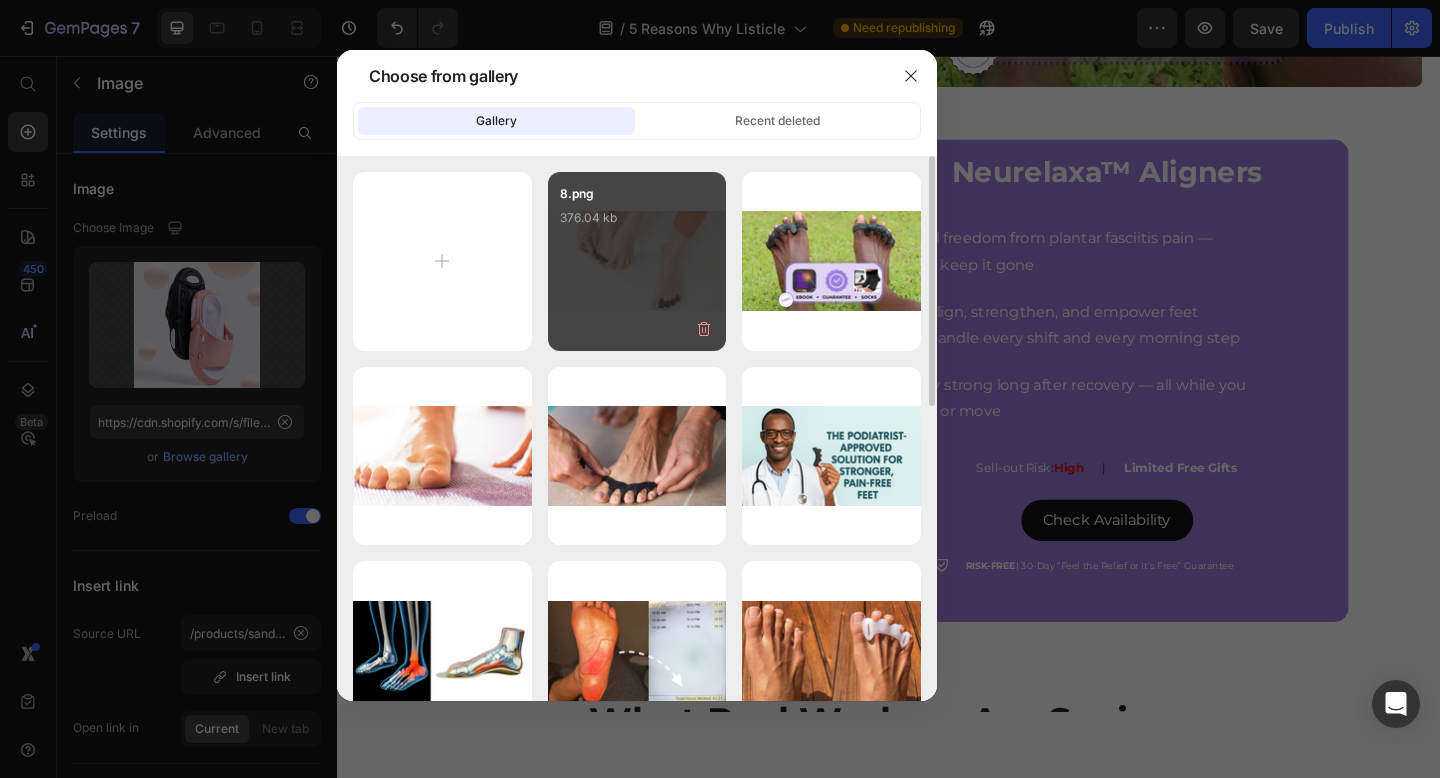 click on "8.png 376.04 kb" at bounding box center [637, 261] 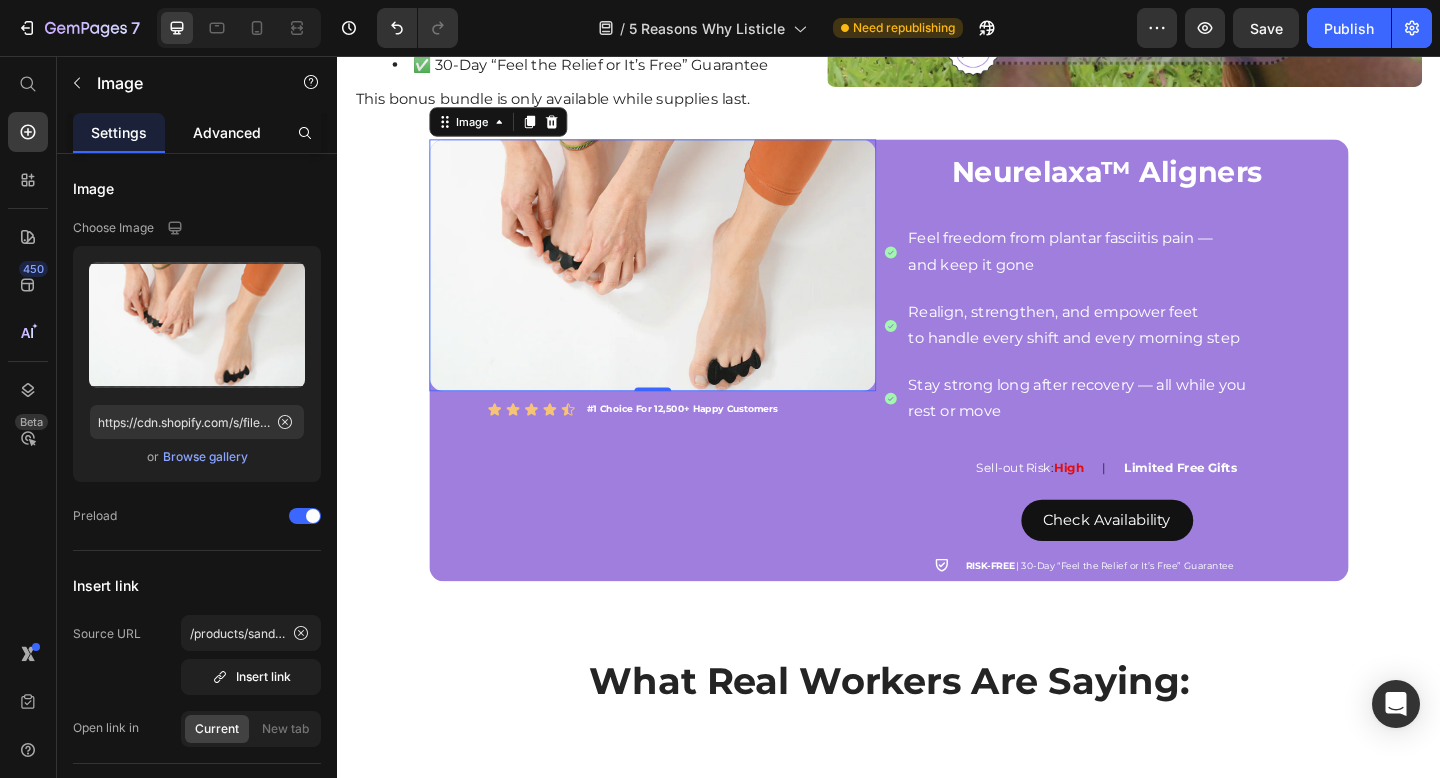 click on "Advanced" at bounding box center [227, 132] 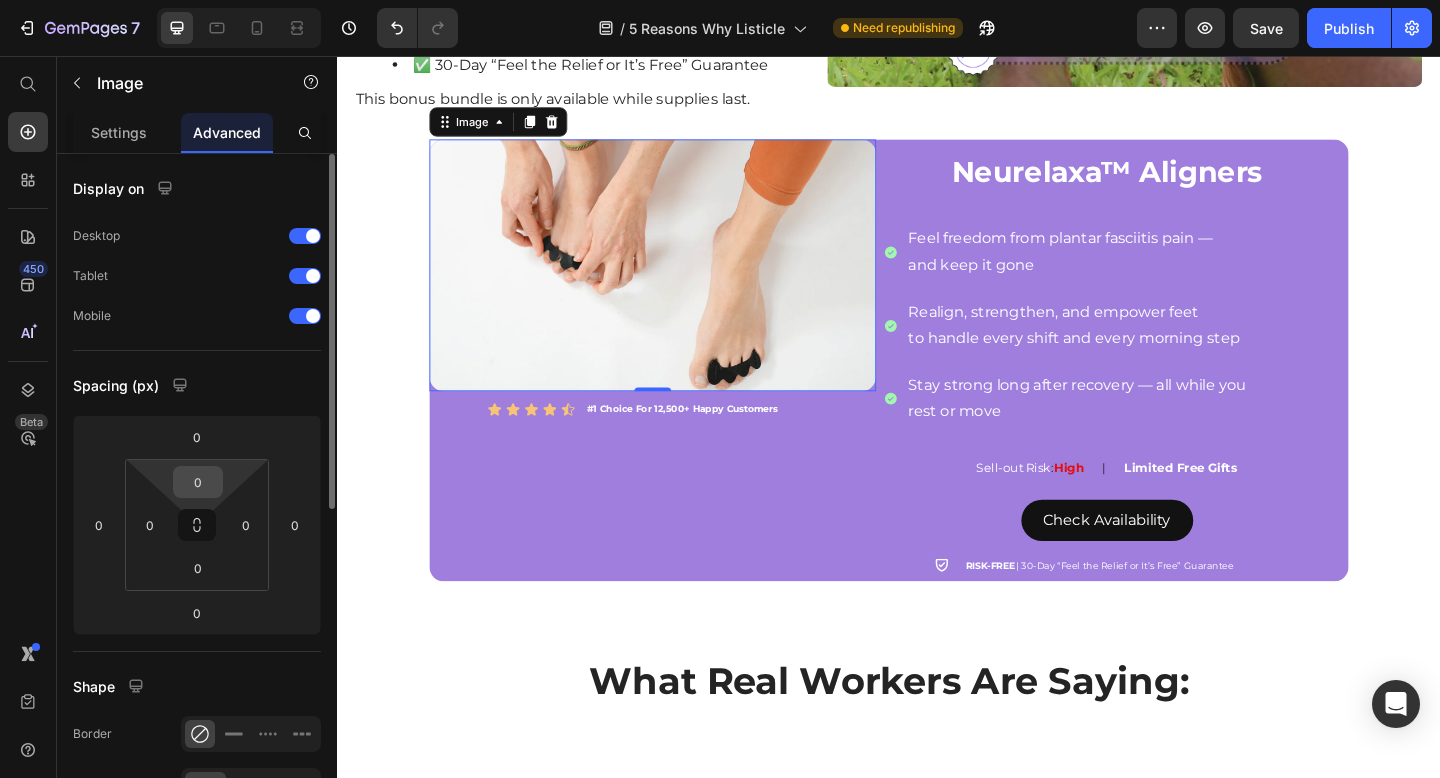 click on "0" at bounding box center (198, 482) 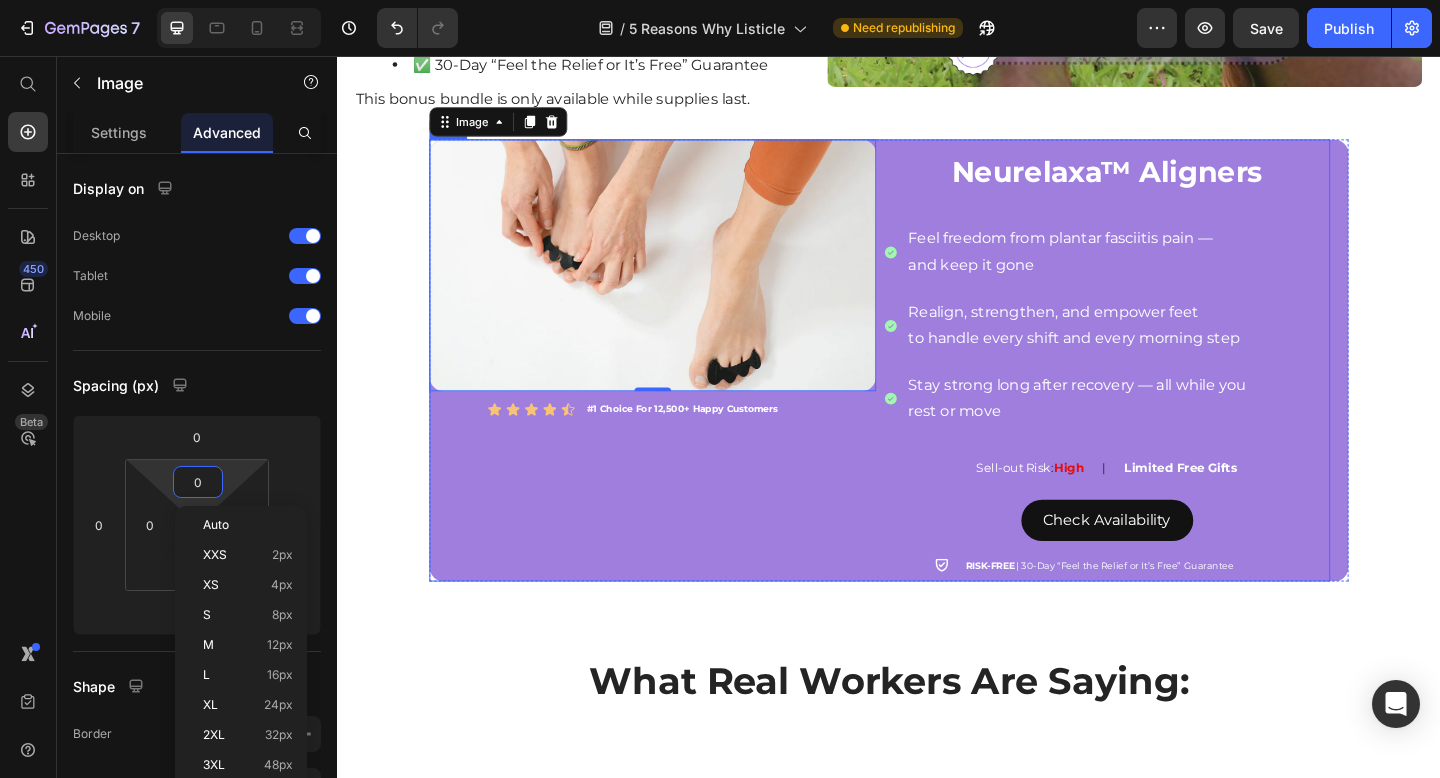 click on "Image   0 Icon Icon Icon Icon
Icon Icon List #1 Choice For 12,500+ Happy Customers Text Block Row" at bounding box center [680, 387] 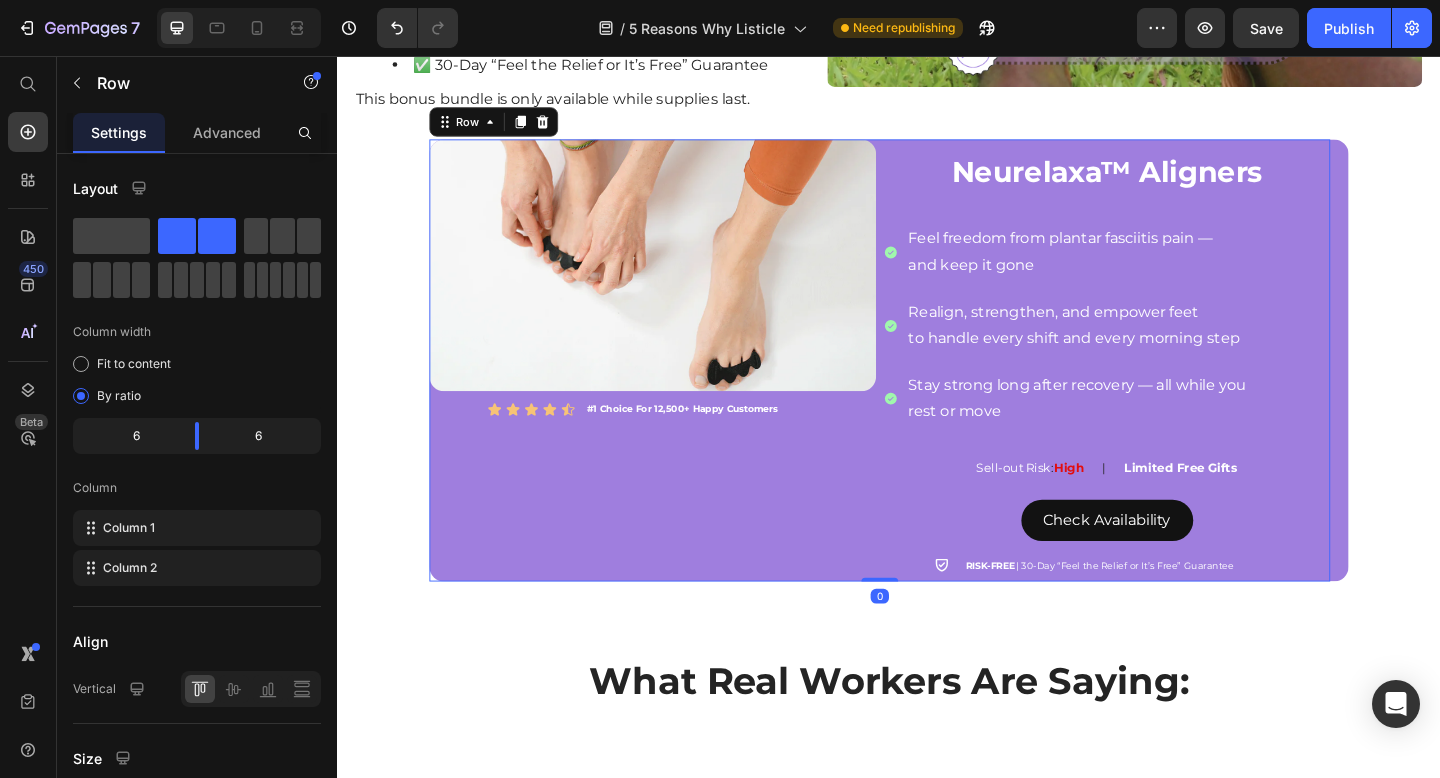 scroll, scrollTop: 3884, scrollLeft: 0, axis: vertical 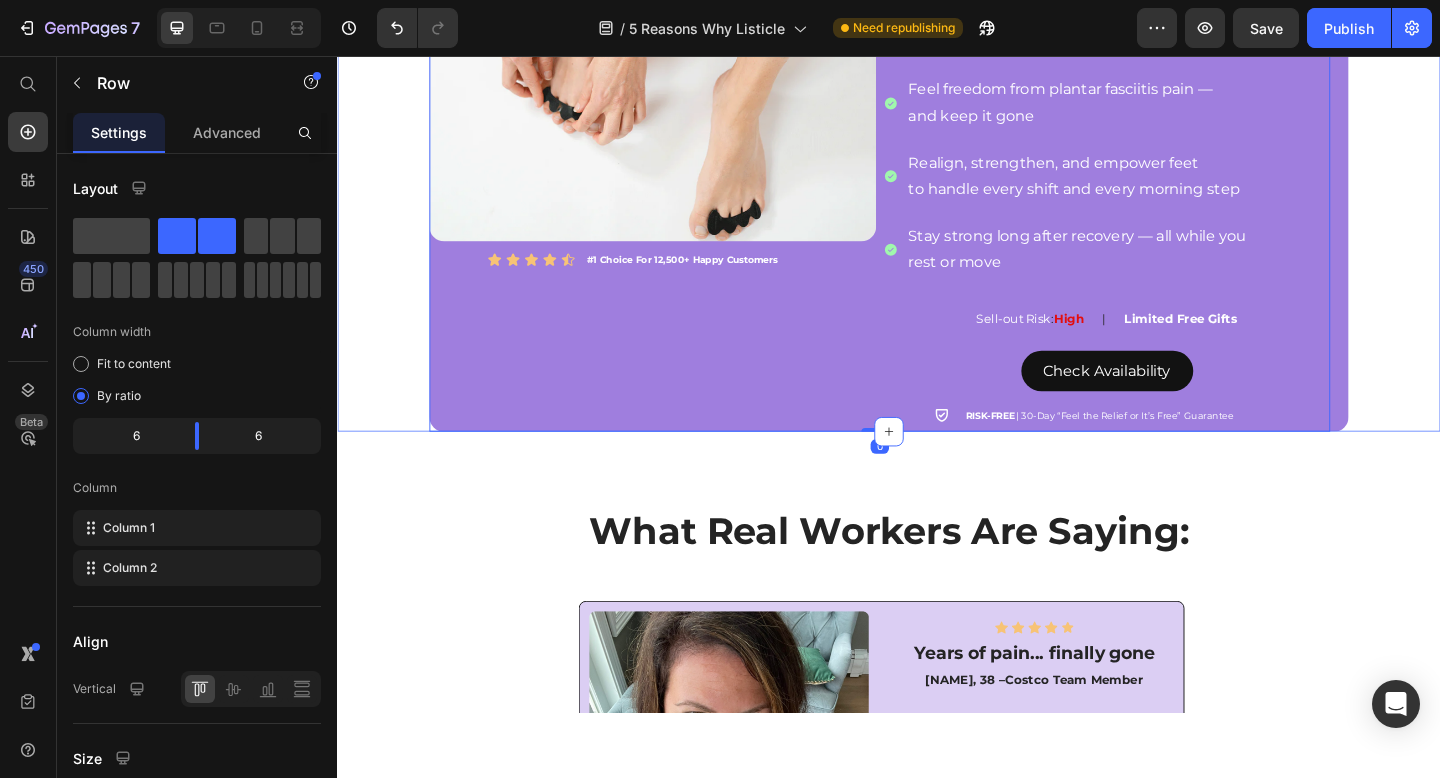 click at bounding box center (680, 121) 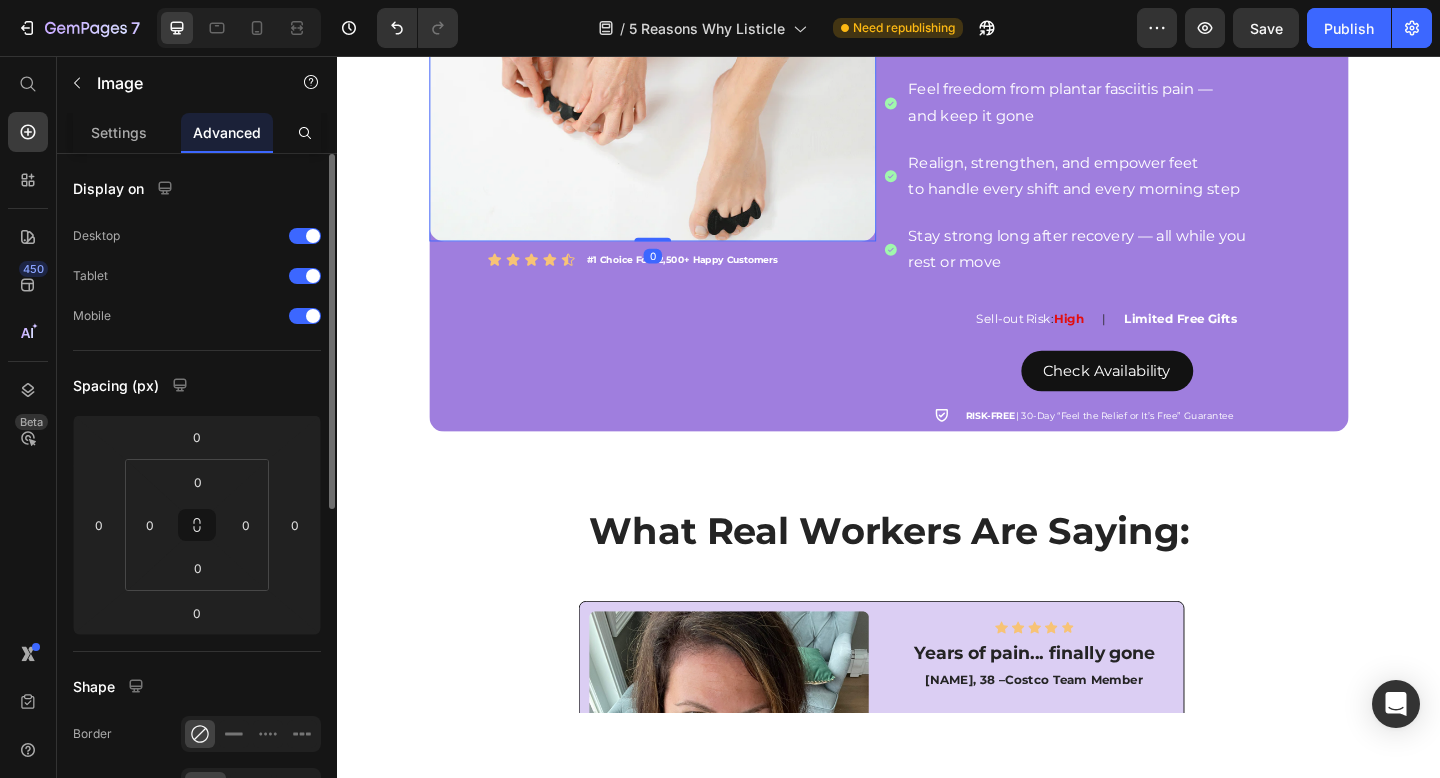 scroll, scrollTop: 126, scrollLeft: 0, axis: vertical 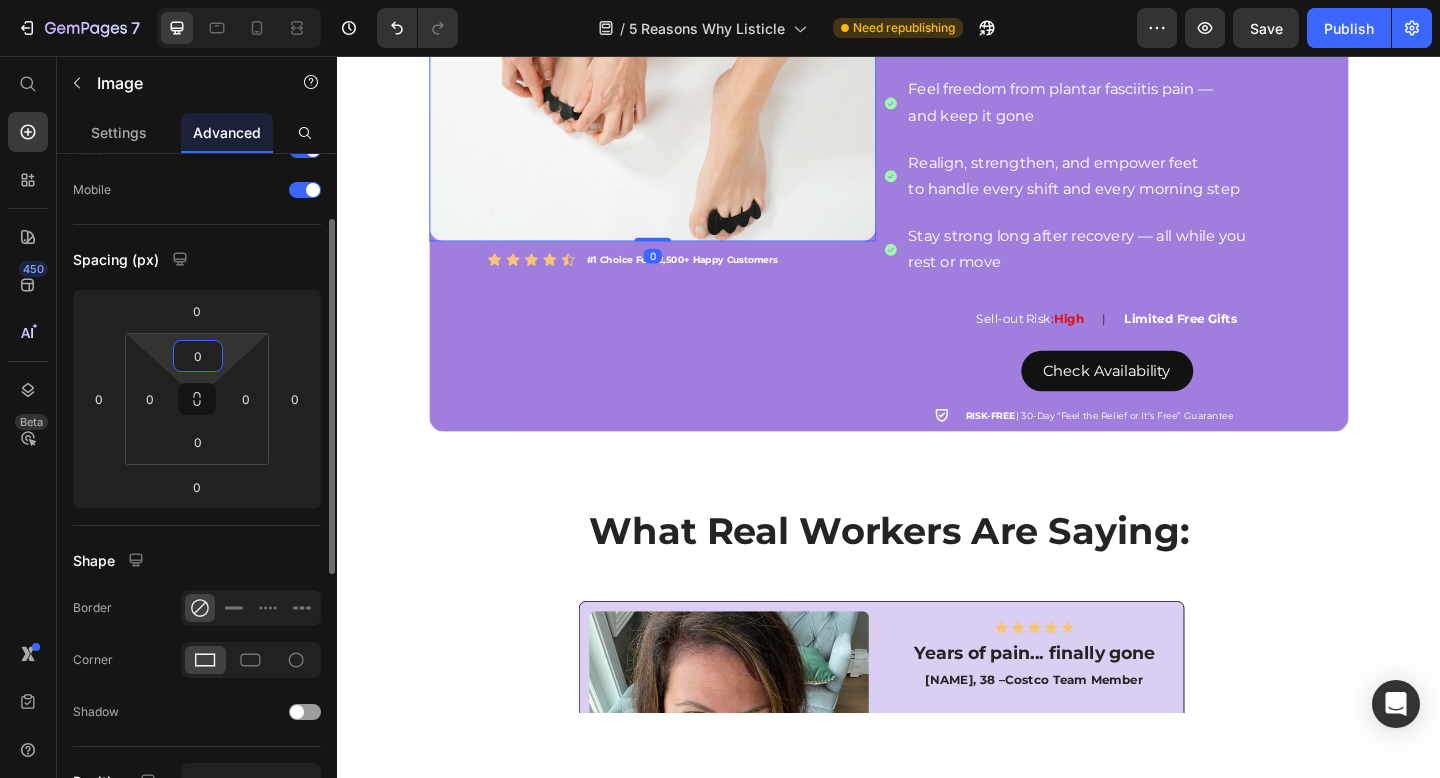 click on "0" at bounding box center [198, 356] 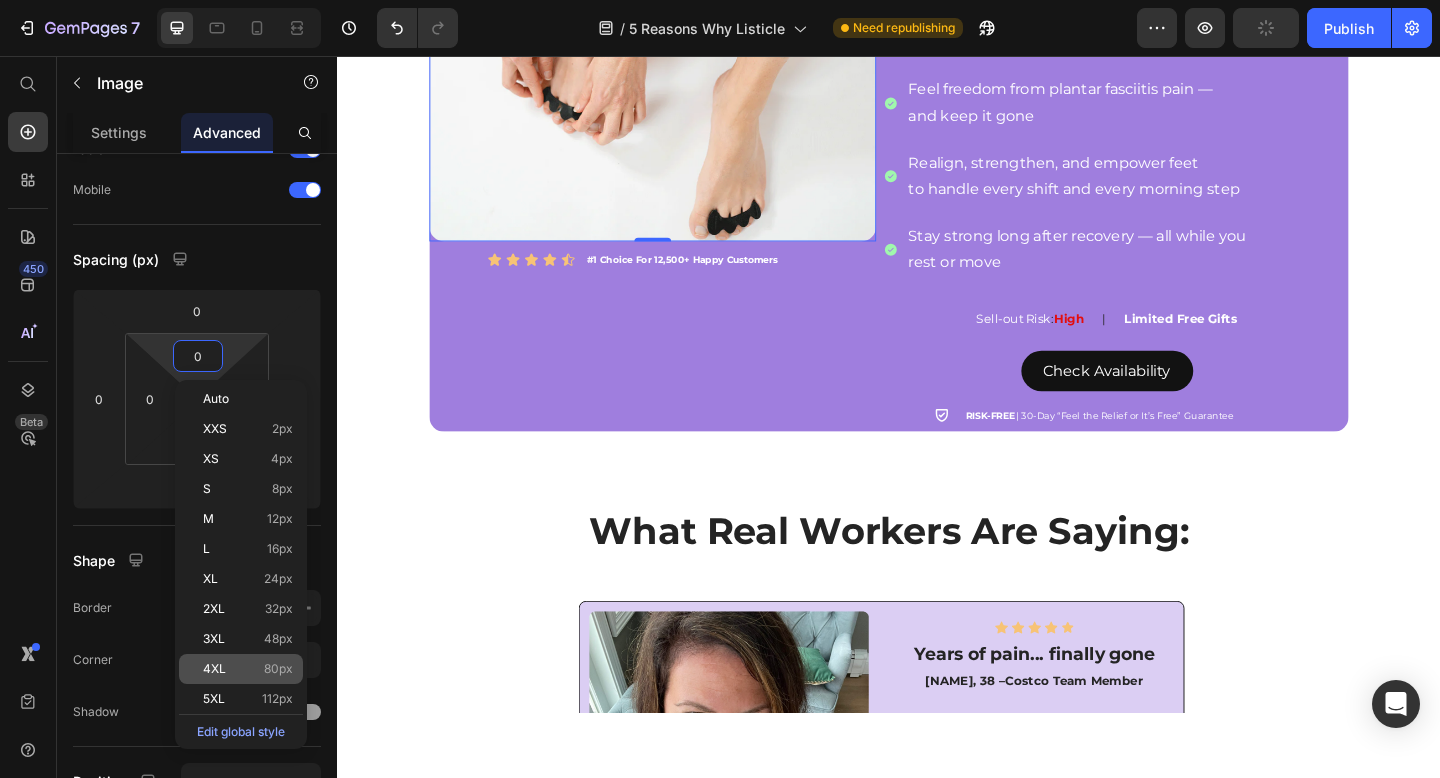 click on "4XL 80px" at bounding box center (248, 669) 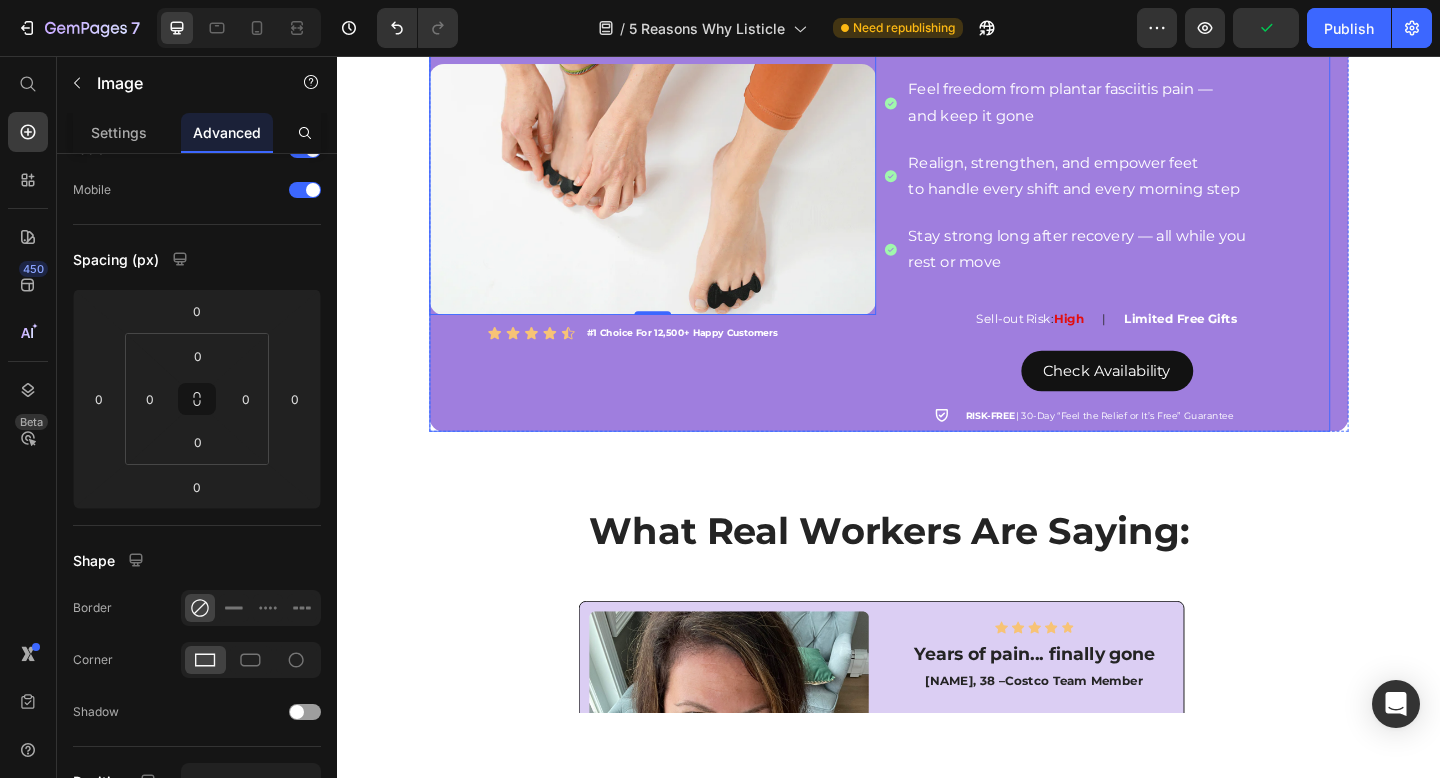 type on "80" 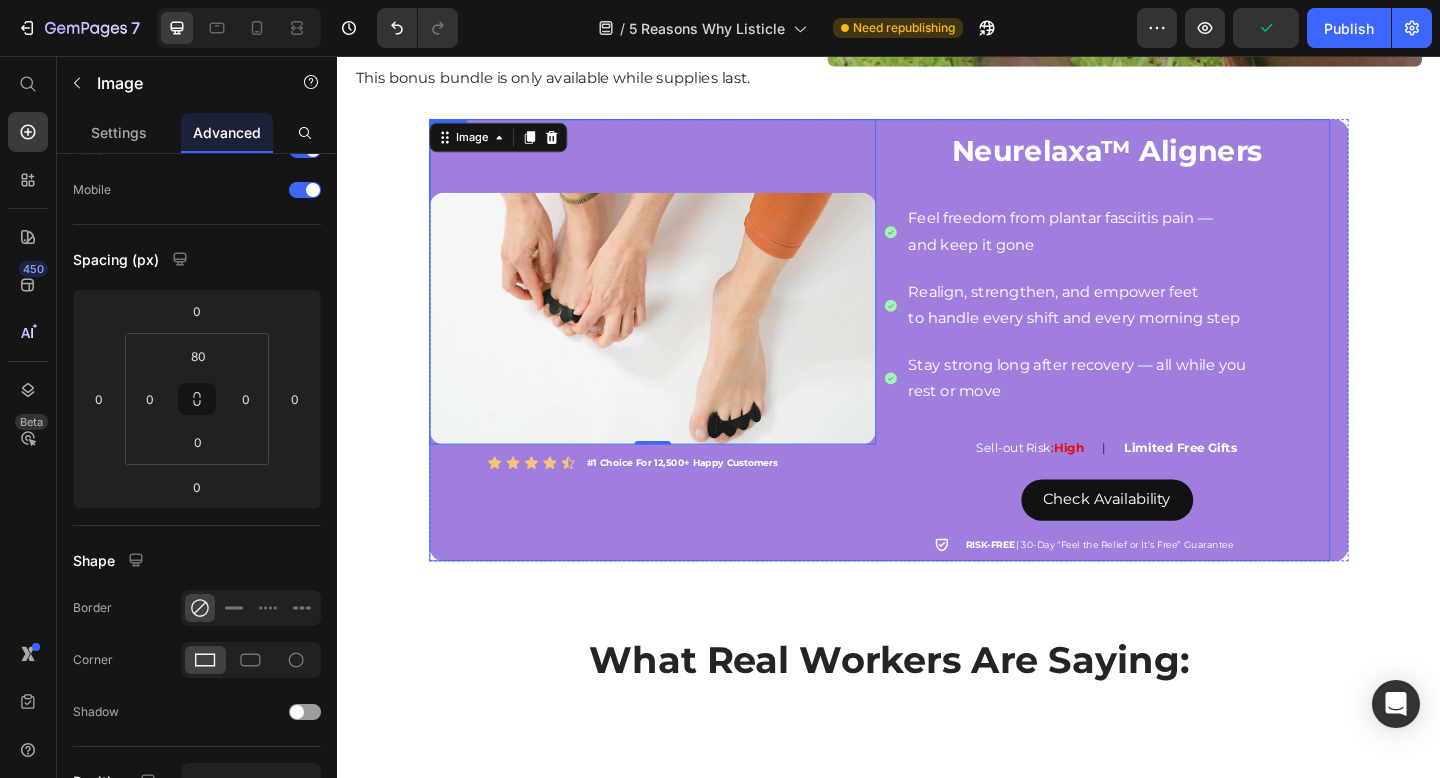 scroll, scrollTop: 3742, scrollLeft: 0, axis: vertical 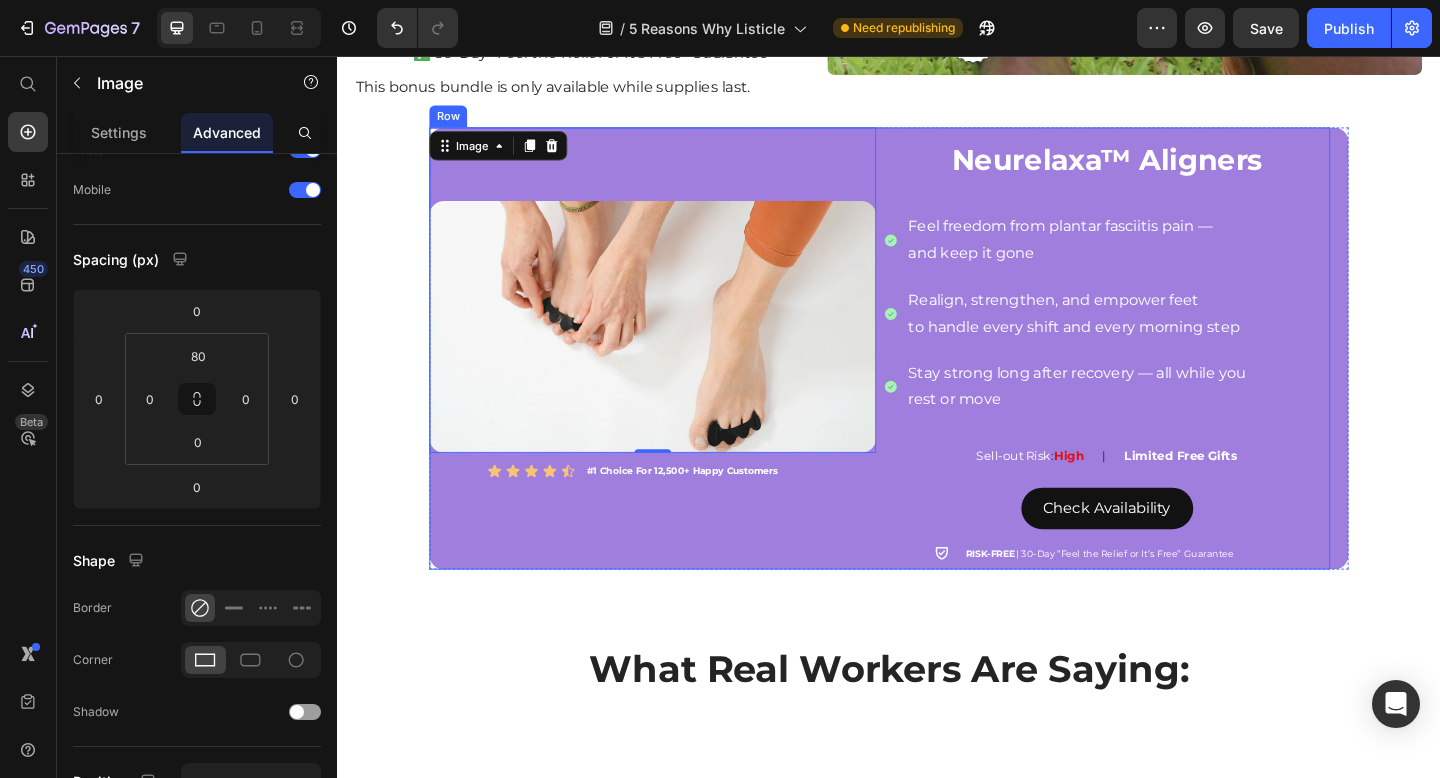 click on "Image   0 Icon Icon Icon Icon
Icon Icon List #1 Choice For 12,500+ Happy Customers Text Block Row" at bounding box center [680, 374] 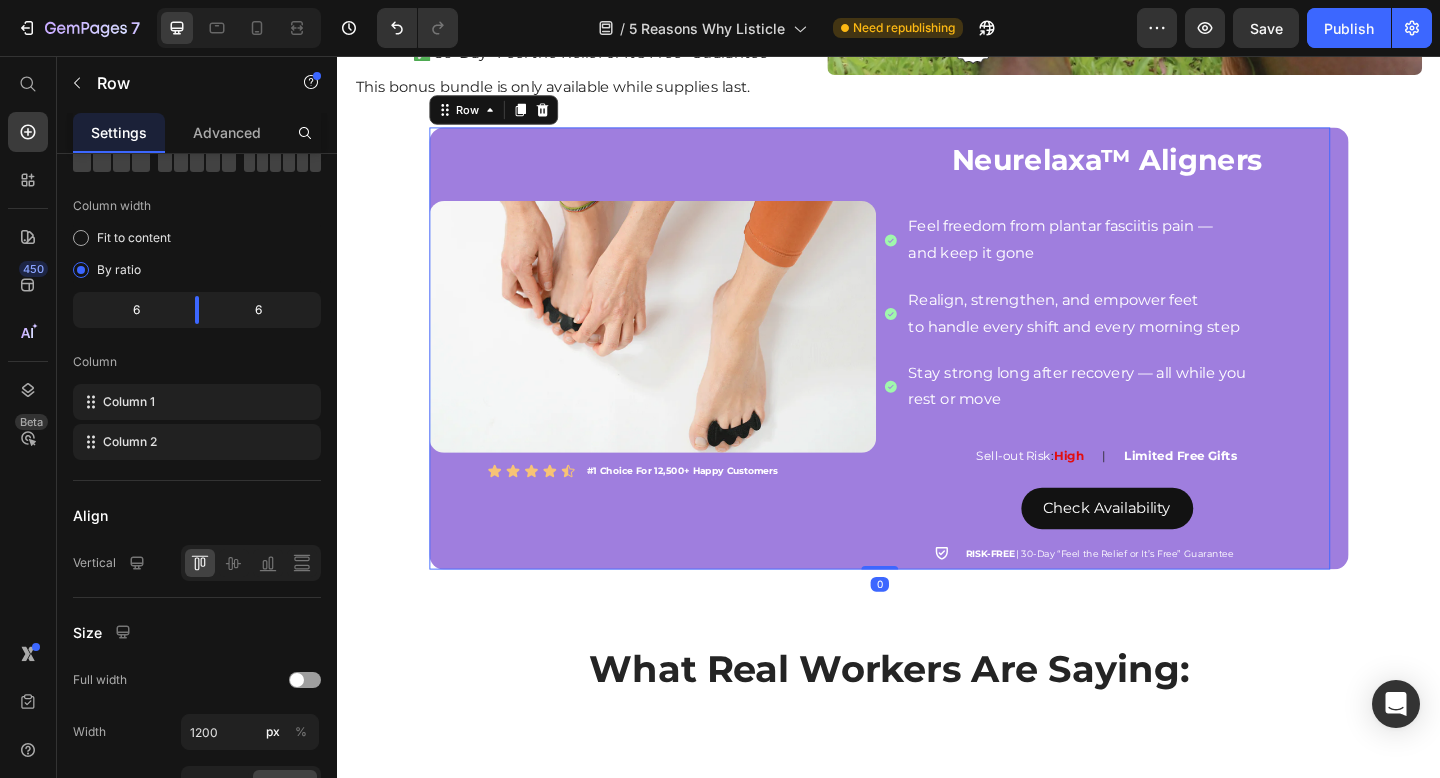 scroll, scrollTop: 0, scrollLeft: 0, axis: both 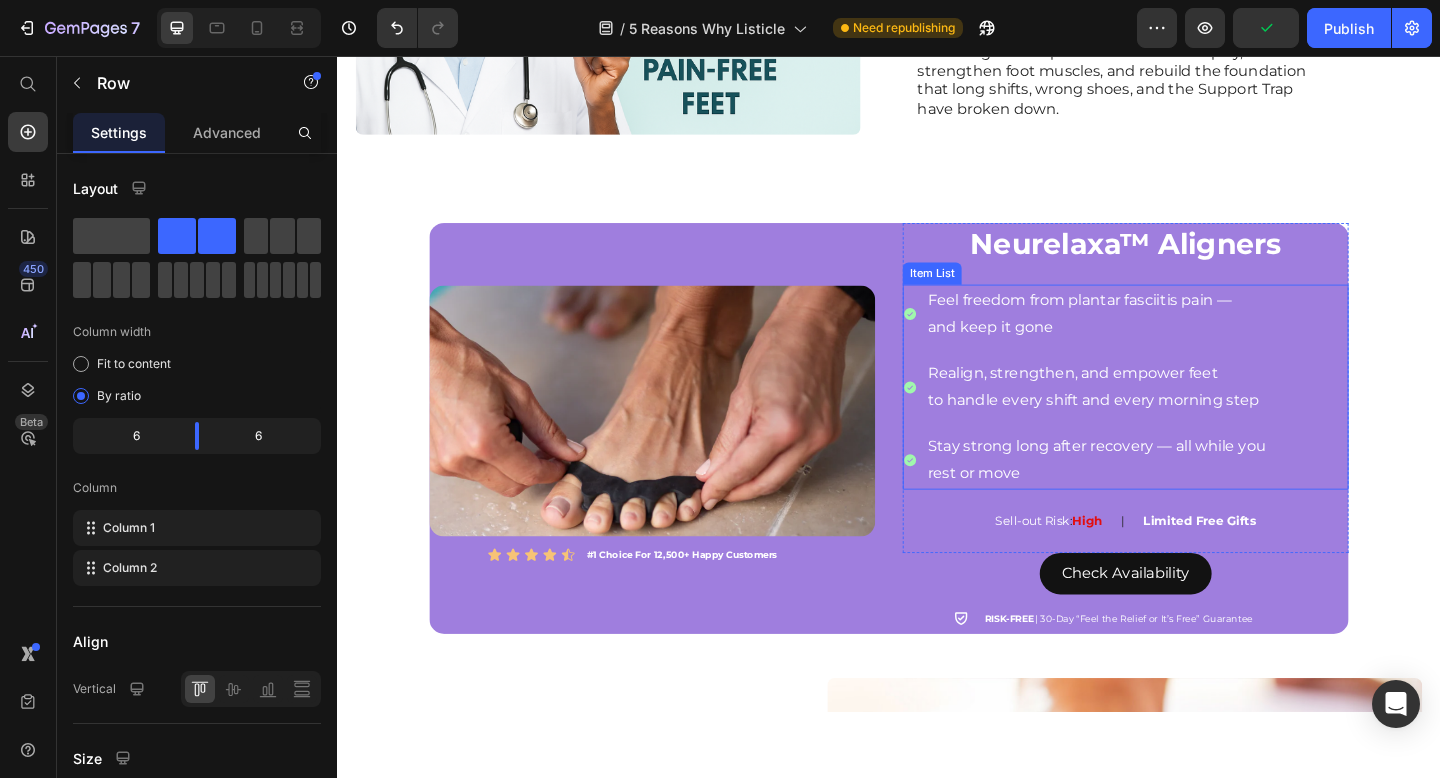 click on "and keep it gone" at bounding box center (1163, 351) 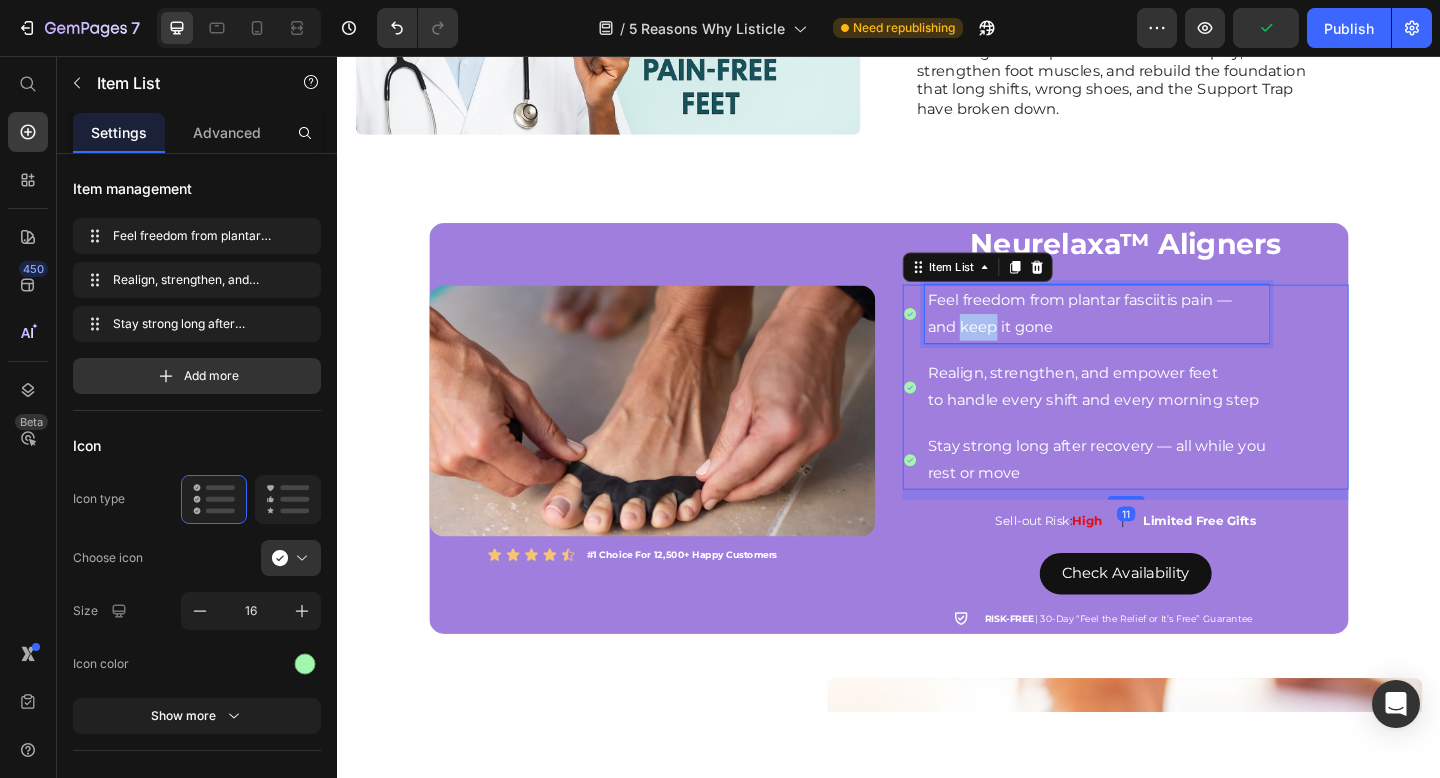 click on "and keep it gone" at bounding box center [1163, 351] 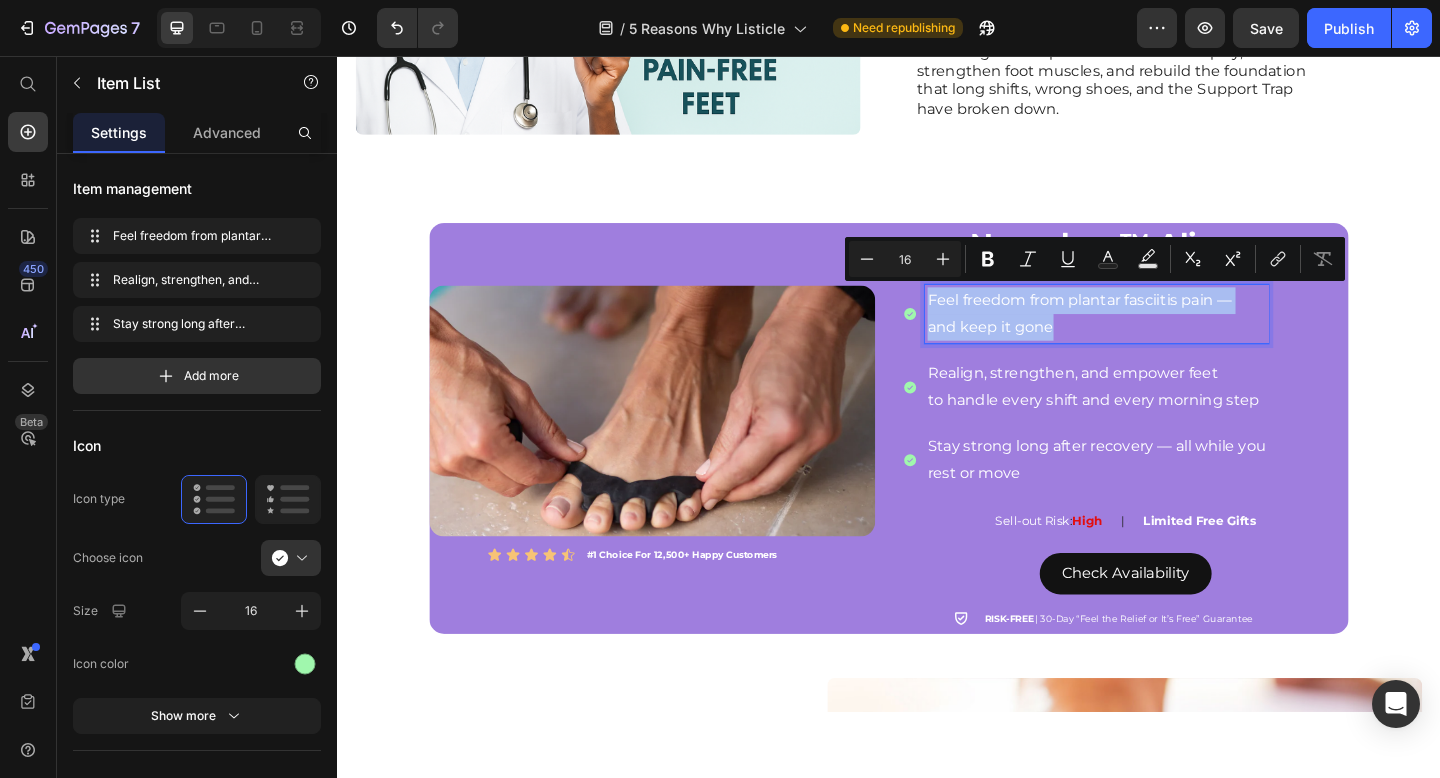 copy on "Feel freedom from plantar fasciitis pain —  and keep it gone" 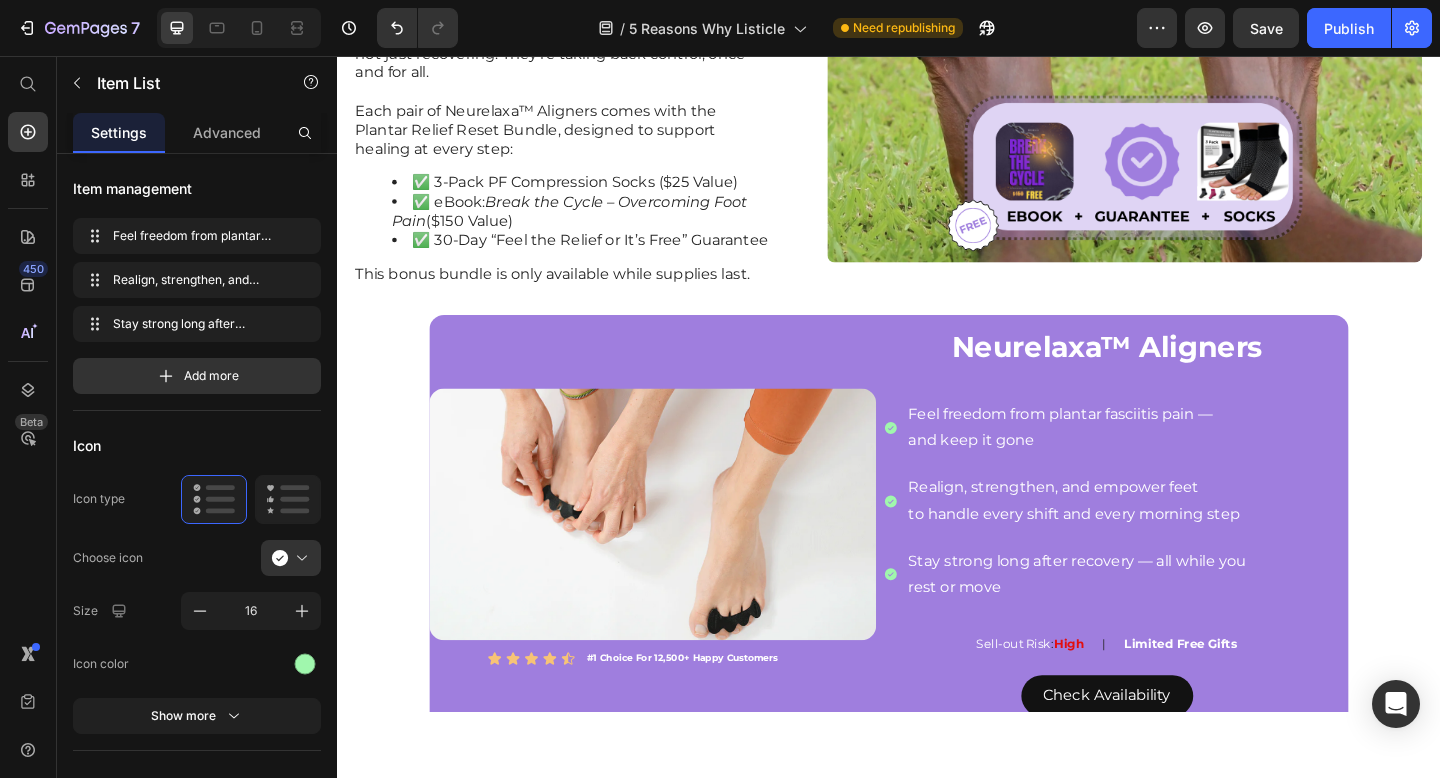 scroll, scrollTop: 3567, scrollLeft: 0, axis: vertical 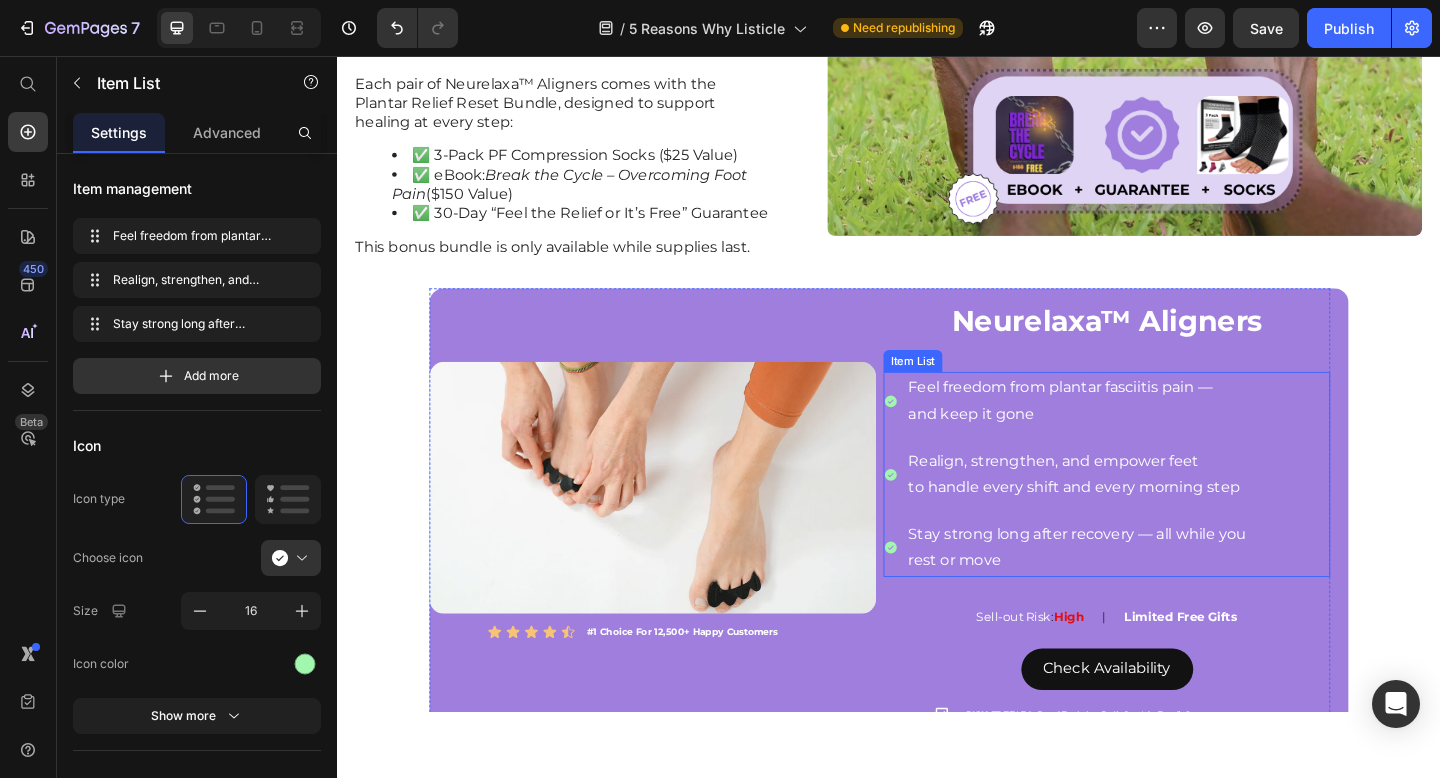 click on "and keep it gone" at bounding box center [1142, 446] 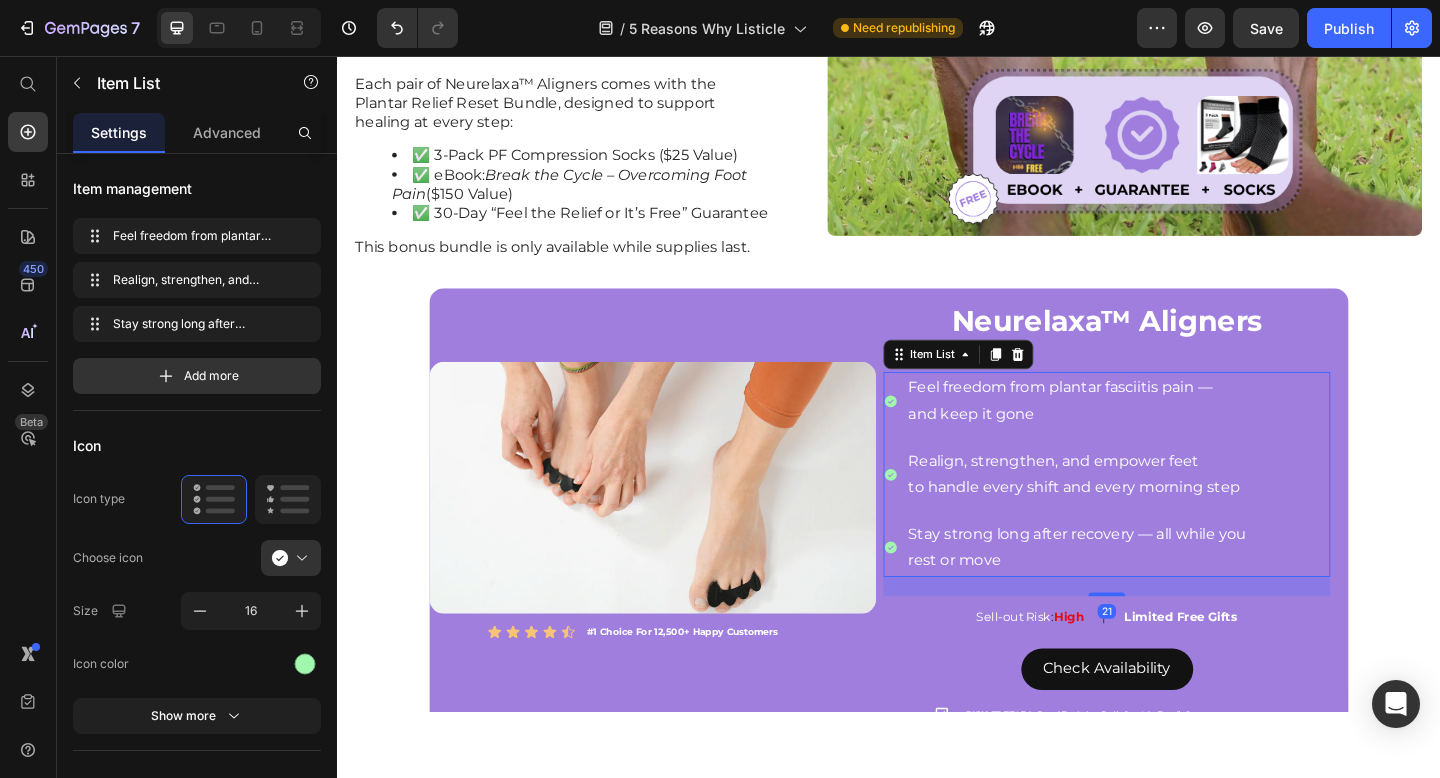 click on "and keep it gone" at bounding box center [1142, 446] 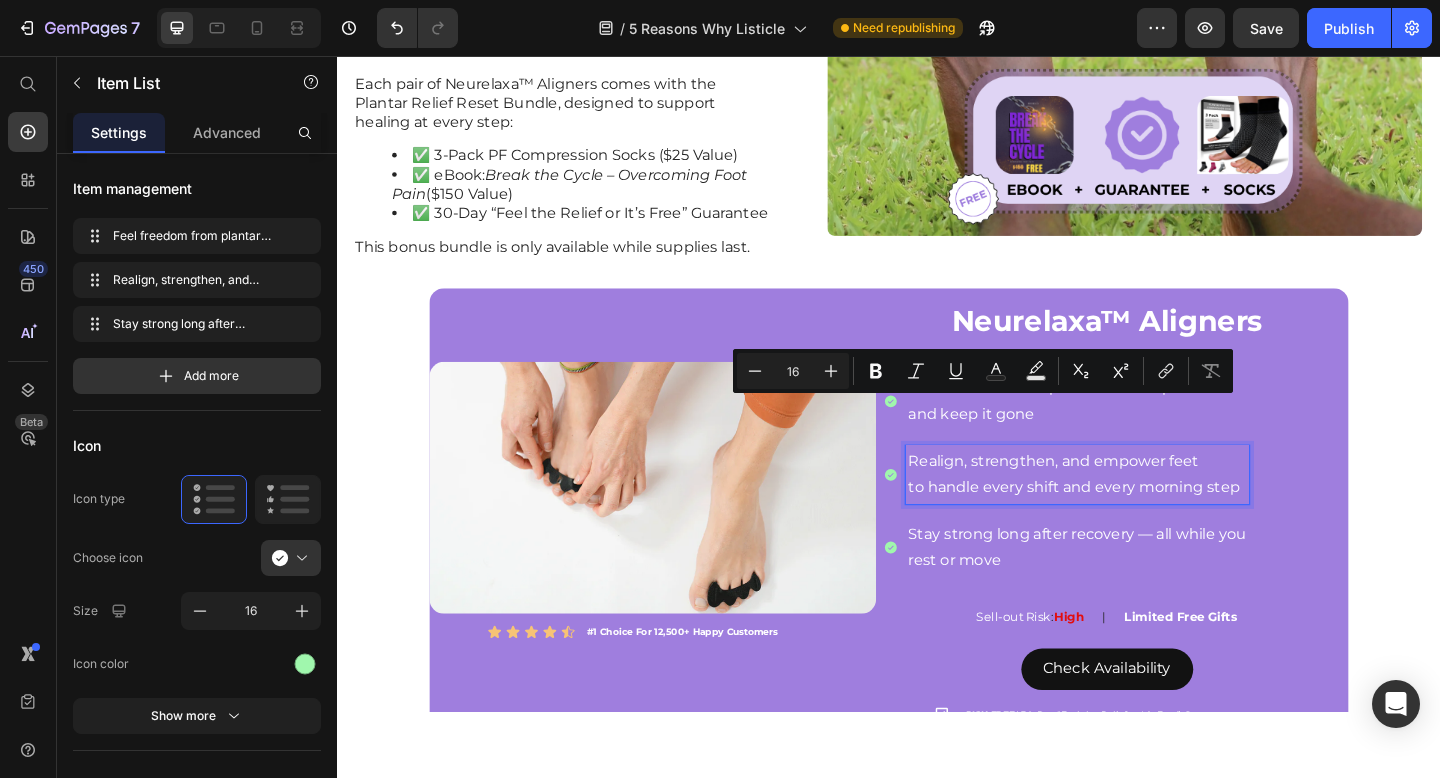 click on "Realign, strengthen, and empower feet" at bounding box center [1142, 497] 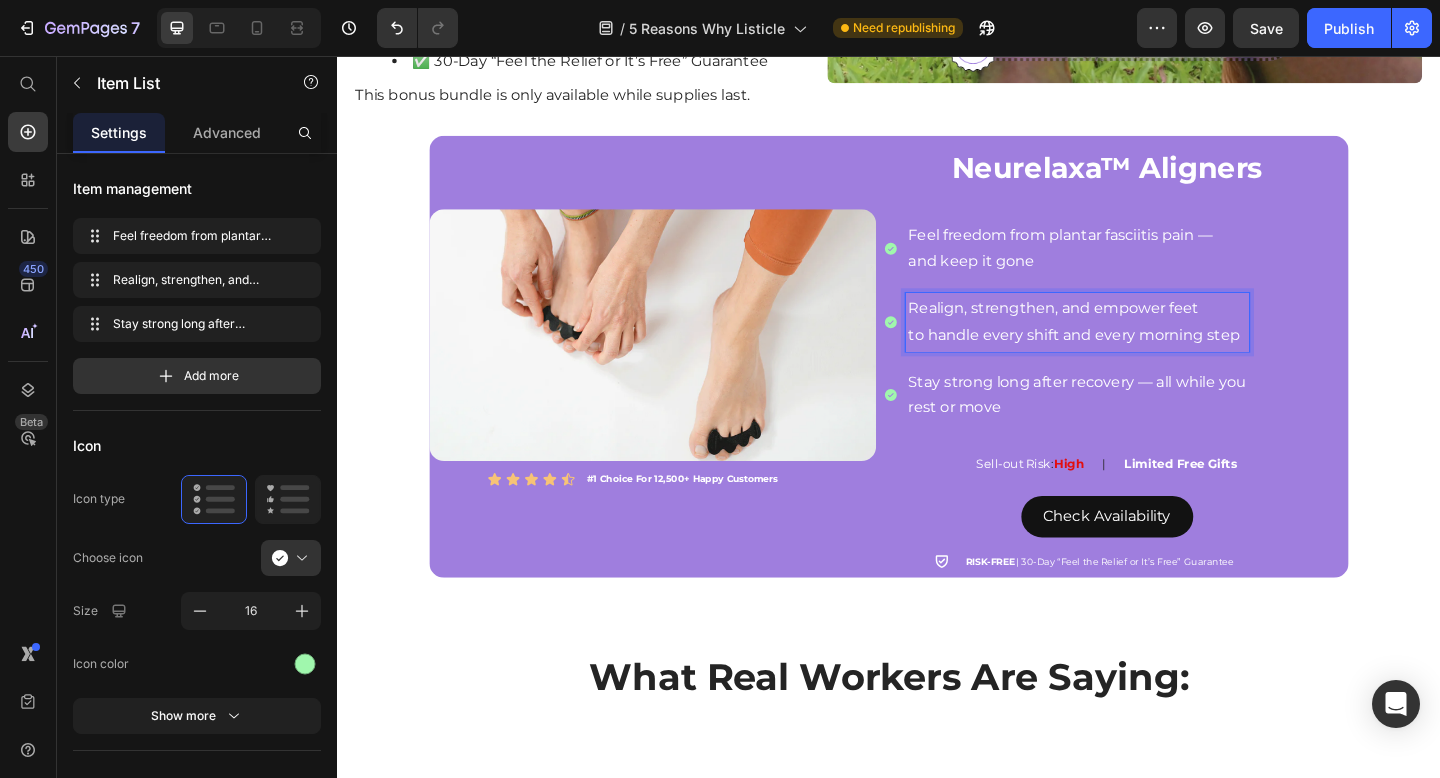 scroll, scrollTop: 3639, scrollLeft: 0, axis: vertical 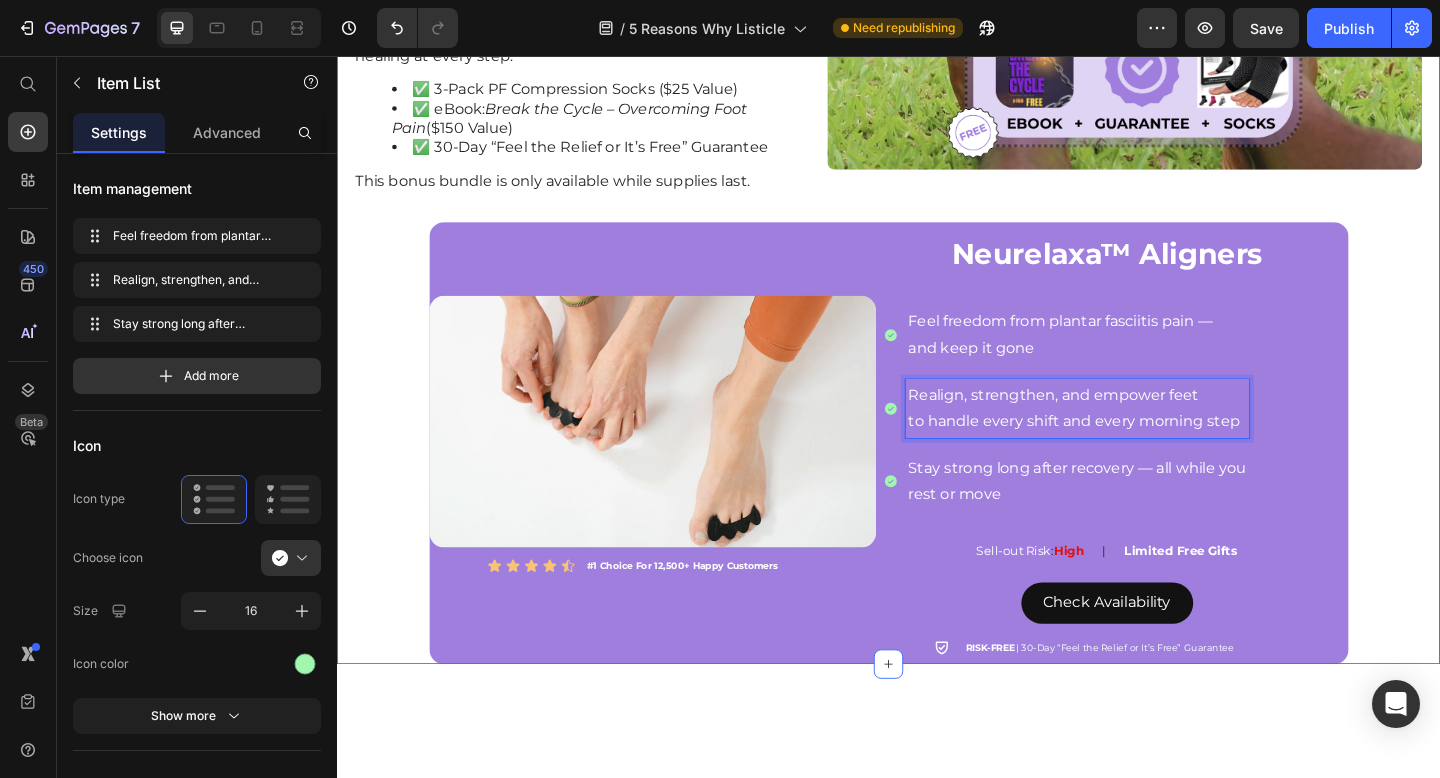 click on "5. They’re saying yes to recovery that lasts Heading With every order, shift workers get the Neurelaxa™ free recovery bundle — an all-in-one kit to help keep their feet strong for the long run. Because this time, they’re not just recovering. They’re taking back control, once and for all.   Each pair of Neurelaxa™ Aligners comes with the Plantar Relief Reset Bundle, designed to support healing at every step: ✅ 3-Pack PF Compression Socks ($25 Value) ✅ eBook:  Break the Cycle – Overcoming Foot Pain  ($150 Value) ✅ 30-Day “Feel the Relief or It’s Free” Guarantee This bonus bundle is only available while supplies last. Text Block Image Row Image Icon Icon Icon Icon
Icon Icon List #1 Choice For 12,500+ Happy Customers Text Block Row Neurelaxa™  Recovery Sandals Heading Feel relief from the first step Engineered support that eases pain  after long shifts Supportive cushion that won’t flatten or  slip over time Item List Sell-out Risk :  High Text Block | Text Block" at bounding box center (937, 238) 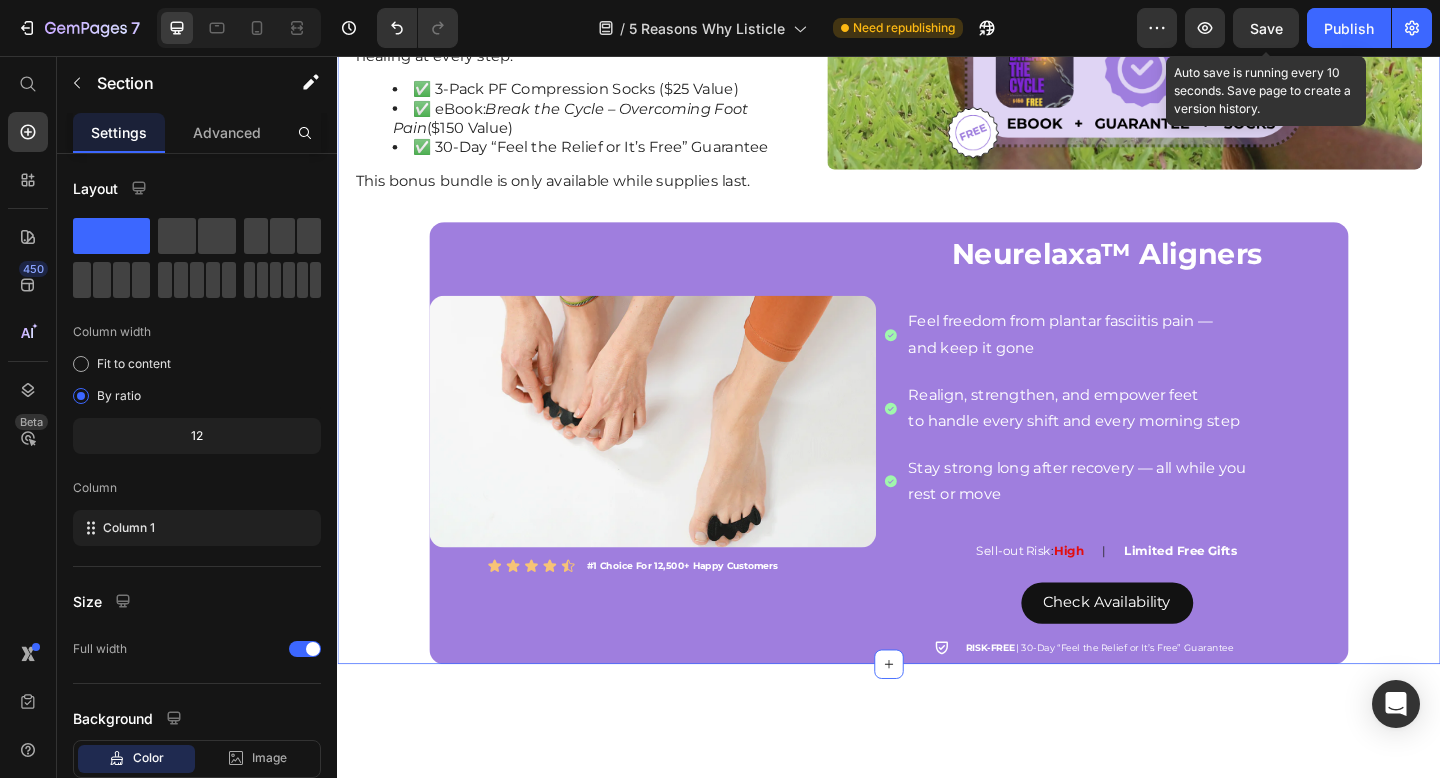 click on "Save" at bounding box center (1266, 28) 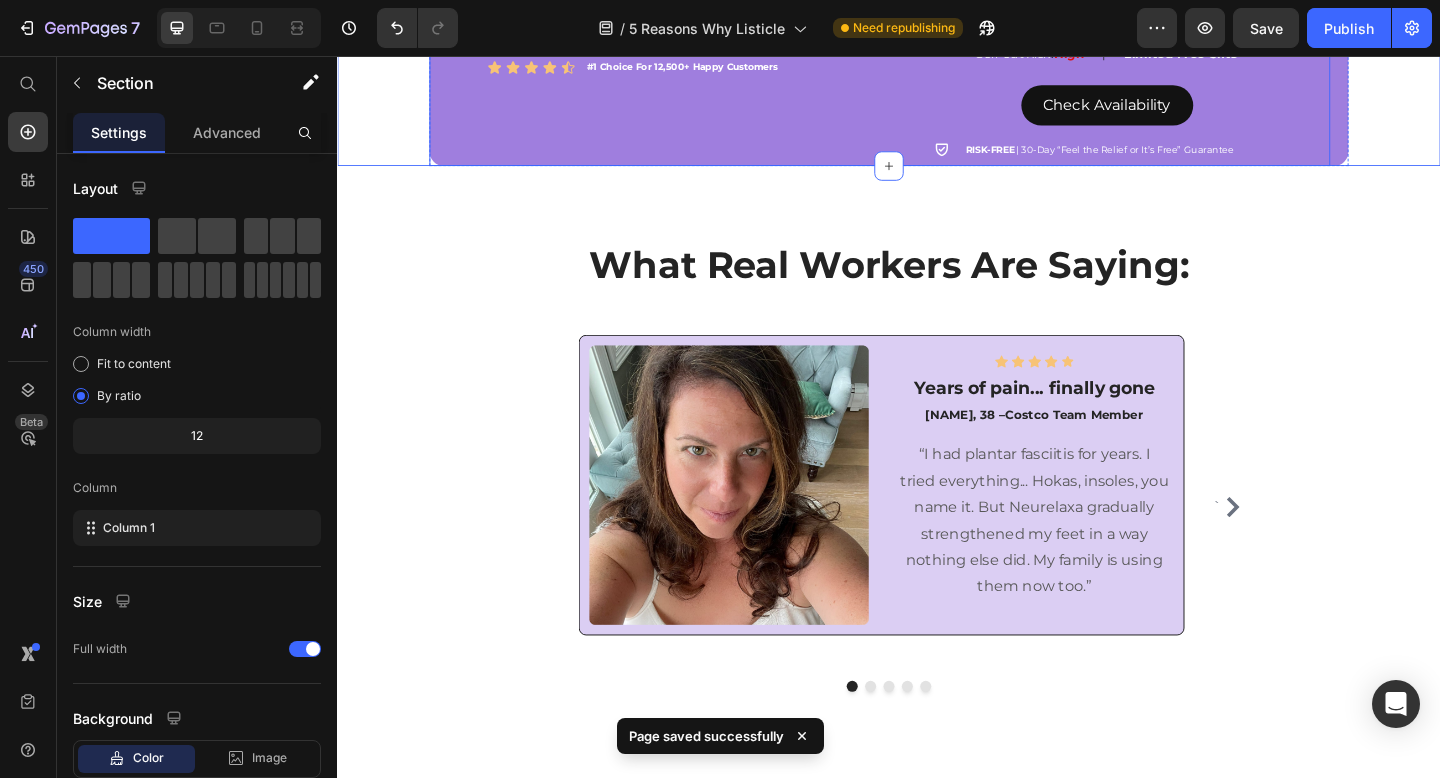 scroll, scrollTop: 4326, scrollLeft: 0, axis: vertical 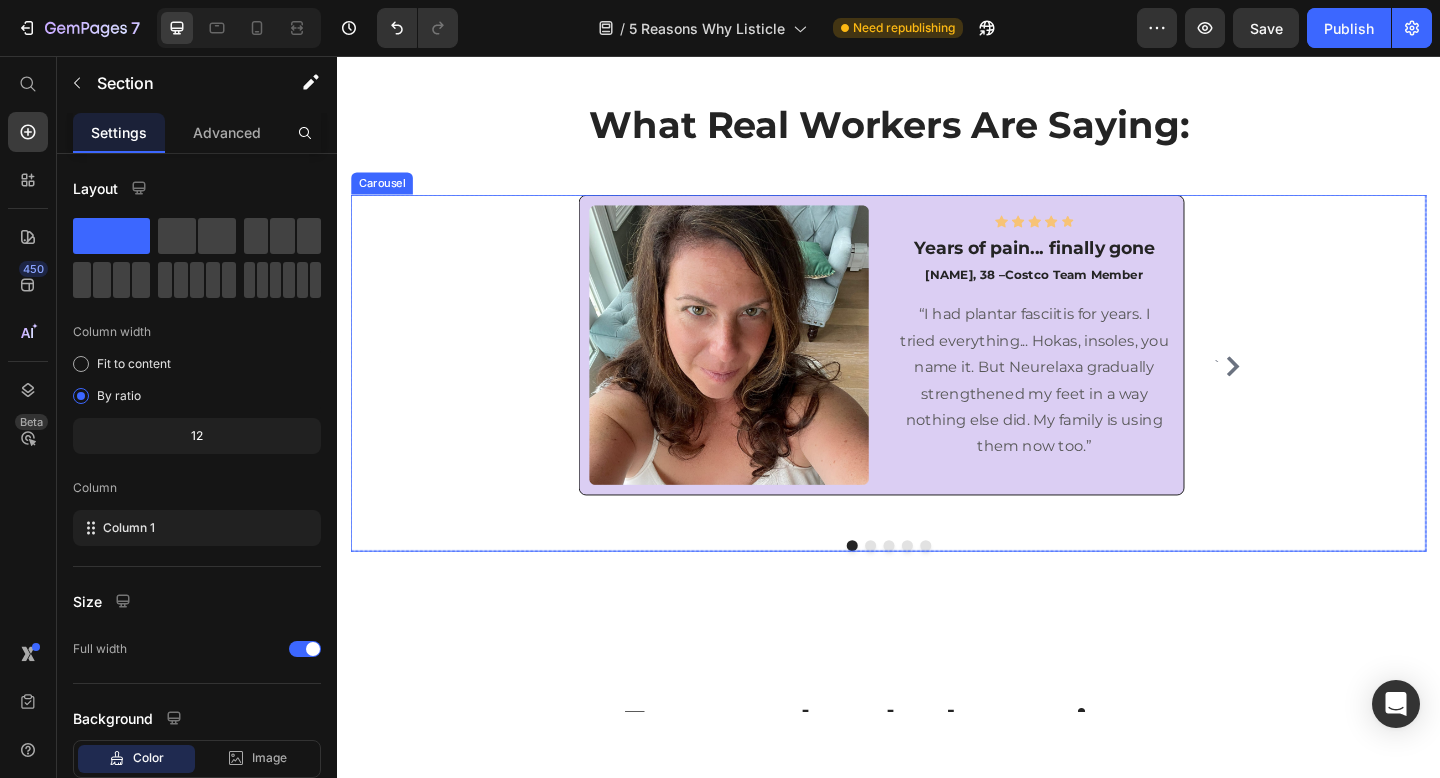 click 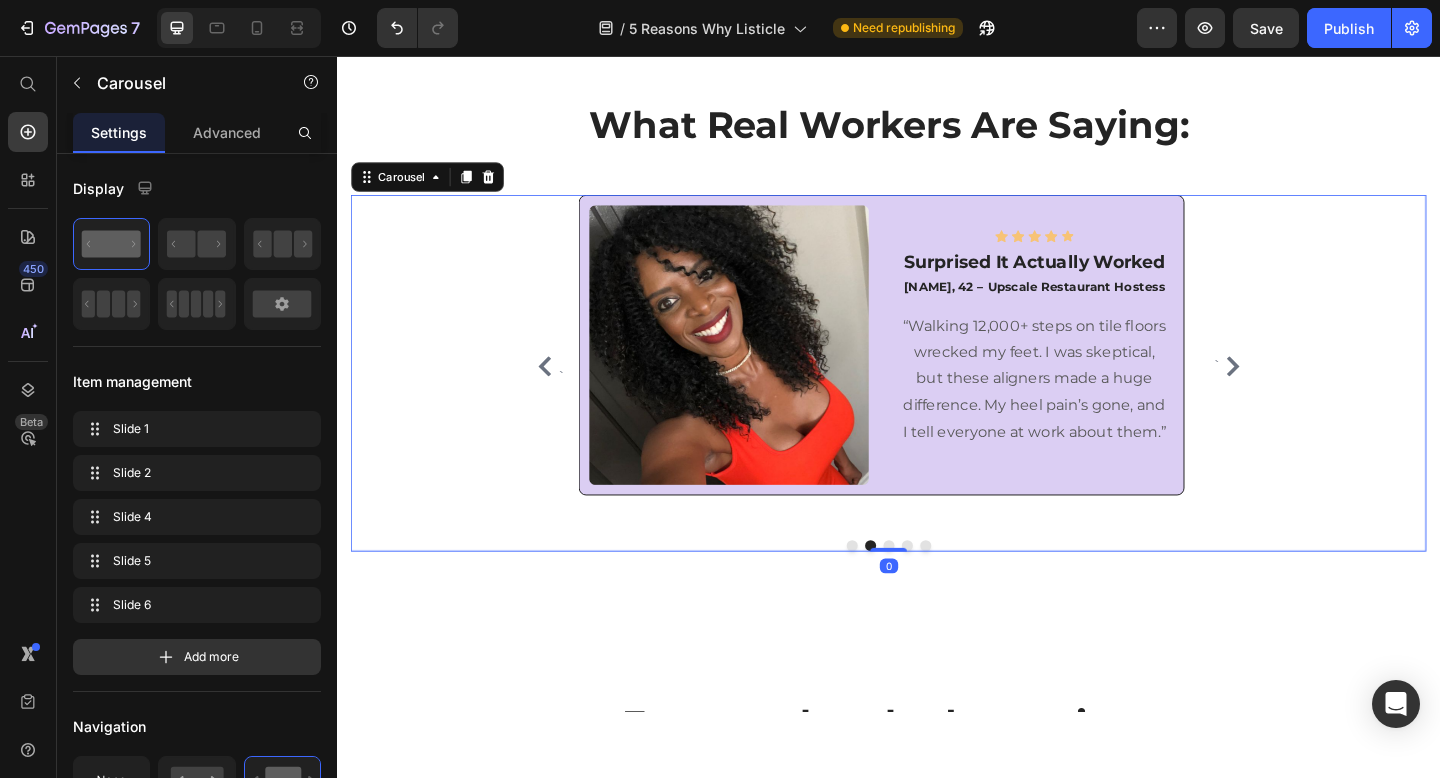 click 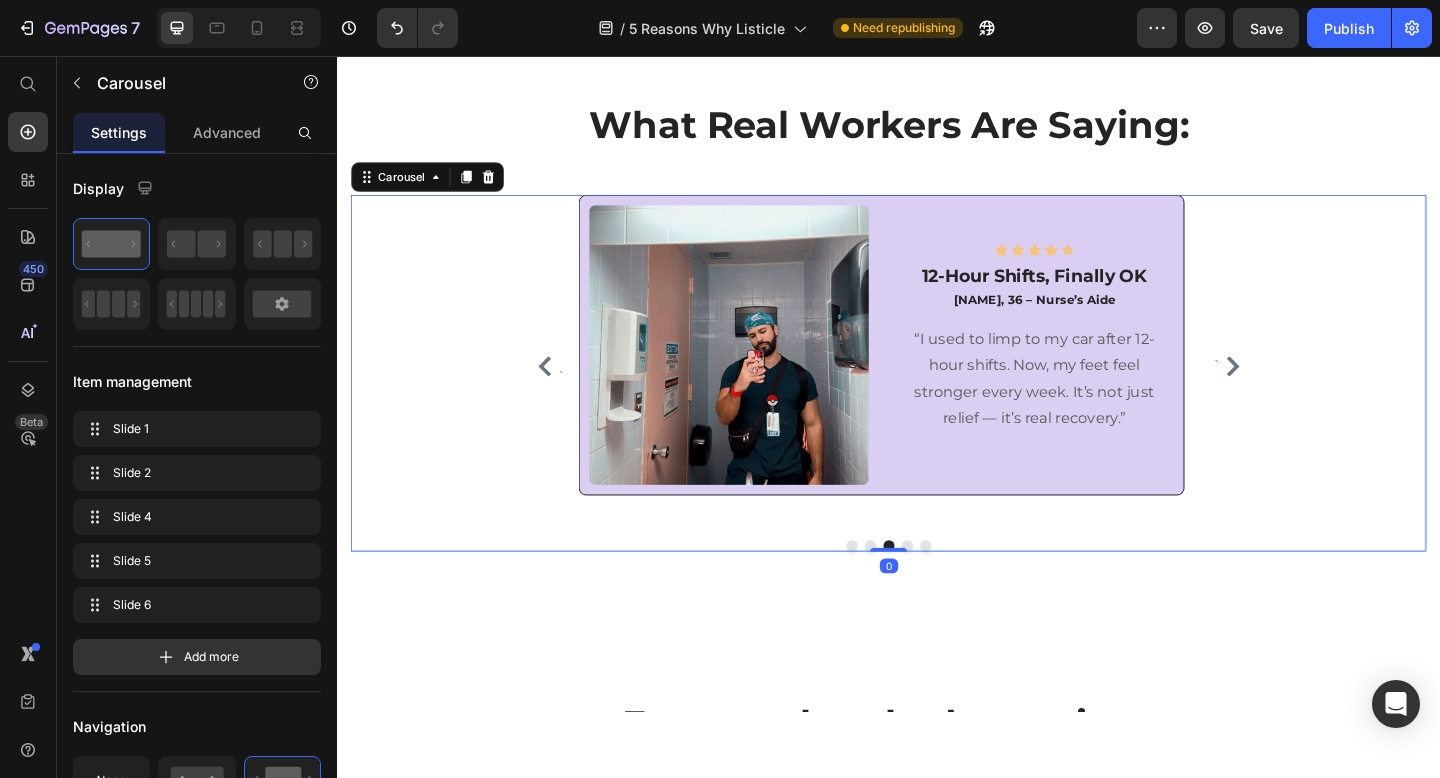 click 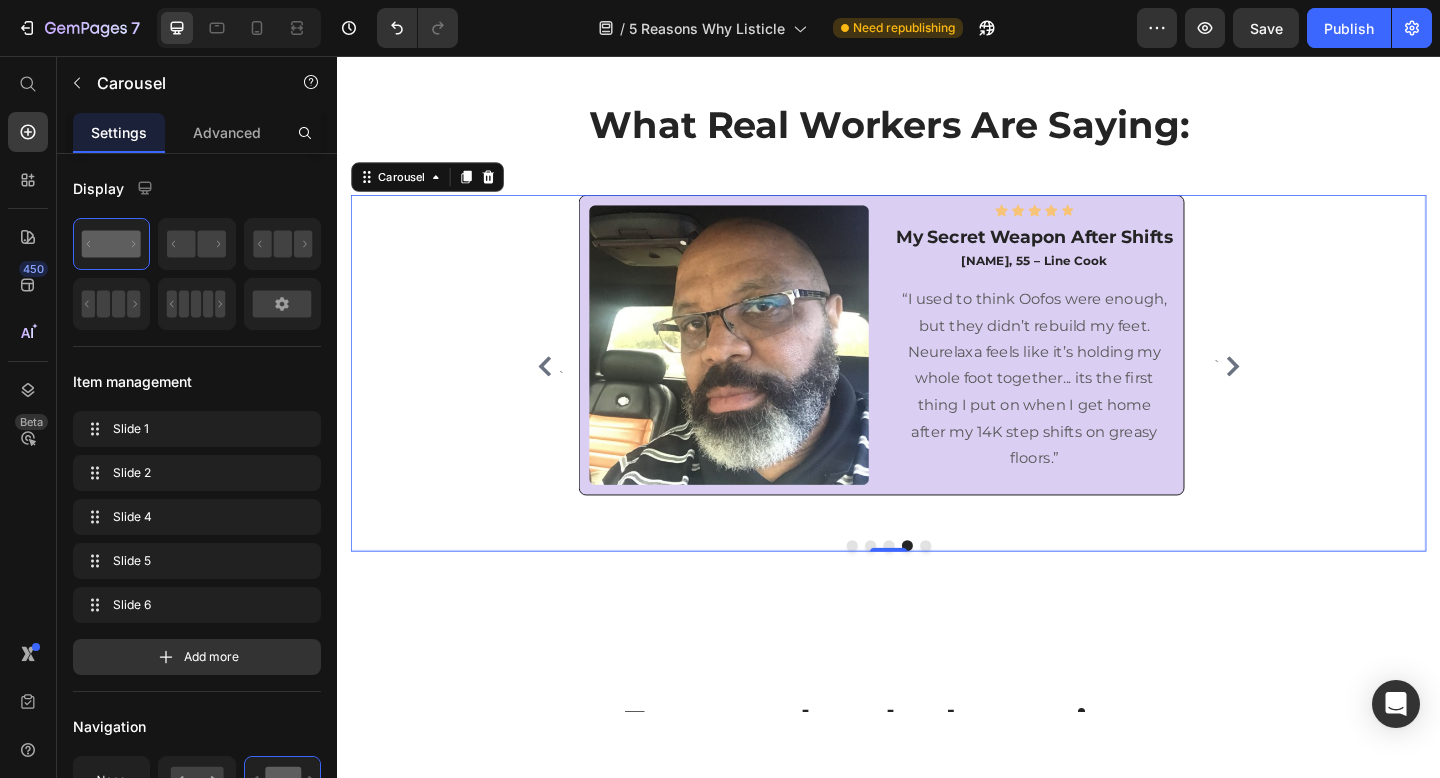 click 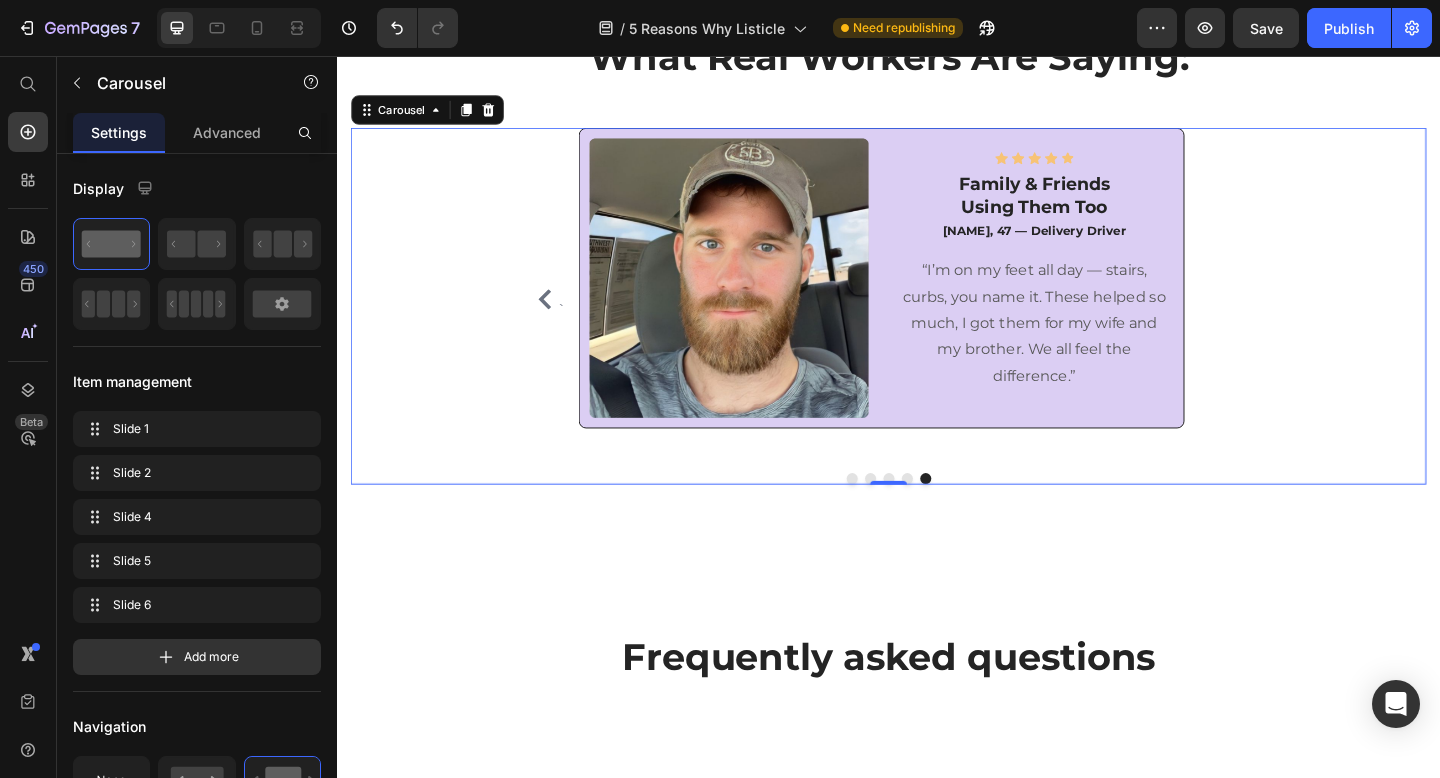 scroll, scrollTop: 4373, scrollLeft: 0, axis: vertical 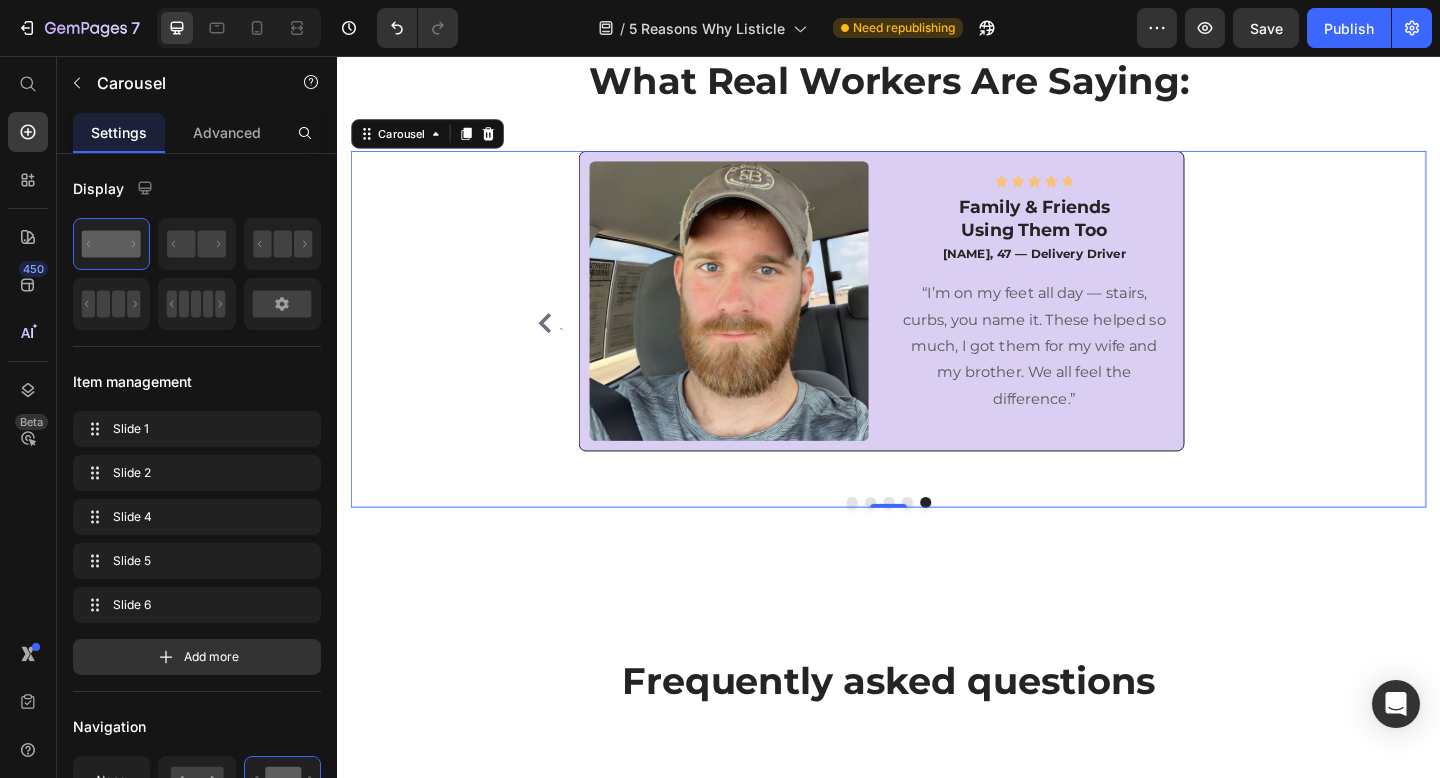 click on "`" at bounding box center (568, 347) 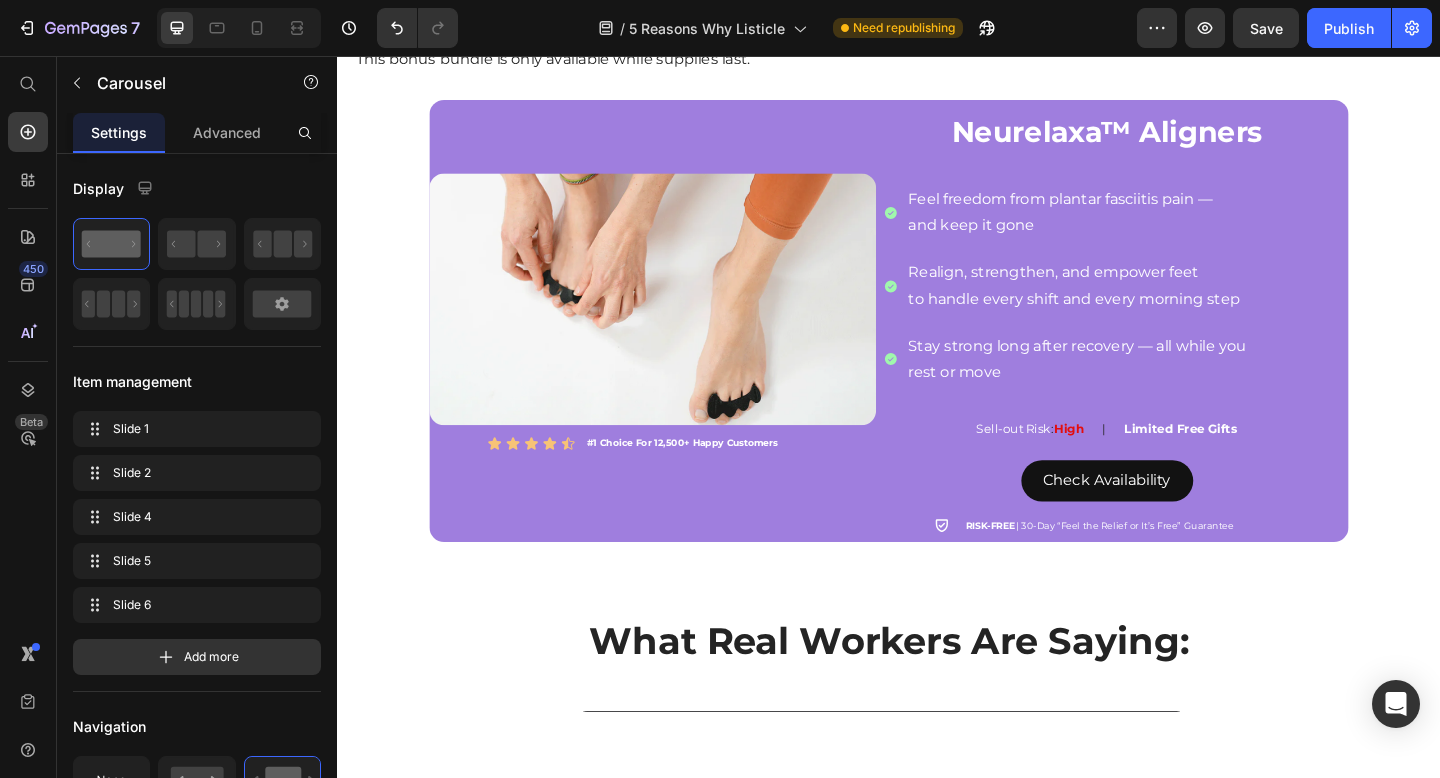 scroll, scrollTop: 3794, scrollLeft: 0, axis: vertical 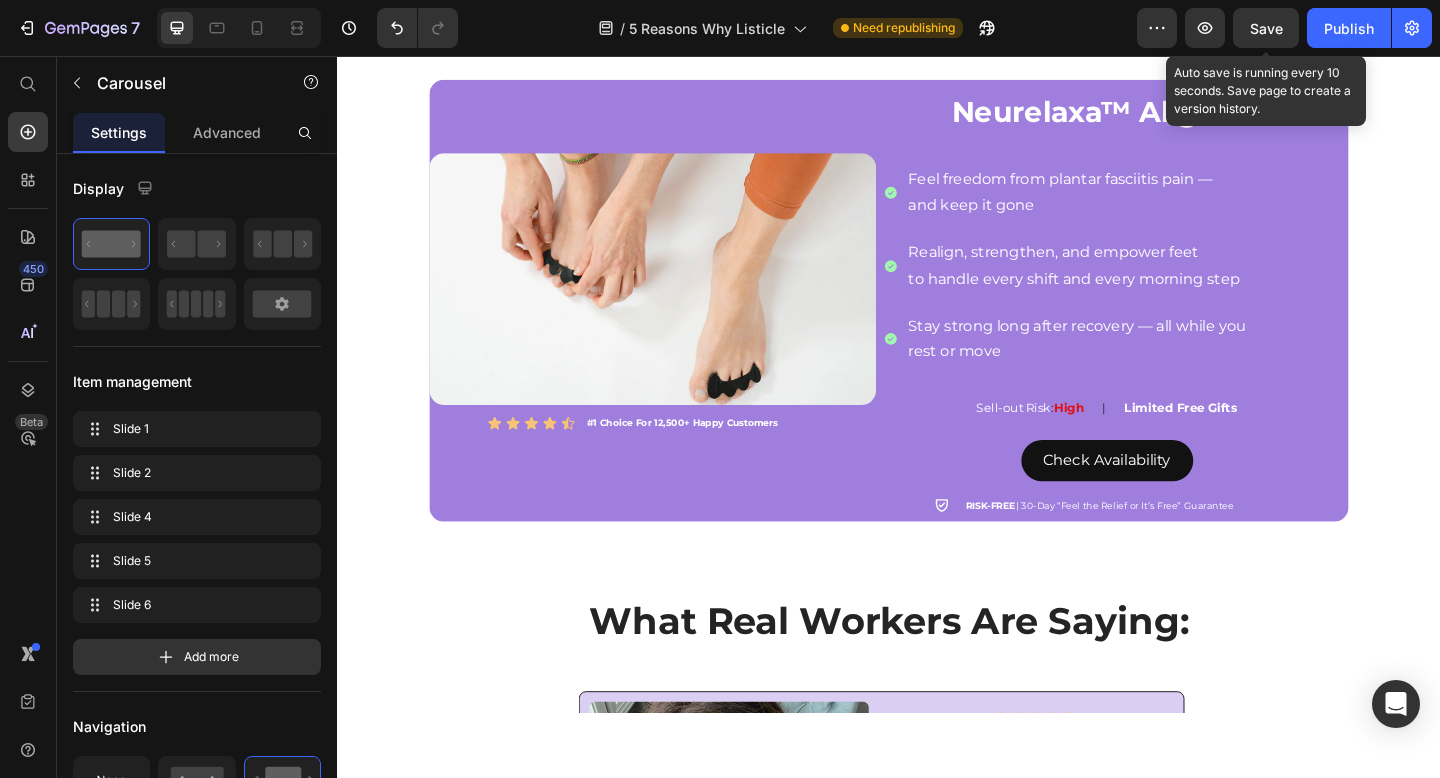 click on "Save" at bounding box center (1266, 28) 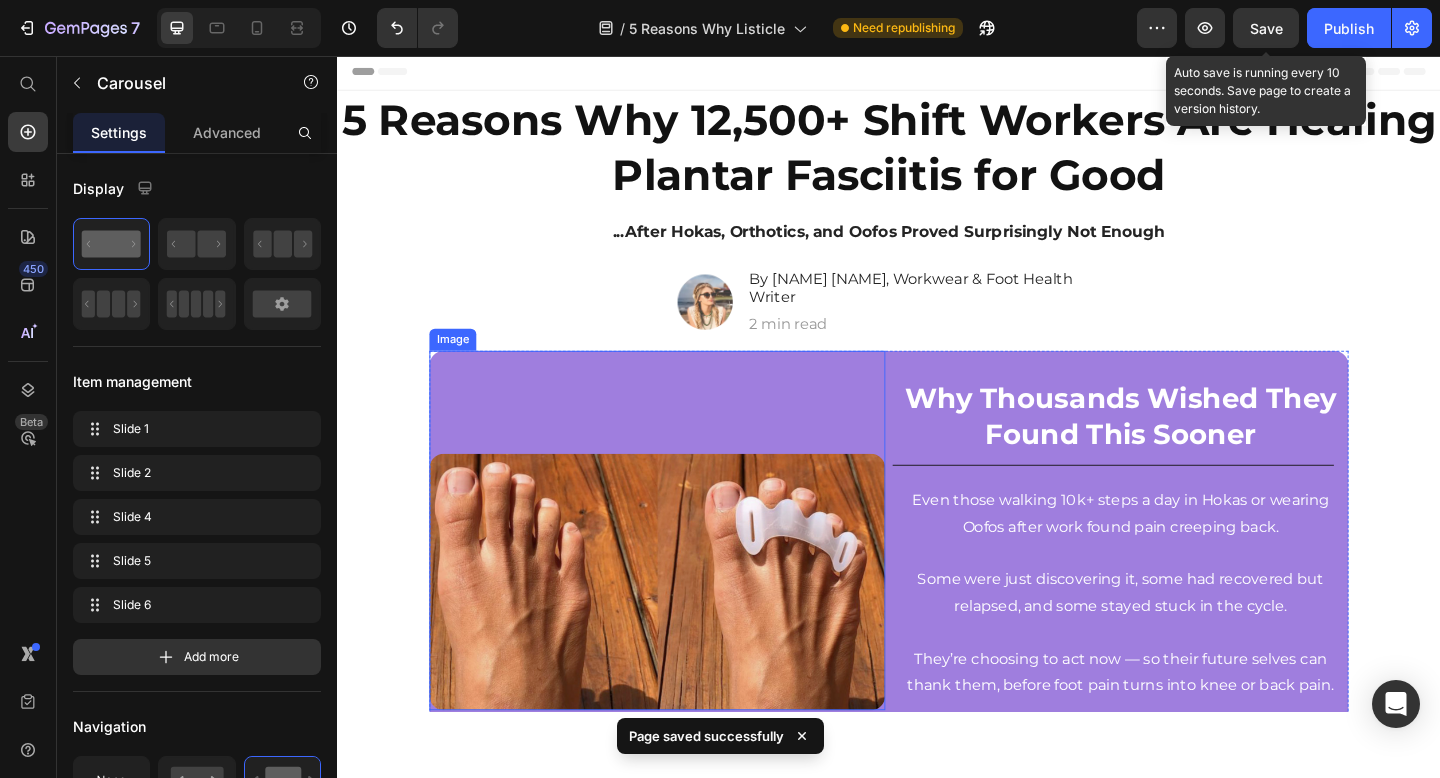 scroll, scrollTop: 244, scrollLeft: 0, axis: vertical 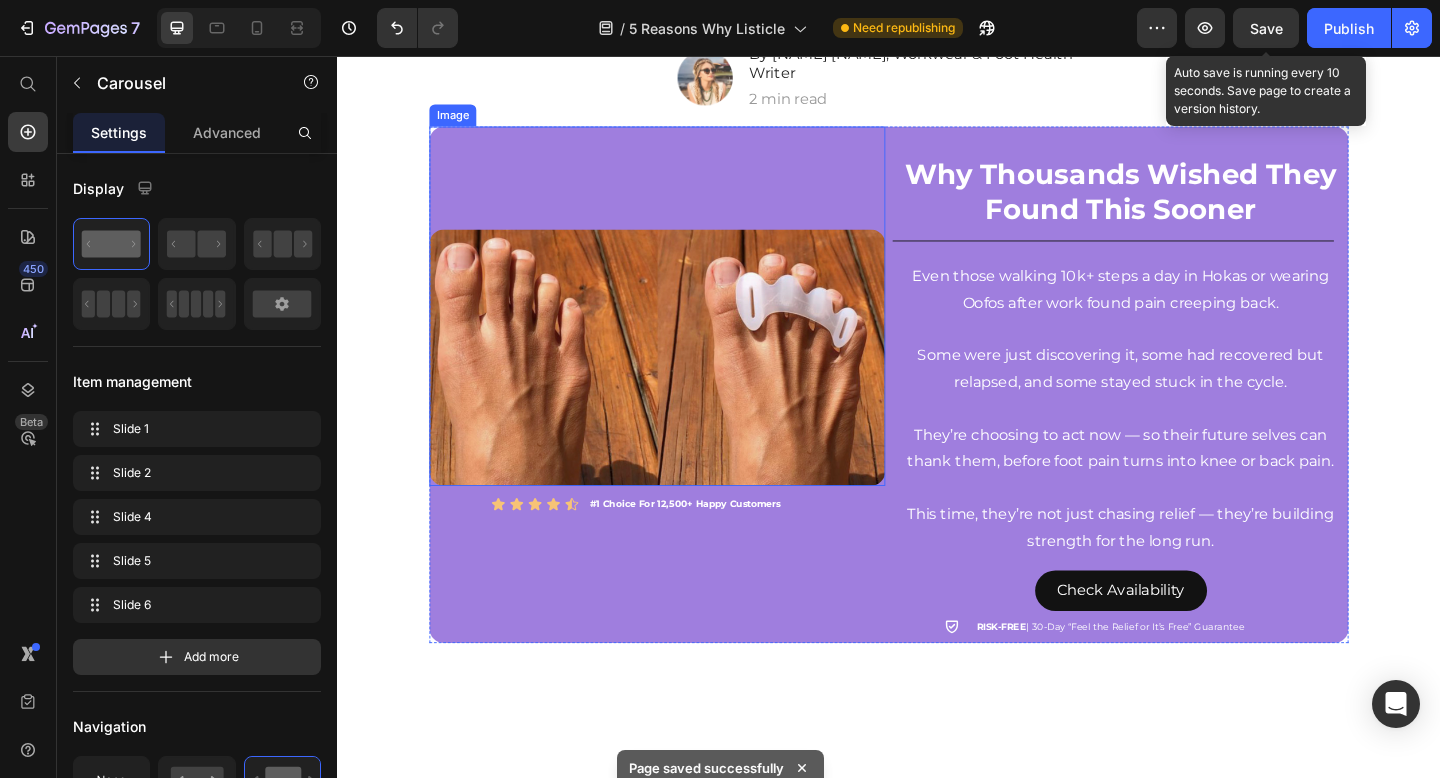 click at bounding box center (685, 328) 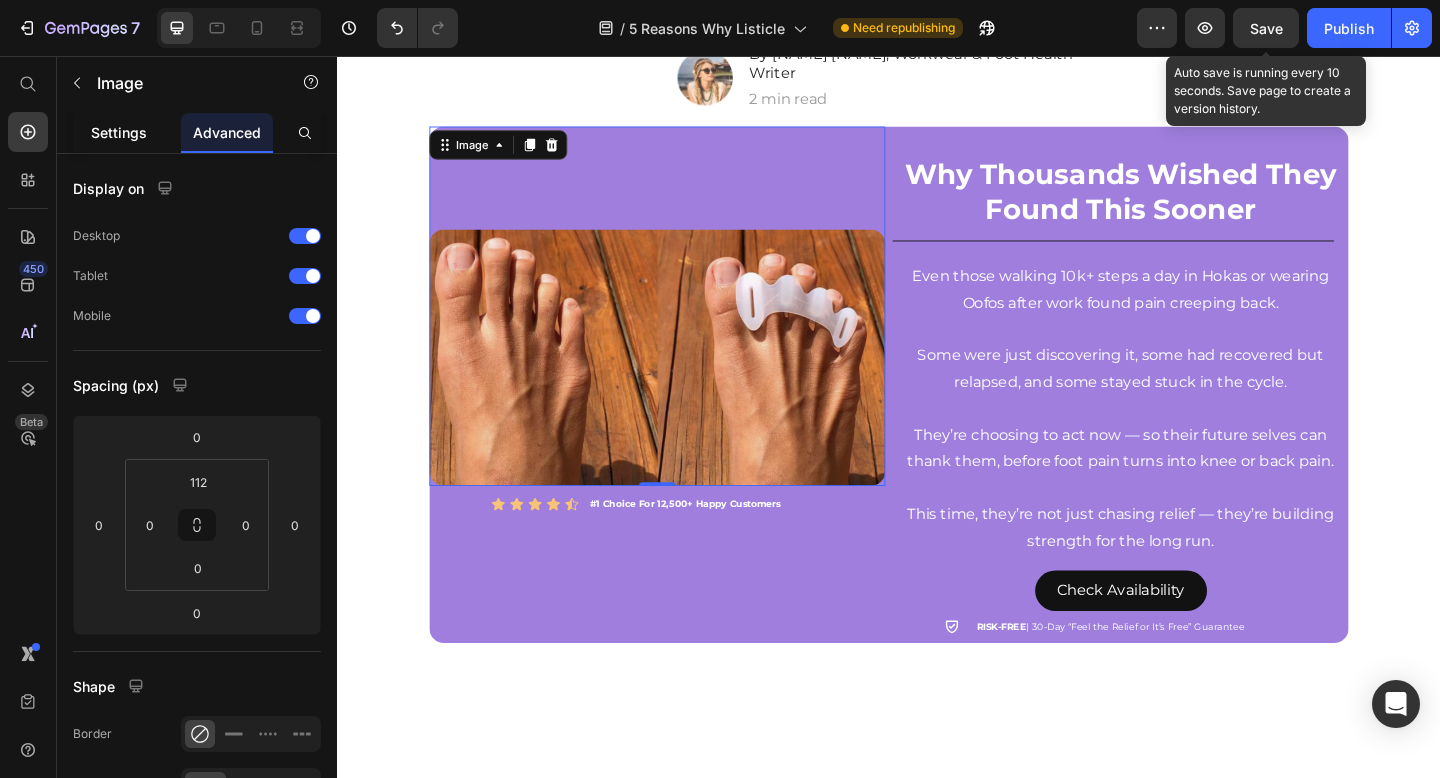 click on "Settings" at bounding box center (119, 132) 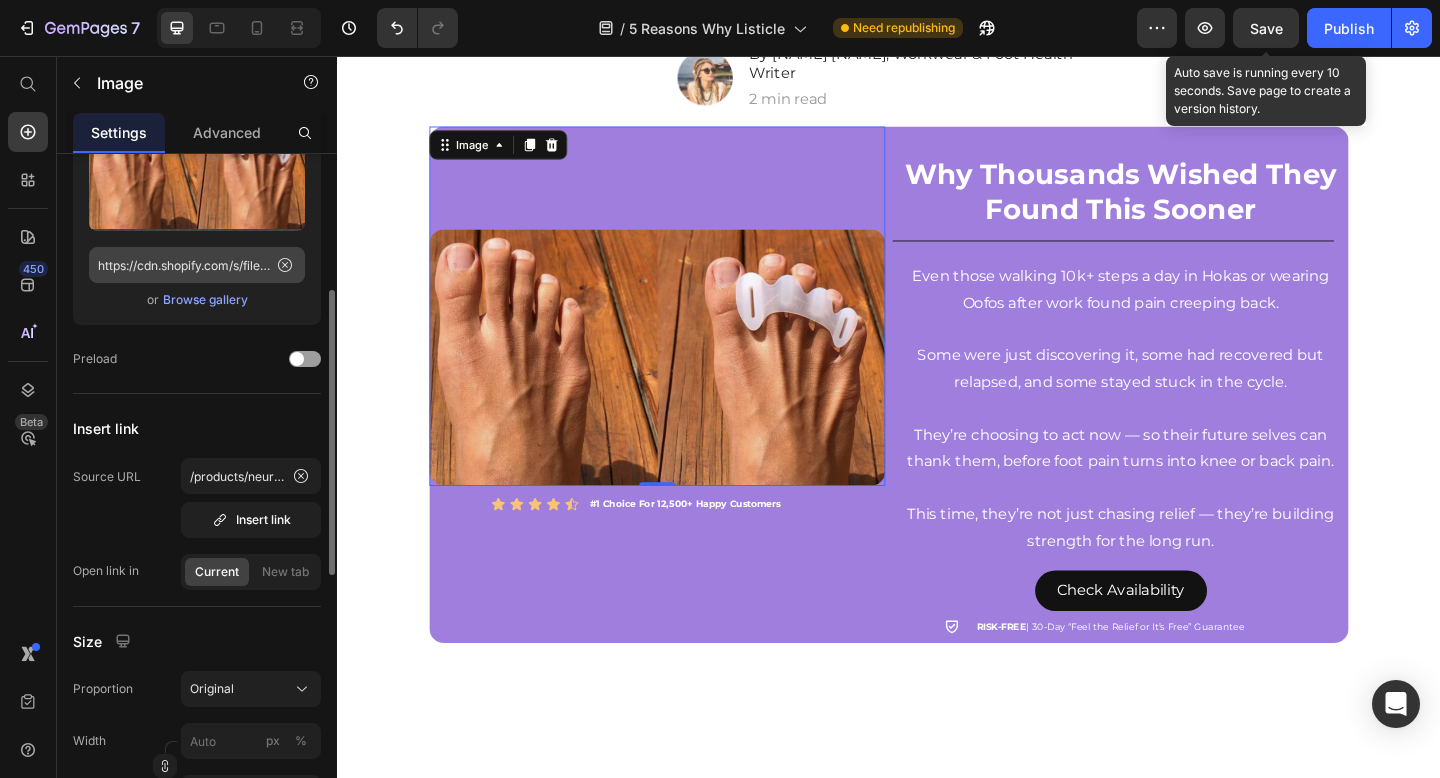scroll, scrollTop: 207, scrollLeft: 0, axis: vertical 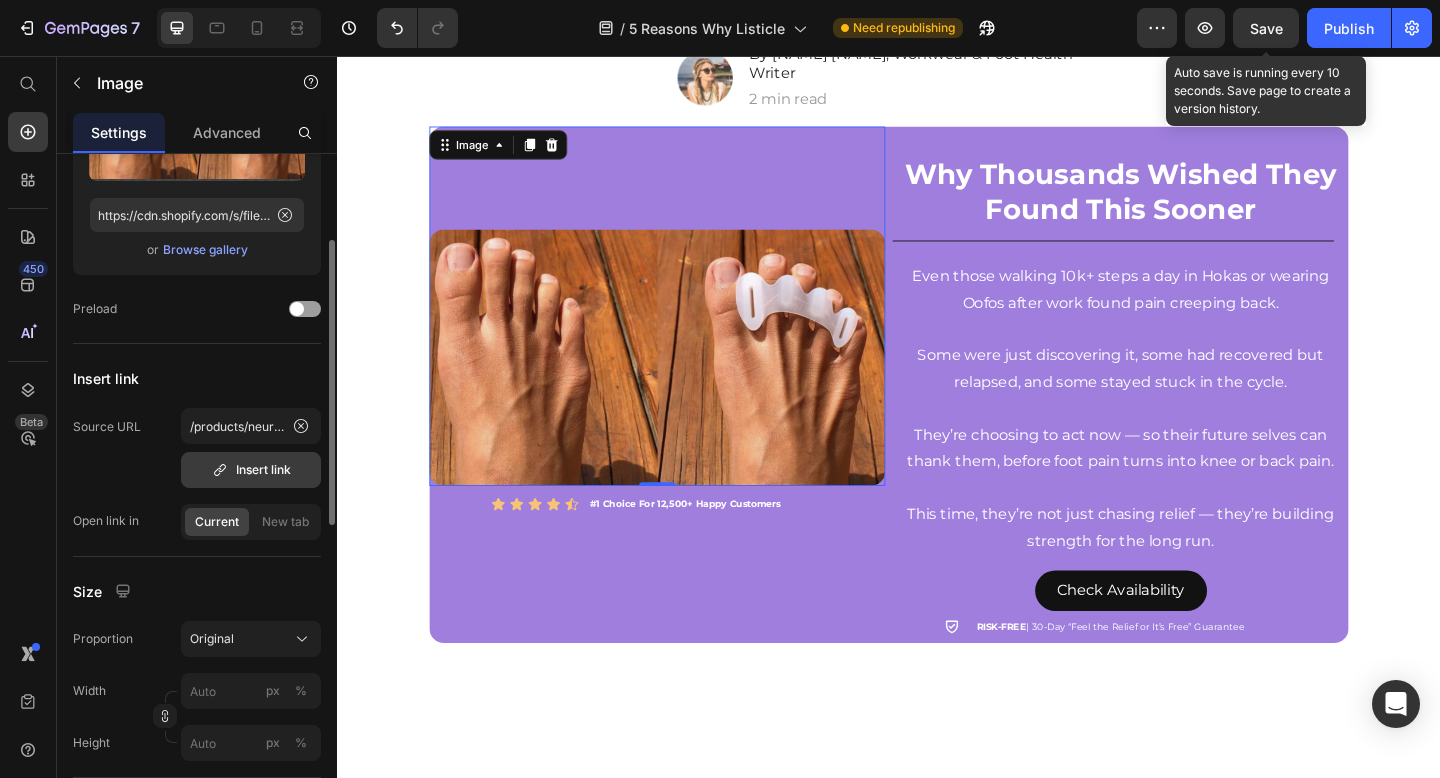 click on "Insert link" at bounding box center (251, 470) 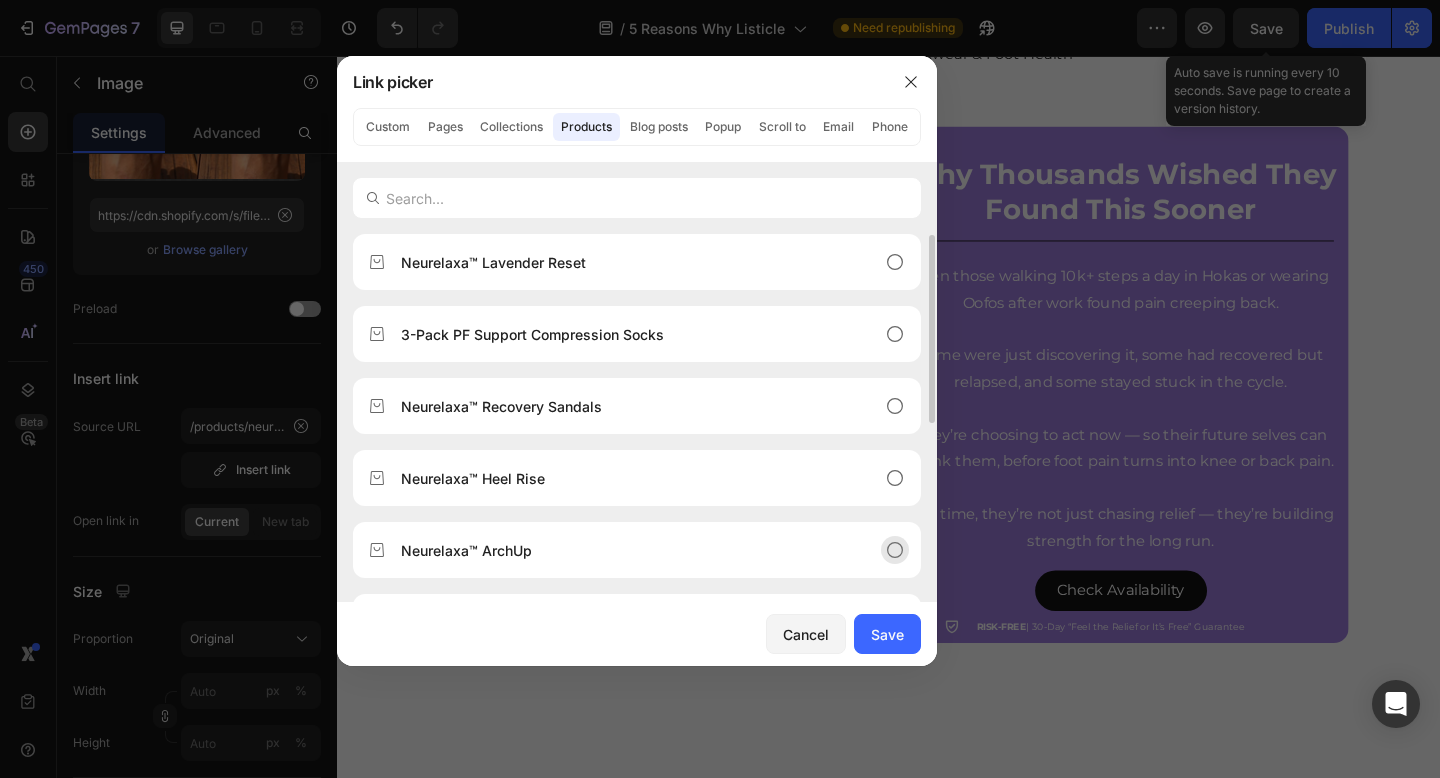 scroll, scrollTop: 208, scrollLeft: 0, axis: vertical 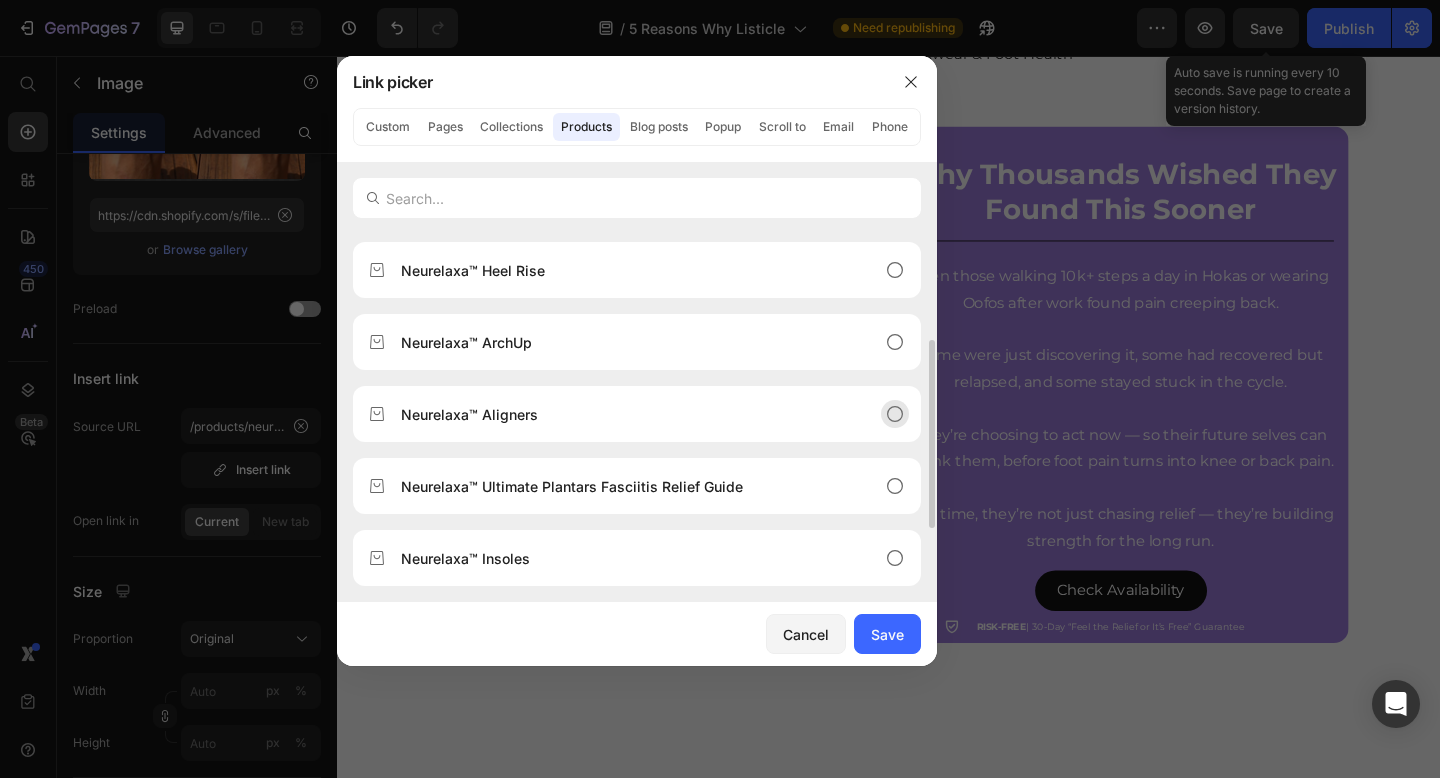 click on "Neurelaxa™ Aligners" at bounding box center [621, 414] 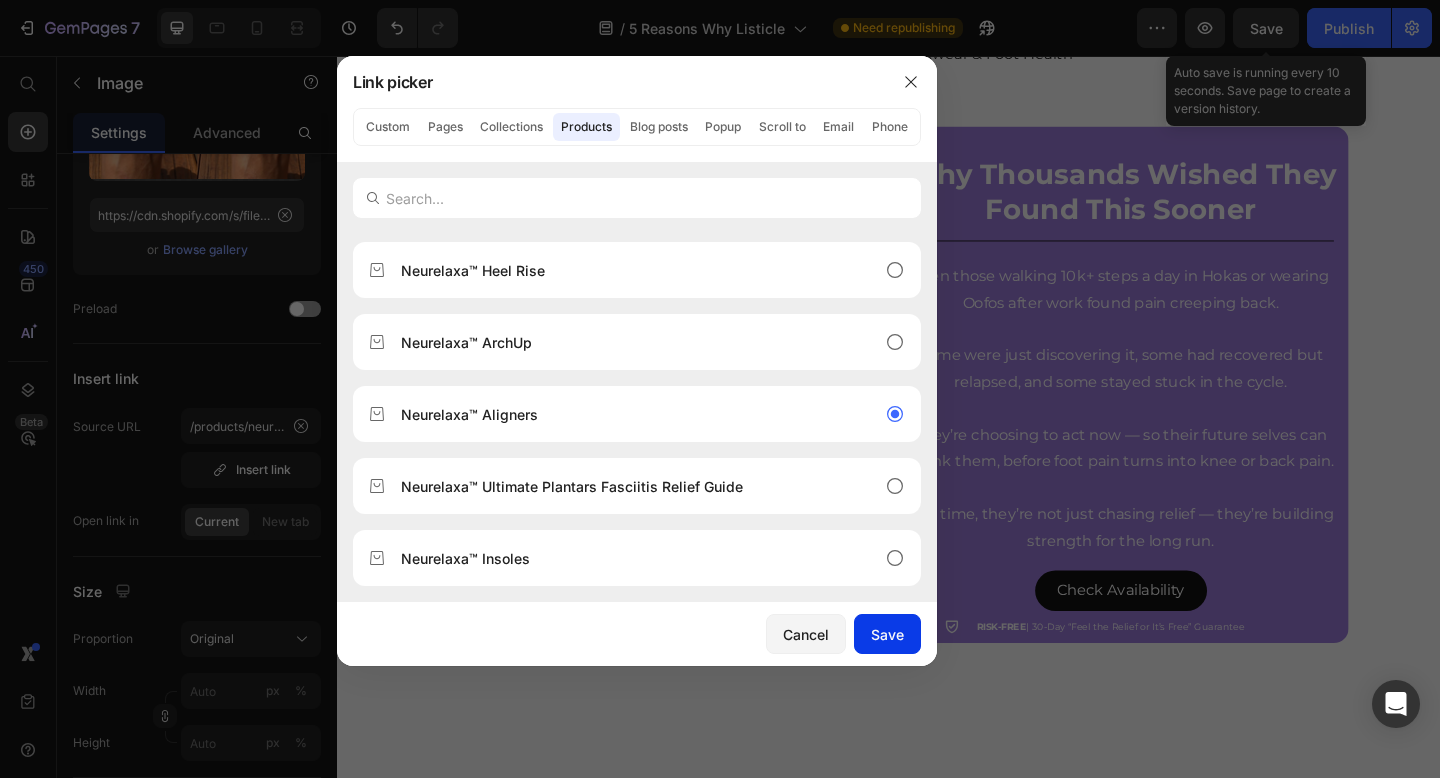 click on "Save" at bounding box center [887, 634] 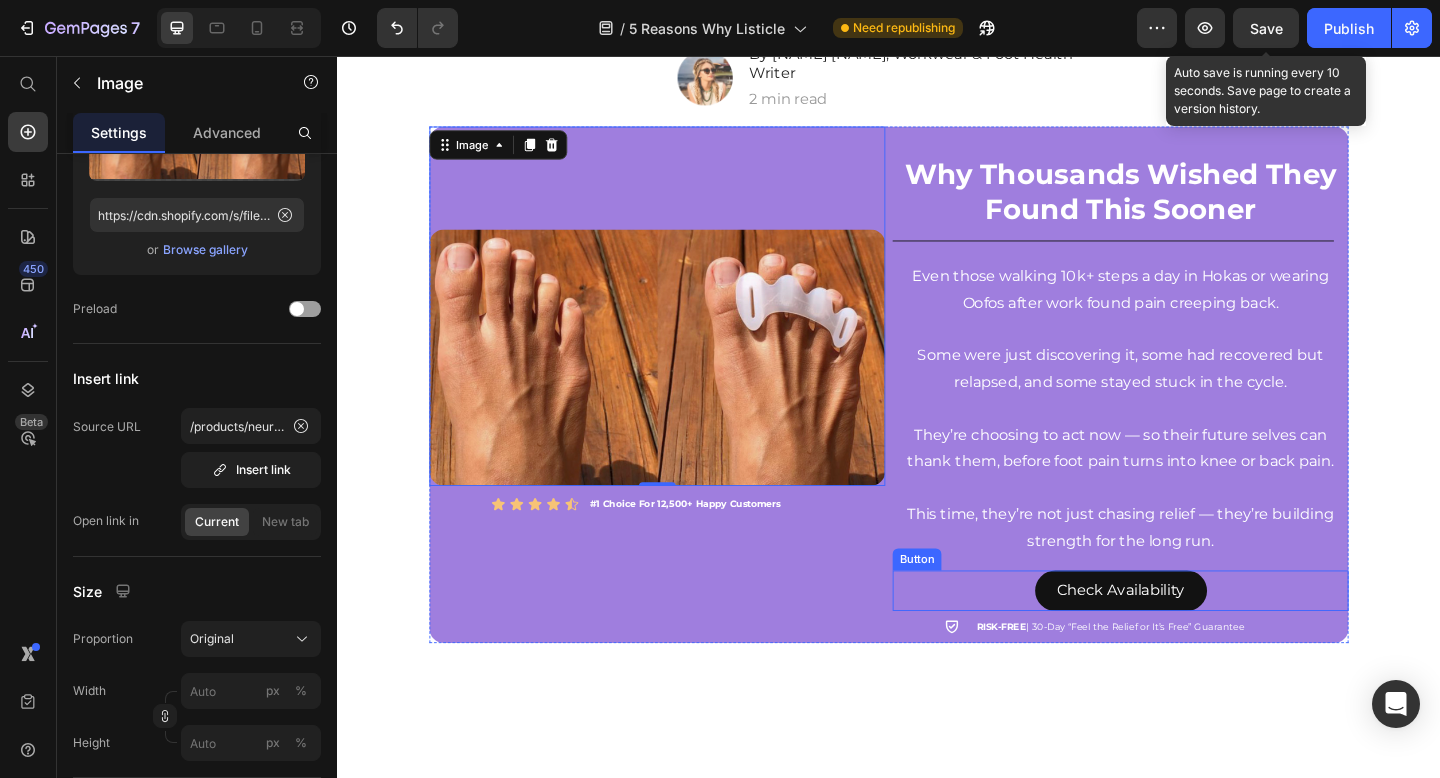 click on "Check Availability Button" at bounding box center [1189, 638] 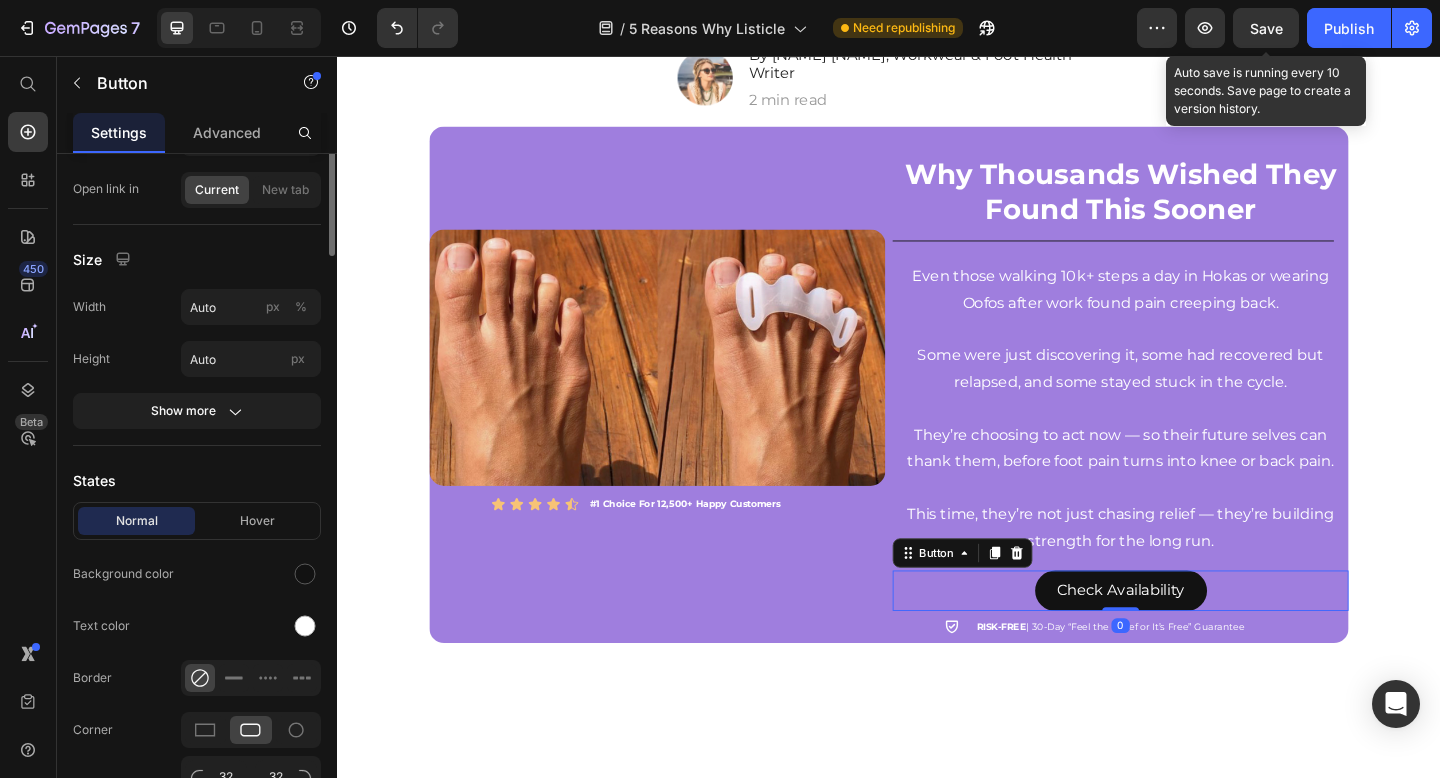 scroll, scrollTop: 0, scrollLeft: 0, axis: both 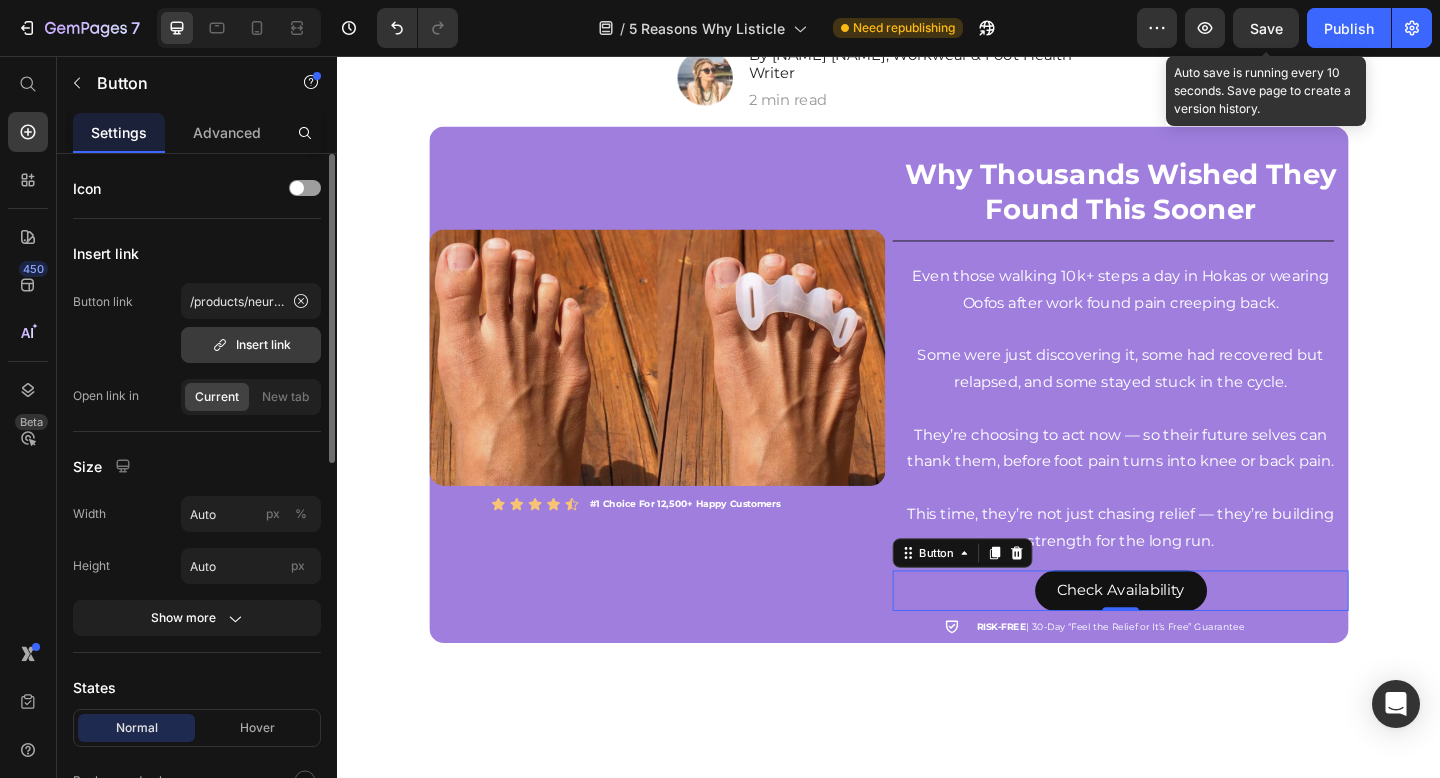 click on "Insert link" at bounding box center [251, 345] 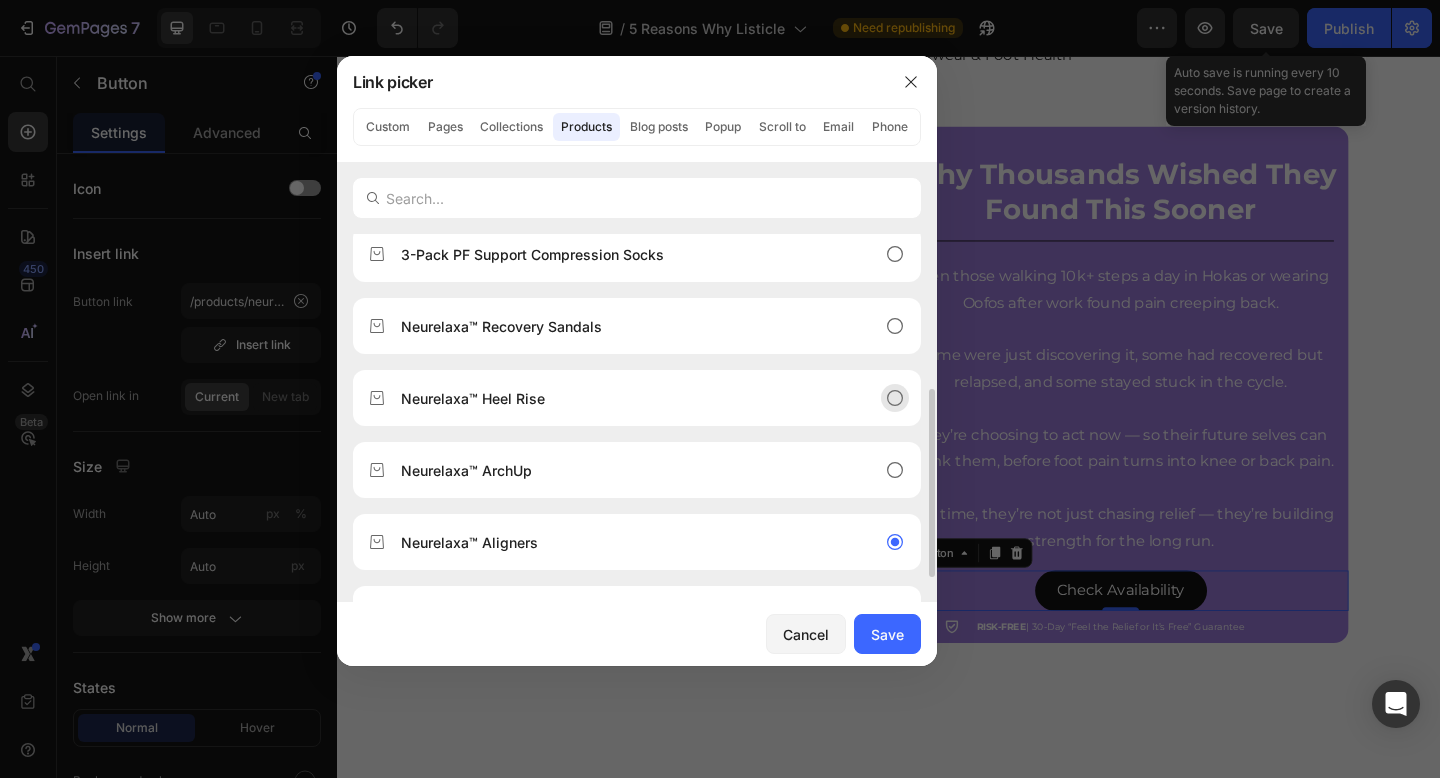 scroll, scrollTop: 205, scrollLeft: 0, axis: vertical 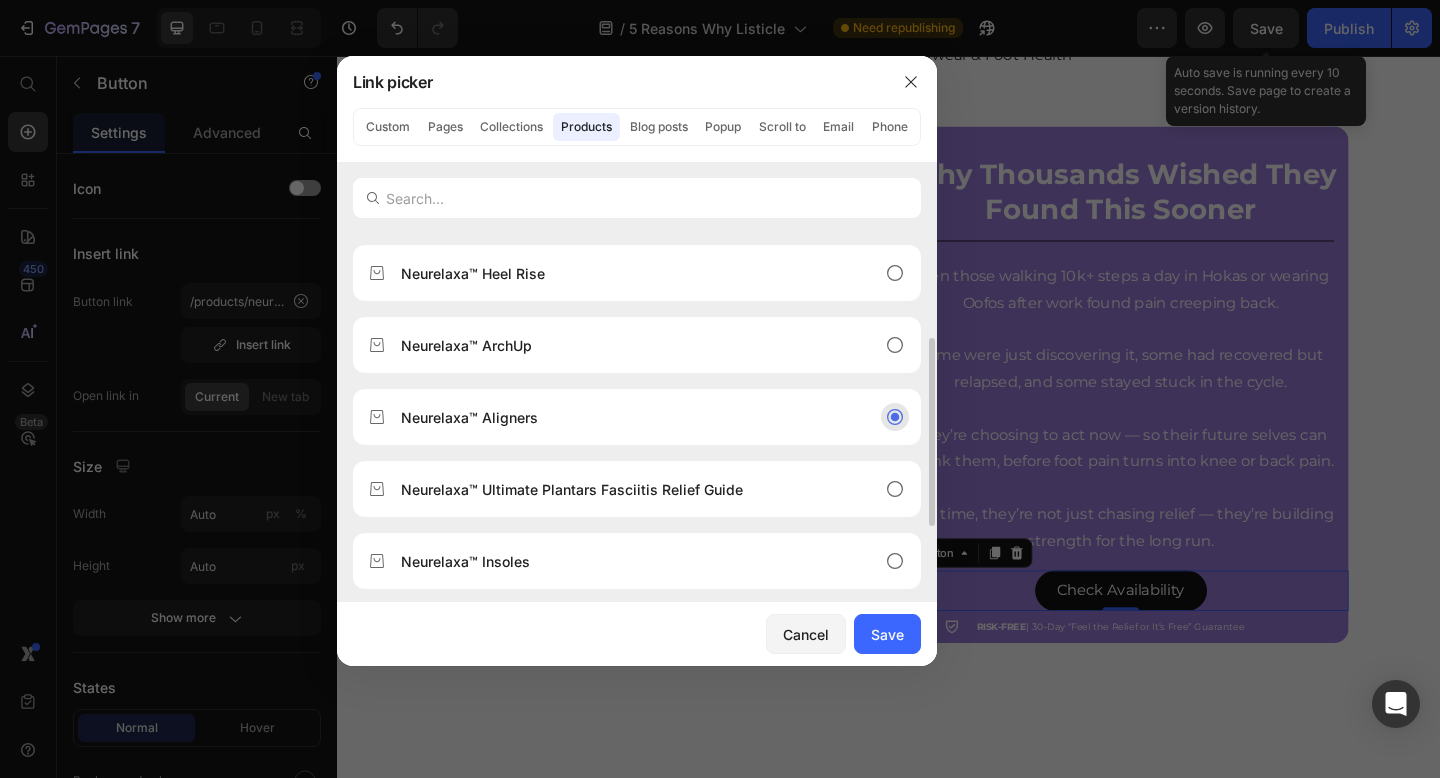 click on "Neurelaxa™ Aligners" at bounding box center [621, 417] 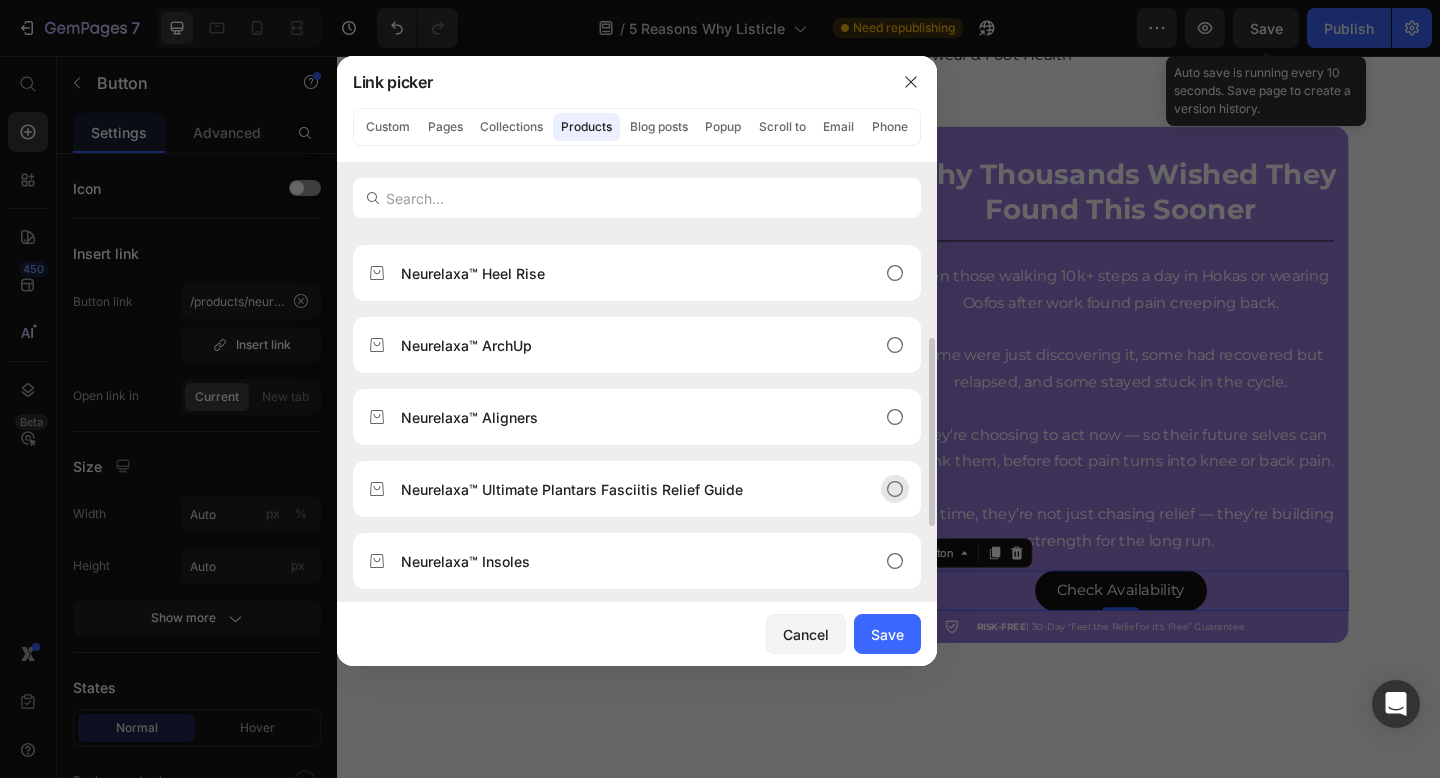 click on "Neurelaxa™ Aligners" 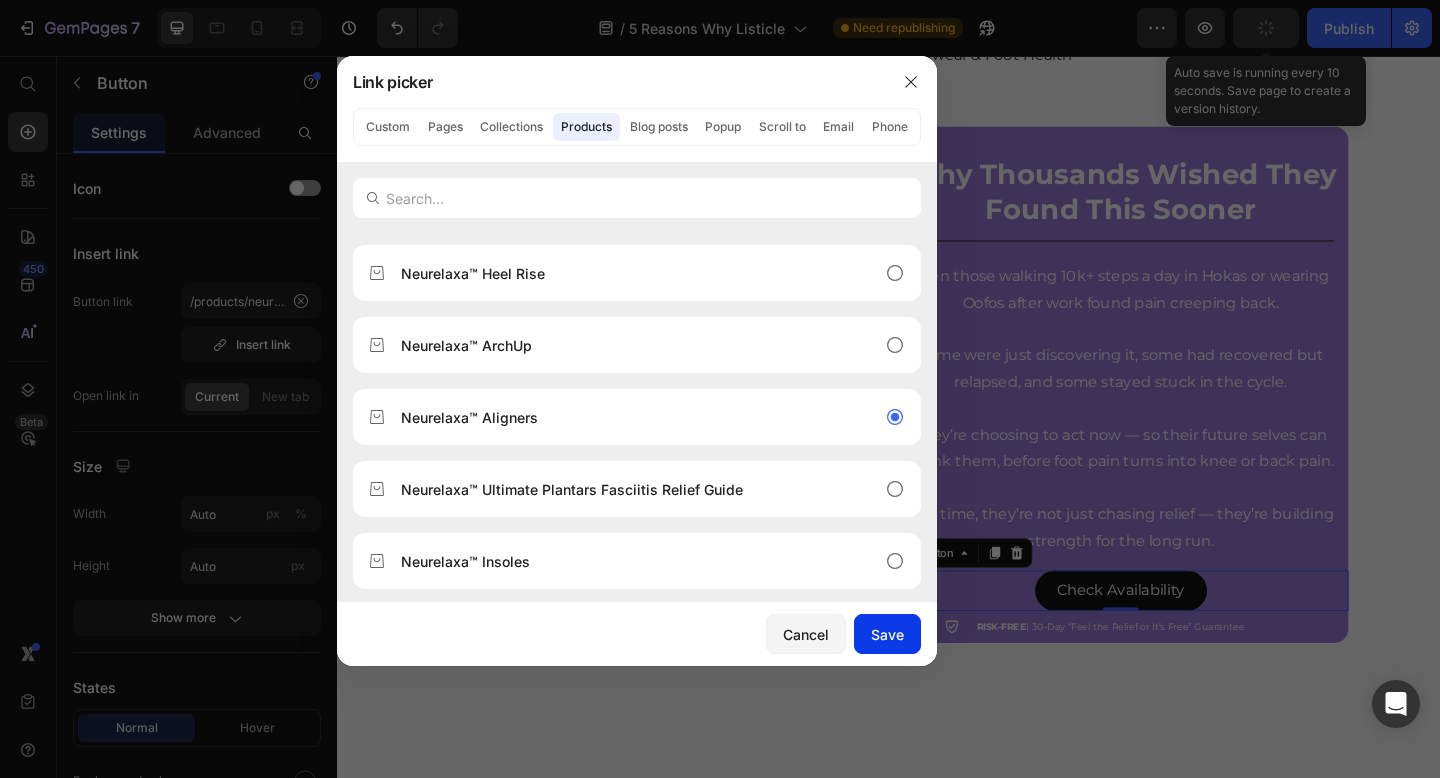 click on "Save" at bounding box center [887, 634] 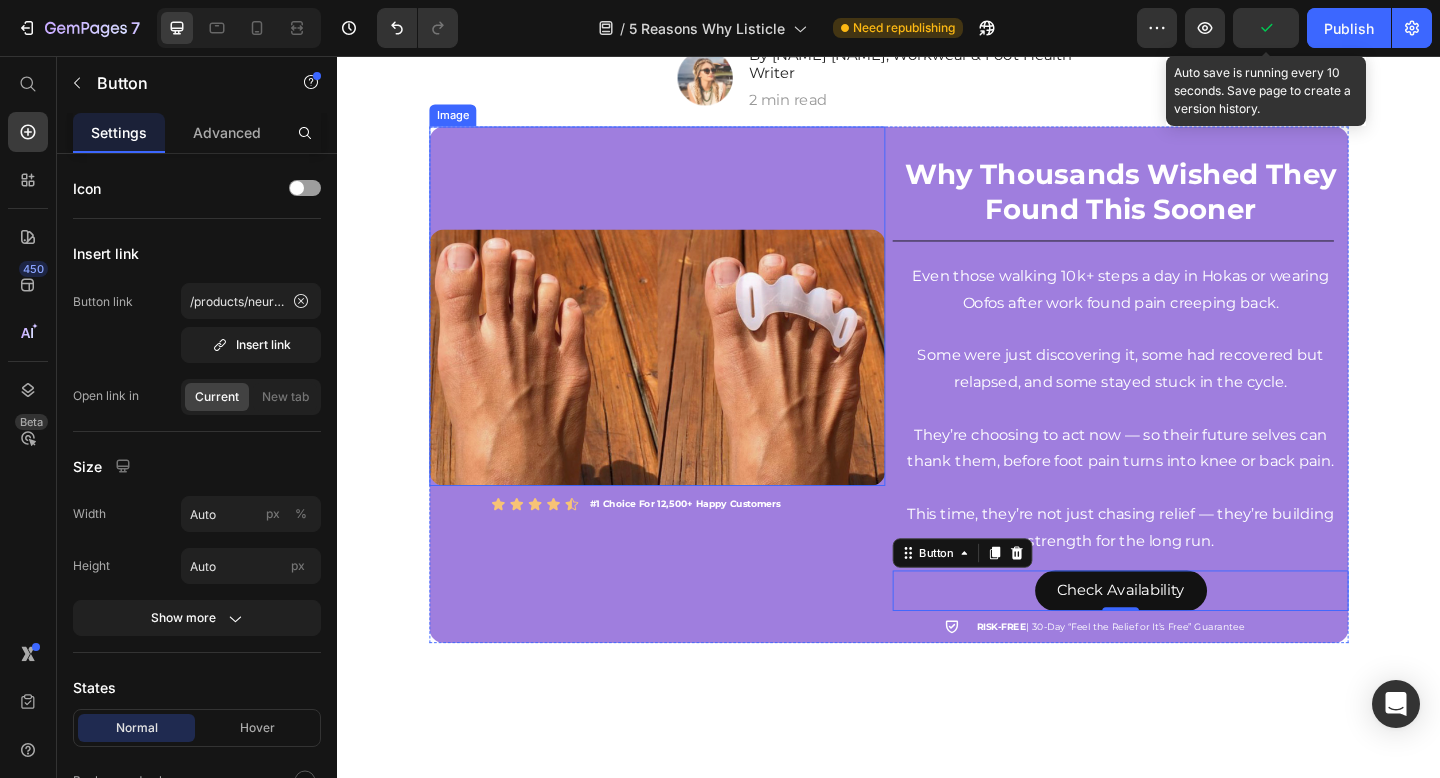 scroll, scrollTop: 279, scrollLeft: 0, axis: vertical 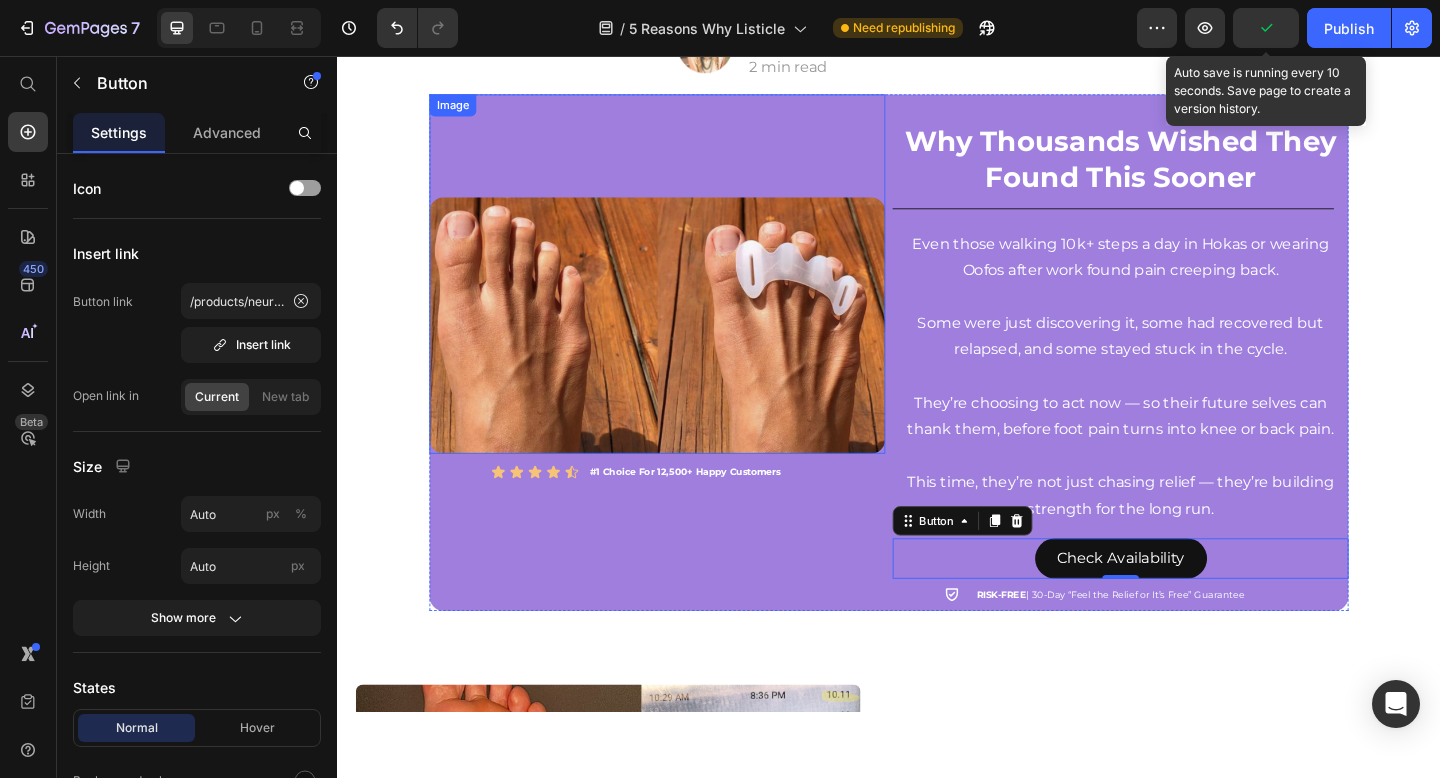 click at bounding box center (685, 293) 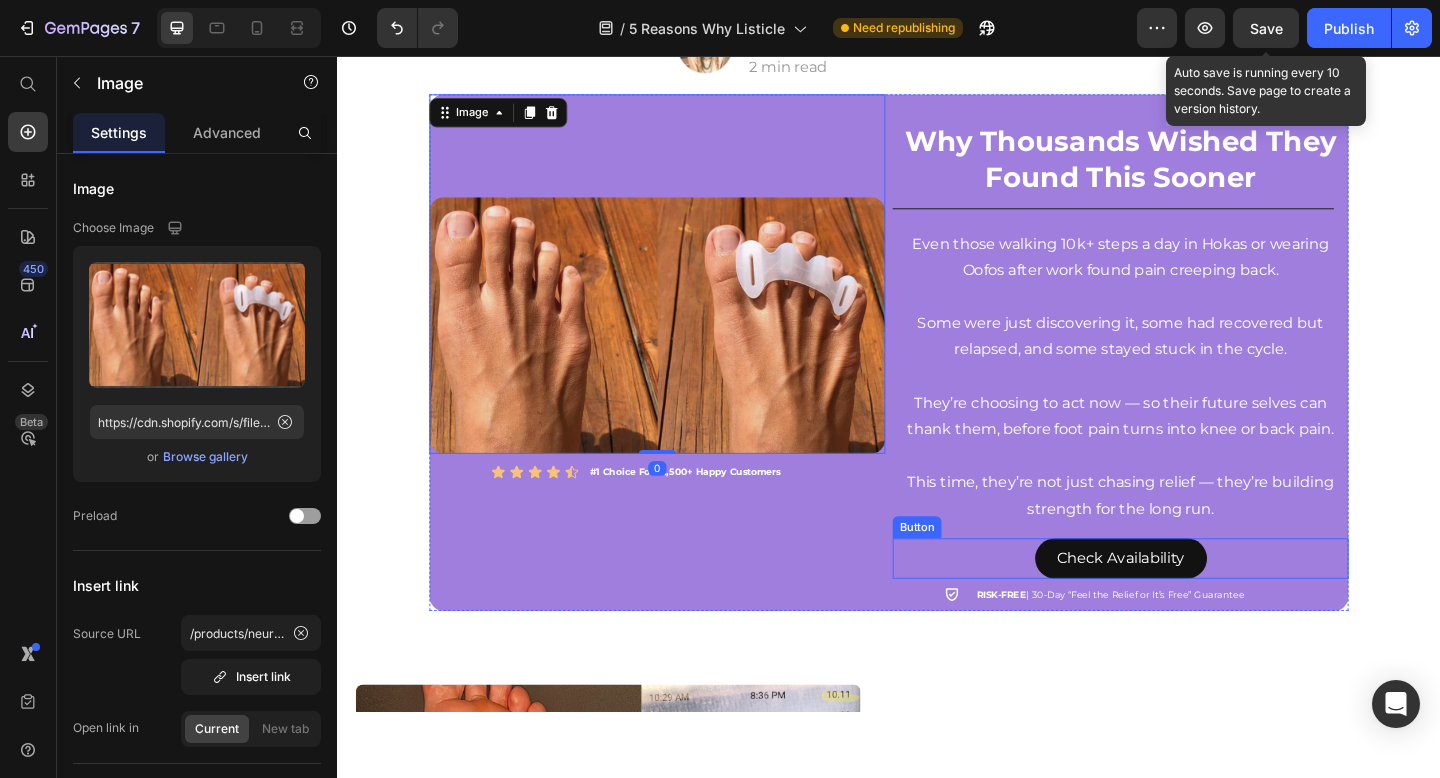 click on "Check Availability Button" at bounding box center (1189, 603) 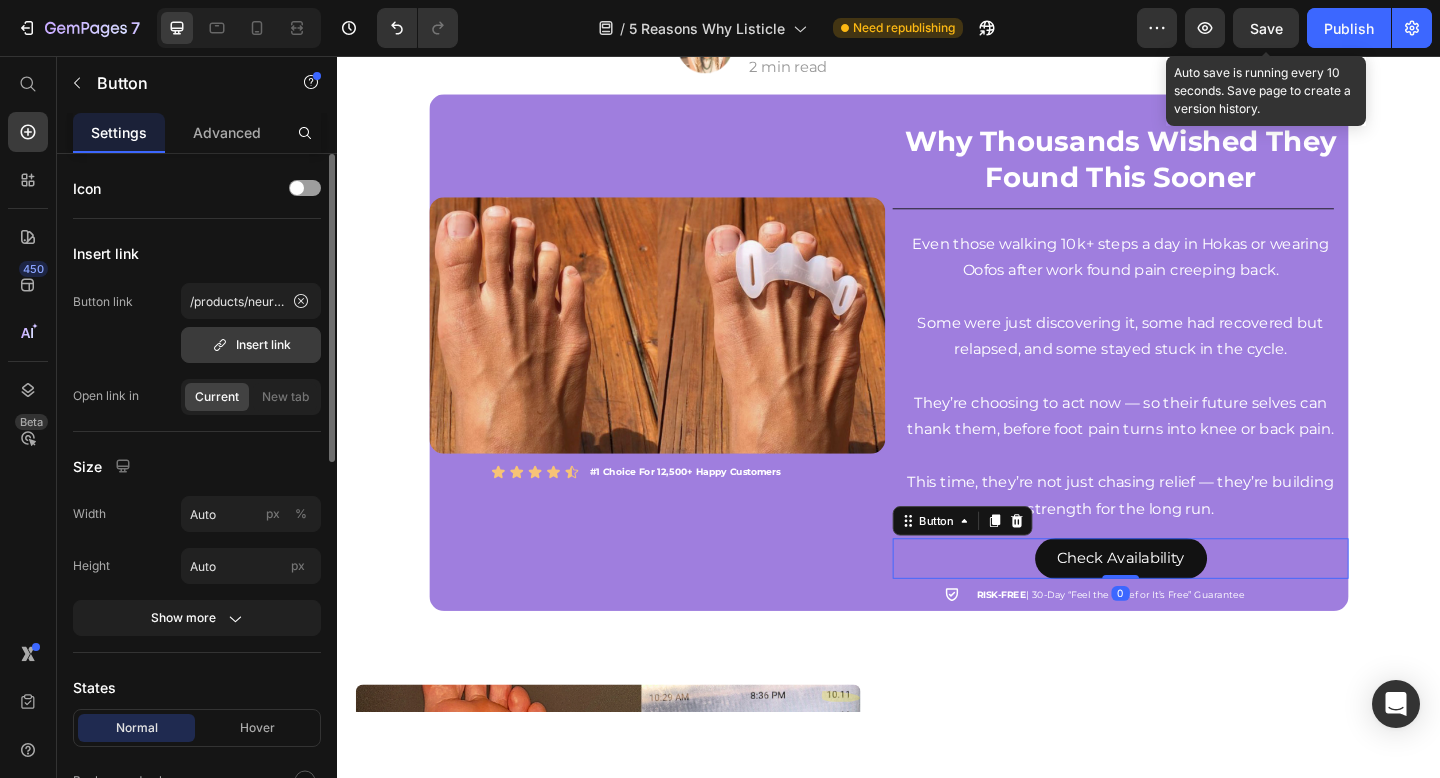 click on "Insert link" at bounding box center [251, 345] 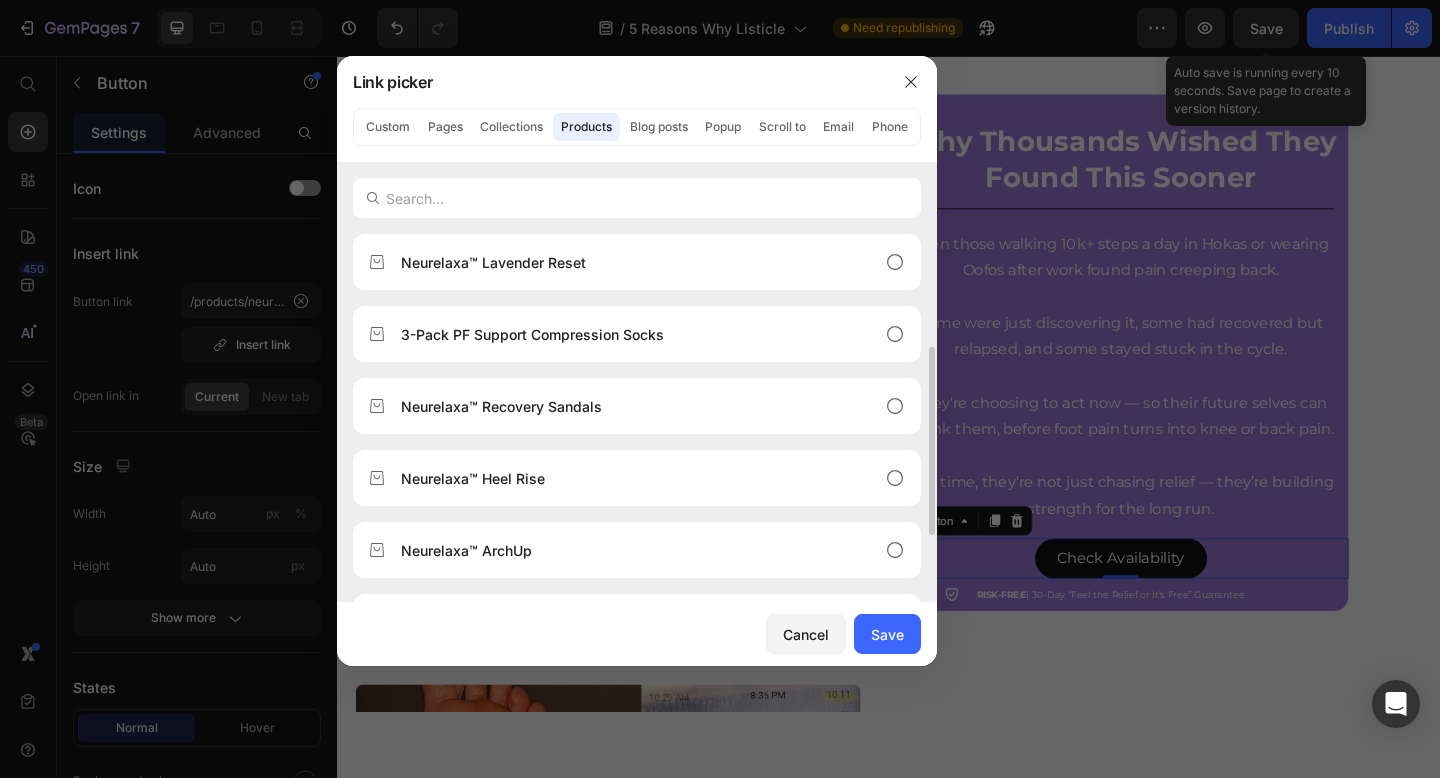 scroll, scrollTop: 202, scrollLeft: 0, axis: vertical 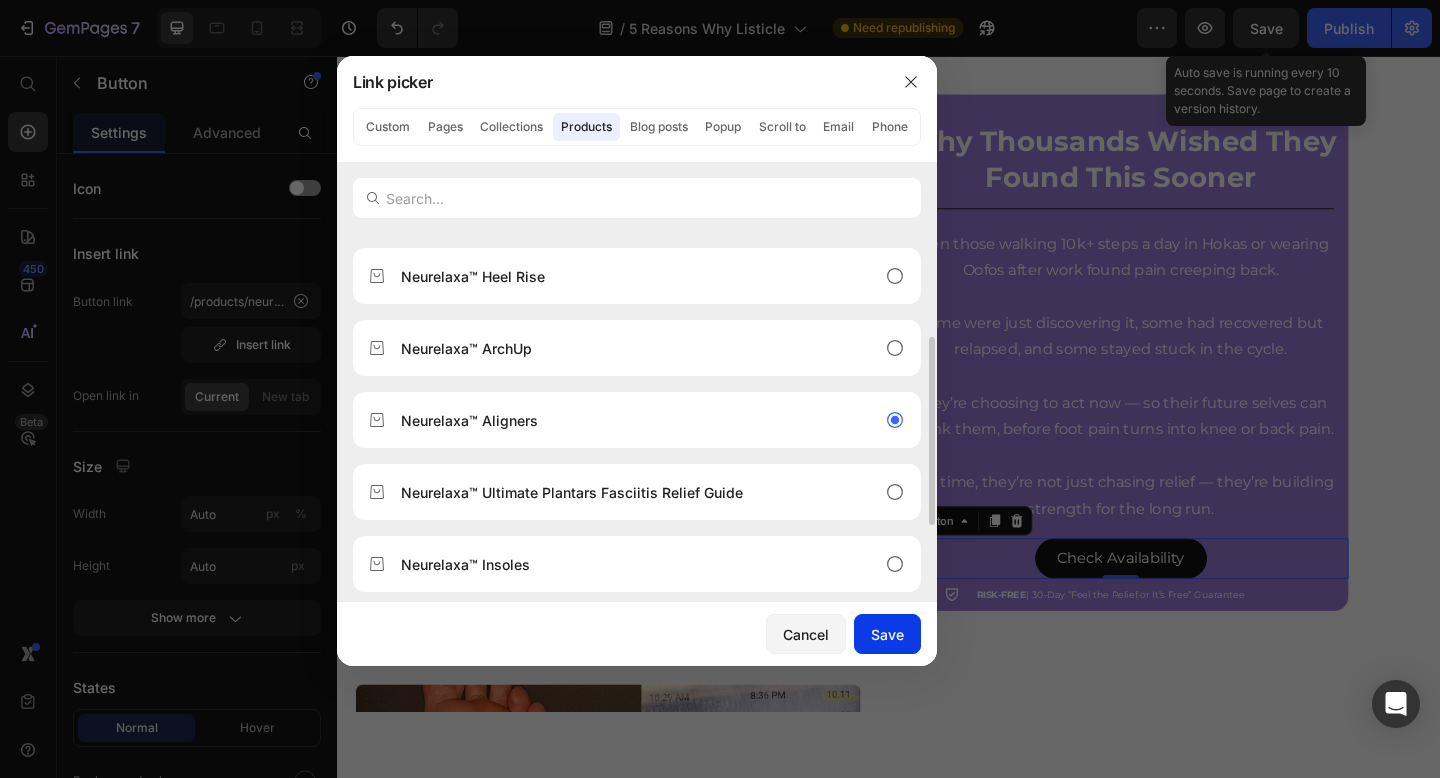drag, startPoint x: 880, startPoint y: 640, endPoint x: 508, endPoint y: 654, distance: 372.26334 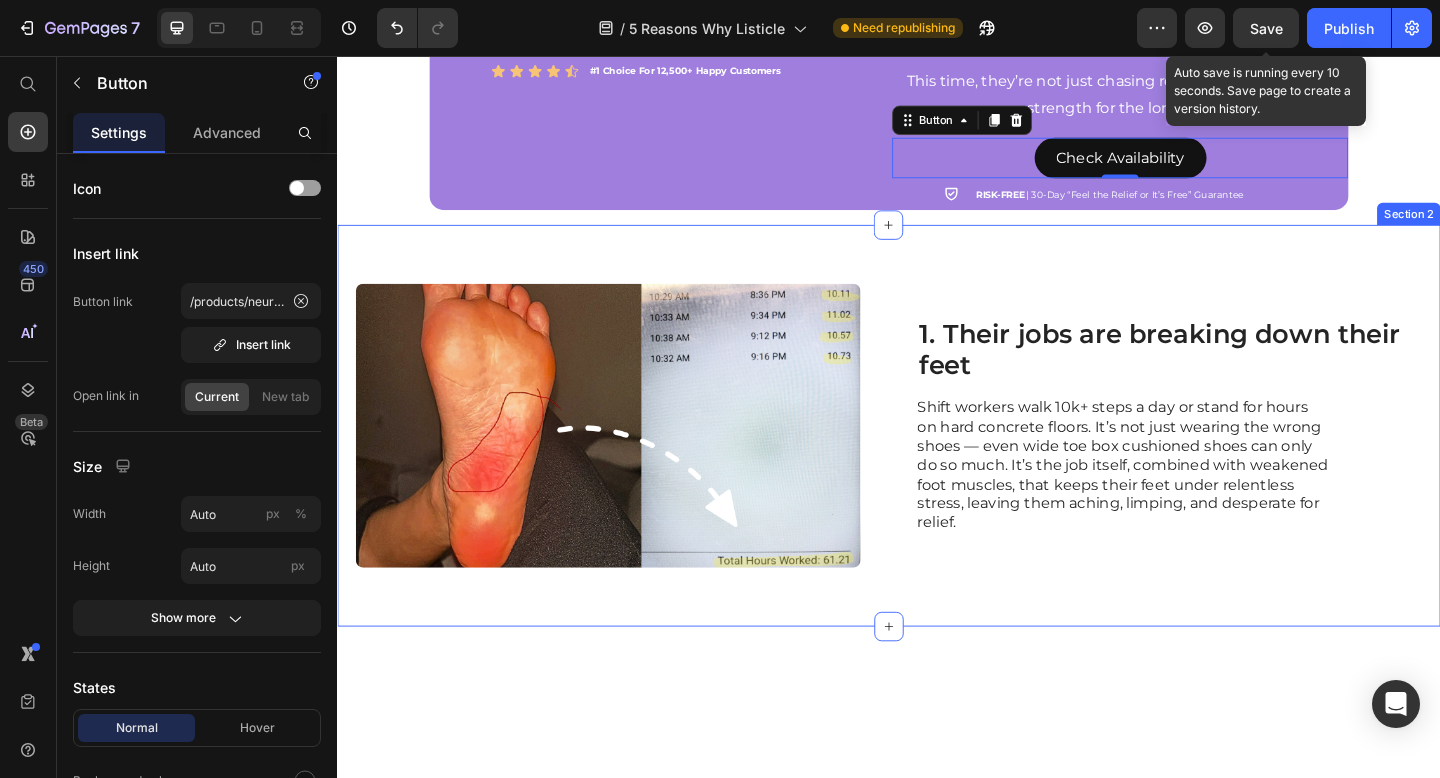 scroll, scrollTop: 752, scrollLeft: 0, axis: vertical 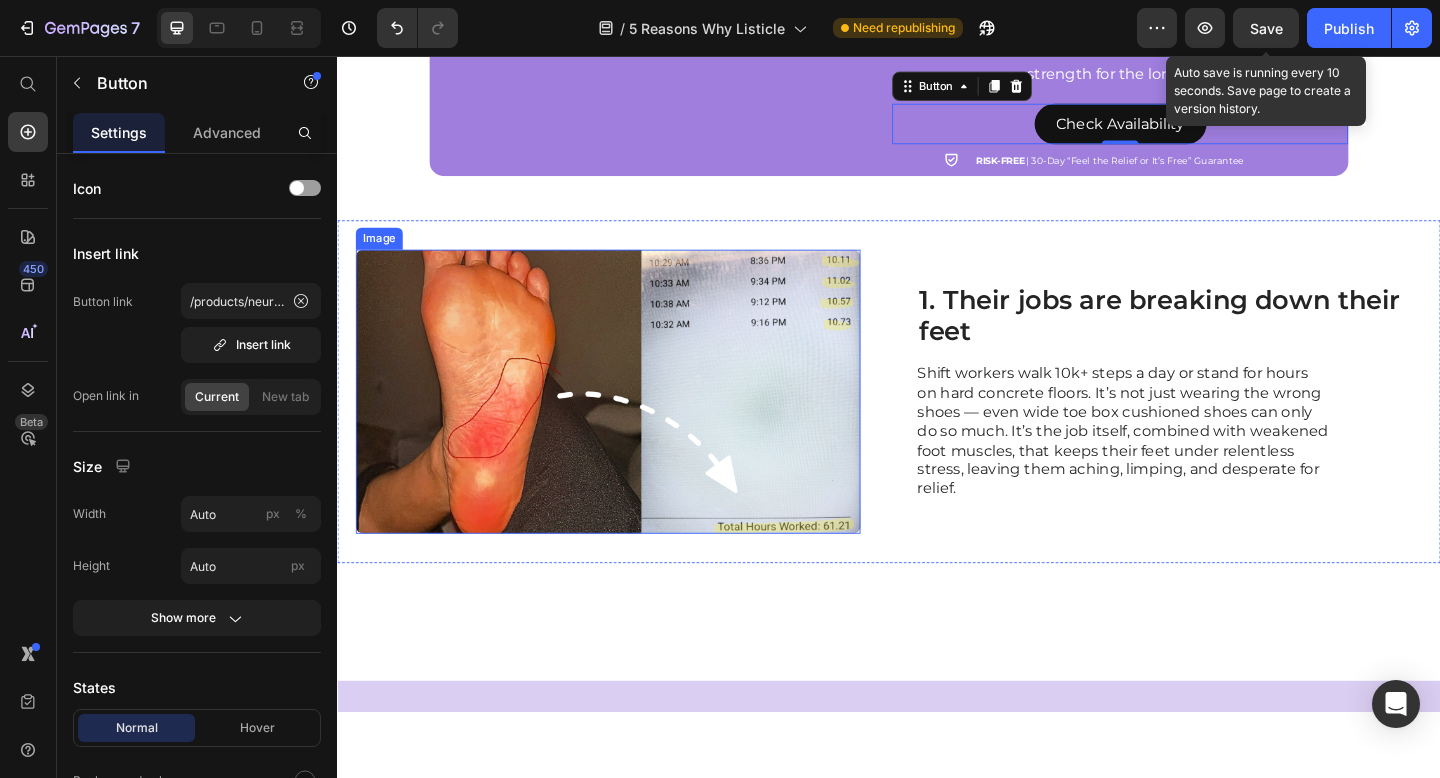 click at bounding box center [631, 421] 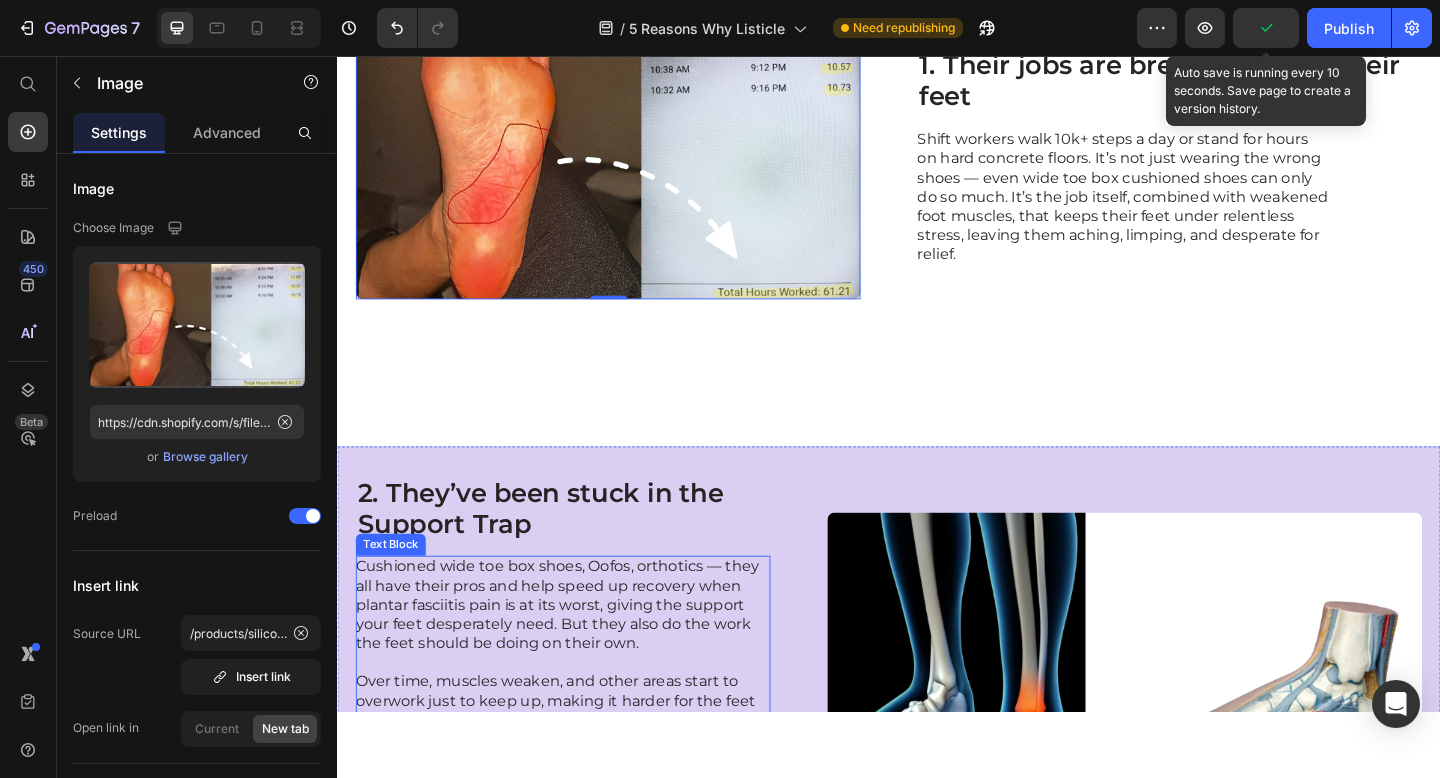 scroll, scrollTop: 1379, scrollLeft: 0, axis: vertical 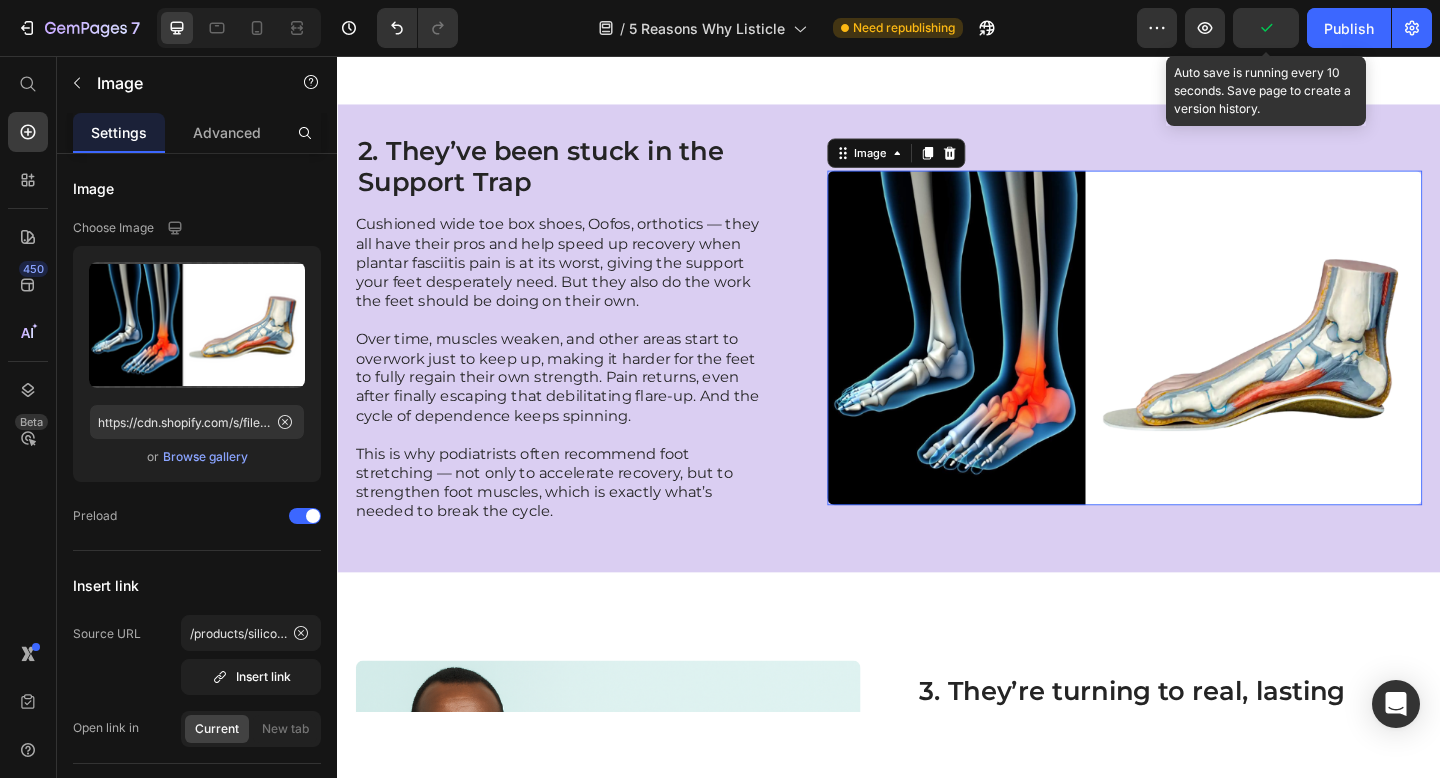 click at bounding box center (1193, 363) 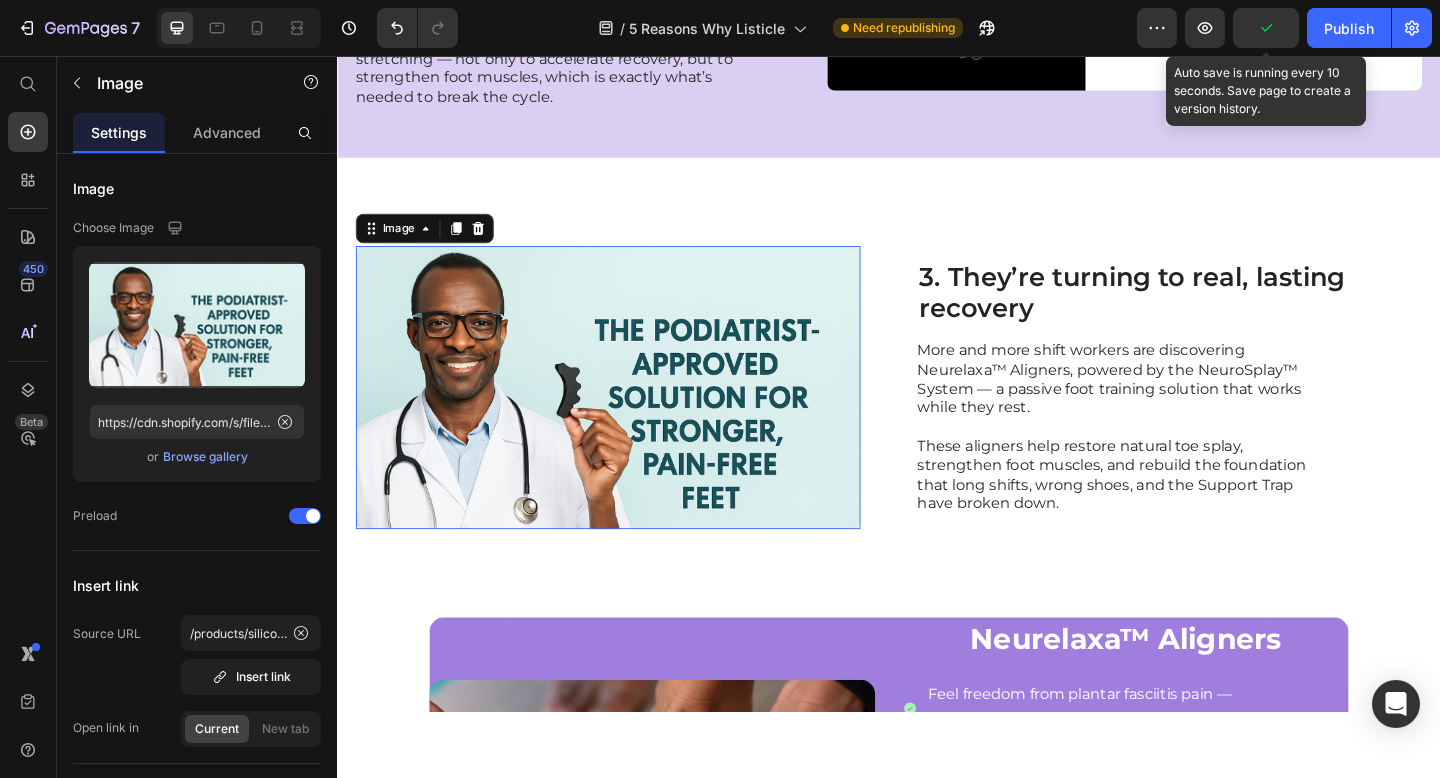 click at bounding box center (631, 417) 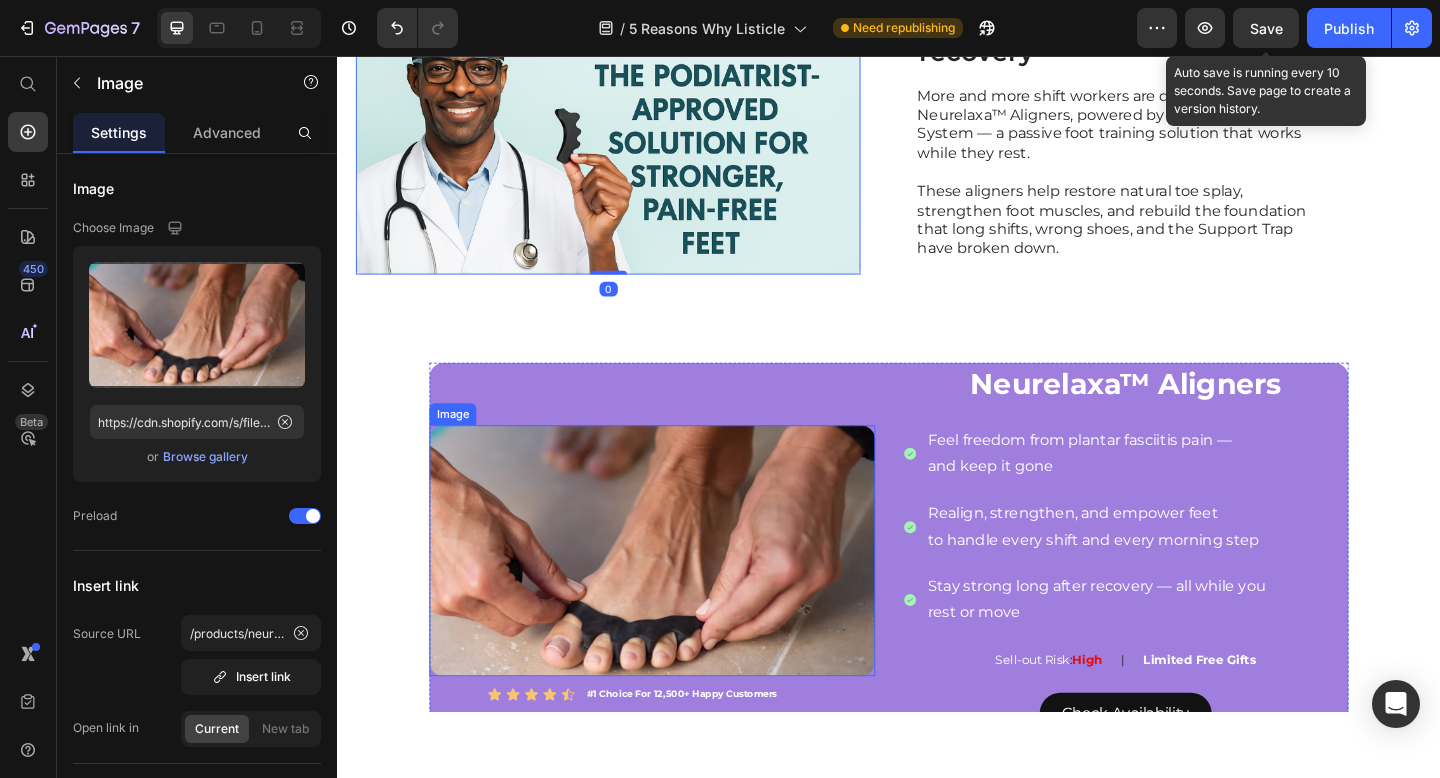 click at bounding box center (679, 594) 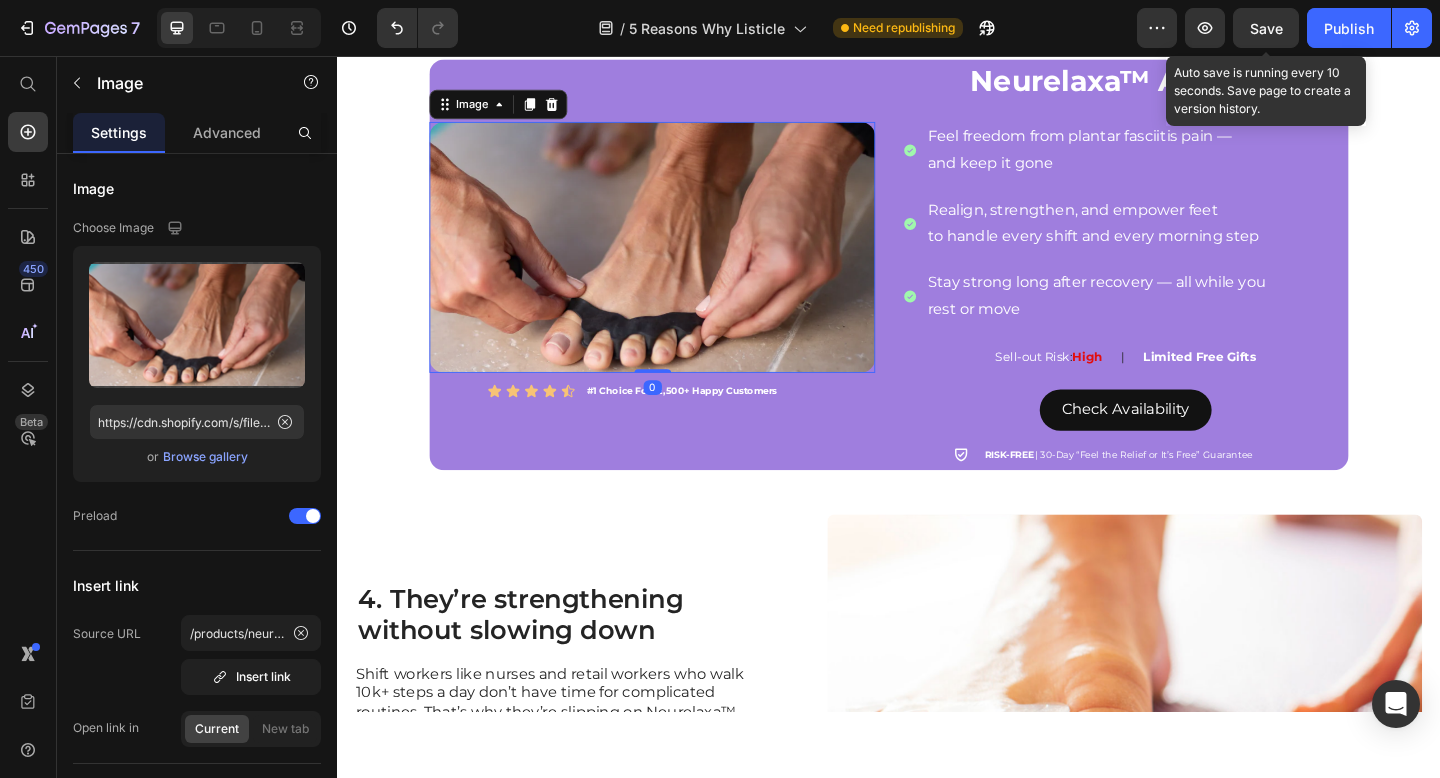 scroll, scrollTop: 2441, scrollLeft: 0, axis: vertical 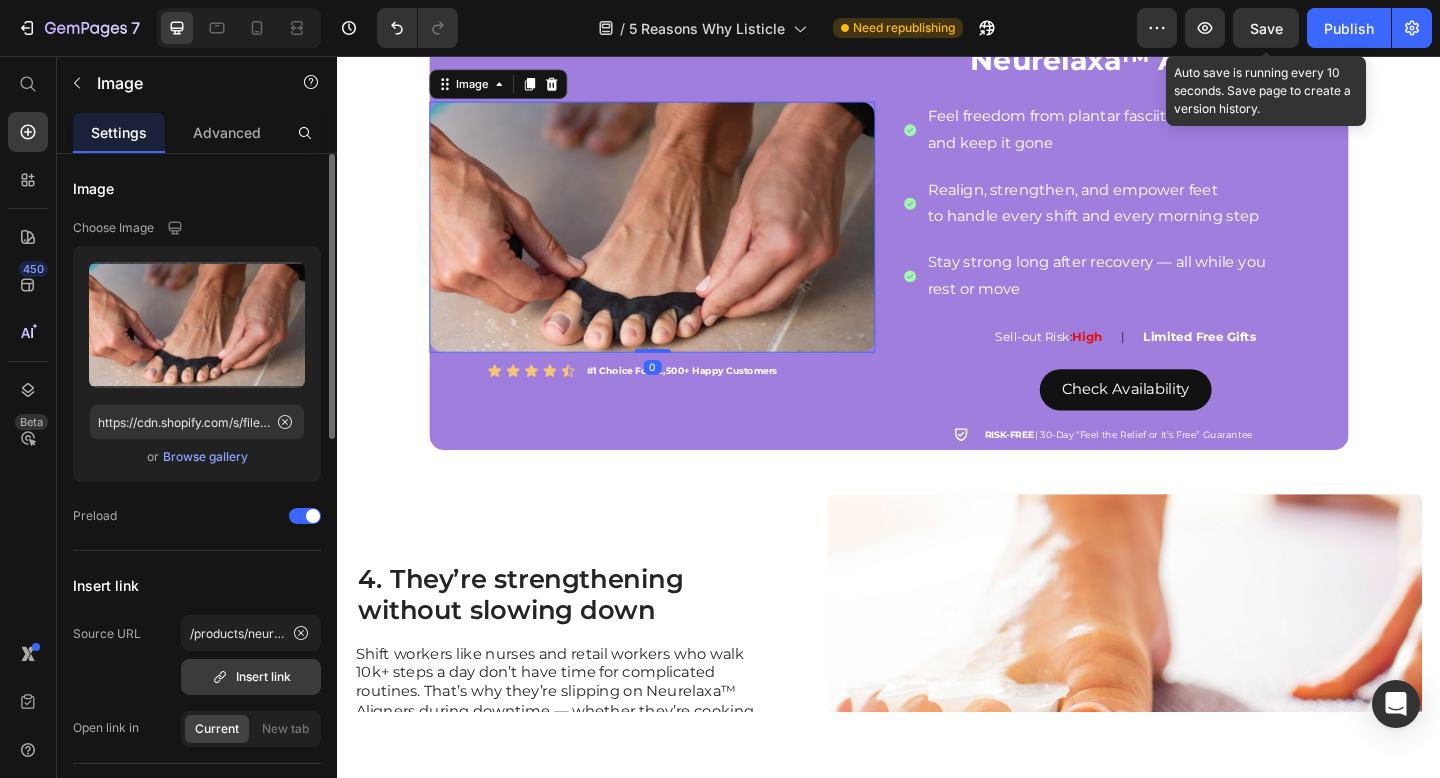 click on "Insert link" at bounding box center [251, 677] 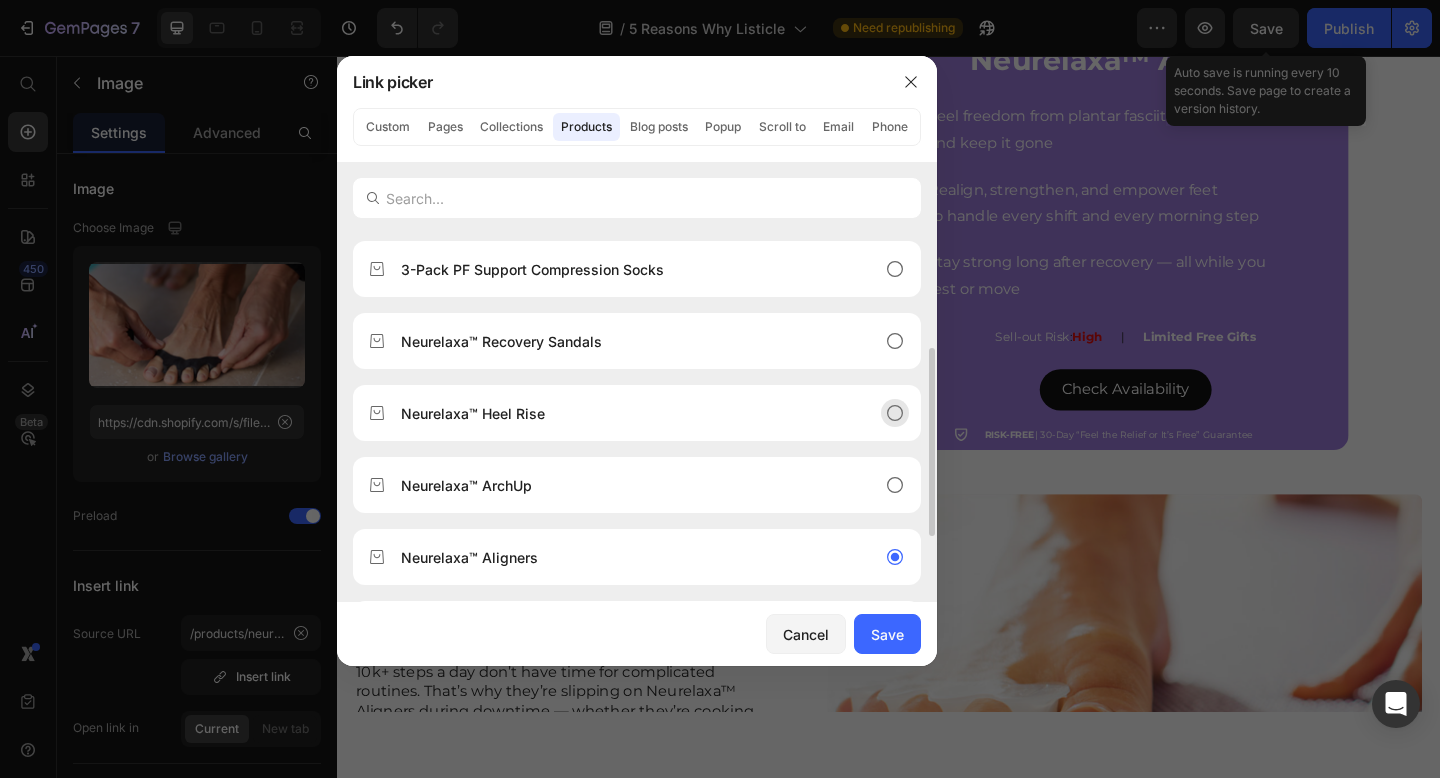scroll, scrollTop: 157, scrollLeft: 0, axis: vertical 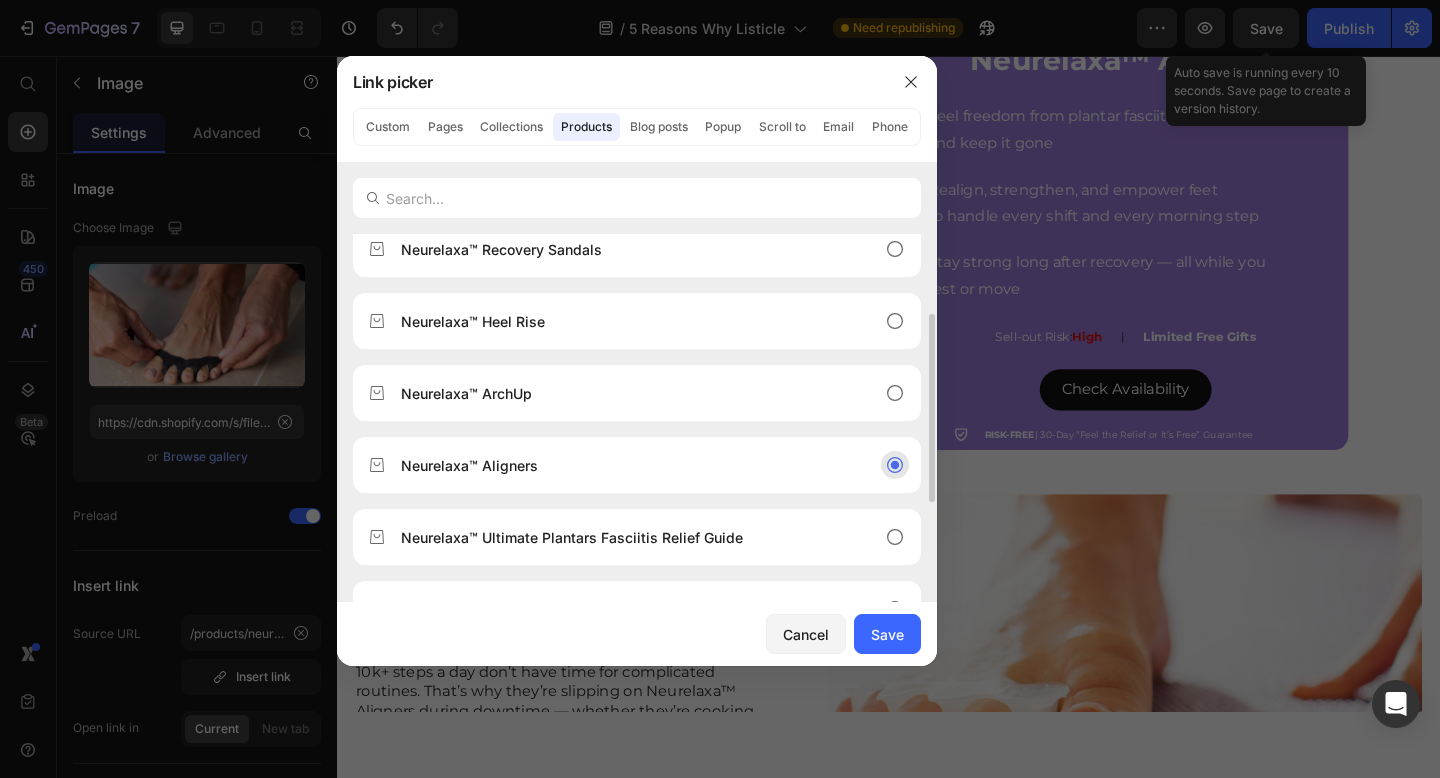 click on "Neurelaxa™ Aligners" at bounding box center (621, 465) 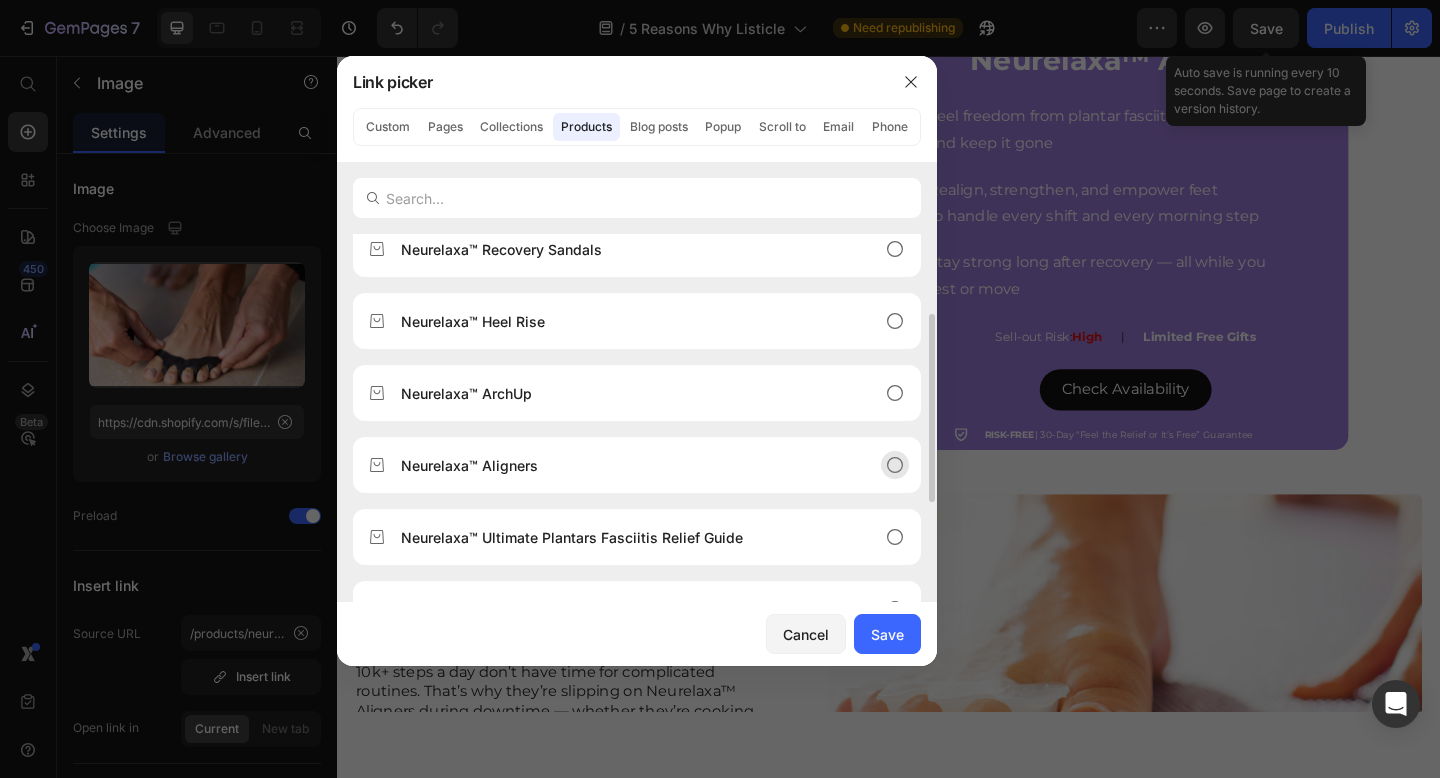 click on "Neurelaxa™ Aligners" at bounding box center (621, 465) 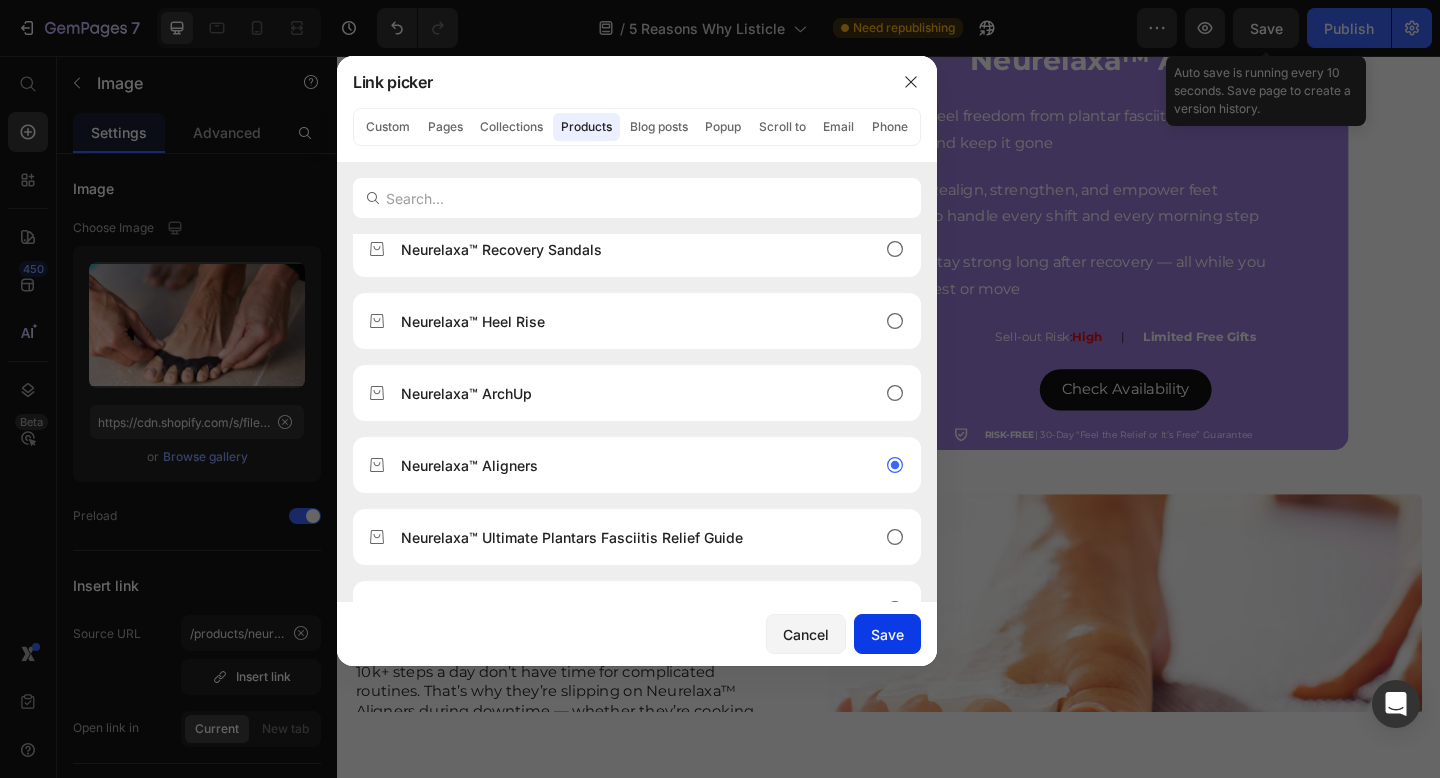 click on "Save" at bounding box center (887, 634) 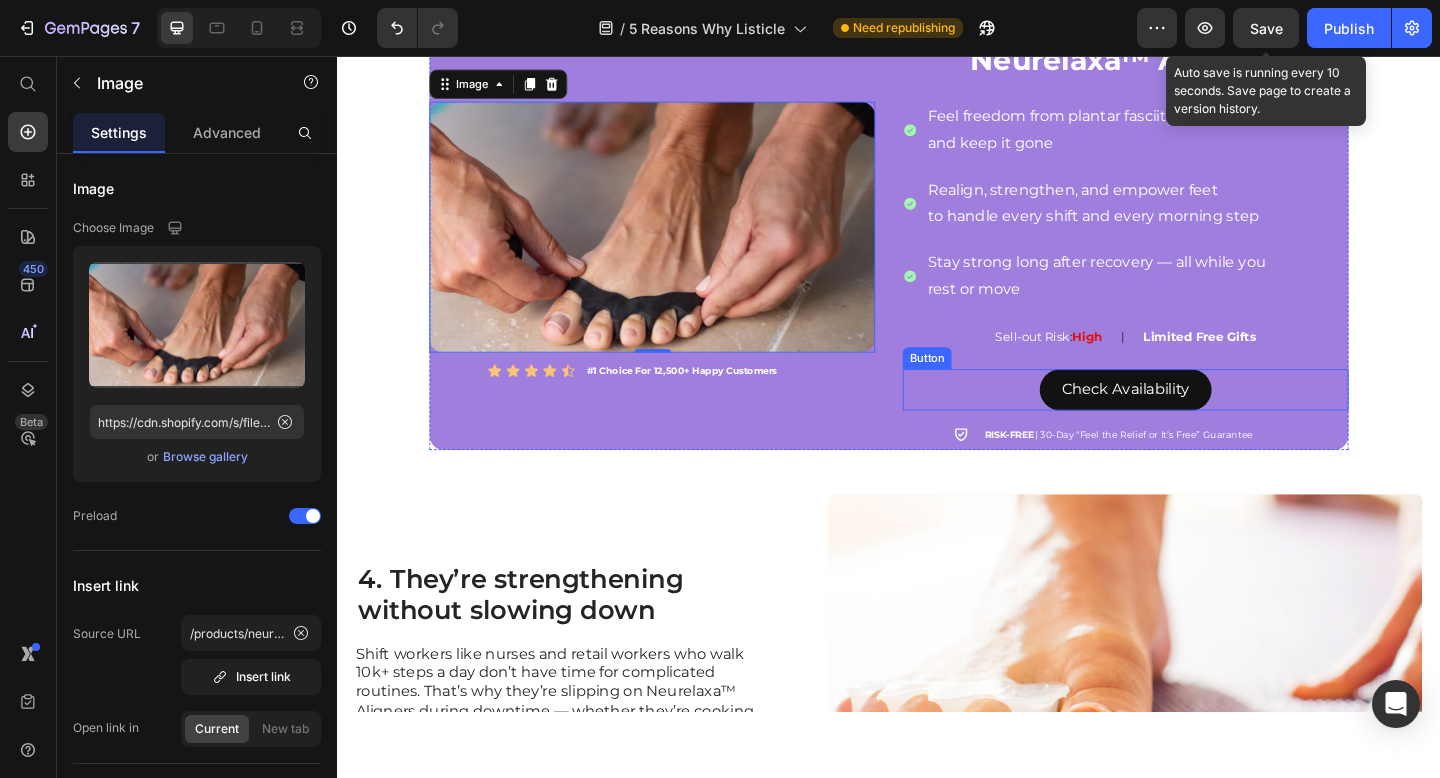 click on "Check Availability Button" at bounding box center (1194, 419) 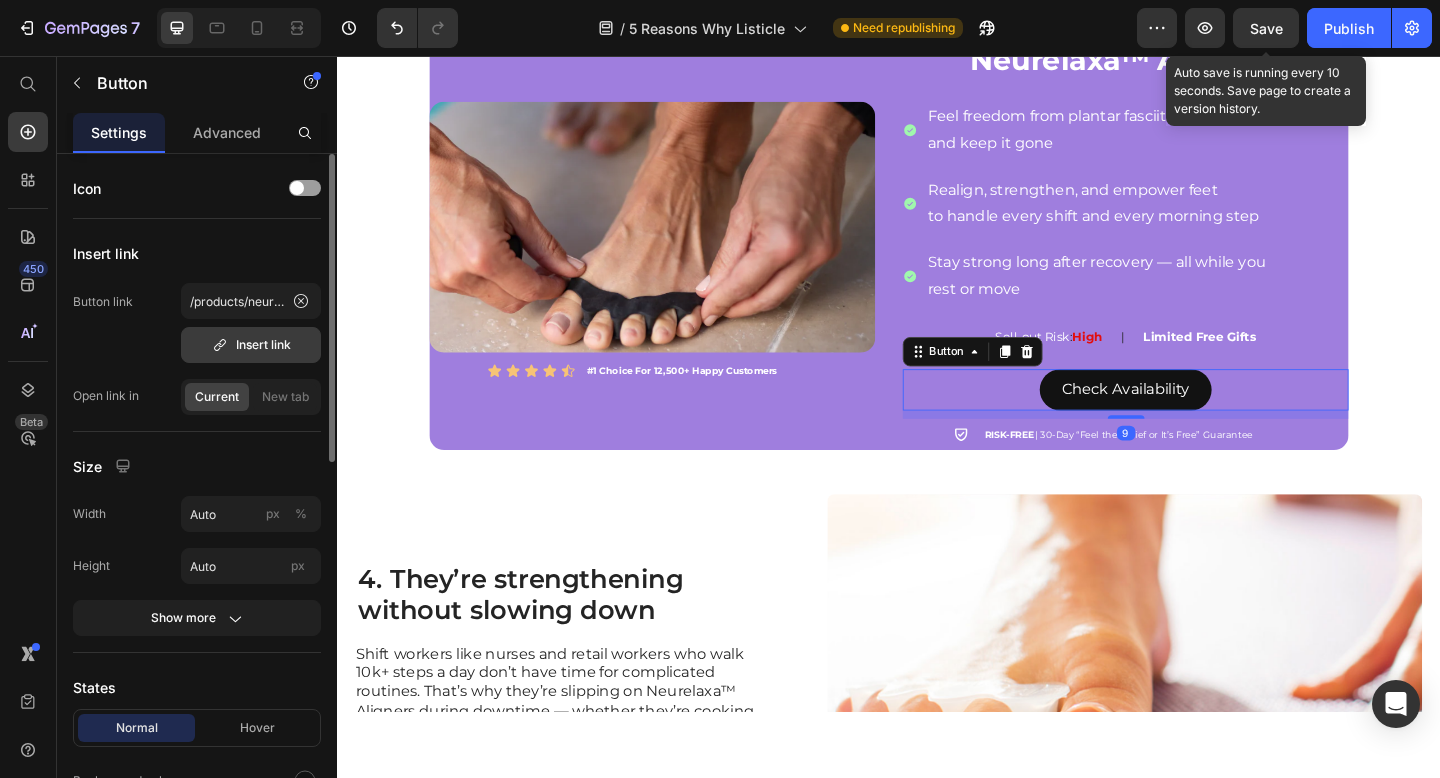 click on "Insert link" at bounding box center (251, 345) 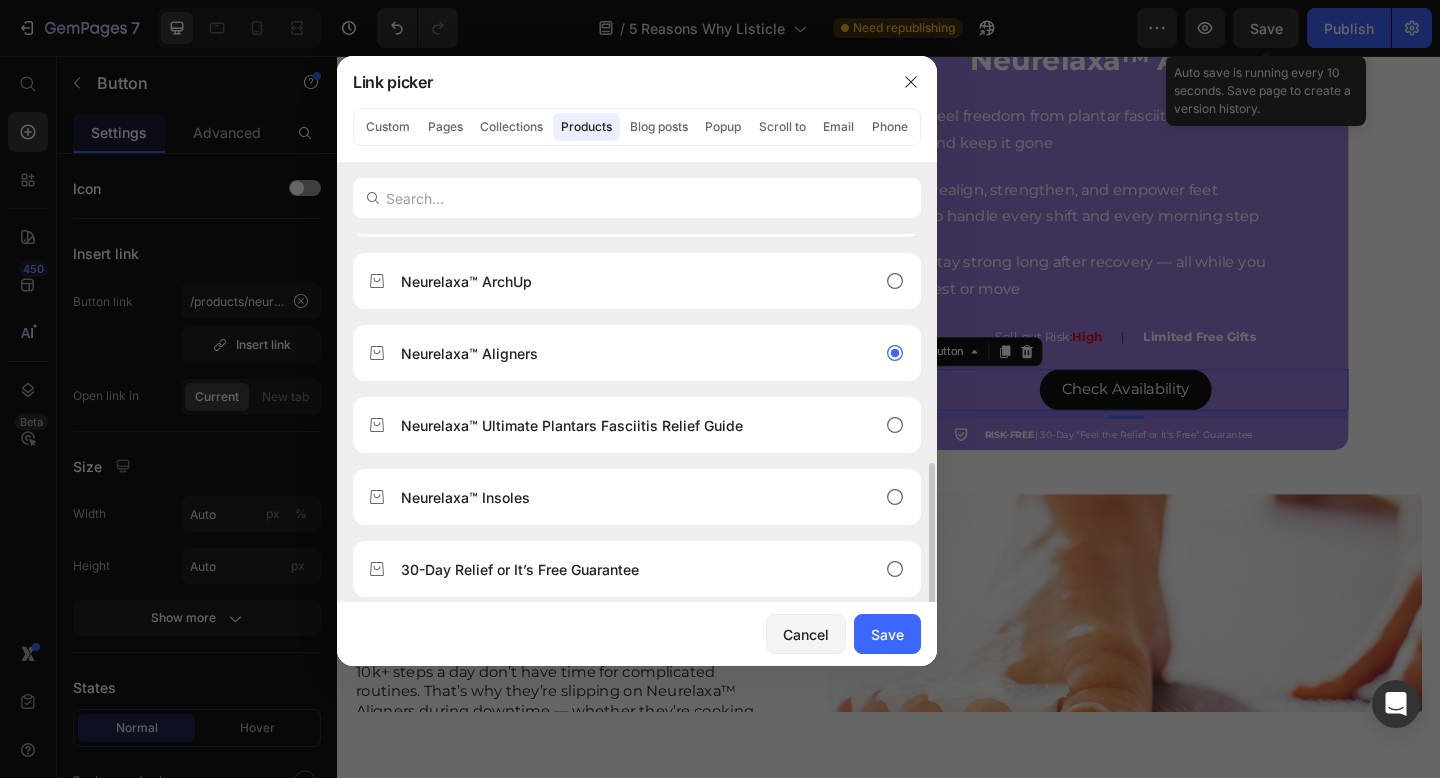 scroll, scrollTop: 330, scrollLeft: 0, axis: vertical 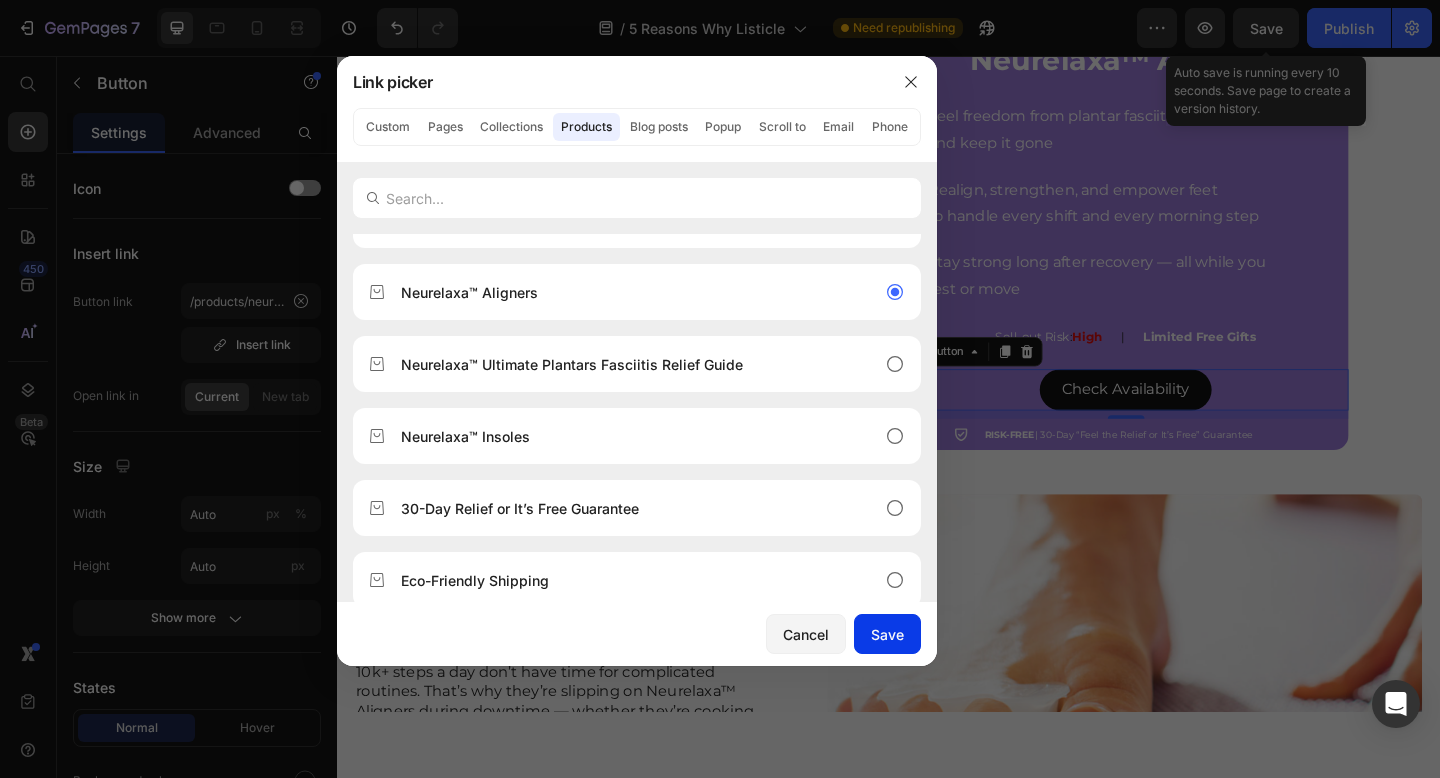 click on "Save" at bounding box center [887, 634] 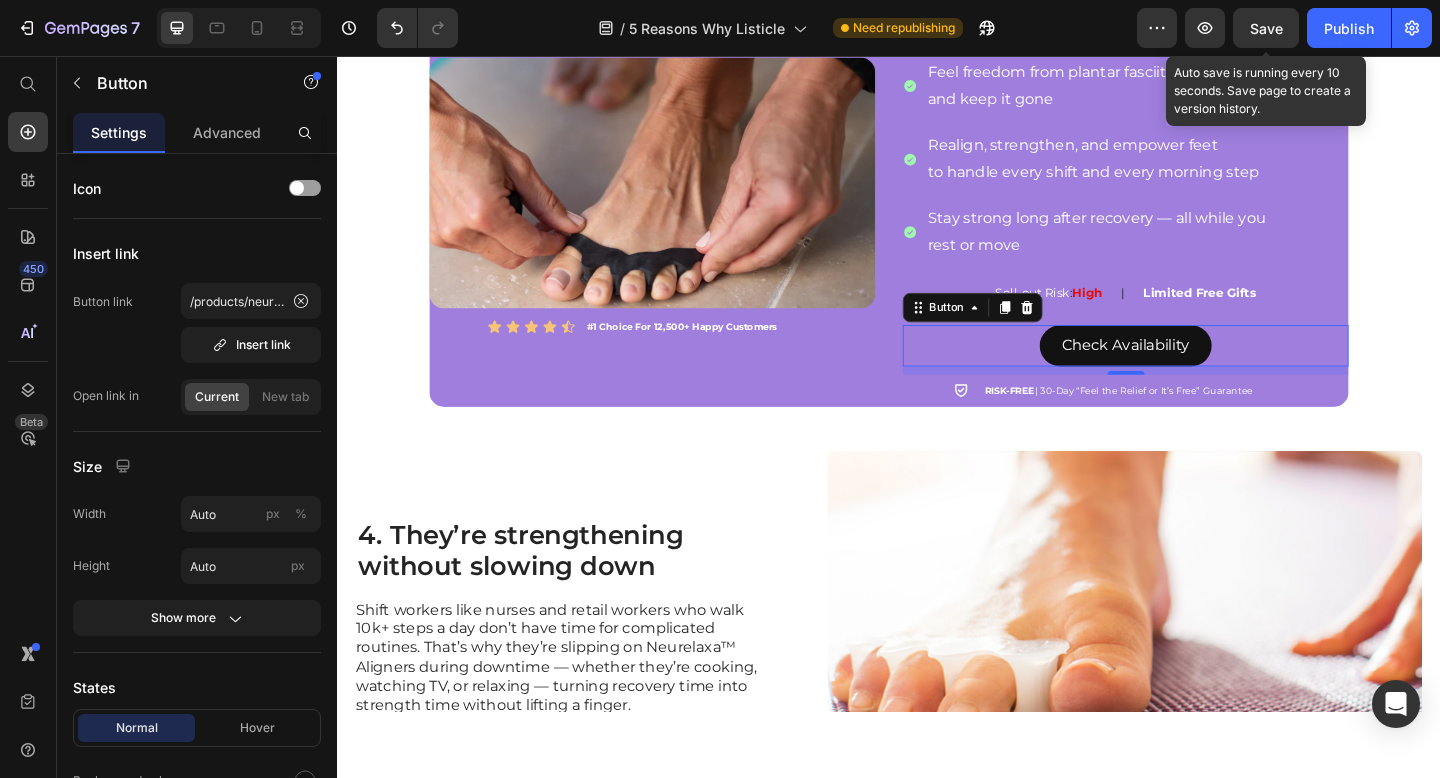 scroll, scrollTop: 2710, scrollLeft: 0, axis: vertical 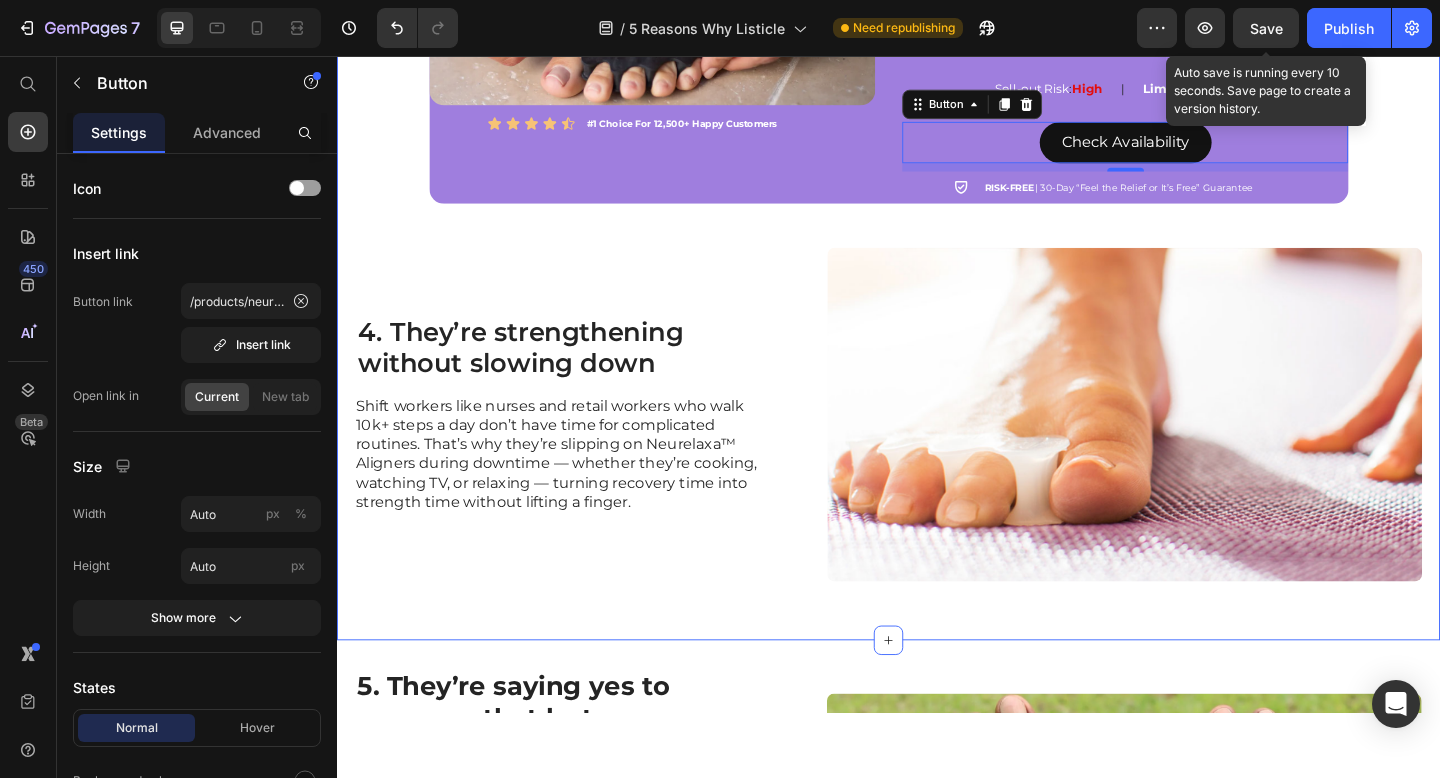 click at bounding box center (1193, 447) 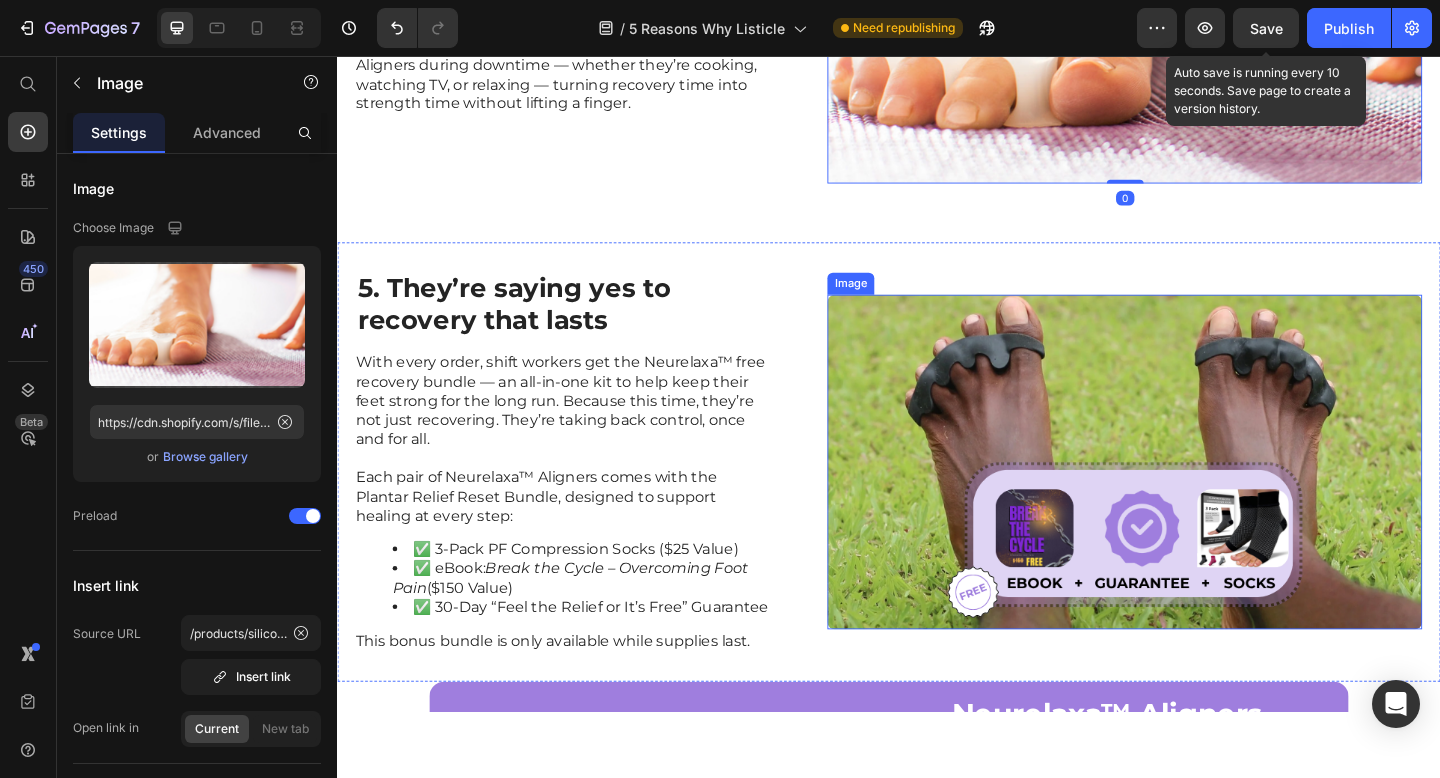 click at bounding box center (1193, 498) 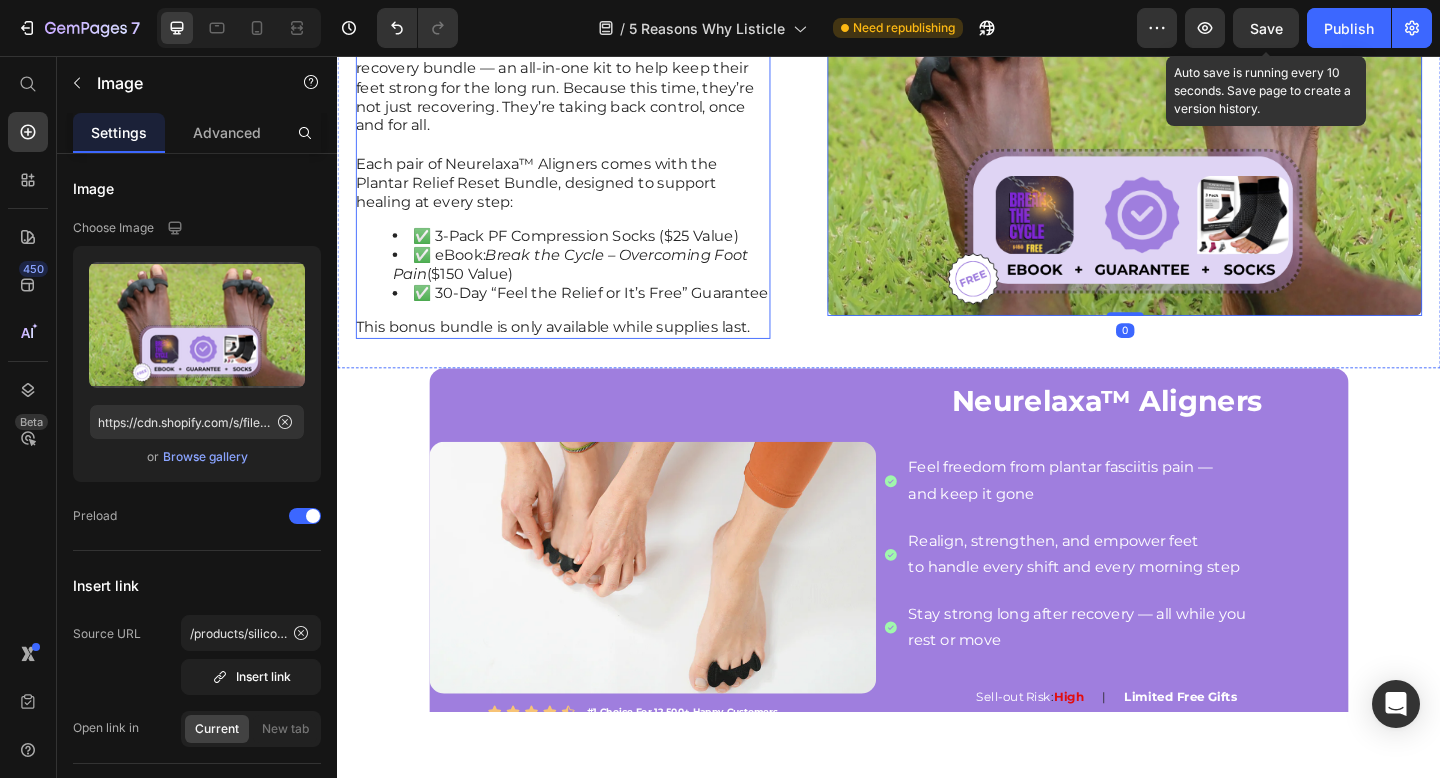 scroll, scrollTop: 3642, scrollLeft: 0, axis: vertical 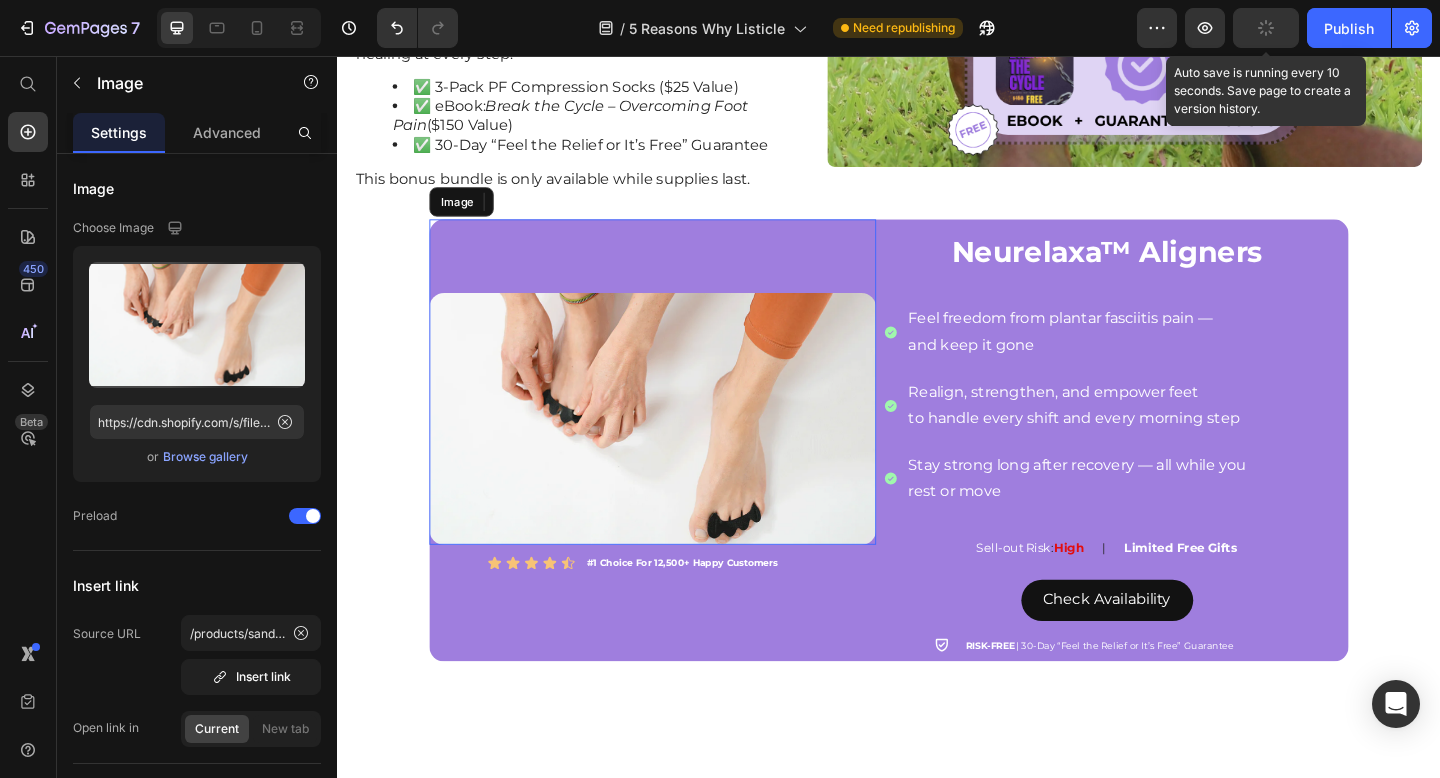 click at bounding box center [680, 410] 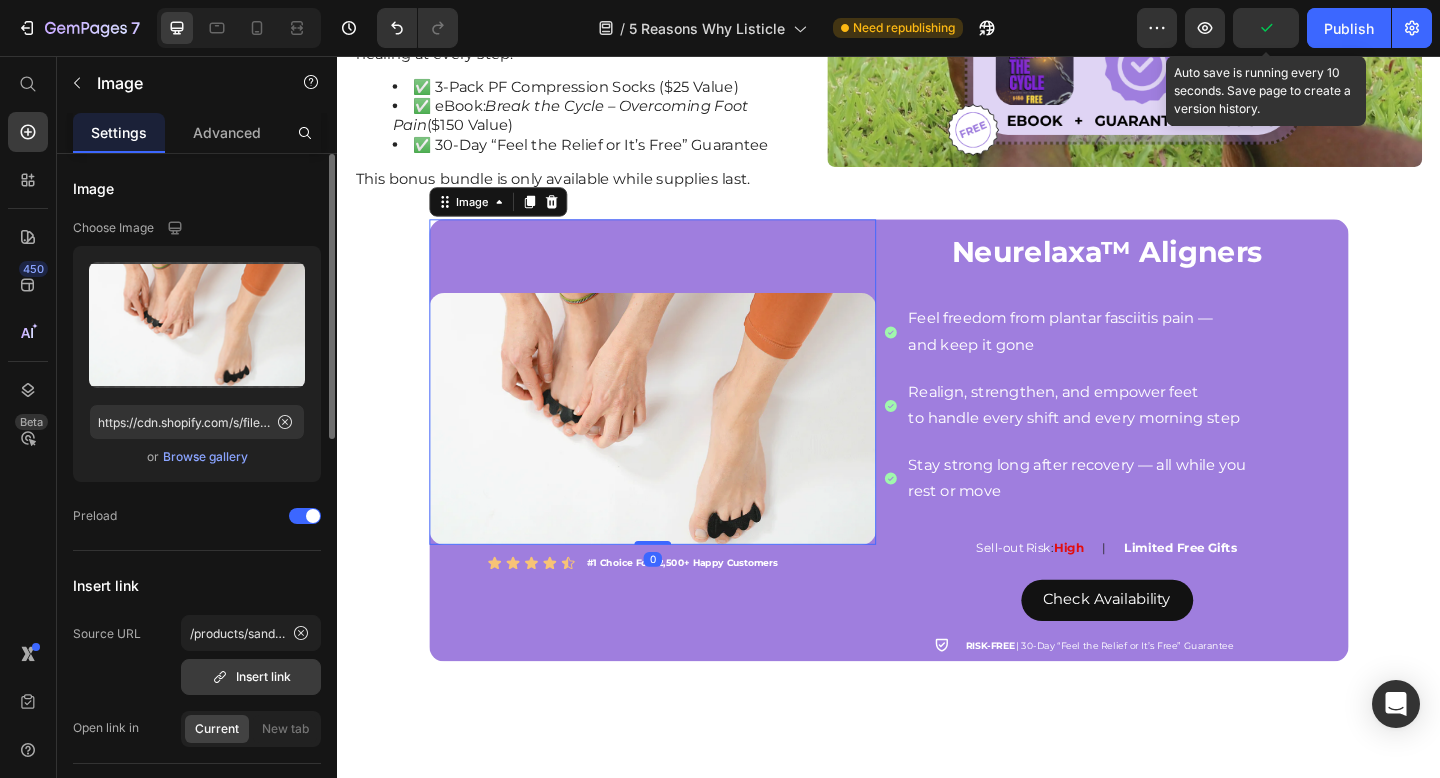 click on "Insert link" at bounding box center [251, 677] 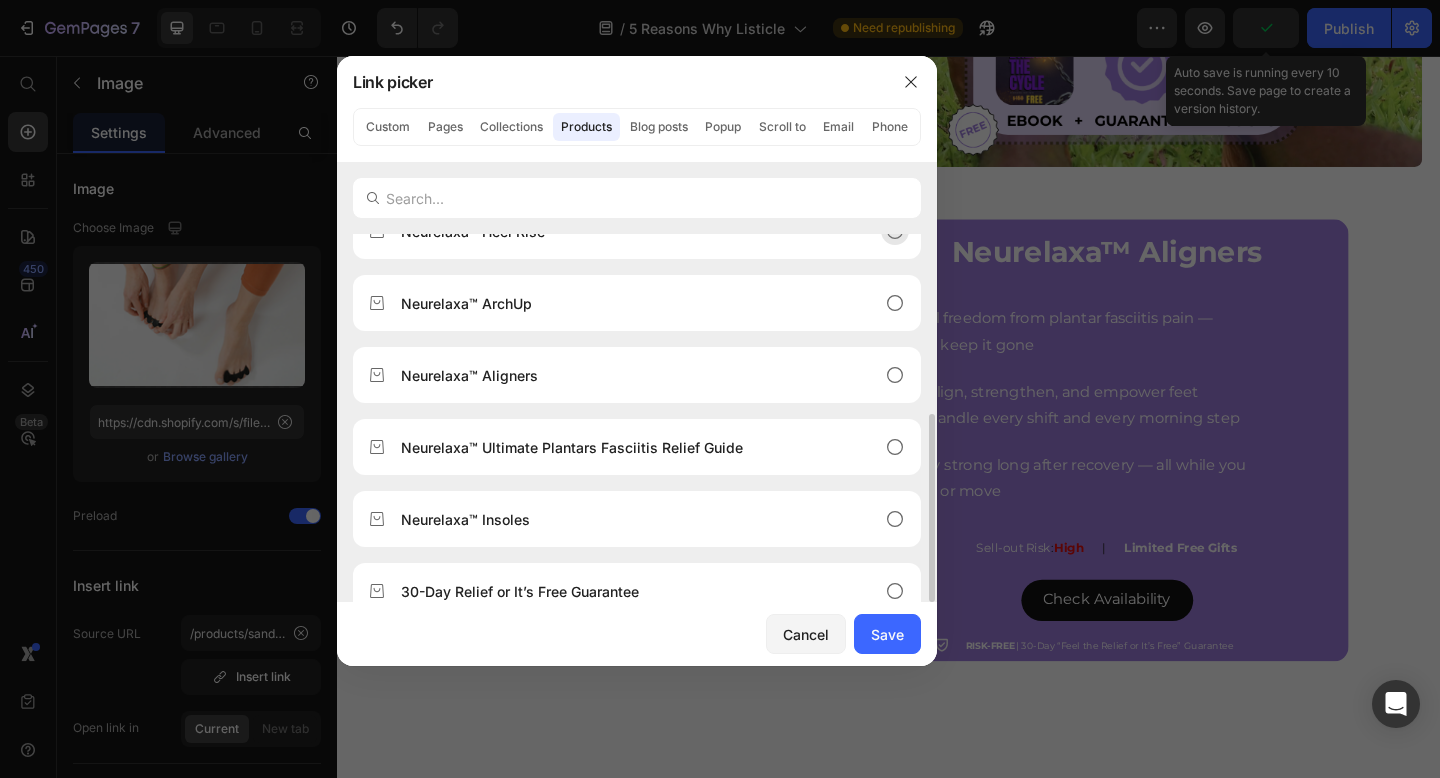 scroll, scrollTop: 283, scrollLeft: 0, axis: vertical 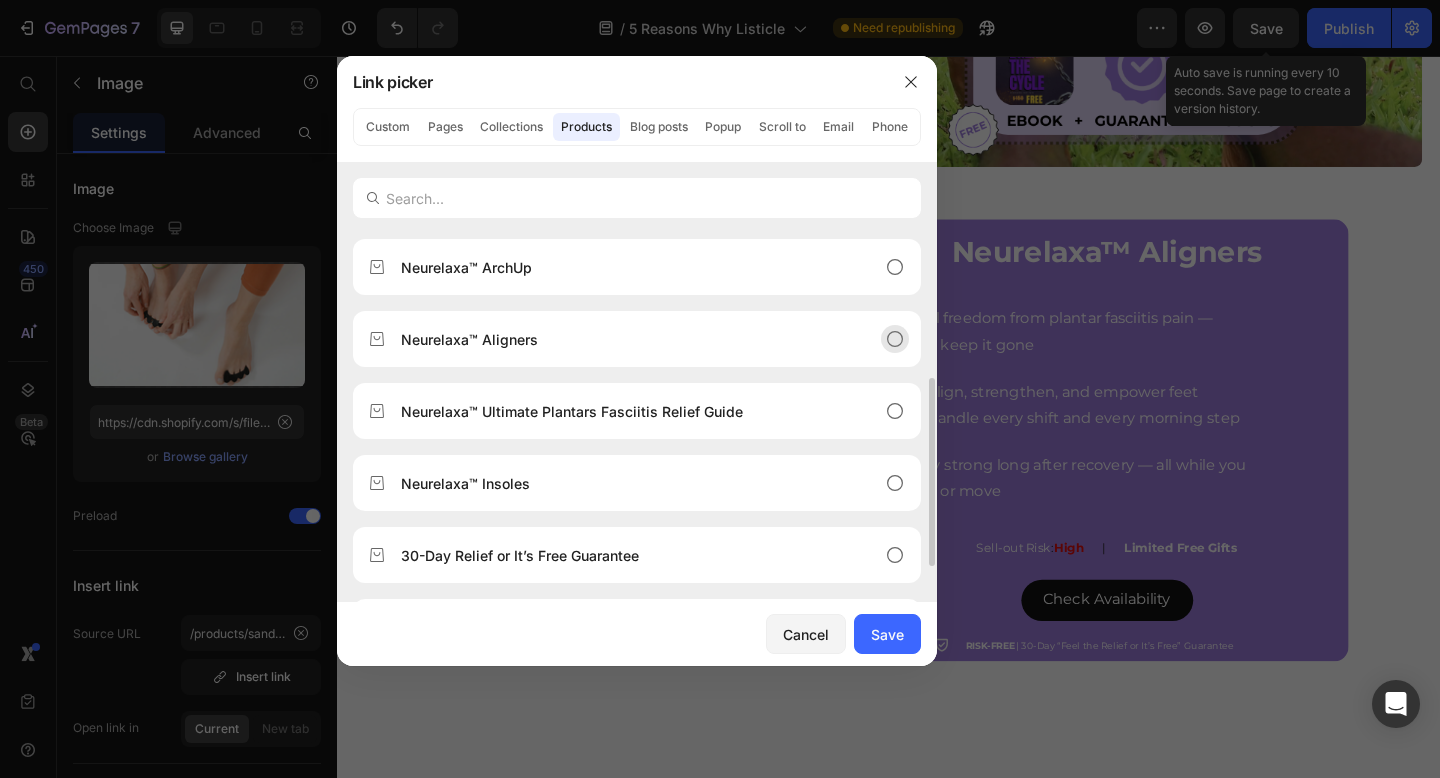 click on "Neurelaxa™ Aligners" at bounding box center (621, 339) 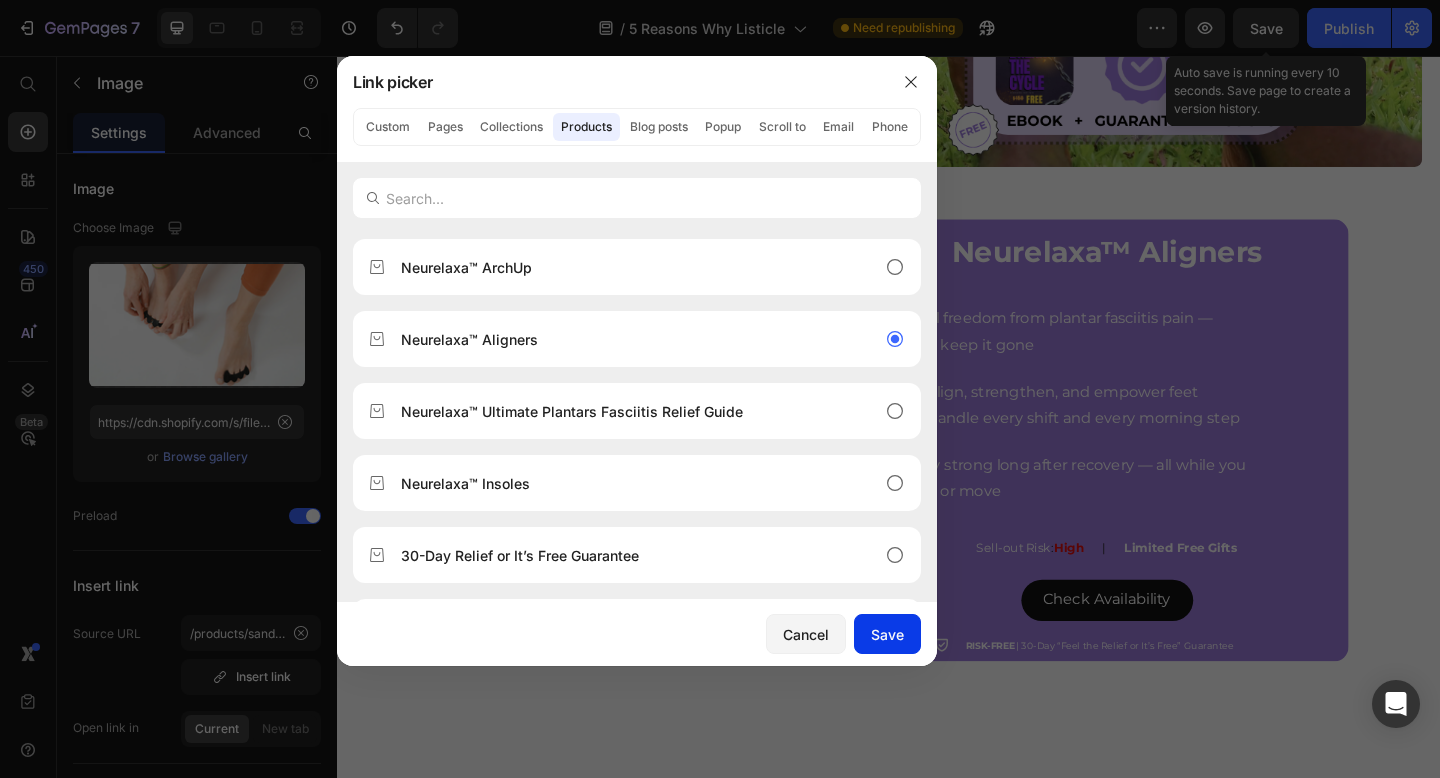 click on "Save" 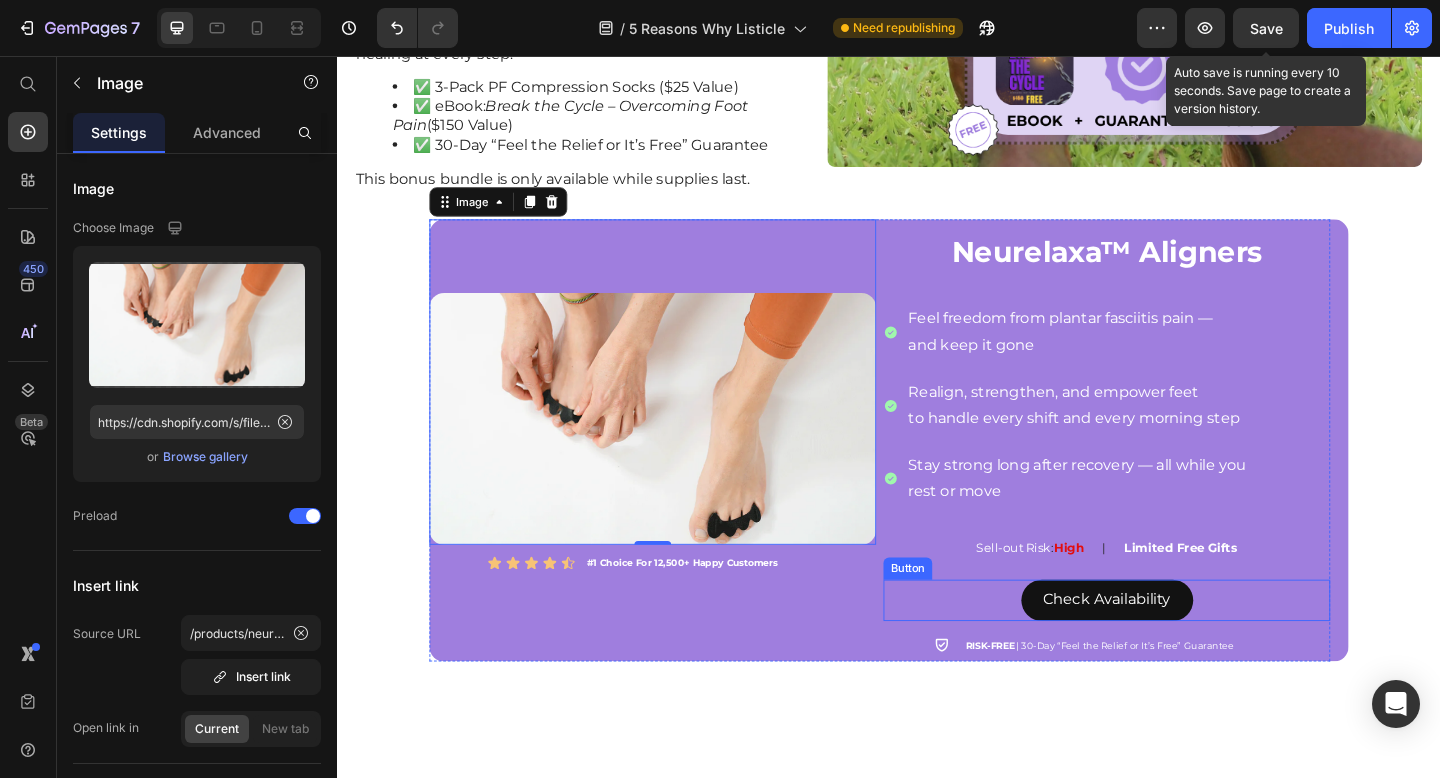 click on "Check Availability Button" at bounding box center [1174, 648] 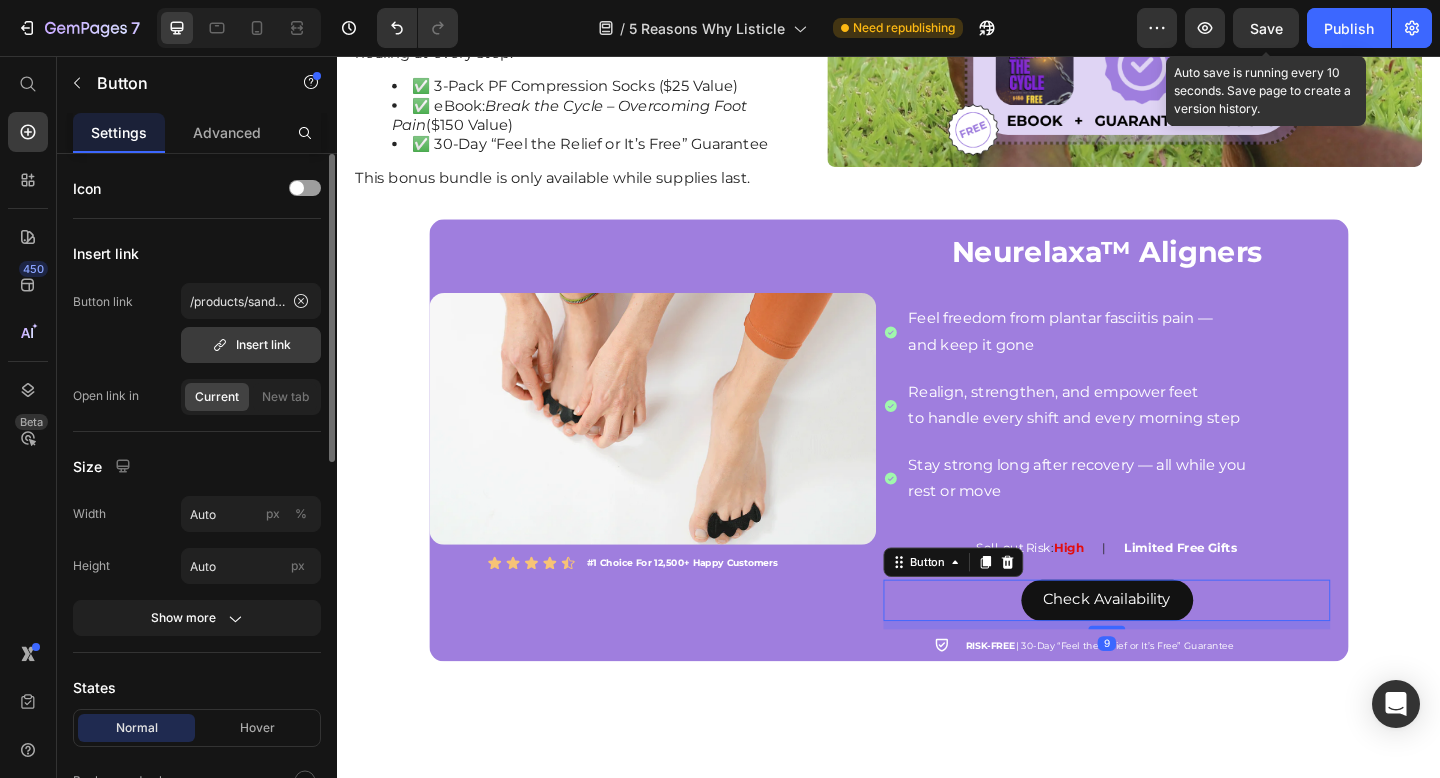 click on "Insert link" at bounding box center (251, 345) 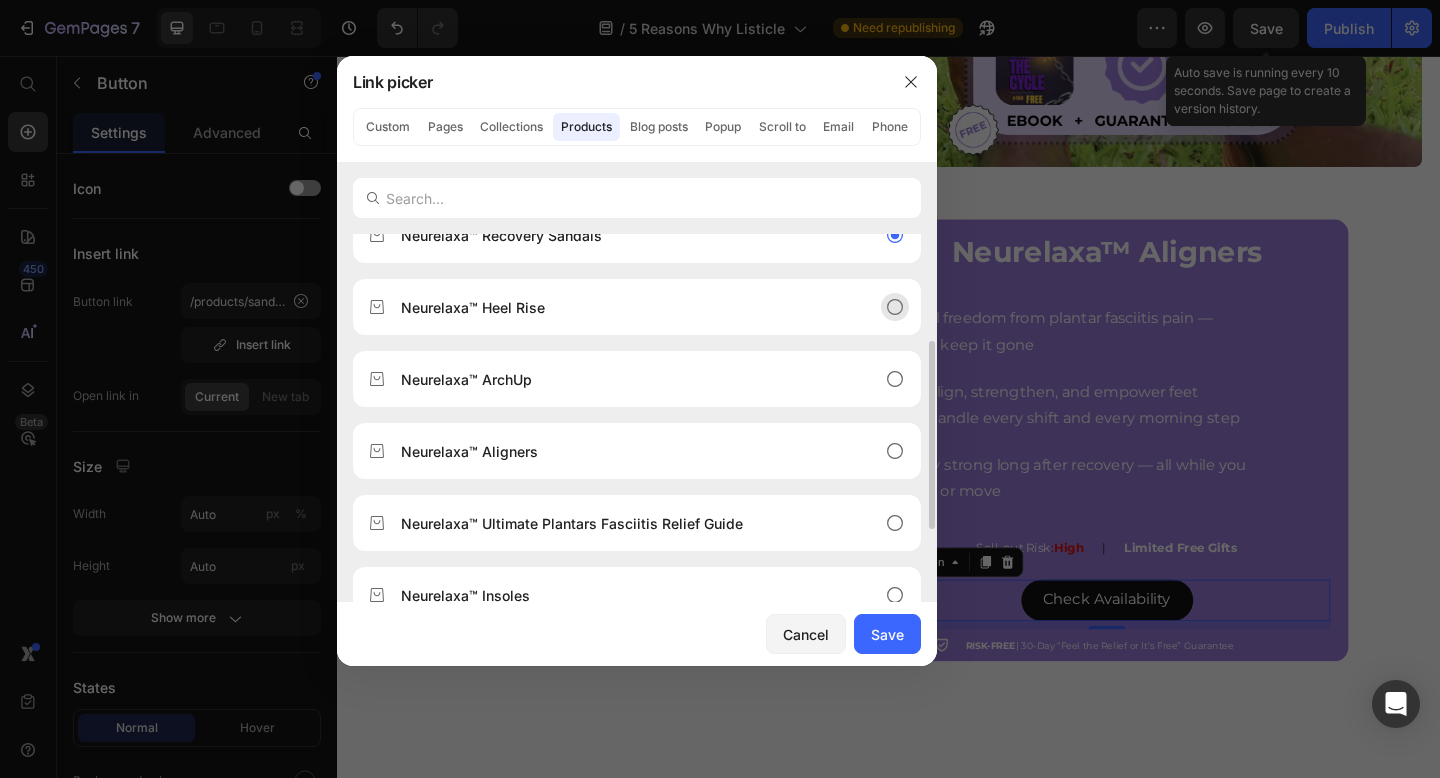 scroll, scrollTop: 226, scrollLeft: 0, axis: vertical 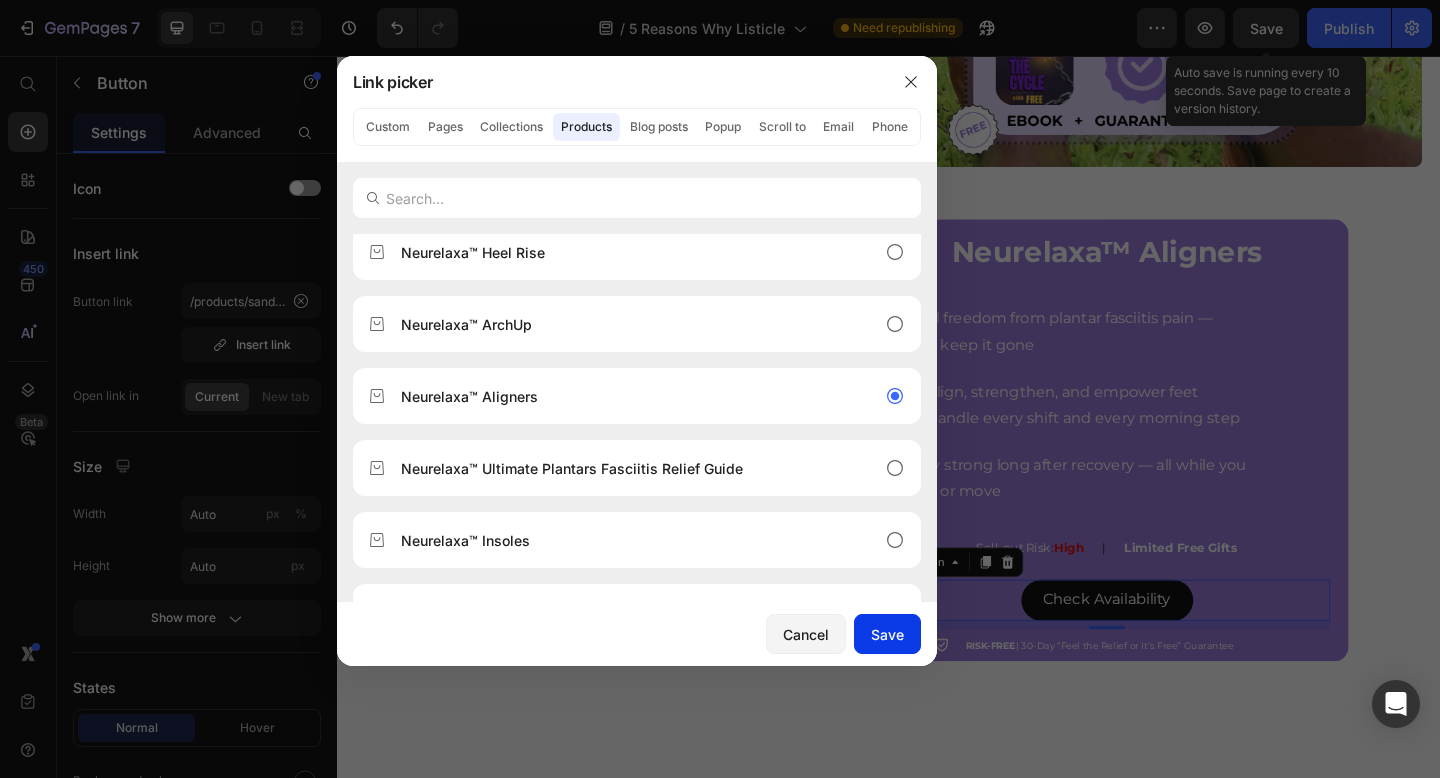 click on "Save" at bounding box center [887, 634] 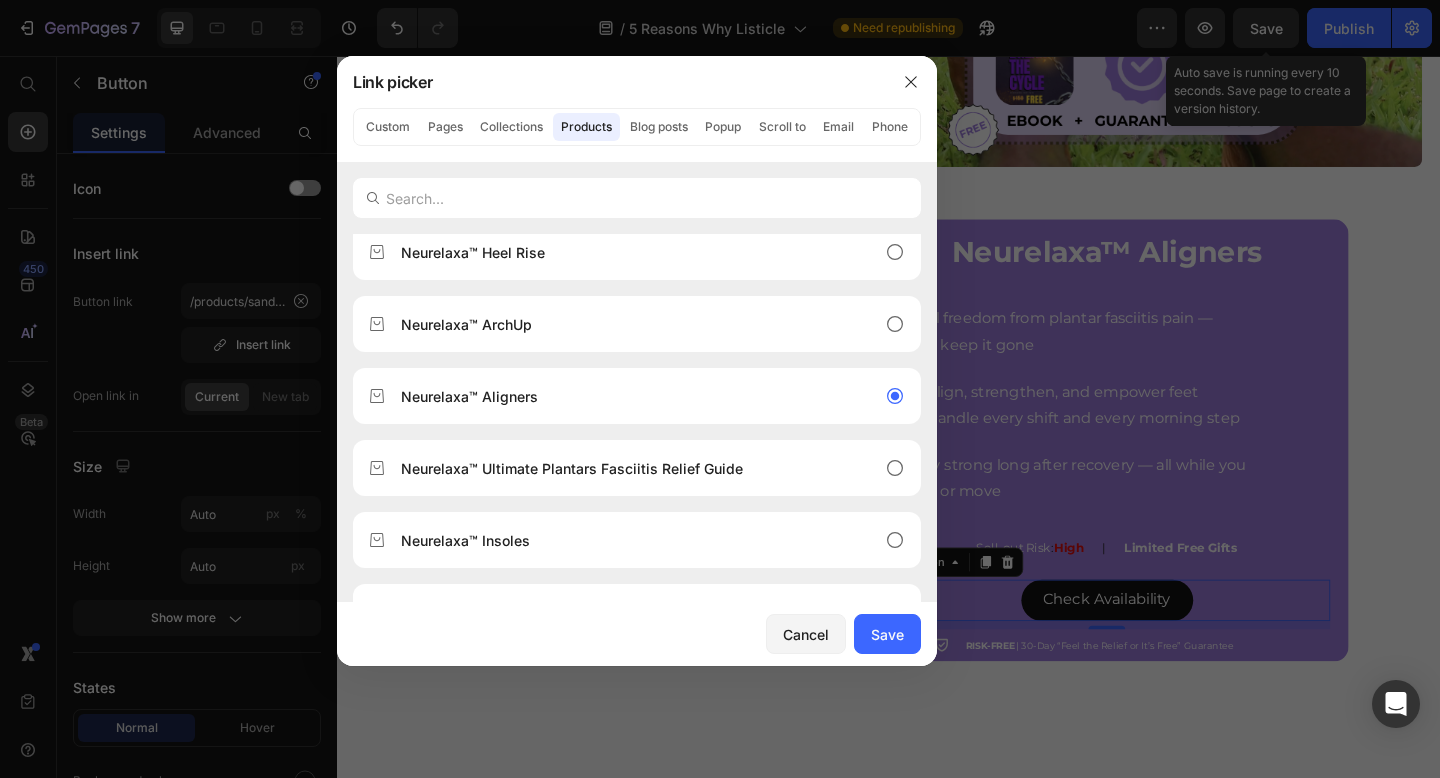 type on "/products/neurelaxa" 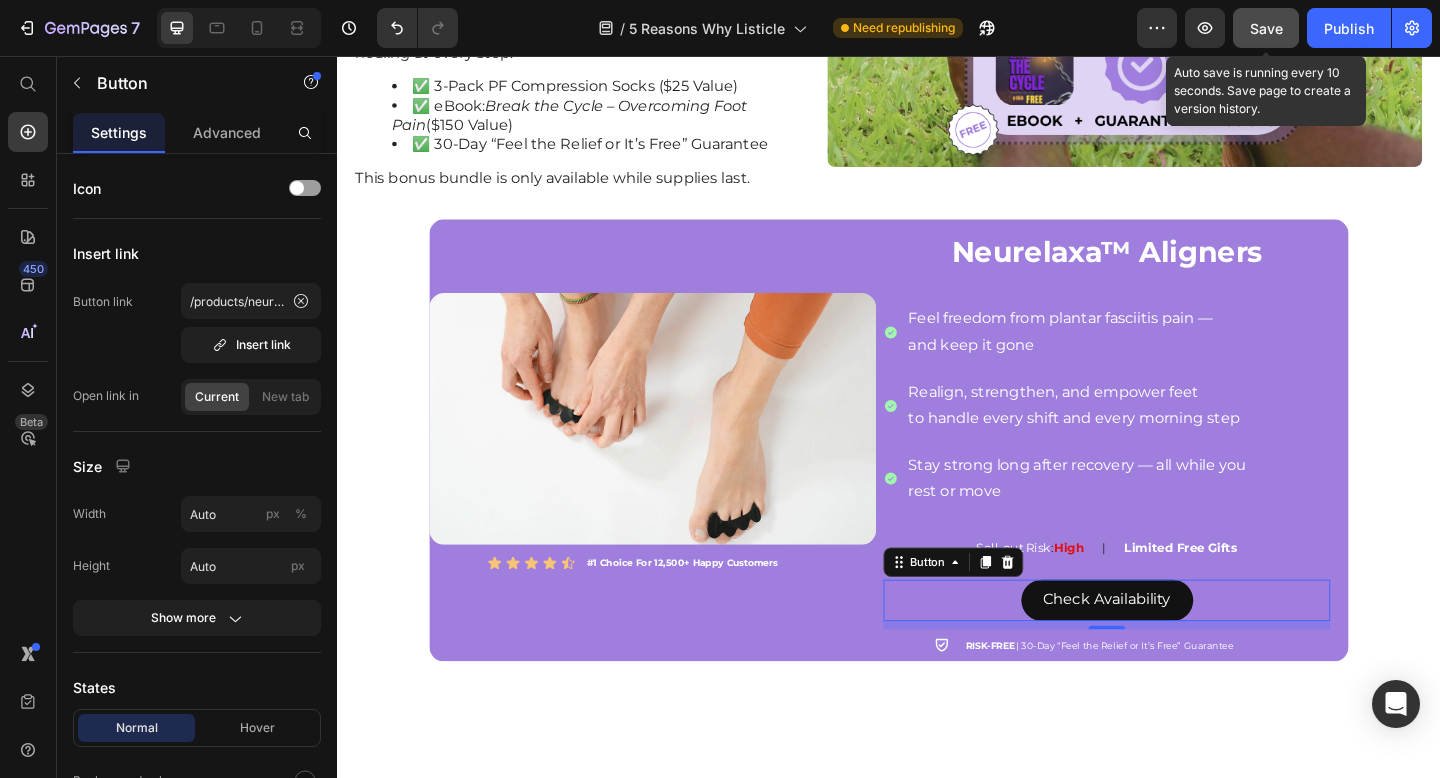 drag, startPoint x: 1253, startPoint y: 32, endPoint x: 439, endPoint y: 504, distance: 940.94635 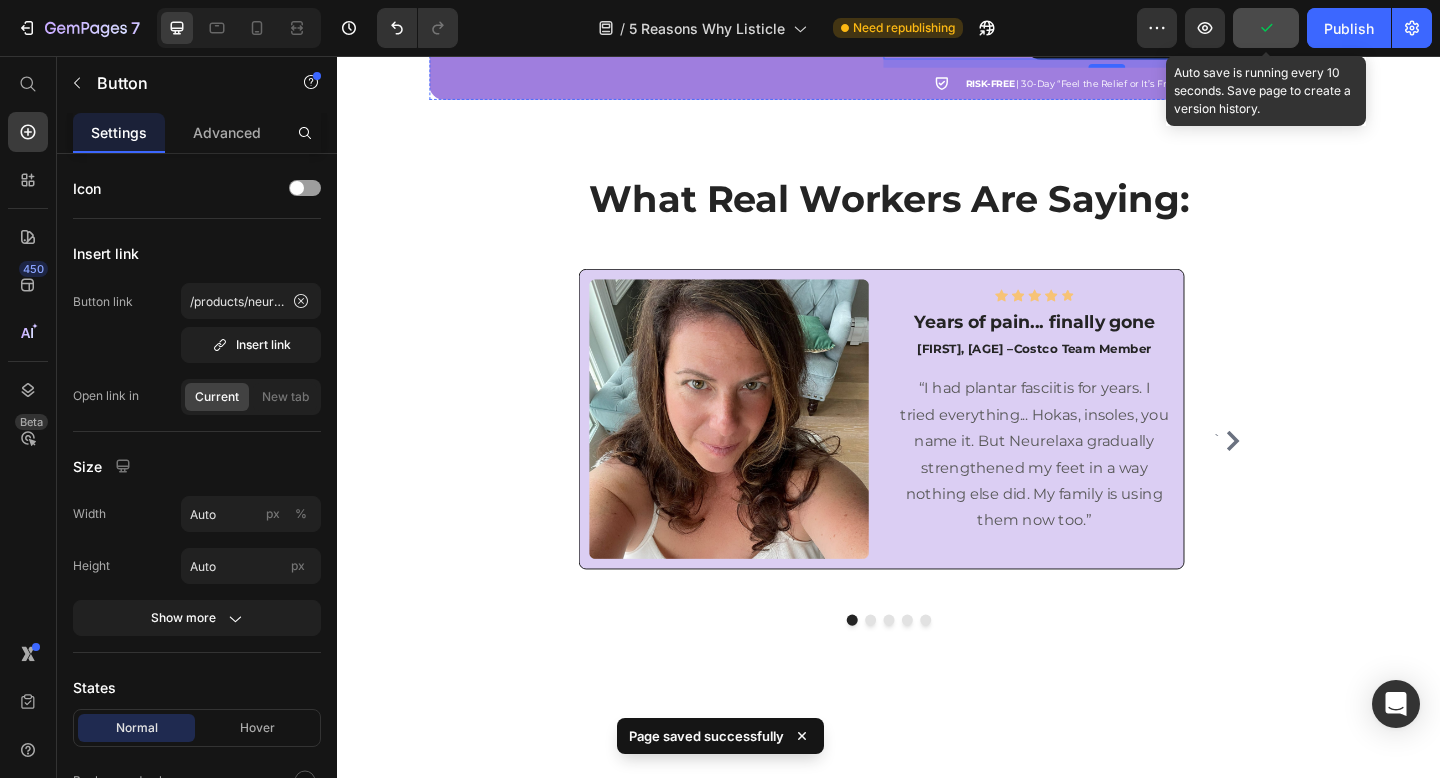 scroll, scrollTop: 4269, scrollLeft: 0, axis: vertical 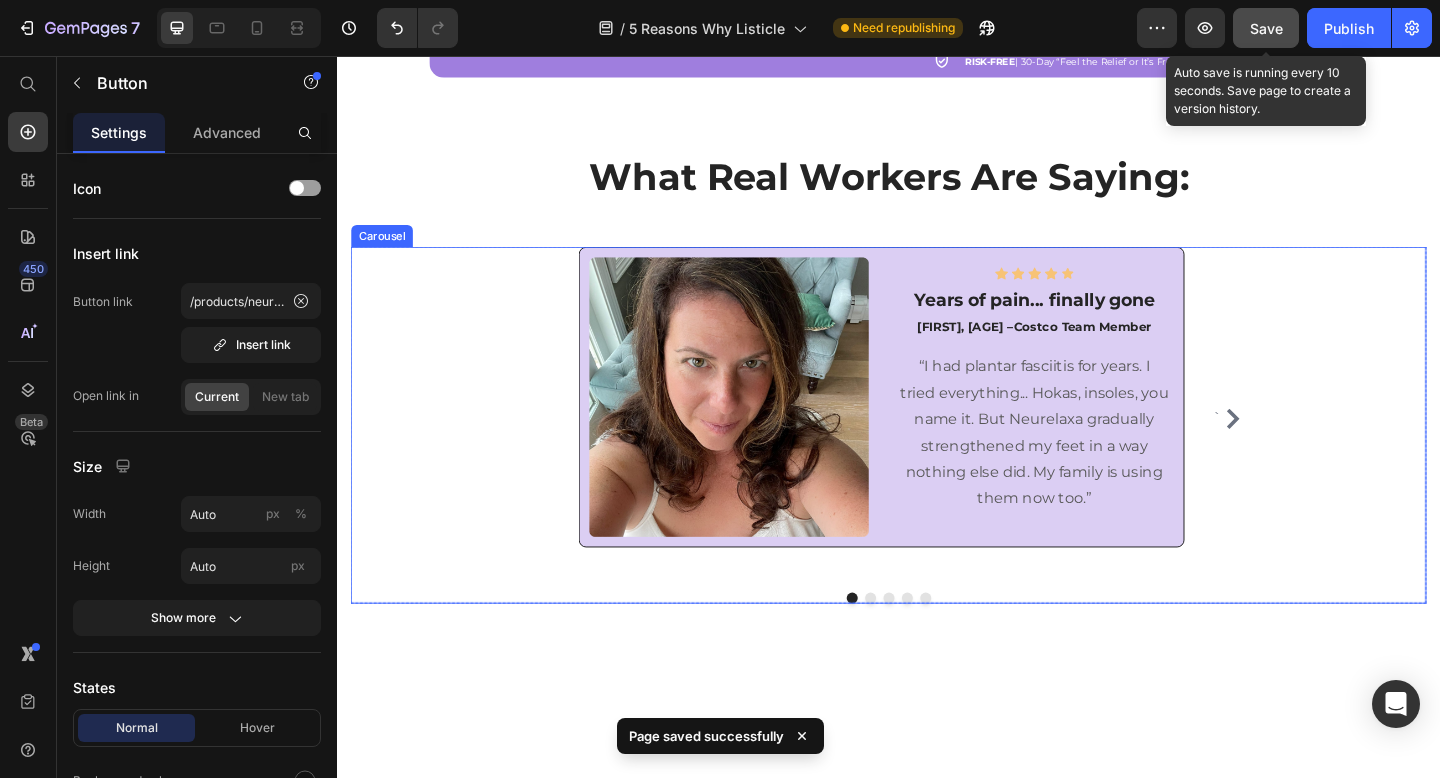 click 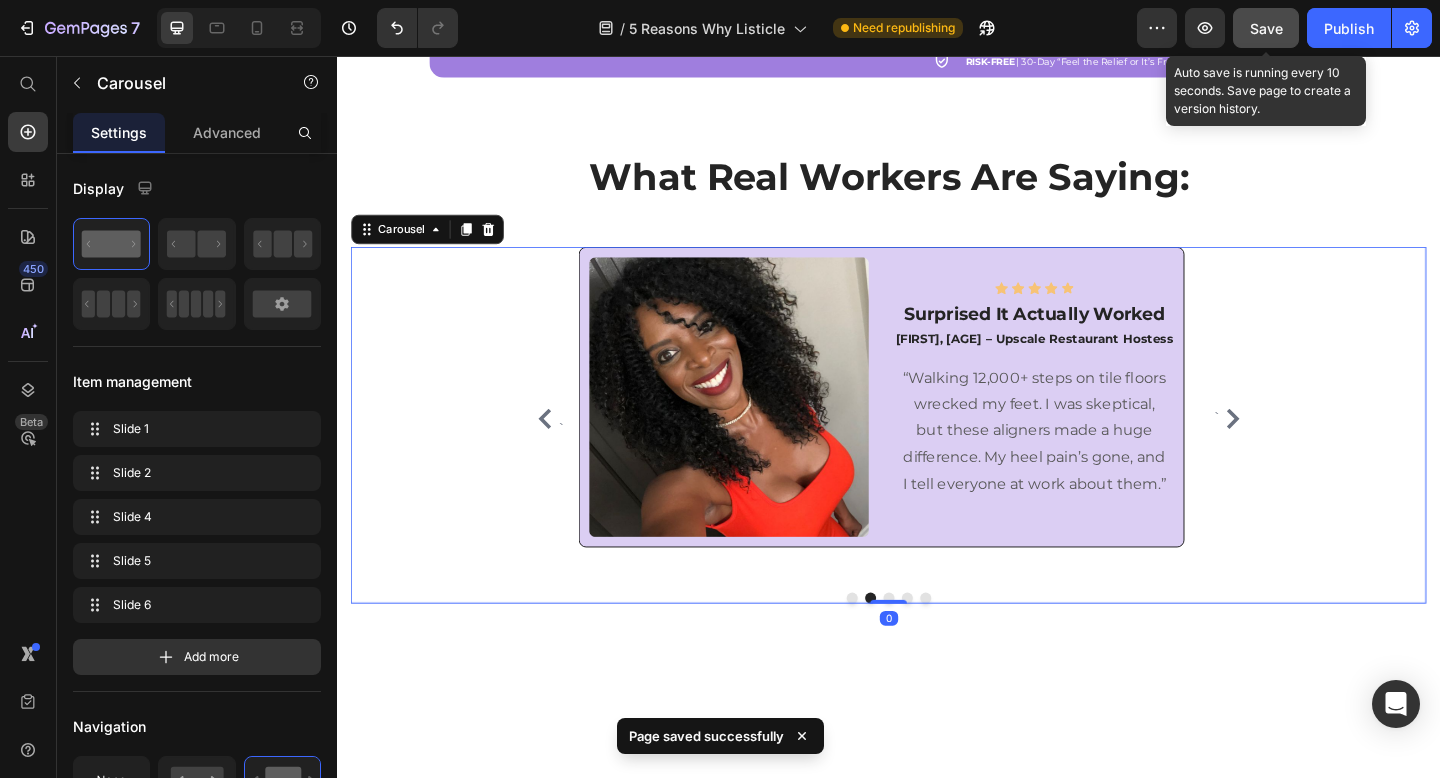 click 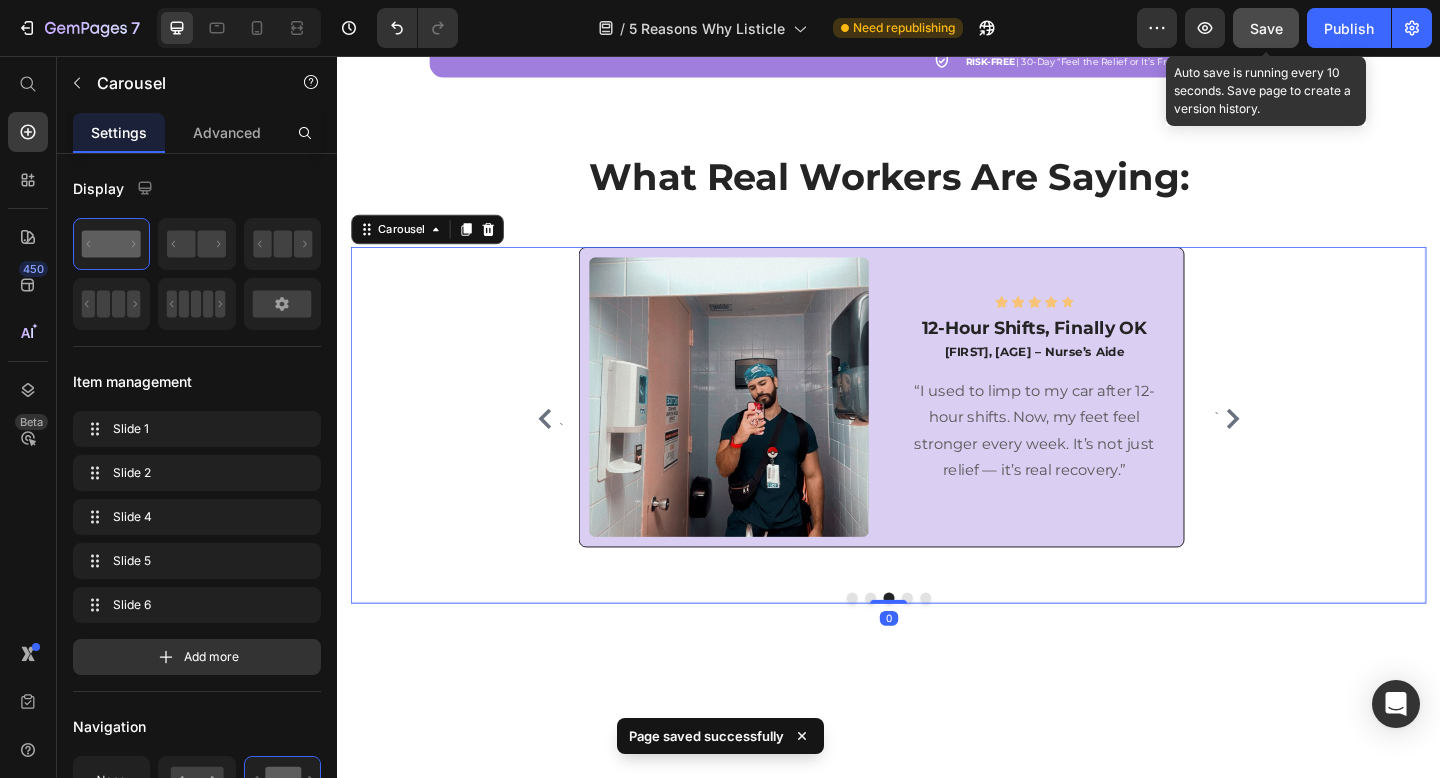 click 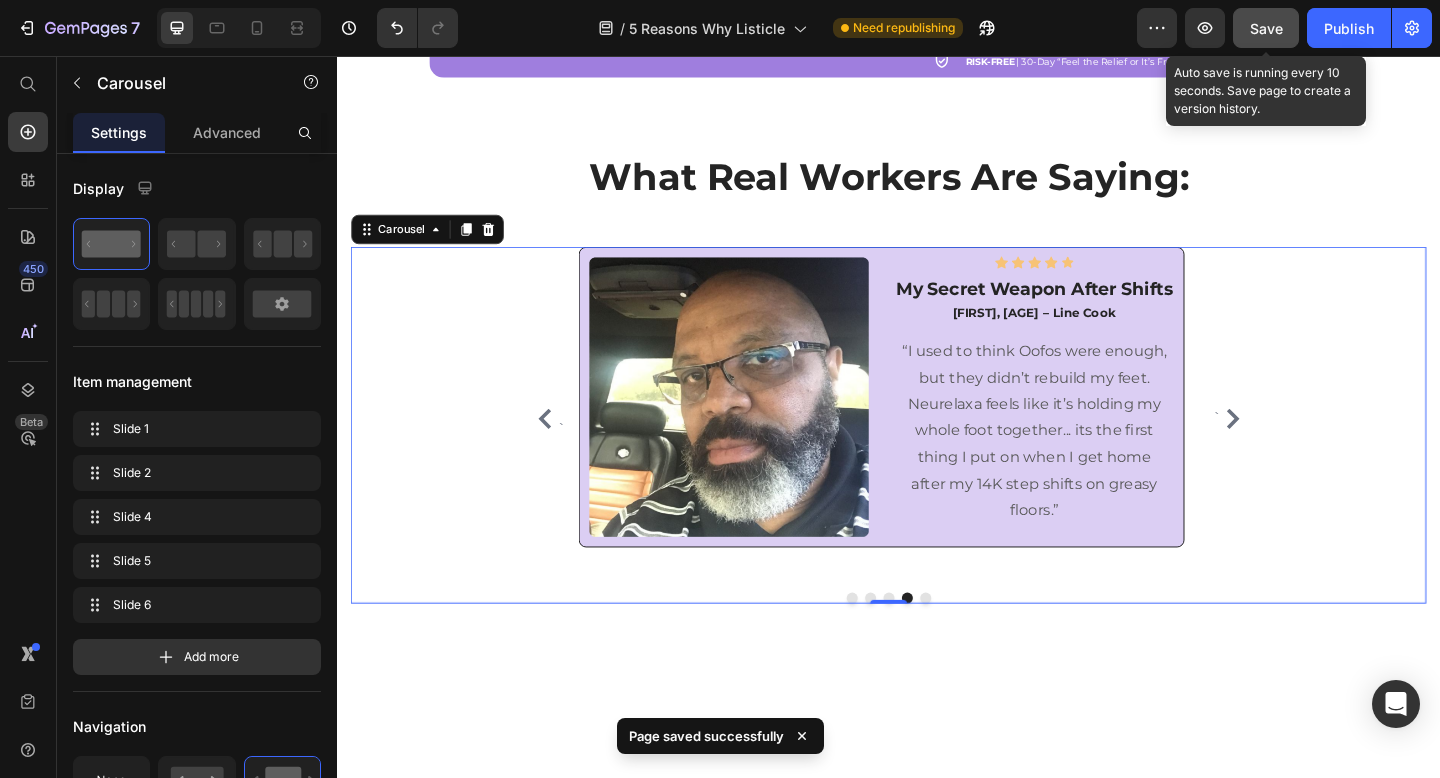 click 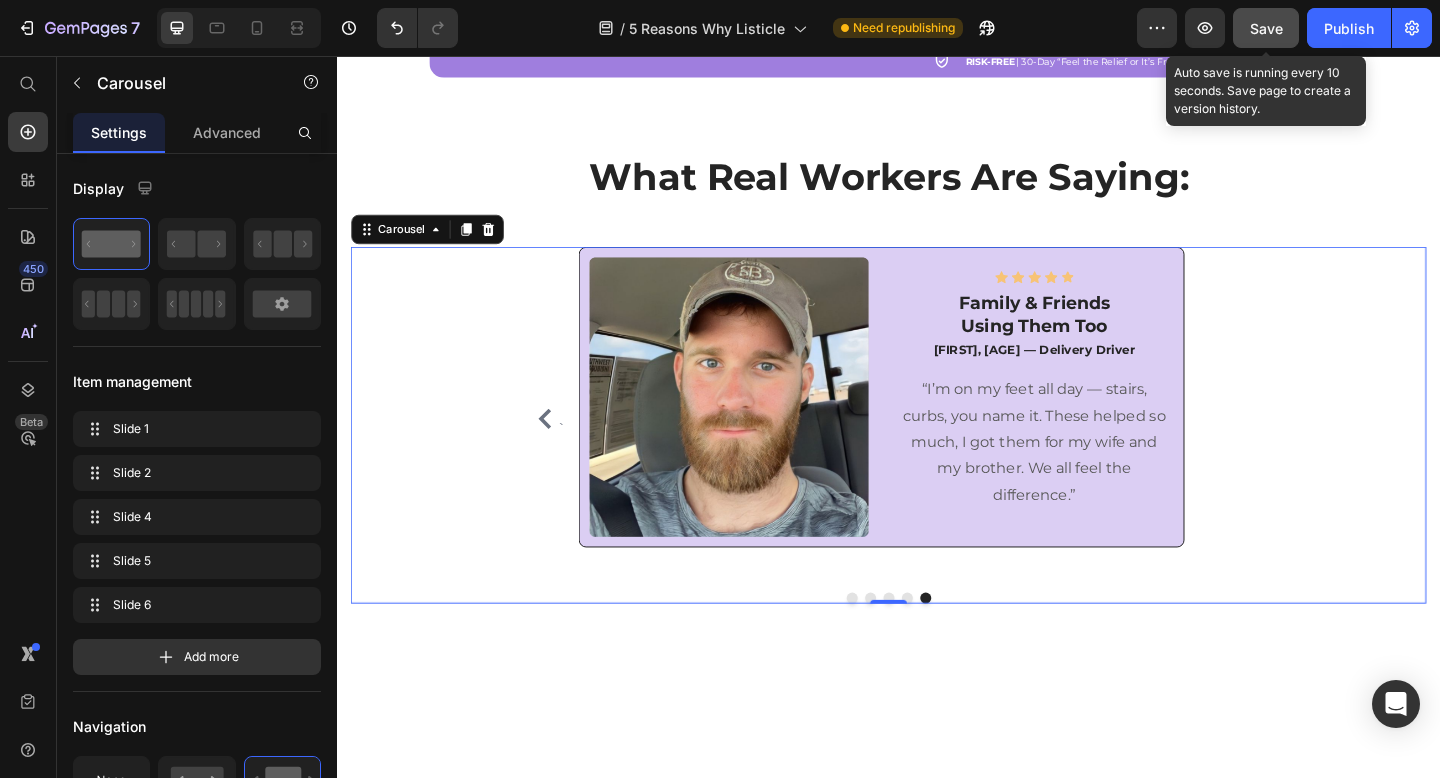 click on "` Image Icon Icon Icon Icon Icon Icon Icon List Hoz Years of pain... finally gone Heading Amanda, [AGE] – Costco Team Member Text block “I had plantar fasciitis for years. I tried everything... Hokas, insoles, you name it. But Neurelaxa gradually strengthened my feet in a way nothing else did. My family is using them now too.” Text block Row Row Image Icon Icon Icon Icon Icon Icon Icon List Hoz Surprised It Actually Worked Heading Janelle, [AGE] – Upscale Restaurant Hostess Text block “Walking 12,000+ steps on tile floors wrecked my feet. I was skeptical, but these aligners made a huge difference. My heel pain’s gone, and I tell everyone at work about them.” Text block Row Row Image Row Icon Icon Icon Icon Icon Icon Icon List Hoz 12-Hour Shifts, Finally OK Heading Luis, [AGE] – Nurse’s Aide" at bounding box center (937, 451) 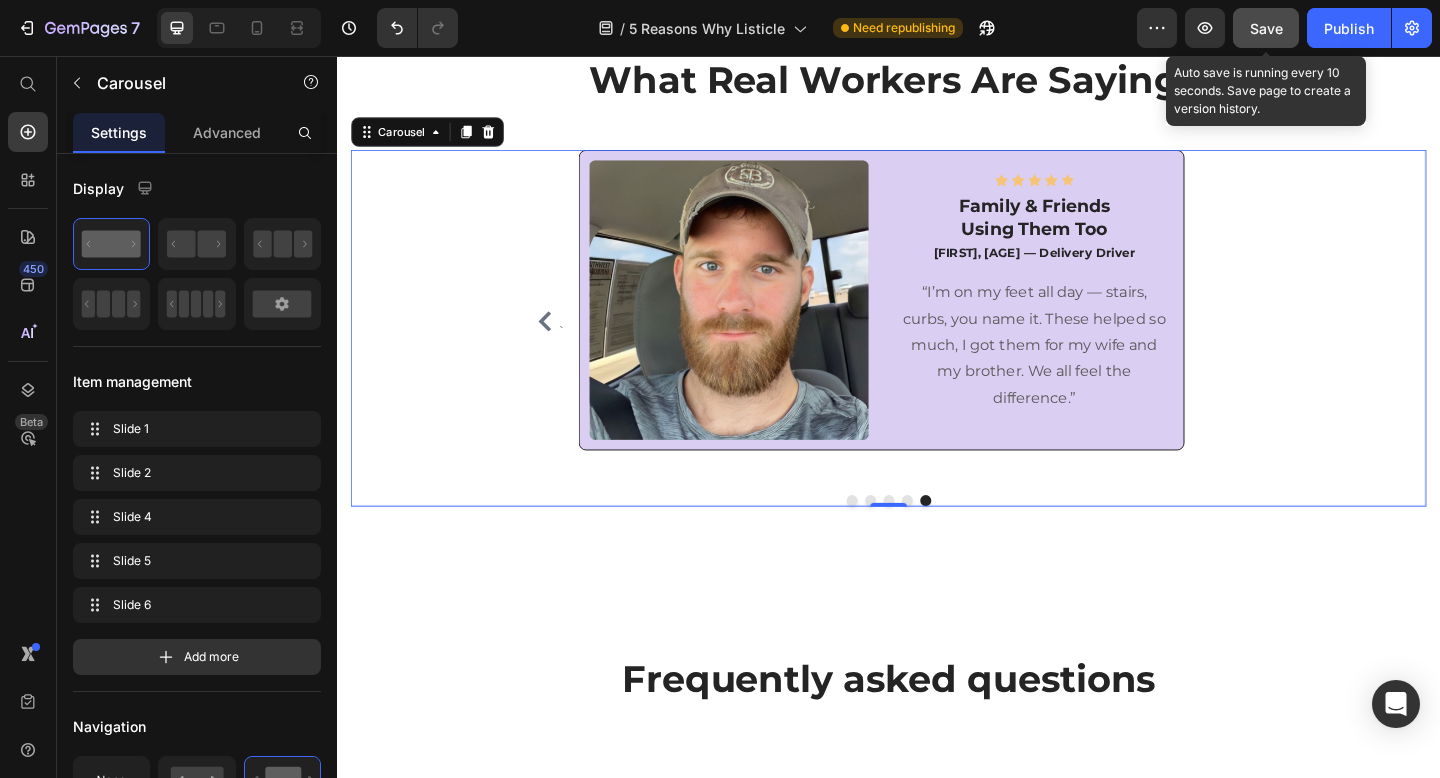 scroll, scrollTop: 4382, scrollLeft: 0, axis: vertical 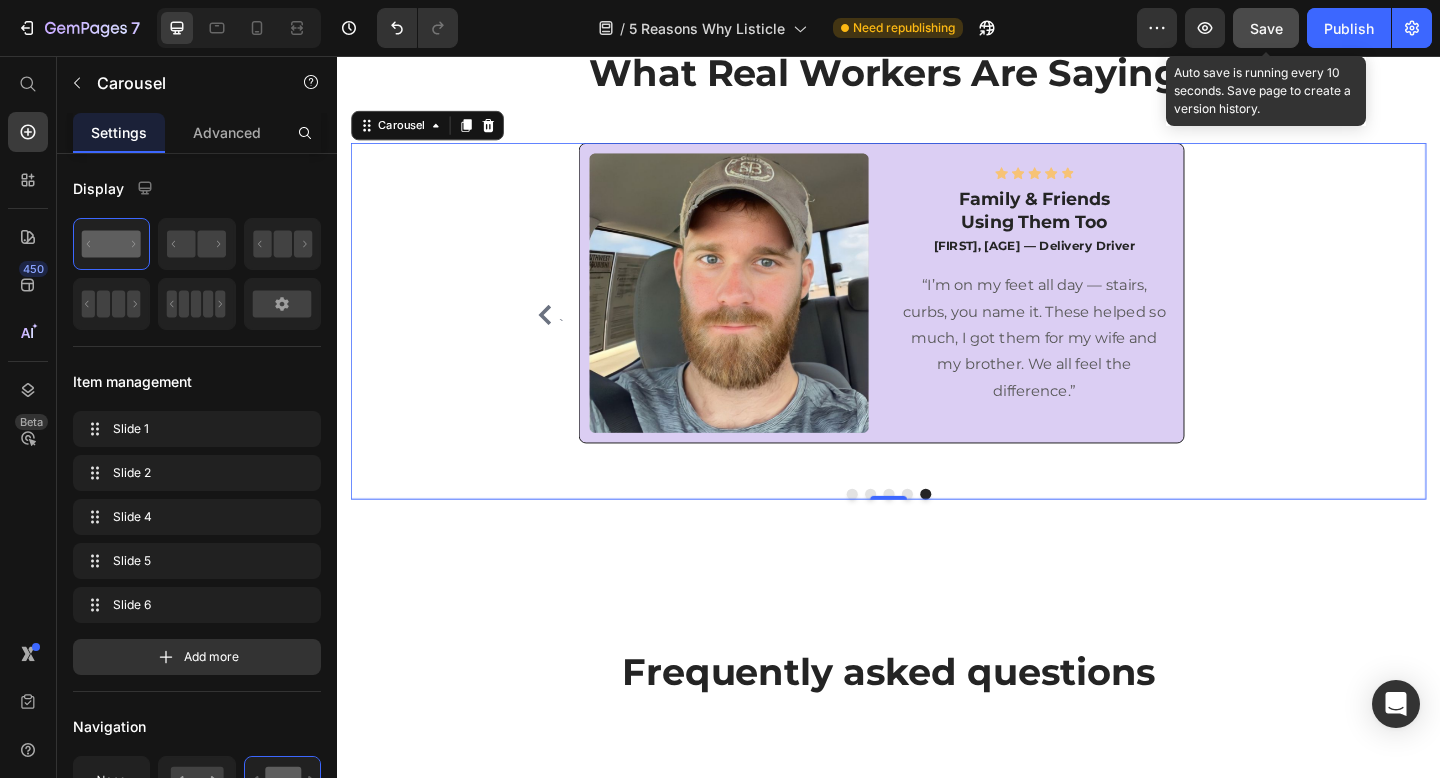 drag, startPoint x: 1249, startPoint y: 40, endPoint x: 975, endPoint y: 43, distance: 274.01642 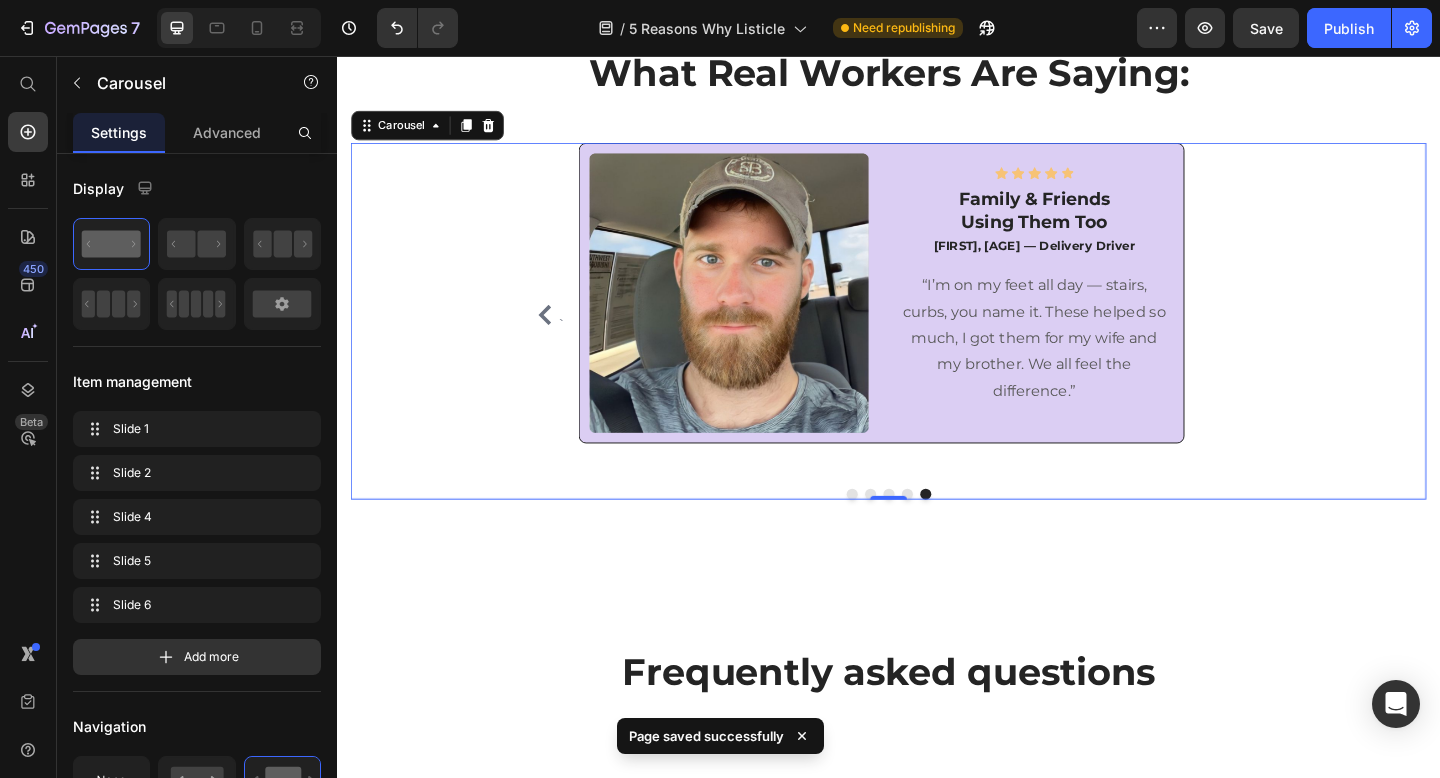 click 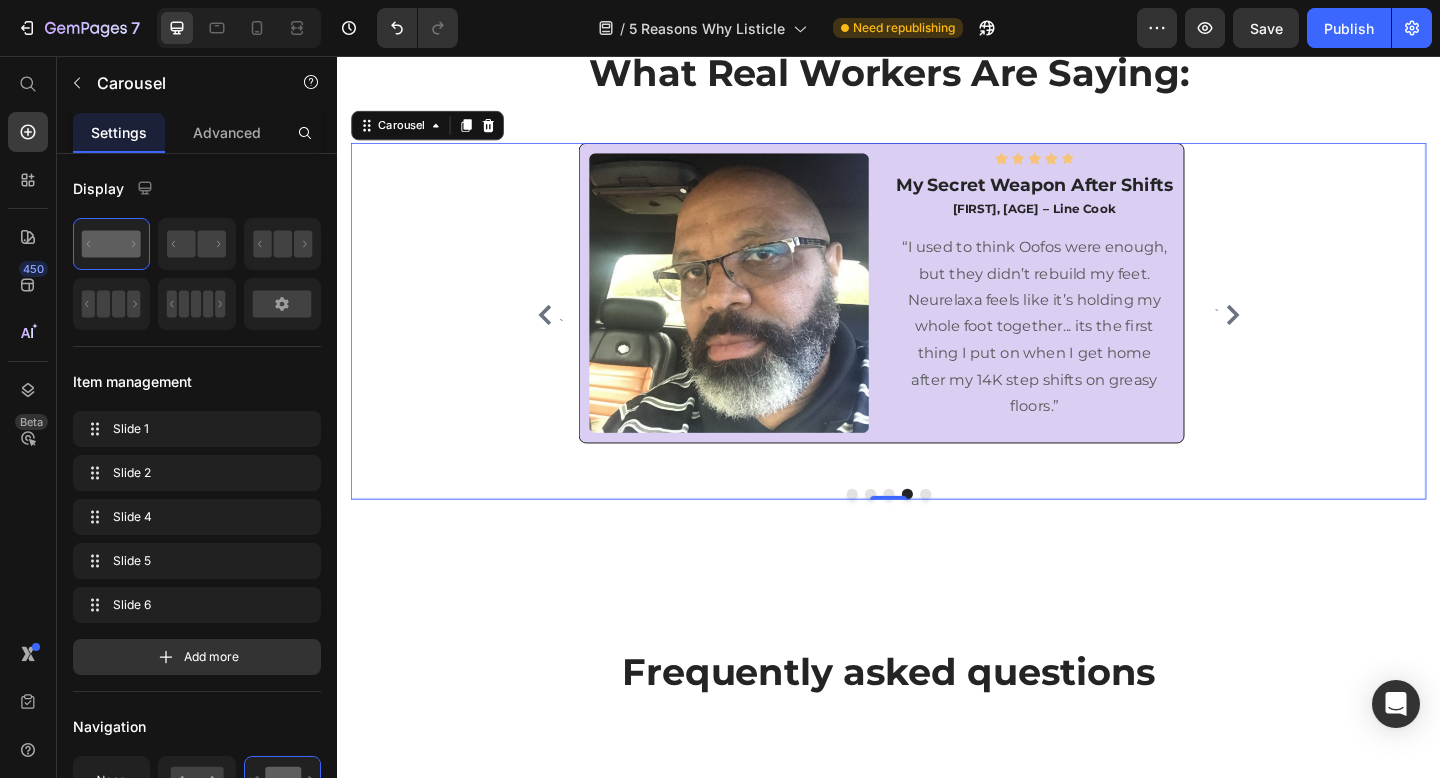 click 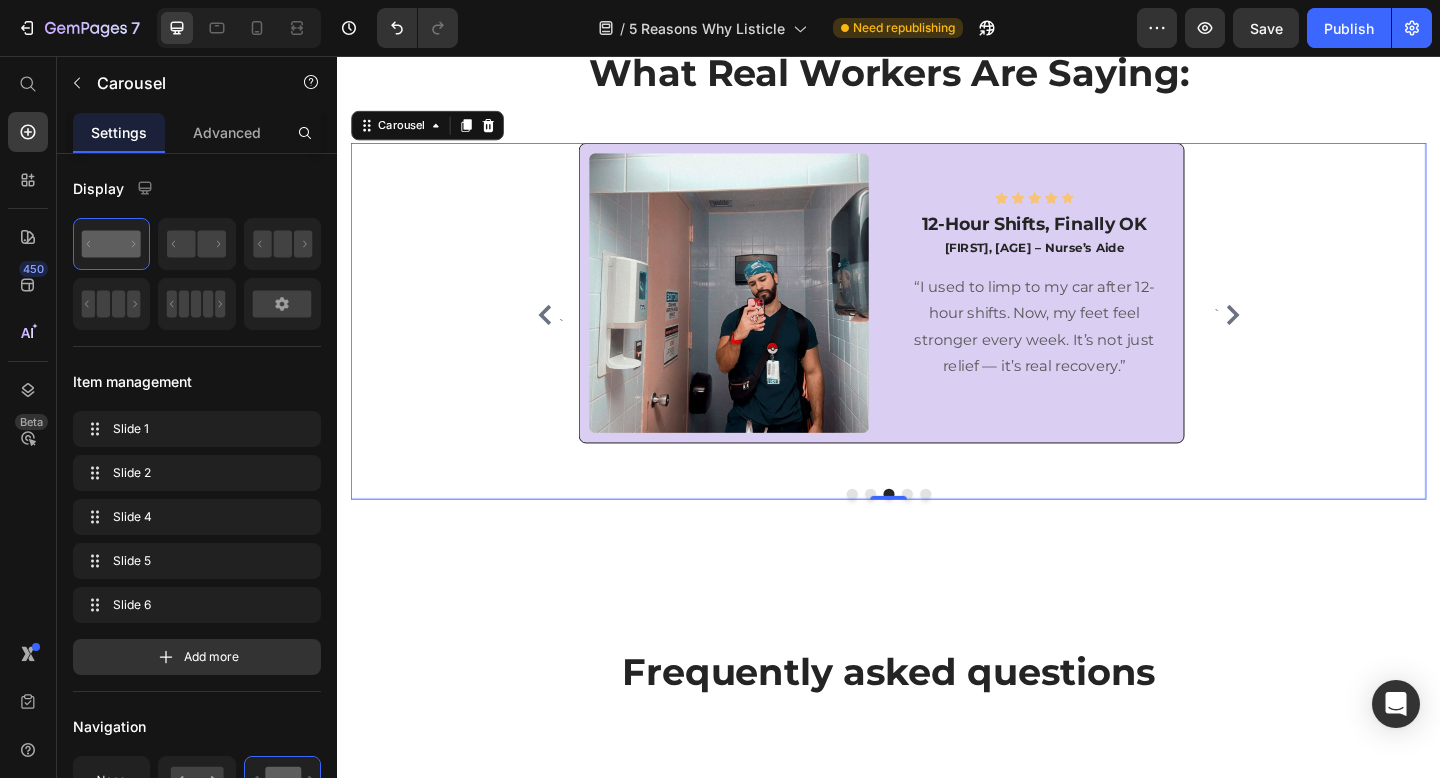 click 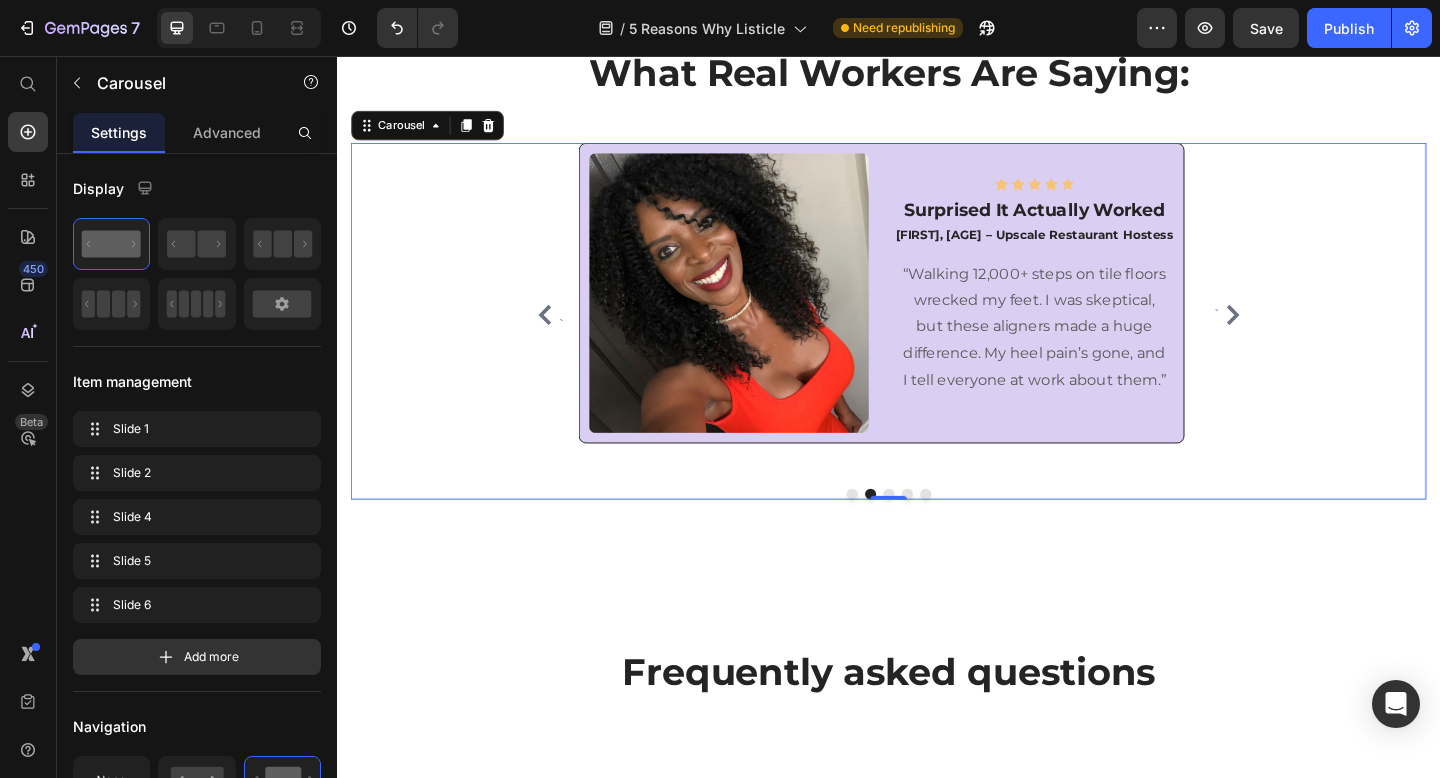 click 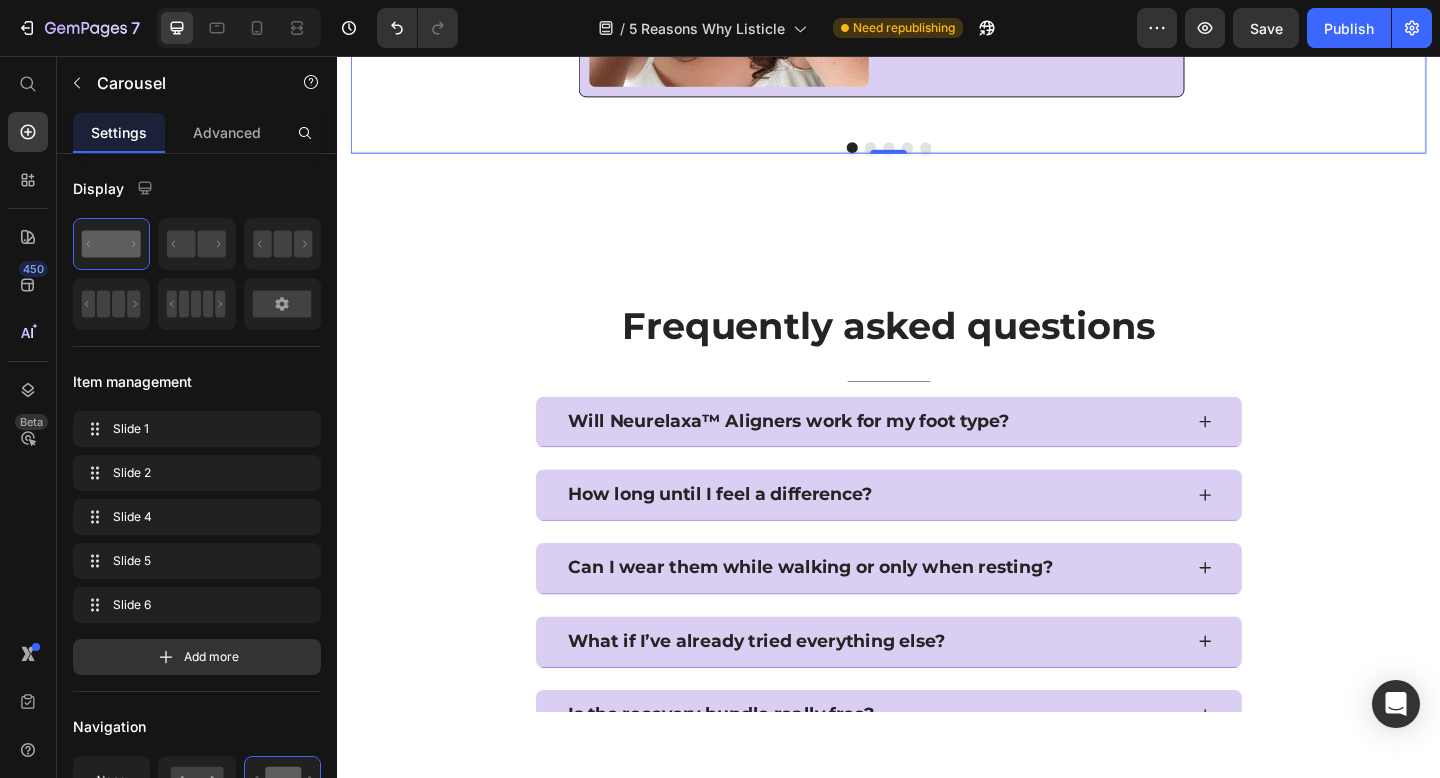 scroll, scrollTop: 4879, scrollLeft: 0, axis: vertical 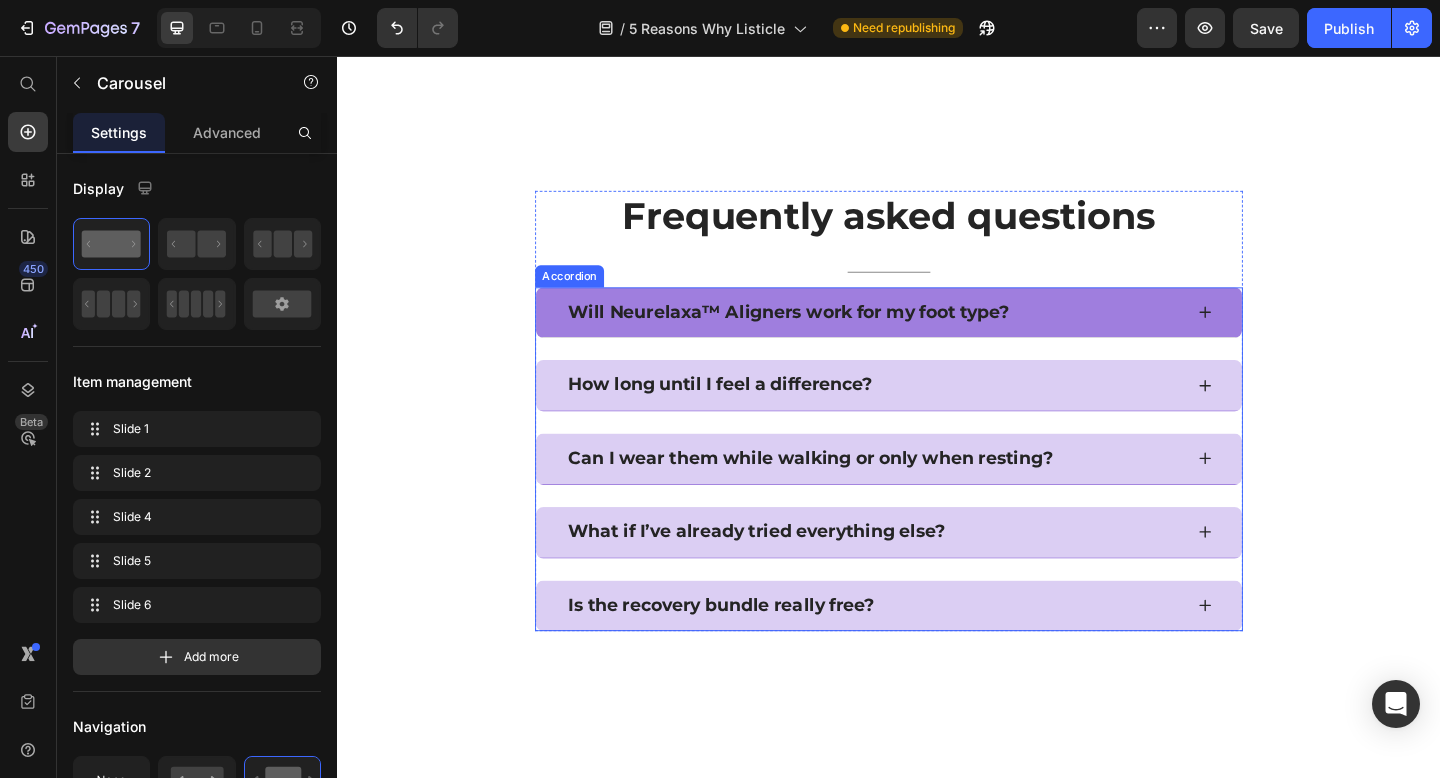 click on "Will Neurelaxa™ Aligners work for my foot type?" at bounding box center (828, 335) 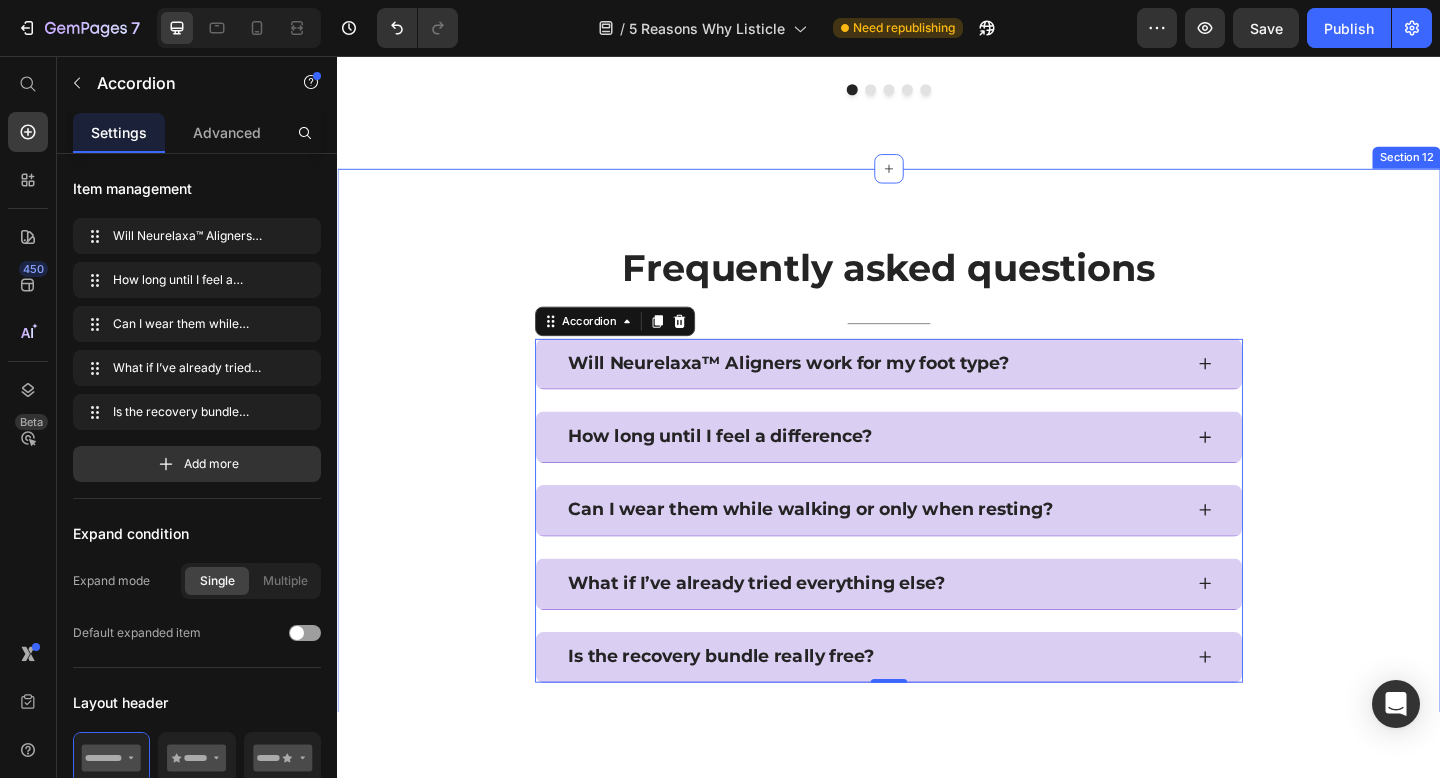 scroll, scrollTop: 4736, scrollLeft: 0, axis: vertical 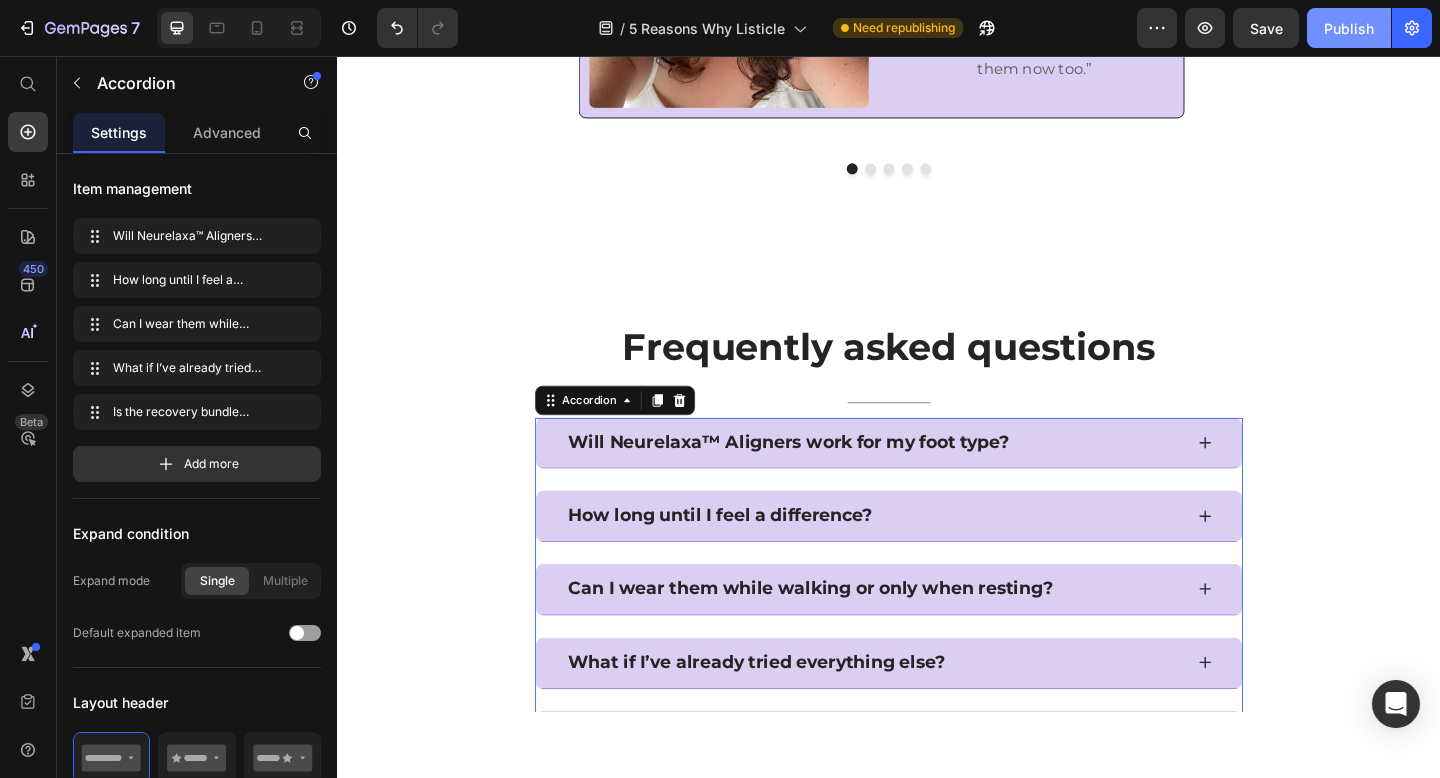 click on "Publish" at bounding box center (1349, 28) 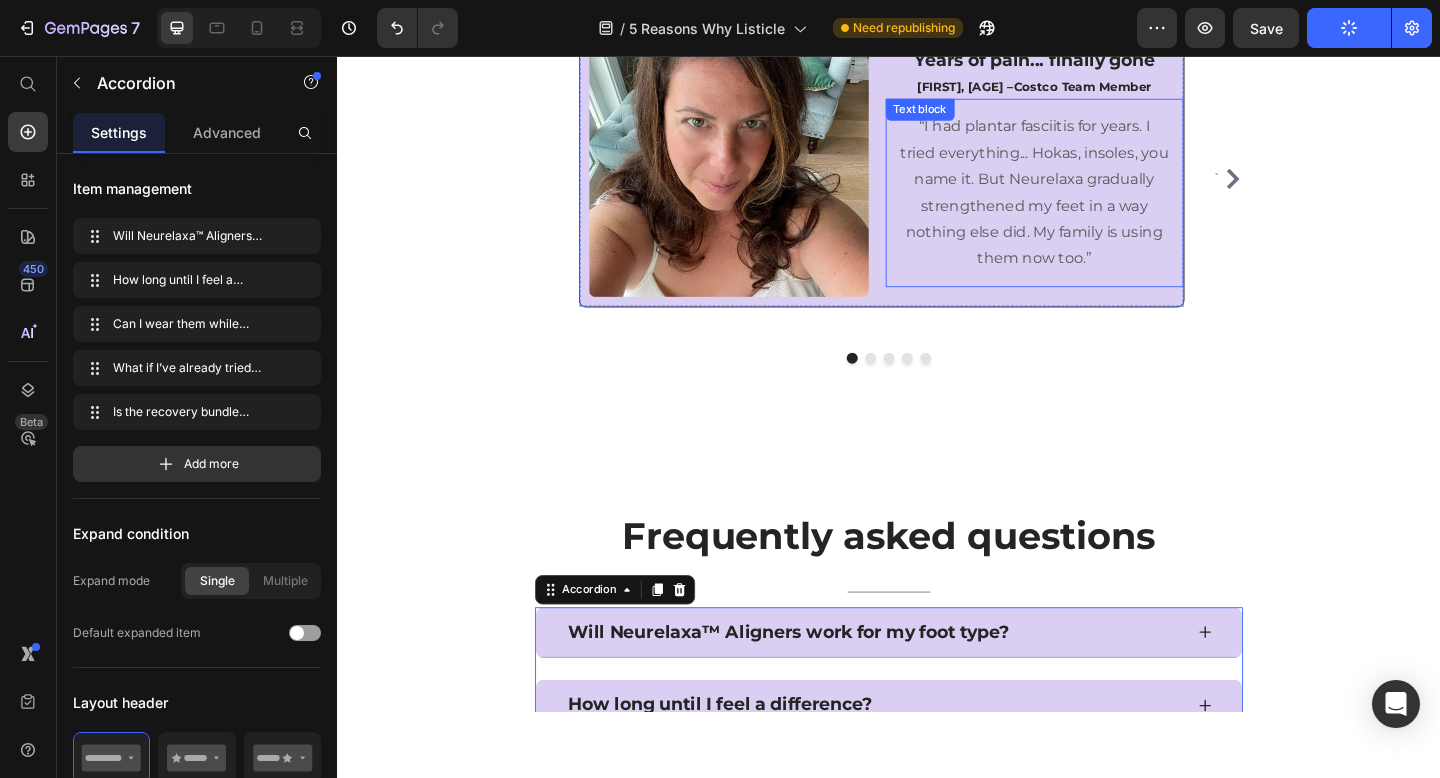 scroll, scrollTop: 4529, scrollLeft: 0, axis: vertical 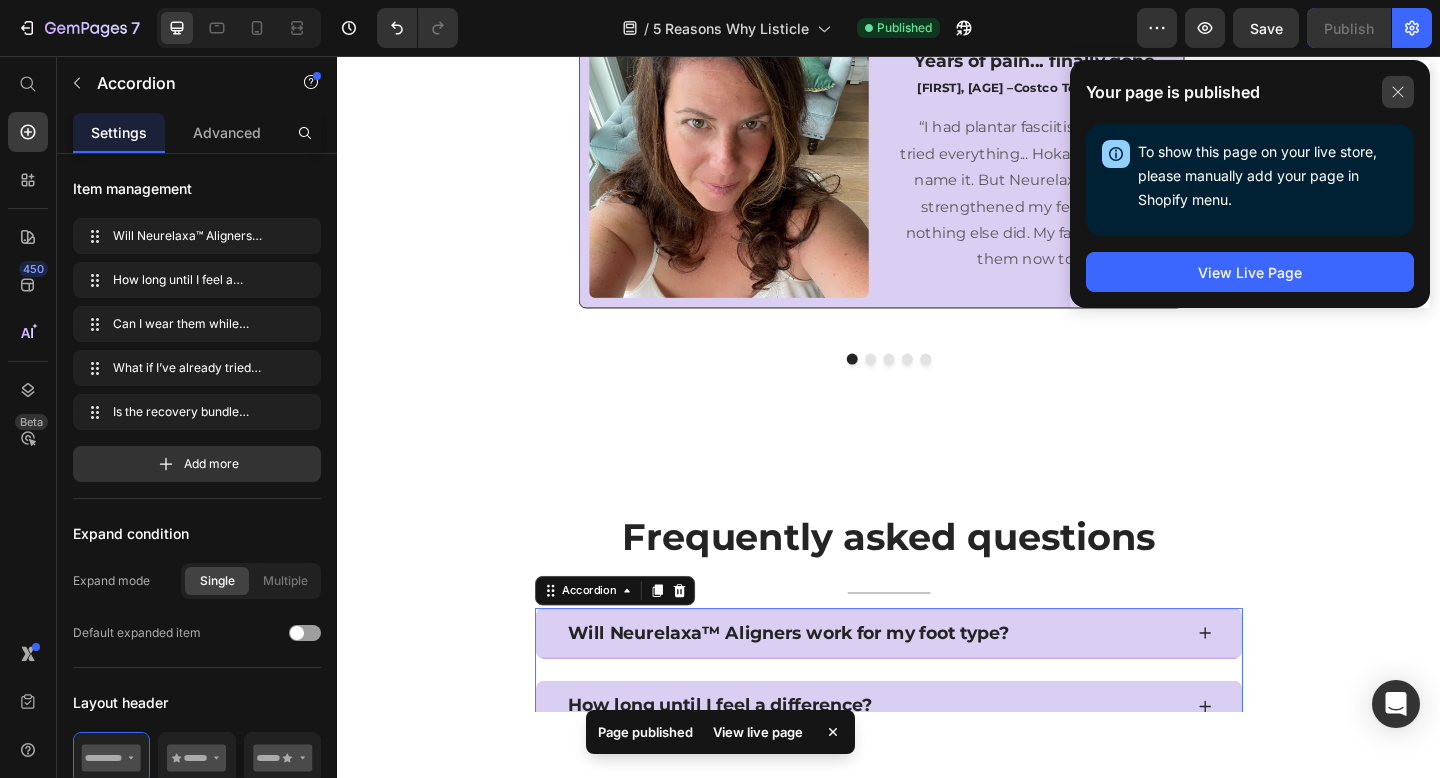 click 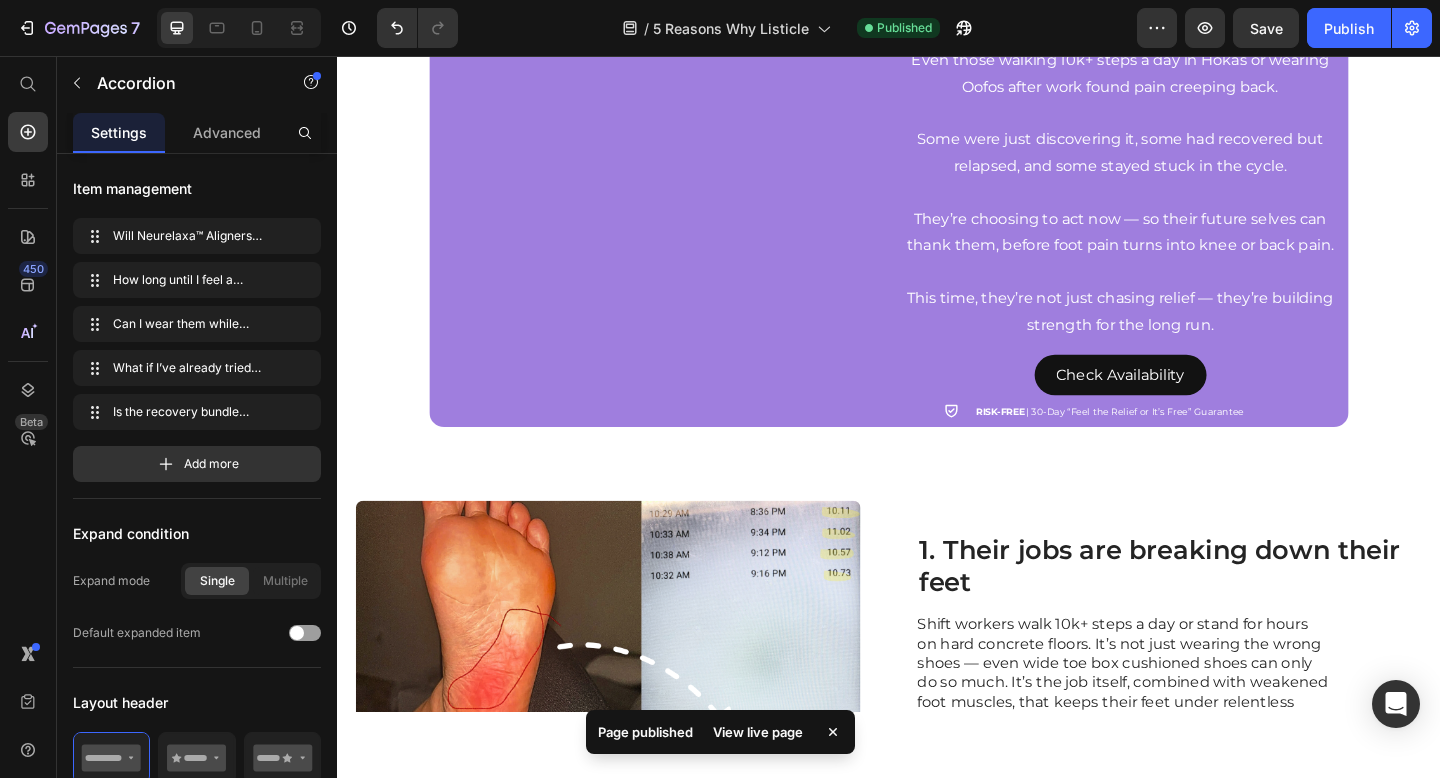 scroll, scrollTop: 0, scrollLeft: 0, axis: both 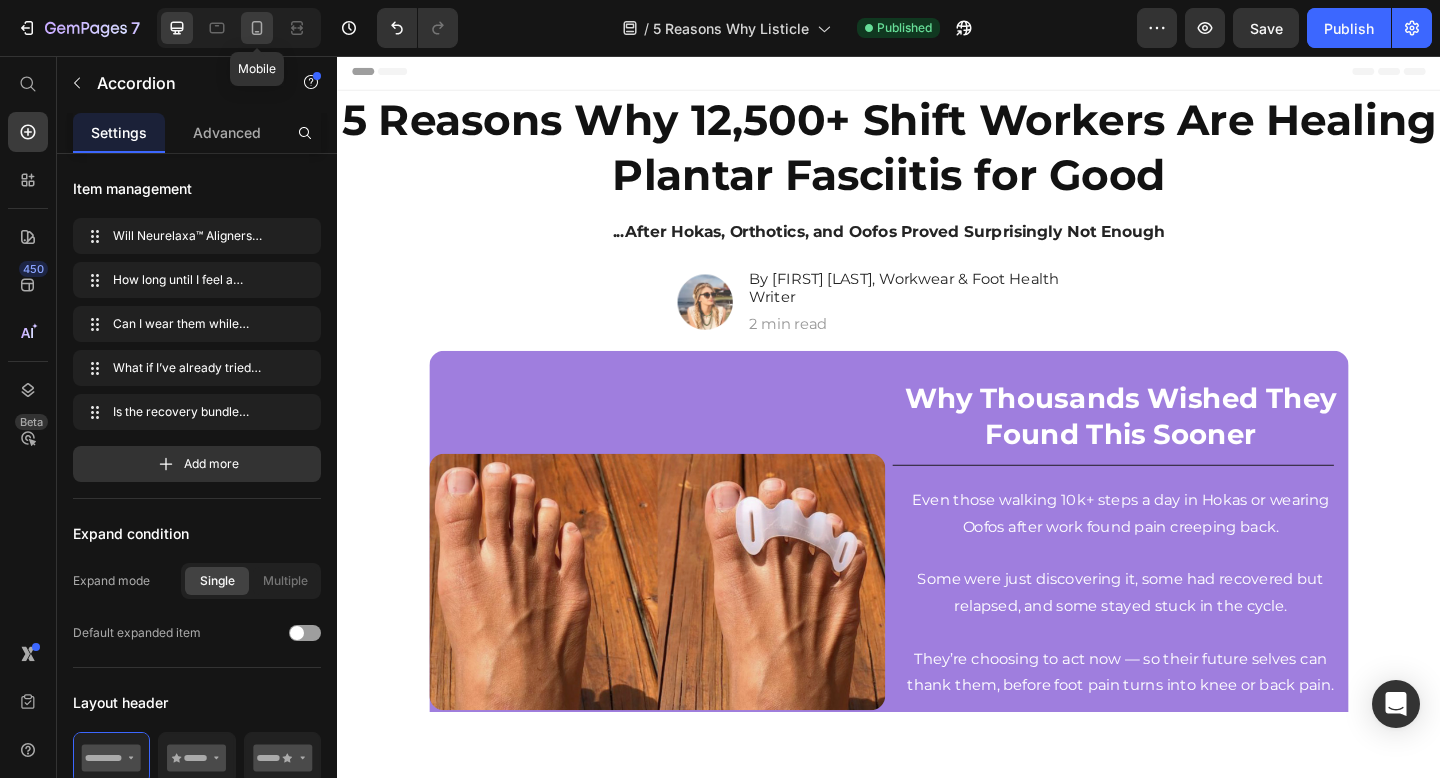 click 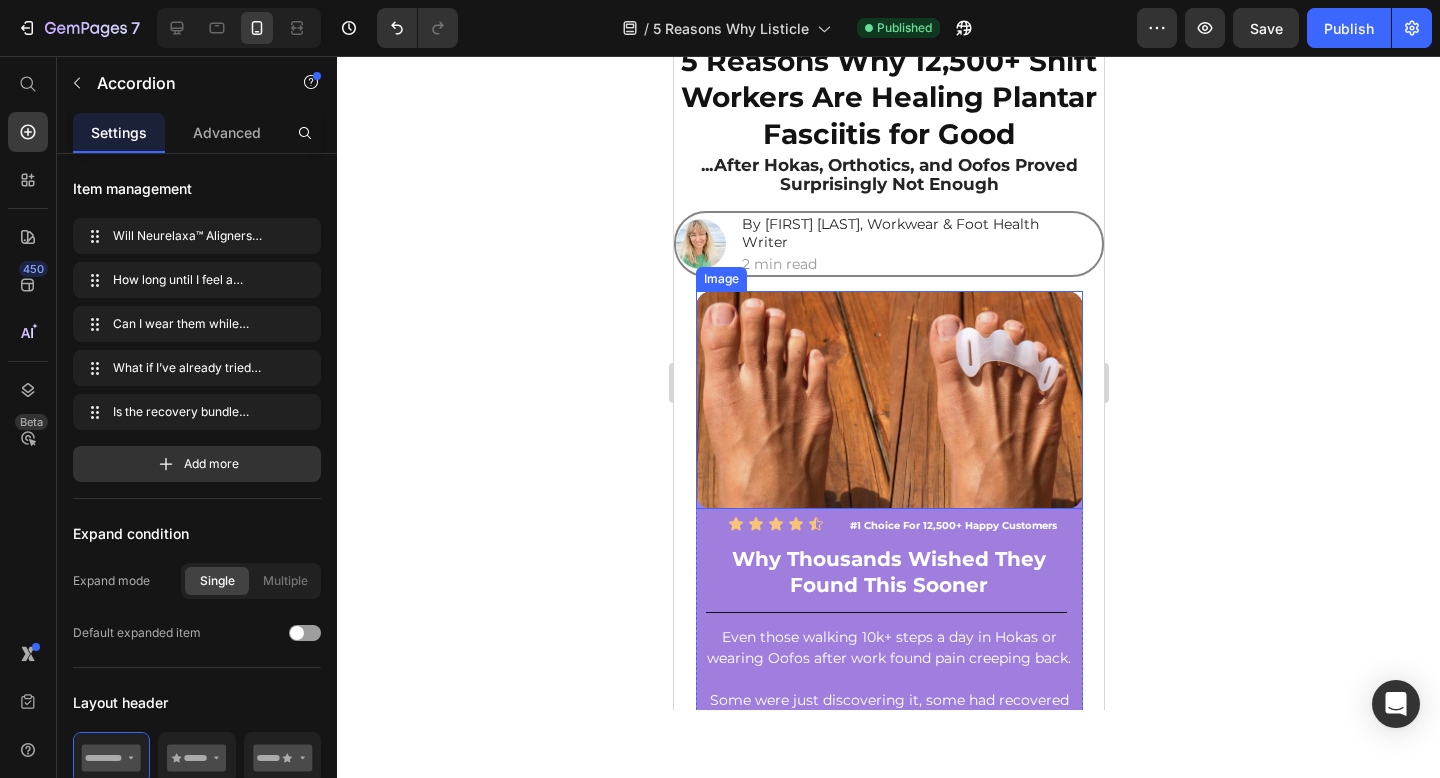 scroll, scrollTop: 255, scrollLeft: 0, axis: vertical 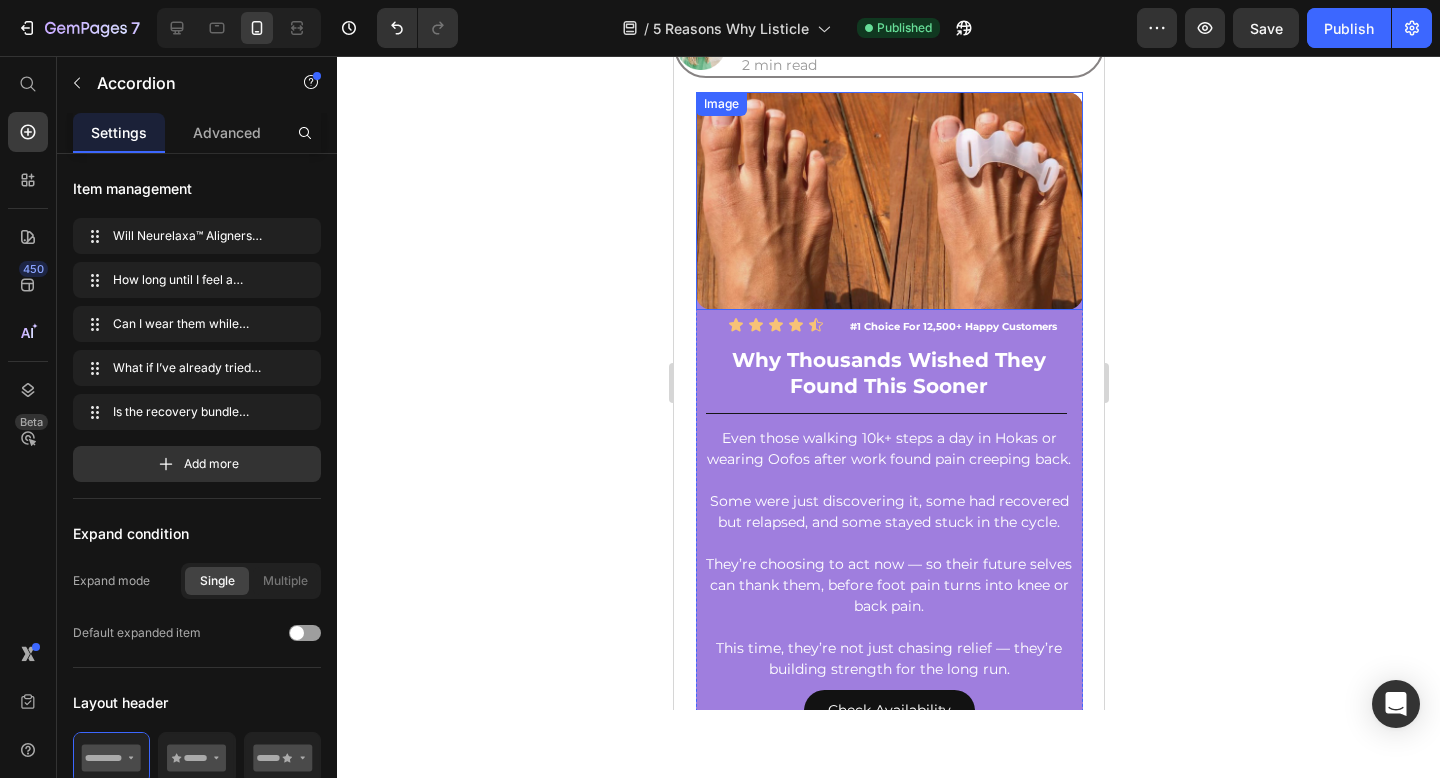 click at bounding box center [888, 201] 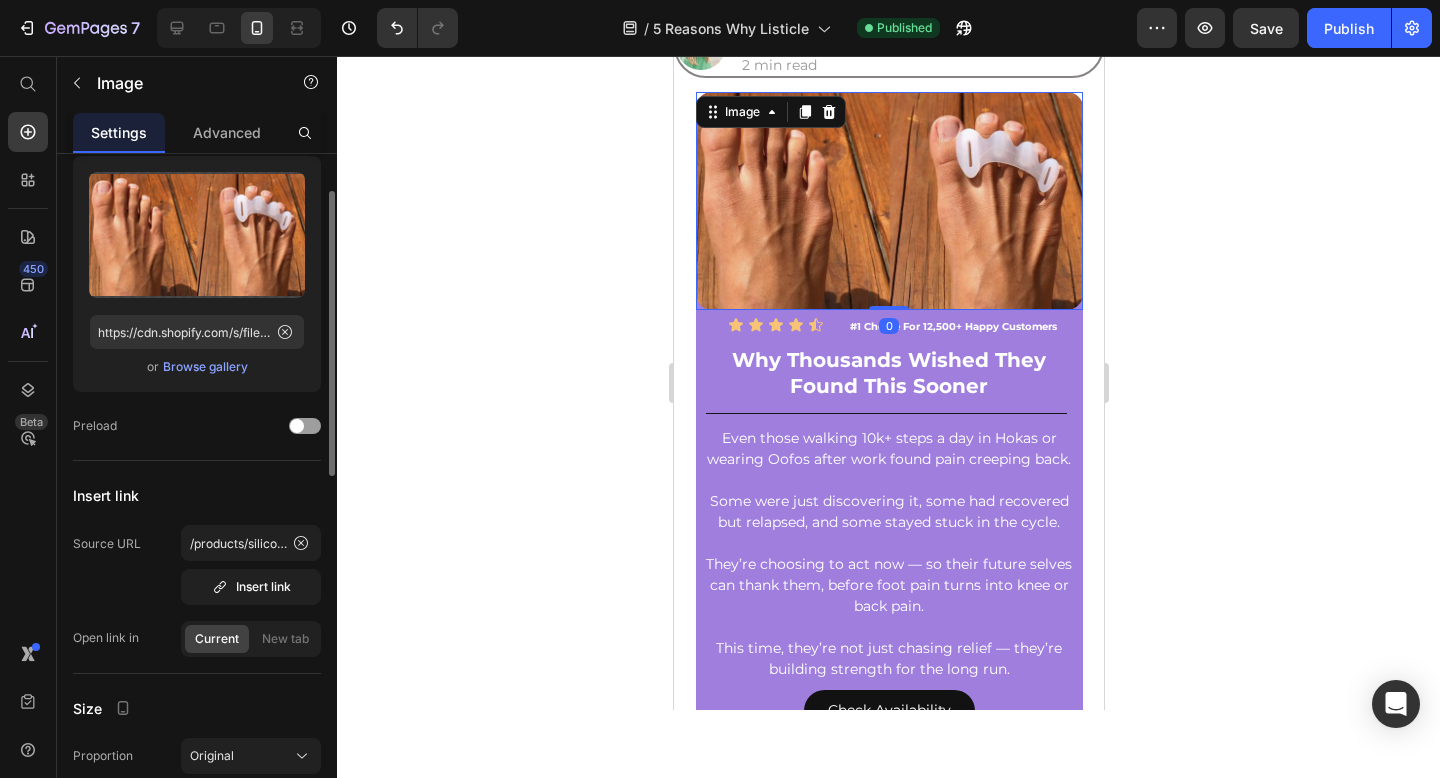 scroll, scrollTop: 96, scrollLeft: 0, axis: vertical 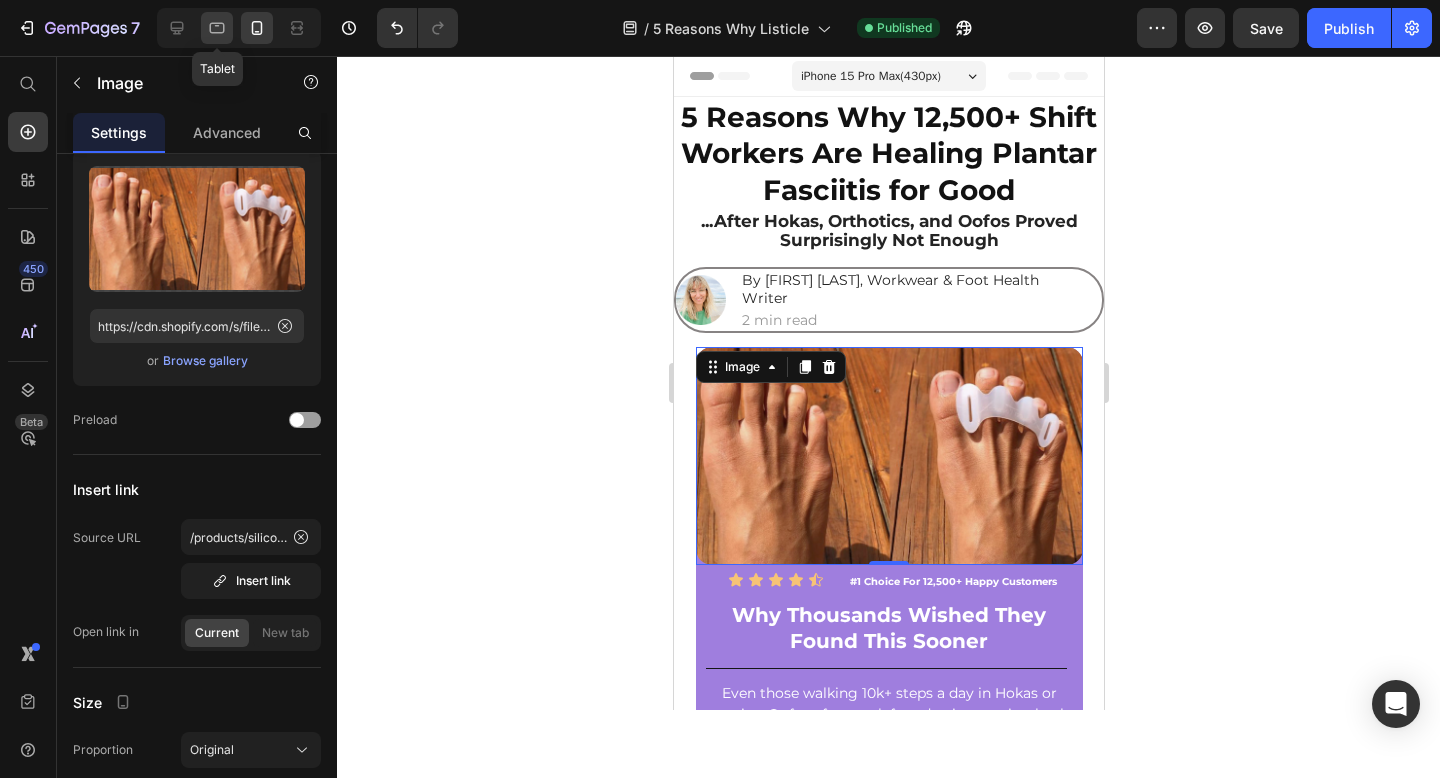 click 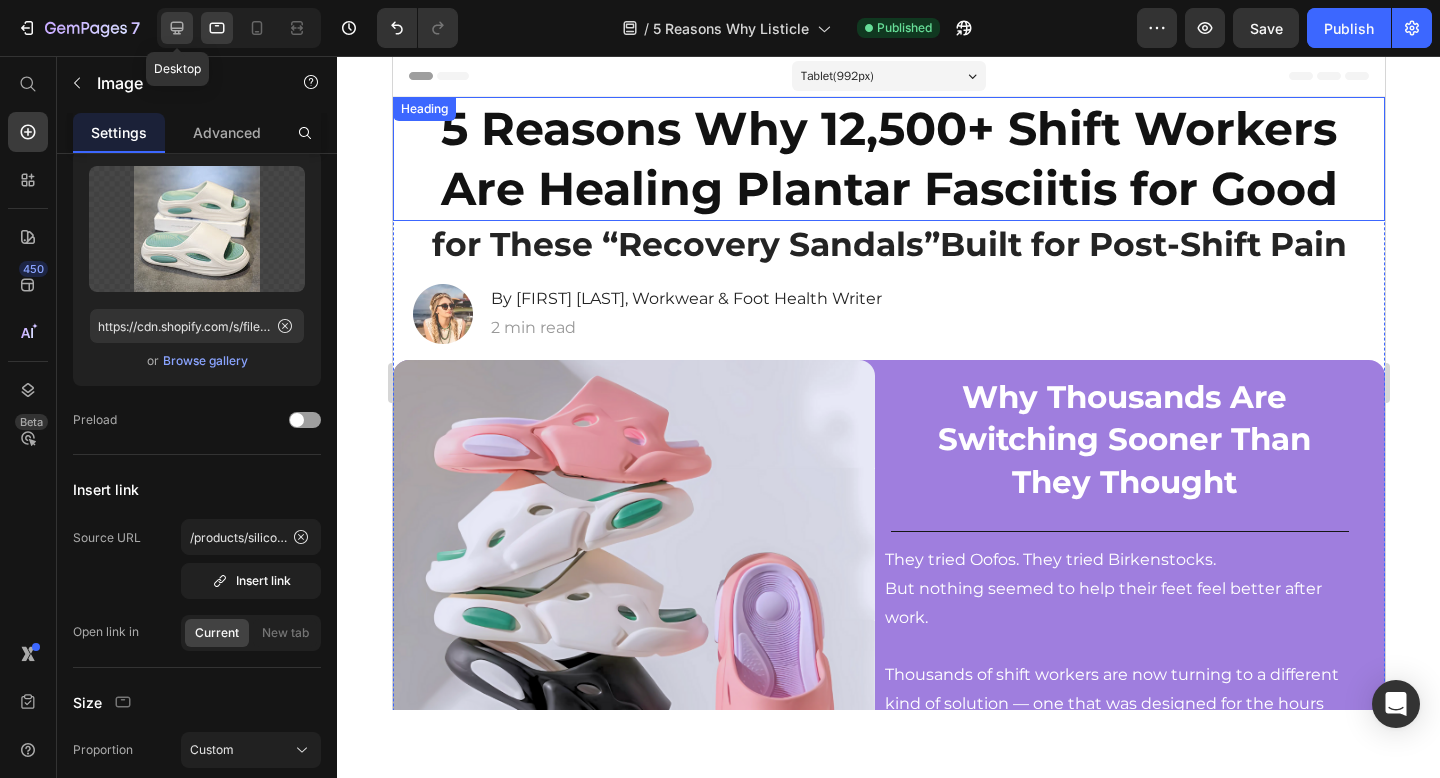 click 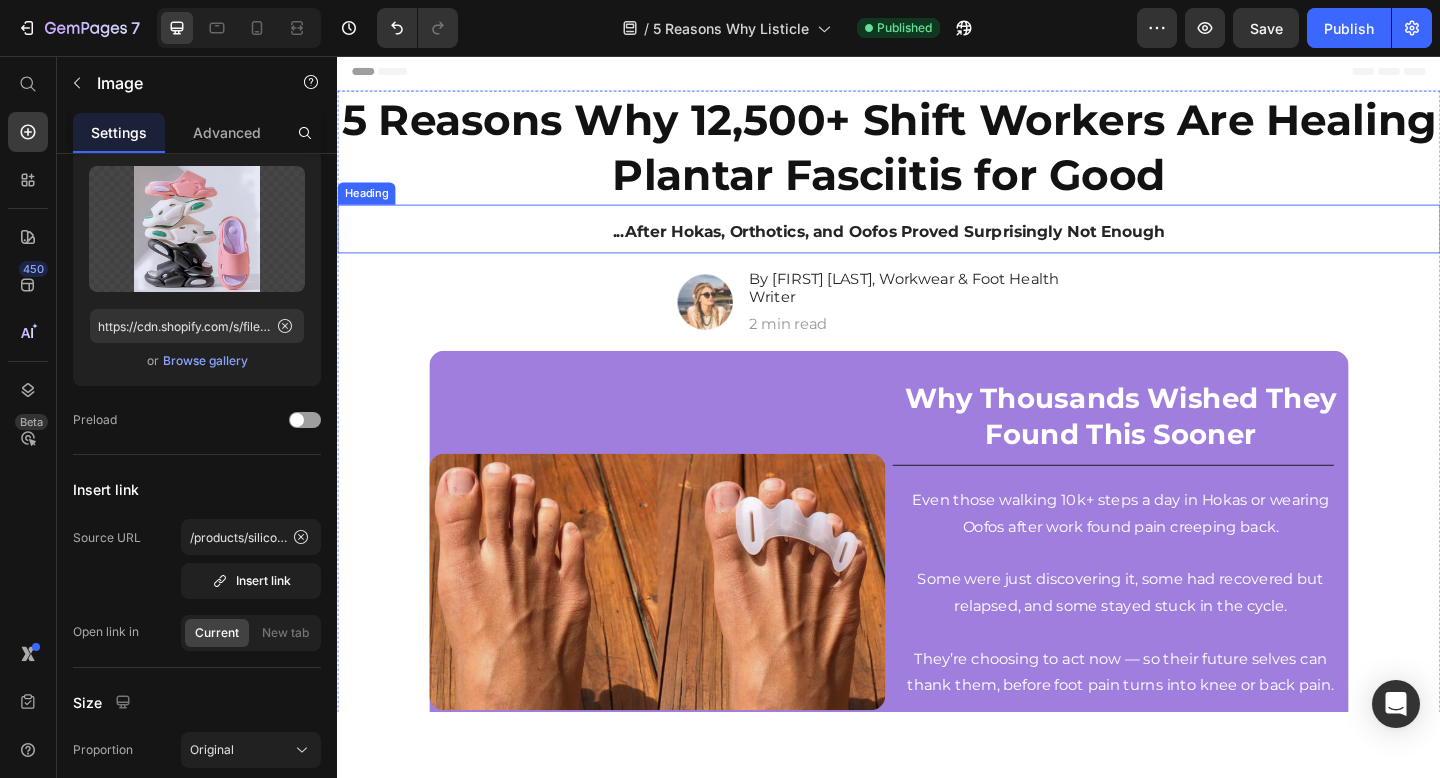click on "...After Hokas, Orthotics, and Oofos Proved Surprisingly Not Enough" at bounding box center [937, 247] 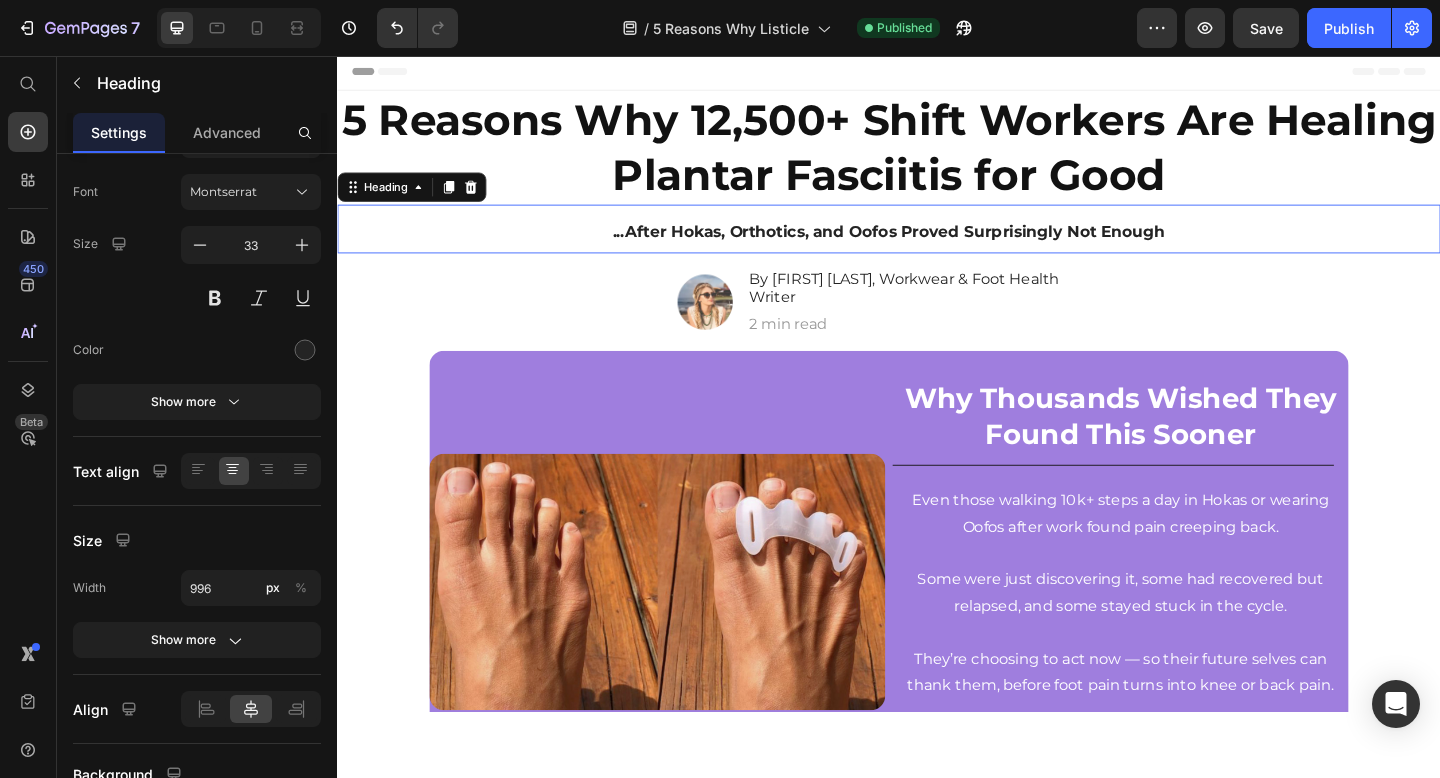 scroll, scrollTop: 0, scrollLeft: 0, axis: both 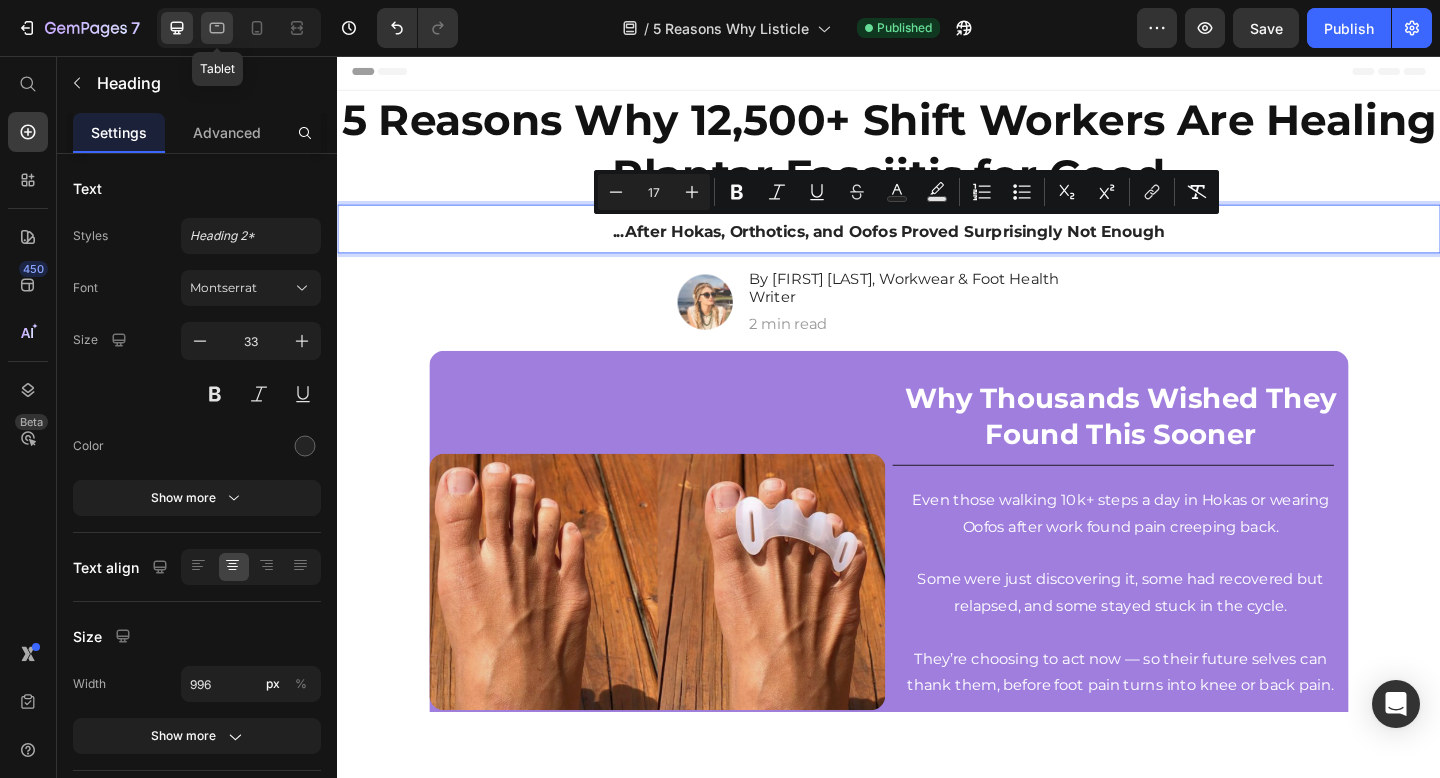 click 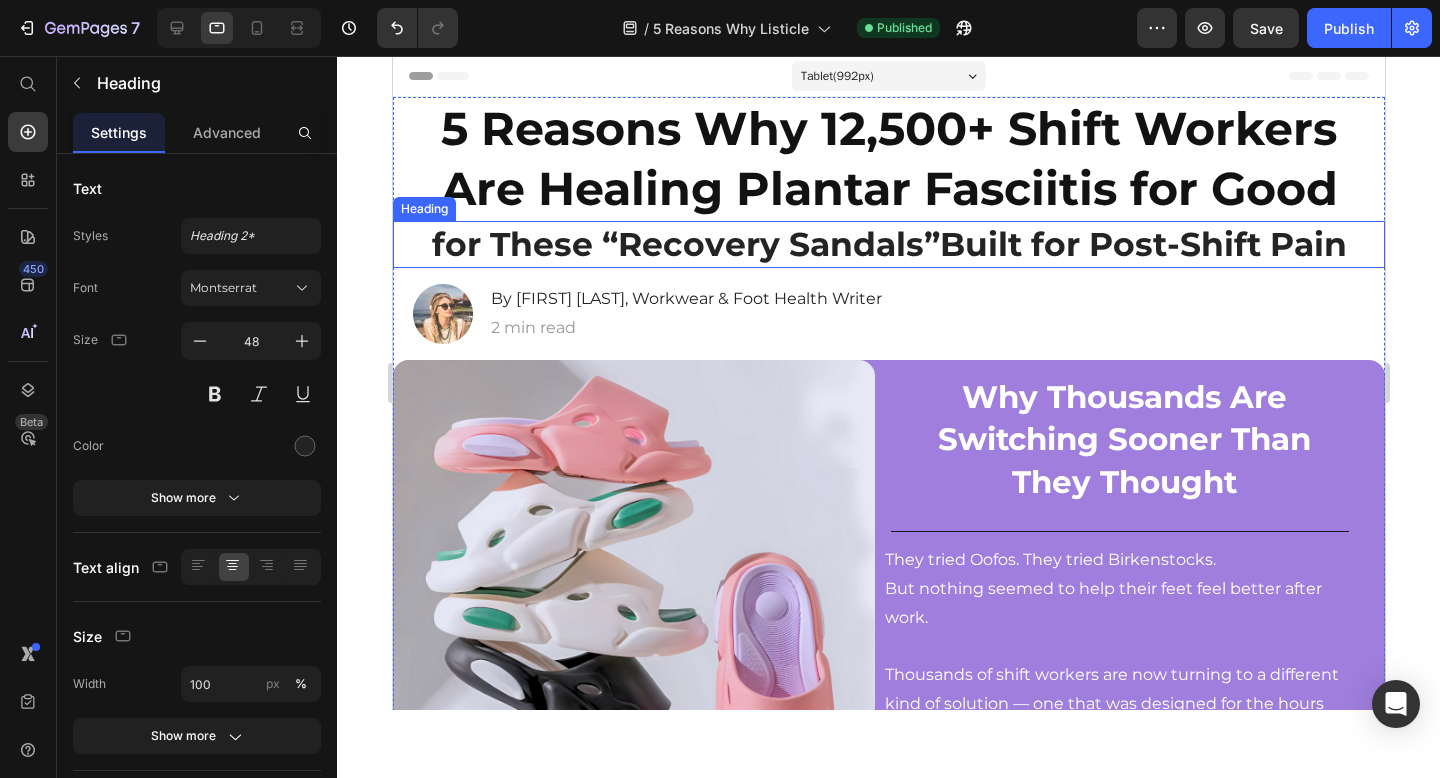 click on "for These “Recovery Sandals”  Built for Post-Shift Pain" at bounding box center (888, 244) 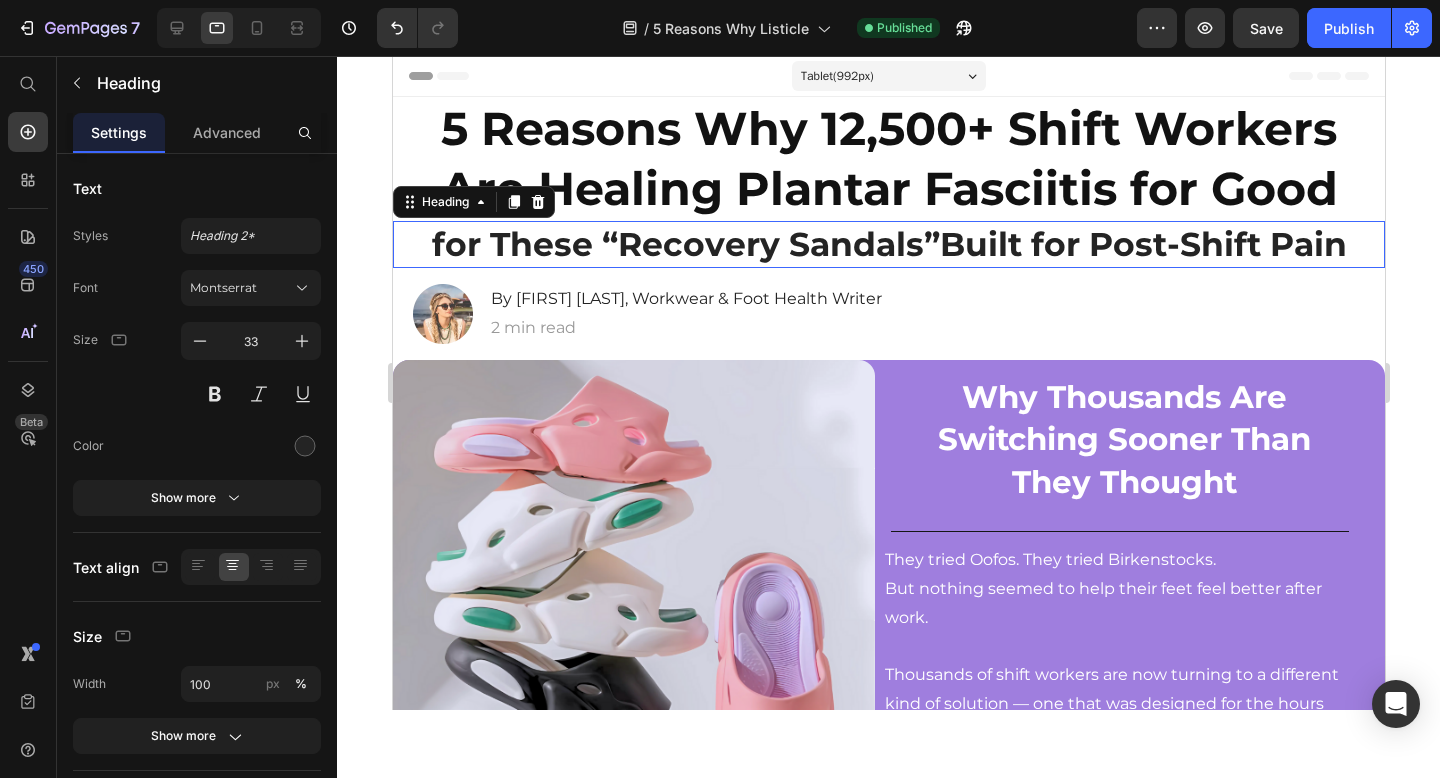 click on "for These “Recovery Sandals”  Built for Post-Shift Pain" at bounding box center [888, 244] 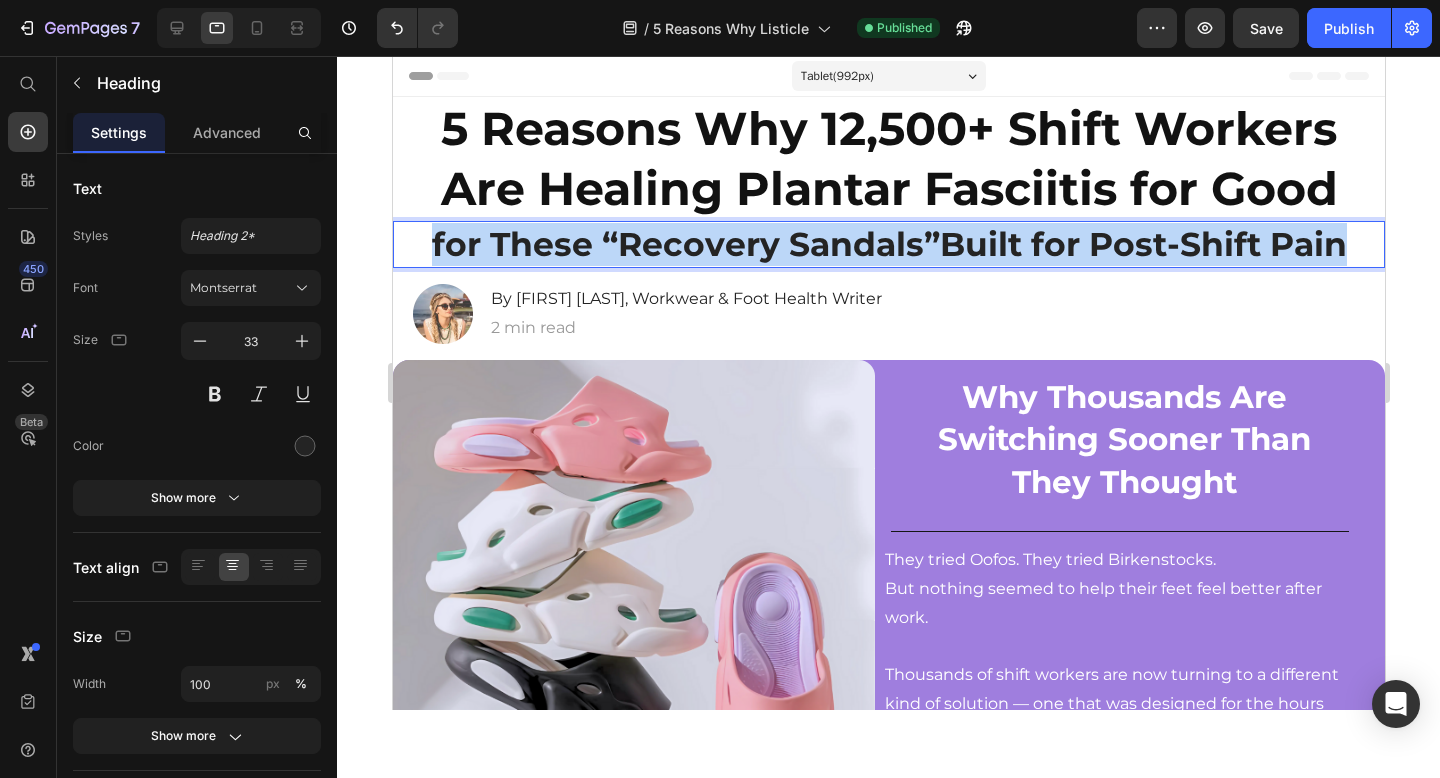 click on "for These “Recovery Sandals”  Built for Post-Shift Pain" at bounding box center [888, 244] 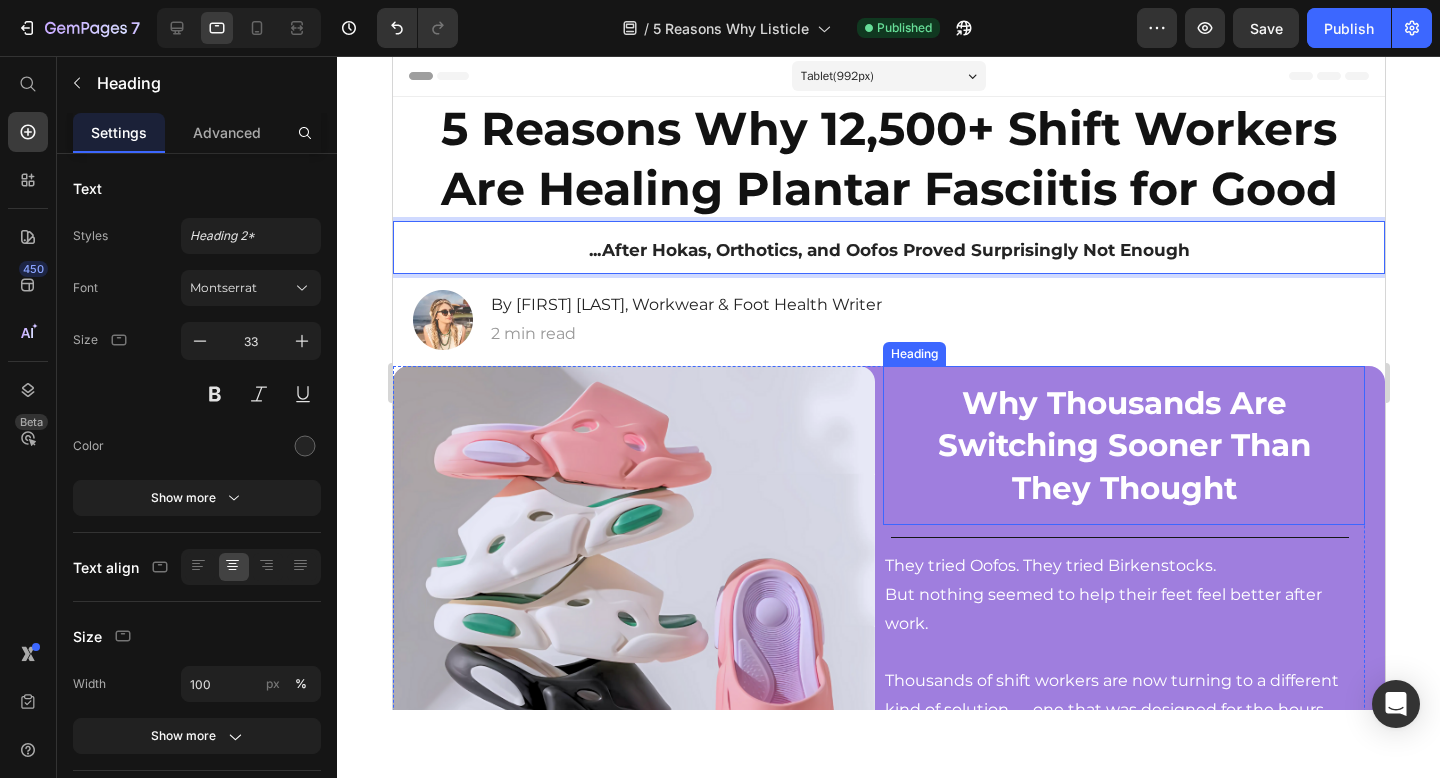 click on "Why Thousands Are Switching Sooner Than They Thought" at bounding box center [1123, 446] 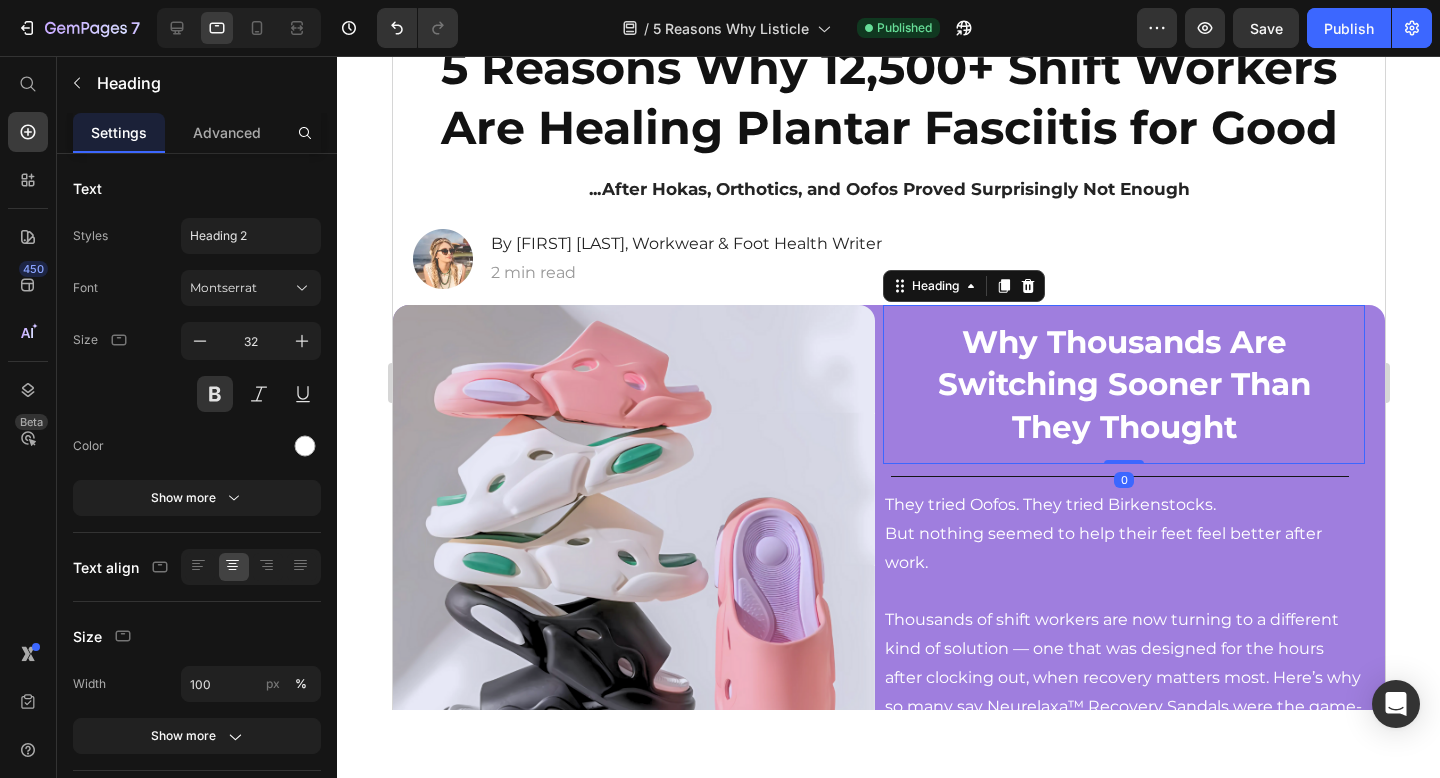 scroll, scrollTop: 0, scrollLeft: 0, axis: both 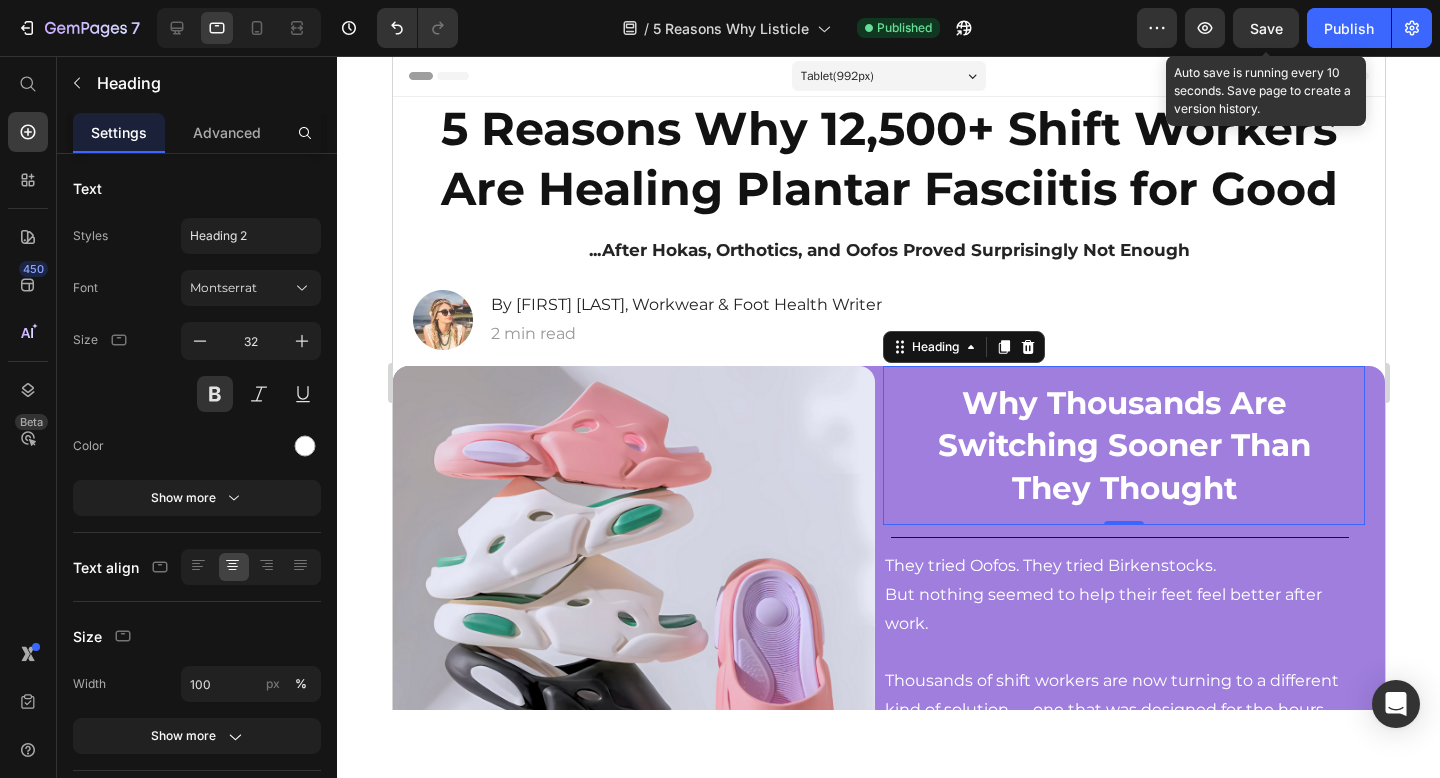 drag, startPoint x: 1269, startPoint y: 32, endPoint x: 877, endPoint y: 215, distance: 432.61185 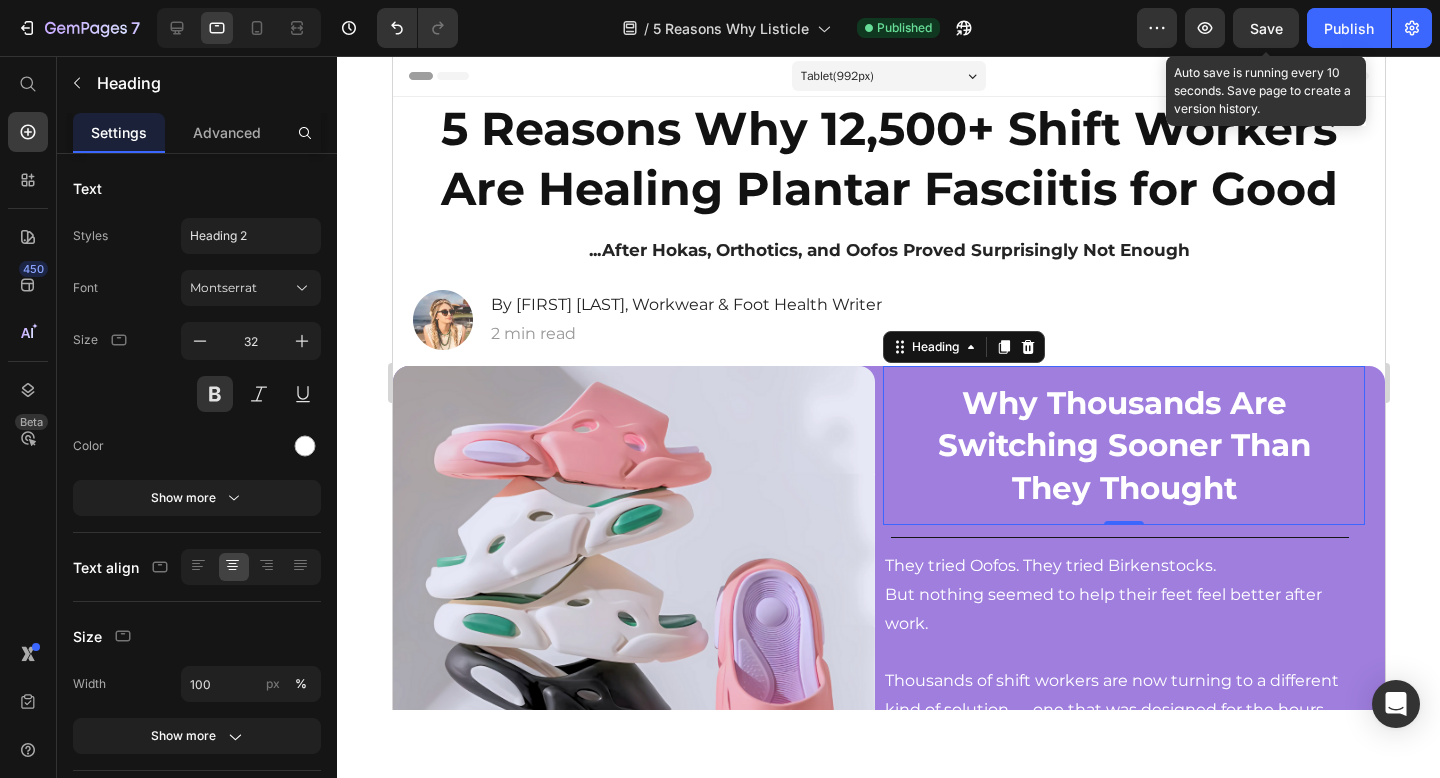 click on "Save" at bounding box center (1266, 28) 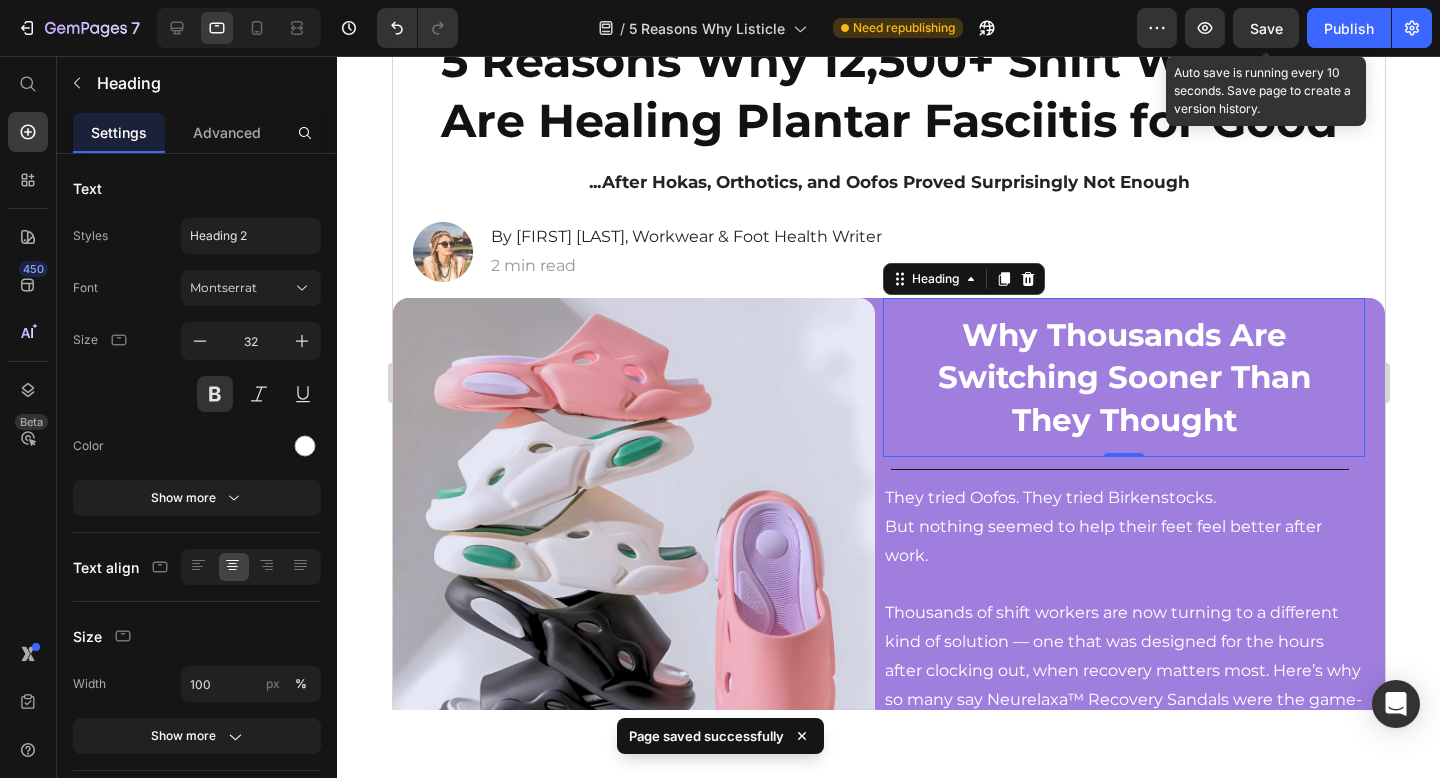scroll, scrollTop: 101, scrollLeft: 0, axis: vertical 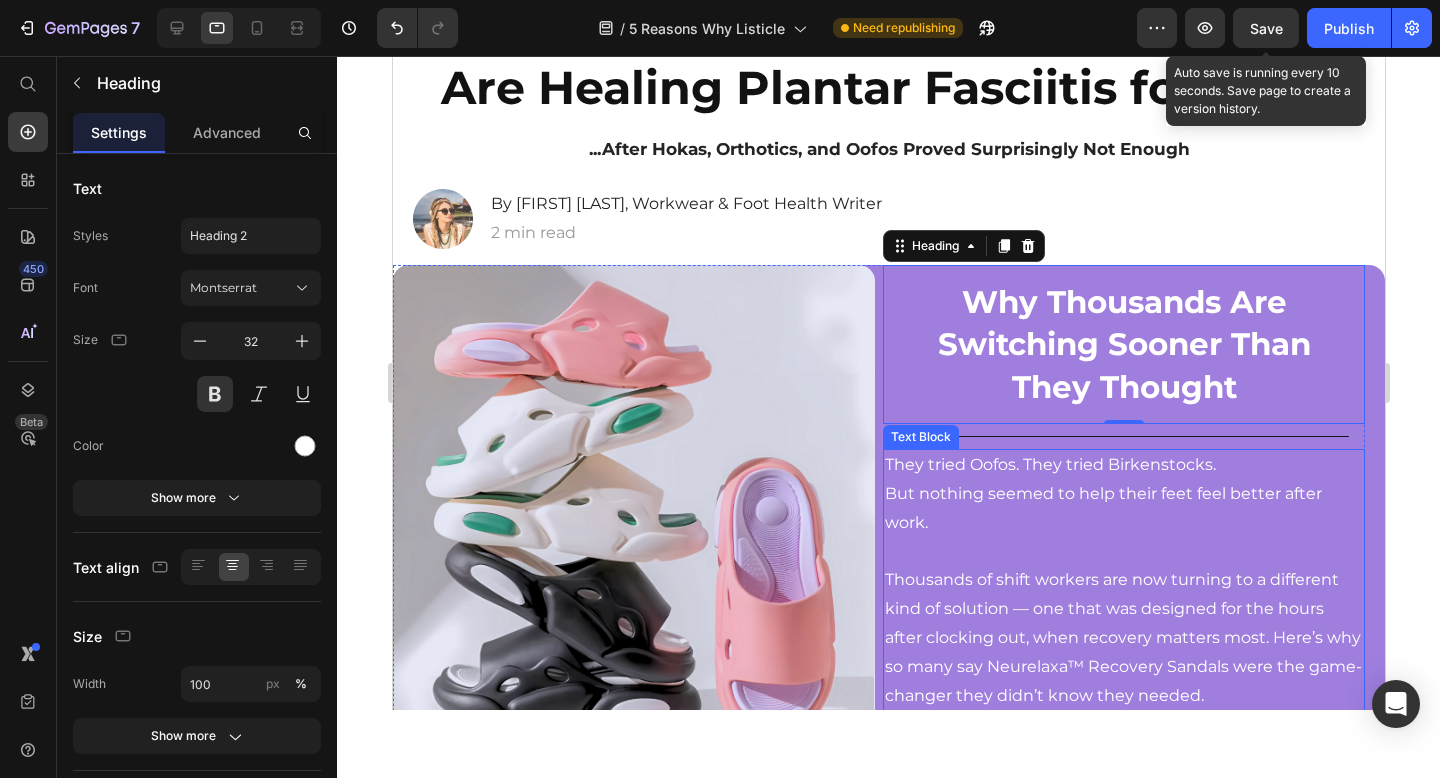 type 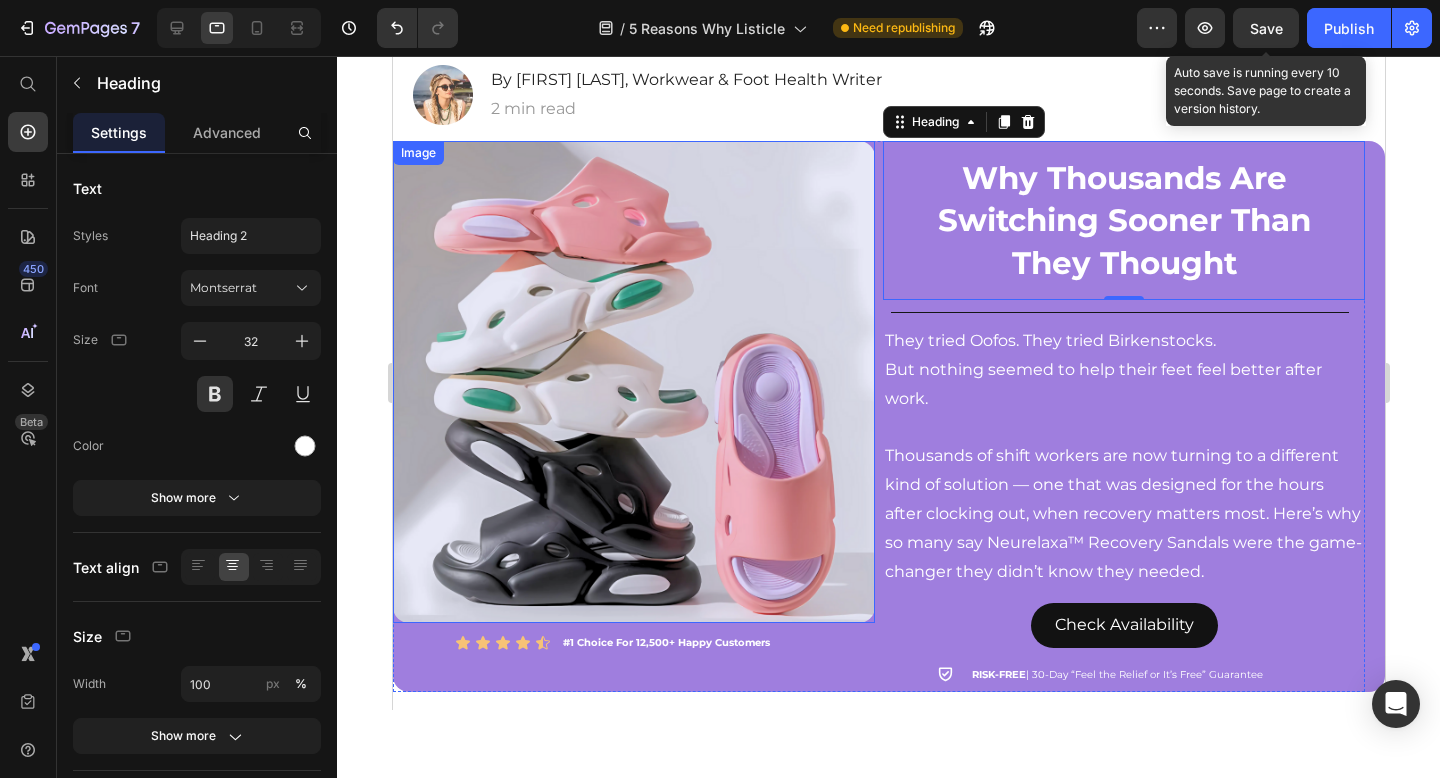 scroll, scrollTop: 0, scrollLeft: 0, axis: both 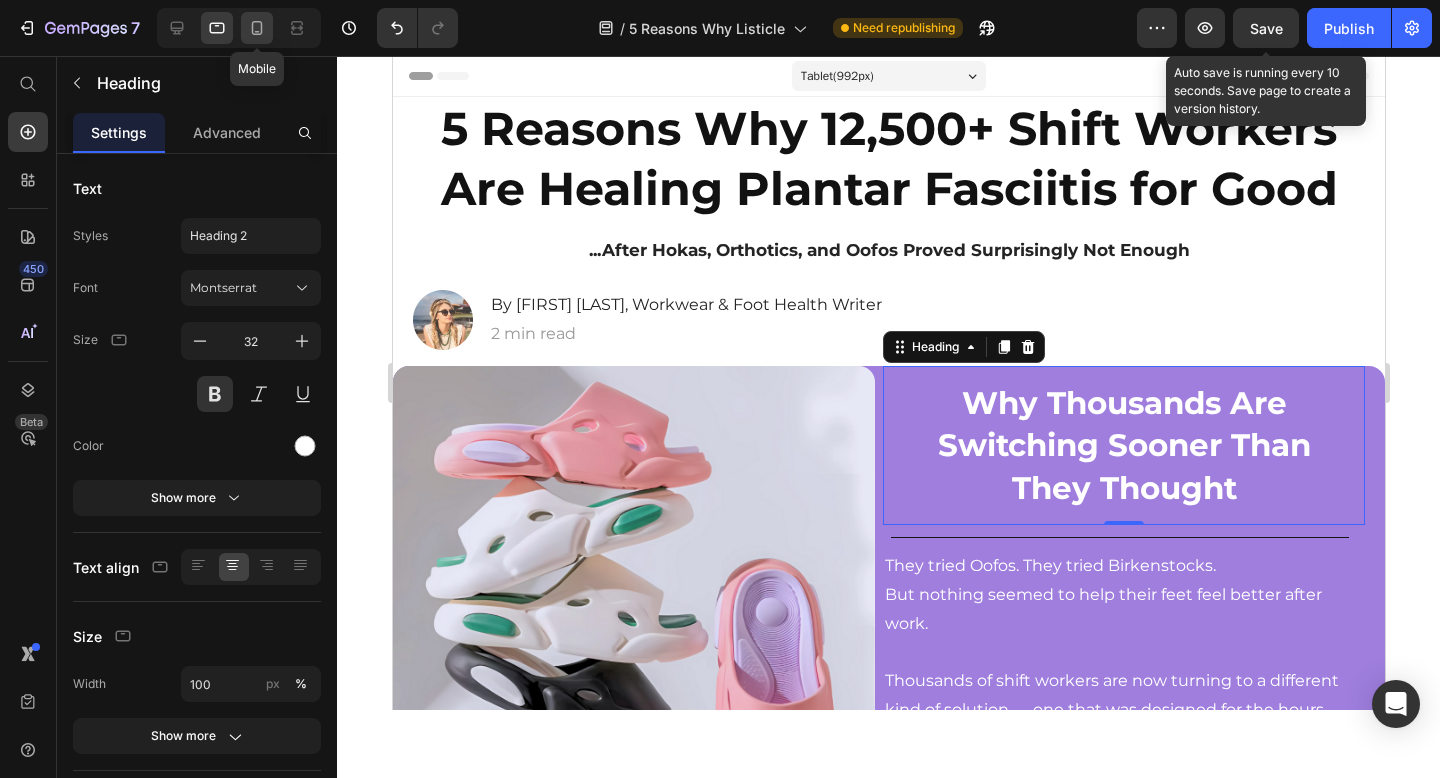 click 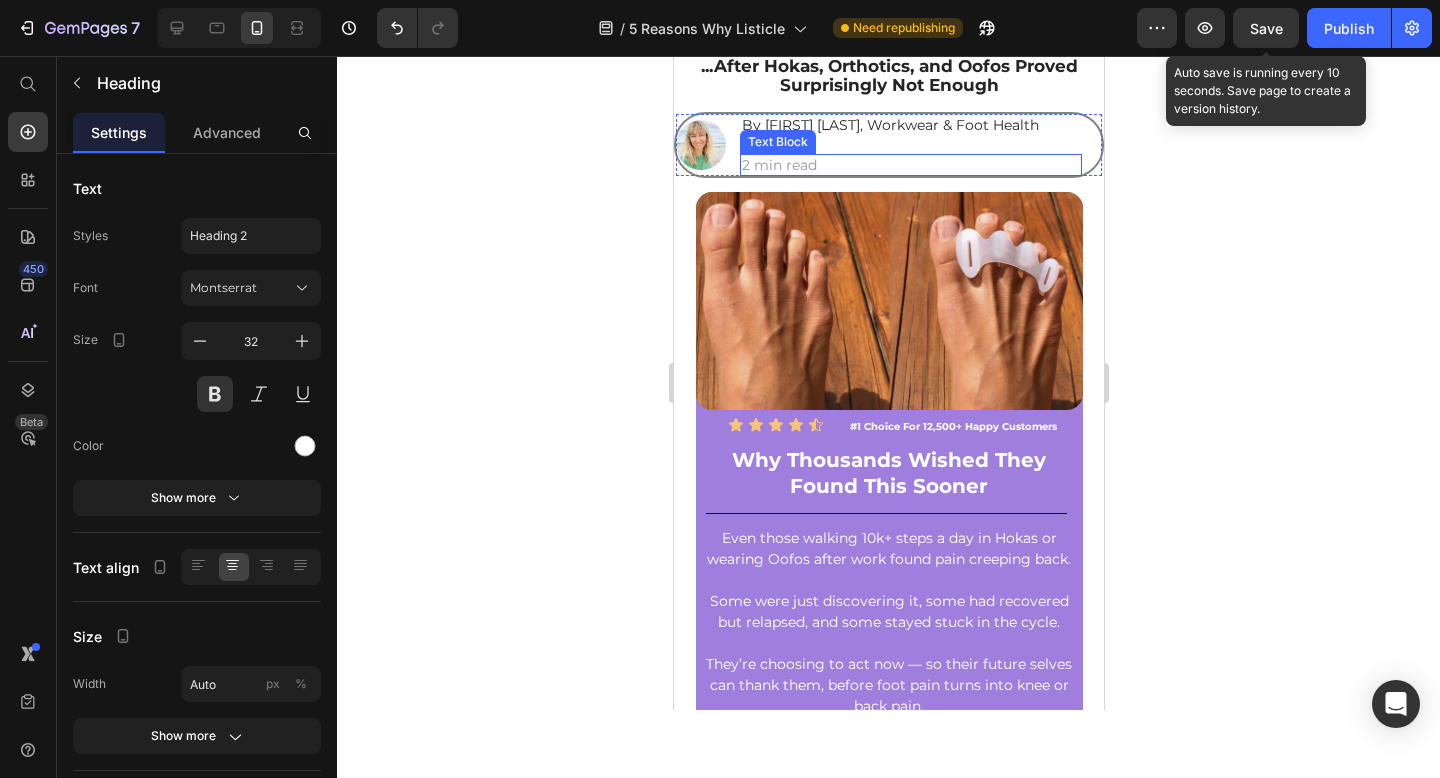 scroll, scrollTop: 183, scrollLeft: 0, axis: vertical 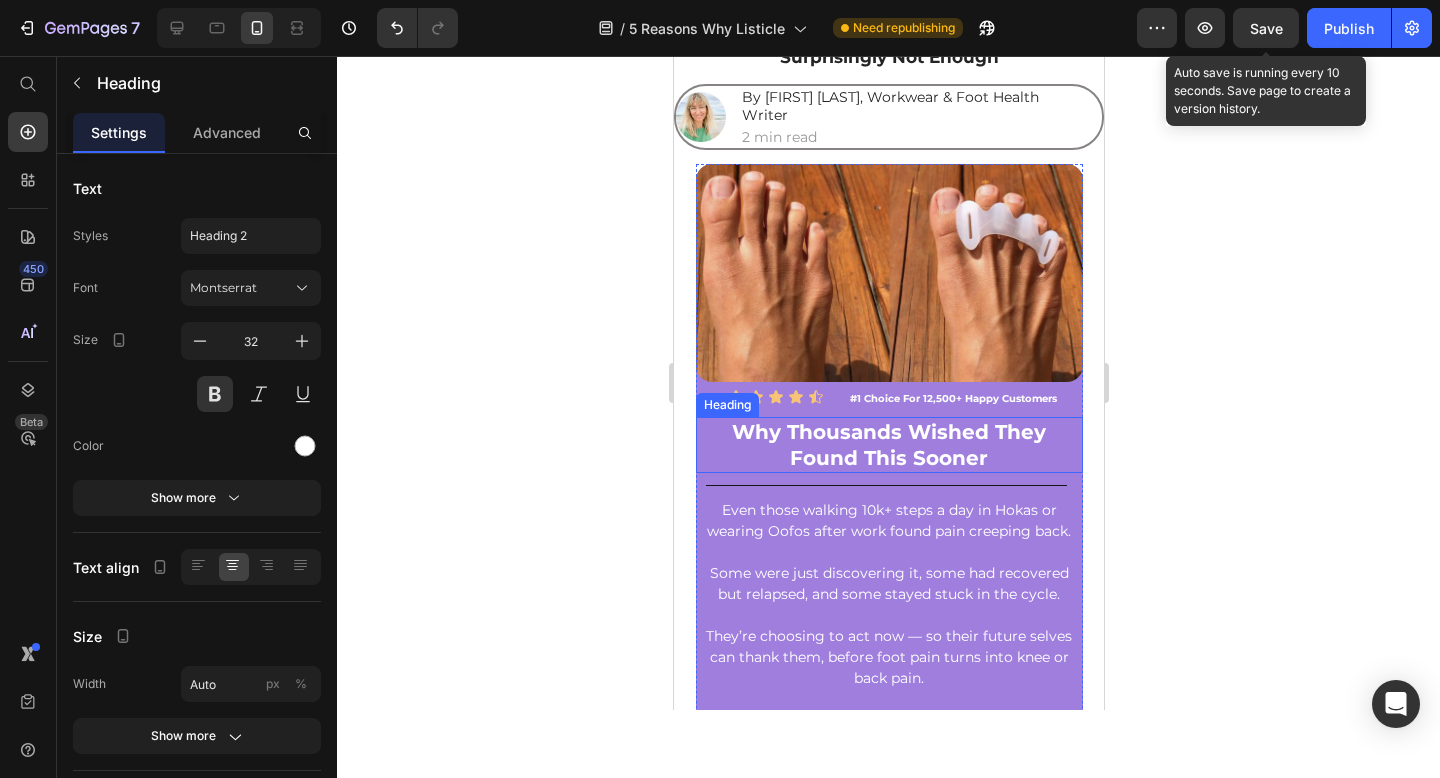 click on "Why Thousands Wished They Found This Sooner" at bounding box center [888, 445] 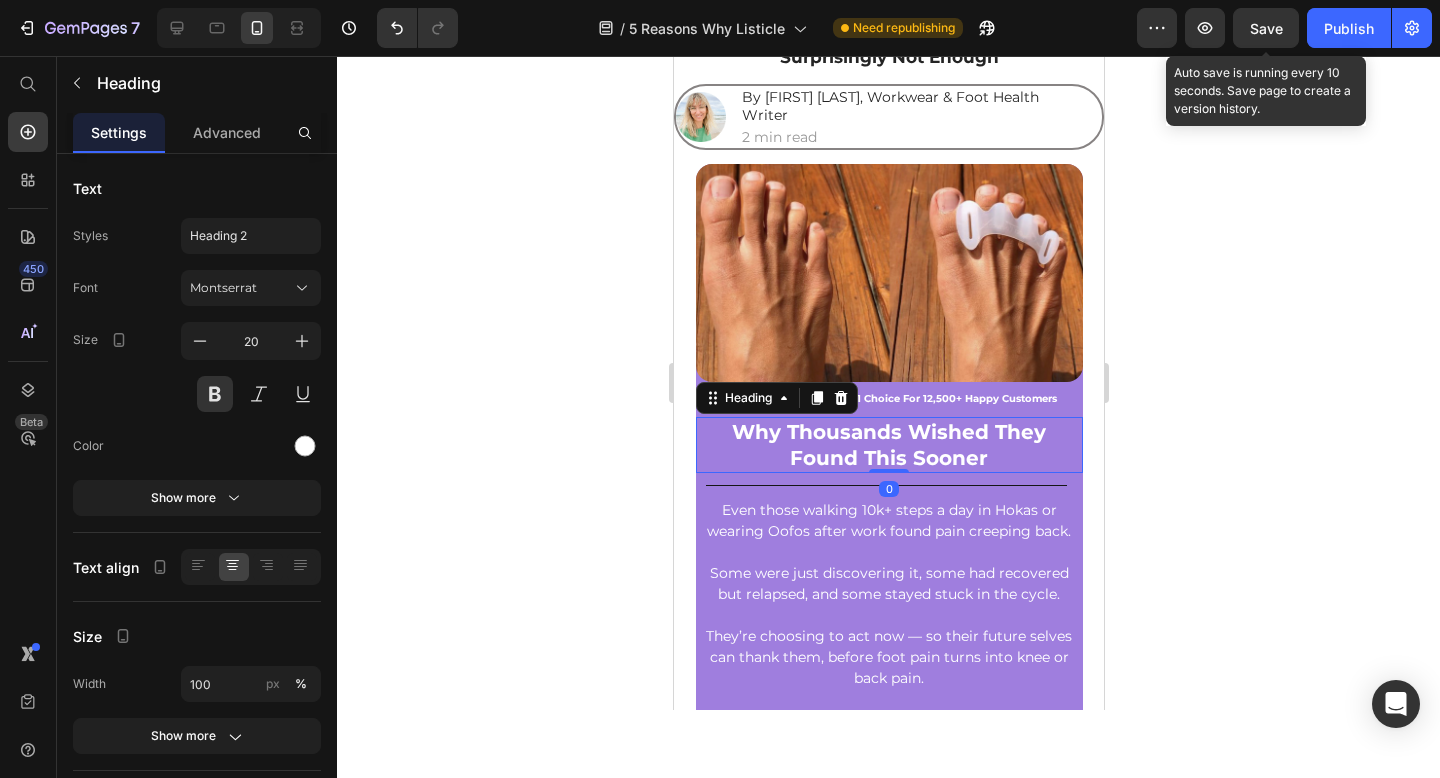 click on "Why Thousands Wished They Found This Sooner" at bounding box center [888, 445] 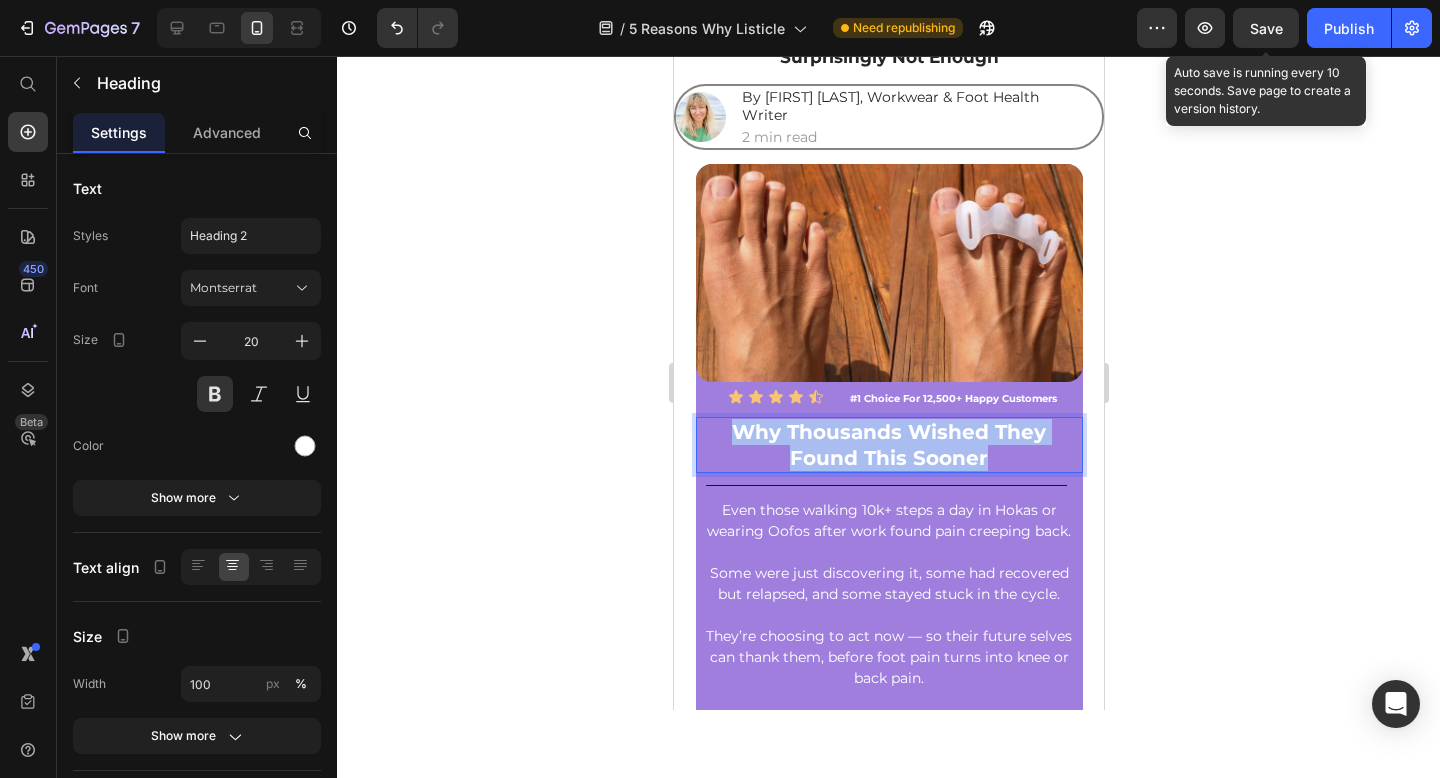 click on "Why Thousands Wished They Found This Sooner" at bounding box center (888, 445) 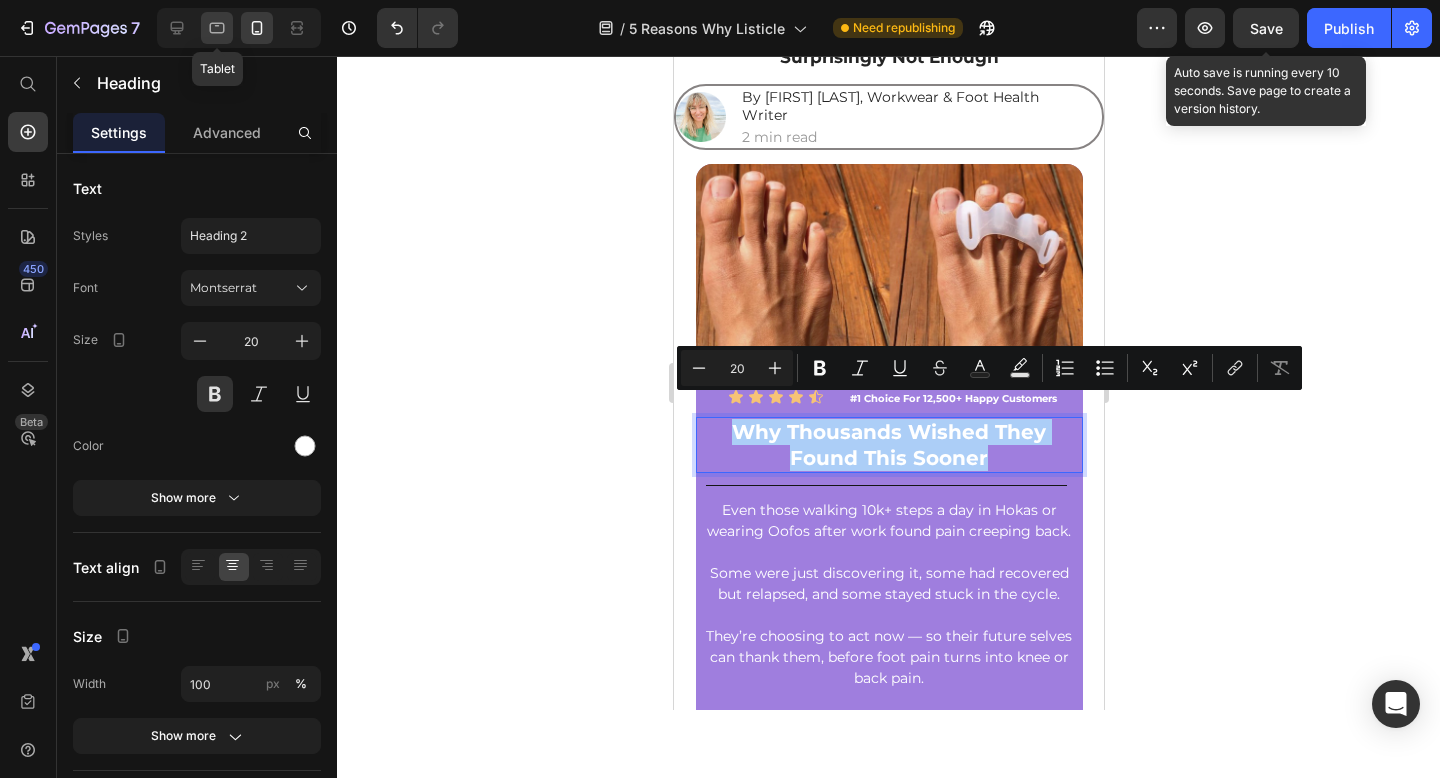 click 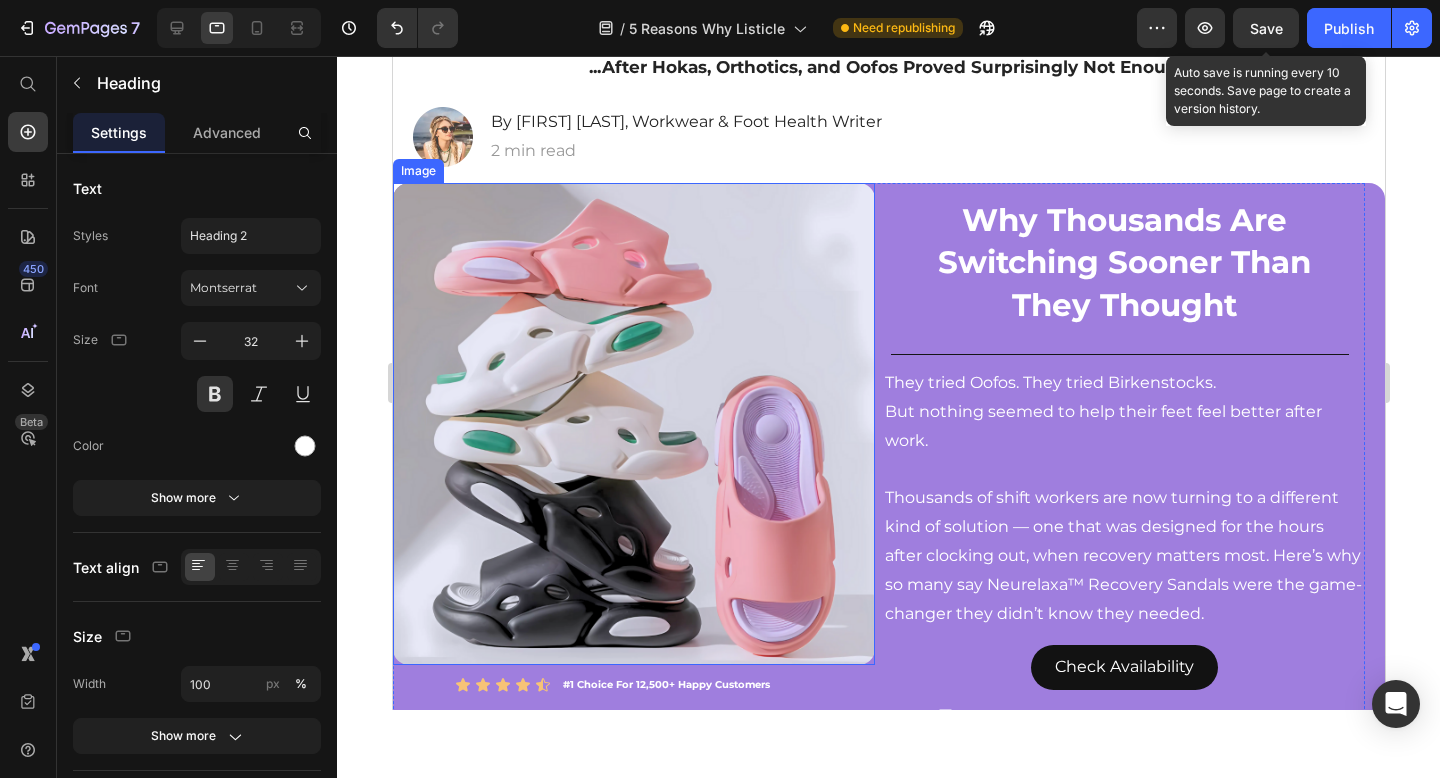 scroll, scrollTop: 113, scrollLeft: 0, axis: vertical 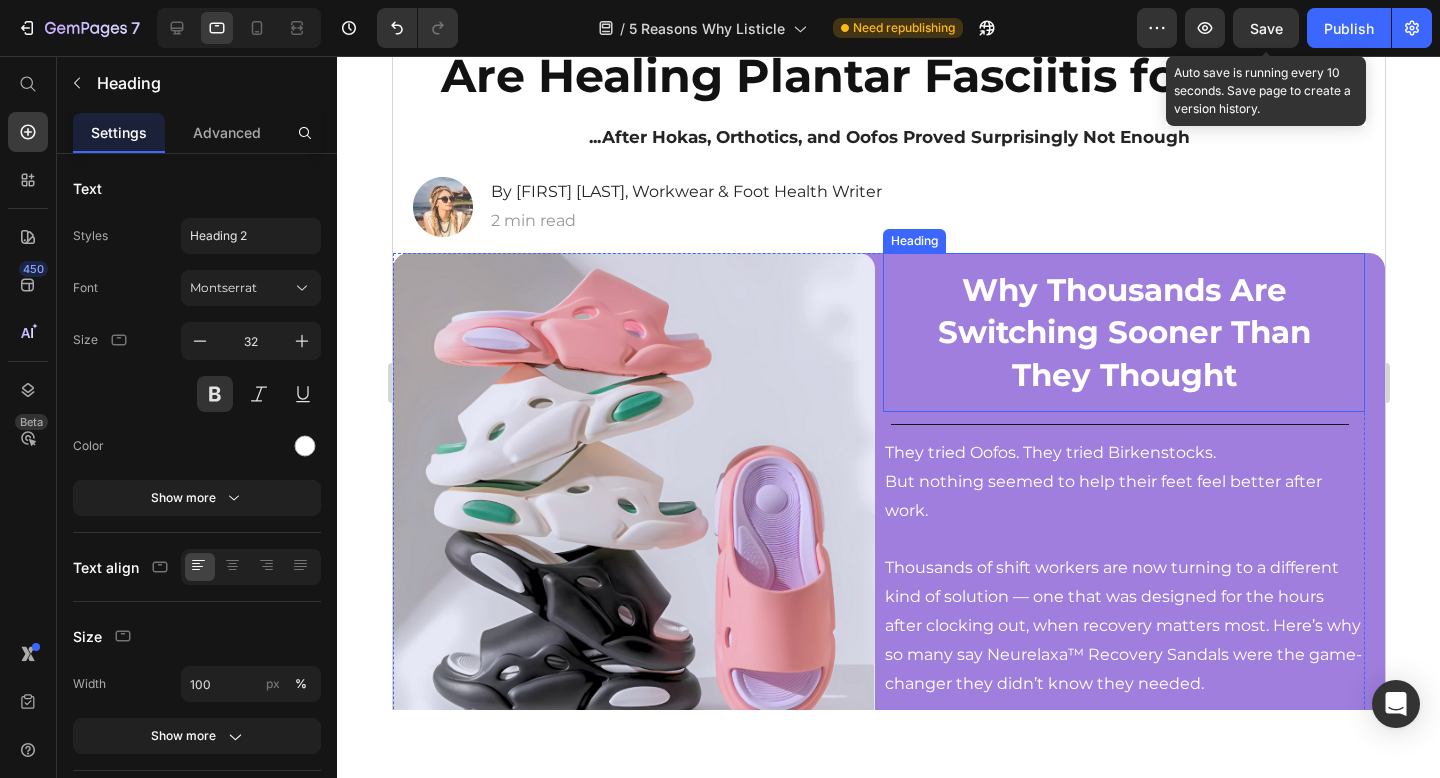click on "Why Thousands Are Switching Sooner Than They Thought" at bounding box center (1123, 332) 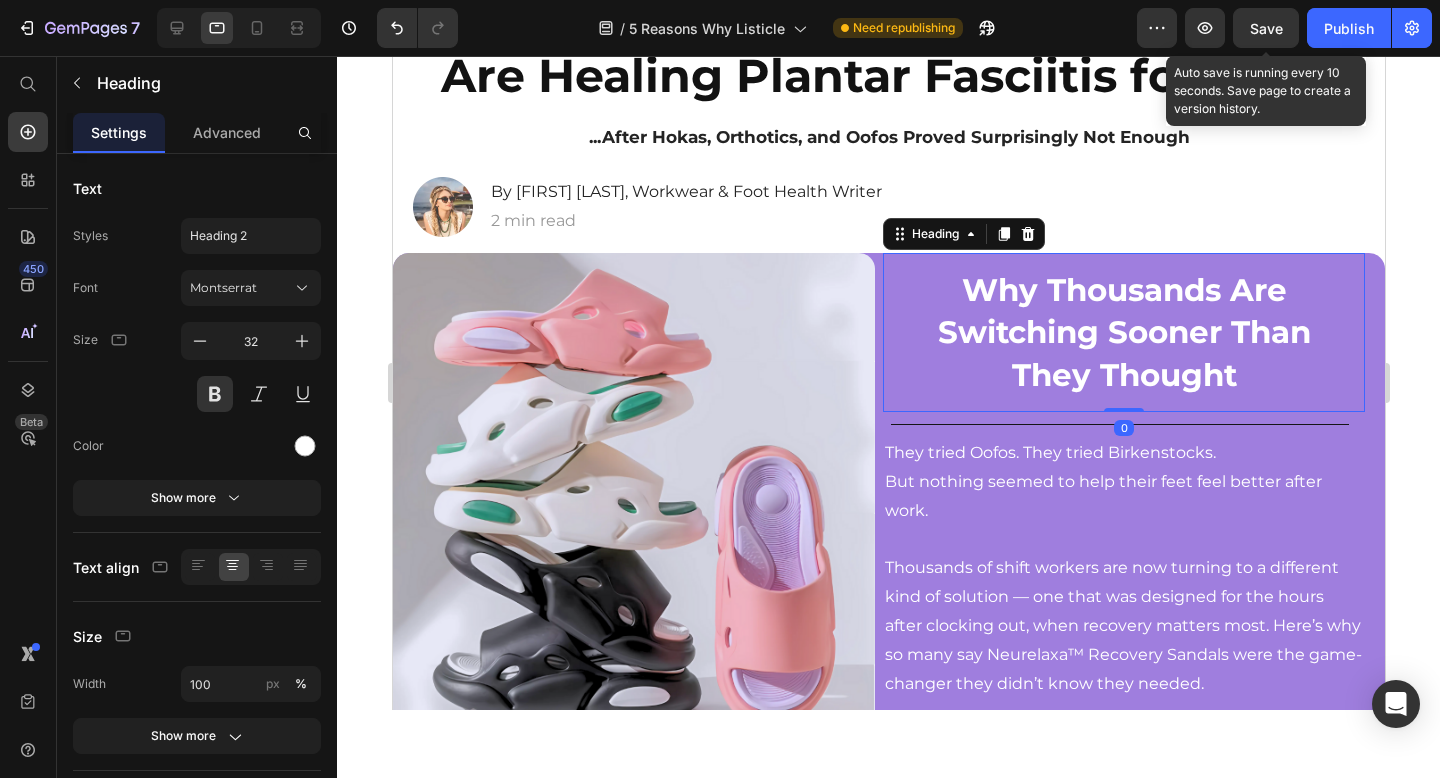 click on "Why Thousands Are Switching Sooner Than They Thought" at bounding box center (1123, 332) 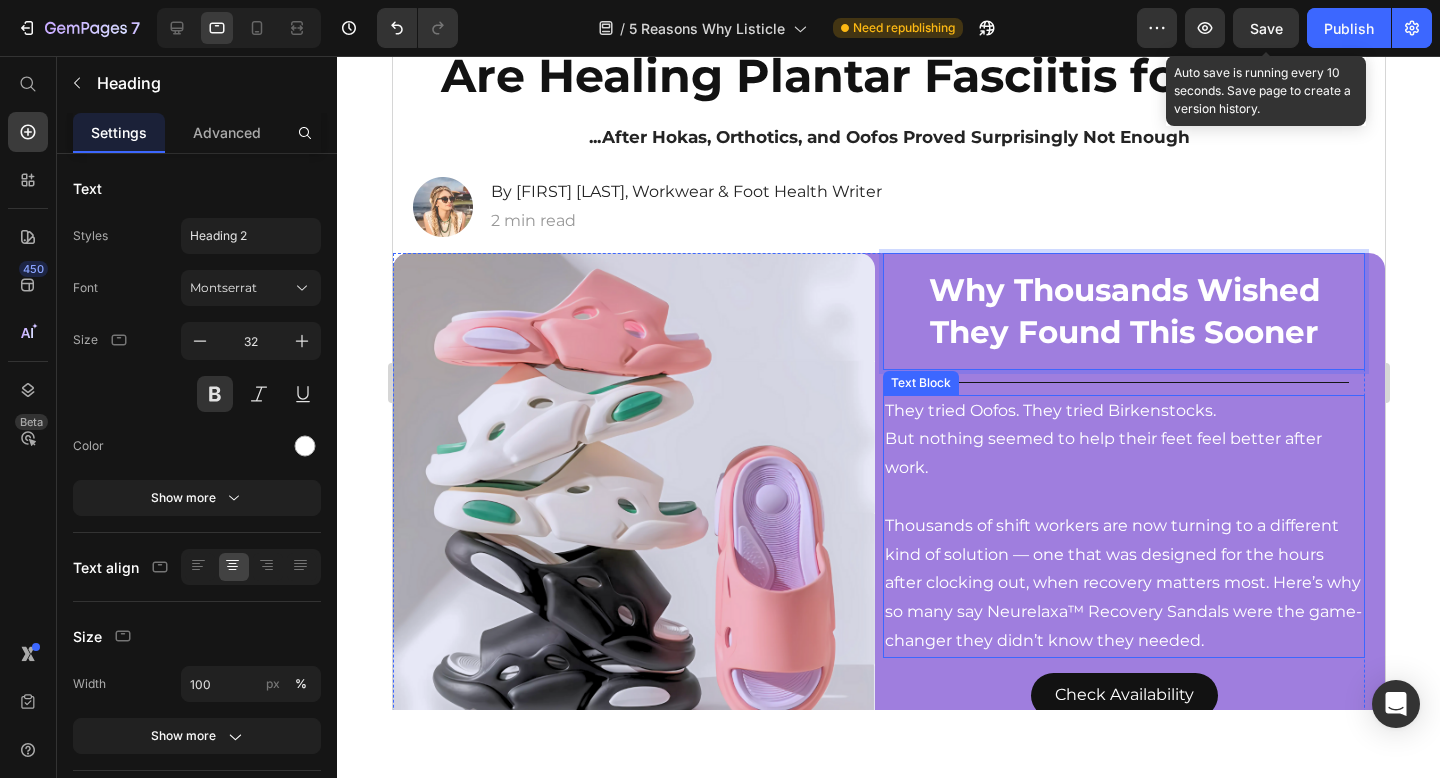 click at bounding box center [1123, 497] 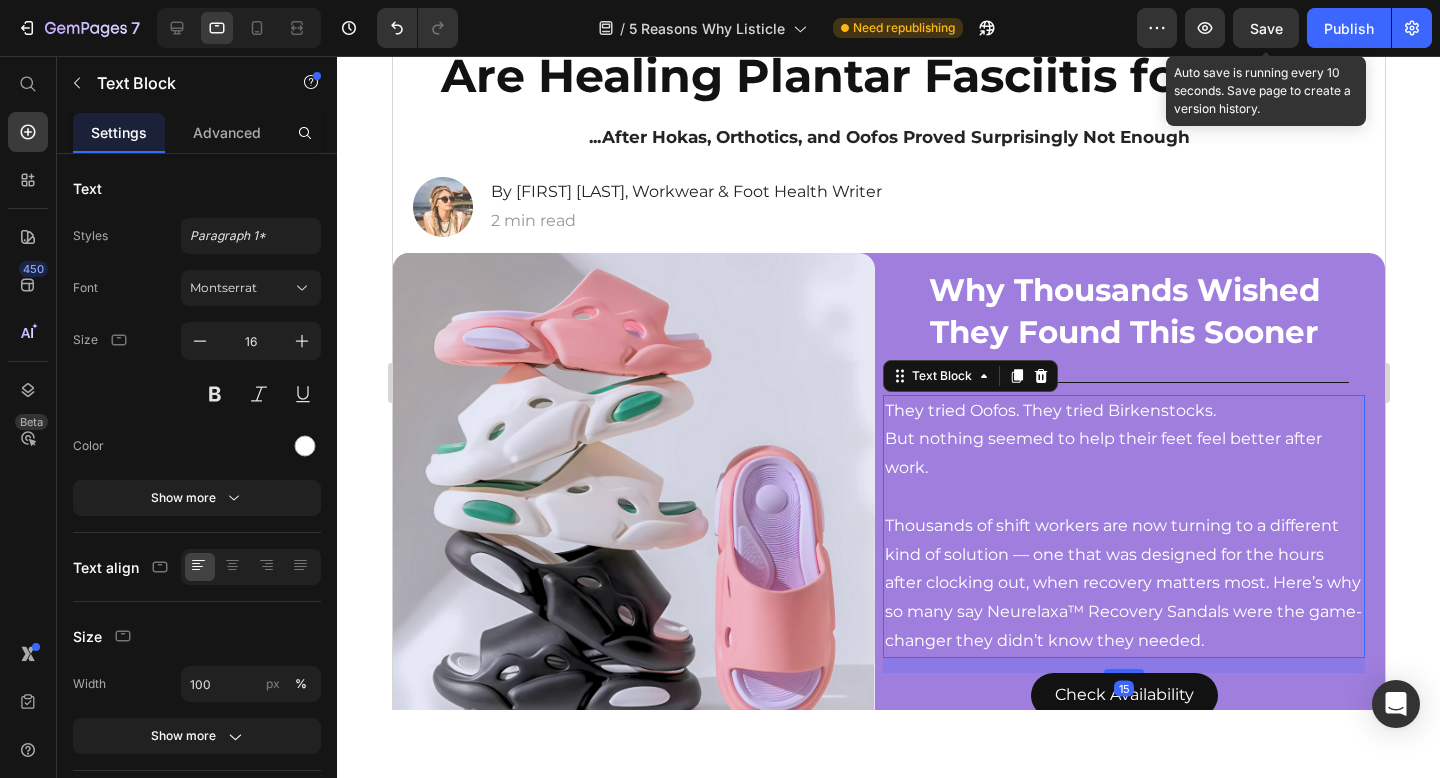 scroll, scrollTop: 222, scrollLeft: 0, axis: vertical 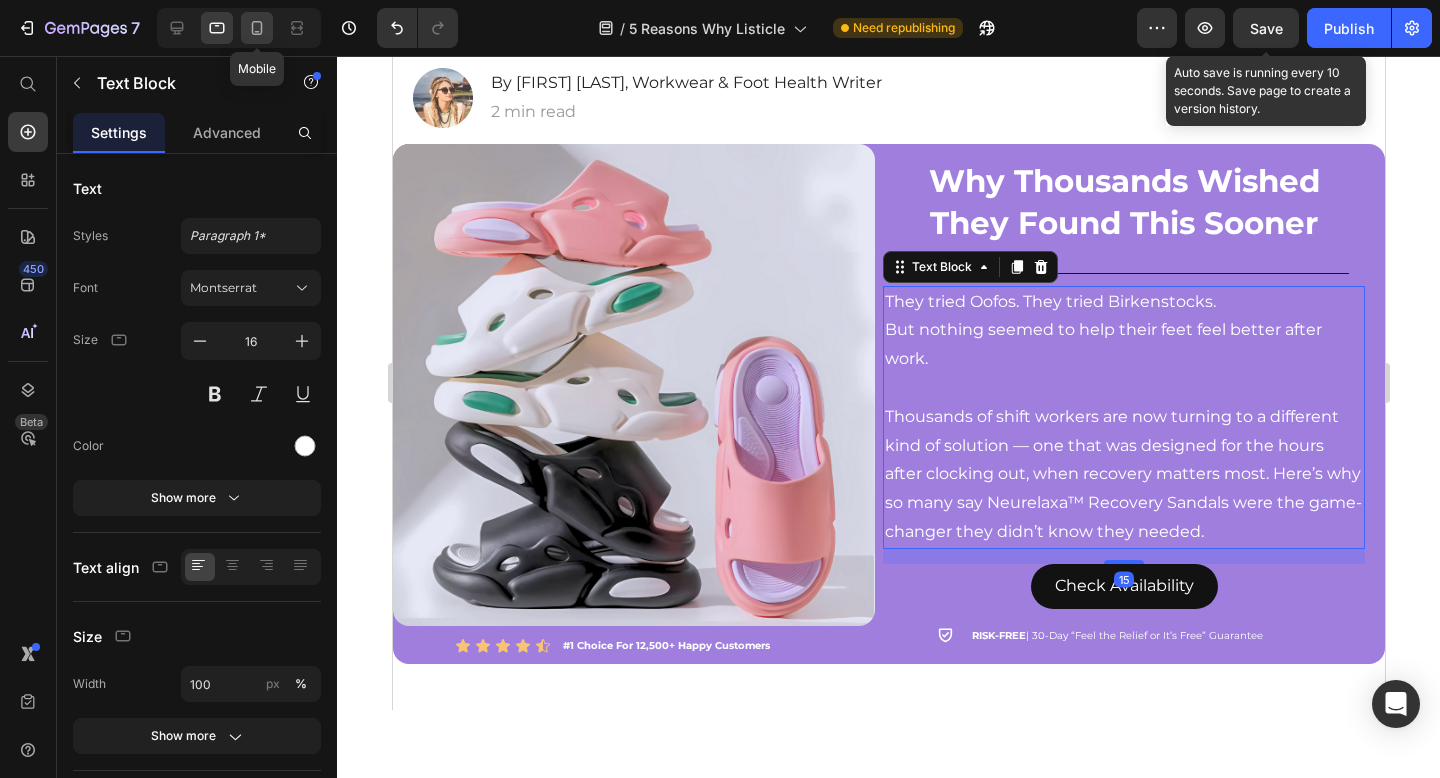 click 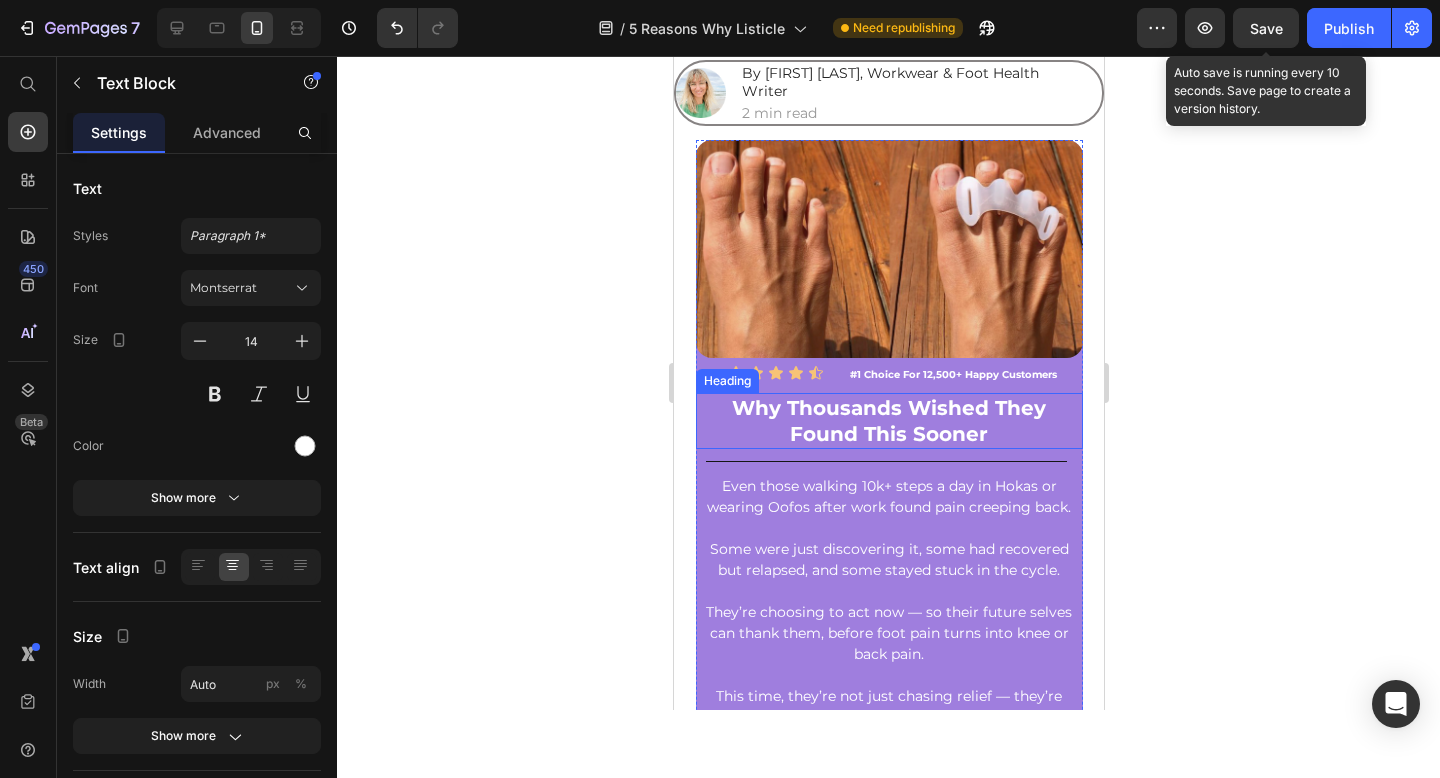 scroll, scrollTop: 374, scrollLeft: 0, axis: vertical 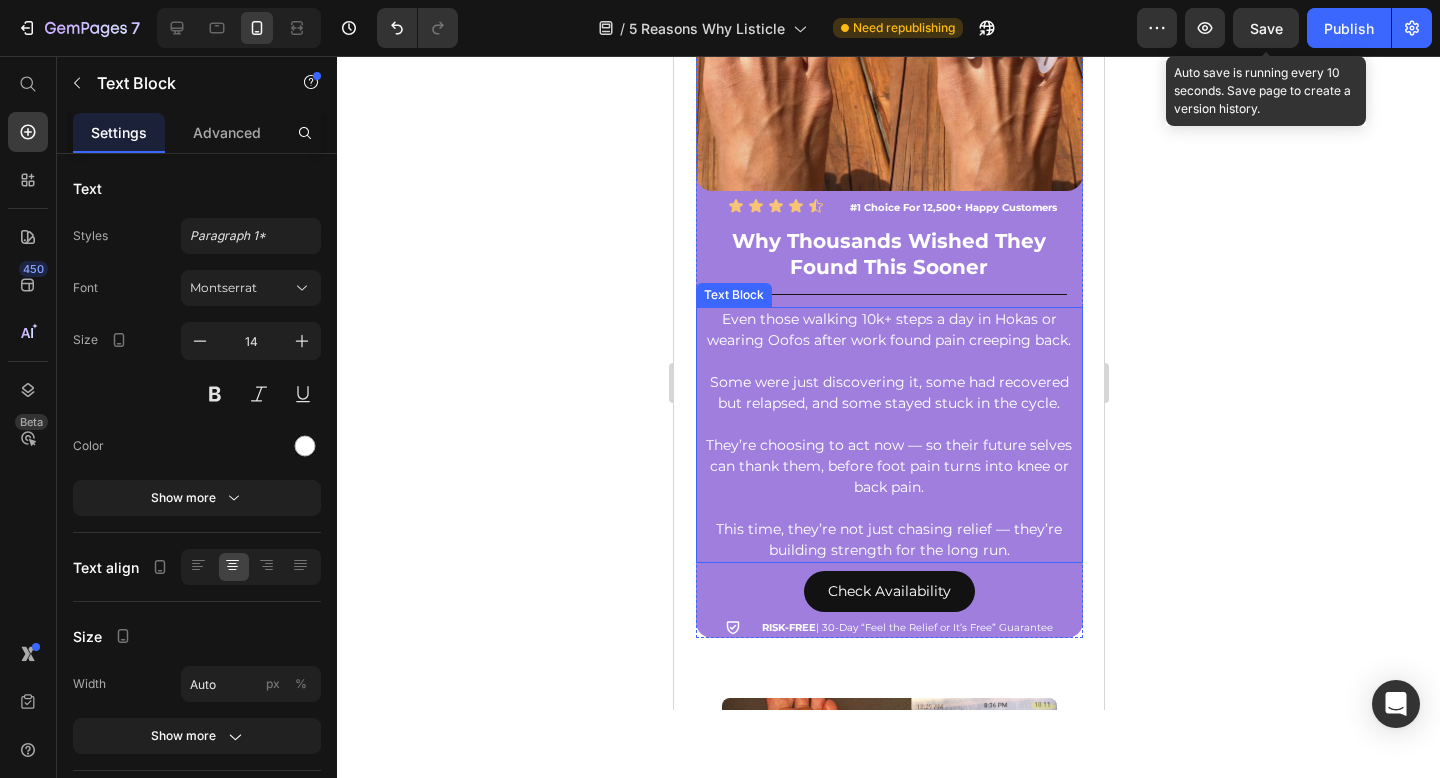 click at bounding box center [888, 361] 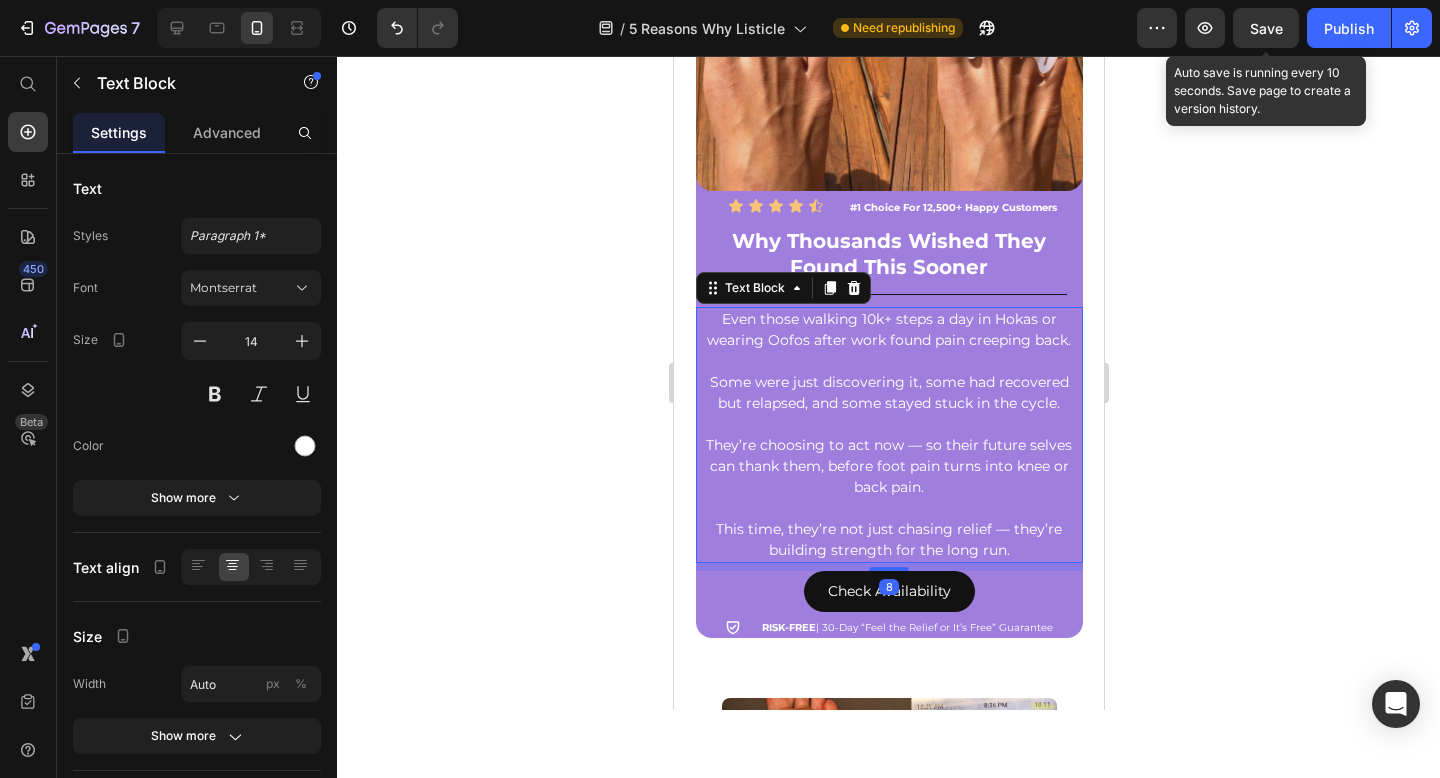 click at bounding box center (888, 361) 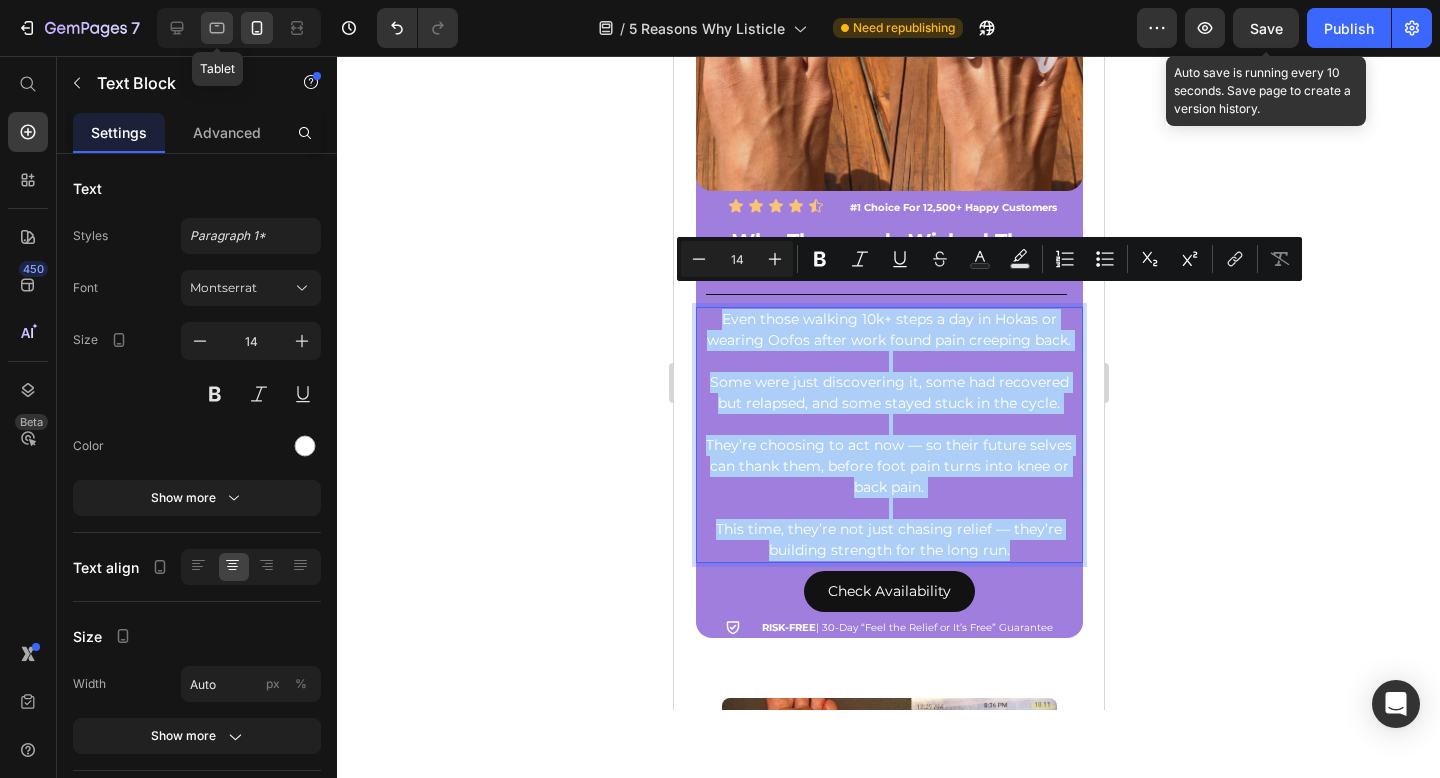 click 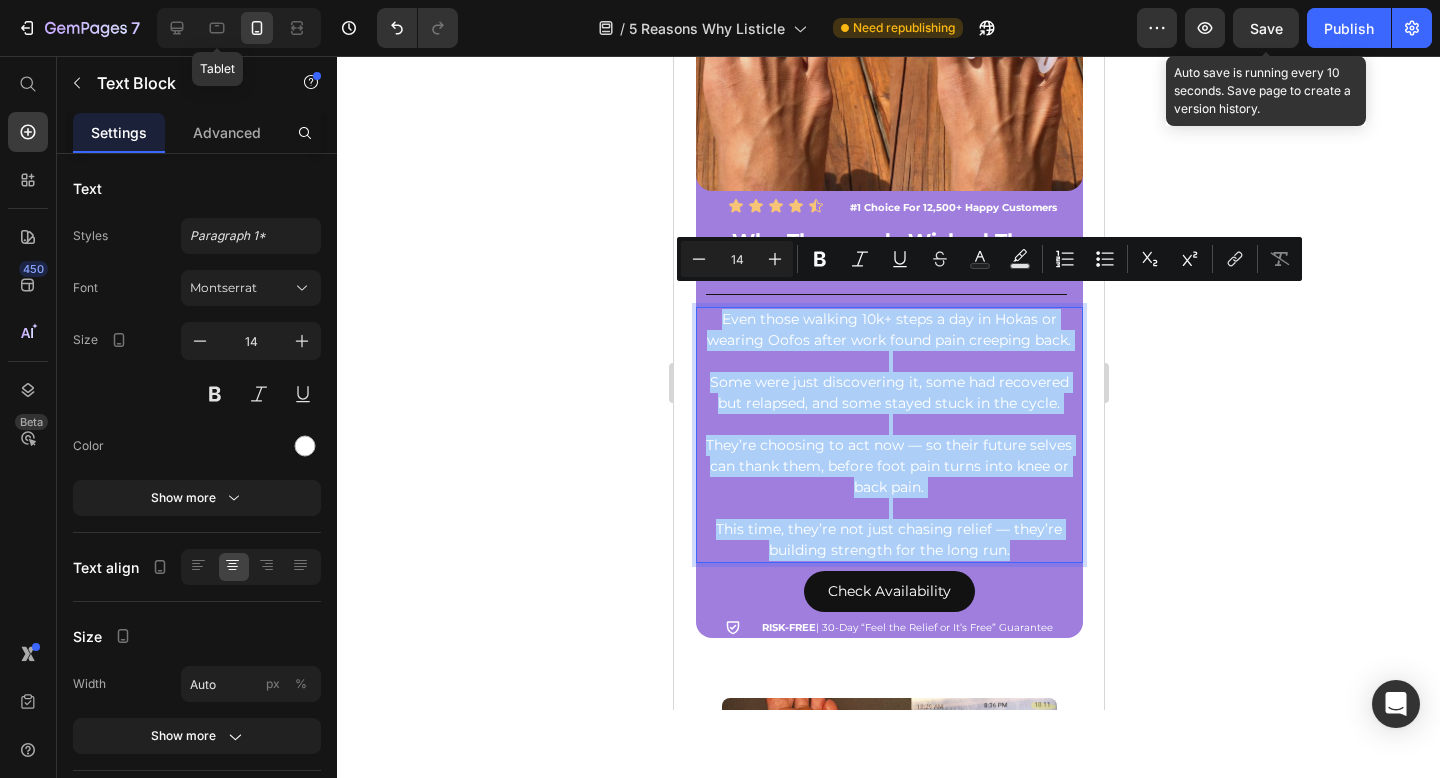 type on "16" 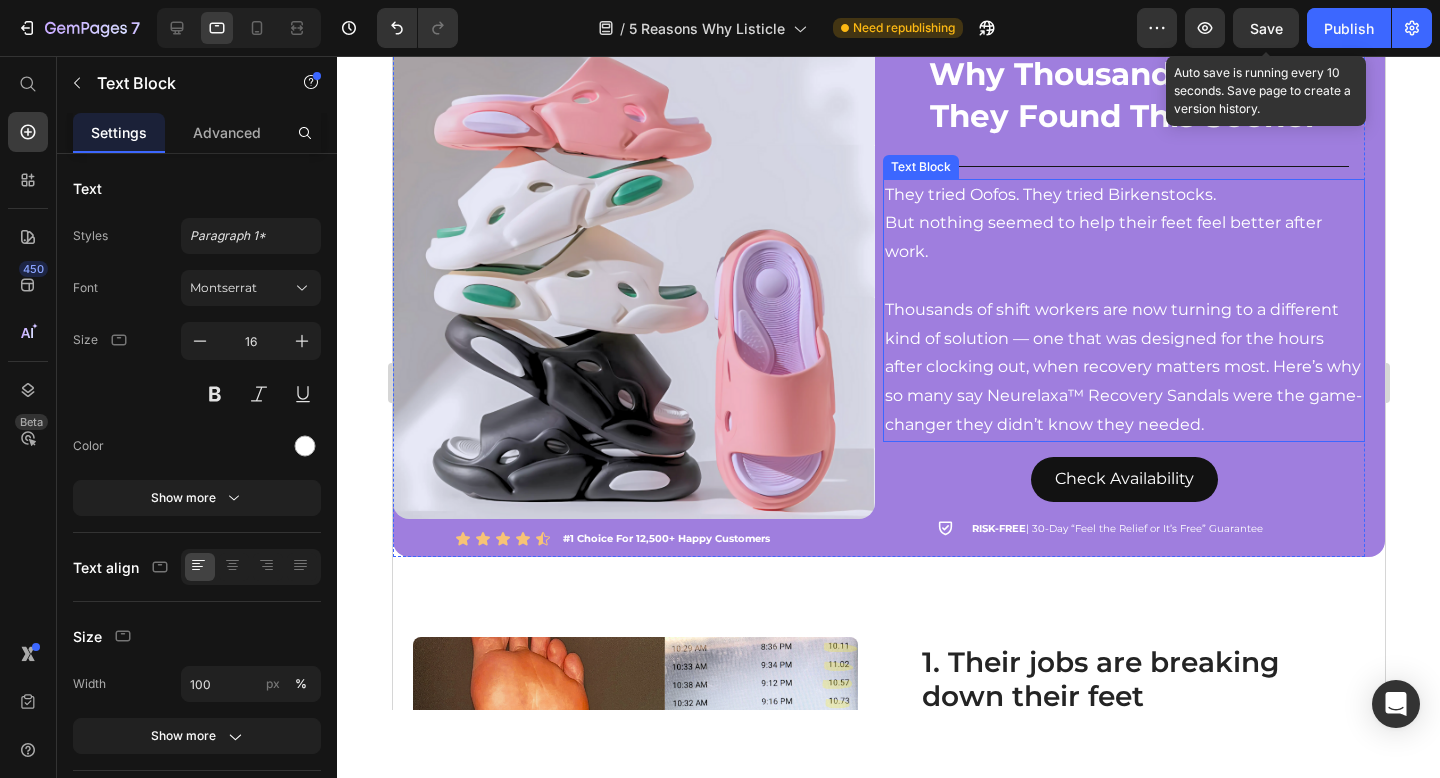 scroll, scrollTop: 304, scrollLeft: 0, axis: vertical 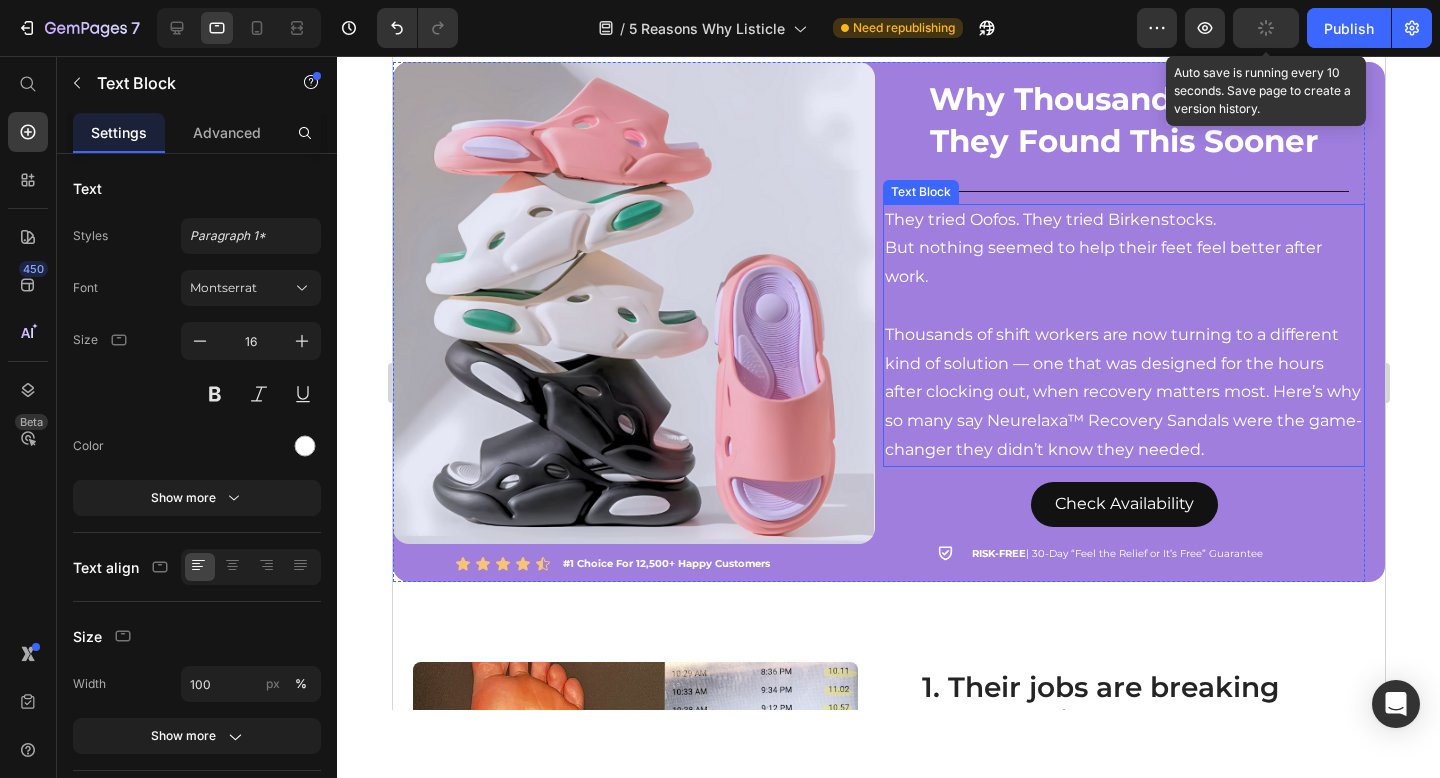 click on "Thousands of shift workers are now turning to a different kind of solution — one that was designed for the hours after clocking out, when recovery matters most. Here’s why so many say Neurelaxa™ Recovery Sandals were the game-changer they didn’t know they needed." at bounding box center [1123, 393] 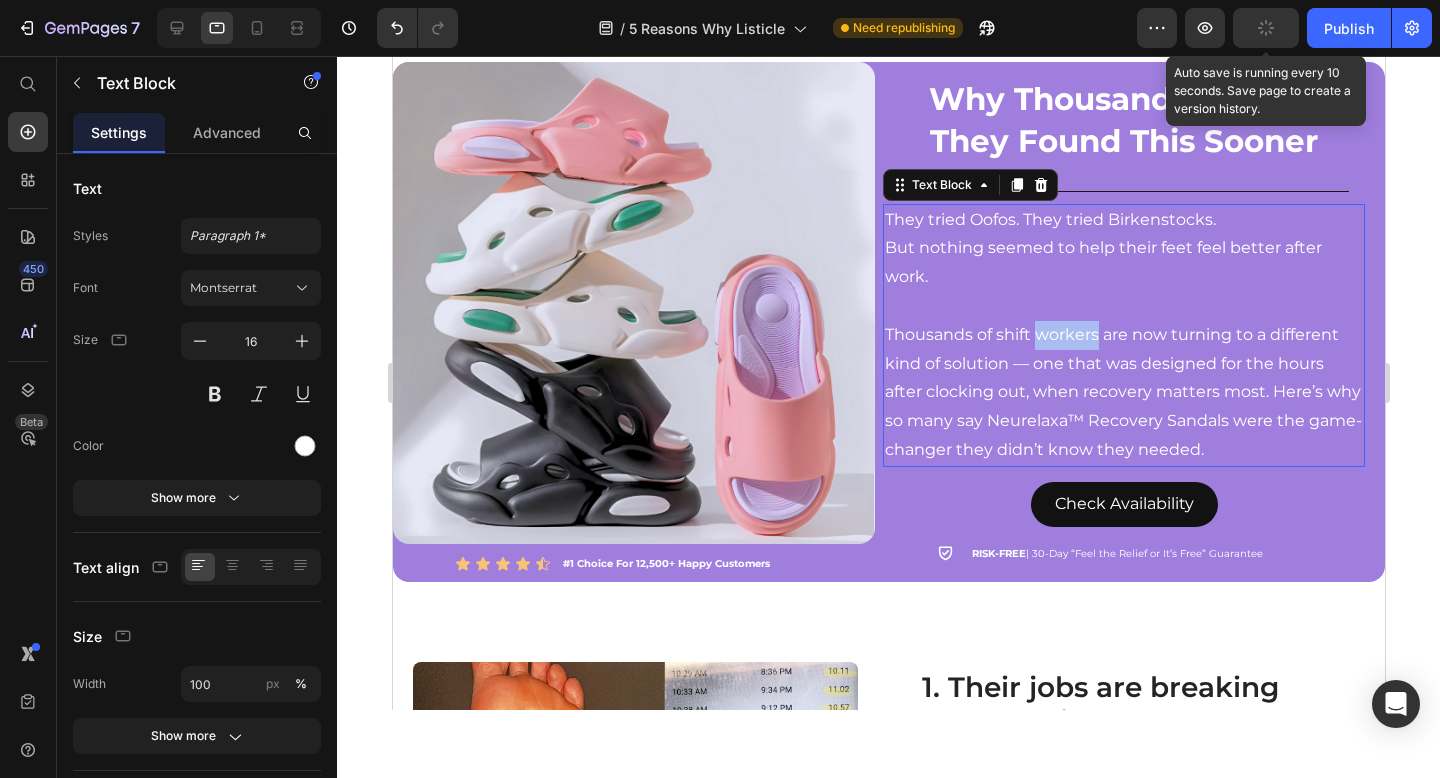 click on "Thousands of shift workers are now turning to a different kind of solution — one that was designed for the hours after clocking out, when recovery matters most. Here’s why so many say Neurelaxa™ Recovery Sandals were the game-changer they didn’t know they needed." at bounding box center [1123, 393] 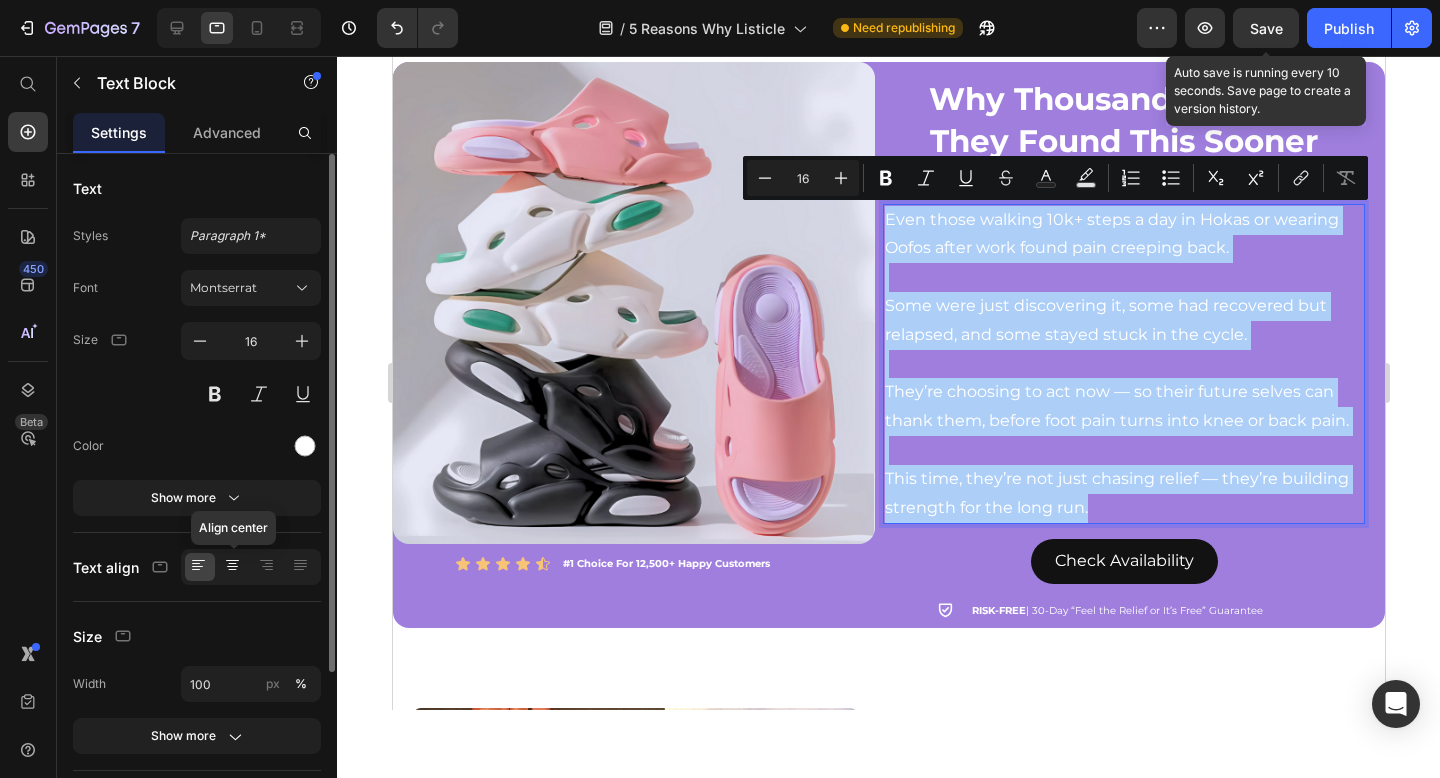 click 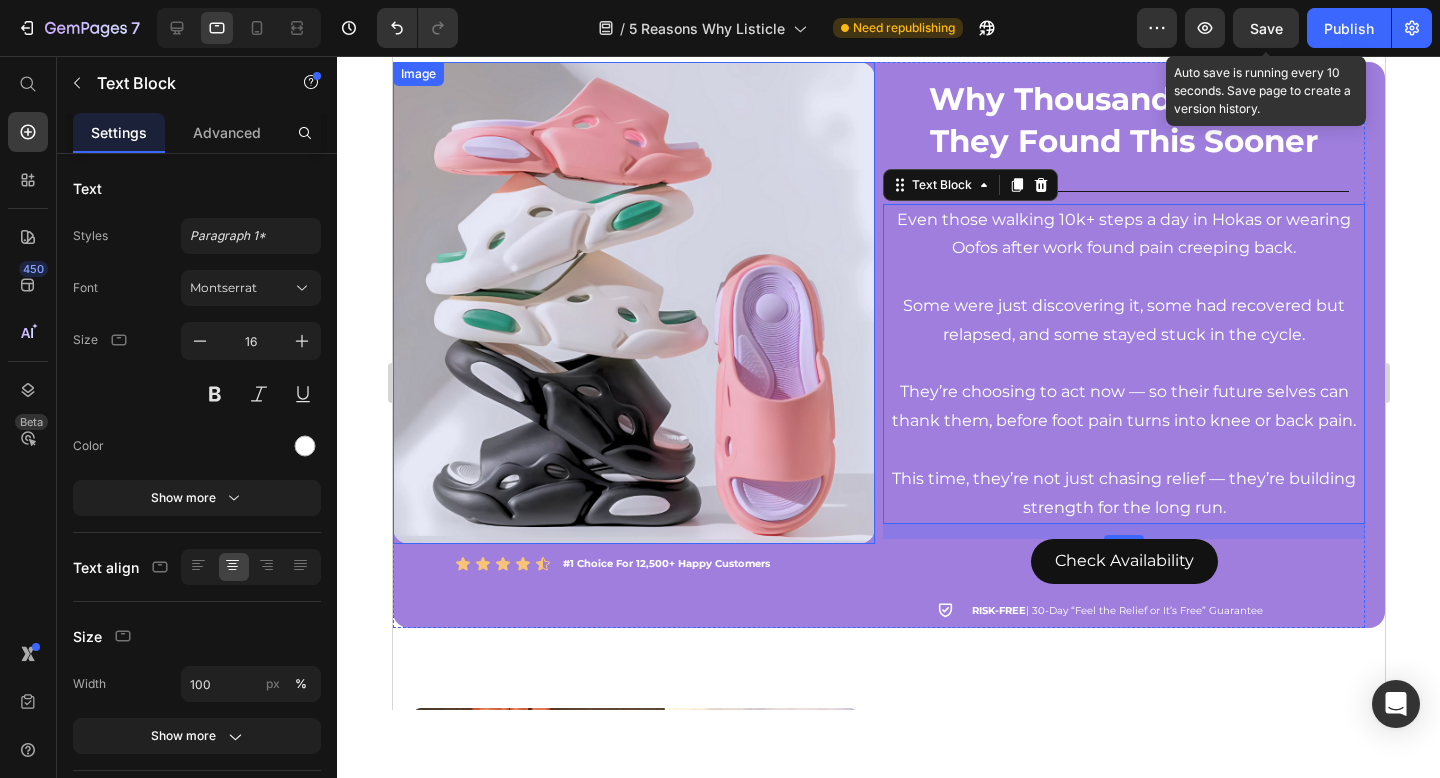 click at bounding box center (633, 303) 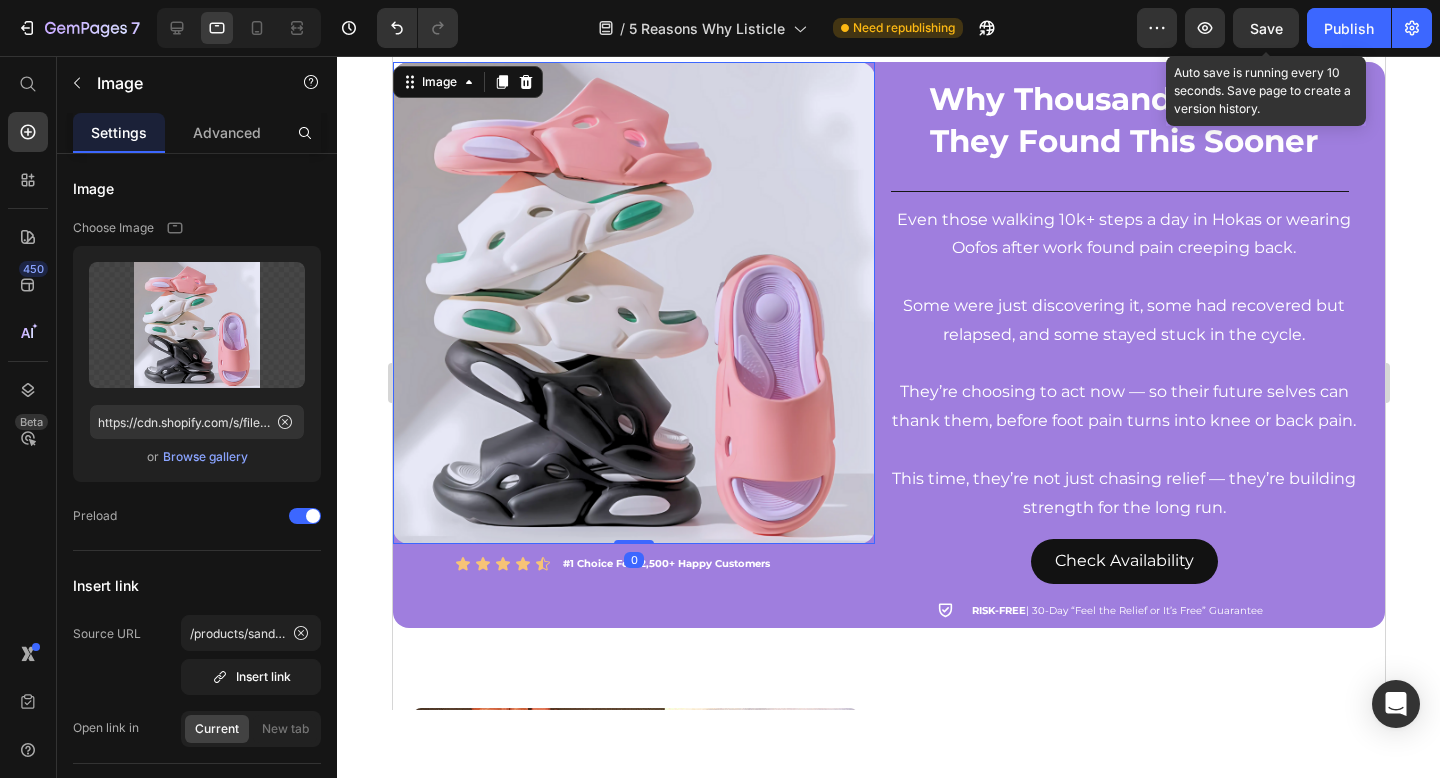 scroll, scrollTop: 270, scrollLeft: 0, axis: vertical 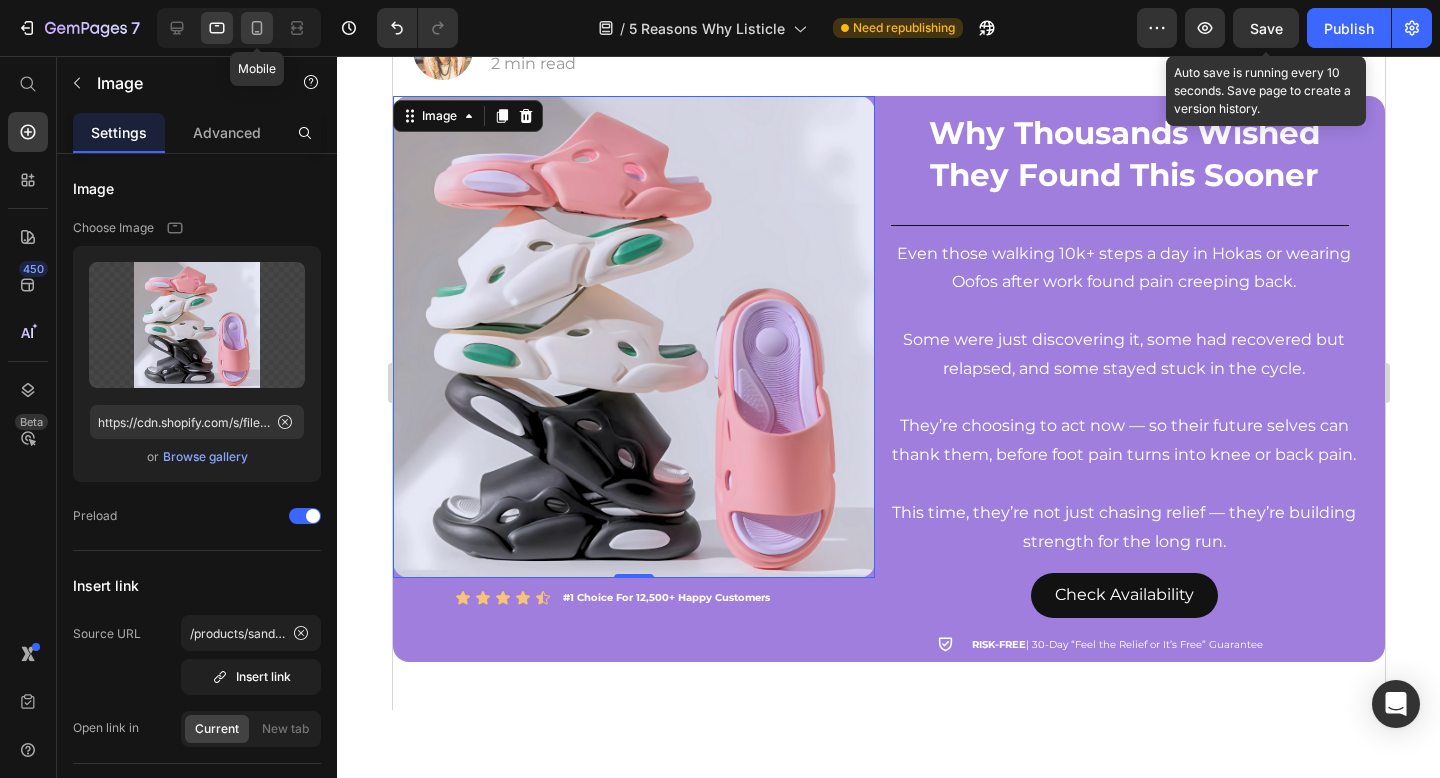 click 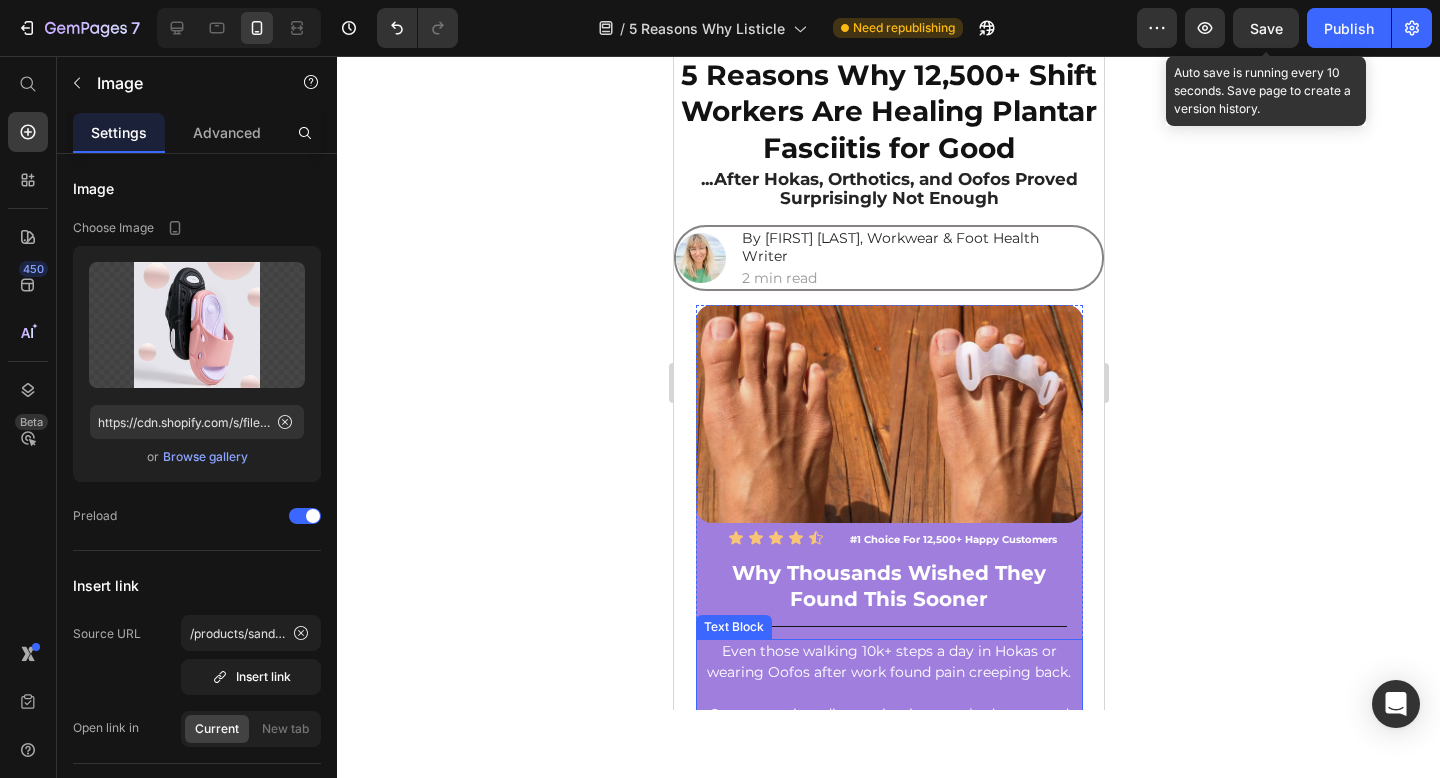 scroll, scrollTop: 12, scrollLeft: 0, axis: vertical 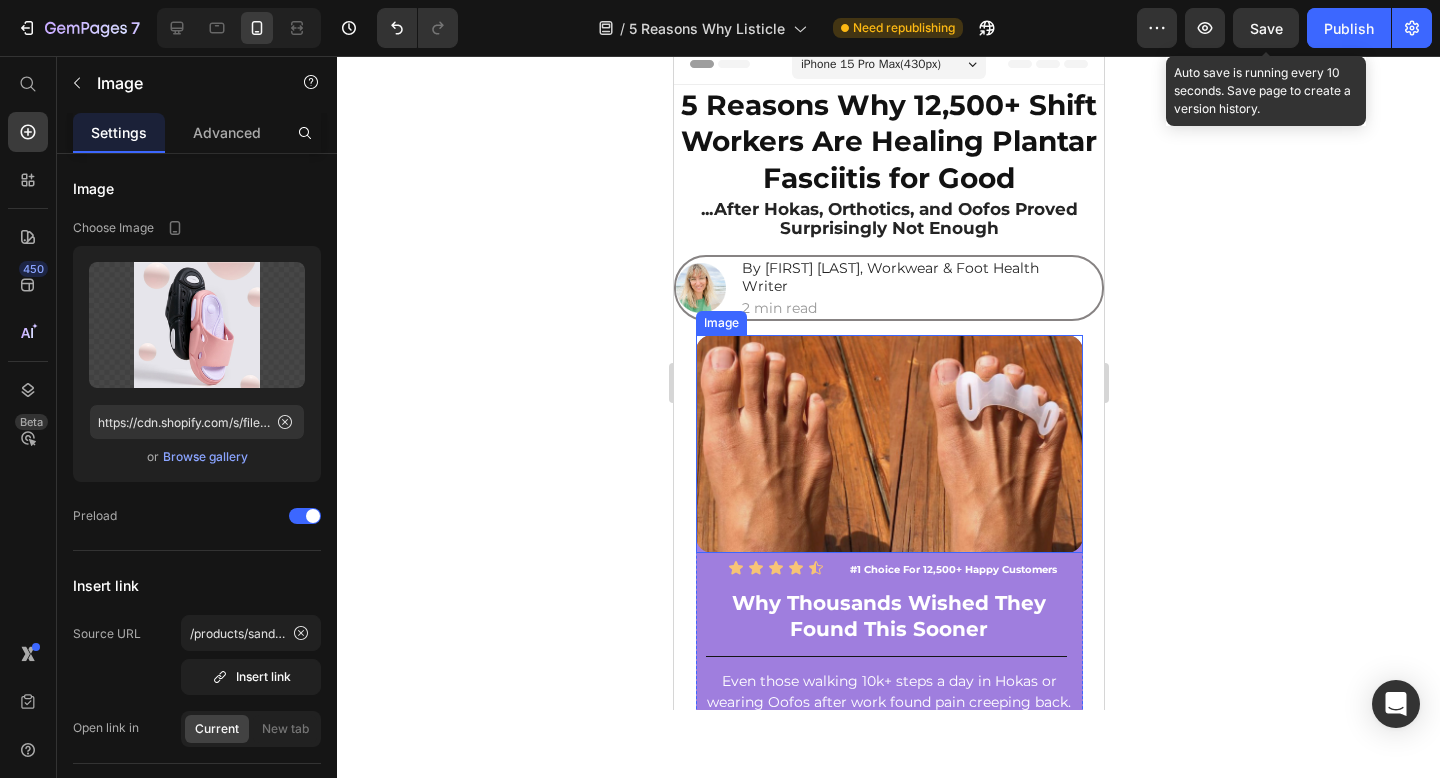 click at bounding box center [888, 444] 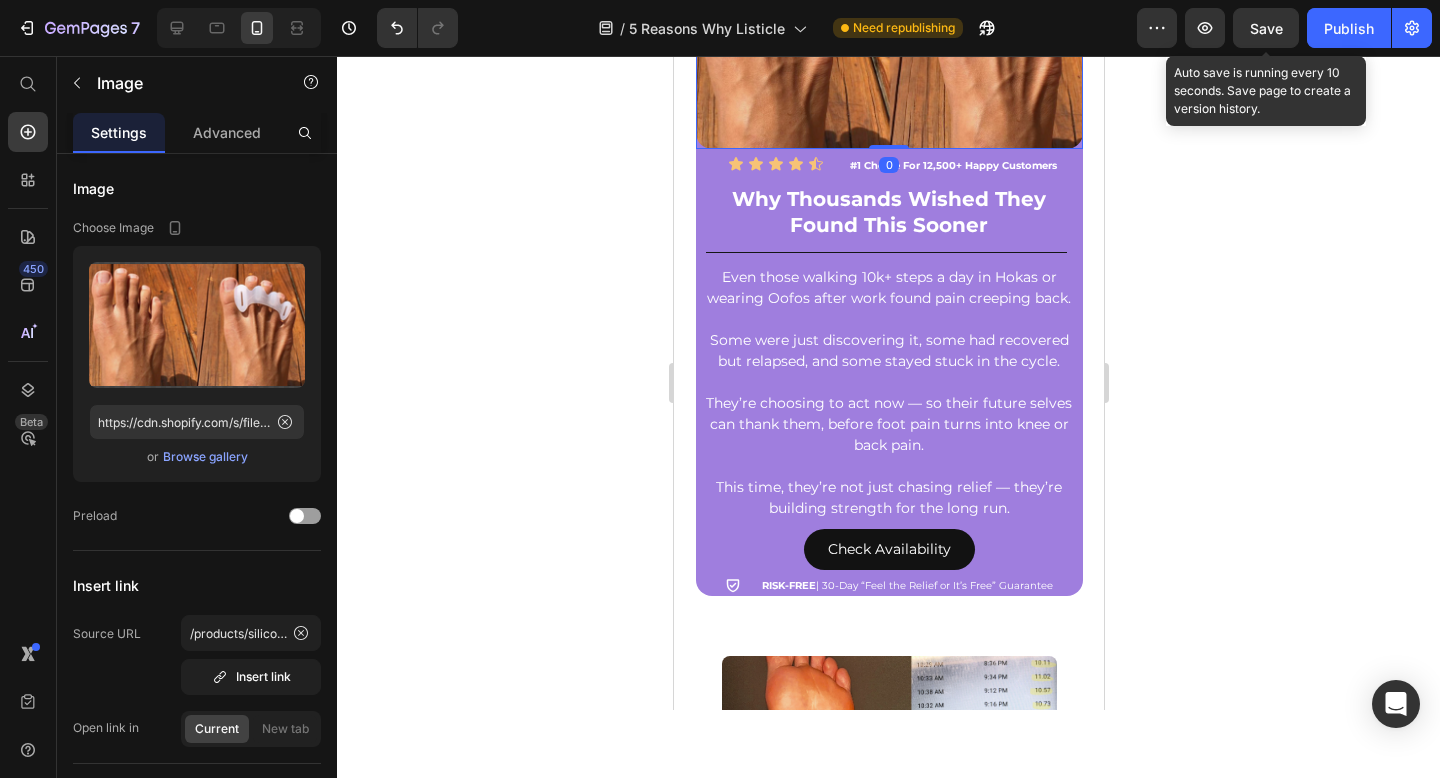 scroll, scrollTop: 439, scrollLeft: 0, axis: vertical 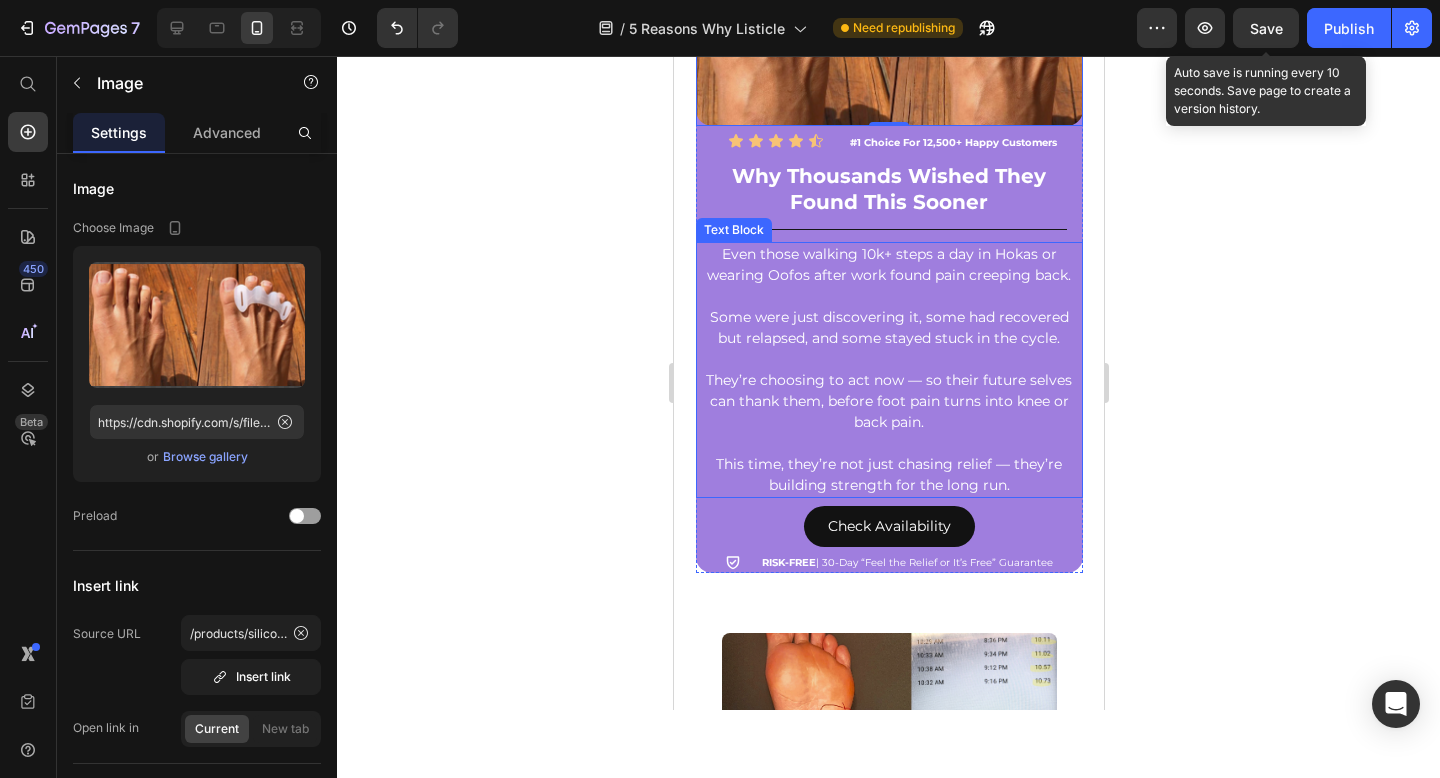 click on "They’re choosing to act now — so their future selves can thank them, before foot pain turns into knee or back pain." at bounding box center [888, 401] 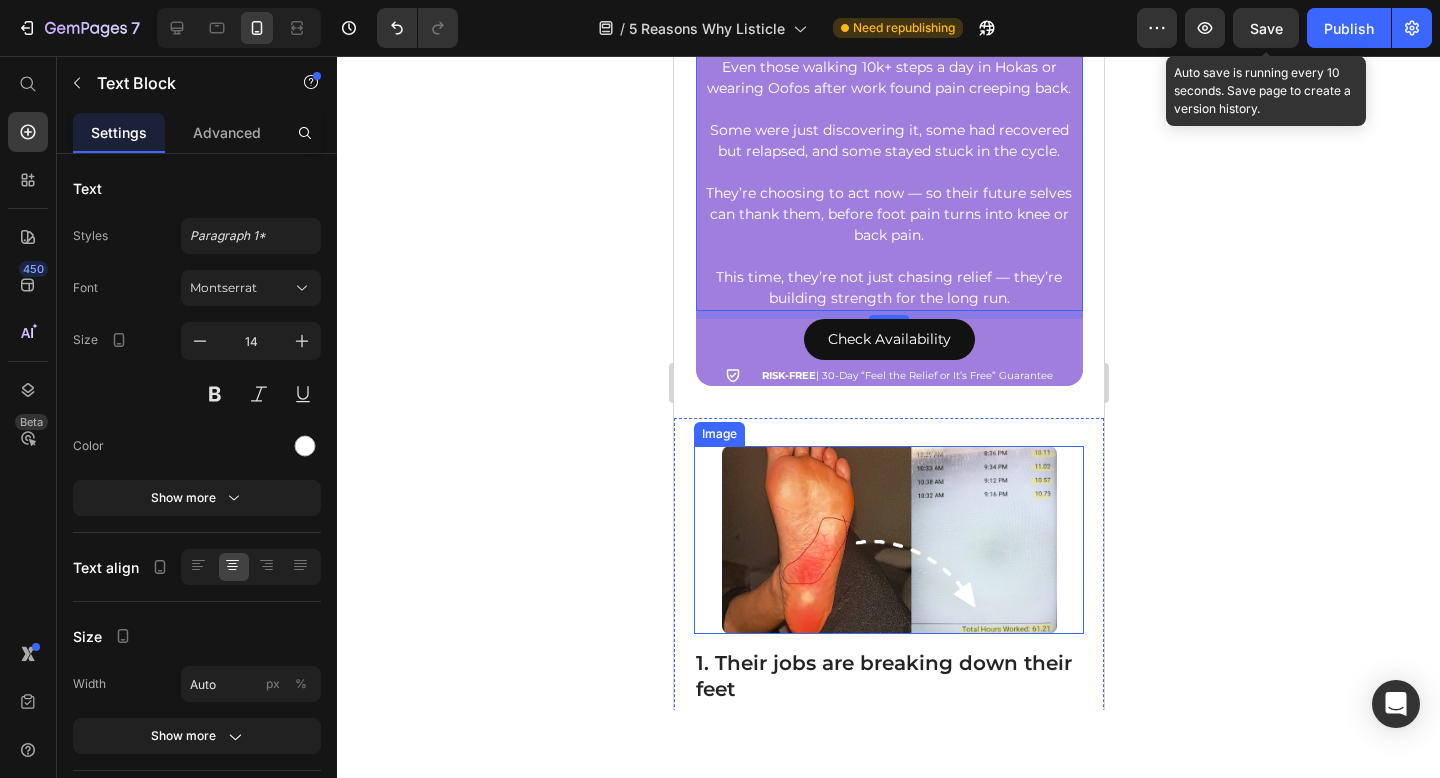 scroll, scrollTop: 751, scrollLeft: 0, axis: vertical 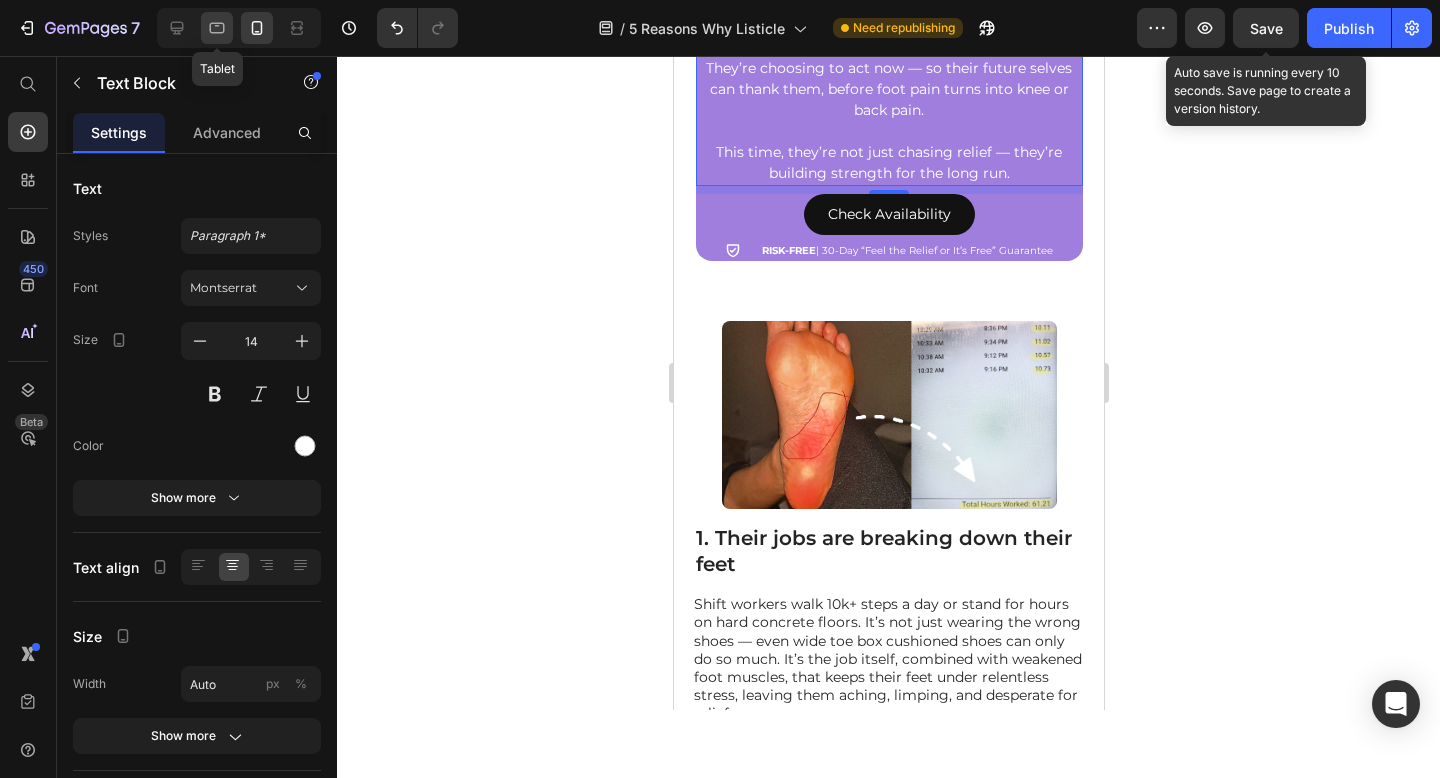 click 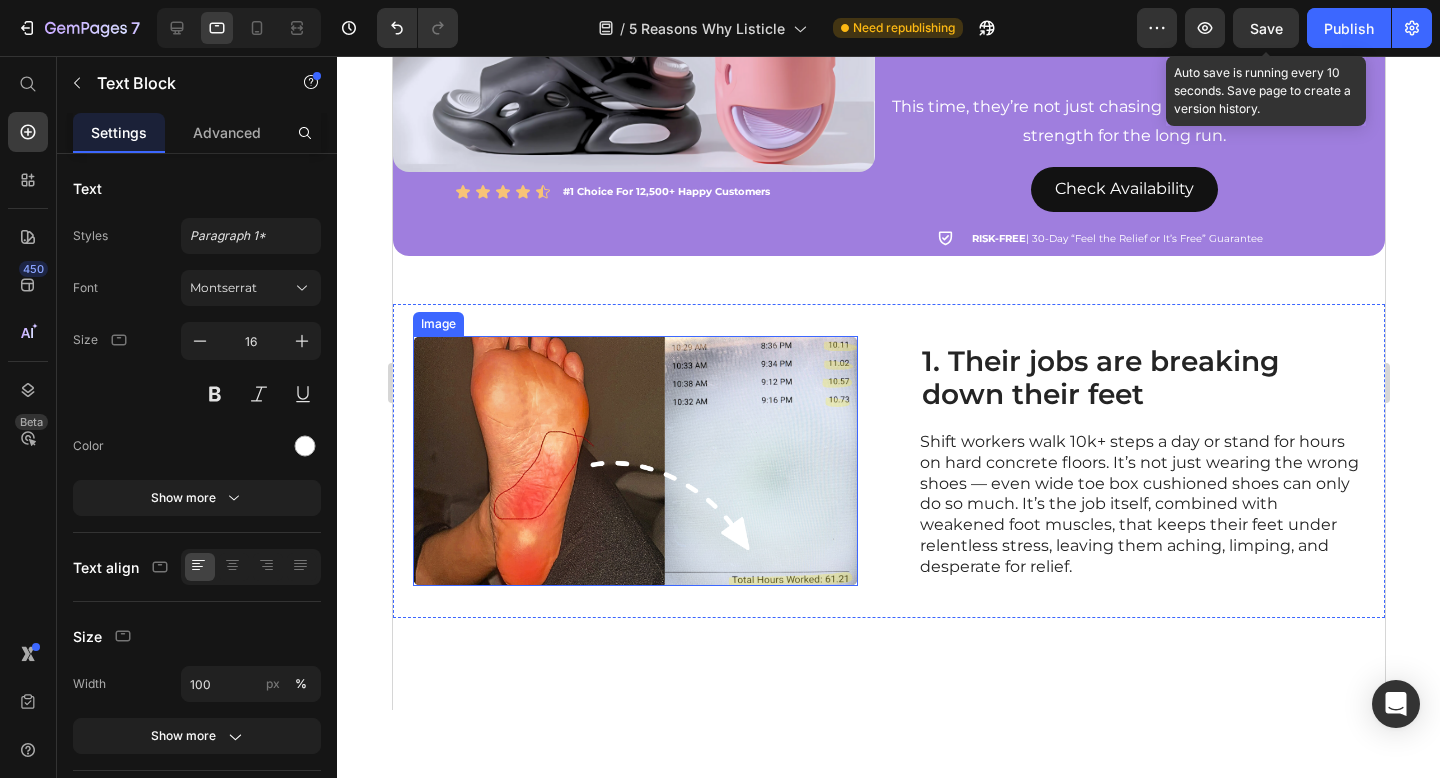 scroll, scrollTop: 808, scrollLeft: 0, axis: vertical 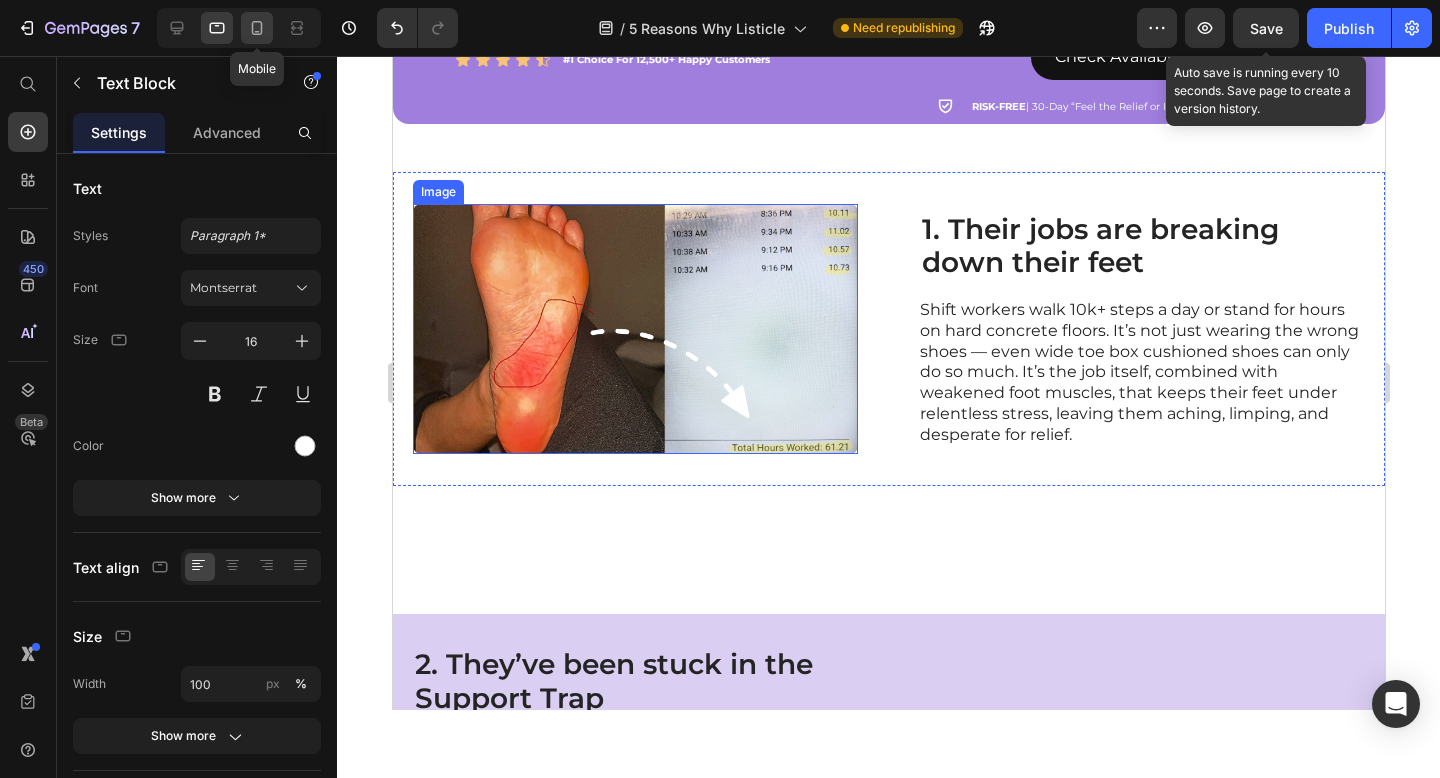 click 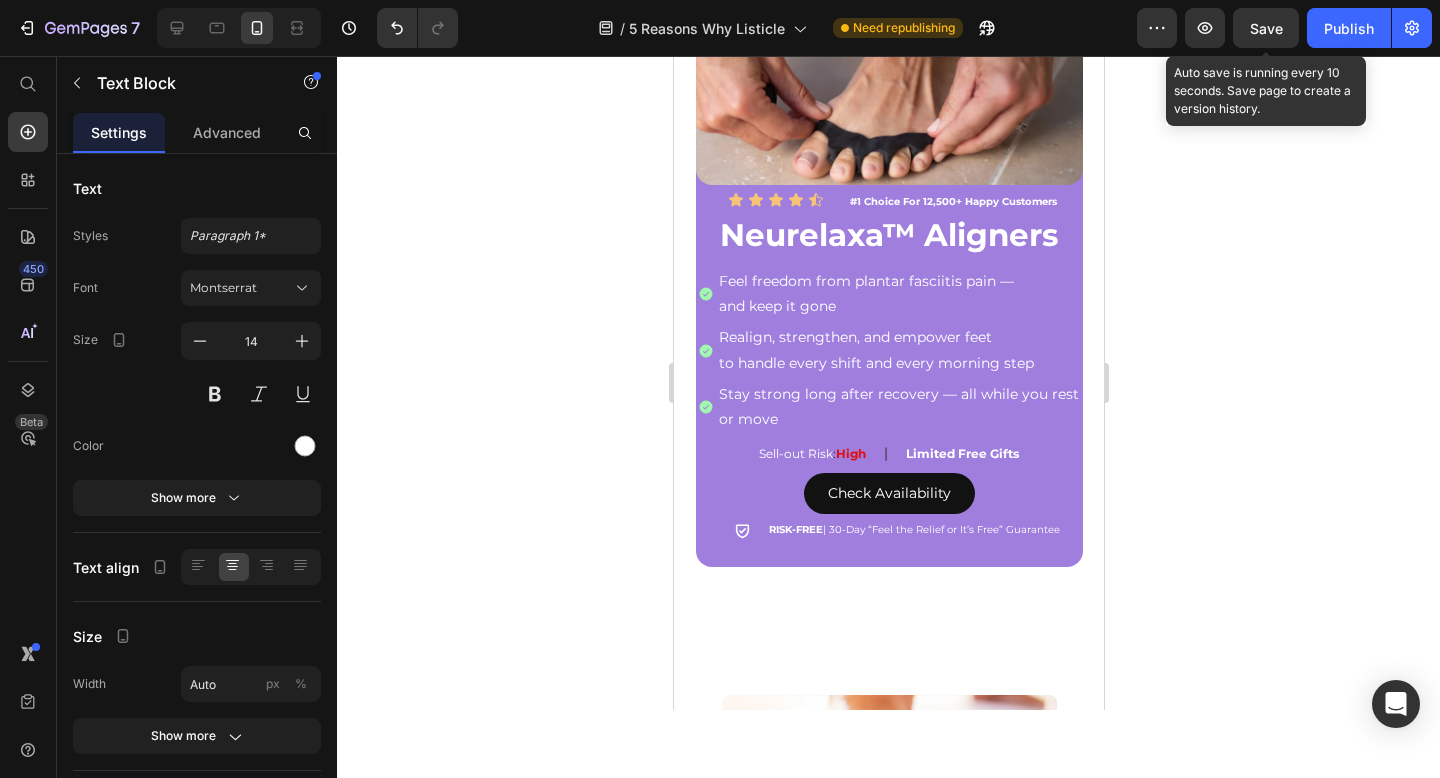 scroll, scrollTop: 2692, scrollLeft: 0, axis: vertical 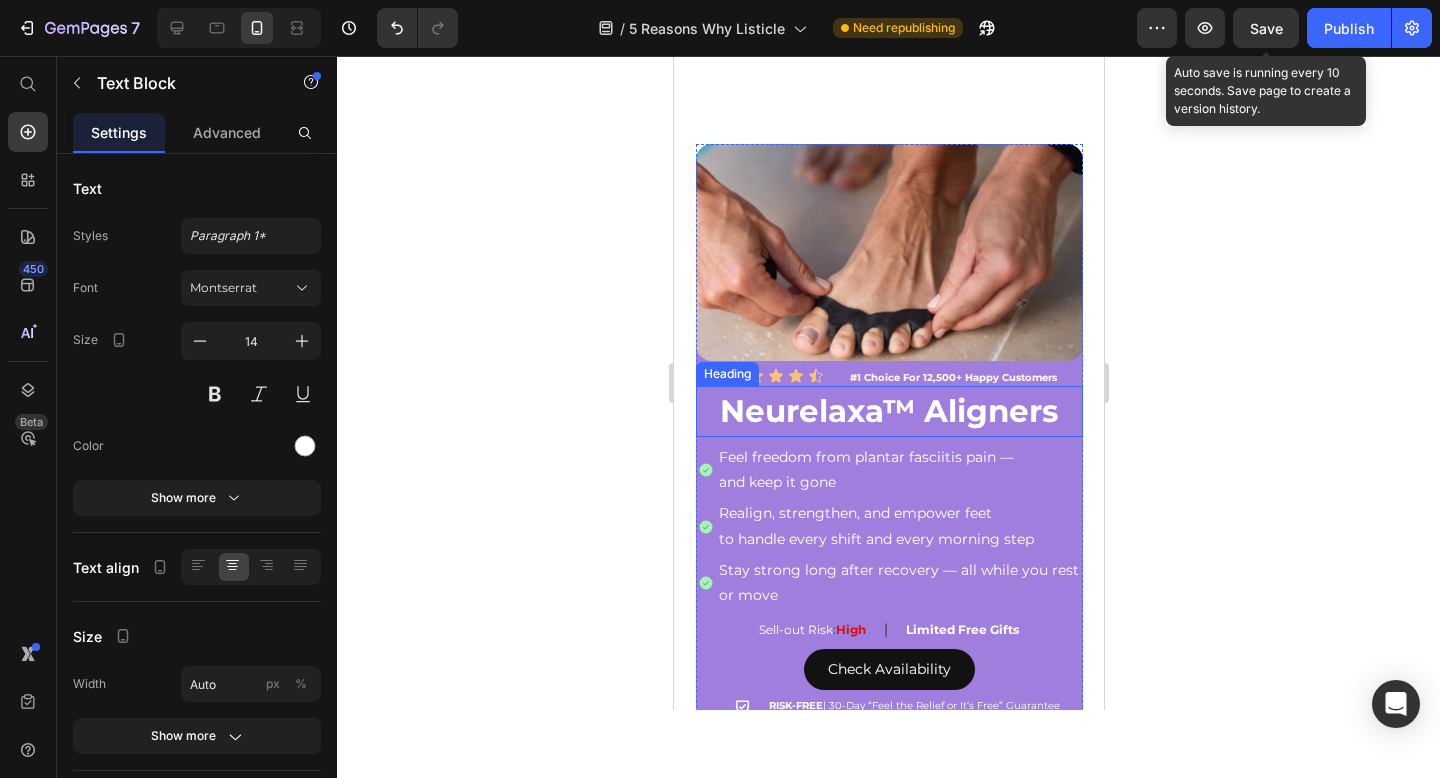 click on "Neurelaxa™ Aligners" at bounding box center [888, 411] 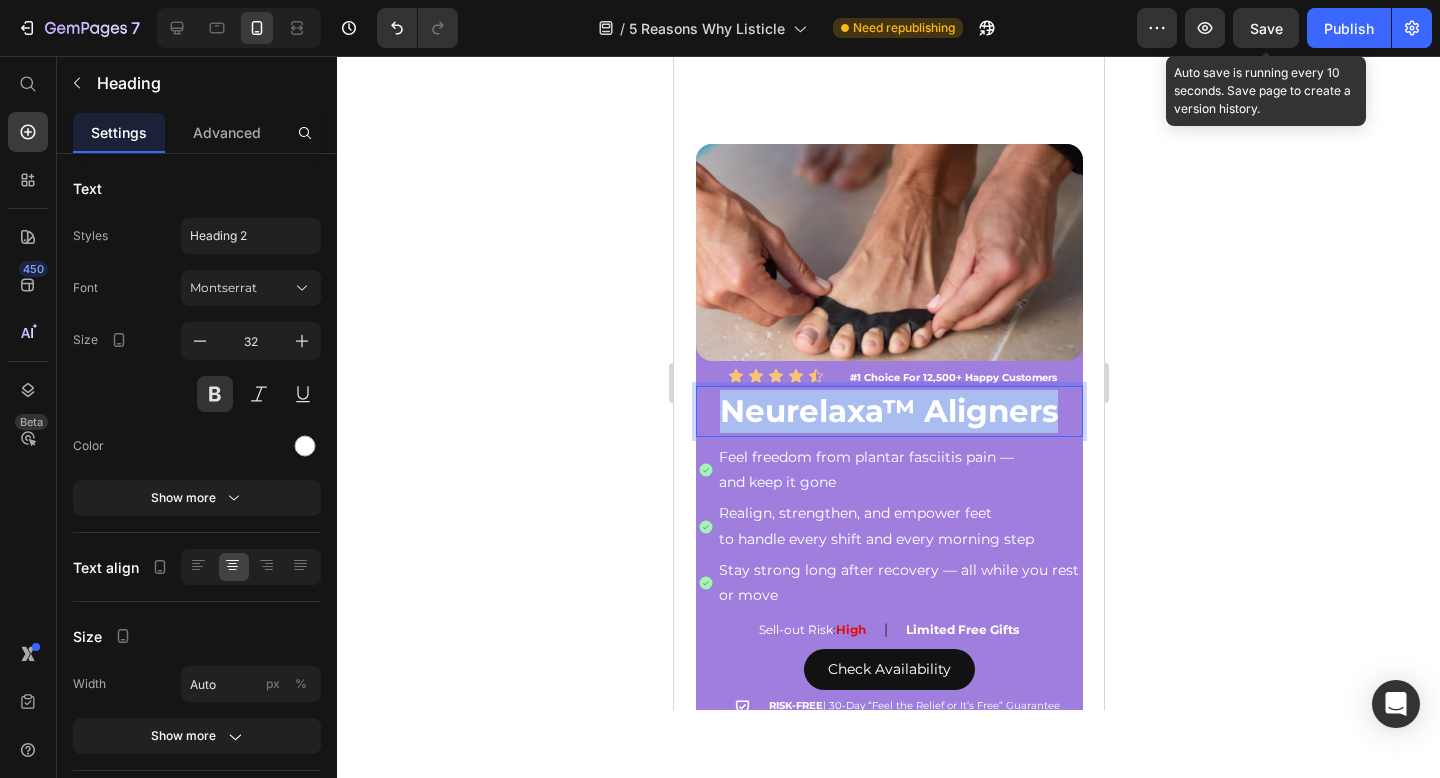 click on "Neurelaxa™ Aligners" at bounding box center (888, 411) 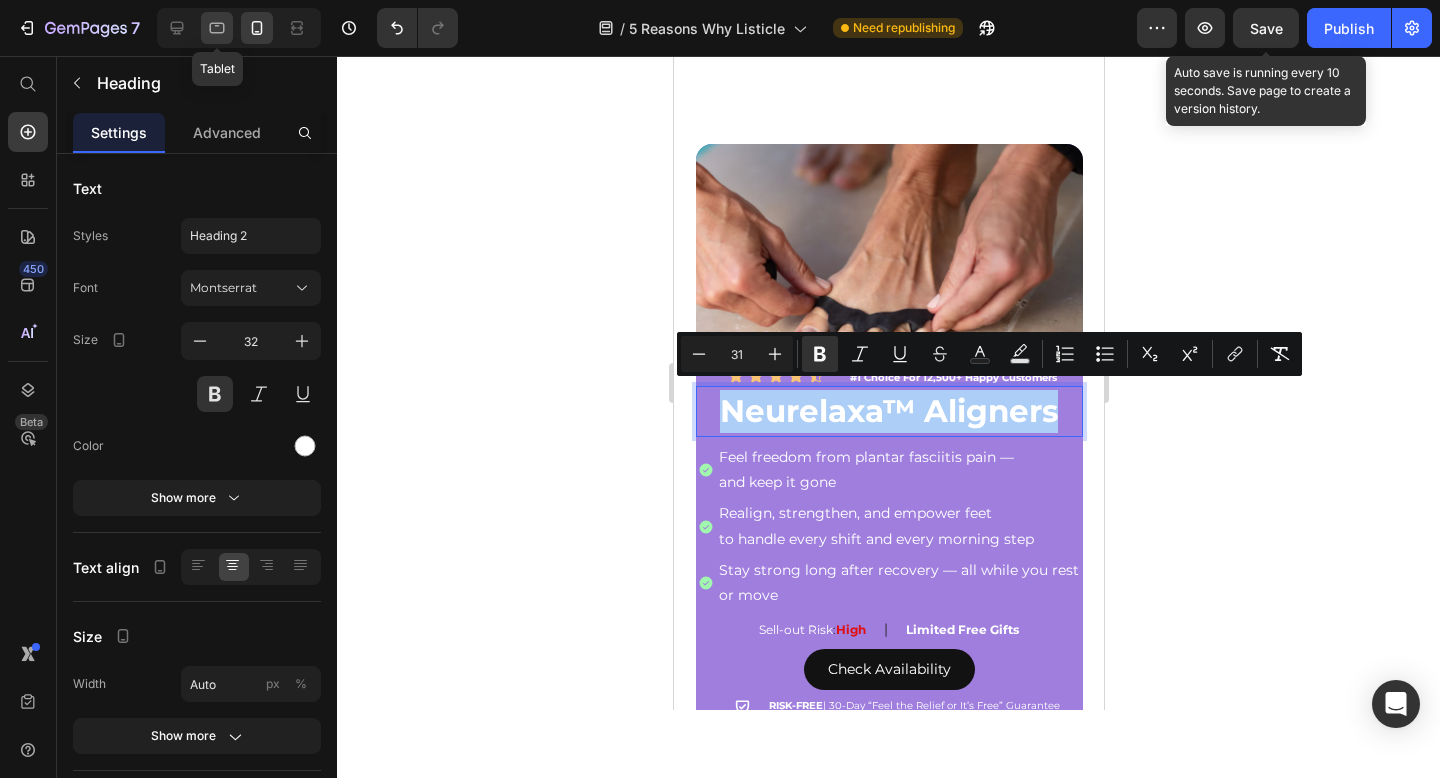 click 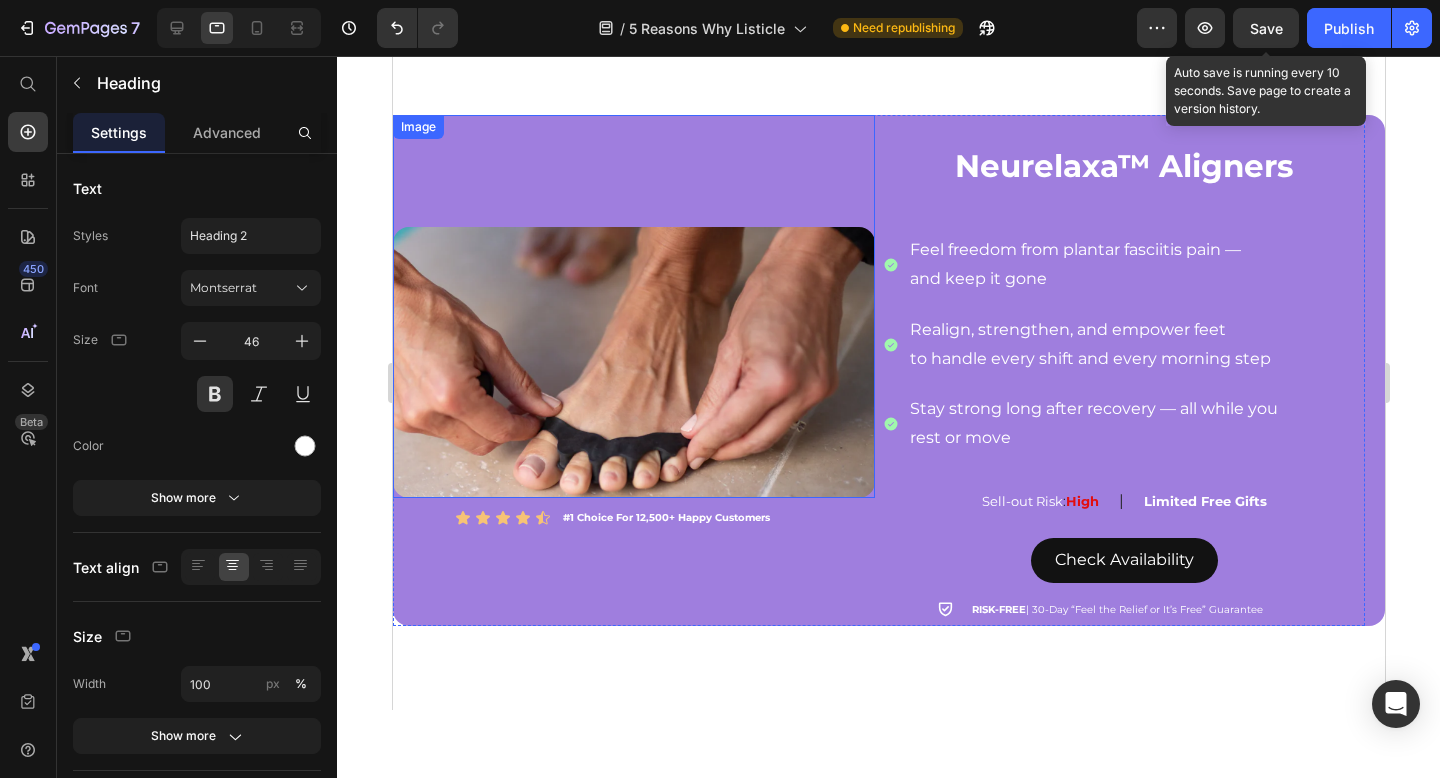 scroll, scrollTop: 2466, scrollLeft: 0, axis: vertical 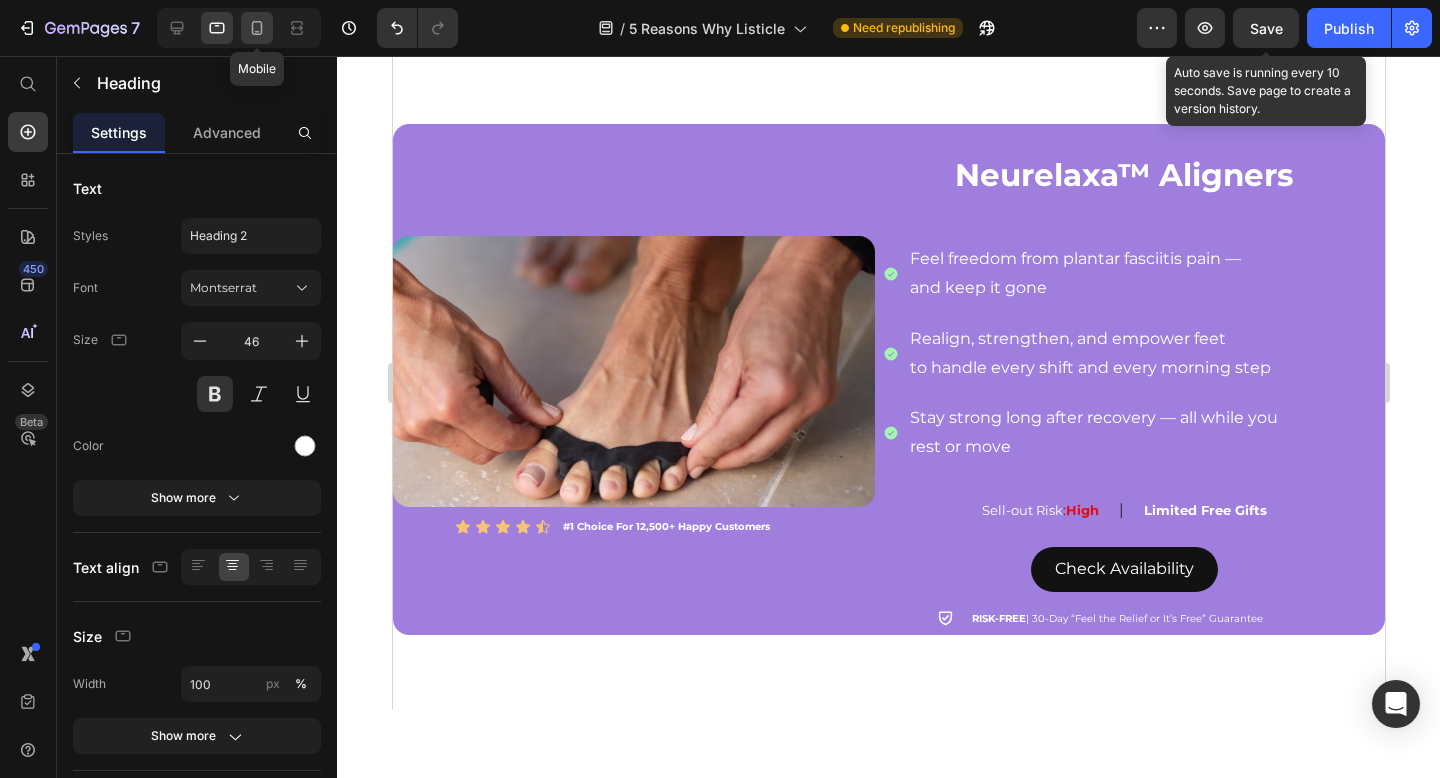 click 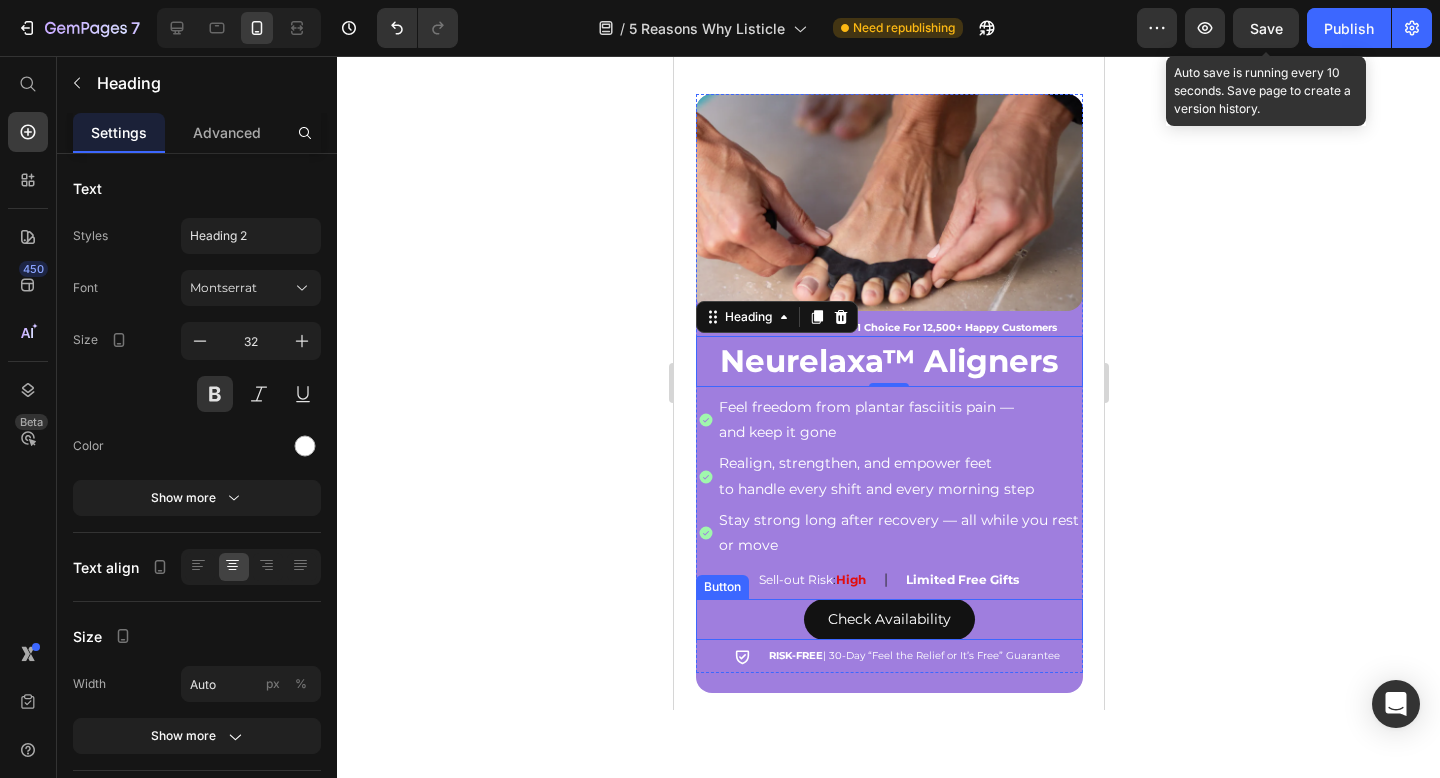 scroll, scrollTop: 2944, scrollLeft: 0, axis: vertical 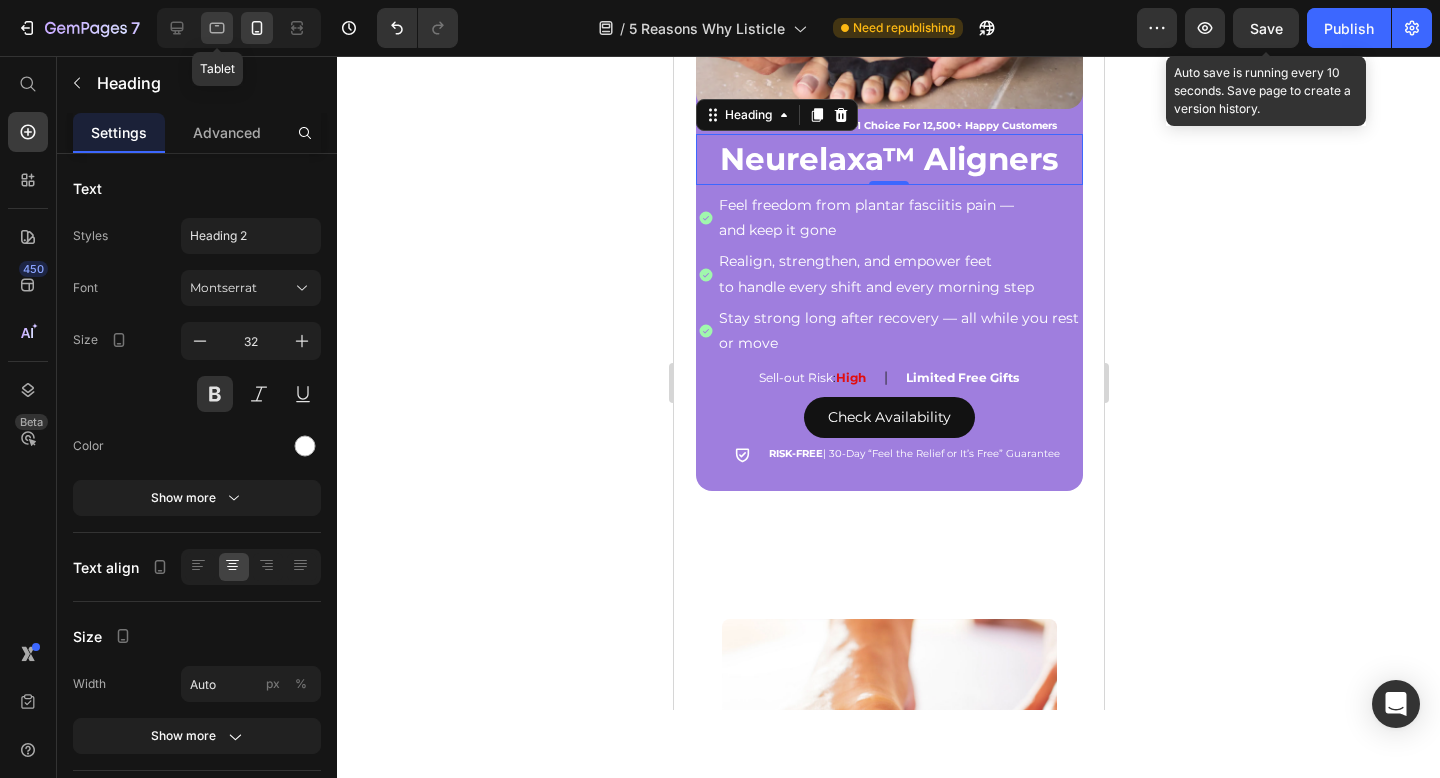 click 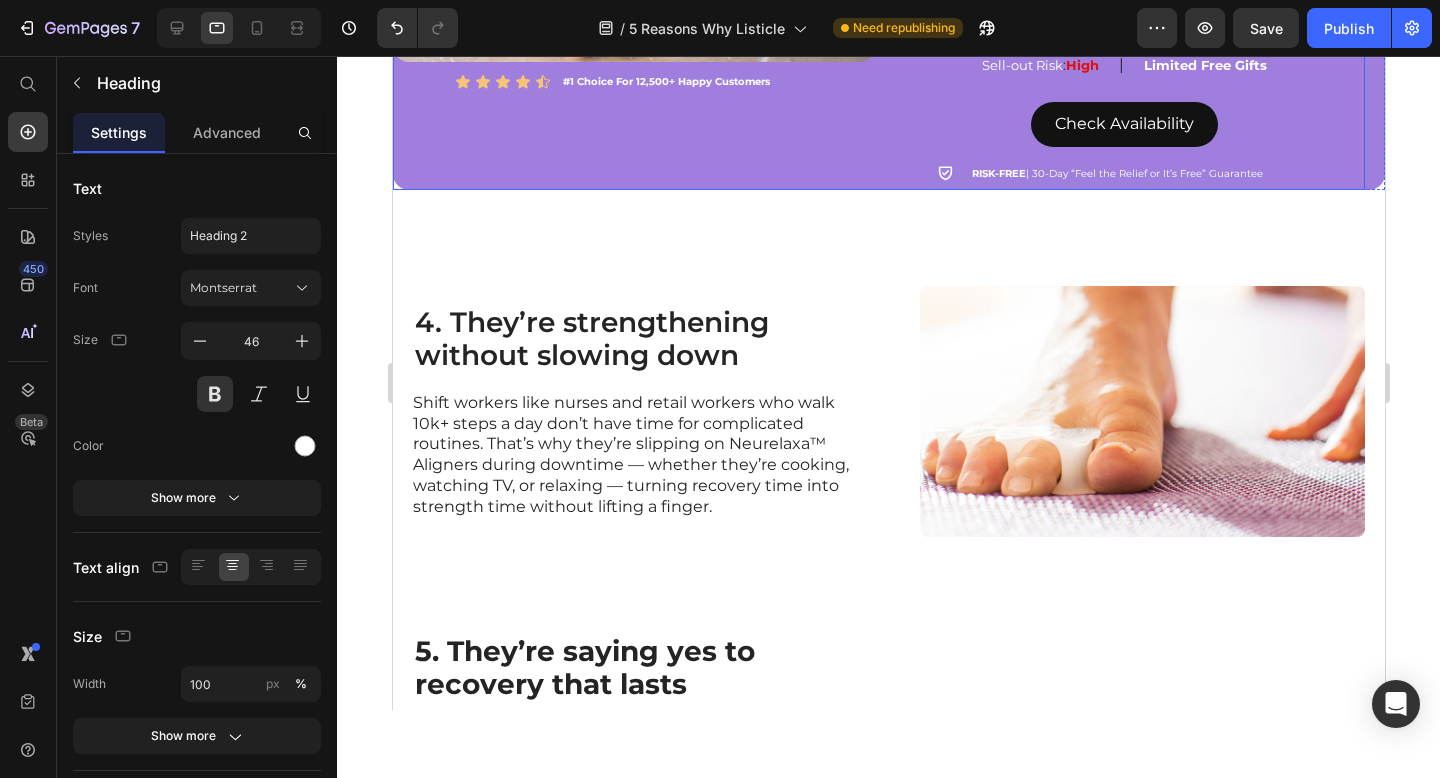 scroll, scrollTop: 3006, scrollLeft: 0, axis: vertical 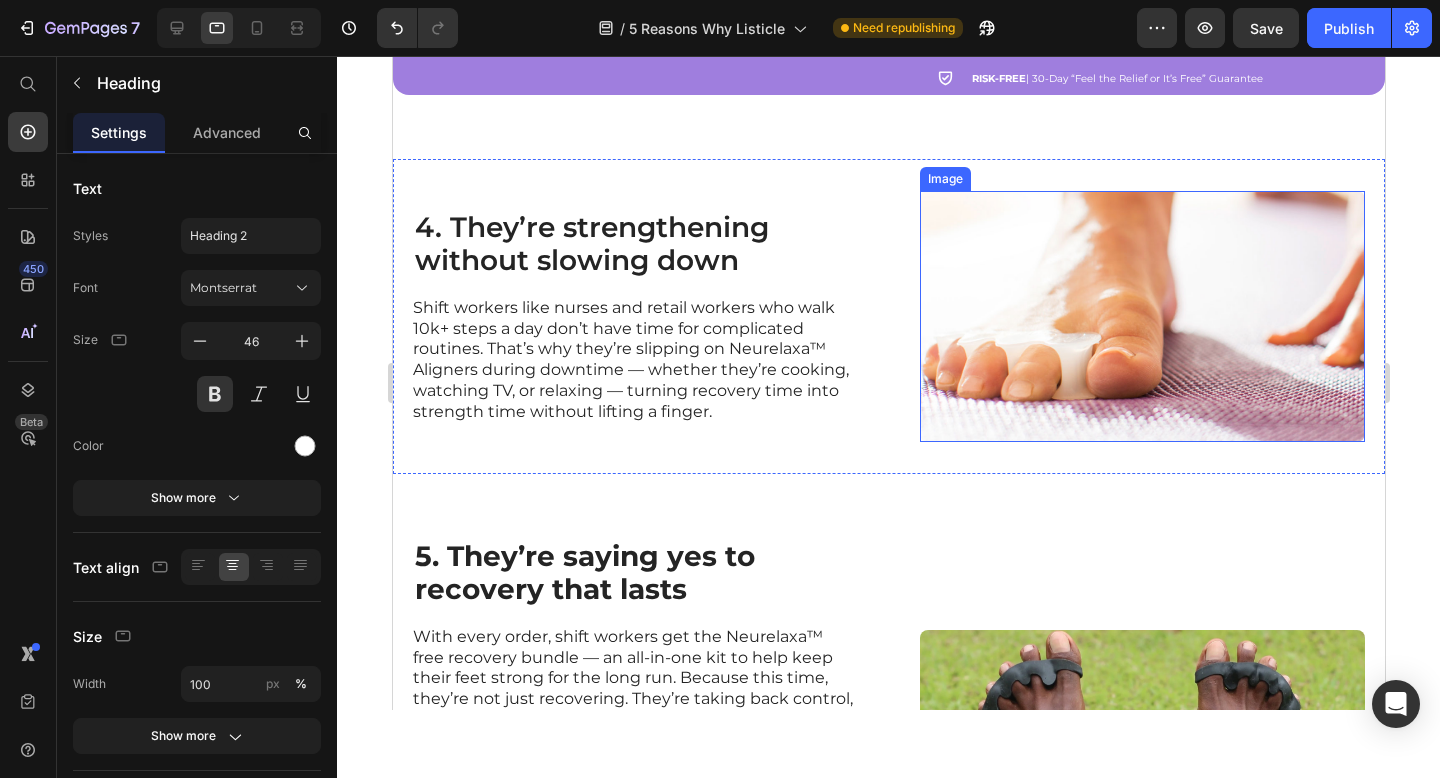click at bounding box center [1141, 316] 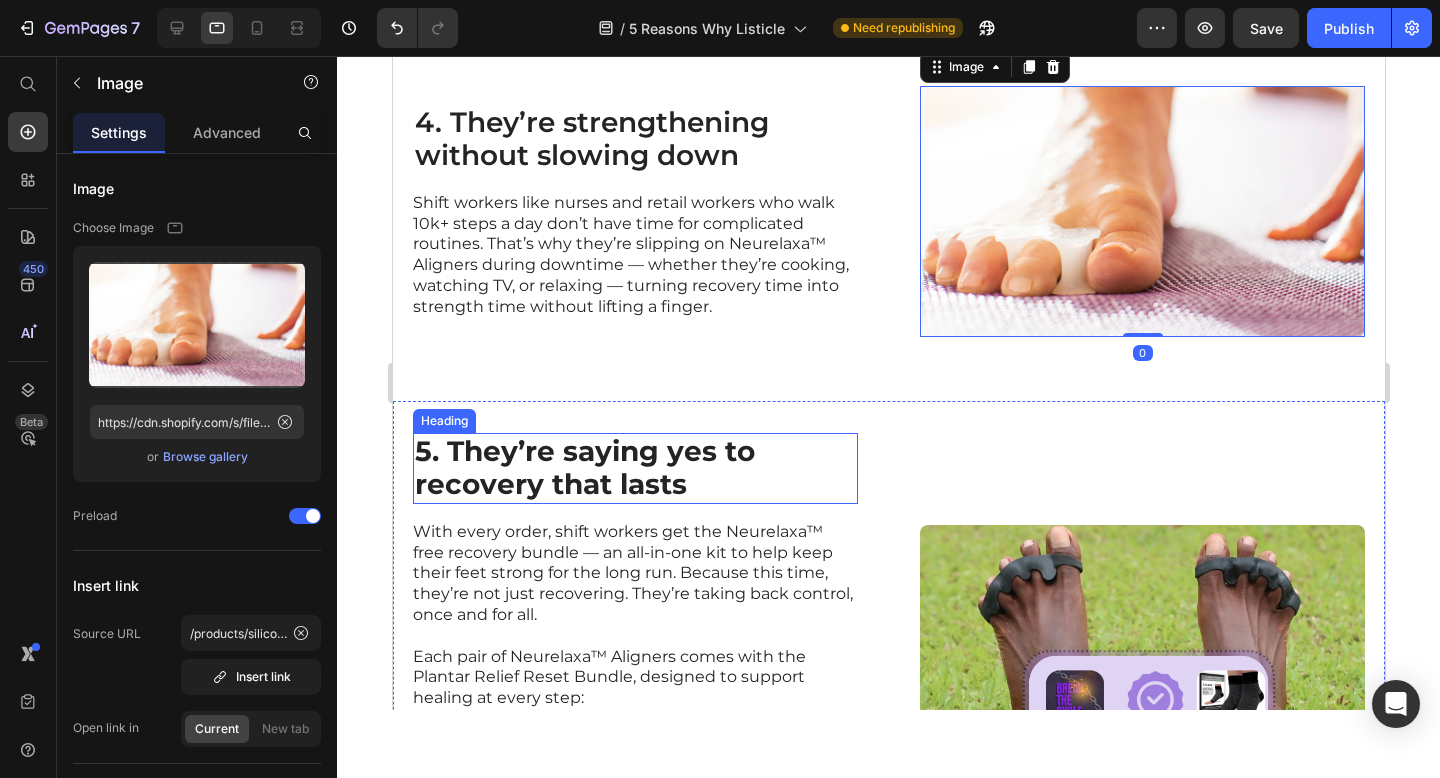 scroll, scrollTop: 3222, scrollLeft: 0, axis: vertical 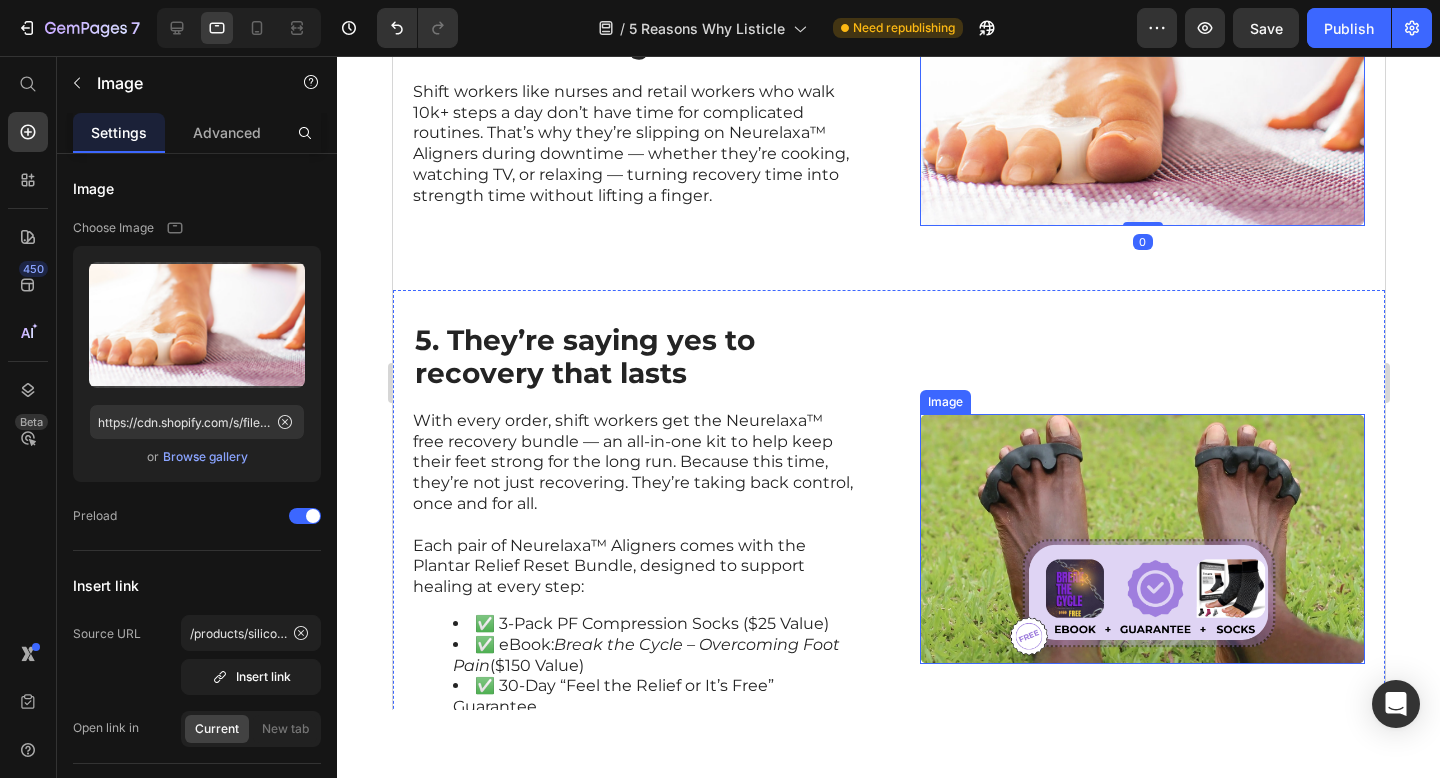 click at bounding box center (1141, 539) 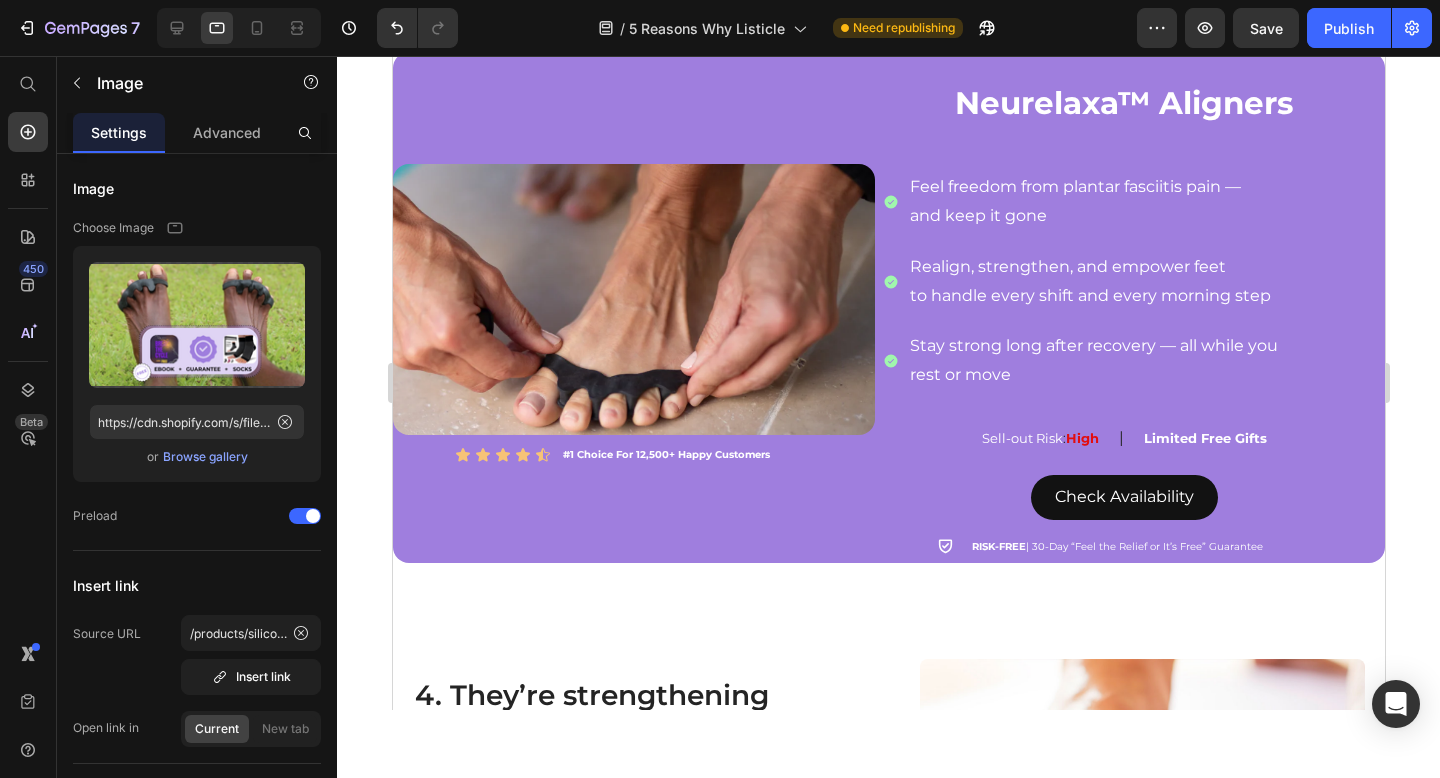 scroll, scrollTop: 2258, scrollLeft: 0, axis: vertical 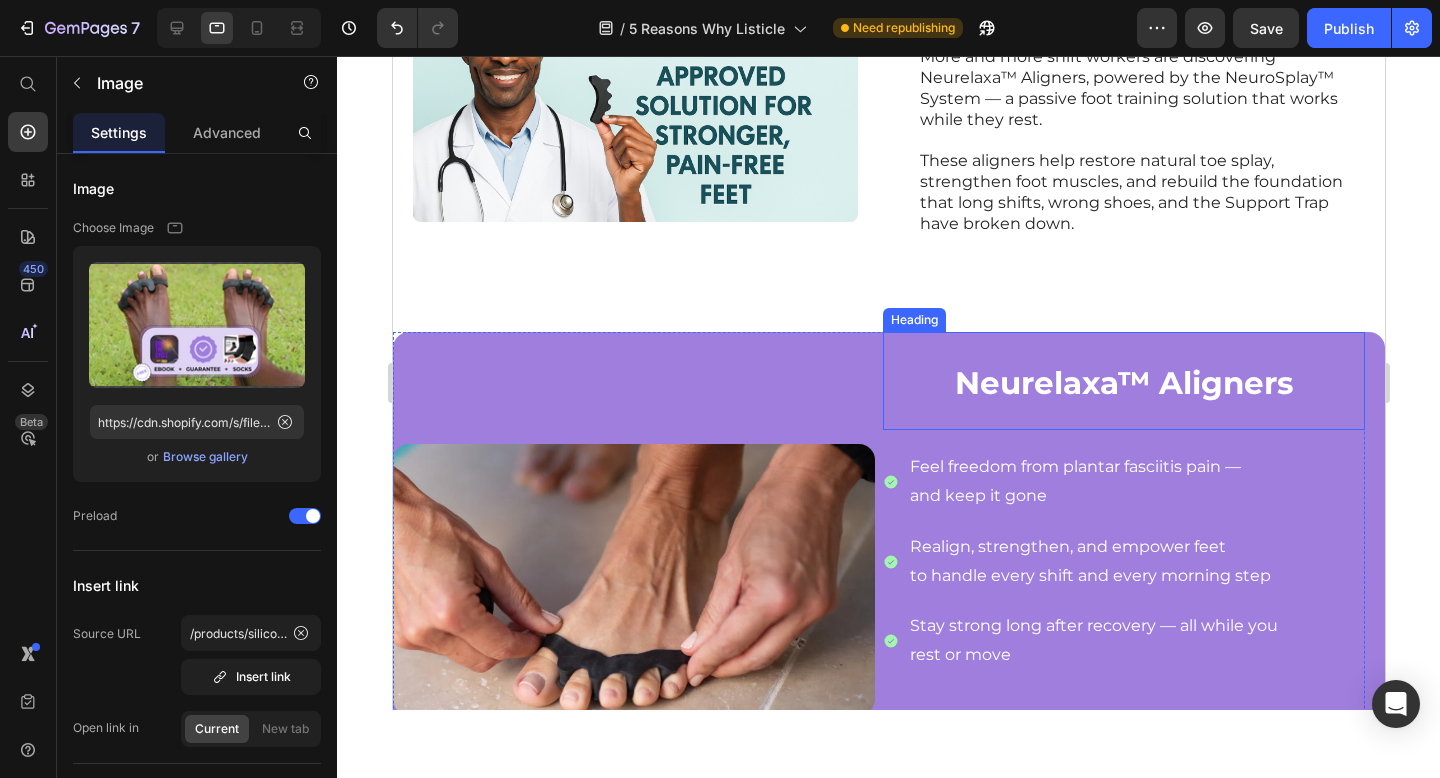 click on "Neurelaxa™ Aligners" at bounding box center (1123, 383) 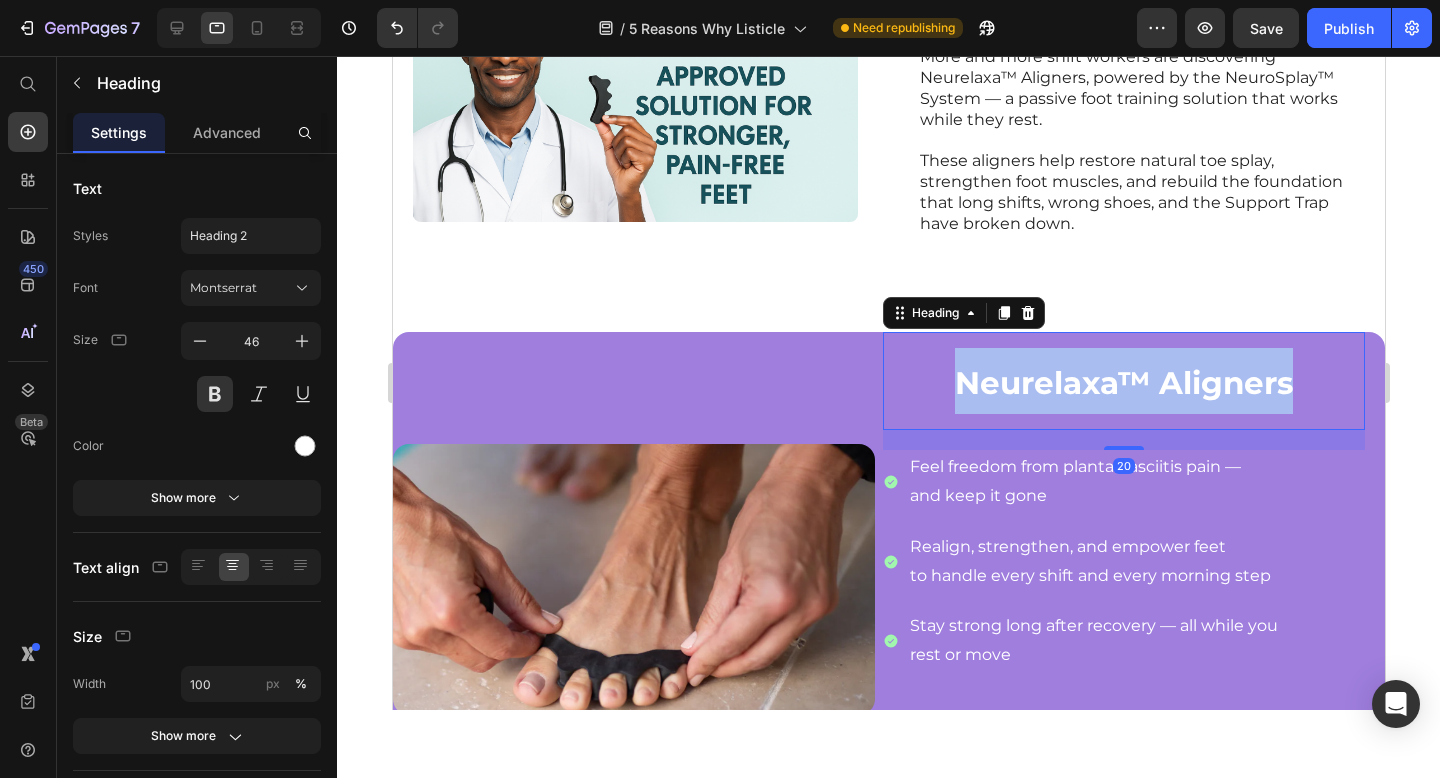 click on "Neurelaxa™ Aligners" at bounding box center [1123, 383] 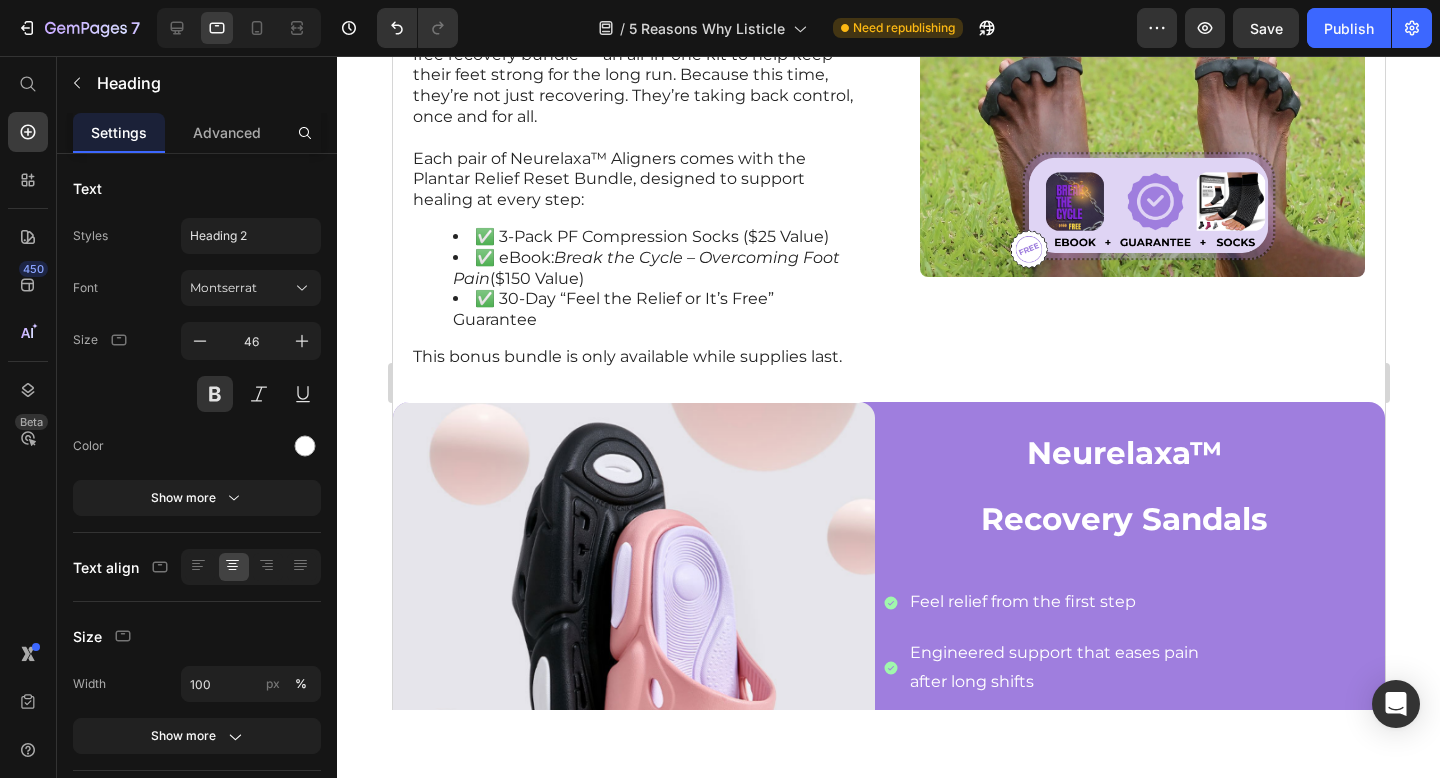 scroll, scrollTop: 3704, scrollLeft: 0, axis: vertical 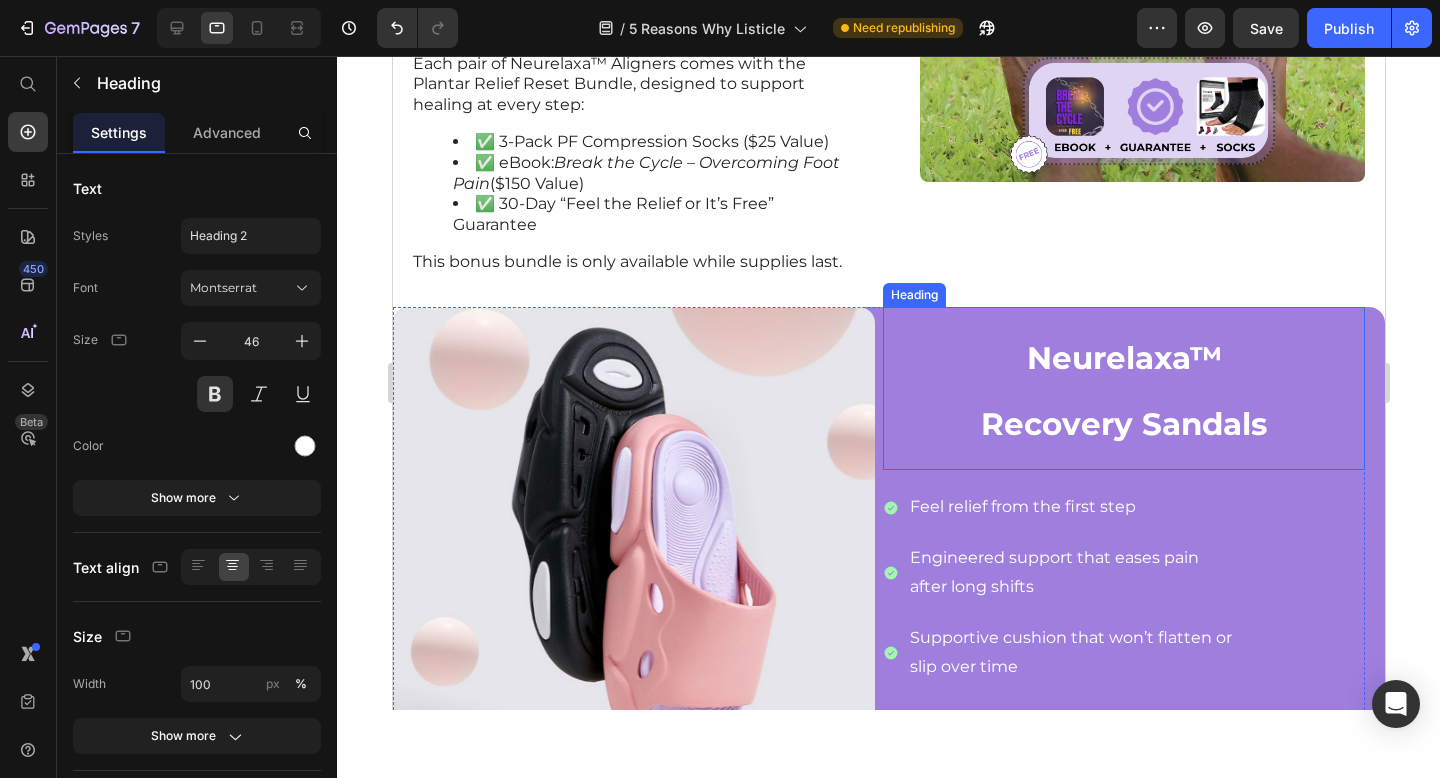 click on "Neurelaxa™  Recovery Sandals" at bounding box center (1123, 389) 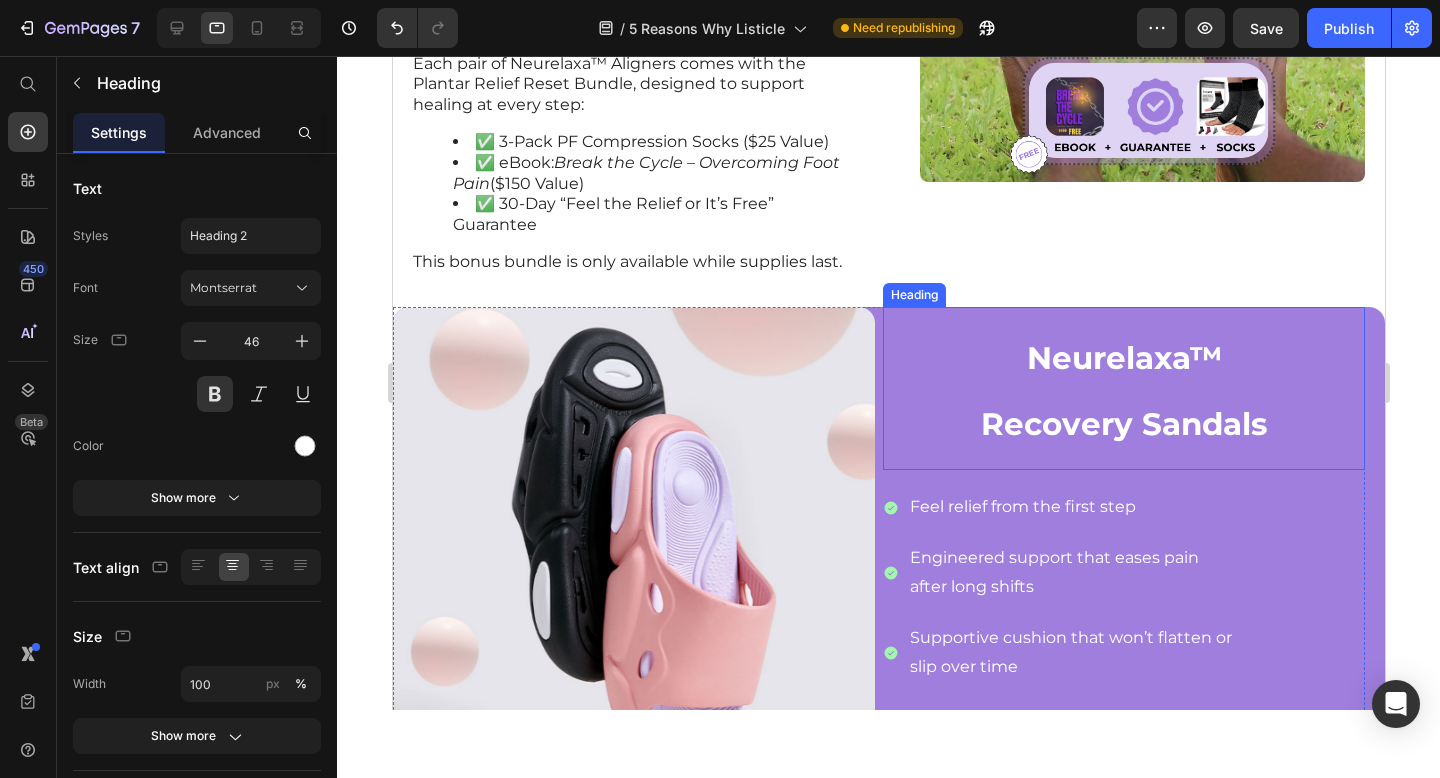 click on "Neurelaxa™  Recovery Sandals" at bounding box center (1123, 389) 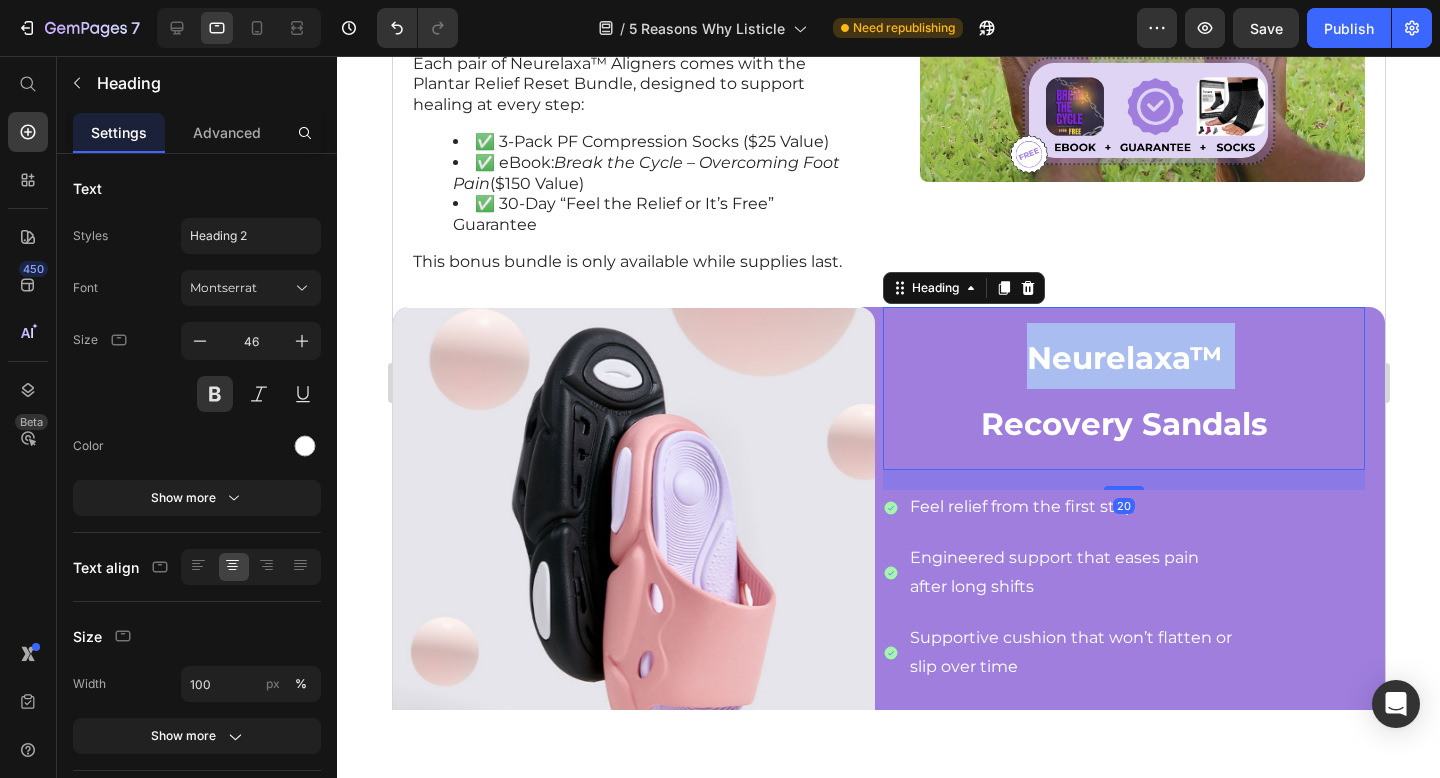 click on "Neurelaxa™  Recovery Sandals" at bounding box center [1123, 389] 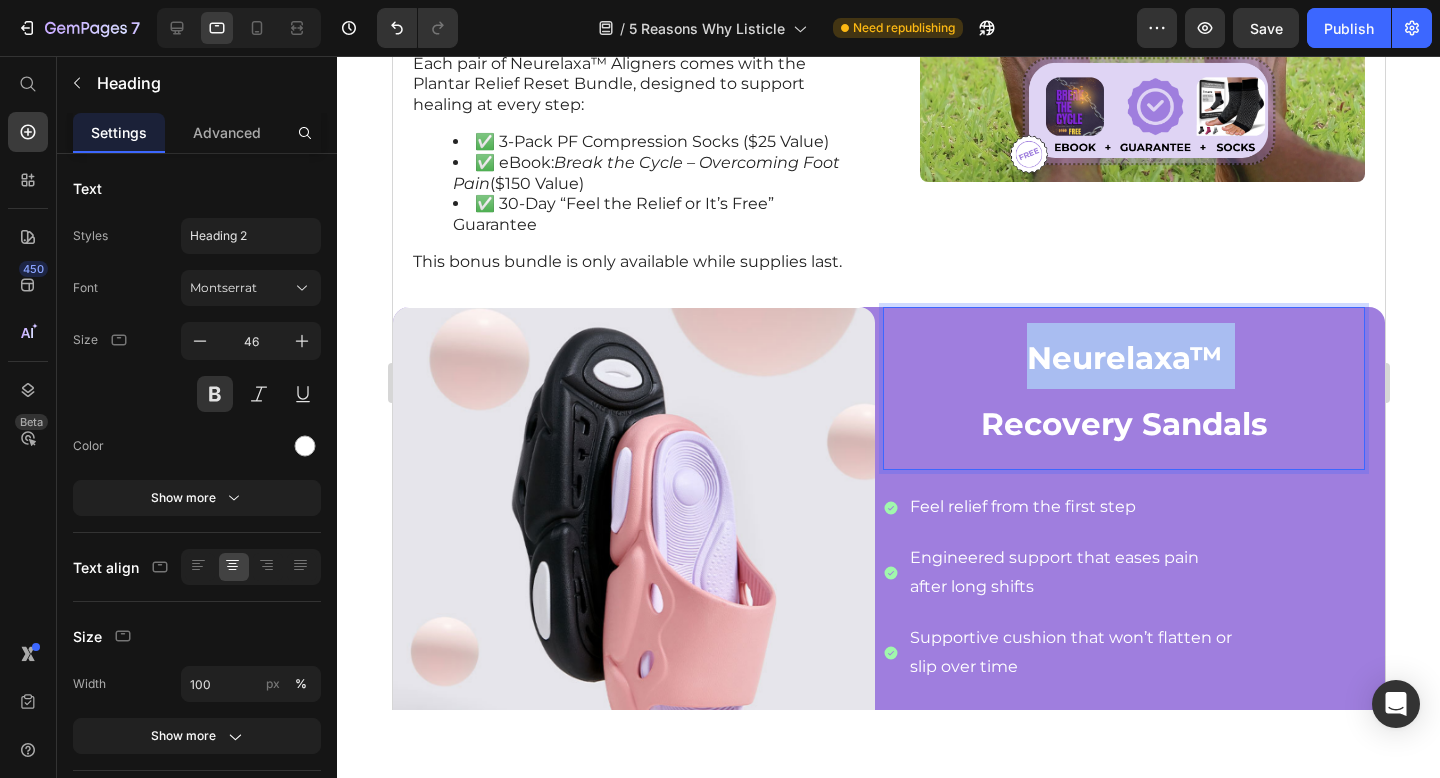 click on "Neurelaxa™  Recovery Sandals" at bounding box center [1123, 389] 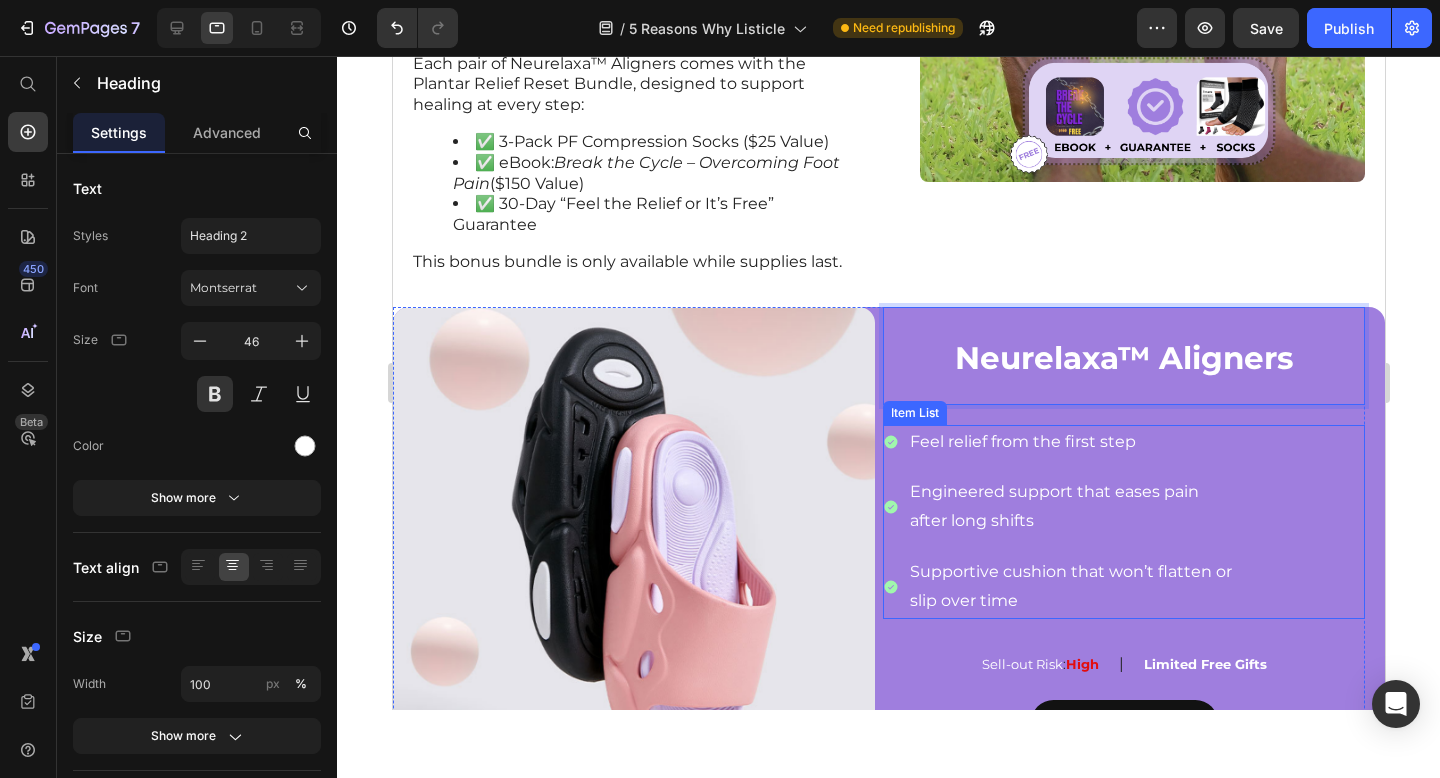 click on "Engineered support that eases pain" at bounding box center (1070, 492) 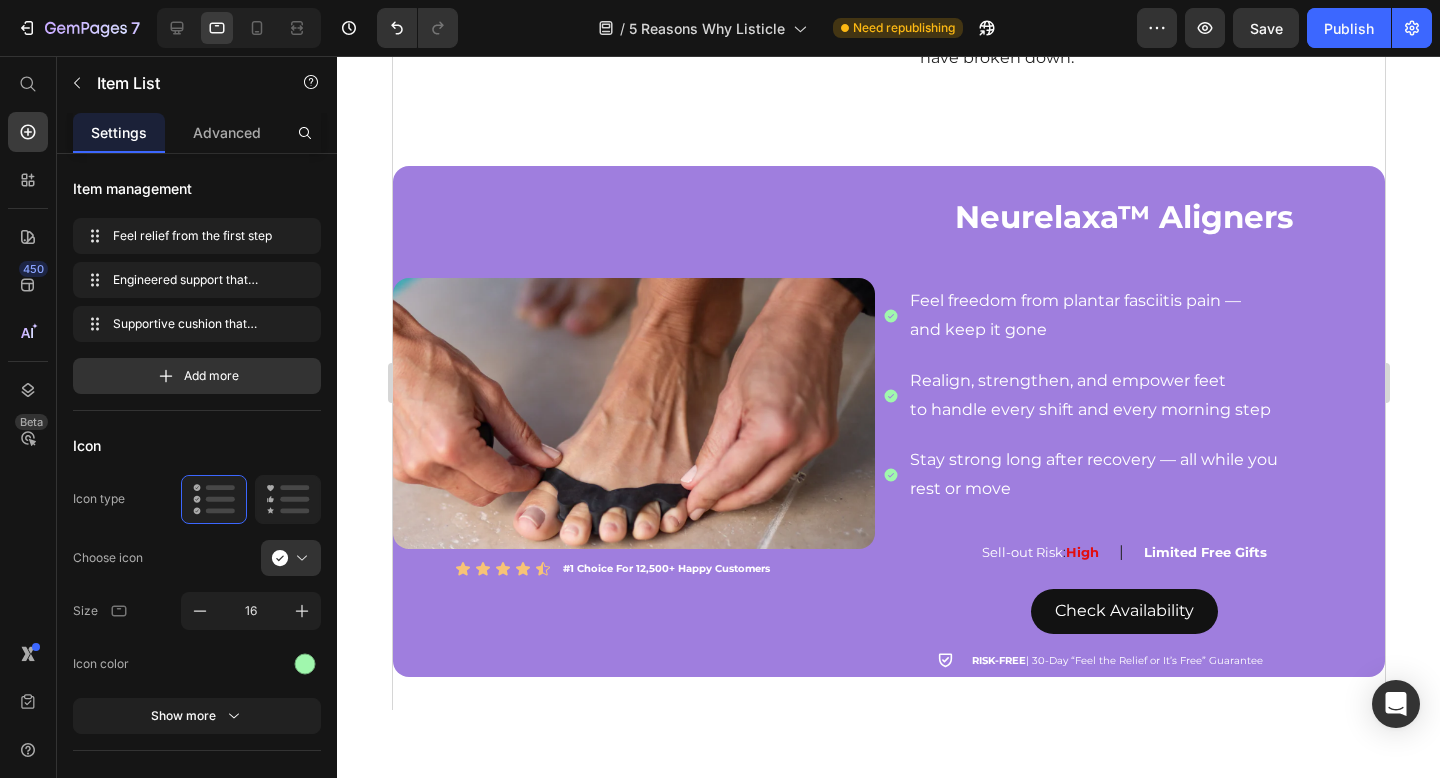 scroll, scrollTop: 2439, scrollLeft: 0, axis: vertical 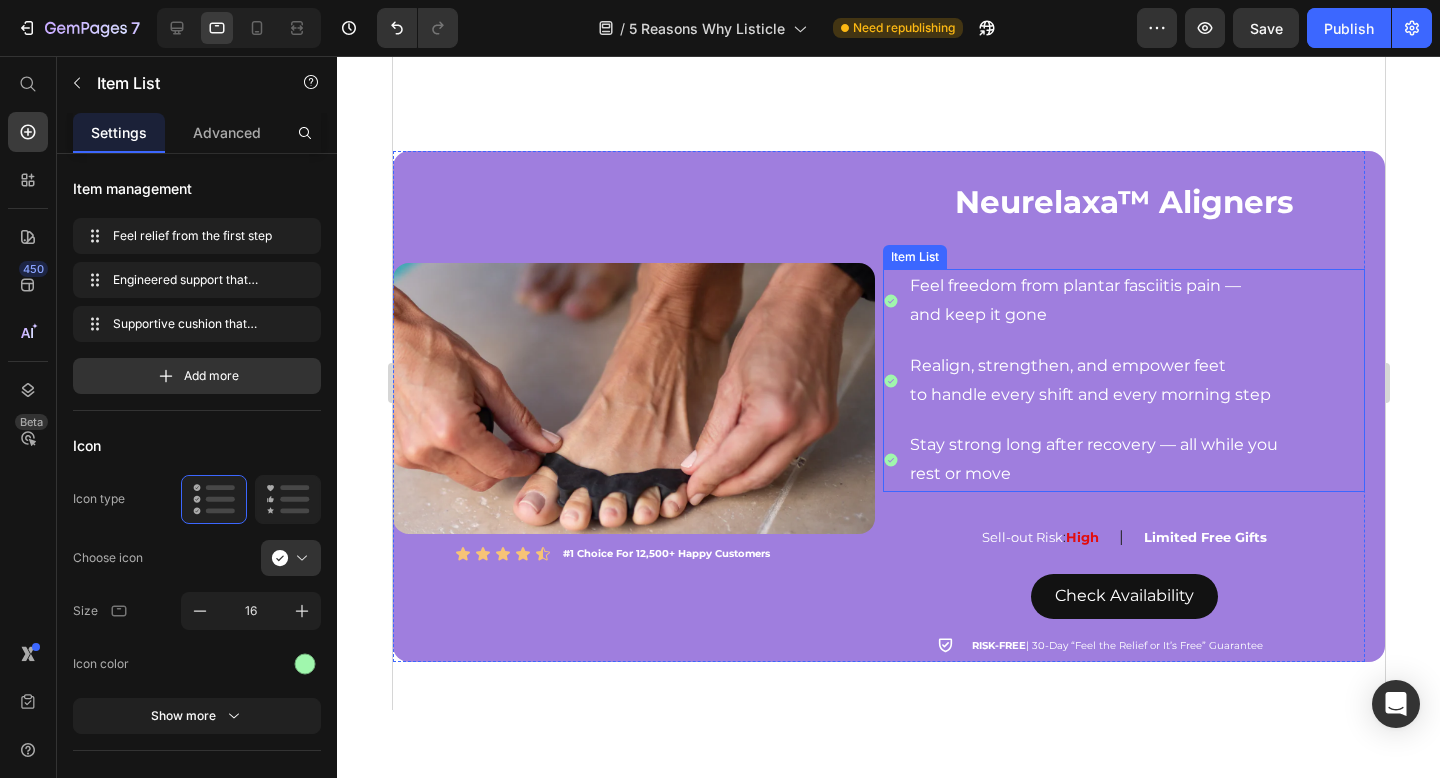 click on "and keep it gone" at bounding box center [1093, 315] 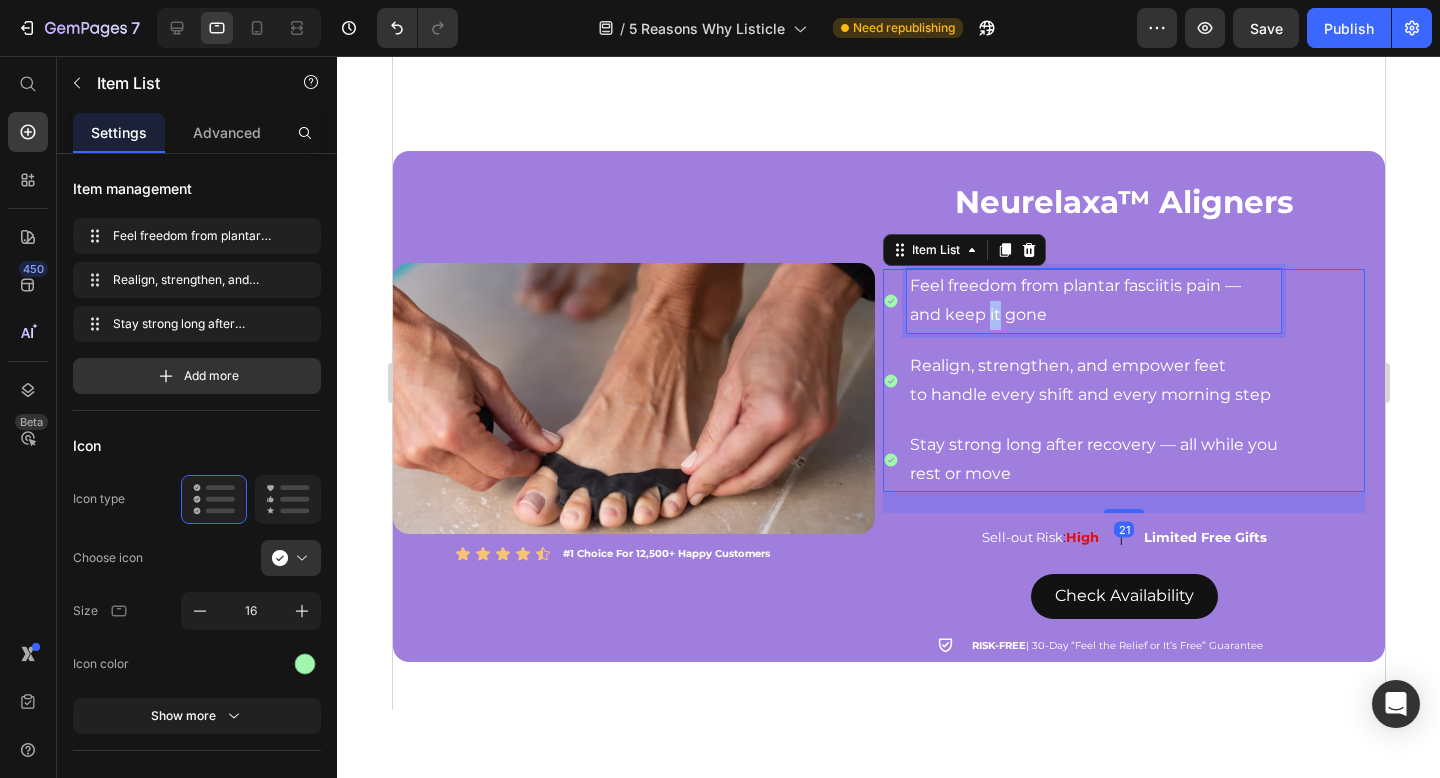 click on "and keep it gone" at bounding box center [1093, 315] 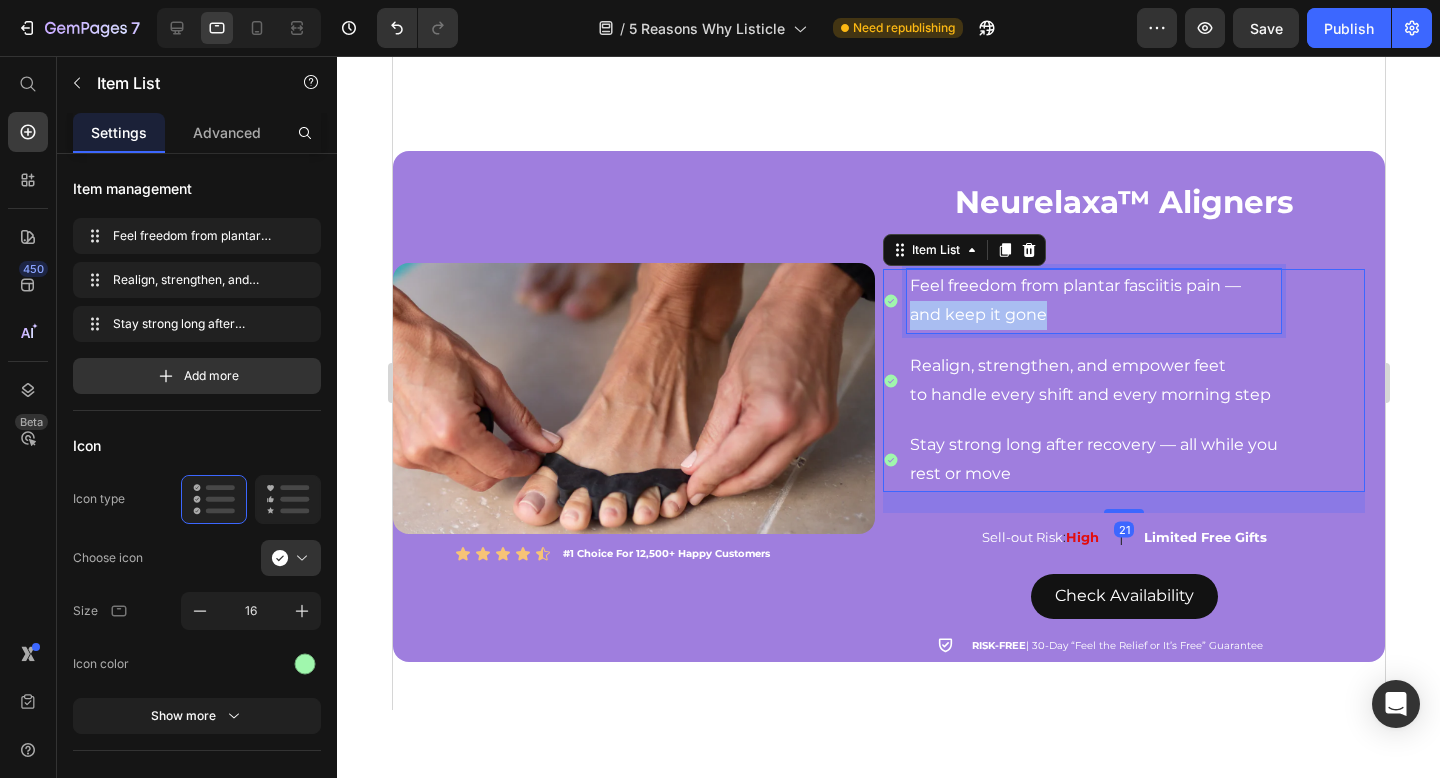 click on "and keep it gone" at bounding box center [1093, 315] 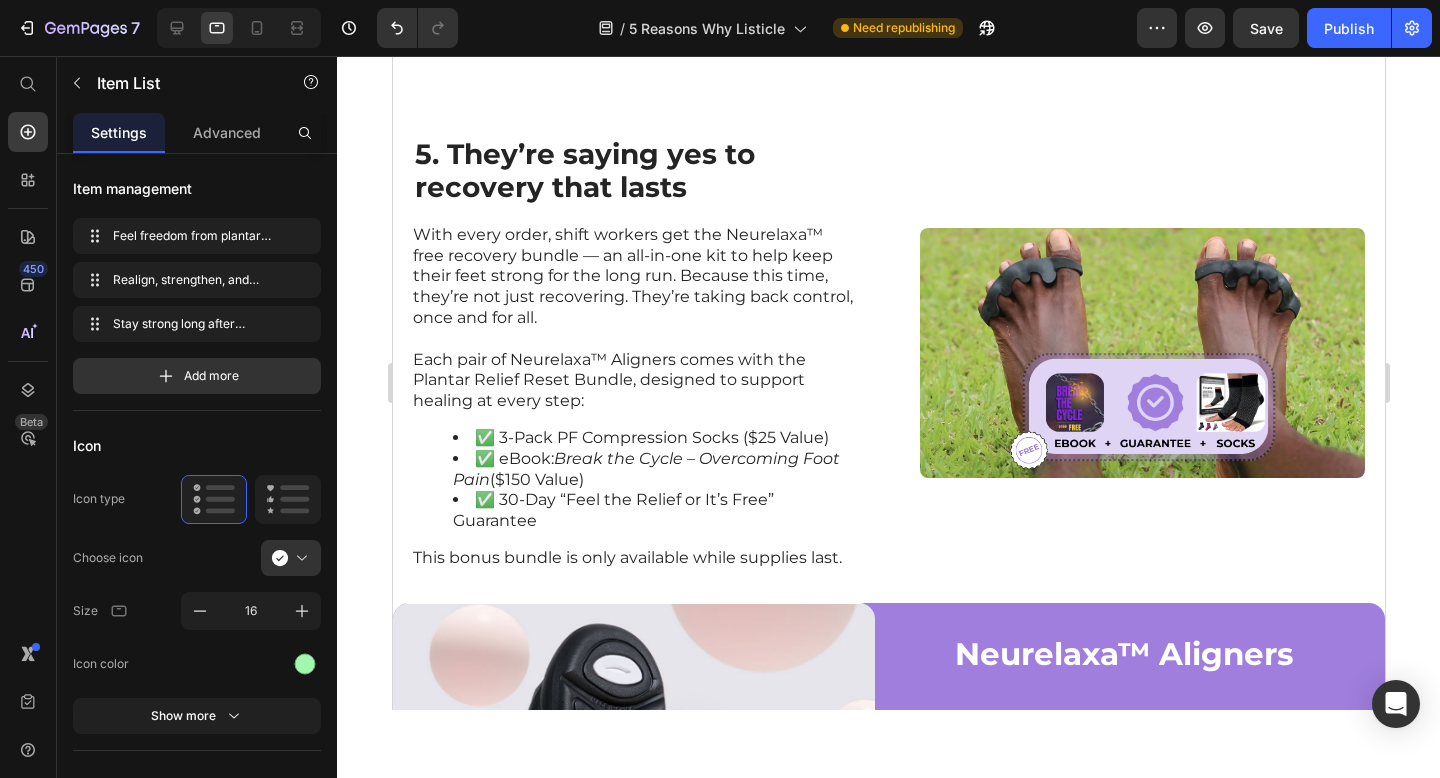 scroll, scrollTop: 3769, scrollLeft: 0, axis: vertical 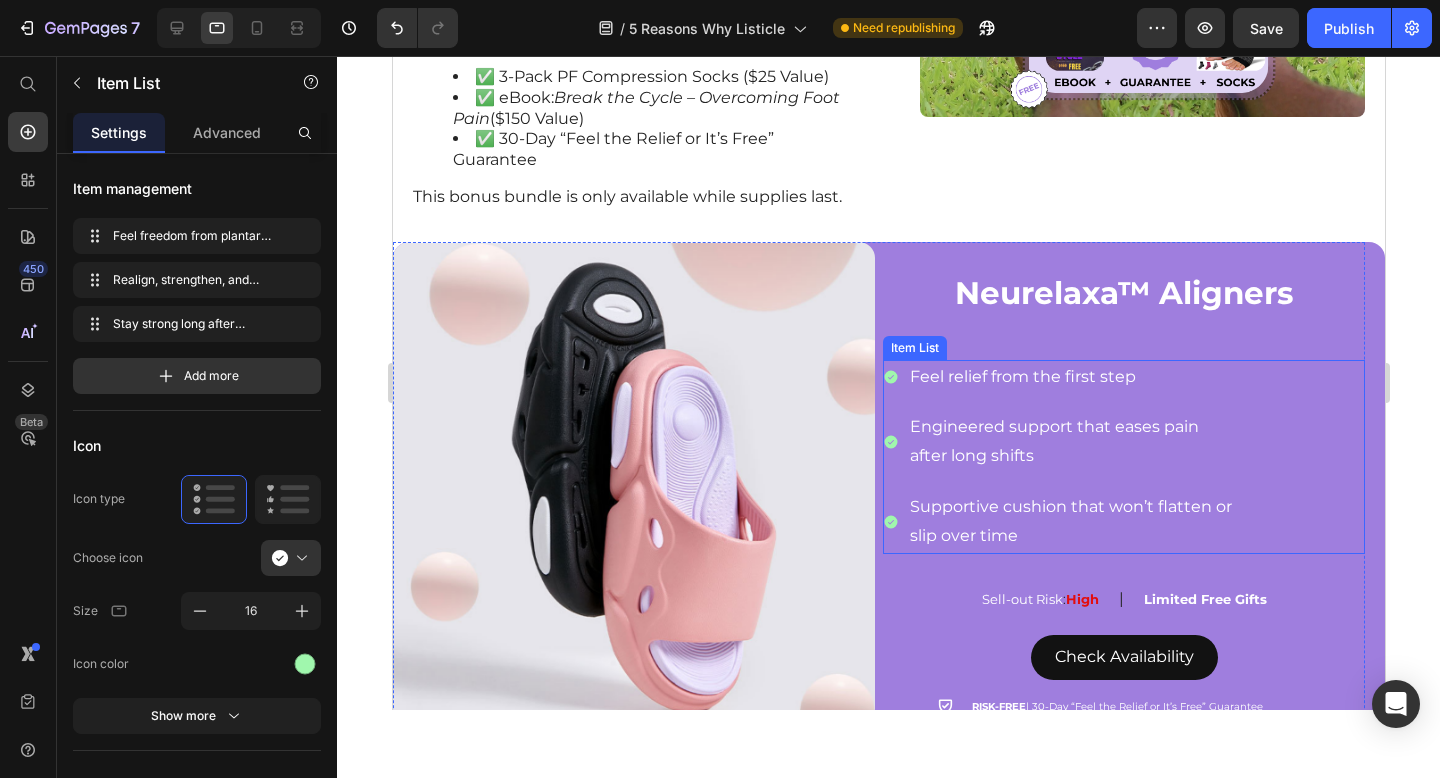 click on "Feel relief from the first step" at bounding box center (1070, 377) 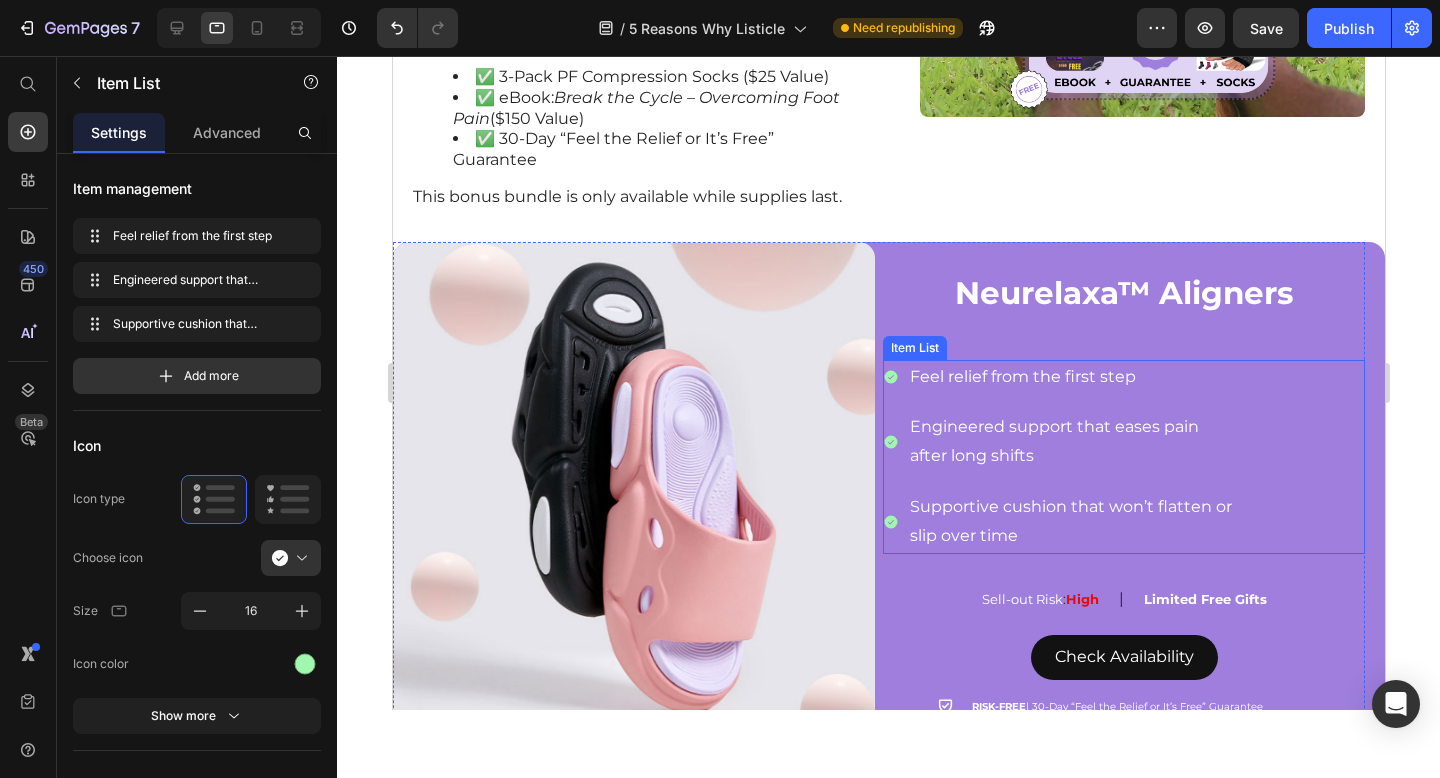 click on "Feel relief from the first step" at bounding box center [1070, 377] 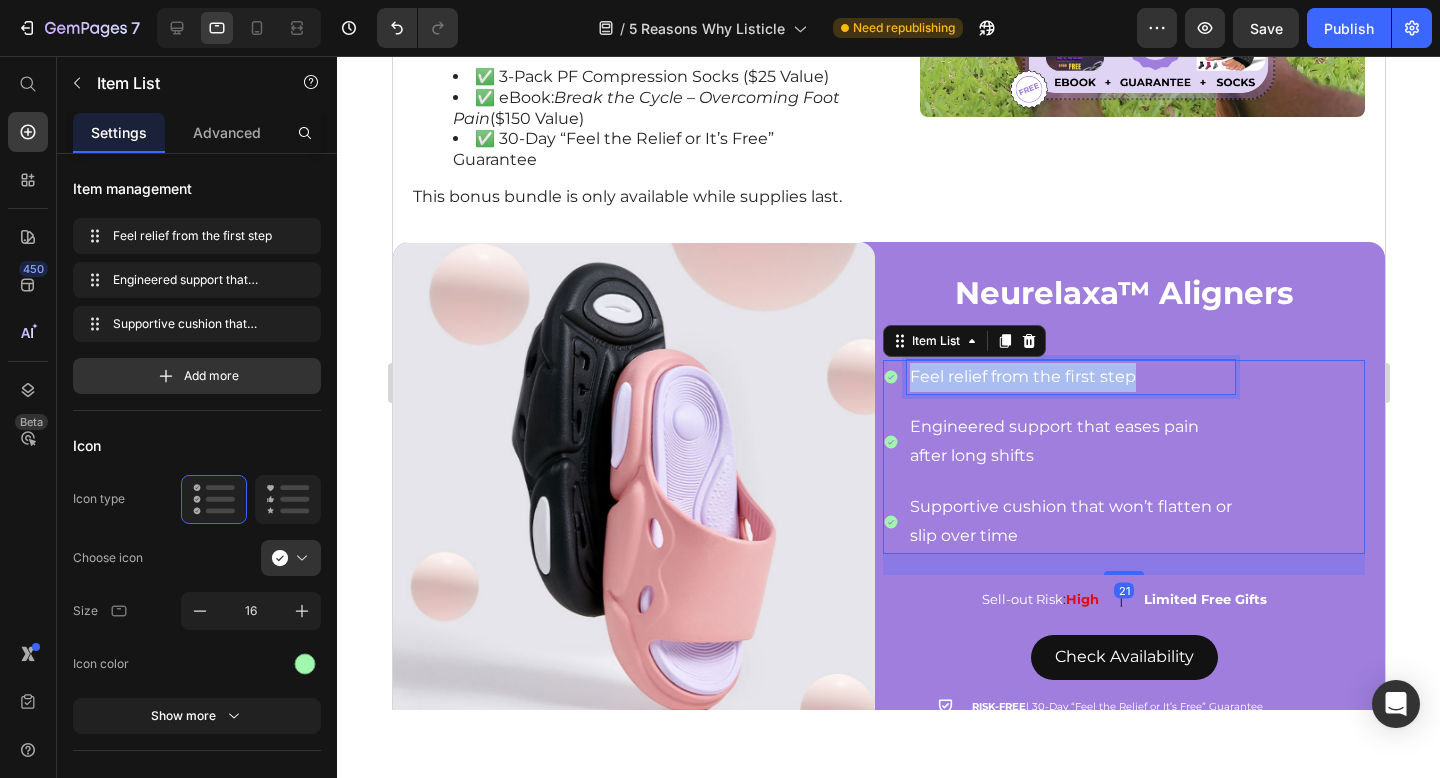 click on "Feel relief from the first step" at bounding box center (1070, 377) 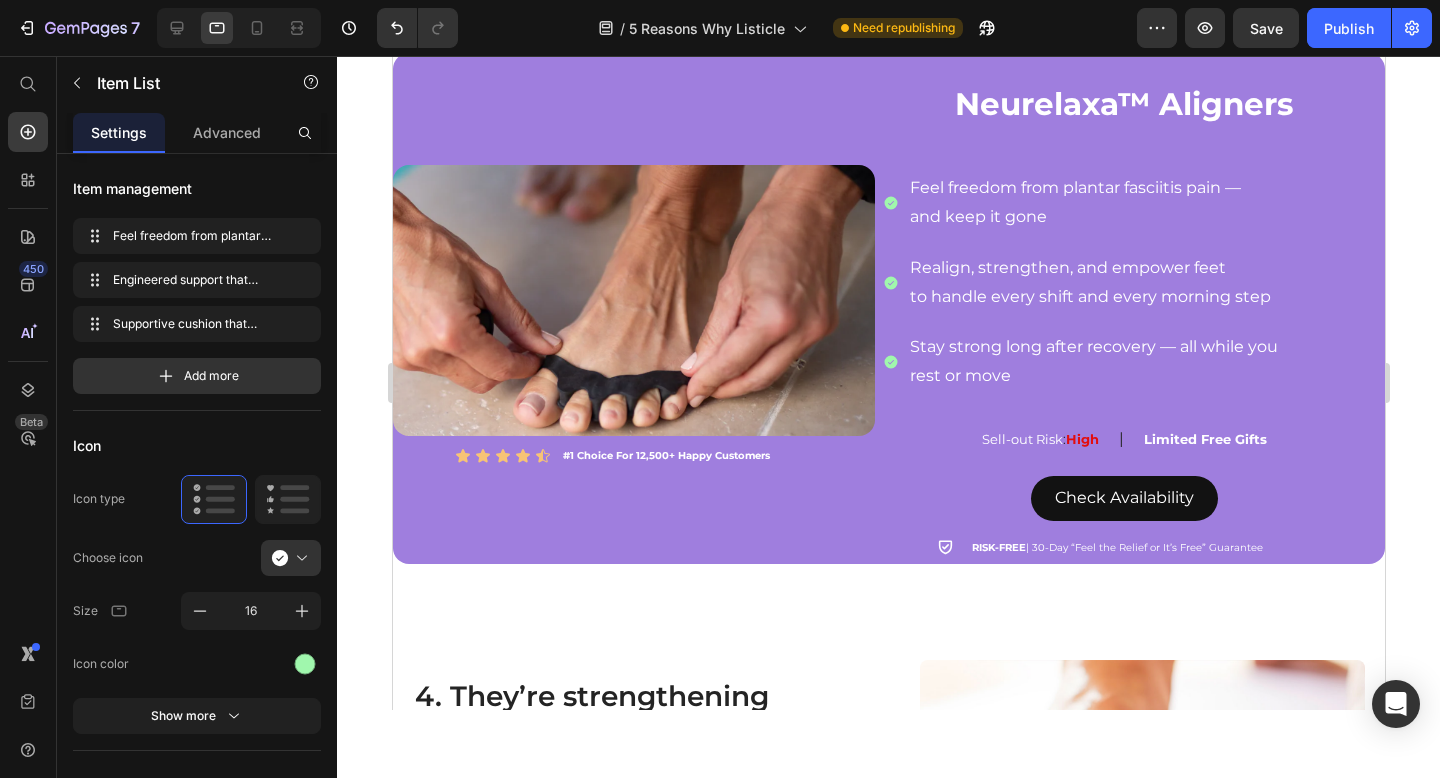 scroll, scrollTop: 2524, scrollLeft: 0, axis: vertical 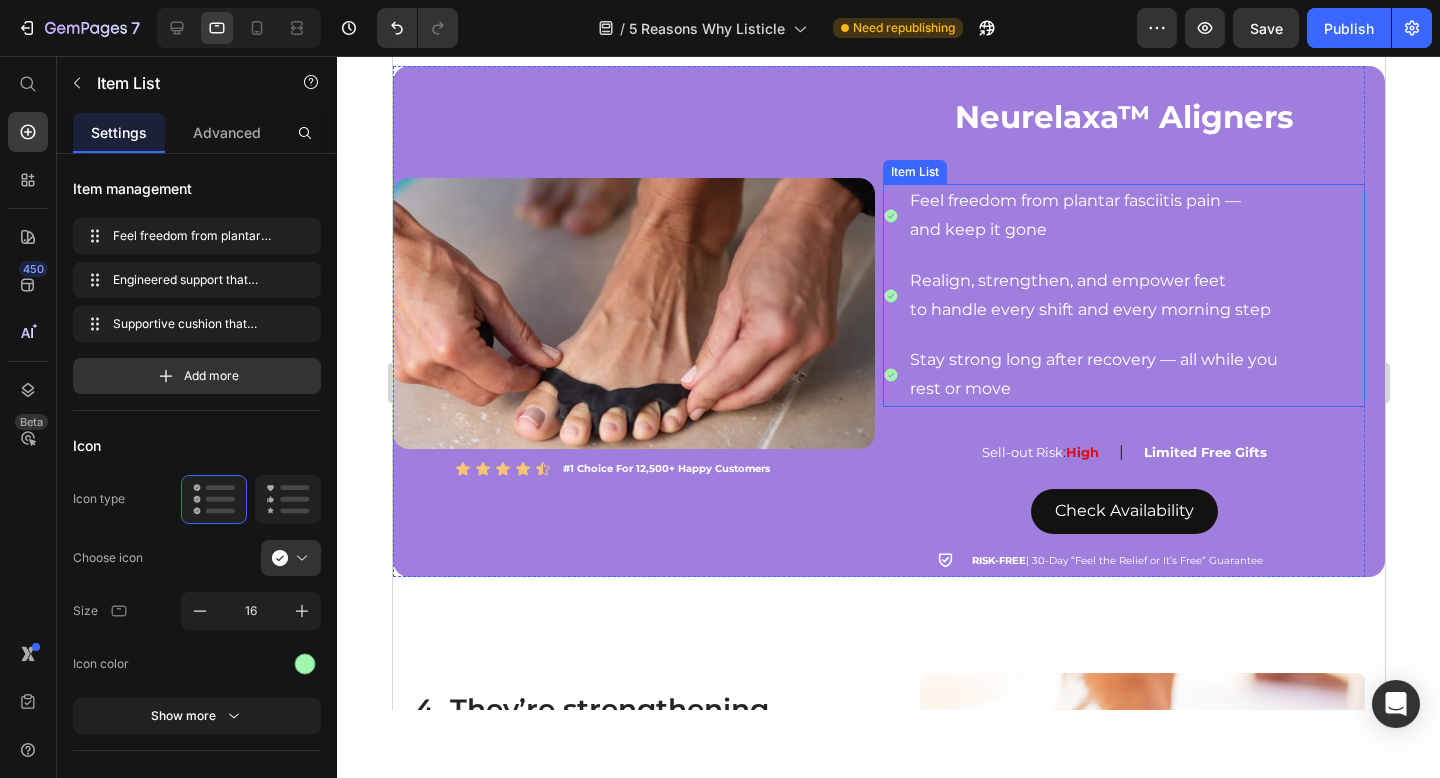 click on "to handle every shift and every morning step" at bounding box center [1093, 310] 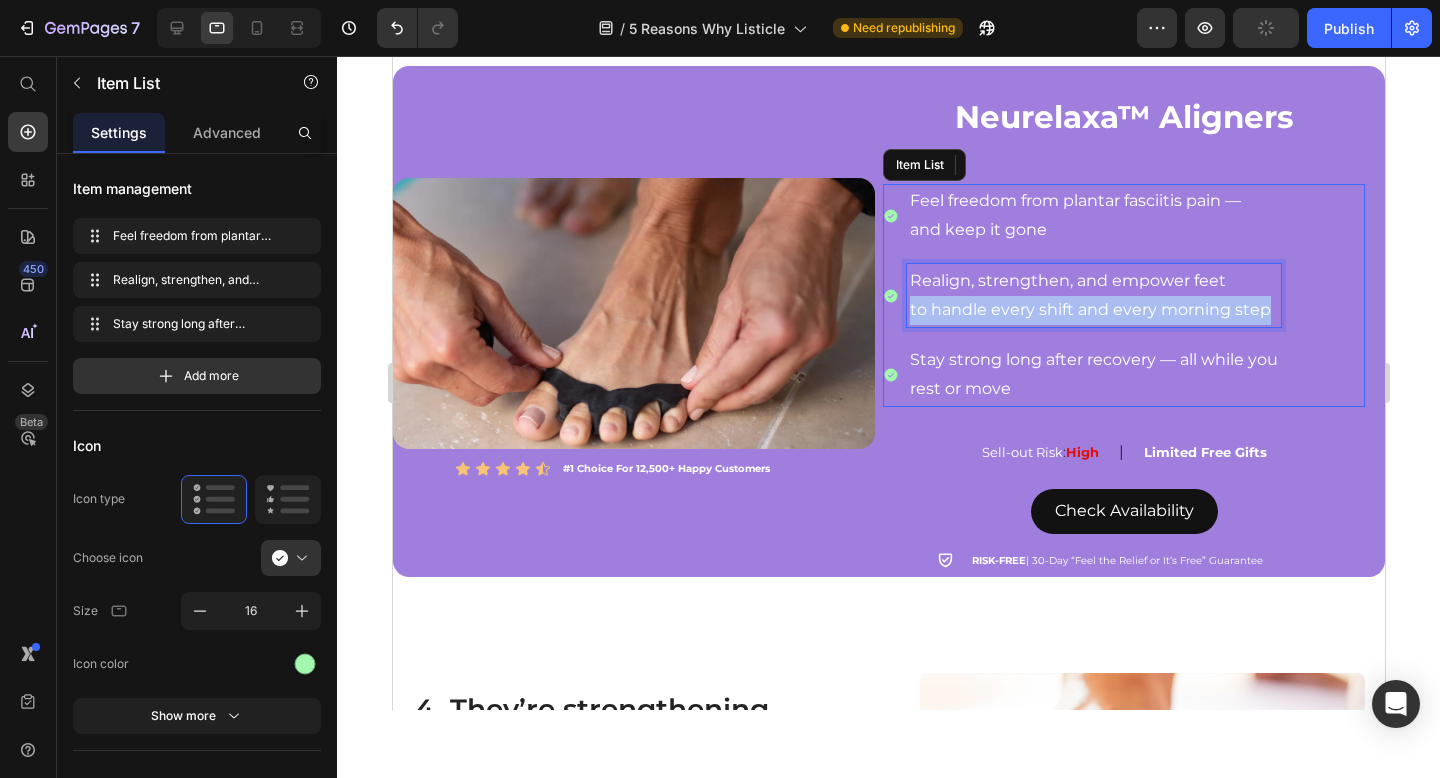 click on "to handle every shift and every morning step" at bounding box center (1093, 310) 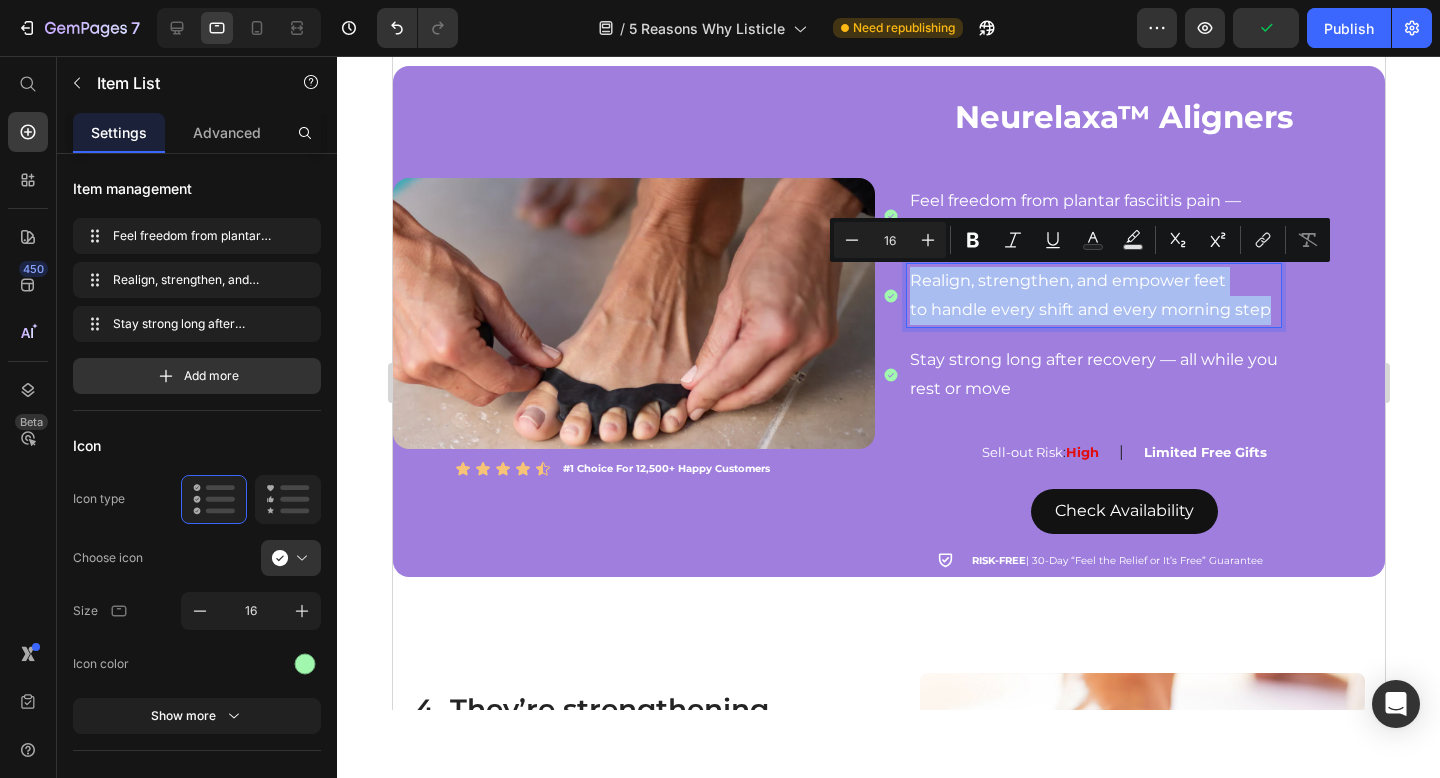 copy on "Realign, strengthen, and empower feet  to handle every shift and every morning step" 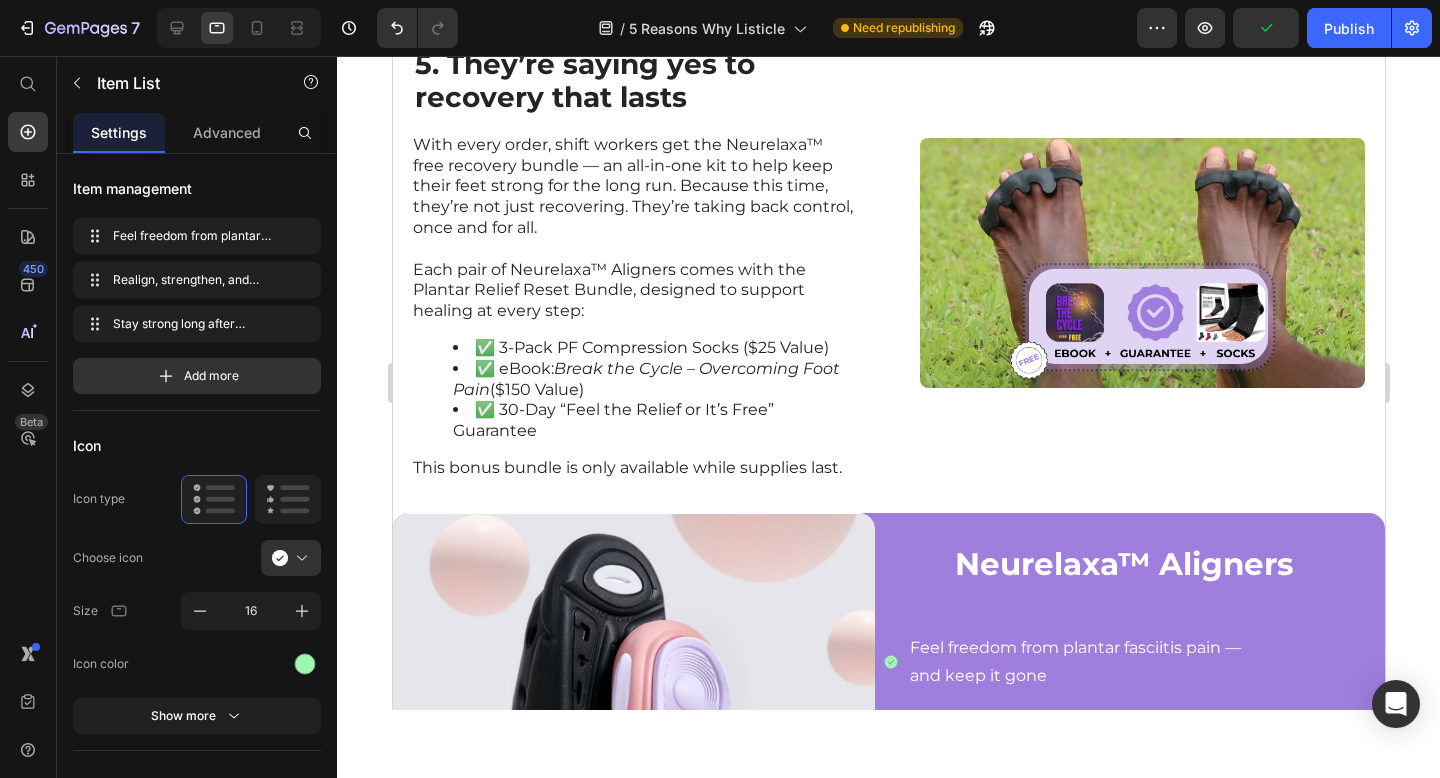 scroll, scrollTop: 3730, scrollLeft: 0, axis: vertical 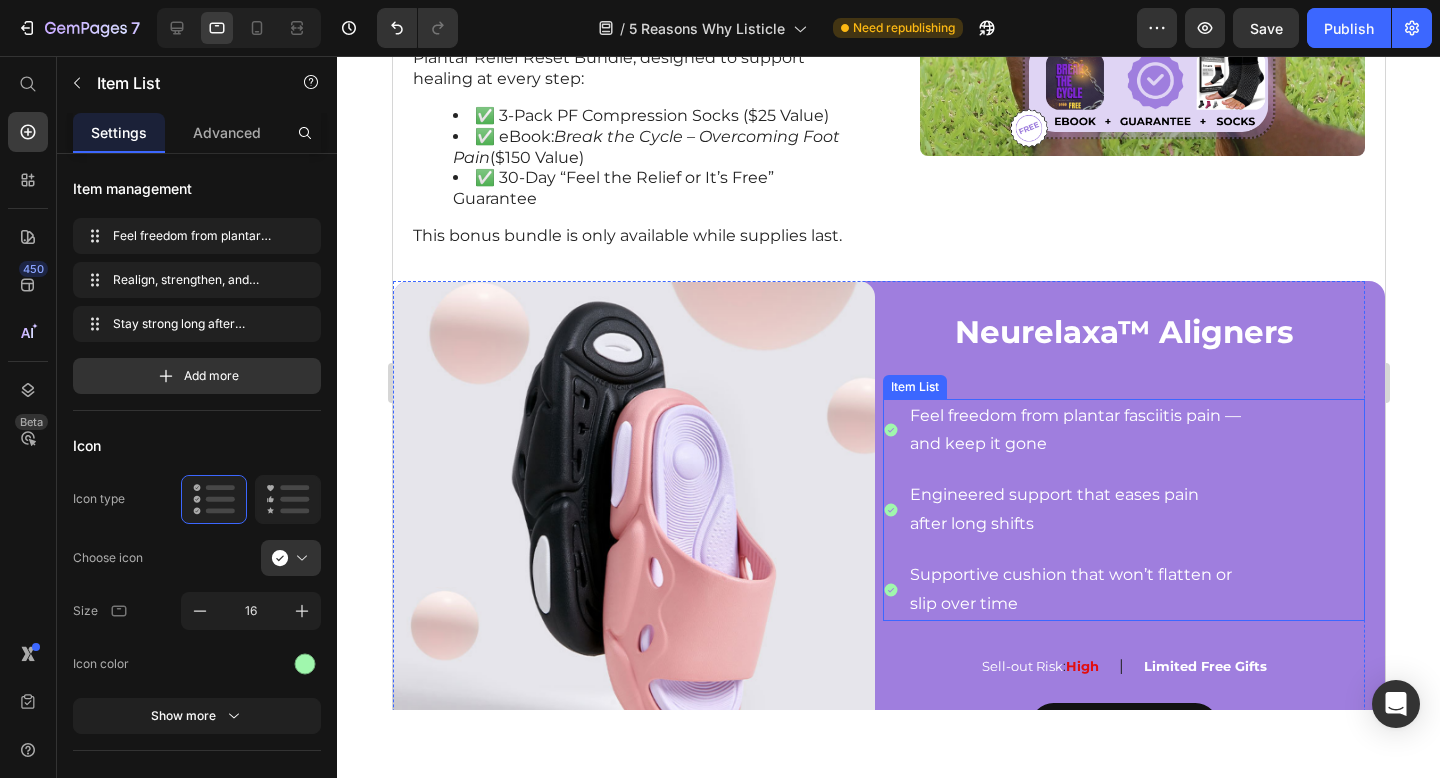 click on "after long shifts" at bounding box center [1074, 524] 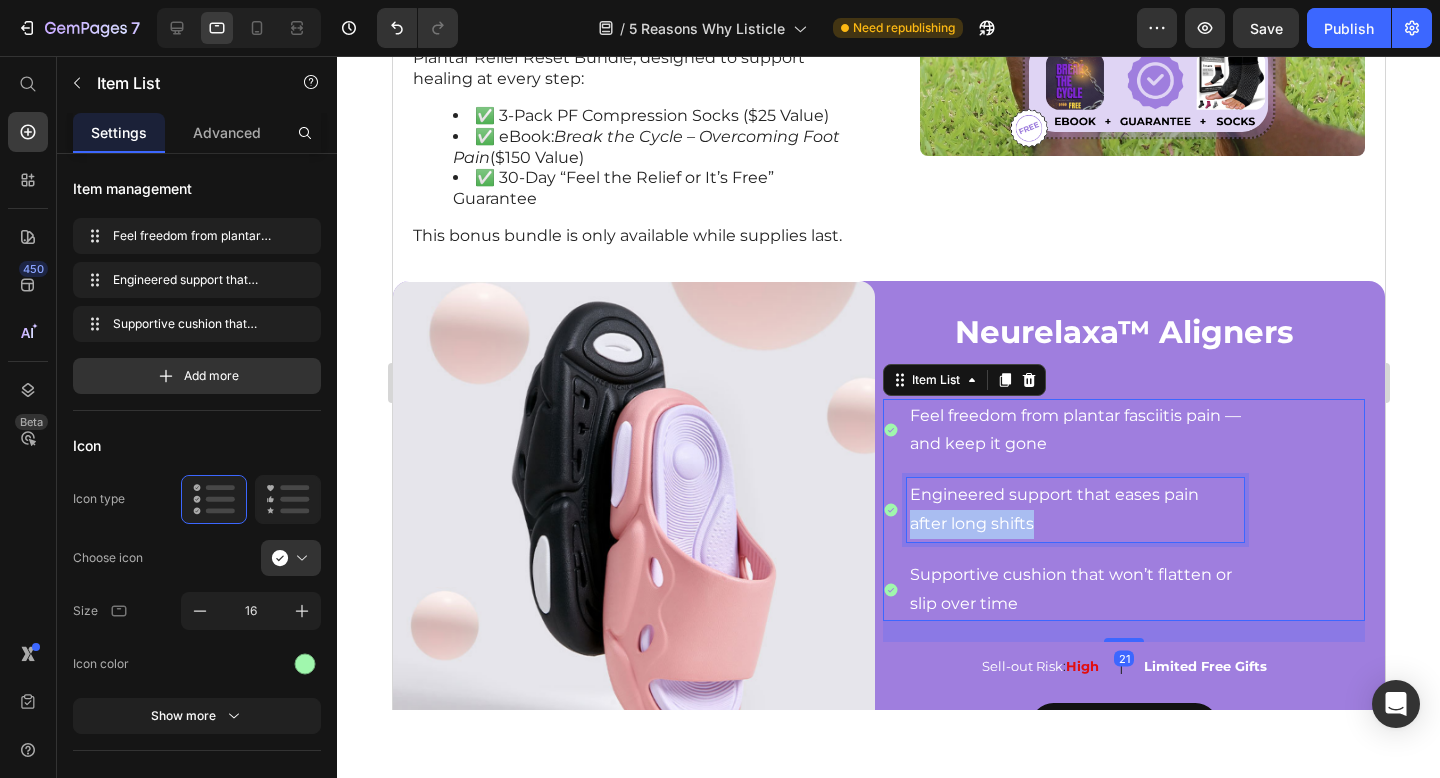 click on "after long shifts" at bounding box center (1074, 524) 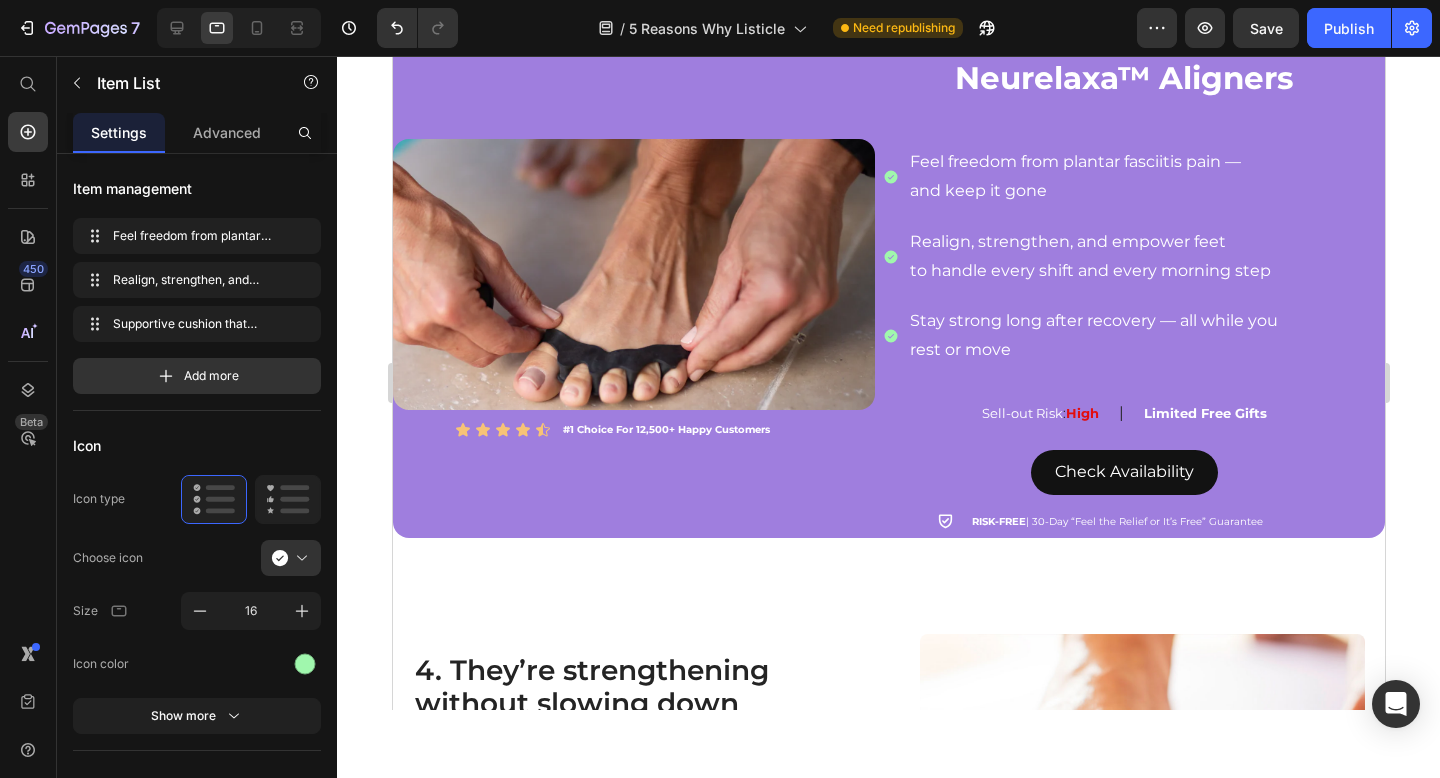scroll, scrollTop: 2354, scrollLeft: 0, axis: vertical 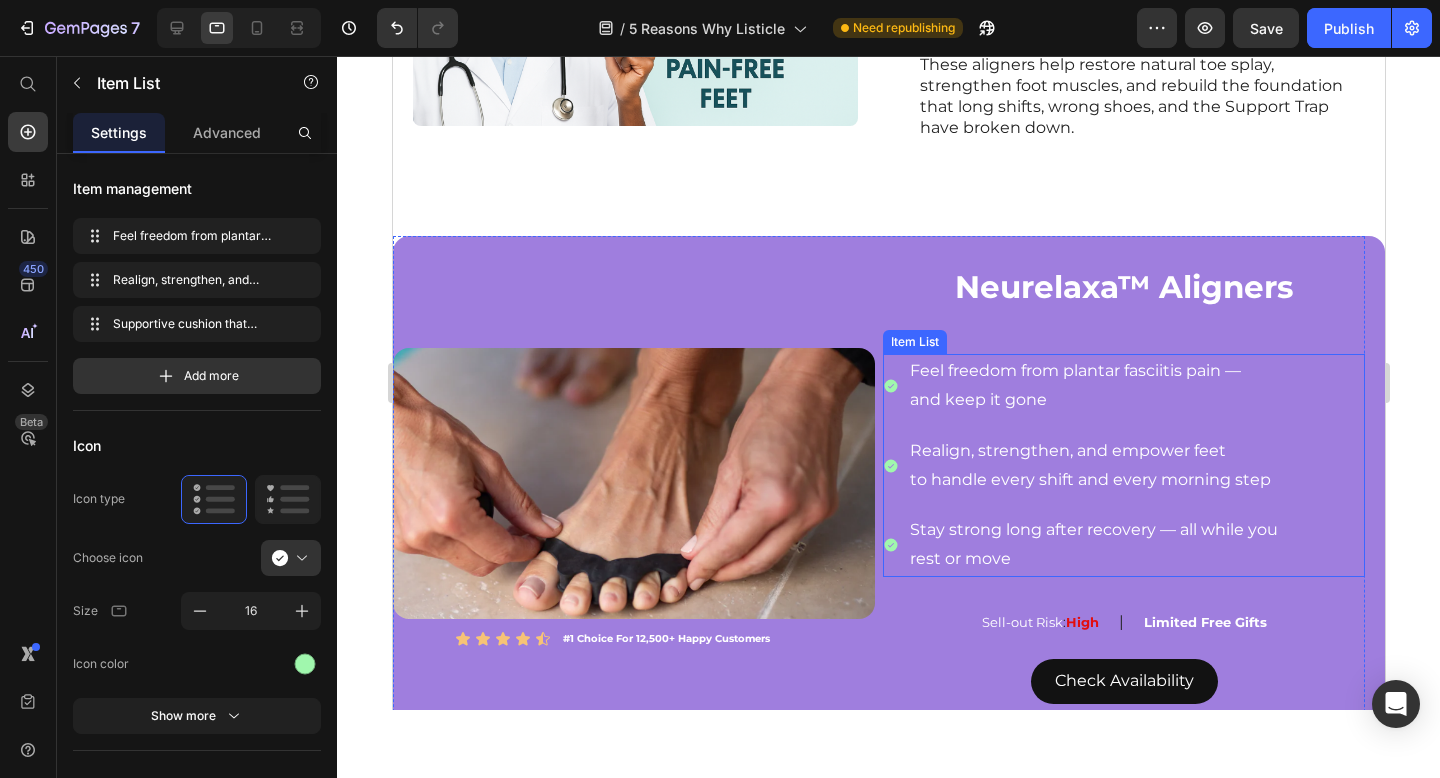 click on "Stay strong long after recovery — all while you" at bounding box center (1093, 530) 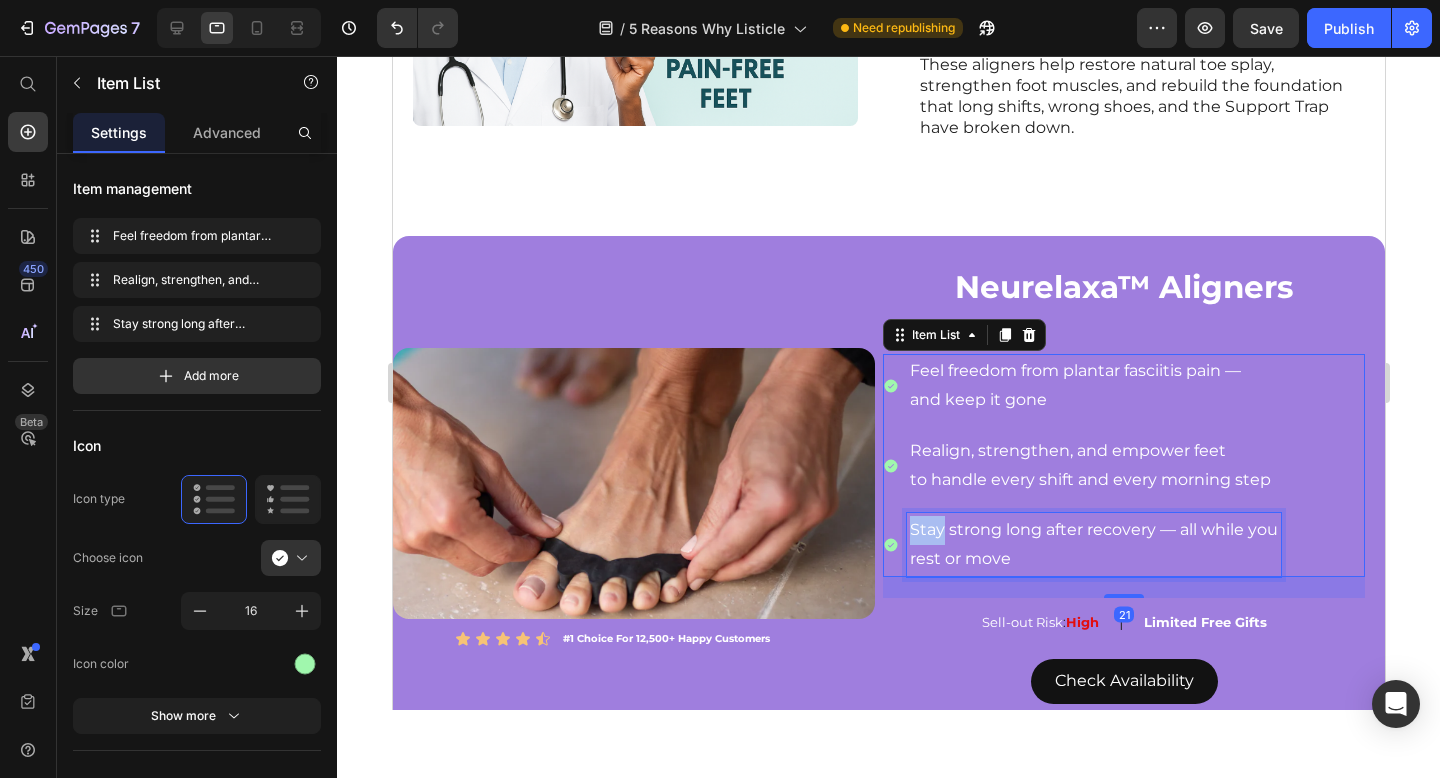 click on "Stay strong long after recovery — all while you" at bounding box center (1093, 530) 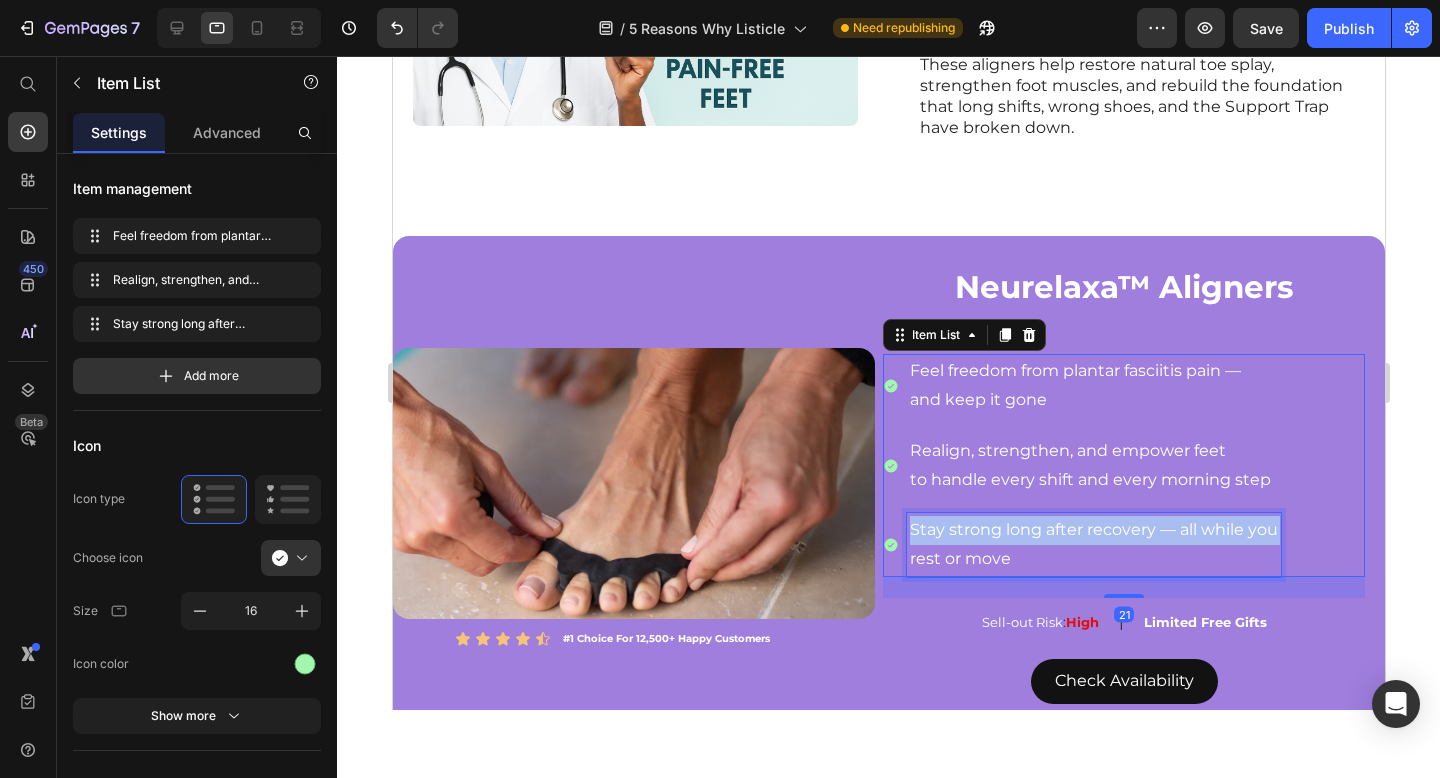 click on "Stay strong long after recovery — all while you" at bounding box center [1093, 530] 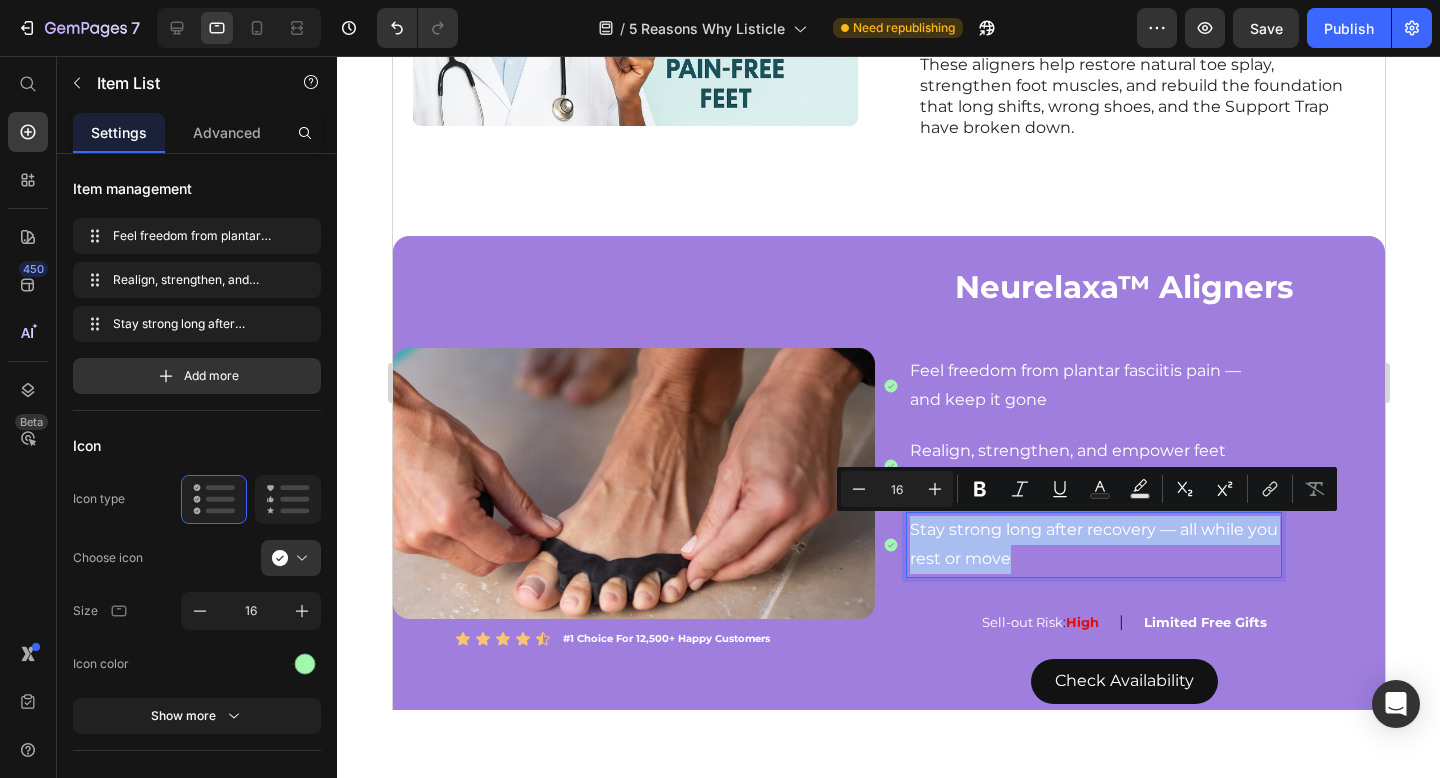 copy on "Stay strong long after recovery — all while you  rest or move" 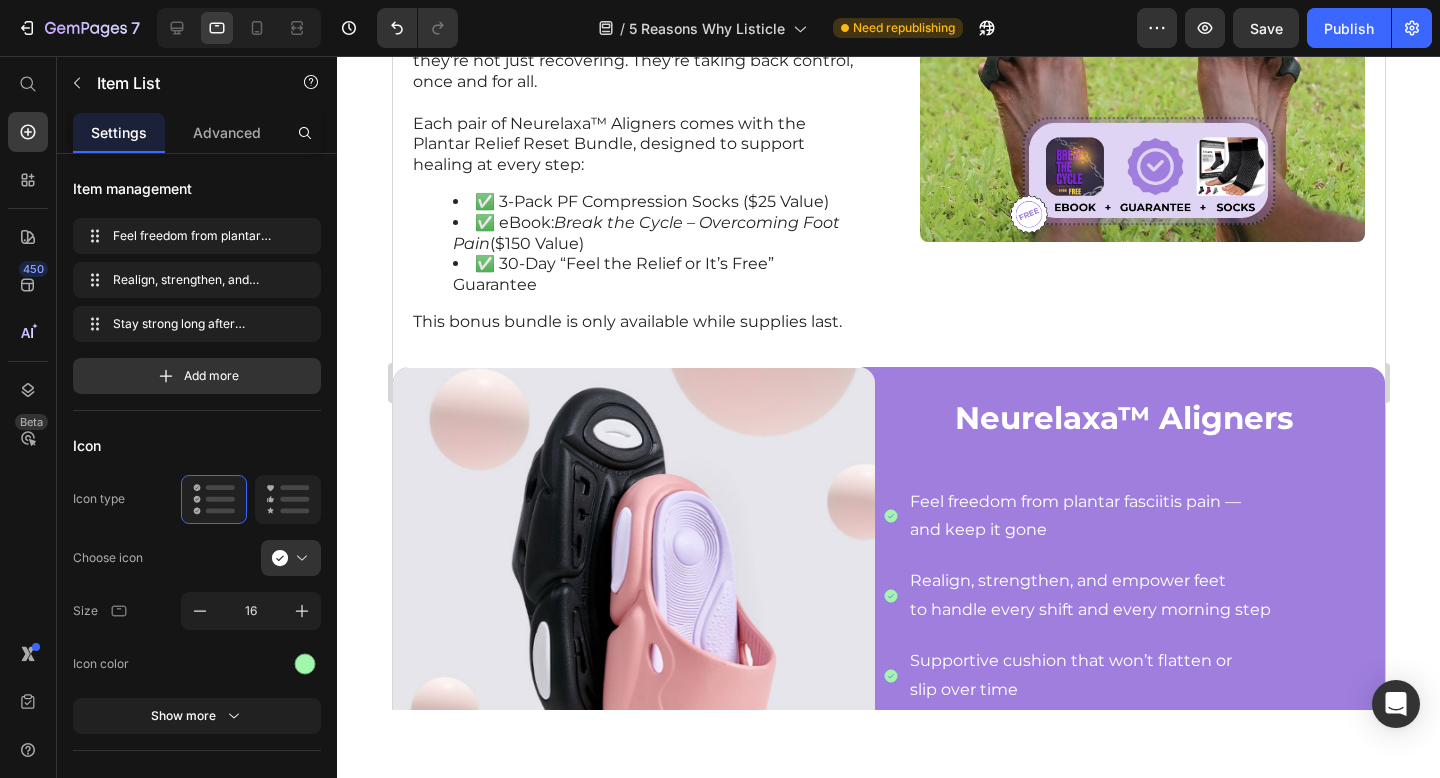 scroll, scrollTop: 3925, scrollLeft: 0, axis: vertical 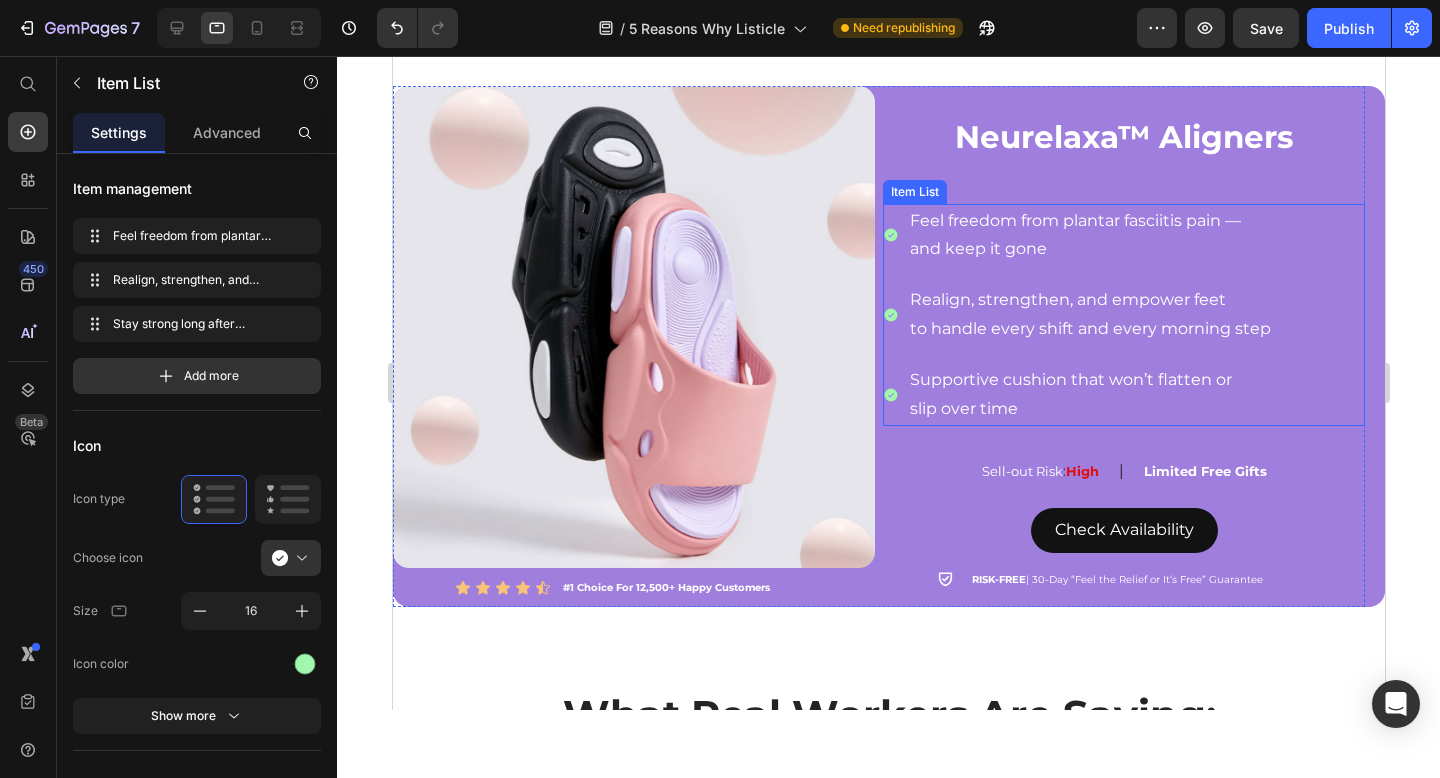 click on "slip over time" at bounding box center [1089, 409] 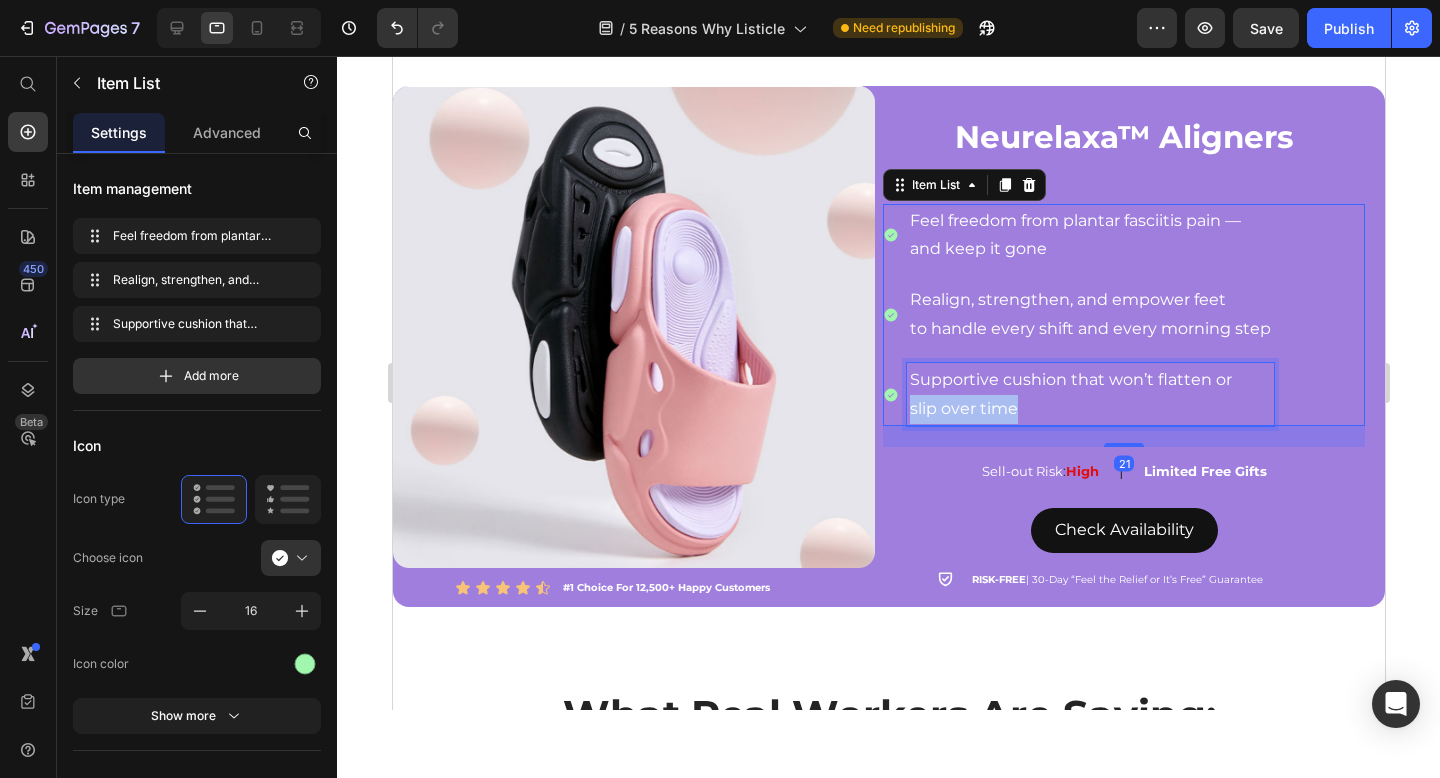 click on "slip over time" at bounding box center [1089, 409] 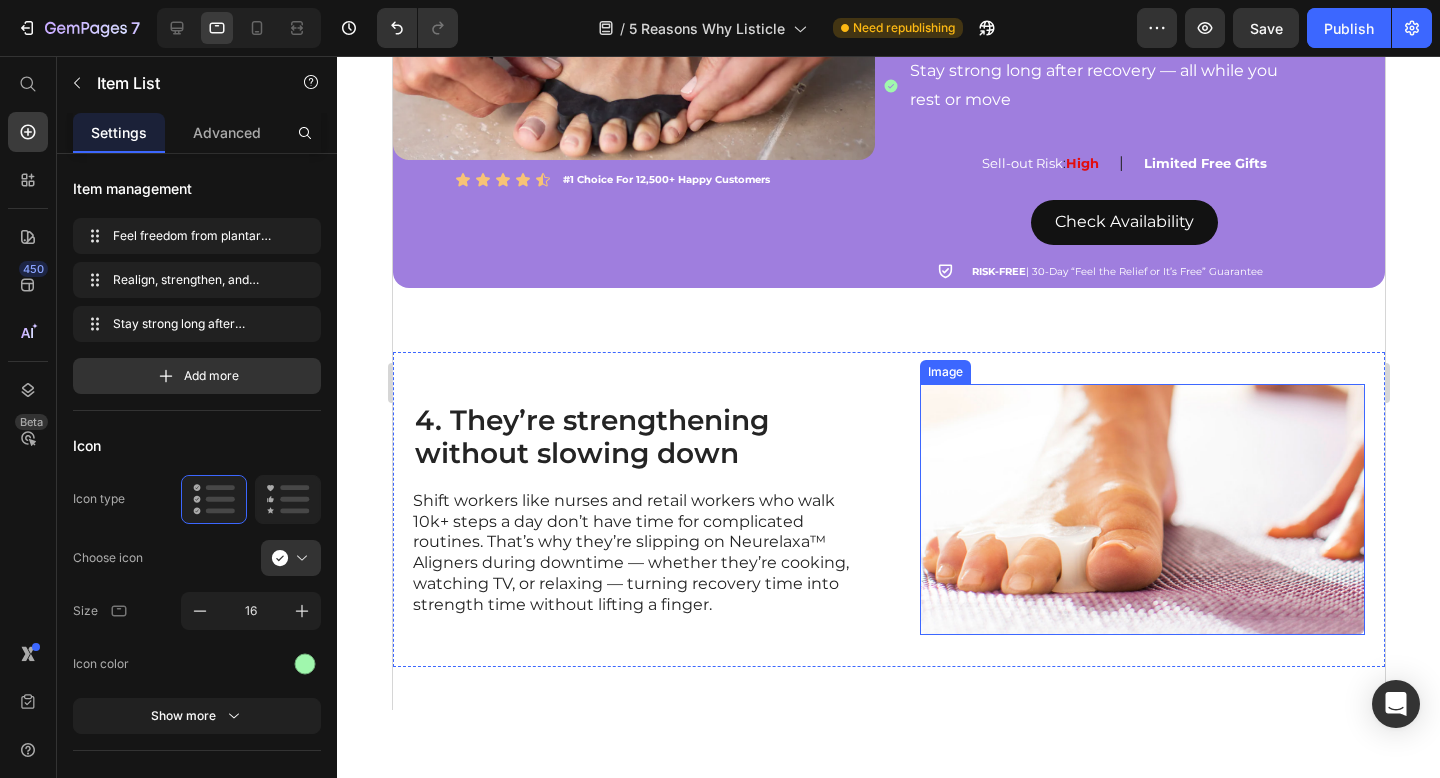 scroll, scrollTop: 2556, scrollLeft: 0, axis: vertical 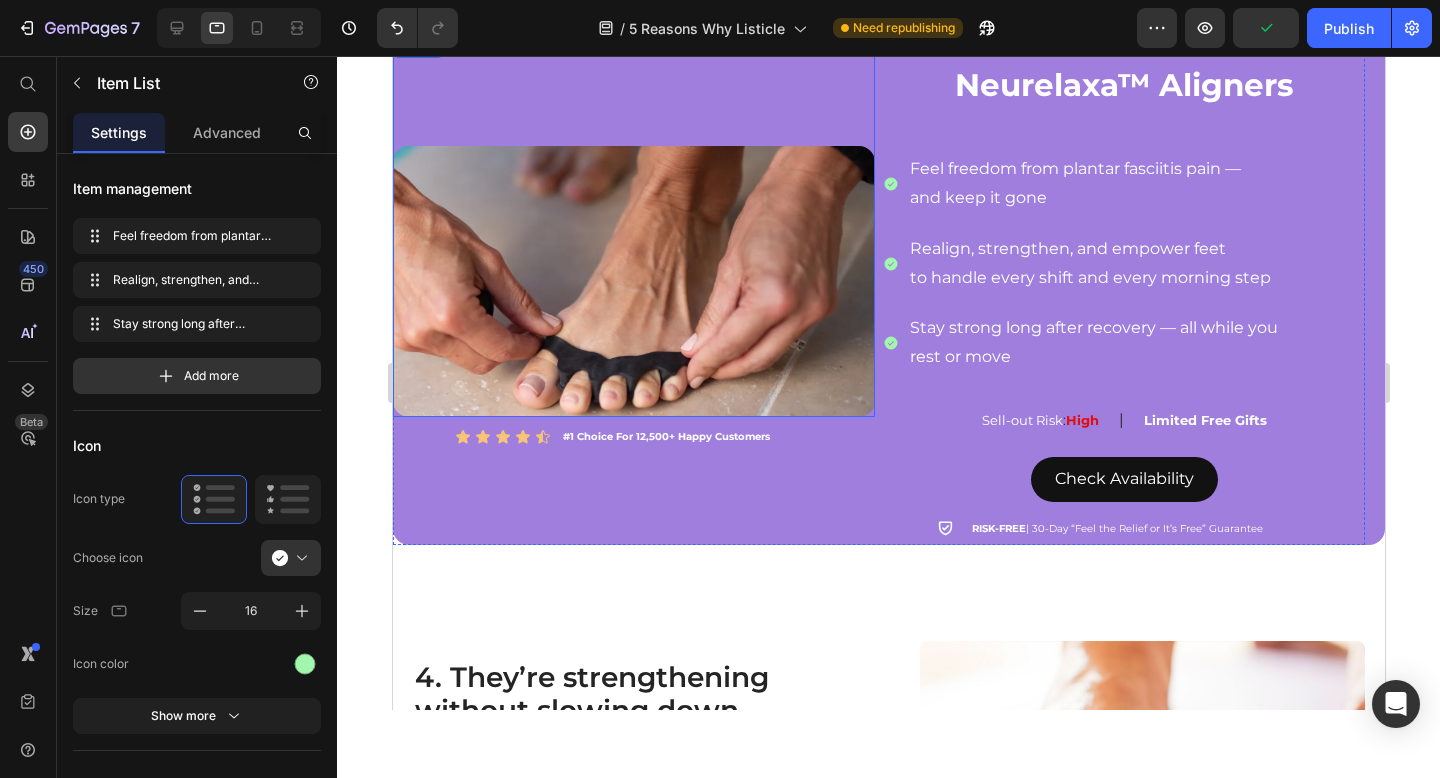 click 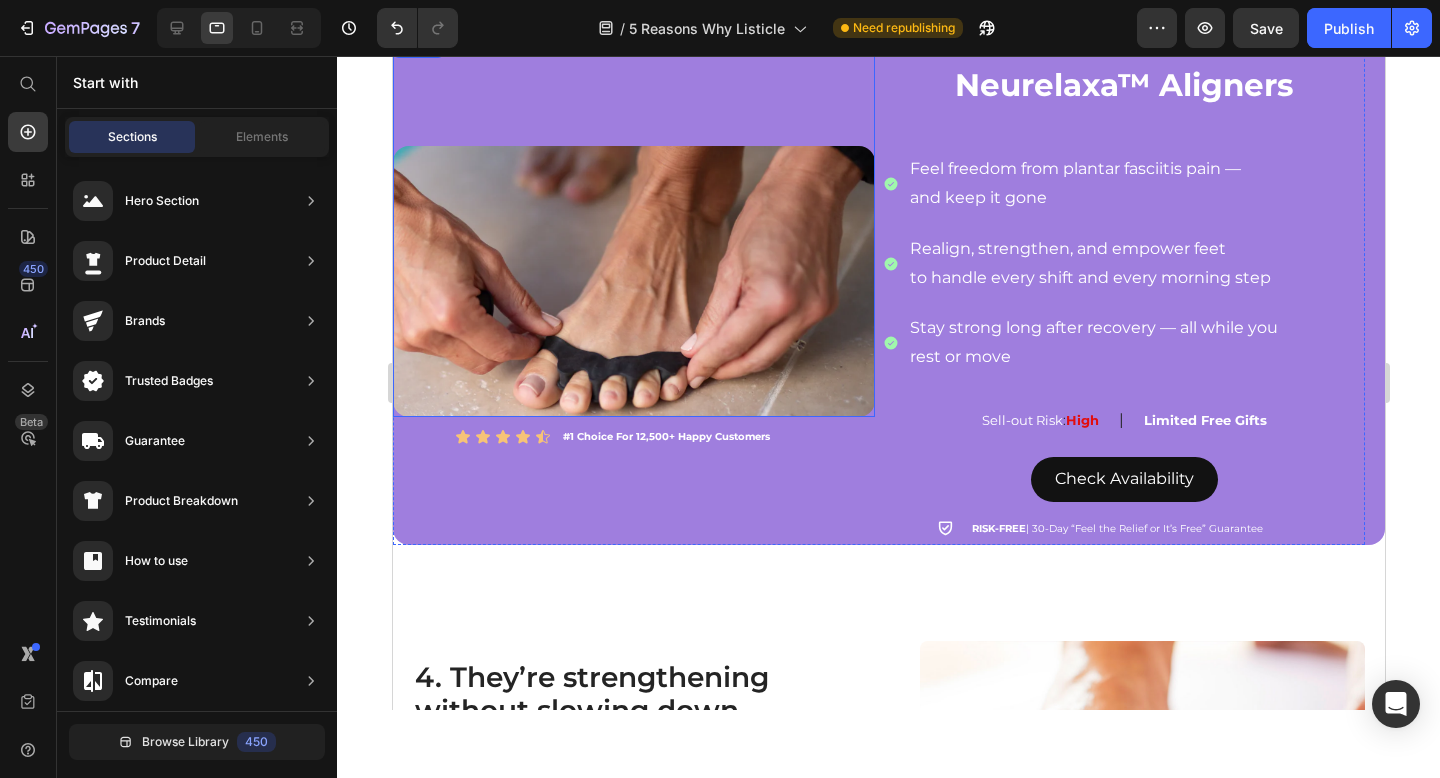 click at bounding box center (633, 225) 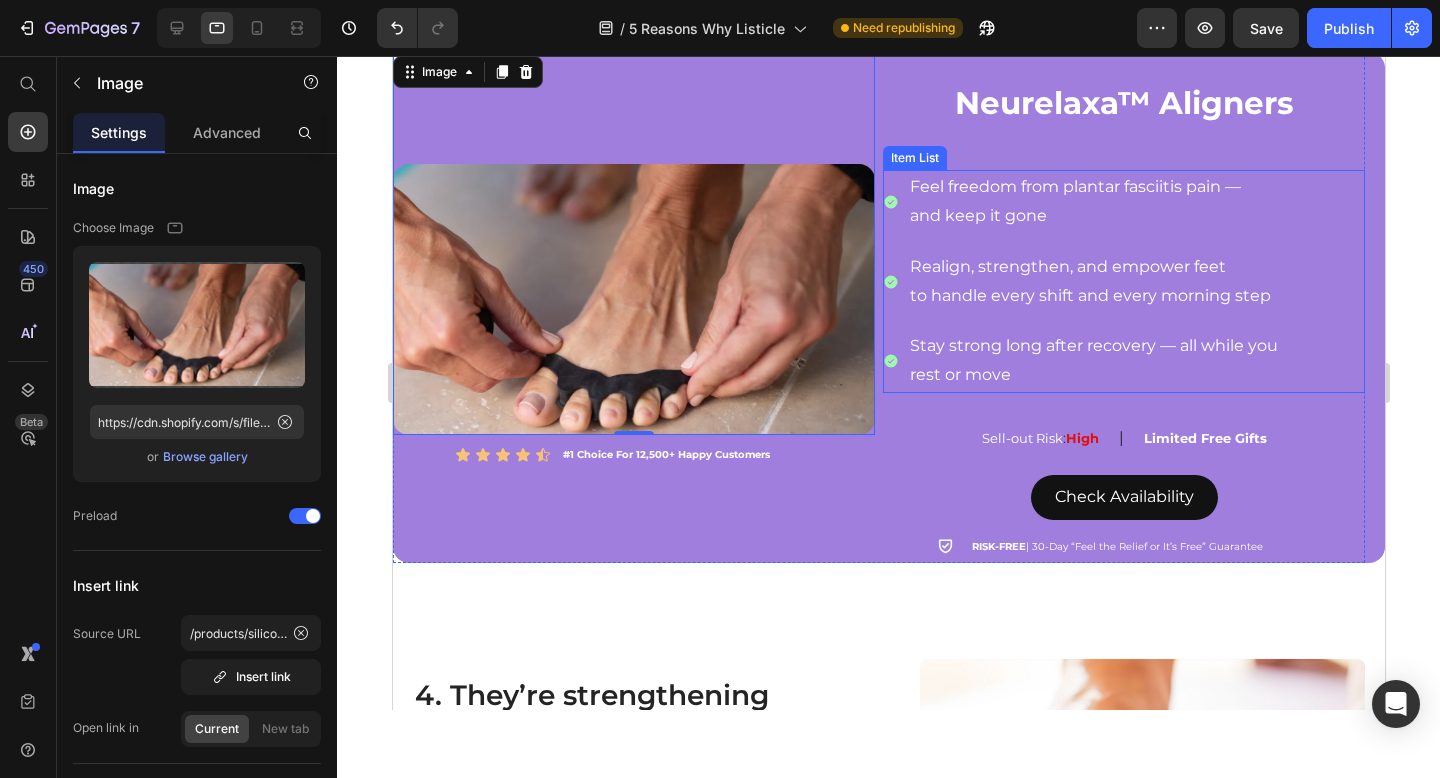 scroll, scrollTop: 2478, scrollLeft: 0, axis: vertical 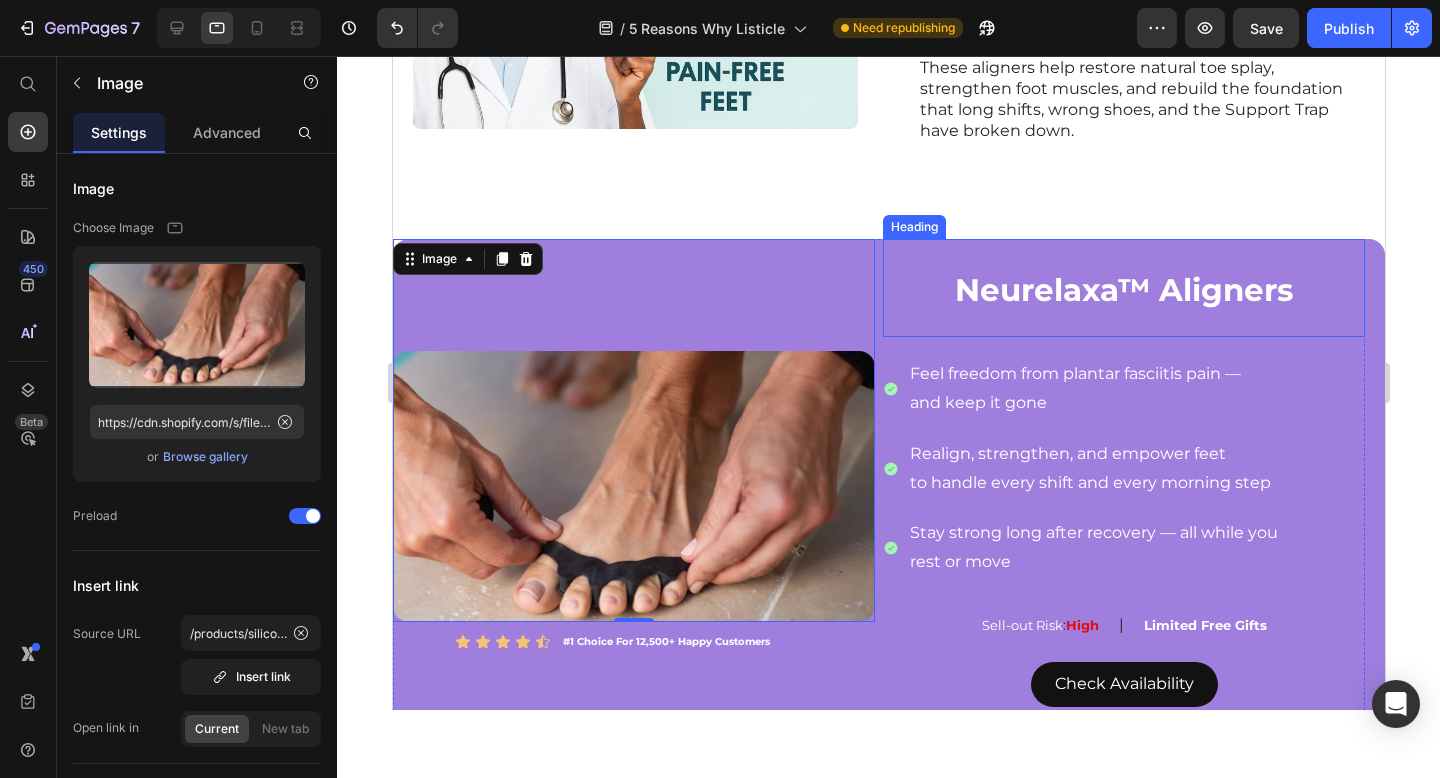 click on "Neurelaxa™ Aligners" at bounding box center [1123, 288] 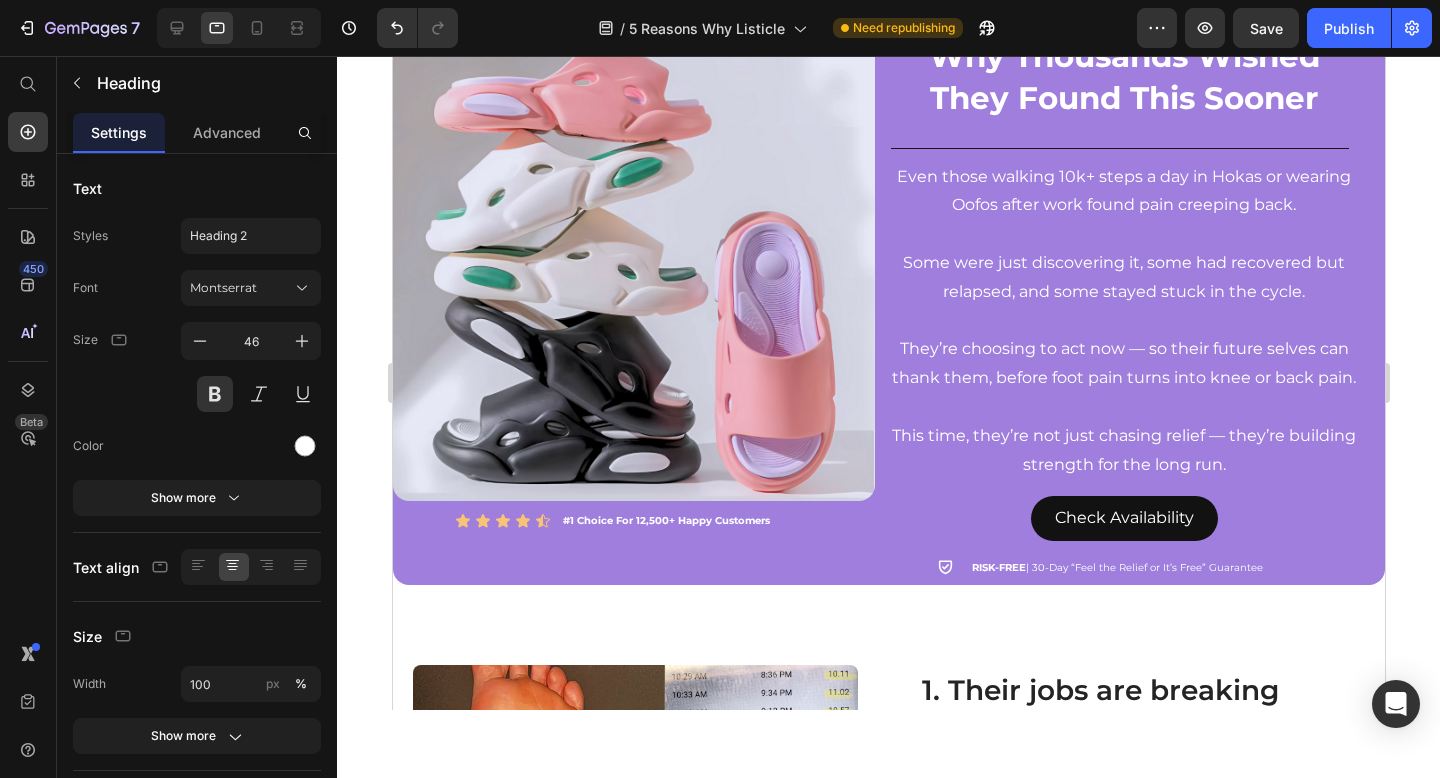 scroll, scrollTop: 318, scrollLeft: 0, axis: vertical 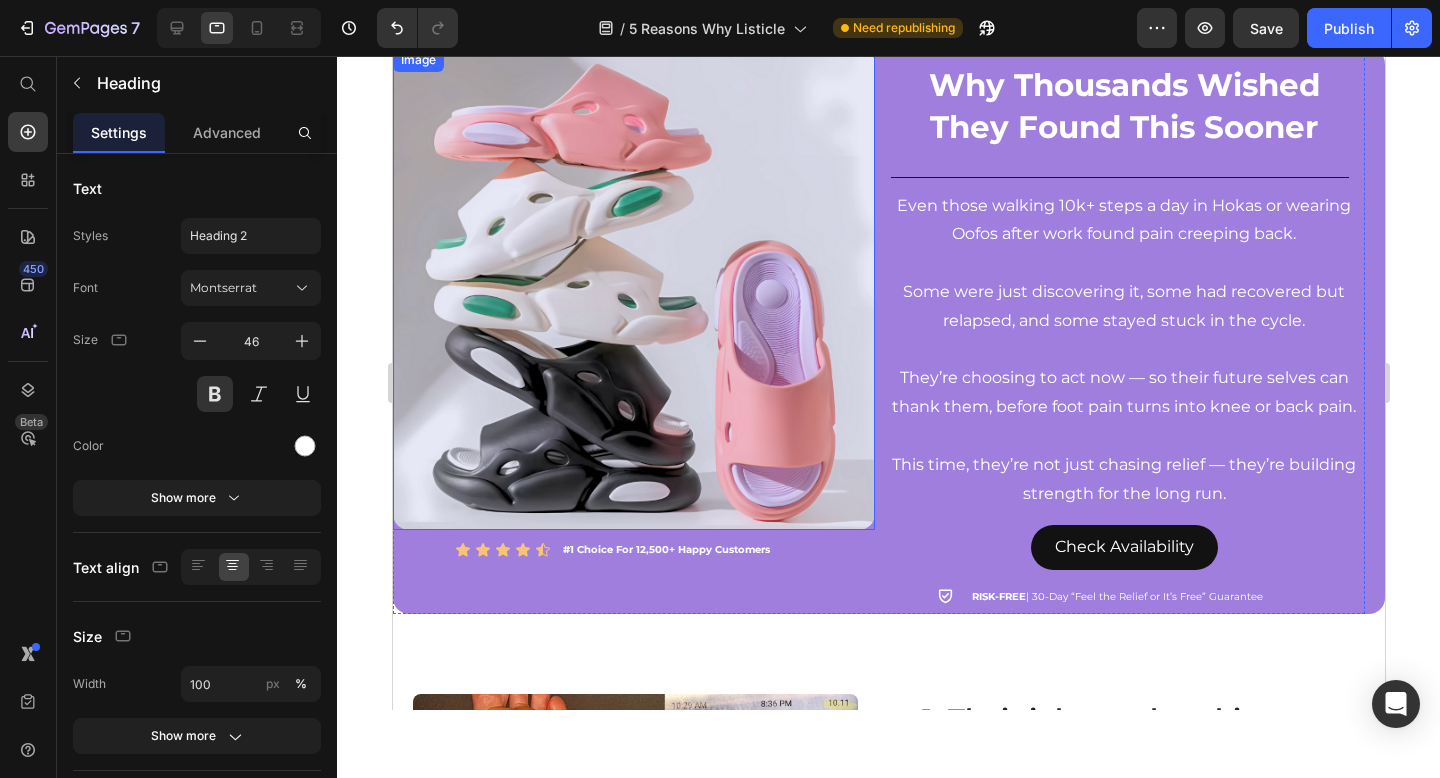click at bounding box center (633, 289) 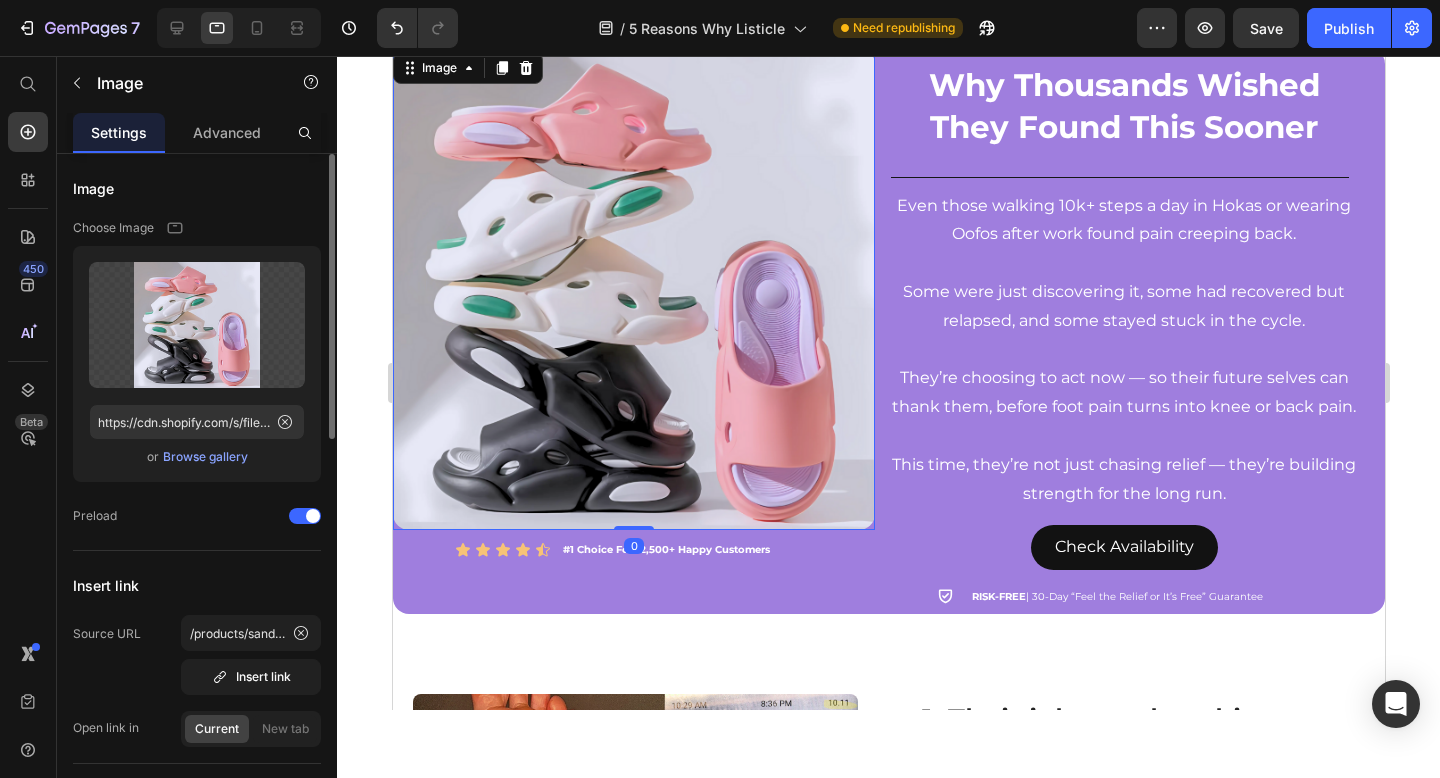 click on "Browse gallery" at bounding box center (205, 457) 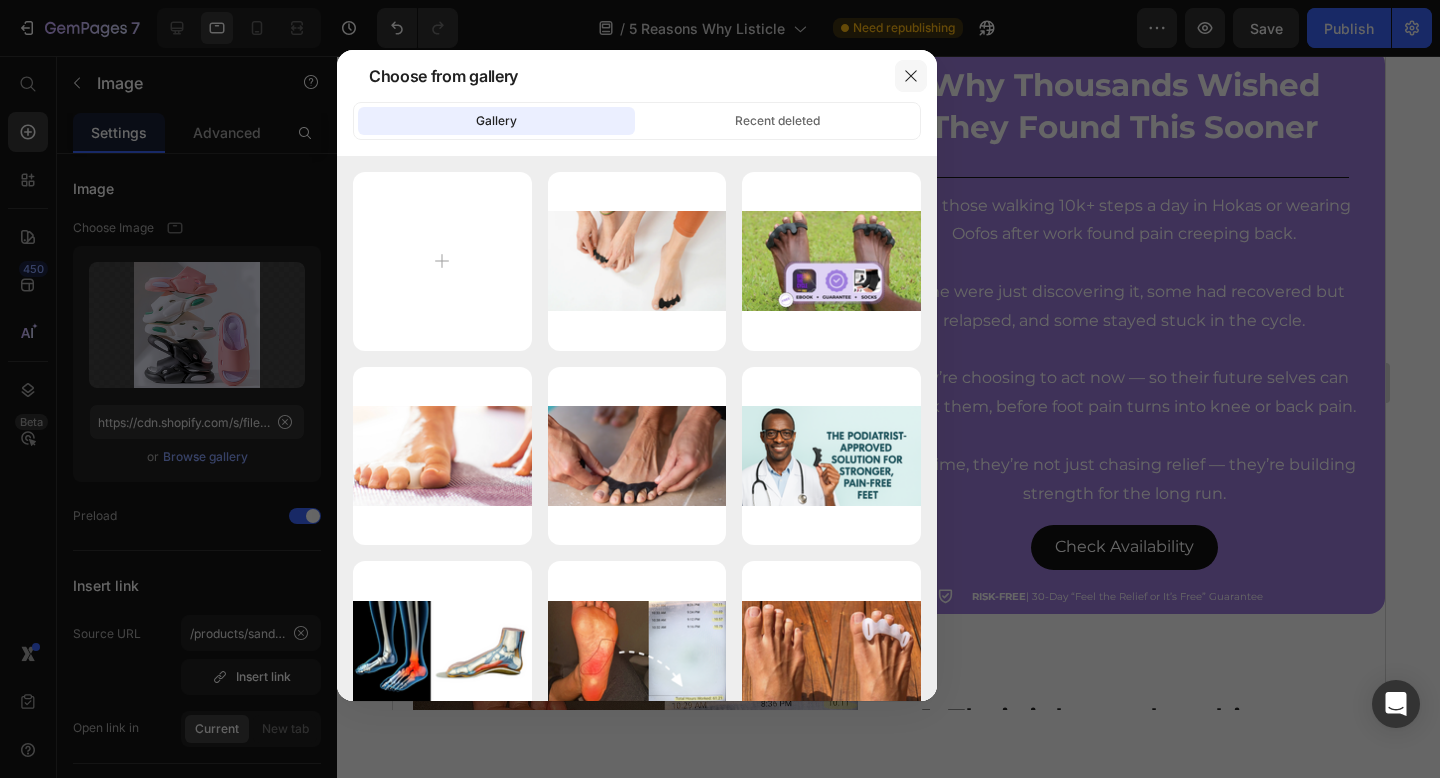 click 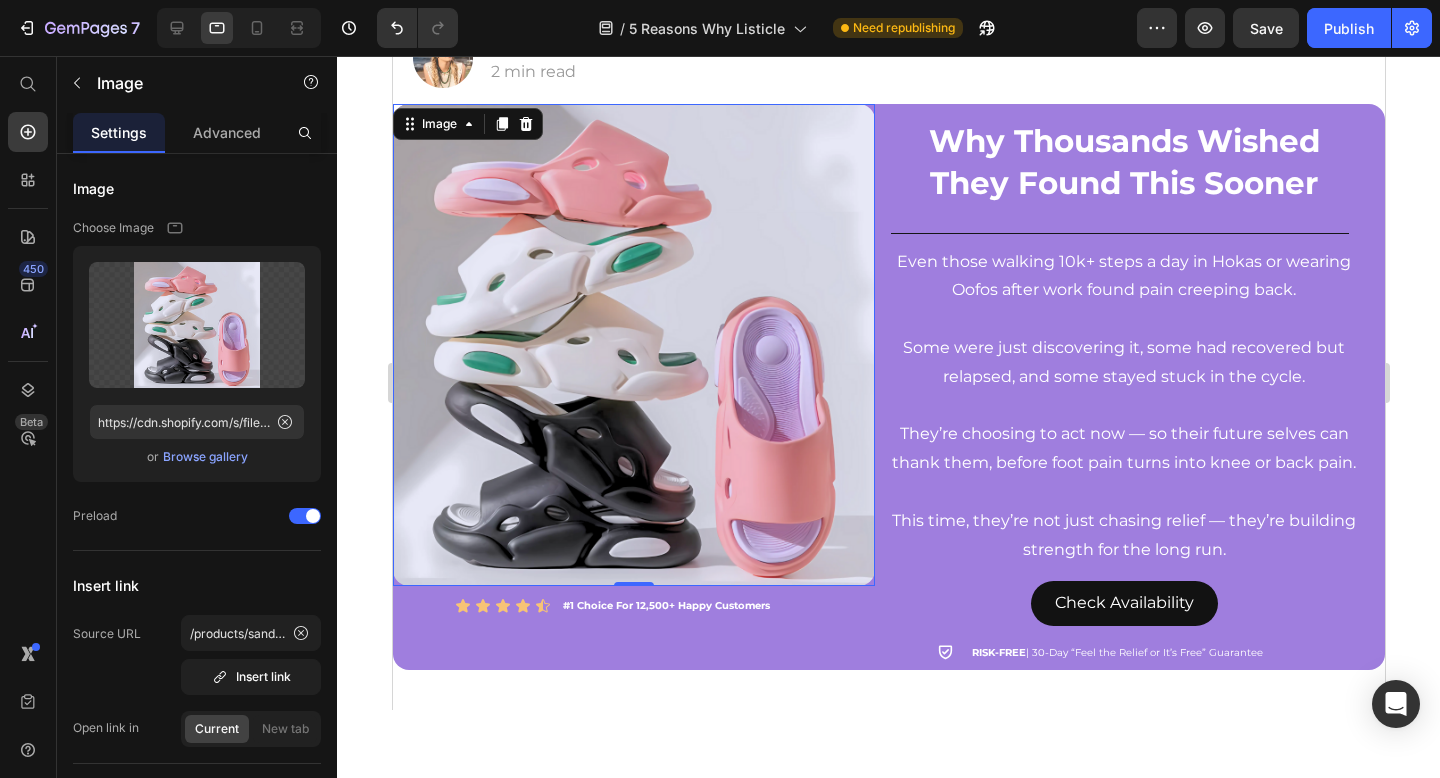 scroll, scrollTop: 239, scrollLeft: 0, axis: vertical 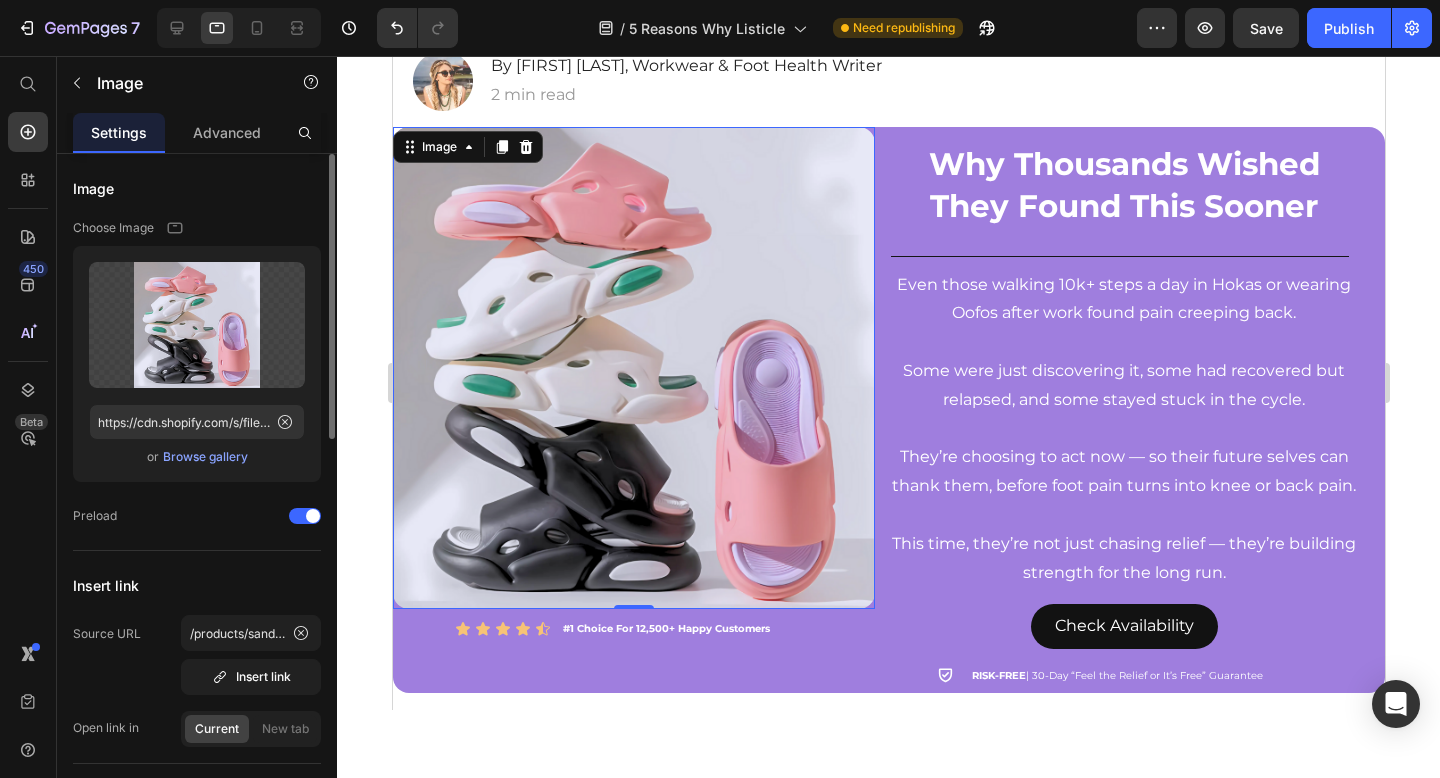click on "Browse gallery" at bounding box center (205, 457) 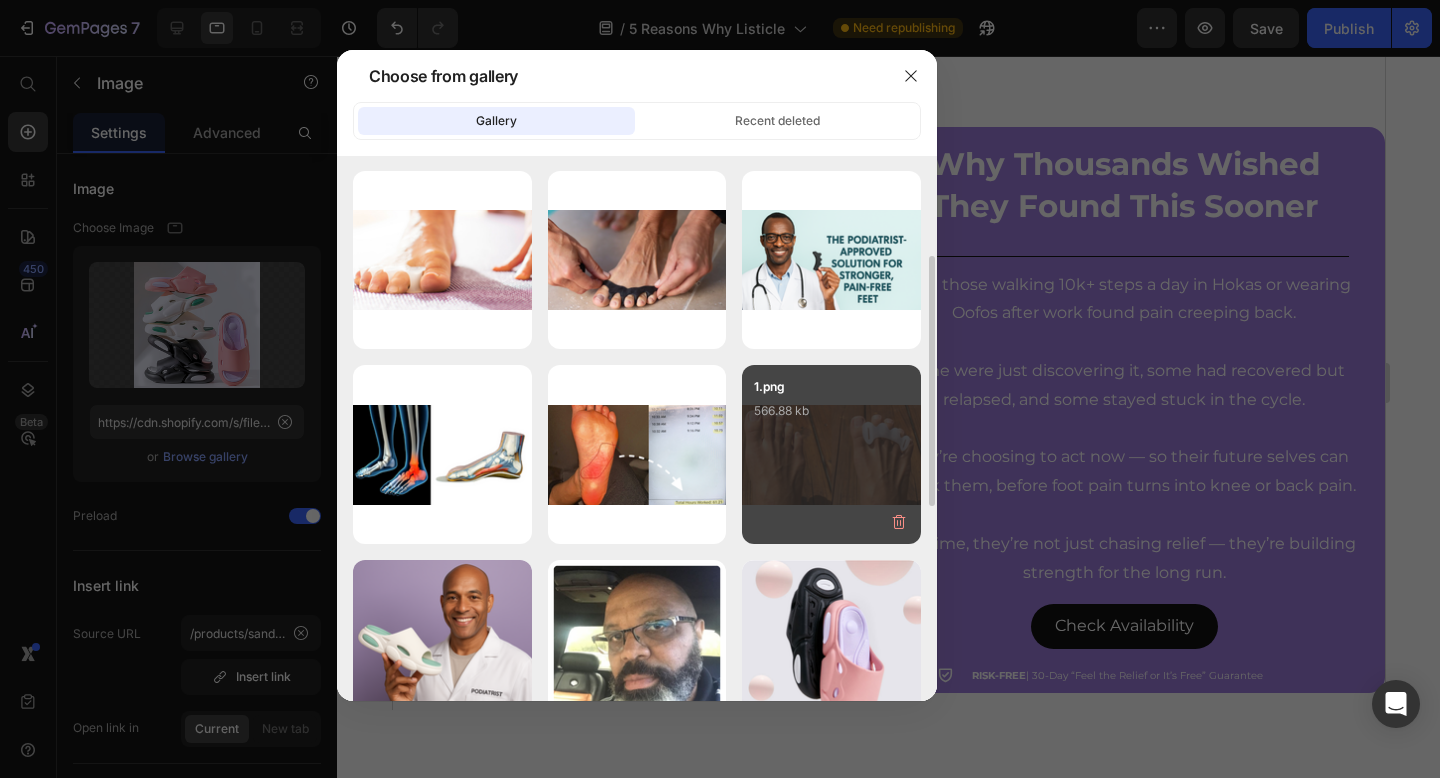 scroll, scrollTop: 203, scrollLeft: 0, axis: vertical 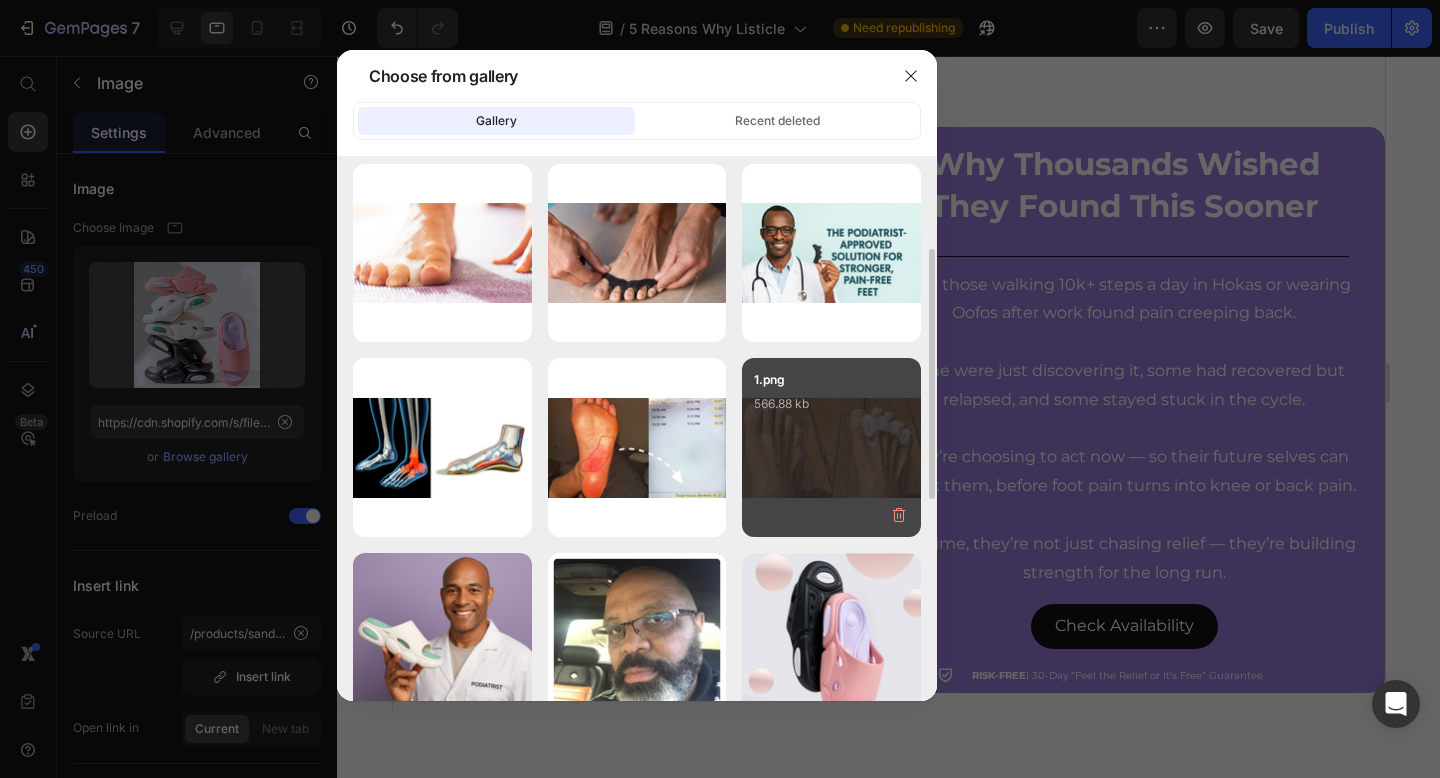 click on "566.88 kb" at bounding box center [831, 404] 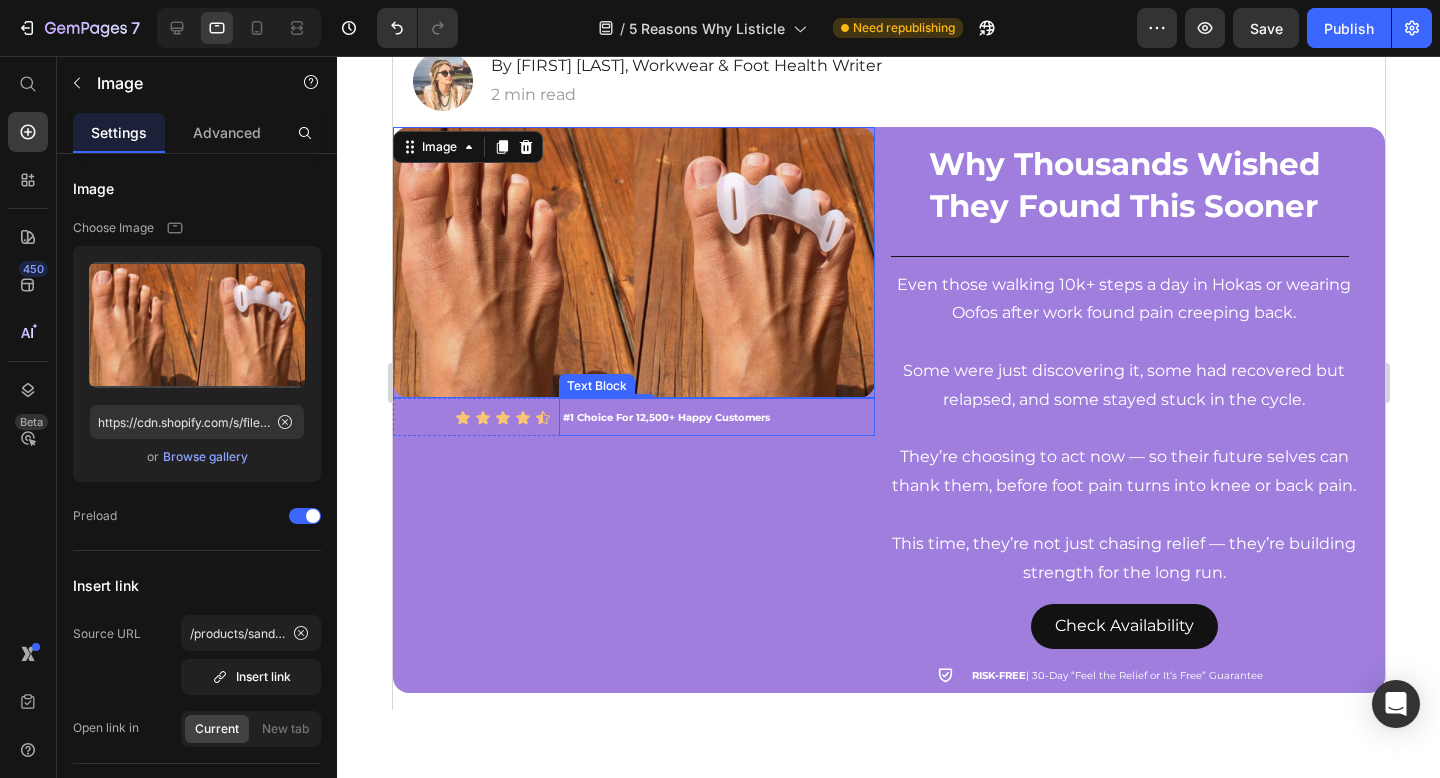 scroll, scrollTop: 310, scrollLeft: 0, axis: vertical 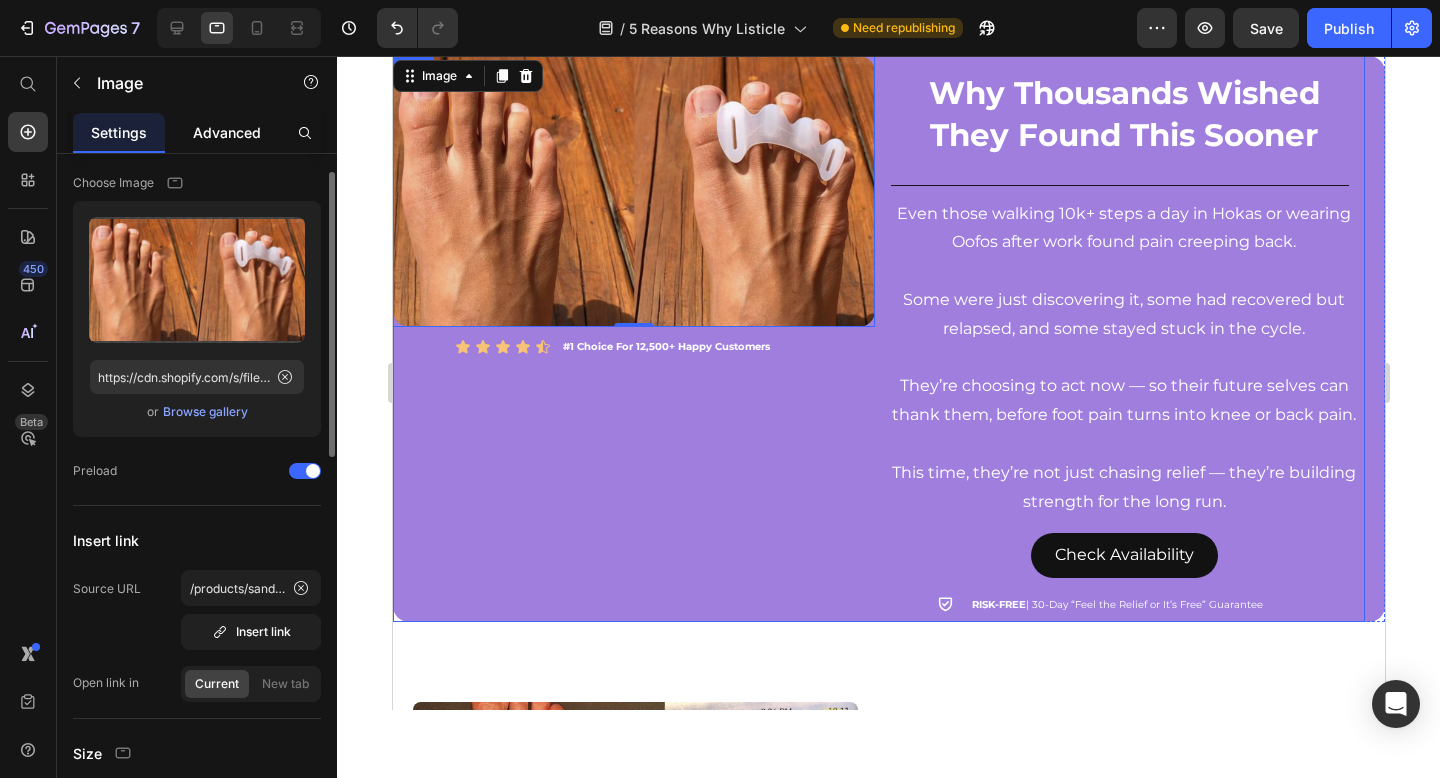 click on "Advanced" at bounding box center [227, 132] 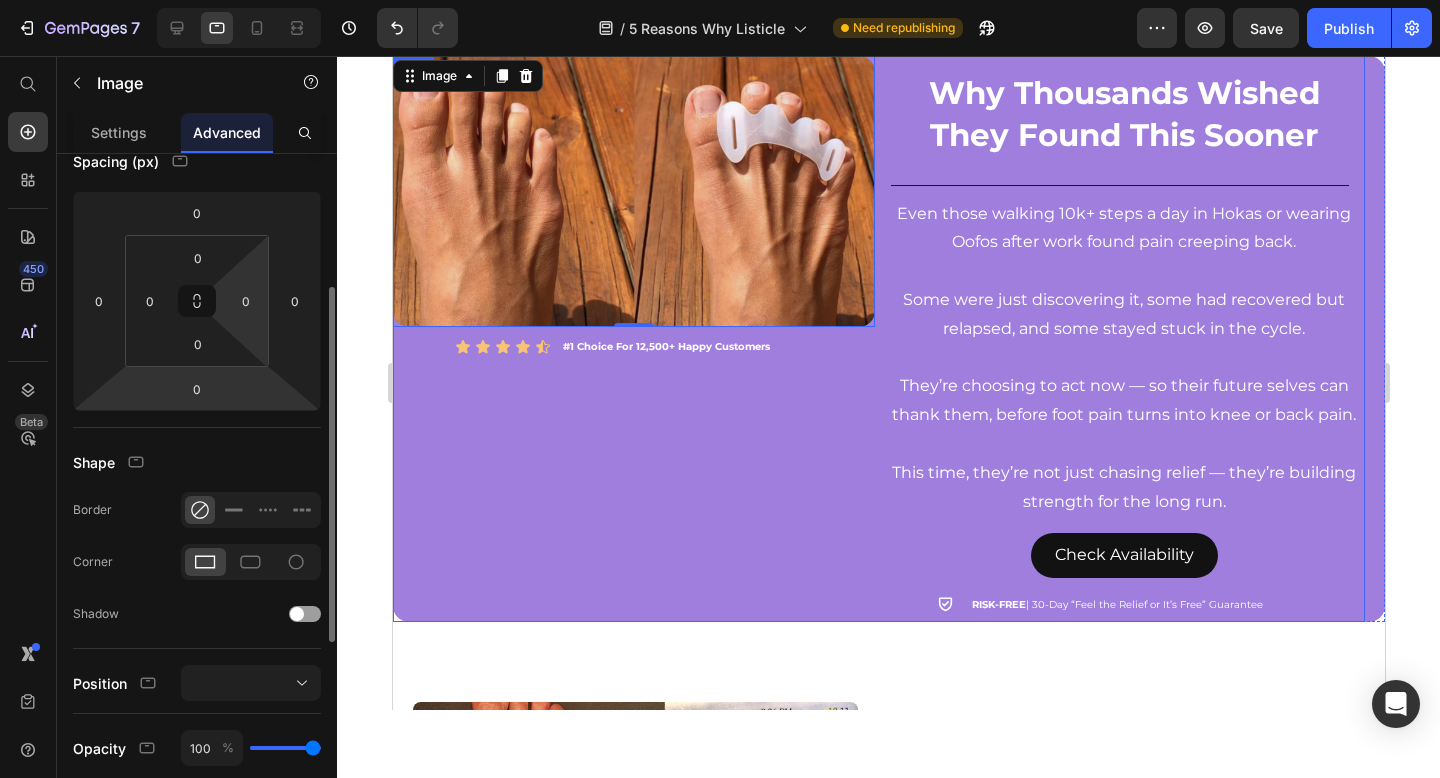 scroll, scrollTop: 264, scrollLeft: 0, axis: vertical 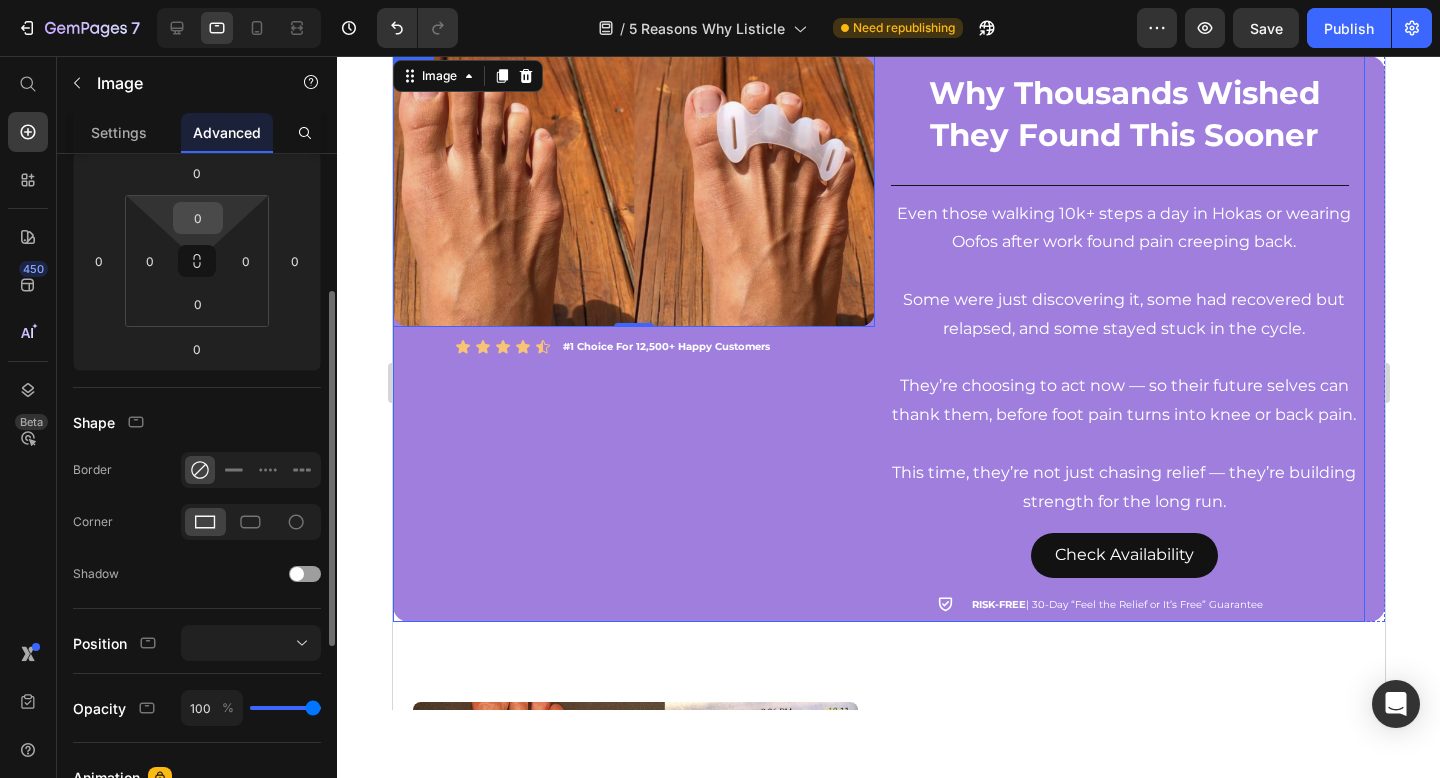 click on "0" at bounding box center (198, 218) 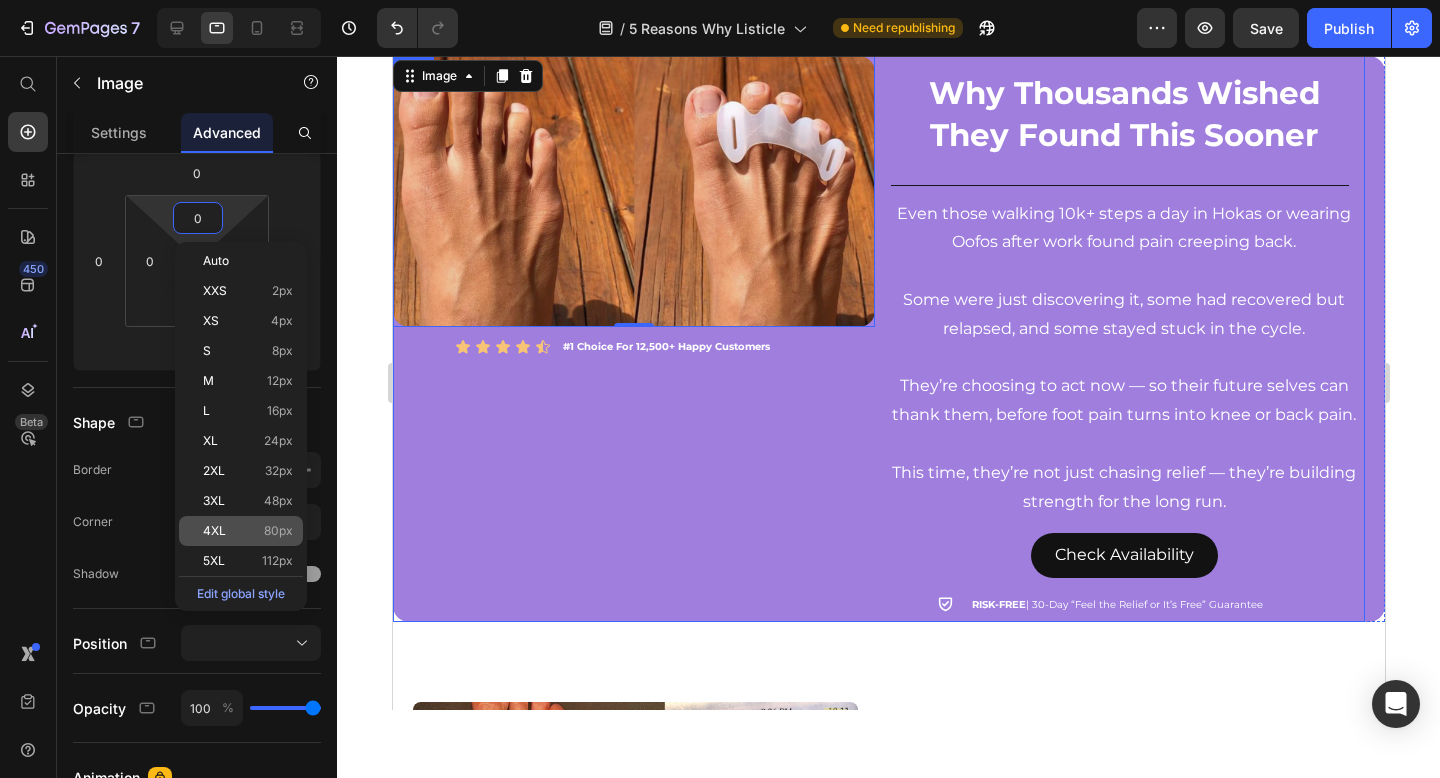 click on "4XL 80px" at bounding box center [248, 531] 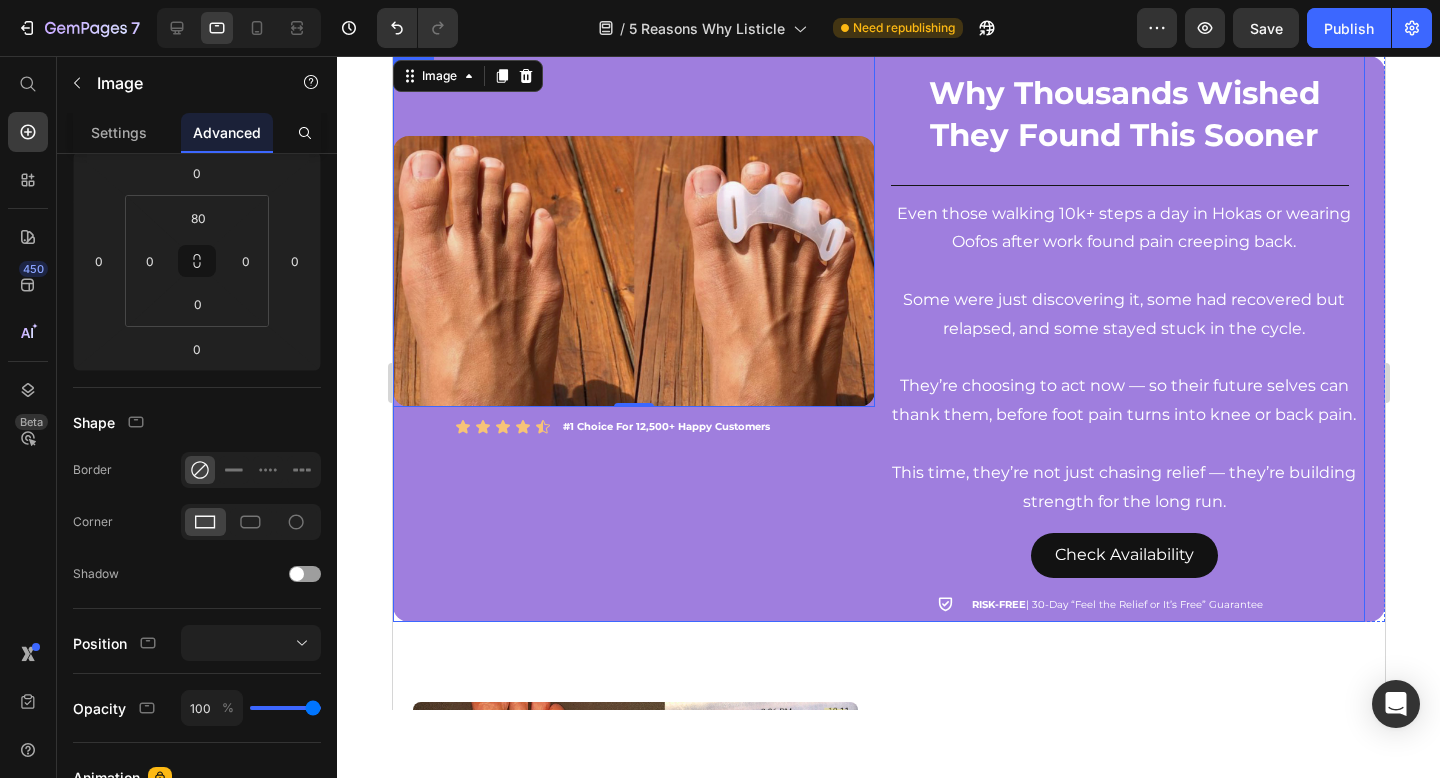 click on "Image   0 Icon Icon Icon Icon
Icon Icon List #1 Choice For 12,500+ Happy Customers Text Block Row" at bounding box center (633, 339) 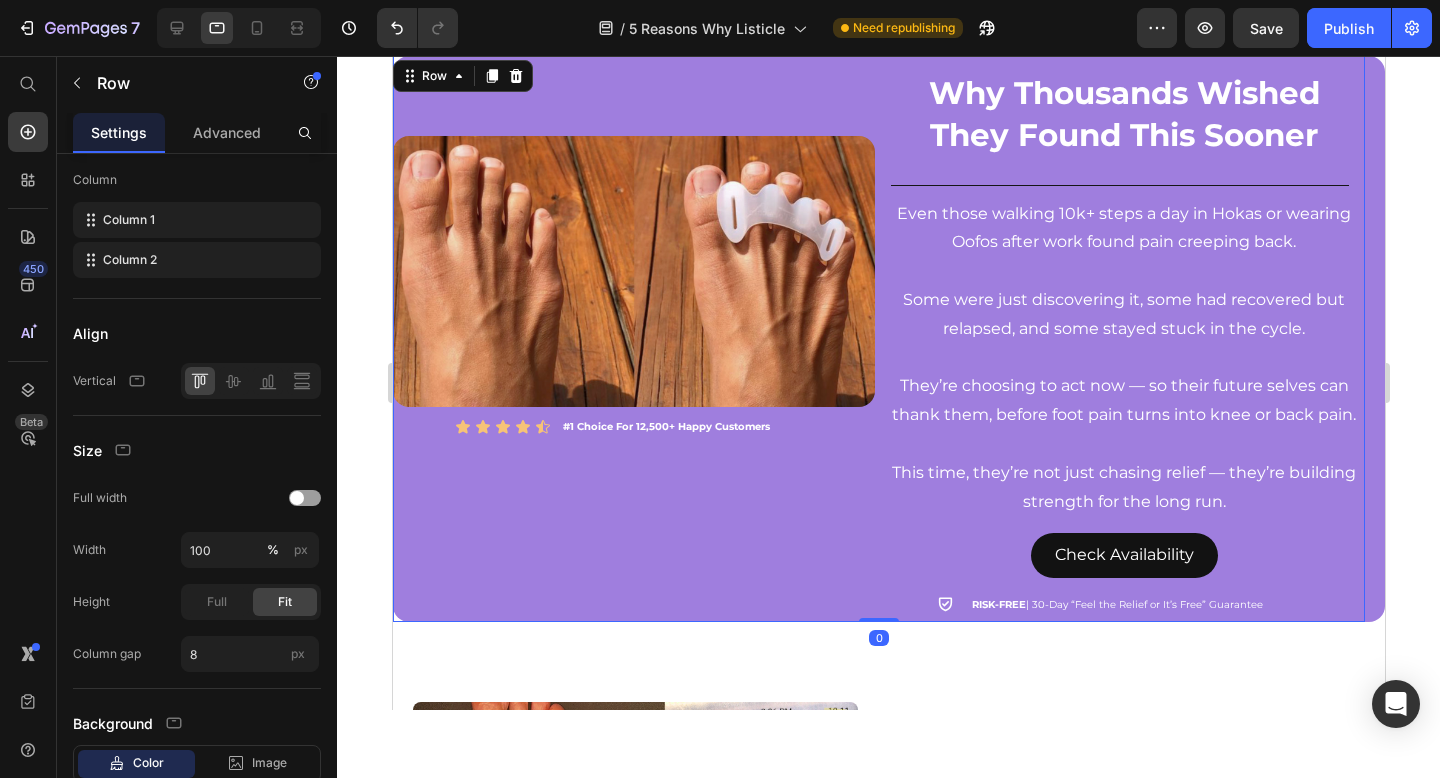 scroll, scrollTop: 0, scrollLeft: 0, axis: both 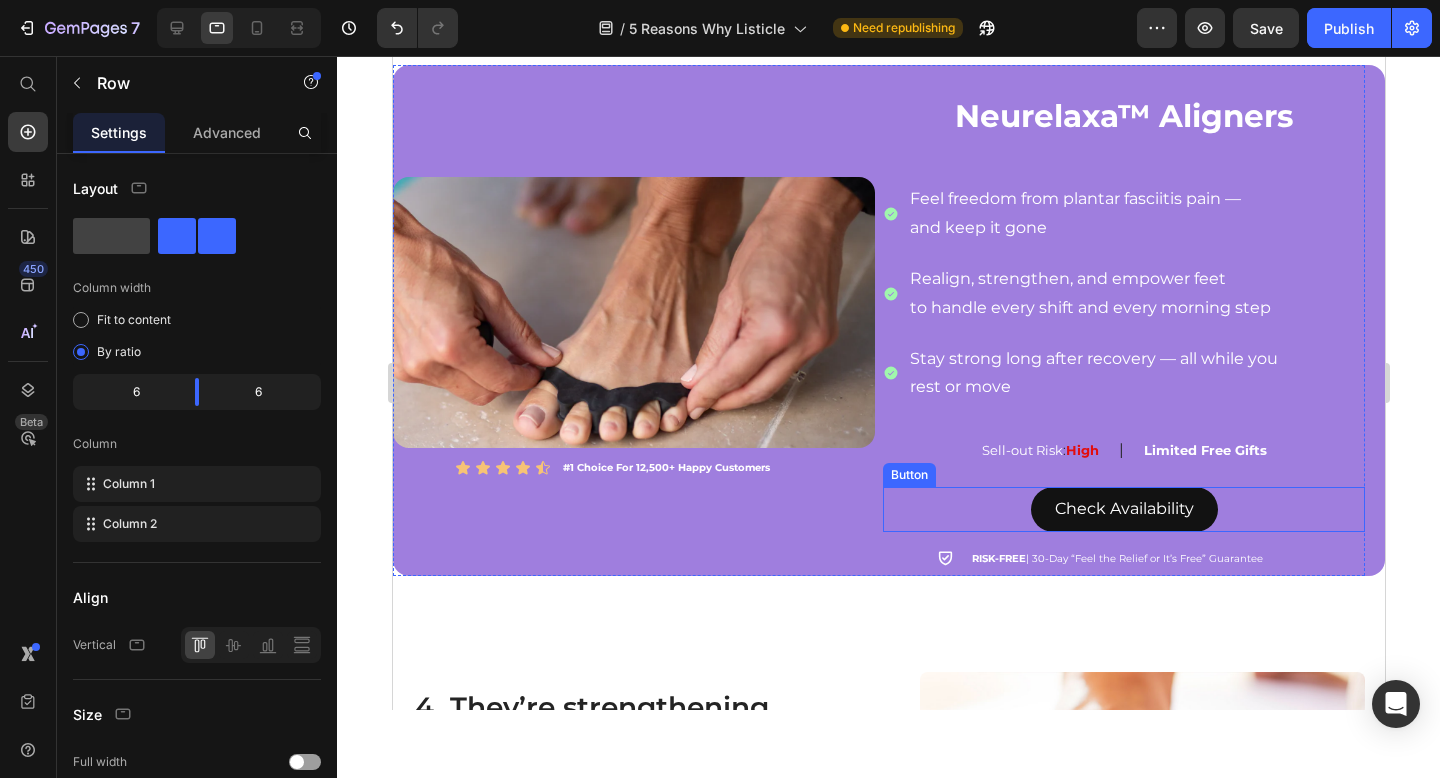 click on "Check Availability Button" at bounding box center (1123, 509) 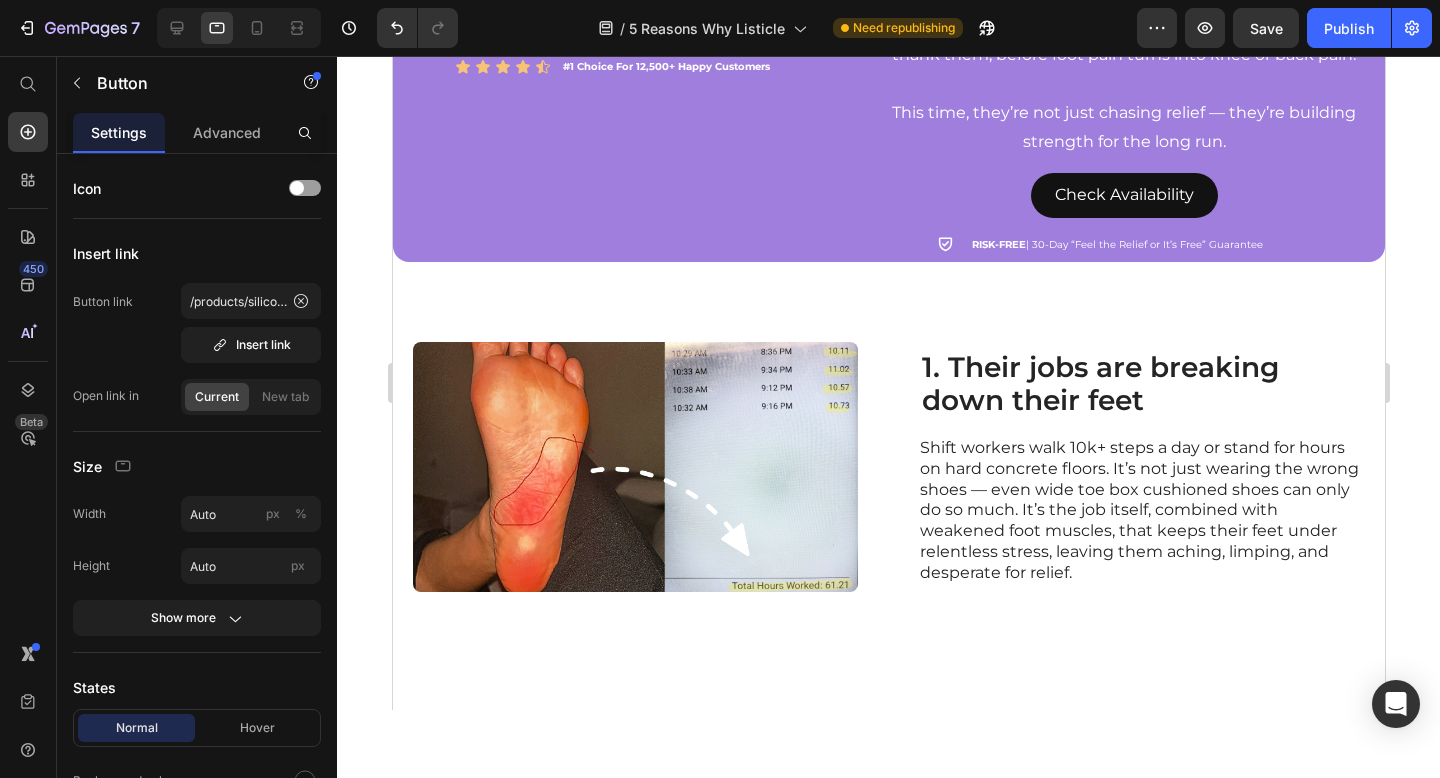 scroll, scrollTop: 471, scrollLeft: 0, axis: vertical 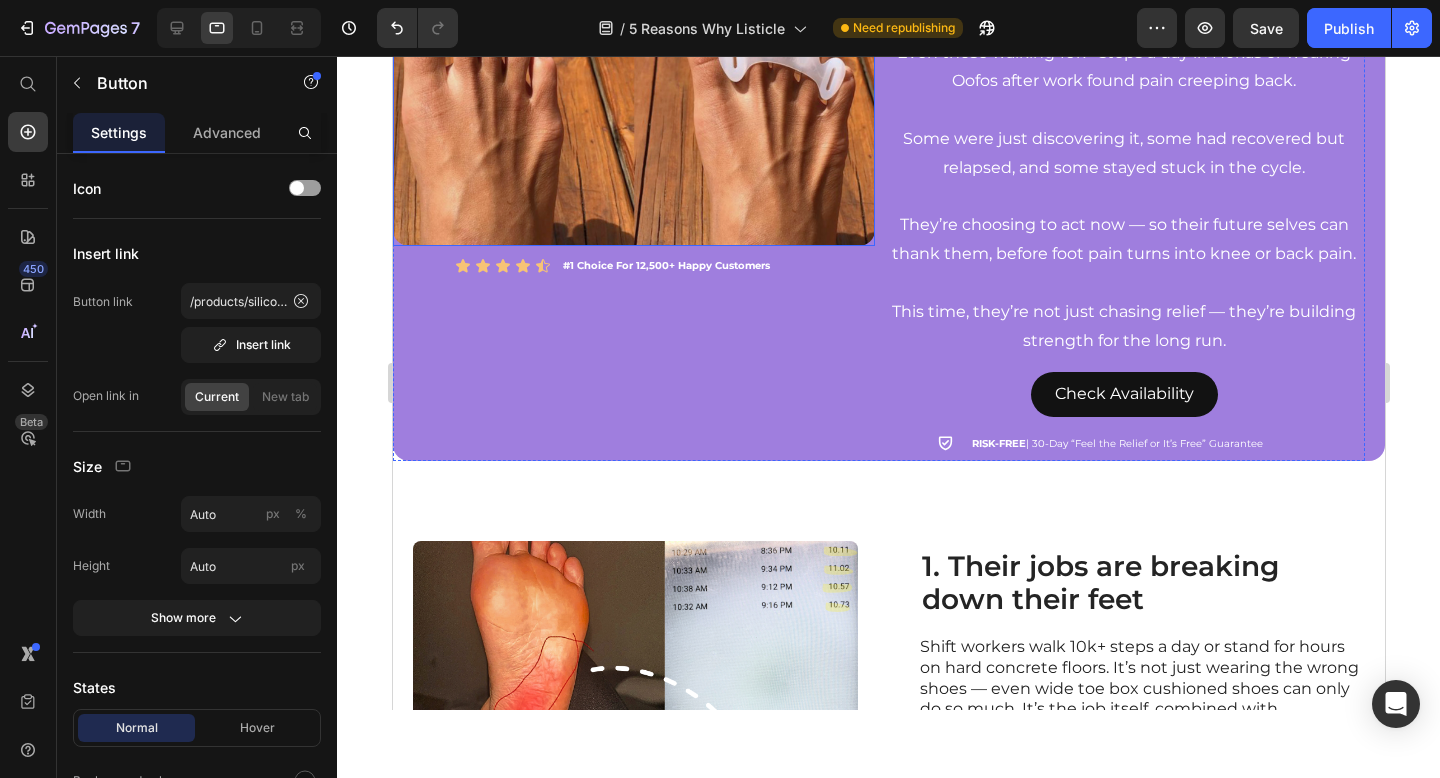 click at bounding box center (633, 70) 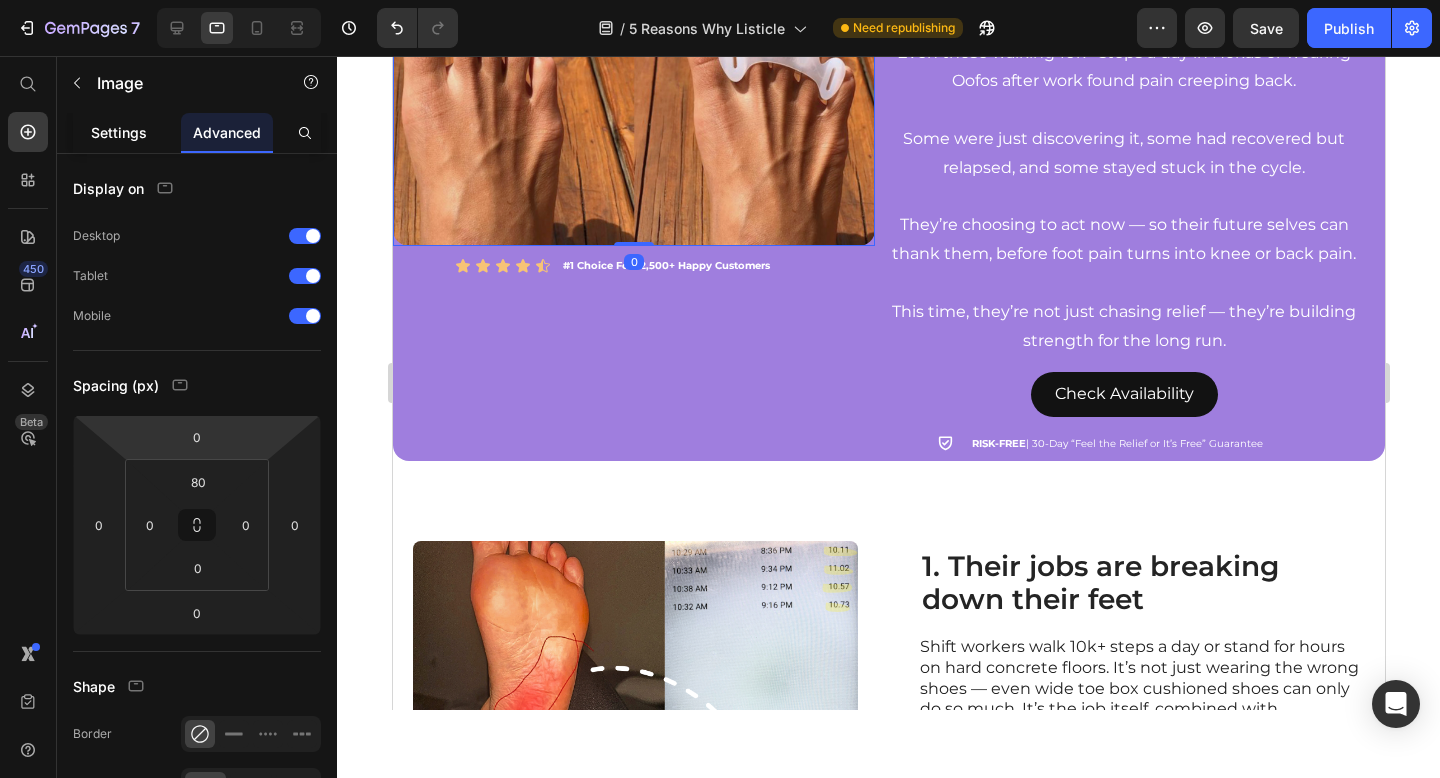 click on "Settings" at bounding box center (119, 132) 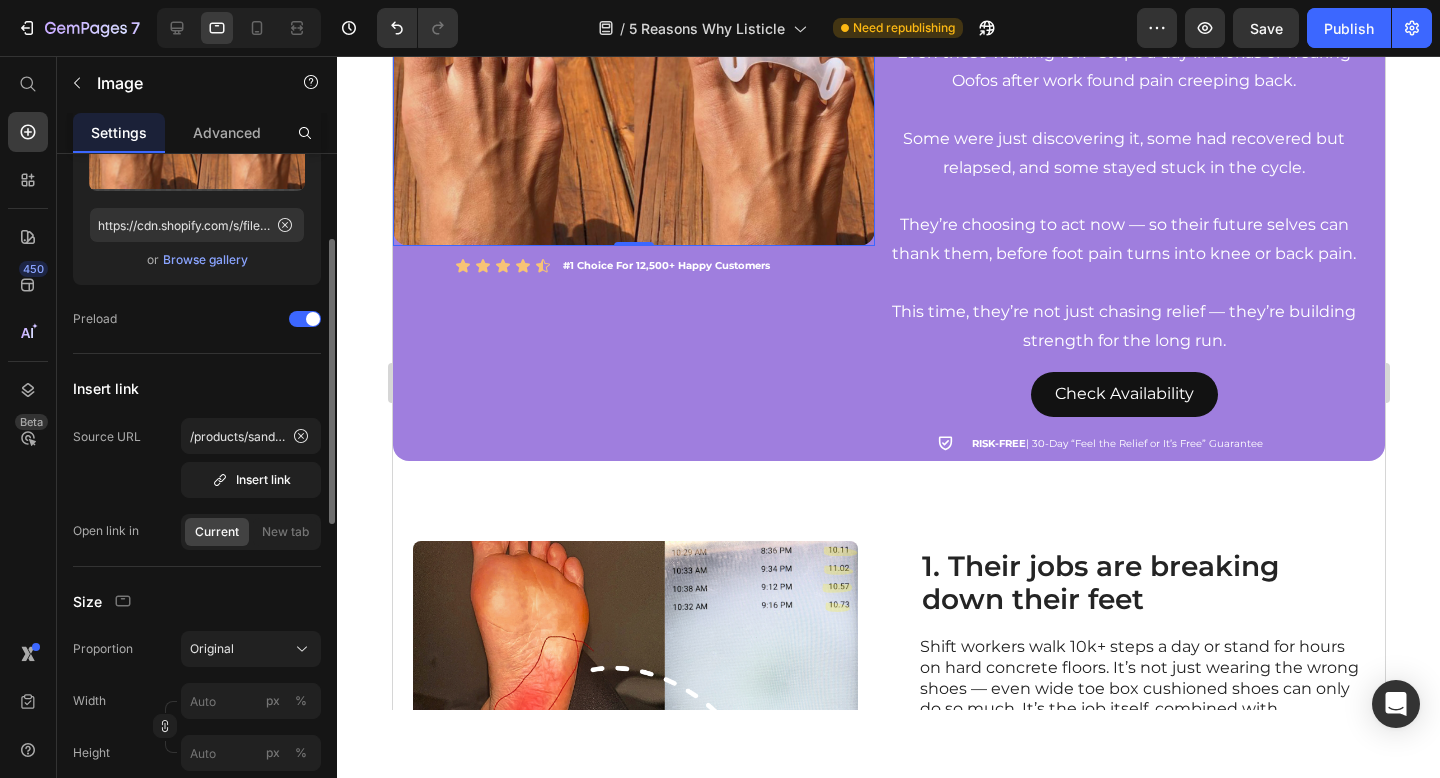scroll, scrollTop: 199, scrollLeft: 0, axis: vertical 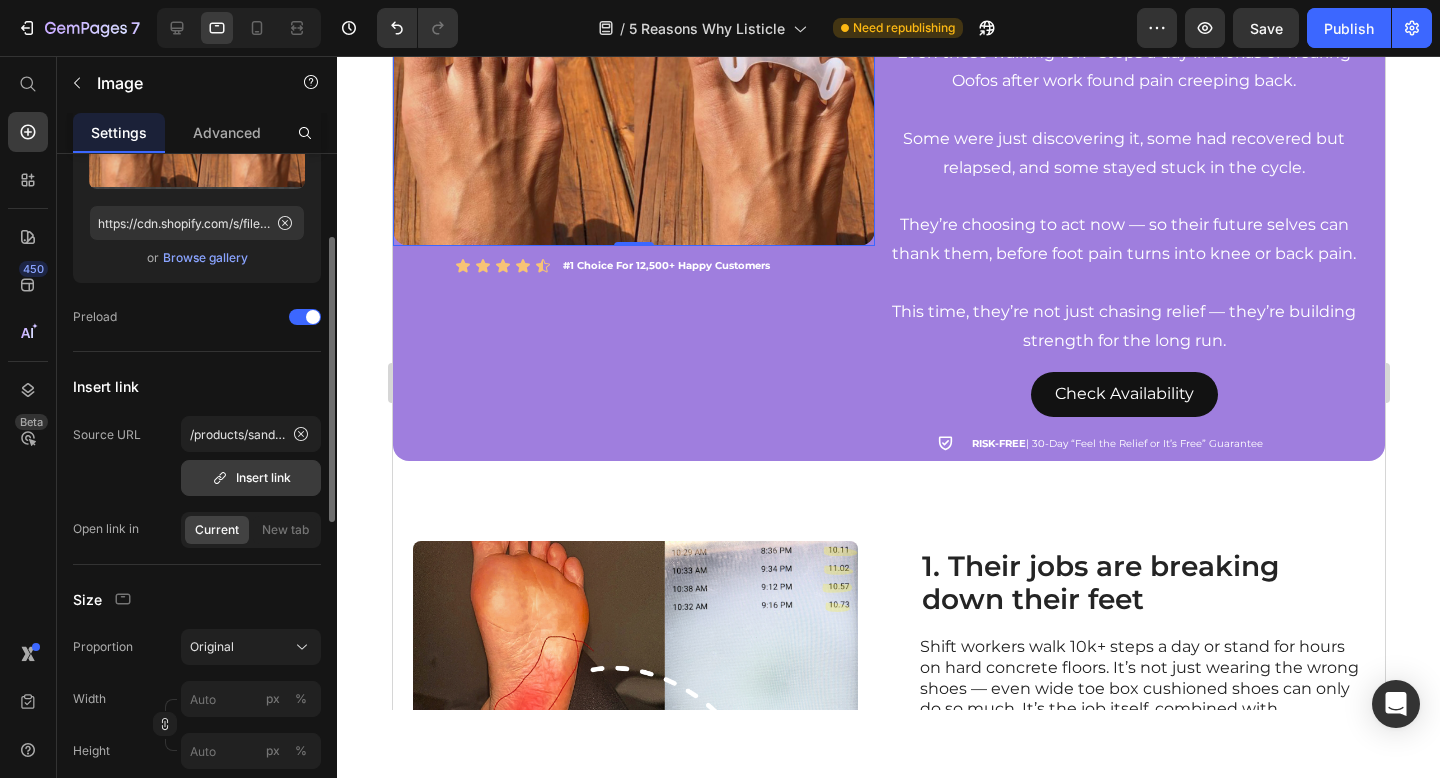 click on "Insert link" at bounding box center [251, 478] 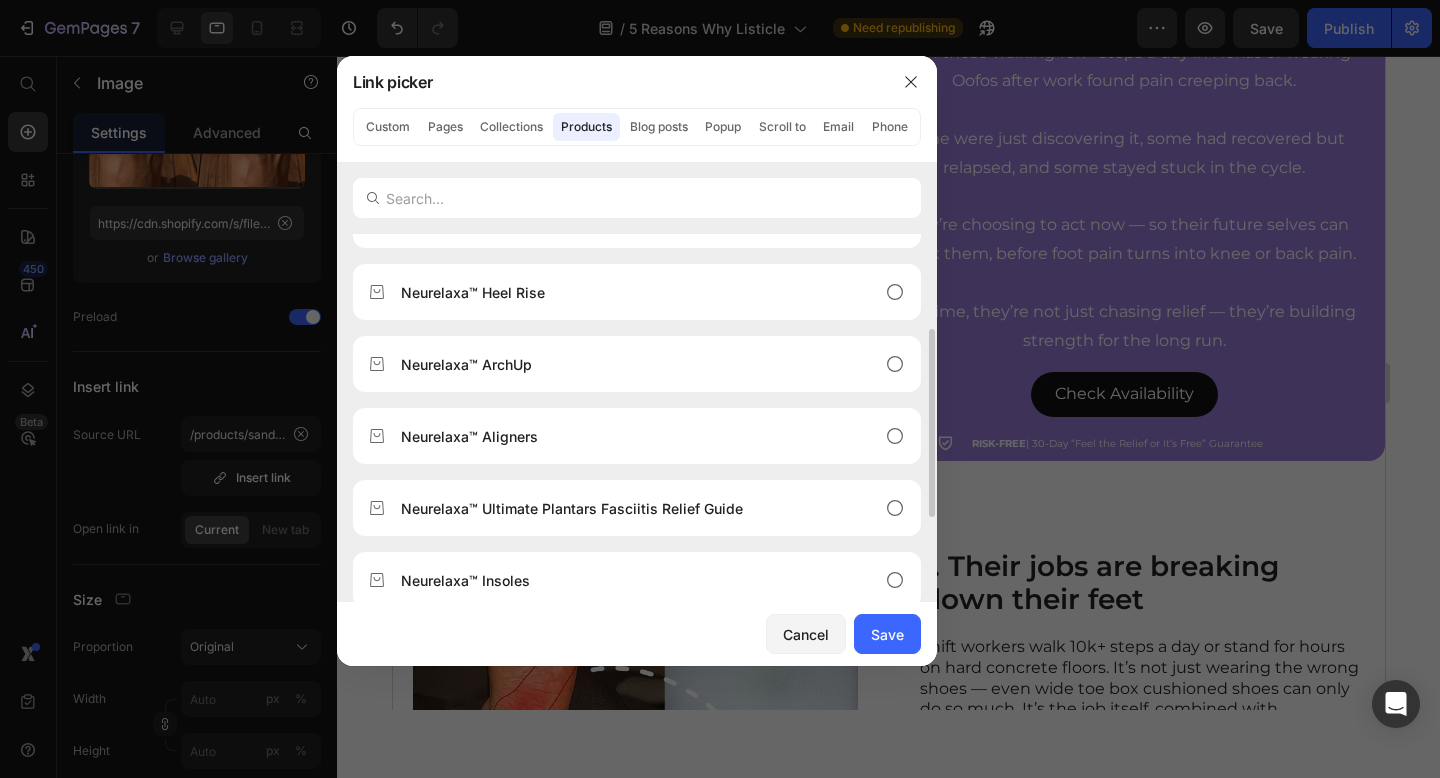 scroll, scrollTop: 223, scrollLeft: 0, axis: vertical 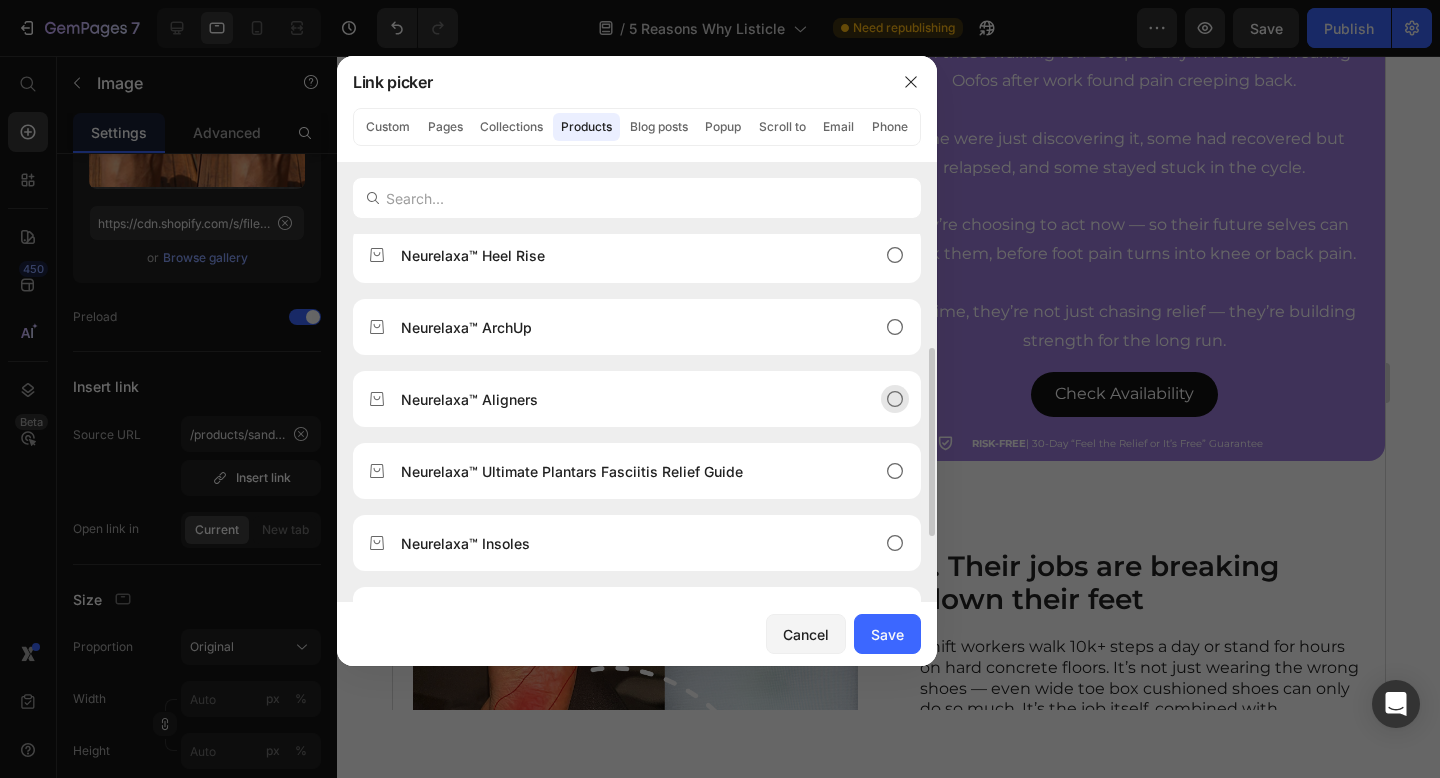 click on "Neurelaxa™ Aligners" 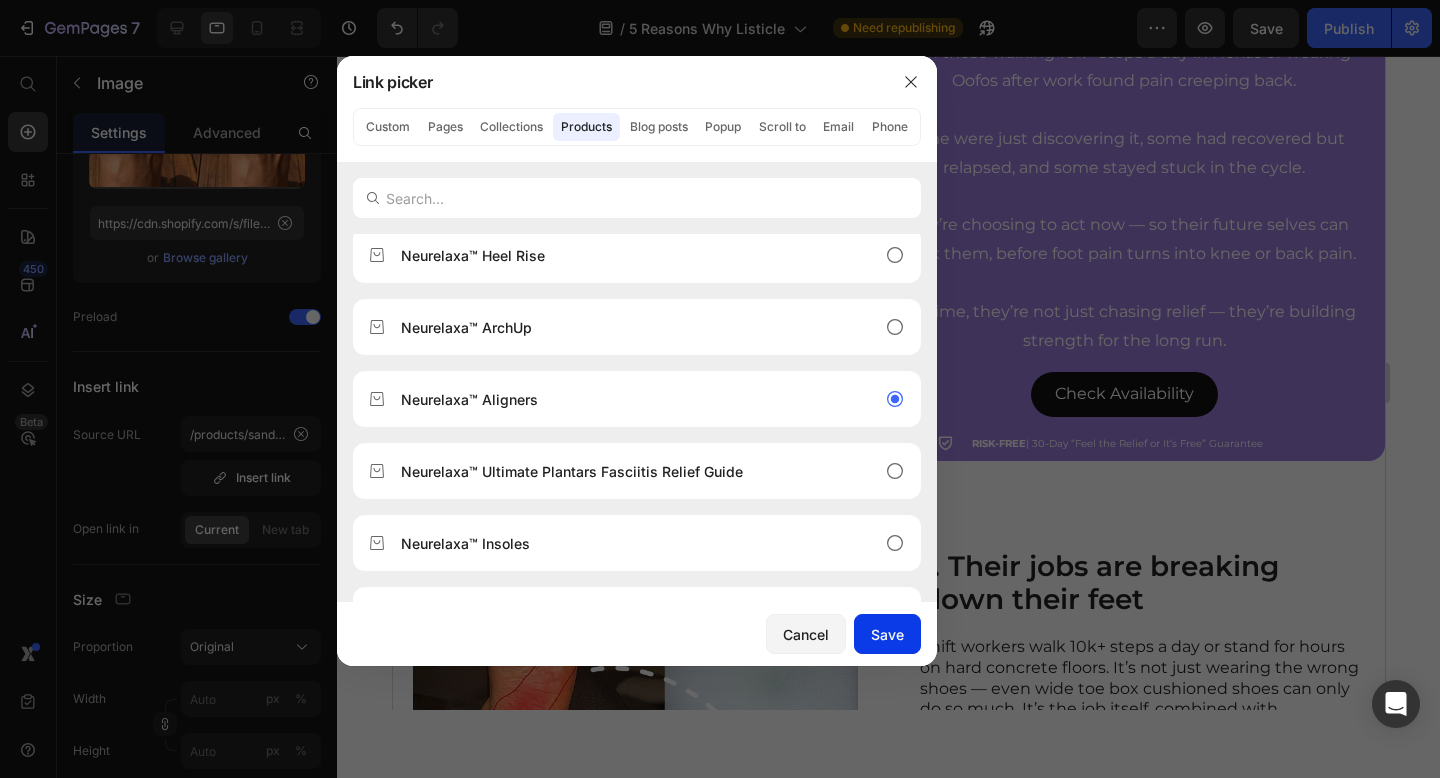 click on "Save" at bounding box center [887, 634] 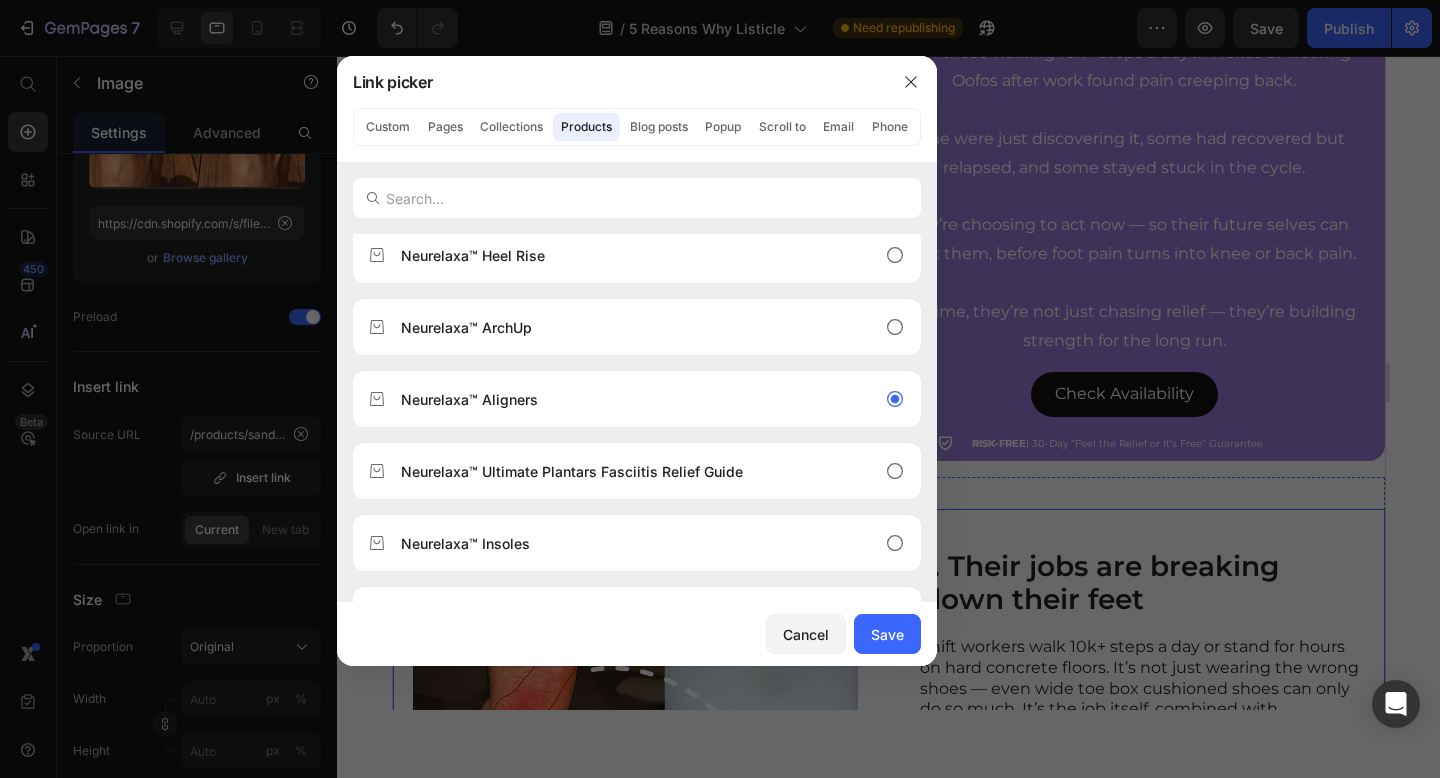 type on "/products/neurelaxa" 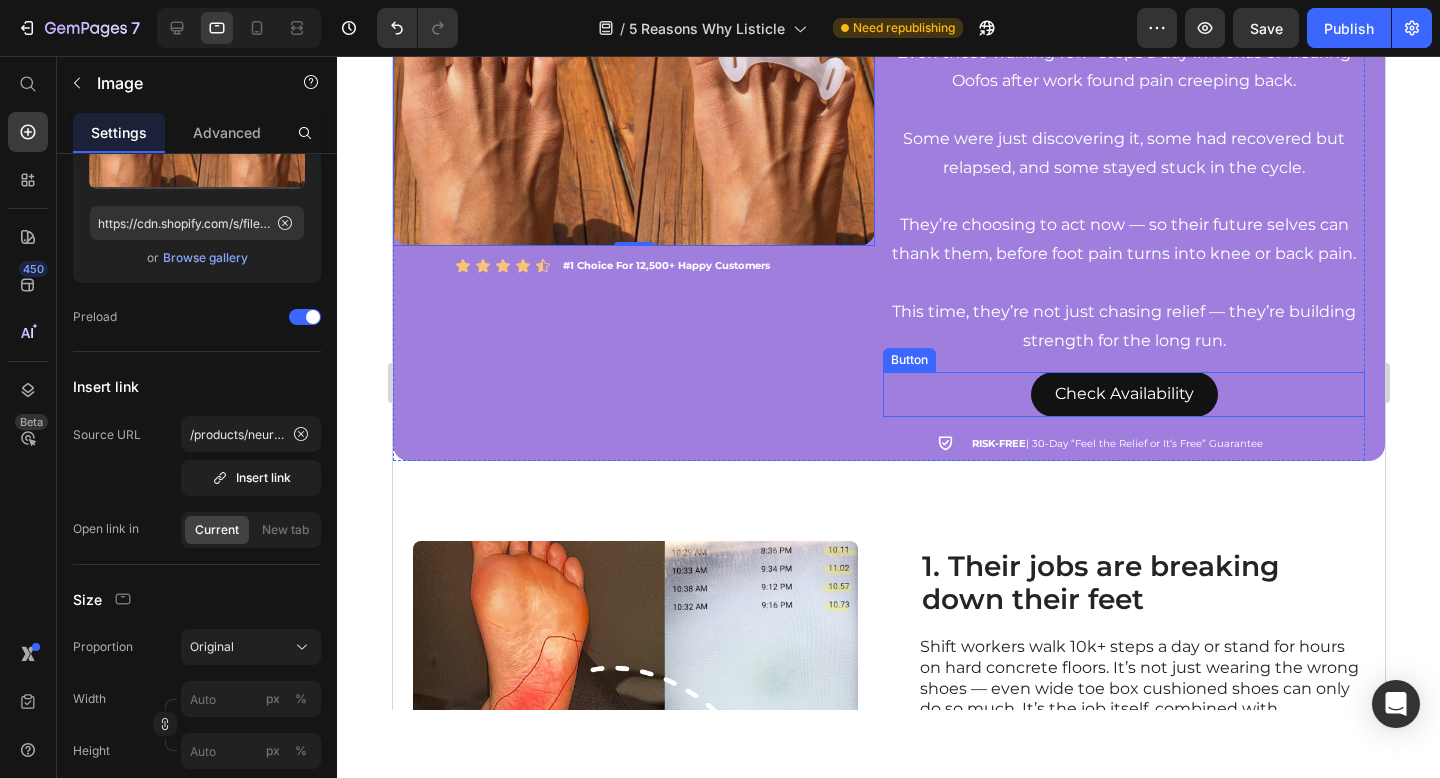 click on "Check Availability Button" at bounding box center (1123, 394) 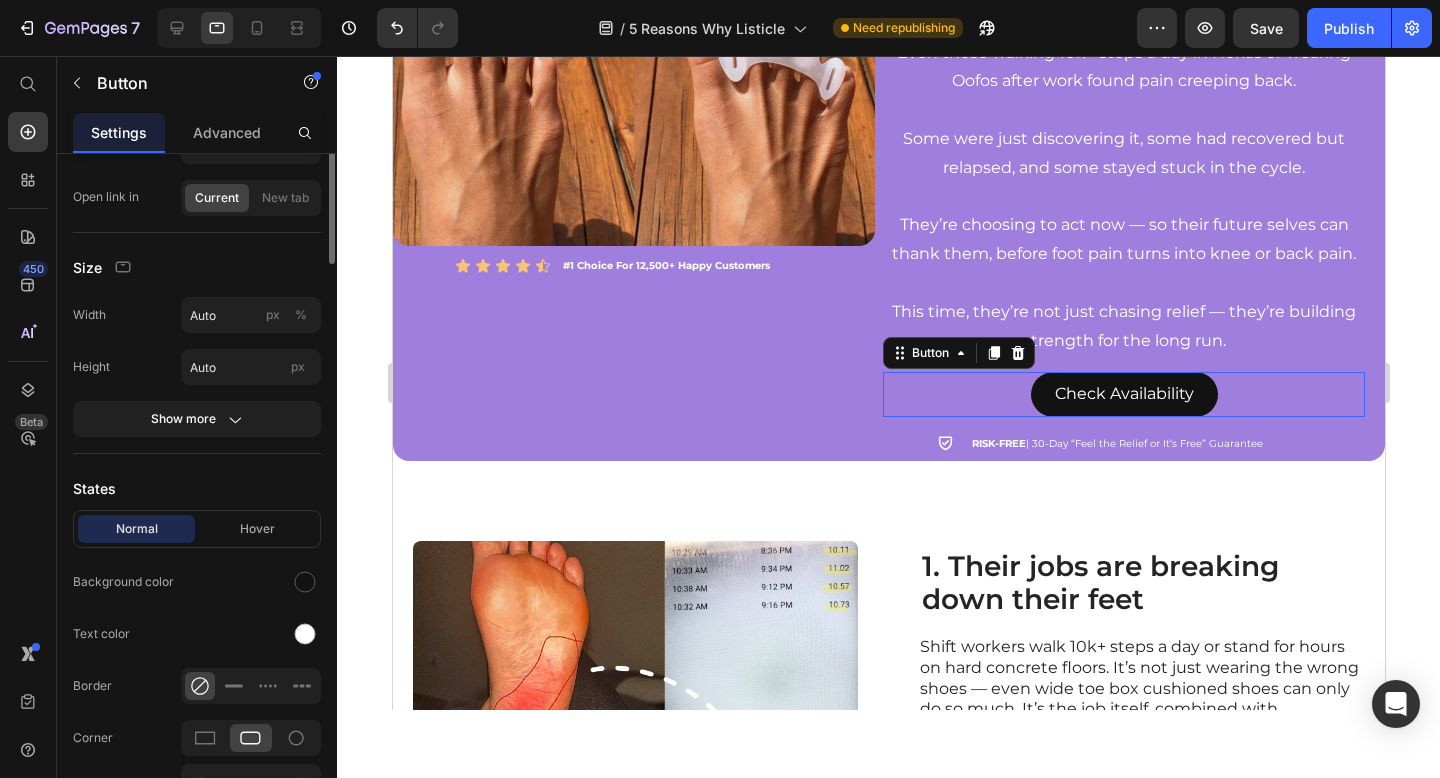 scroll, scrollTop: 0, scrollLeft: 0, axis: both 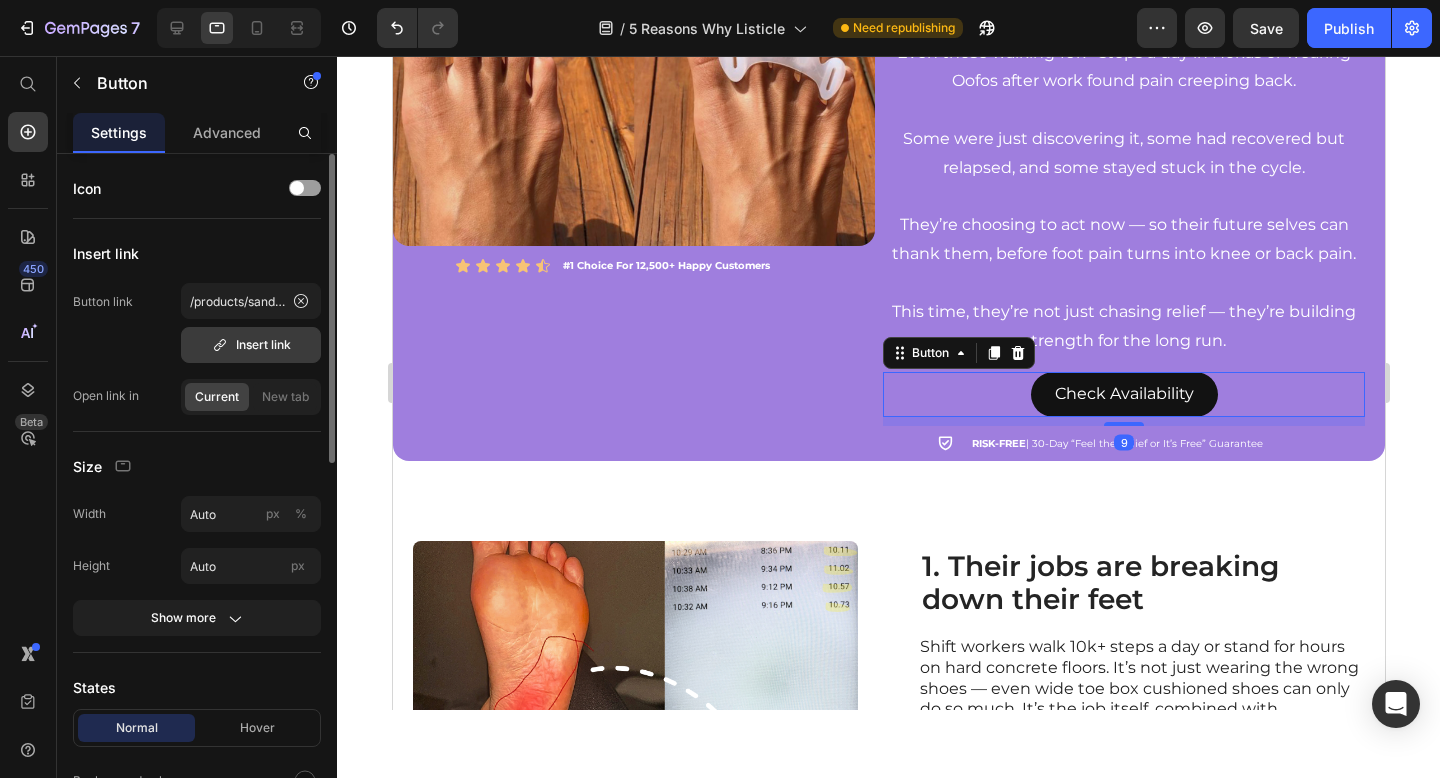 click 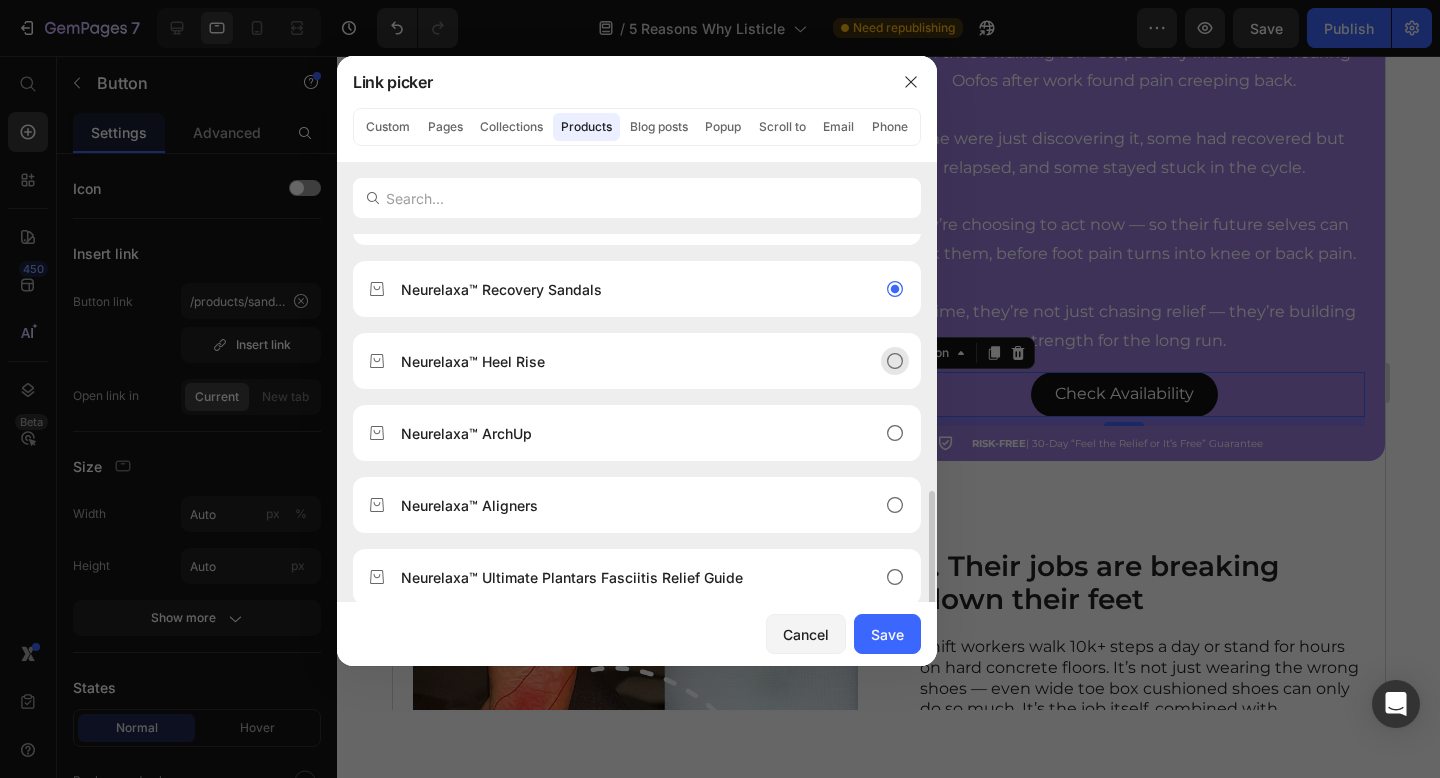 scroll, scrollTop: 248, scrollLeft: 0, axis: vertical 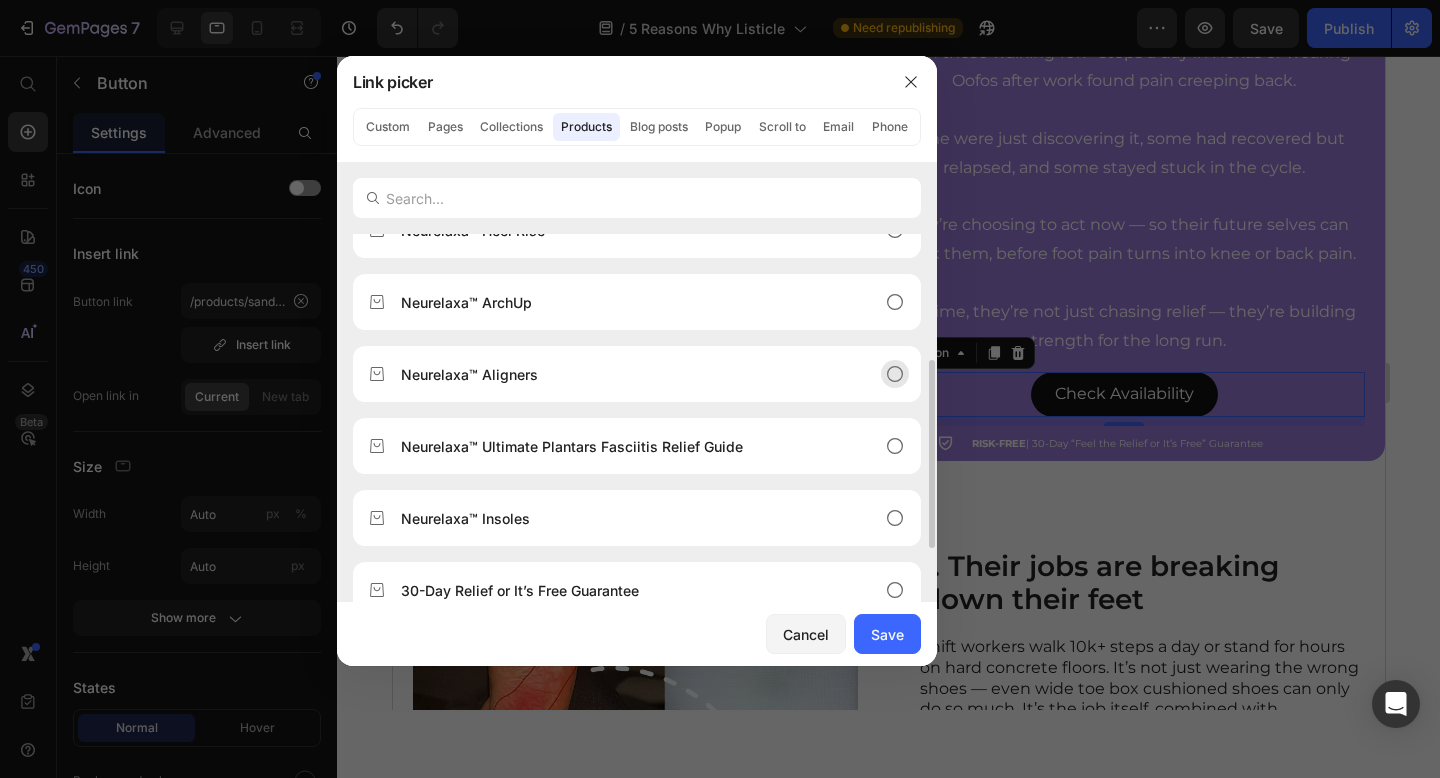 click on "Neurelaxa™ Aligners" at bounding box center [621, 374] 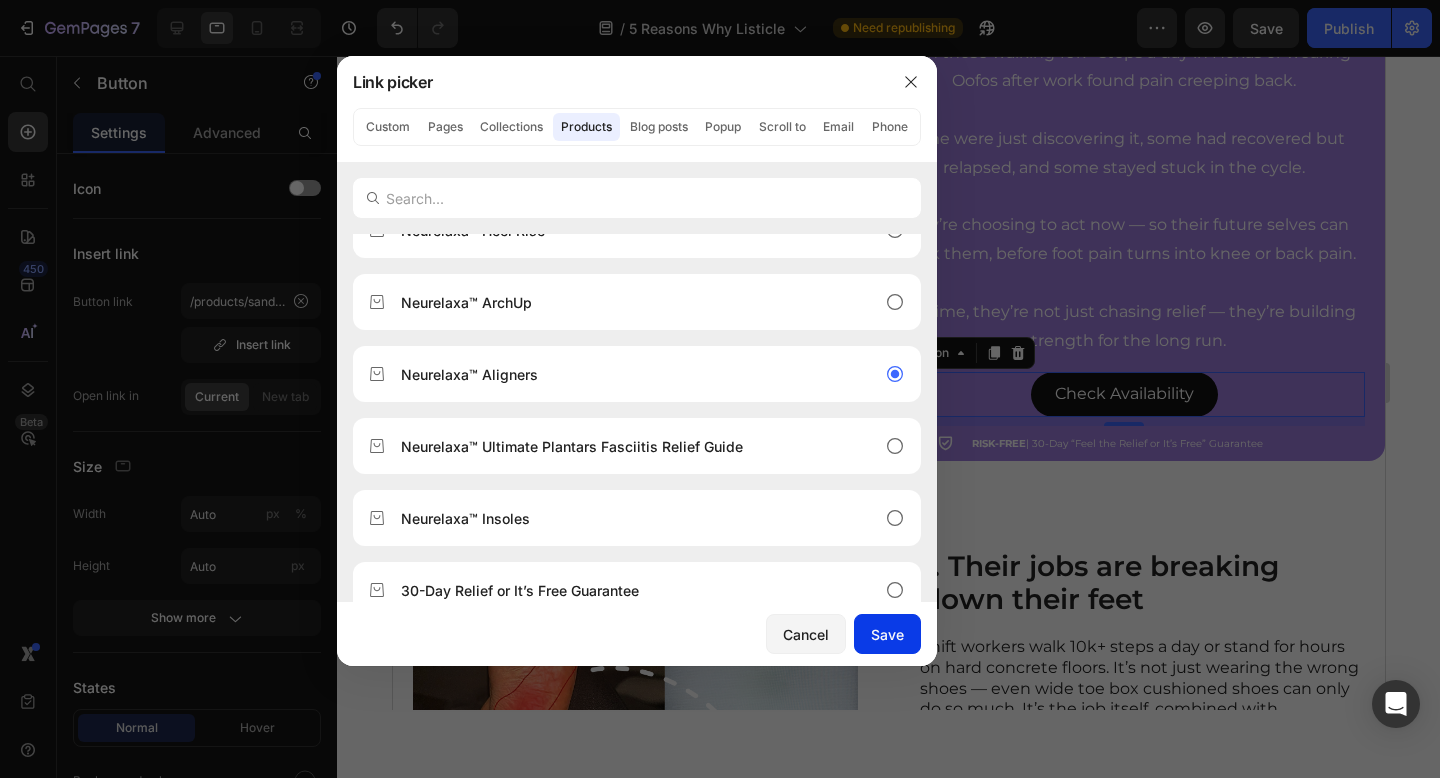 click on "Save" at bounding box center [887, 634] 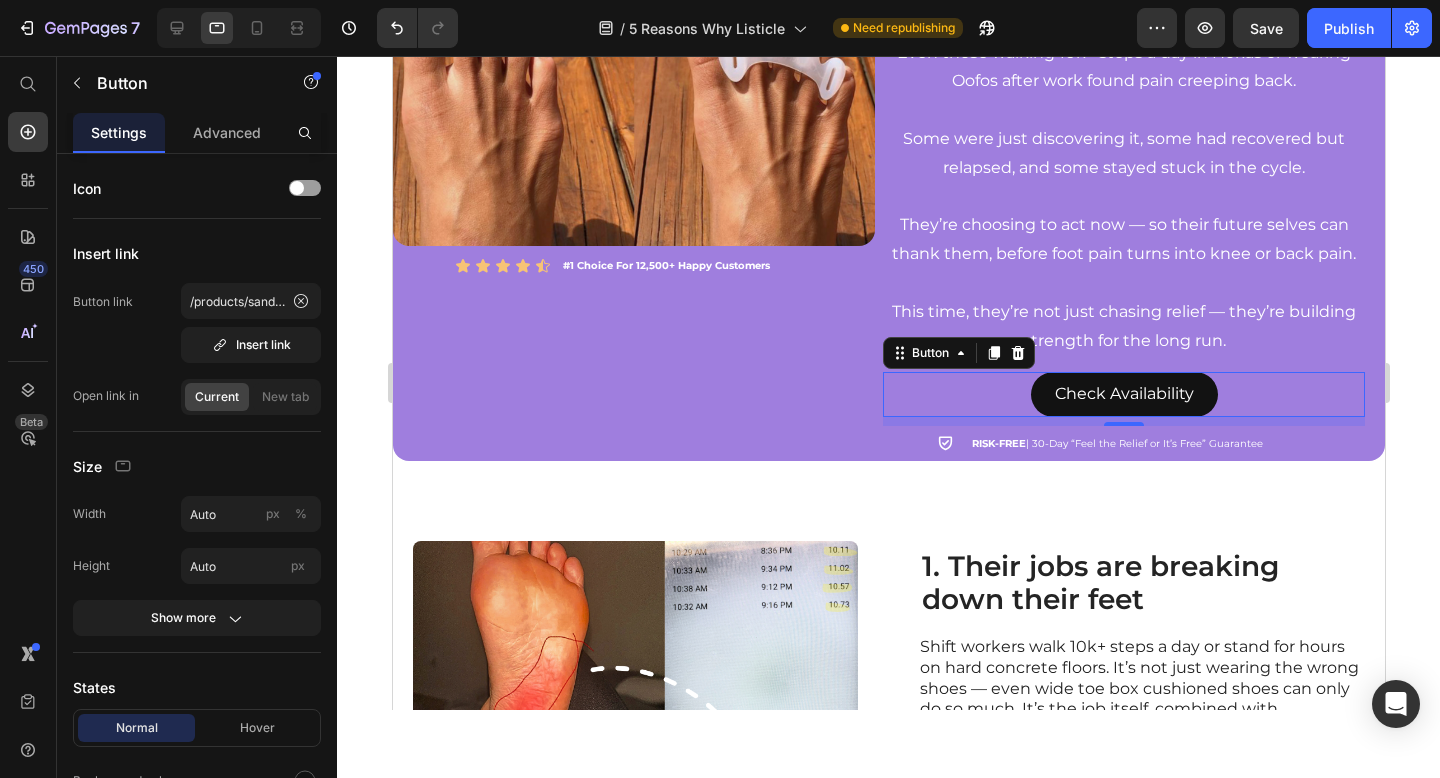 type on "/products/neurelaxa" 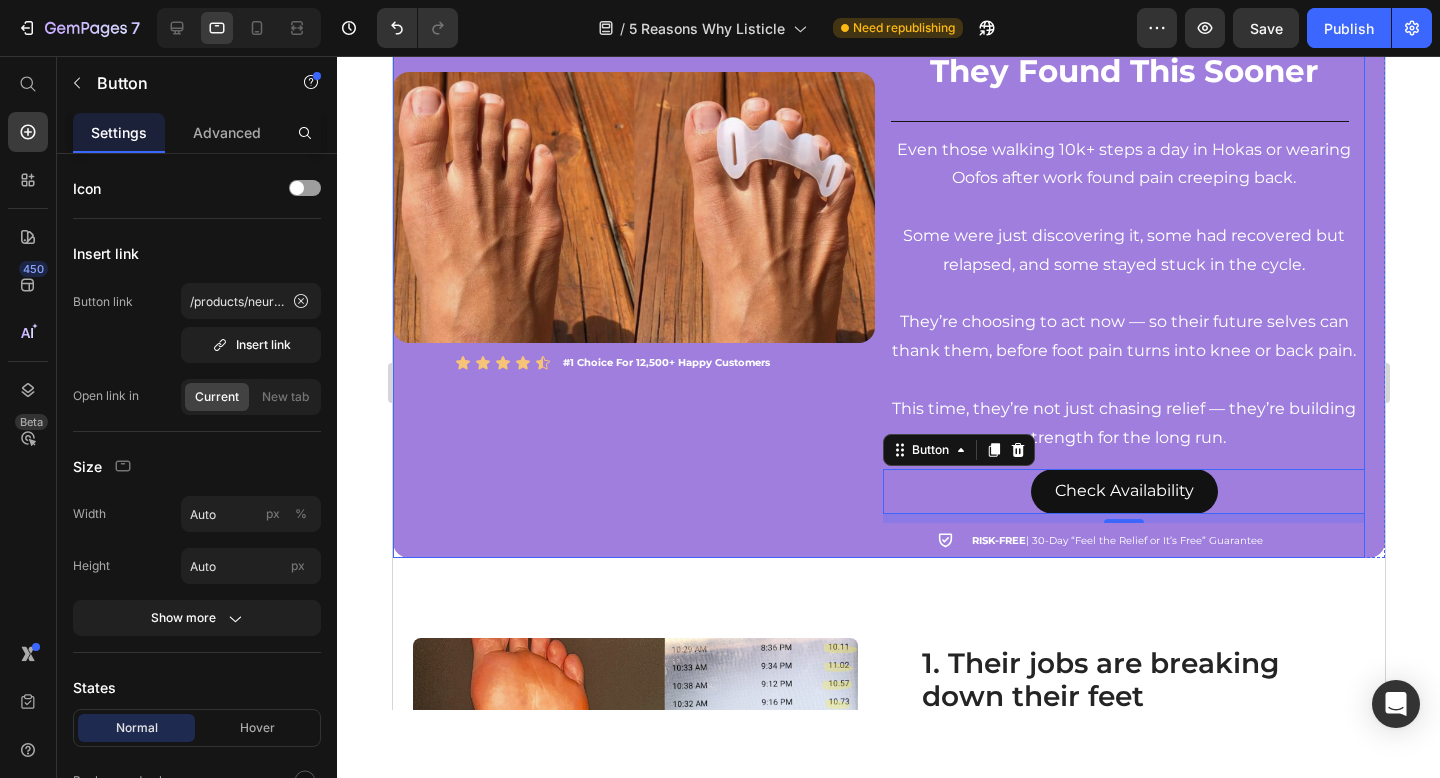 scroll, scrollTop: 729, scrollLeft: 0, axis: vertical 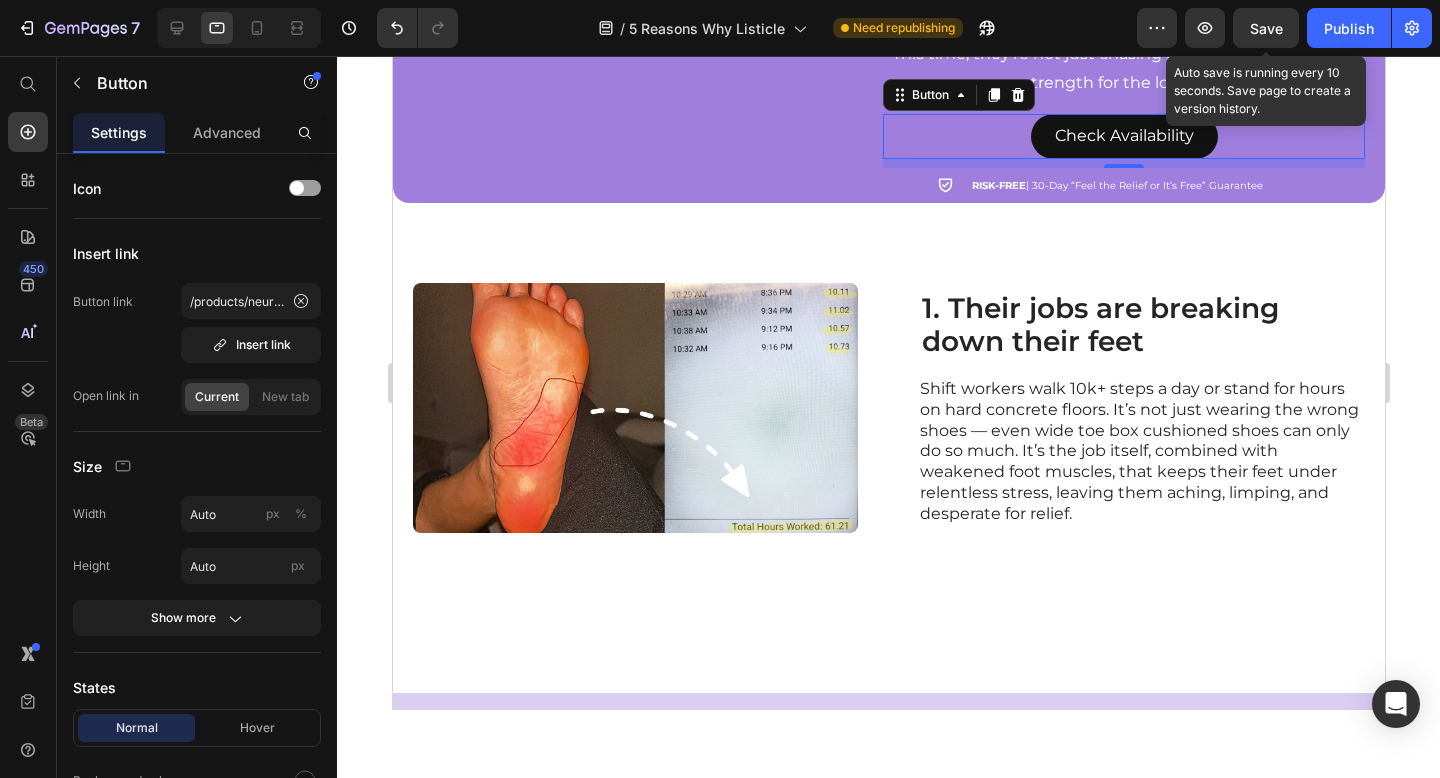 click on "Save" at bounding box center [1266, 28] 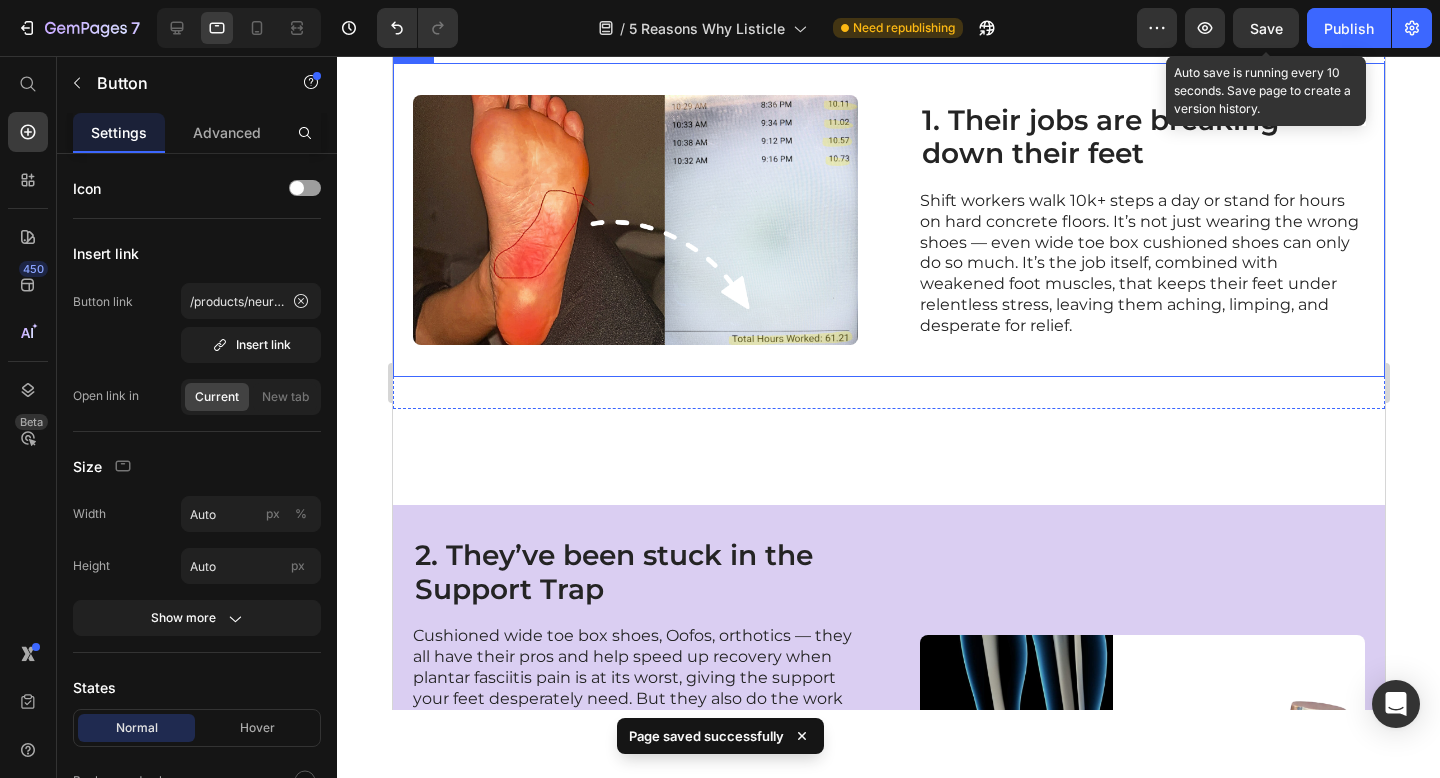 scroll, scrollTop: 897, scrollLeft: 0, axis: vertical 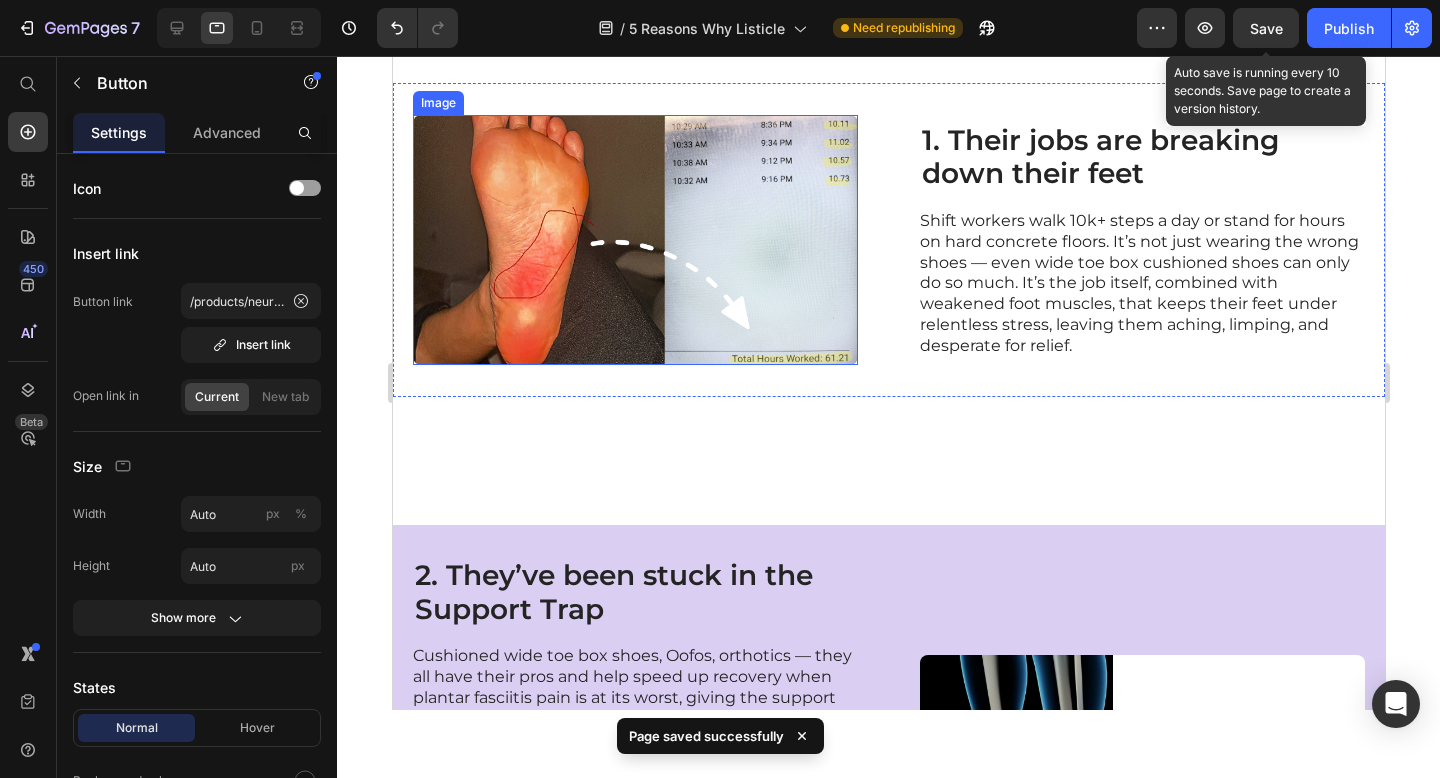 click at bounding box center (634, 240) 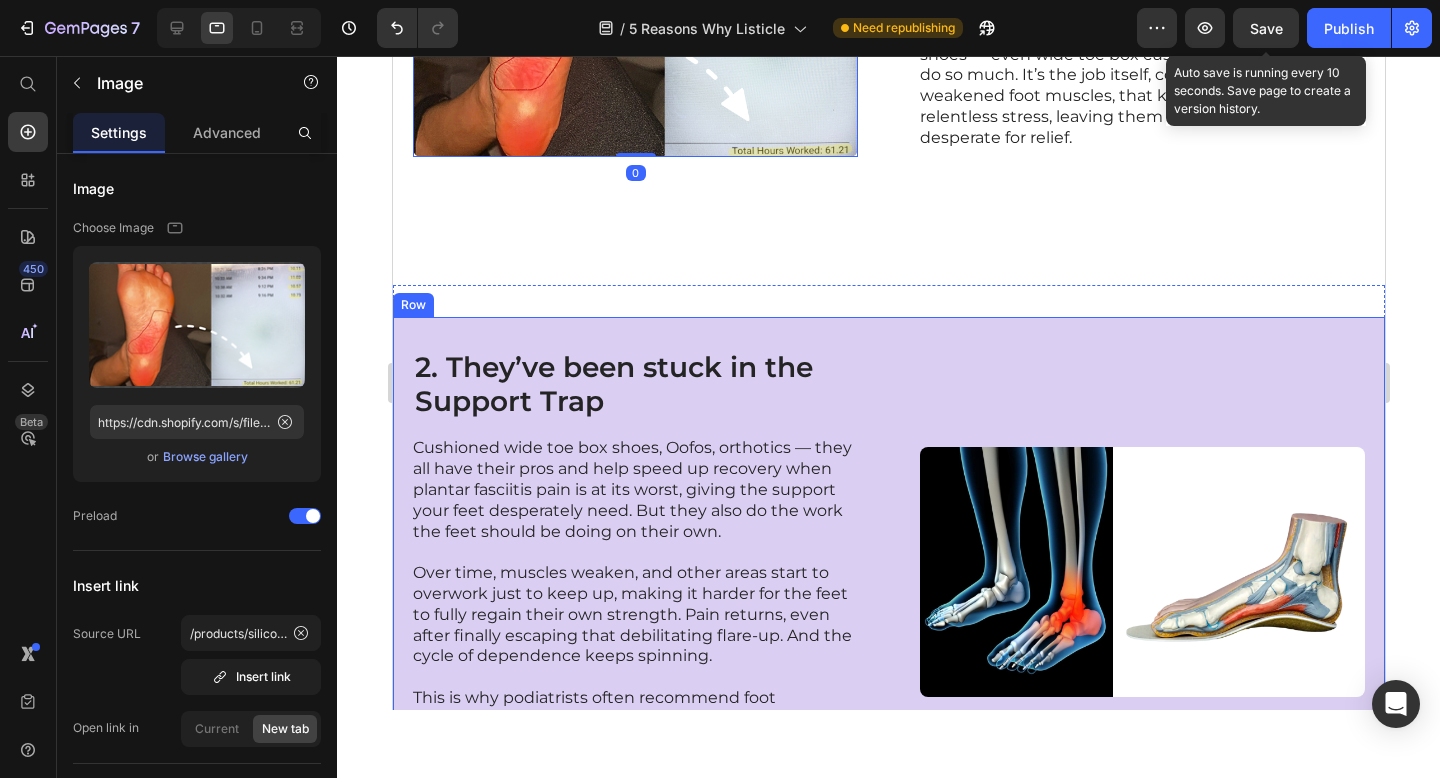 scroll, scrollTop: 1201, scrollLeft: 0, axis: vertical 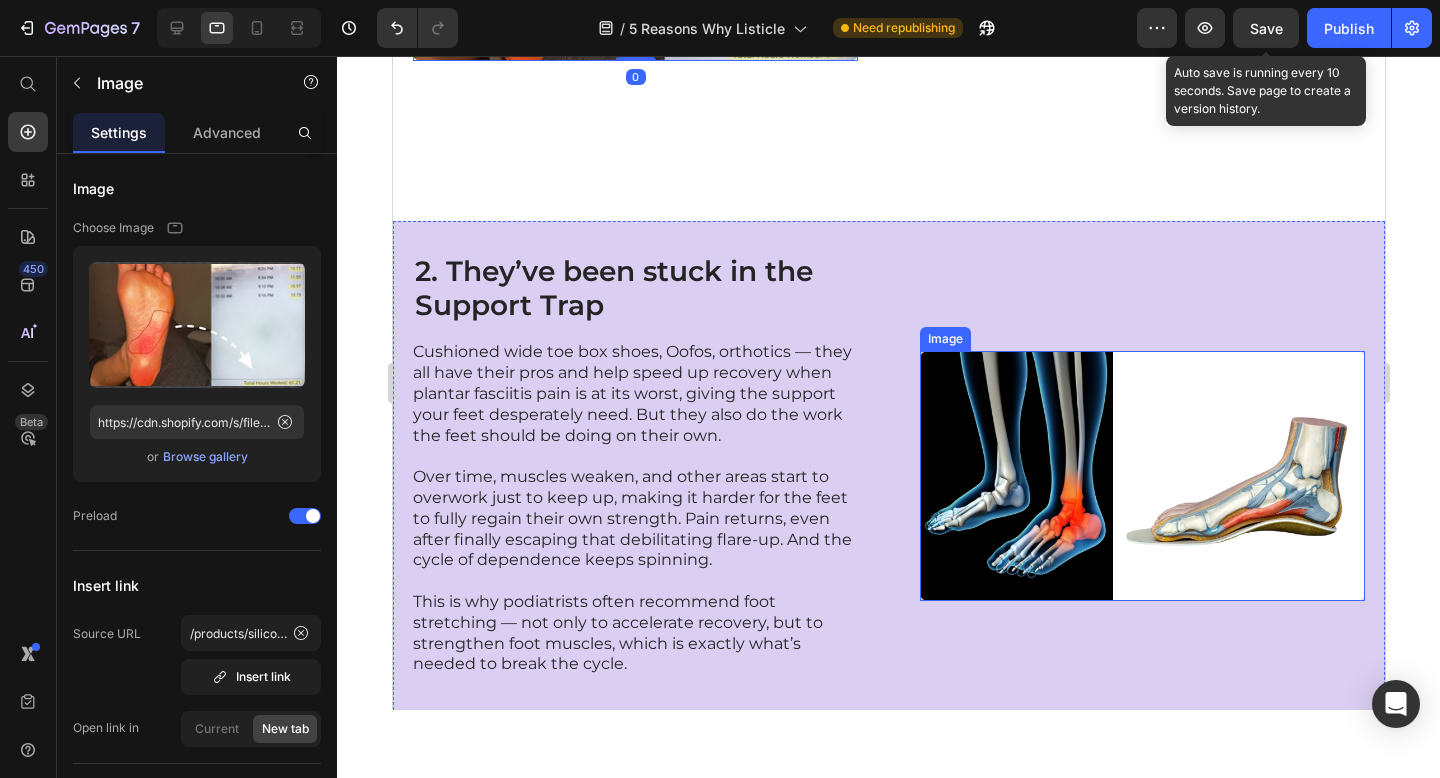 click at bounding box center [1141, 476] 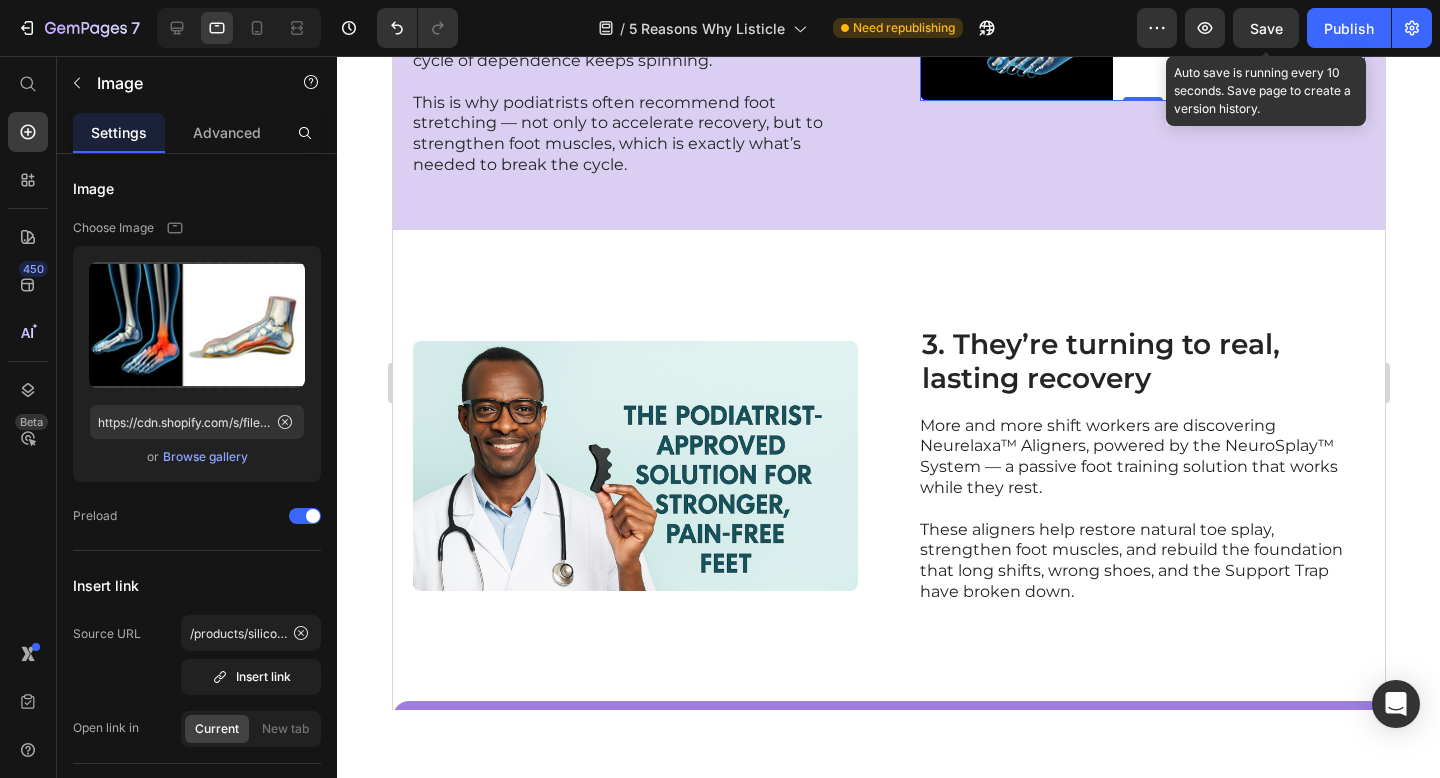 scroll, scrollTop: 1769, scrollLeft: 0, axis: vertical 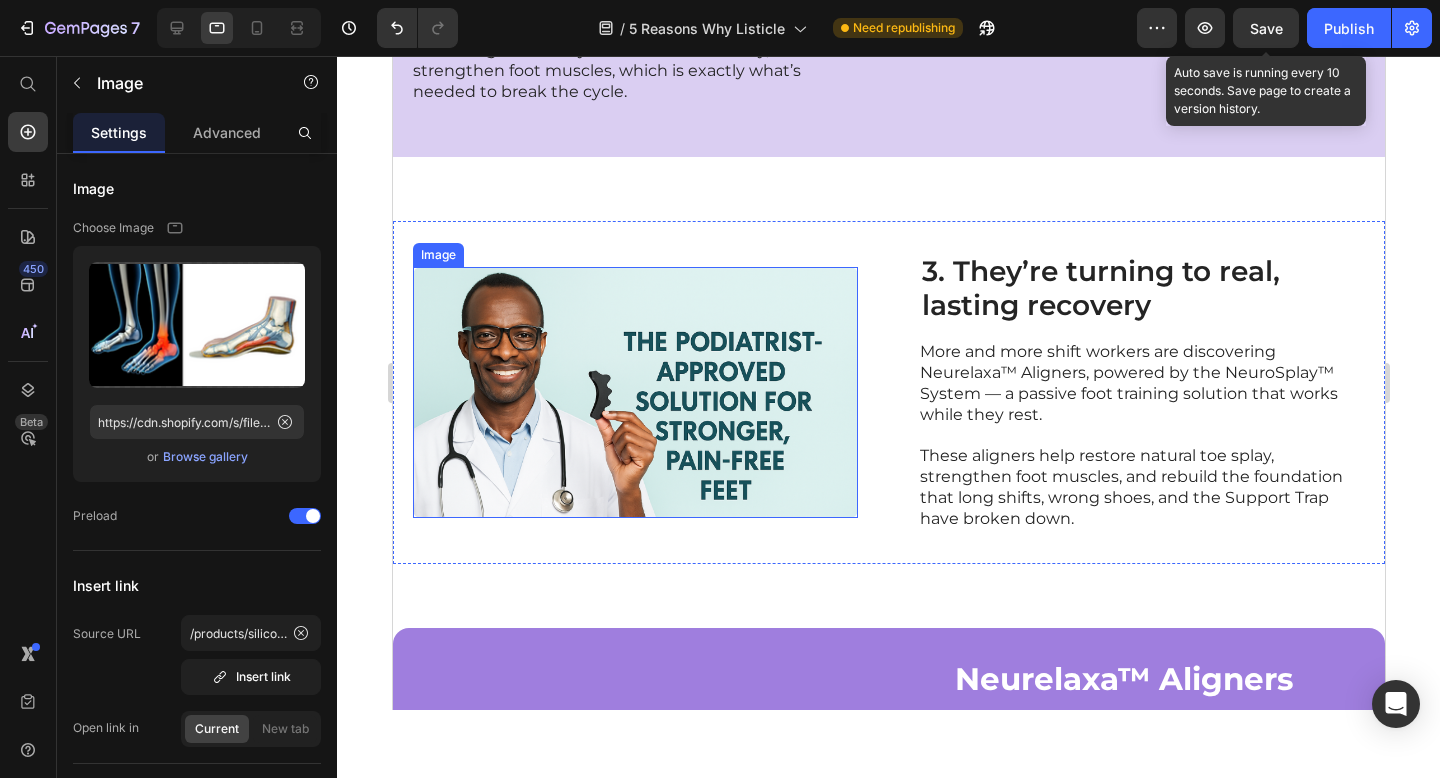 click at bounding box center [634, 392] 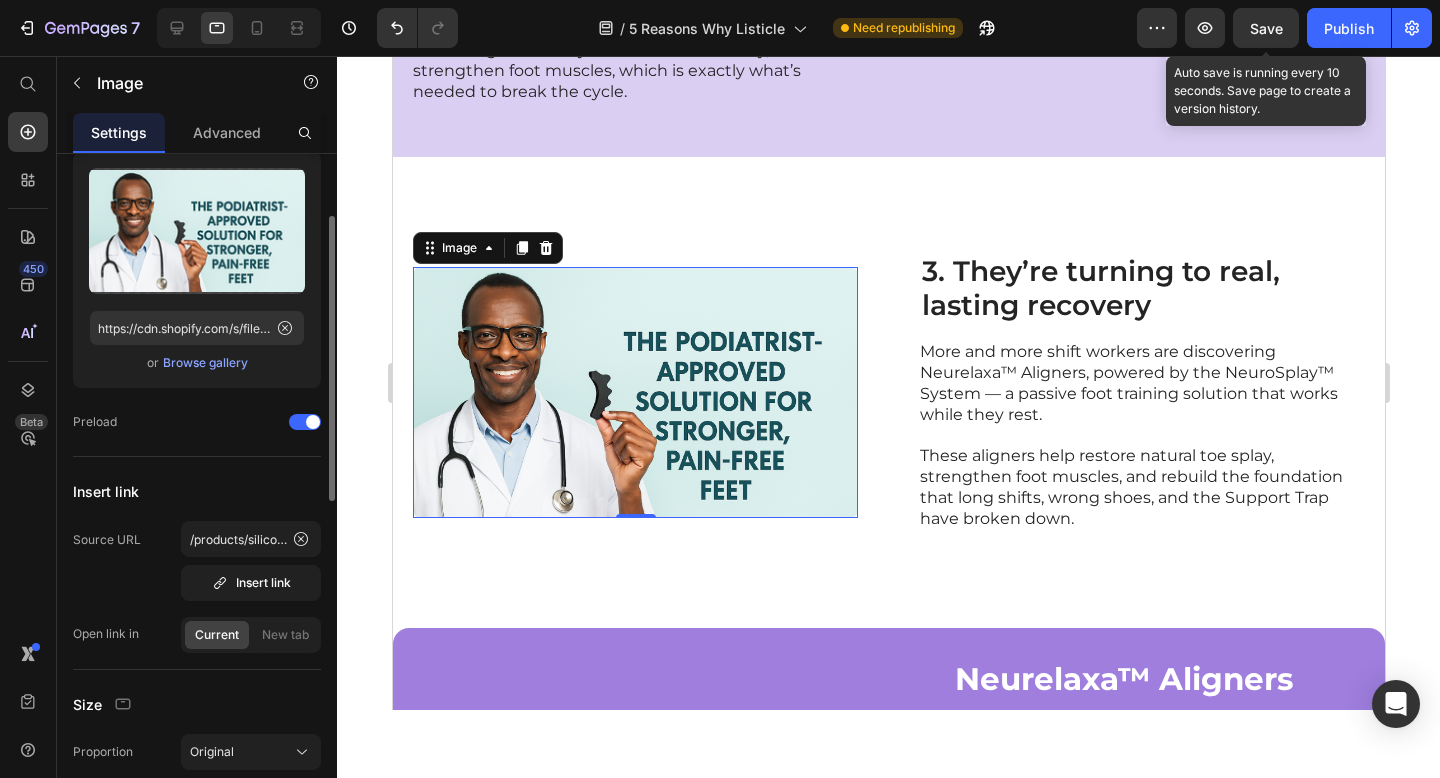 scroll, scrollTop: 110, scrollLeft: 0, axis: vertical 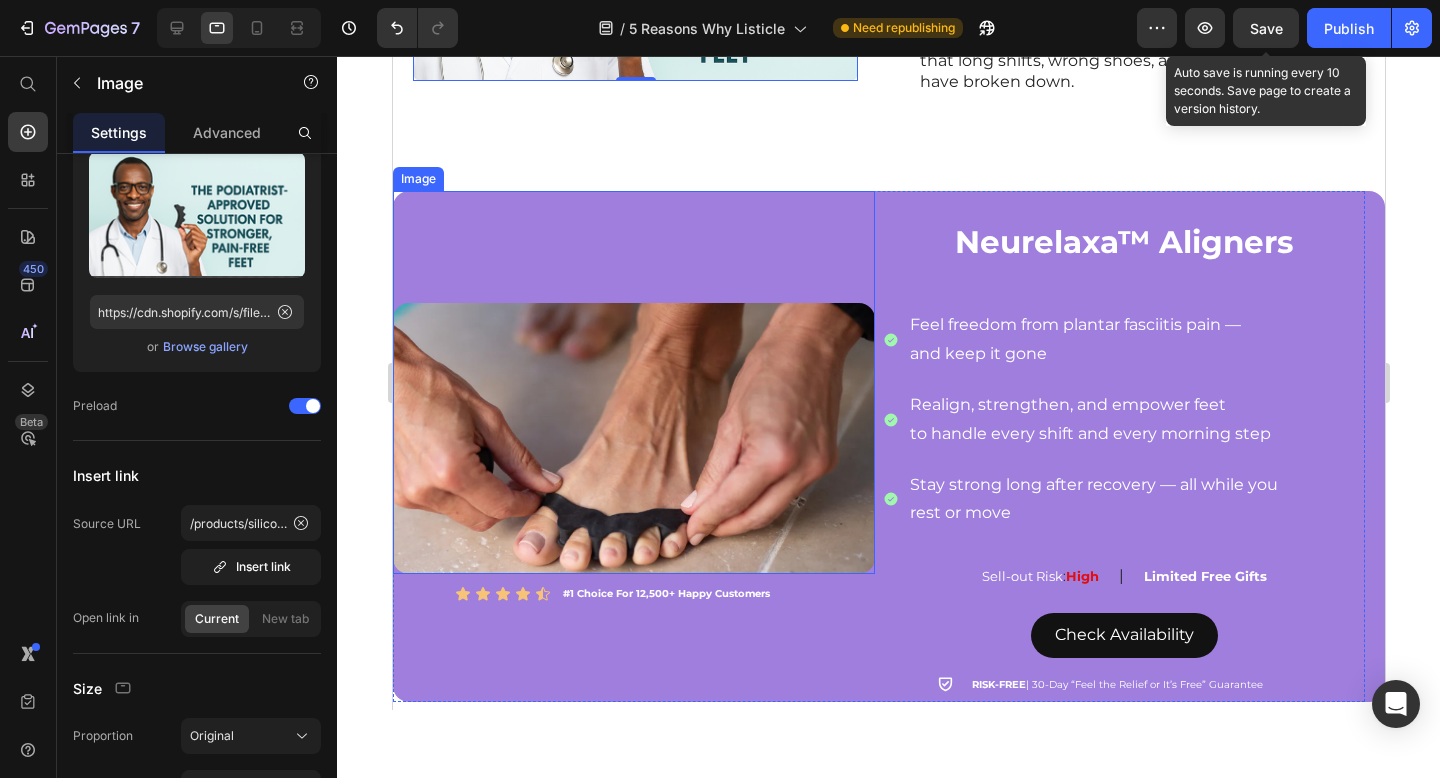 click at bounding box center [633, 382] 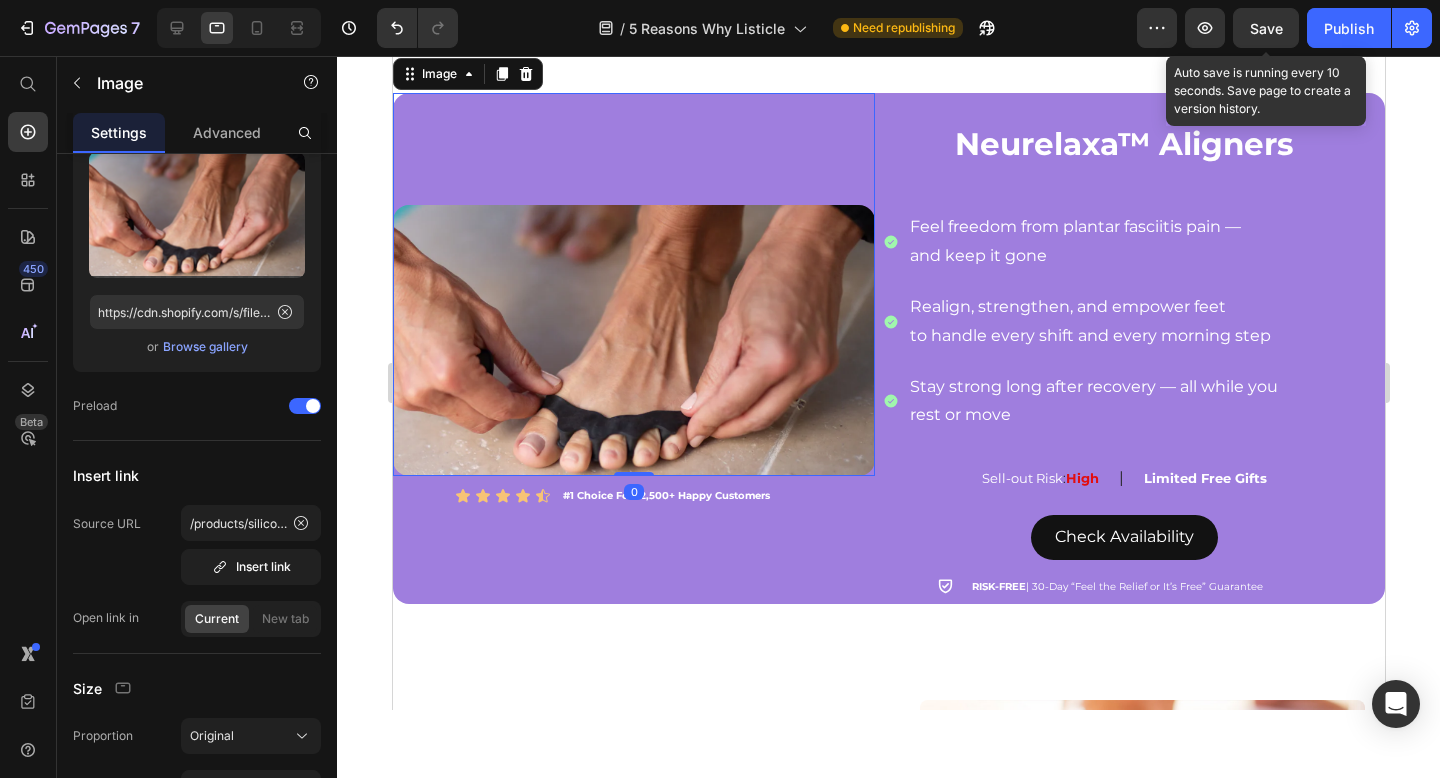 scroll, scrollTop: 2360, scrollLeft: 0, axis: vertical 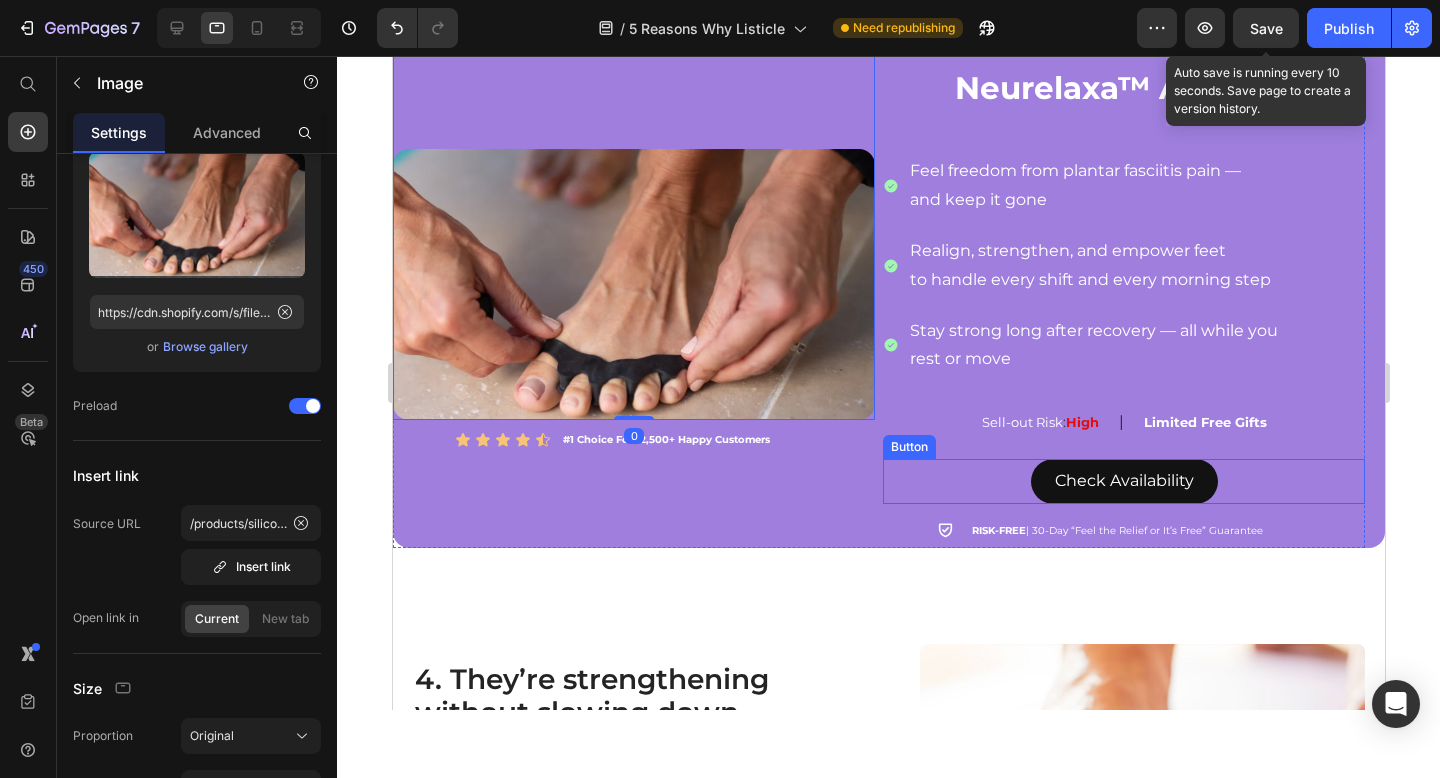 click on "Check Availability Button" at bounding box center [1123, 481] 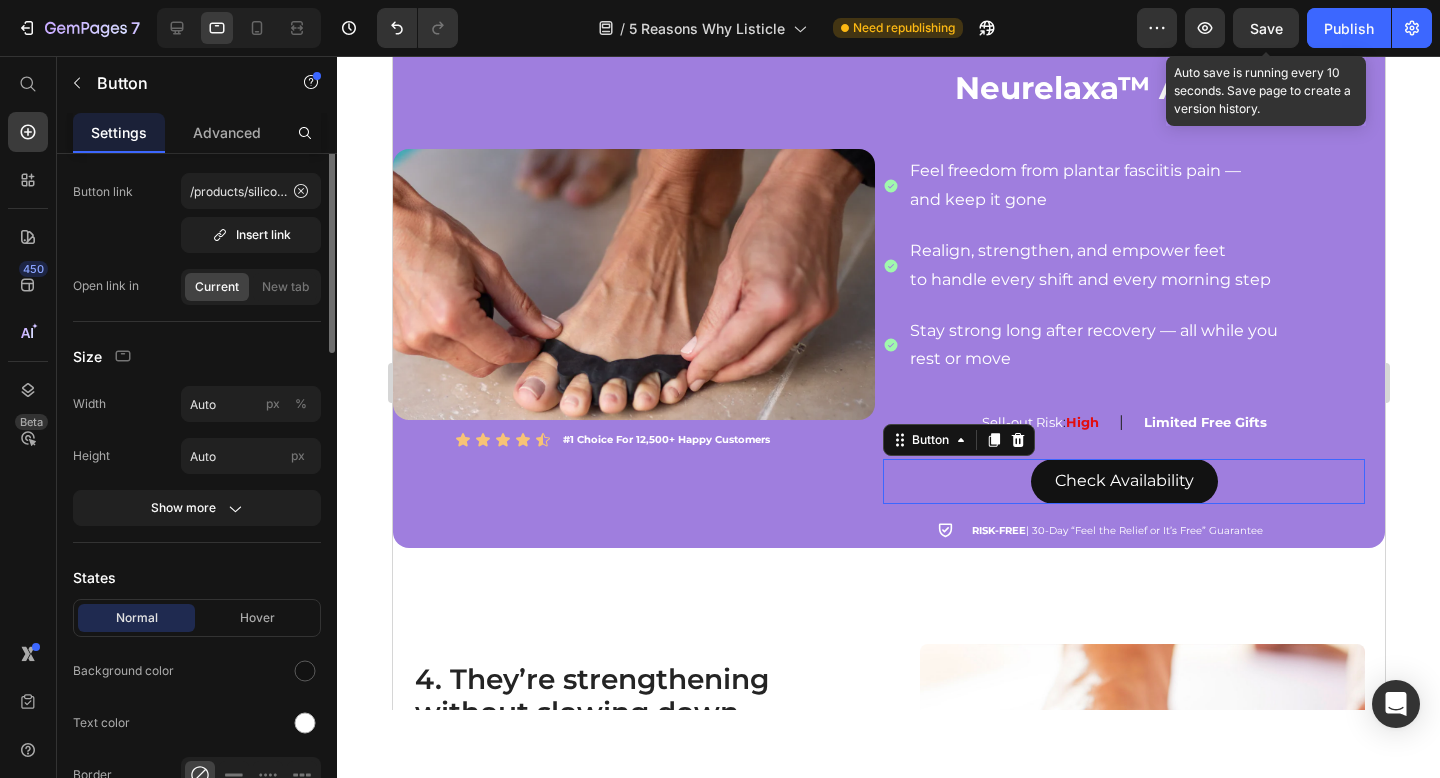 scroll, scrollTop: 0, scrollLeft: 0, axis: both 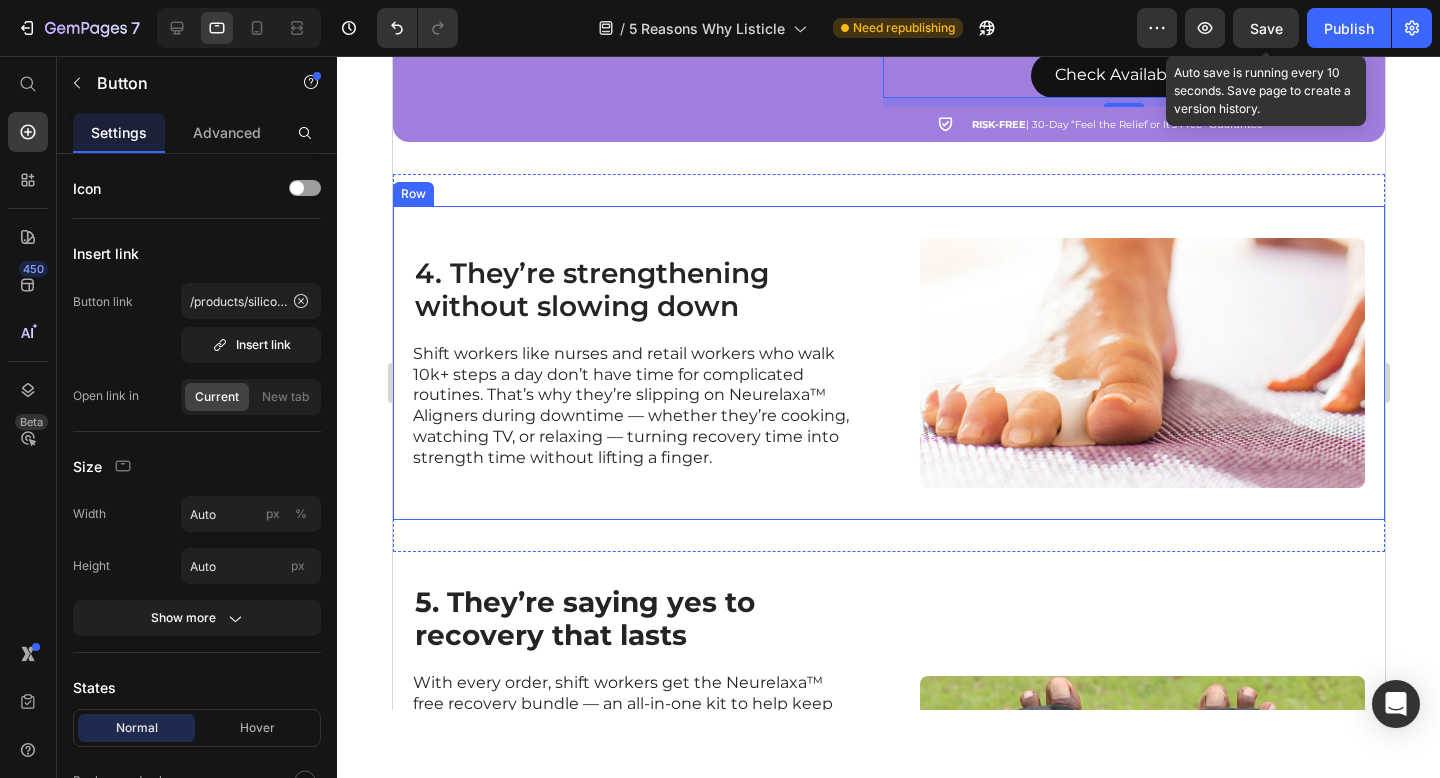 click at bounding box center [1141, 363] 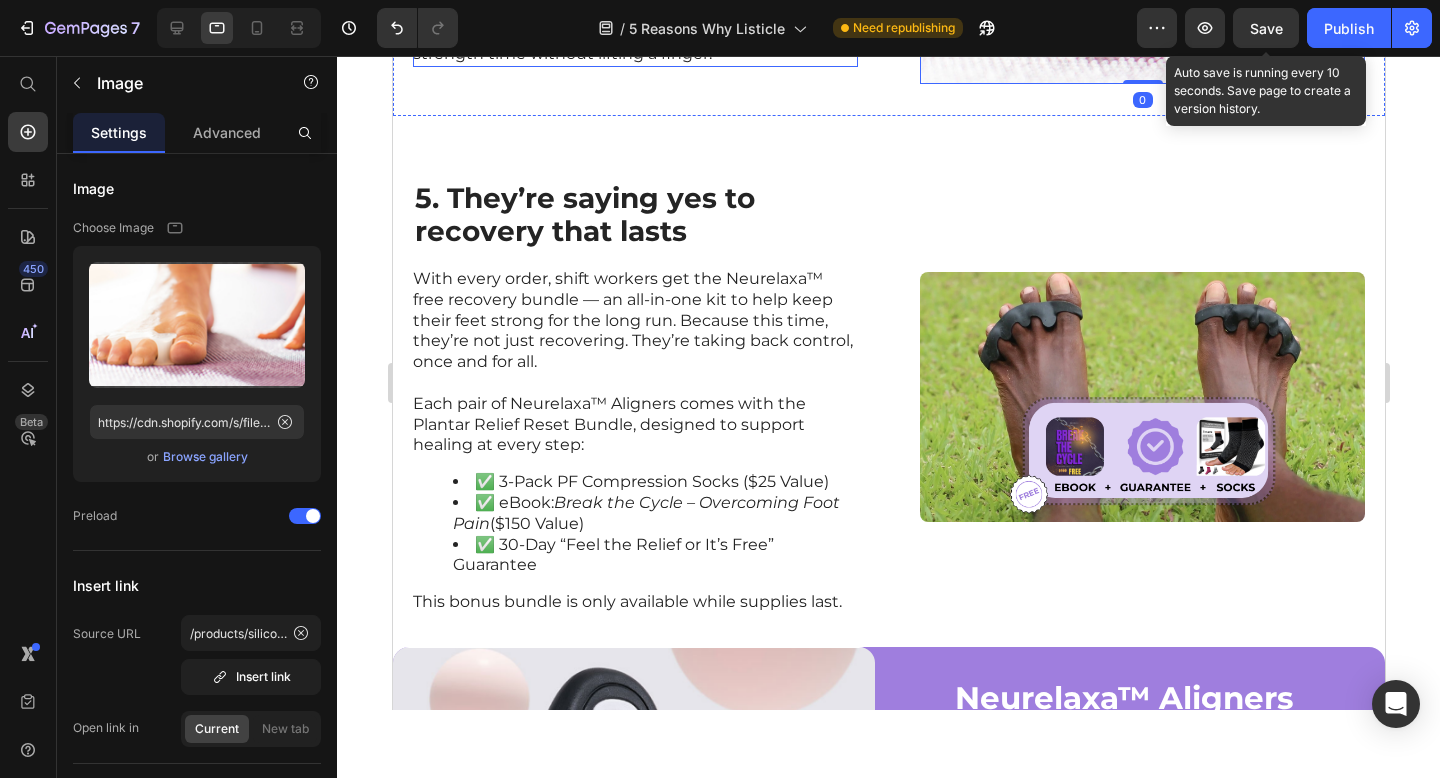 scroll, scrollTop: 3219, scrollLeft: 0, axis: vertical 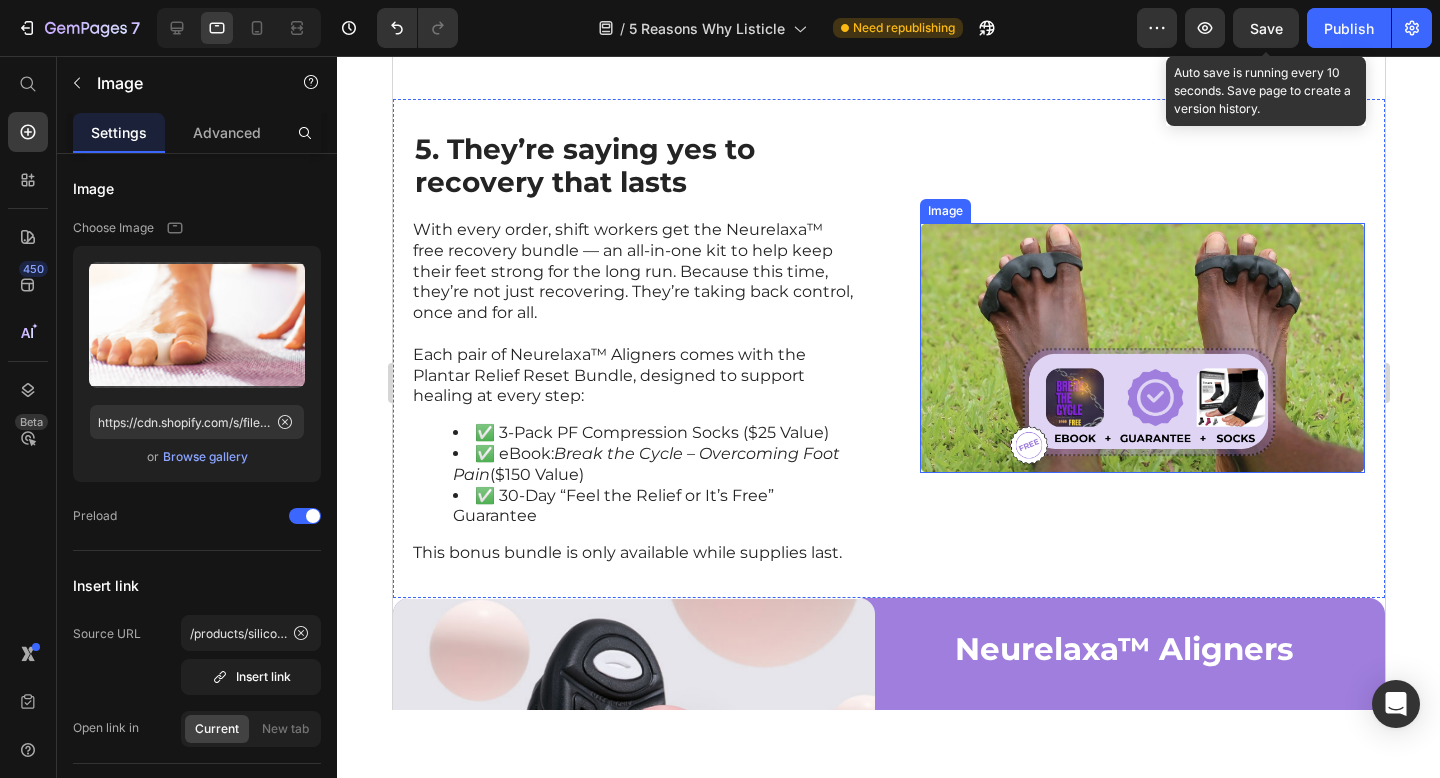 click at bounding box center [1141, 348] 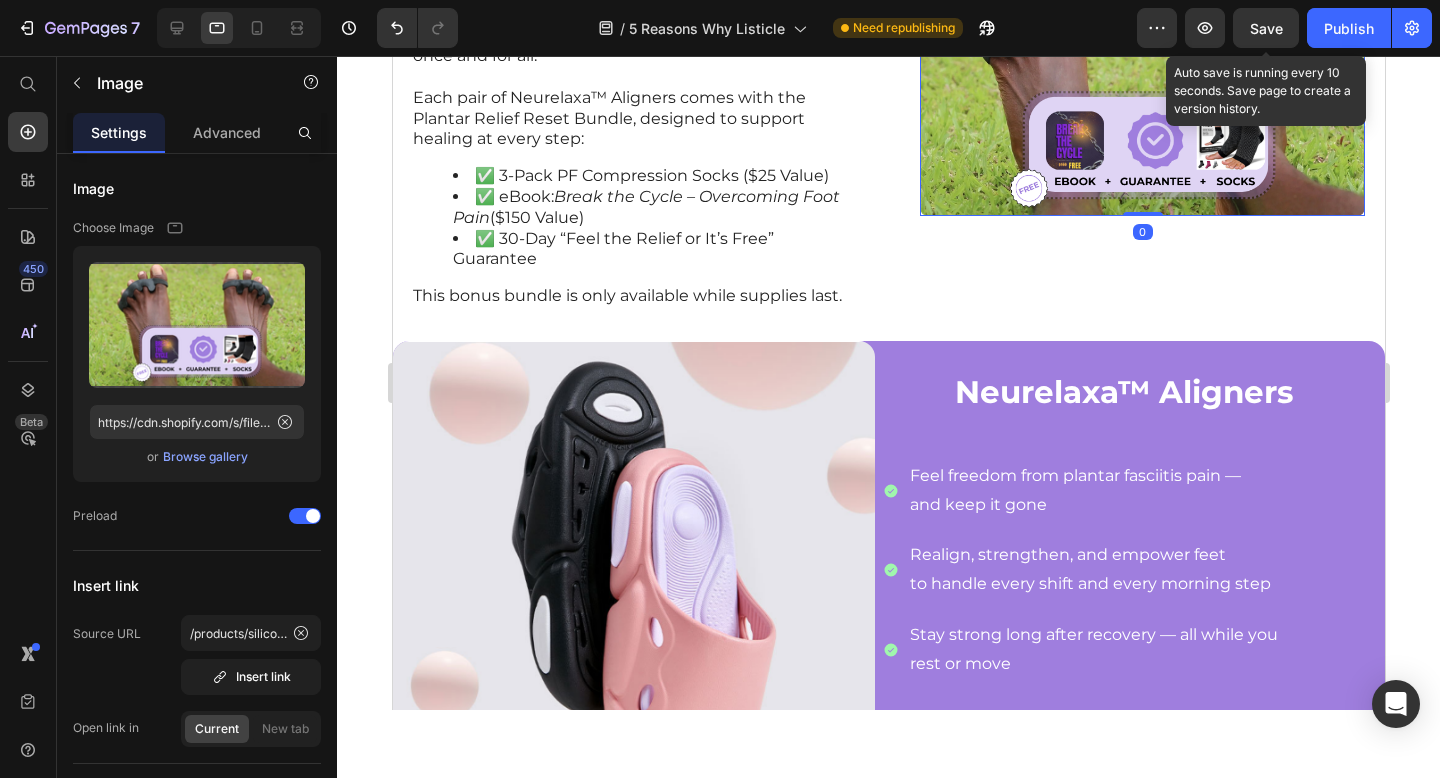 scroll, scrollTop: 3538, scrollLeft: 0, axis: vertical 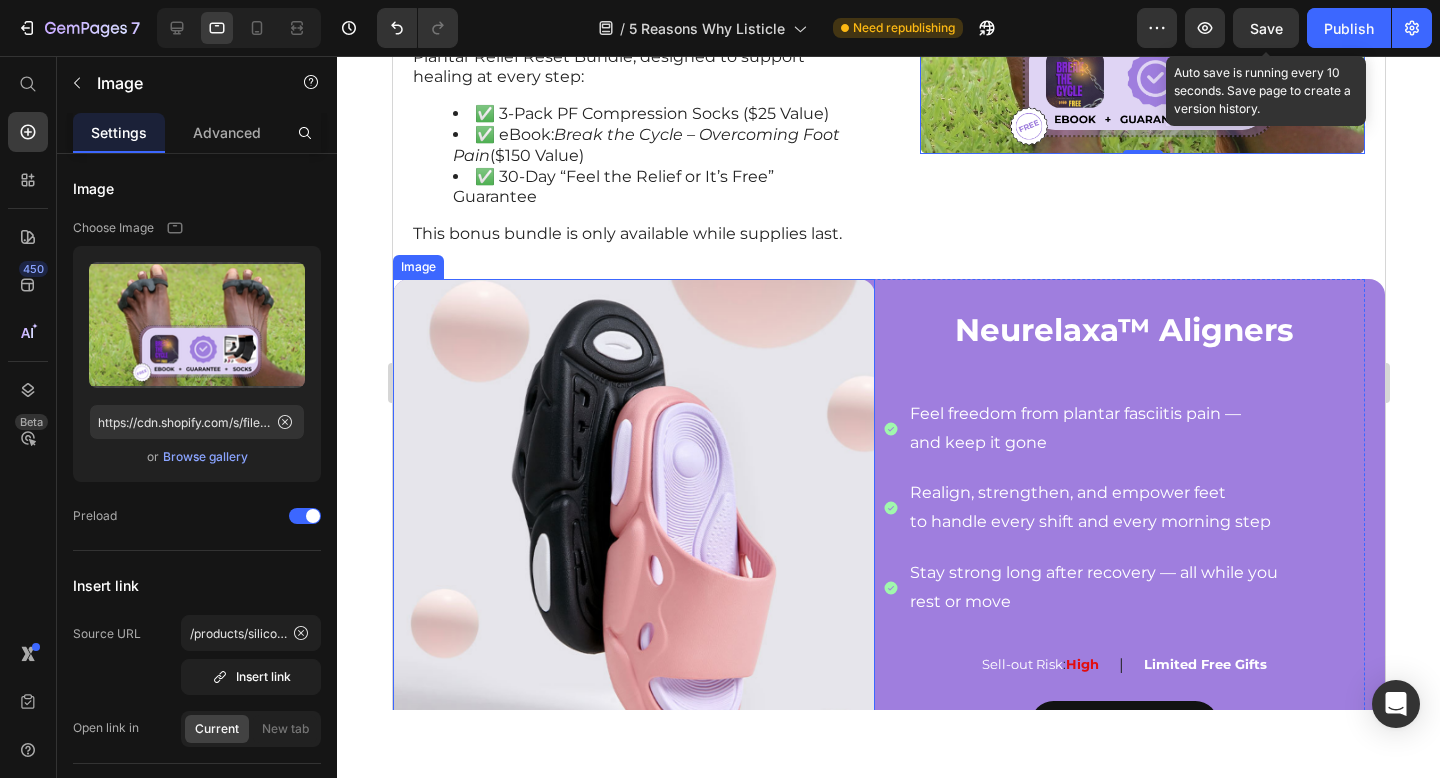 click at bounding box center (633, 520) 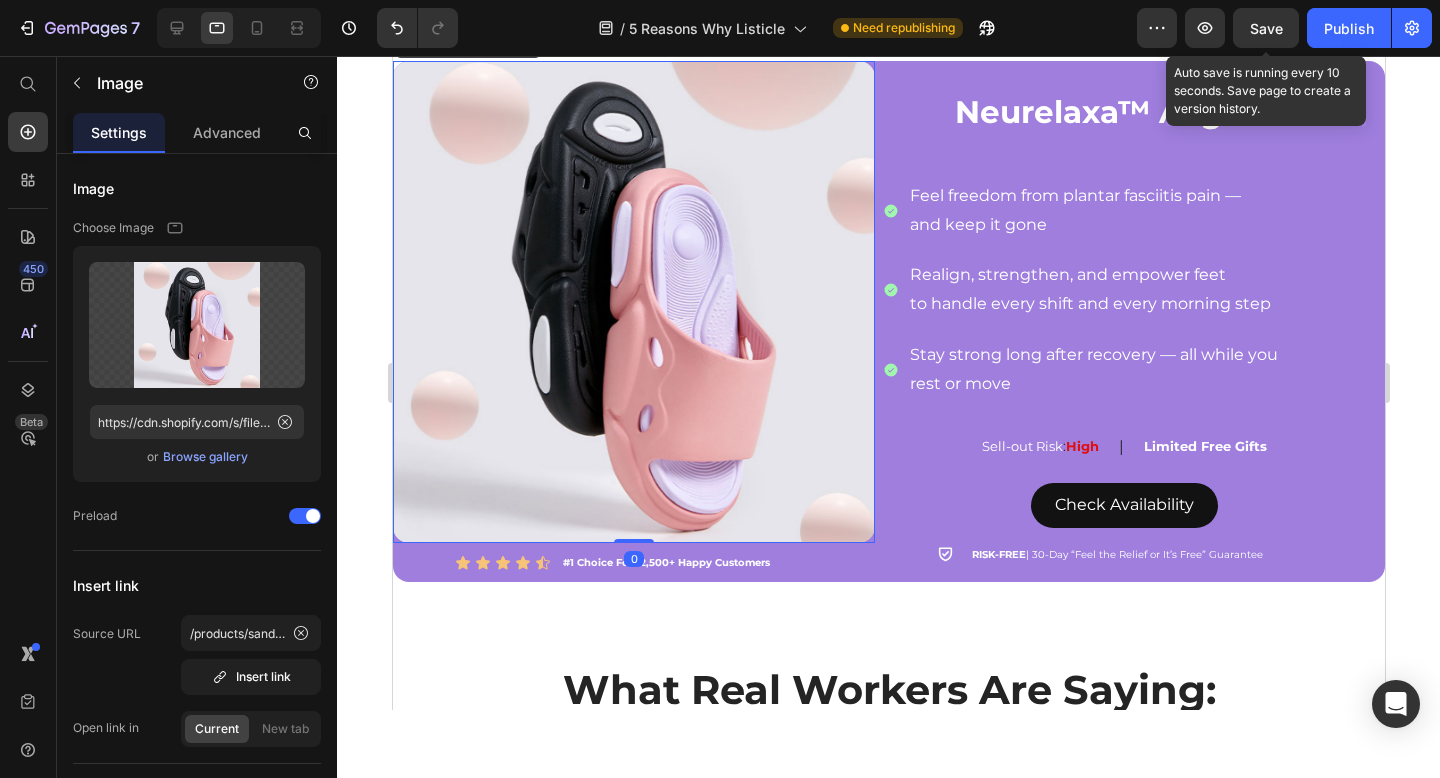 scroll, scrollTop: 3707, scrollLeft: 0, axis: vertical 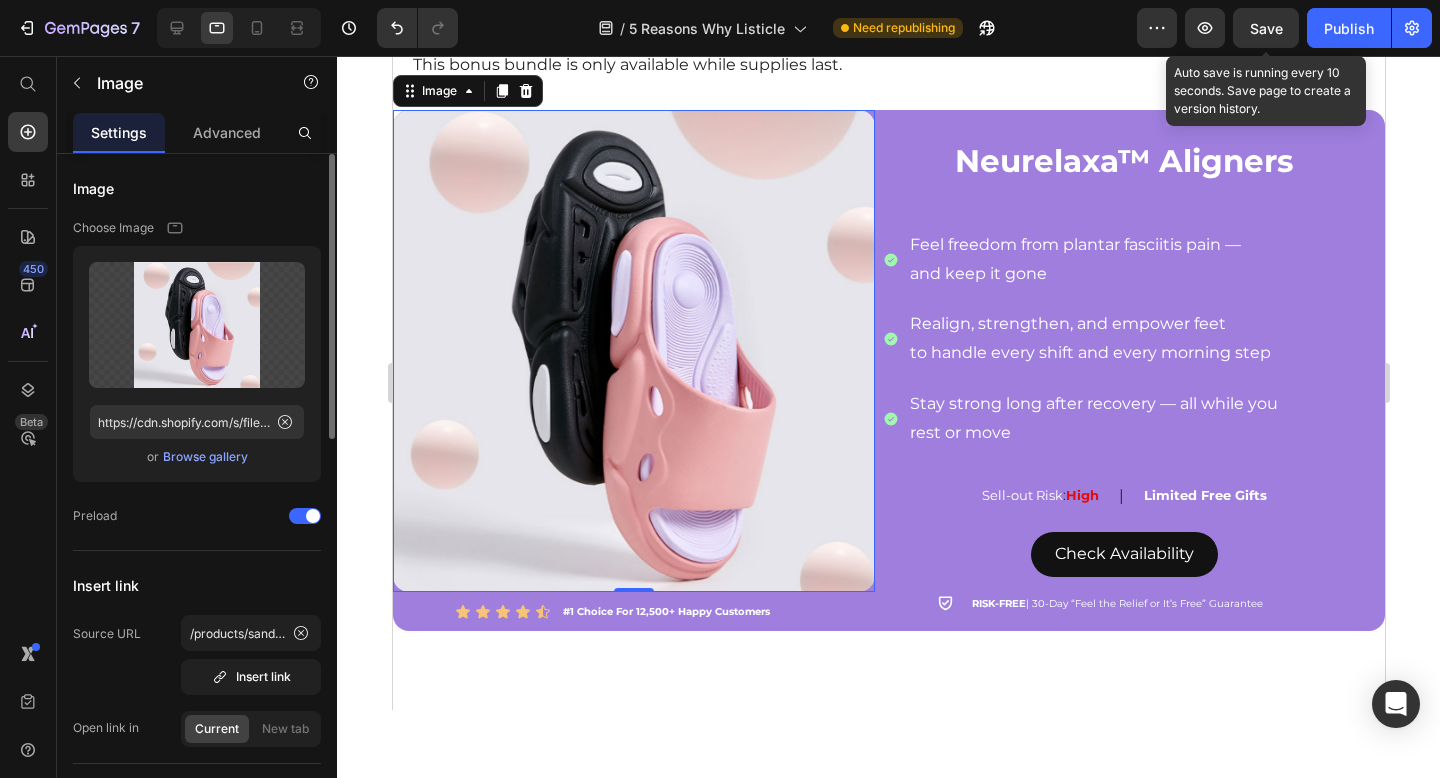 click on "Browse gallery" at bounding box center (205, 457) 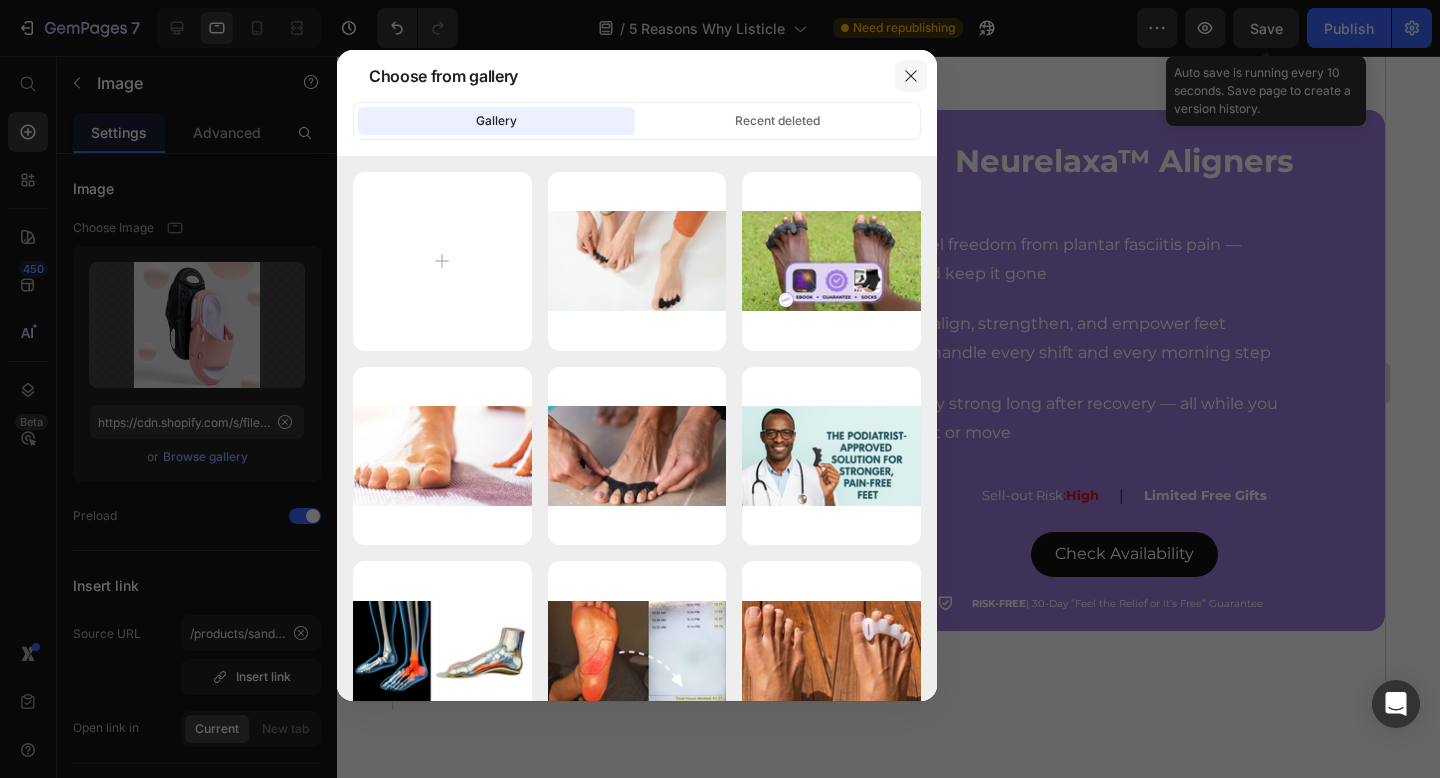 click 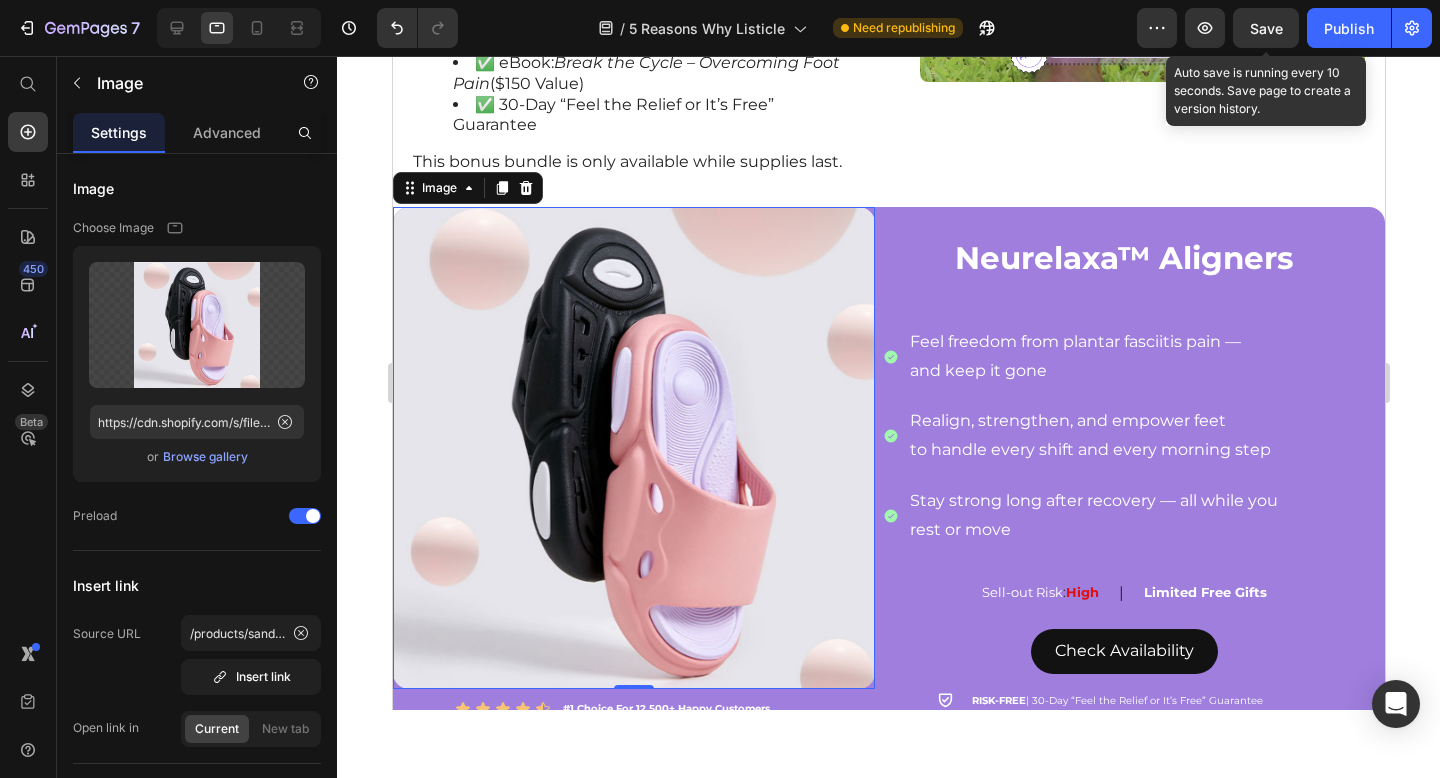 scroll, scrollTop: 3671, scrollLeft: 0, axis: vertical 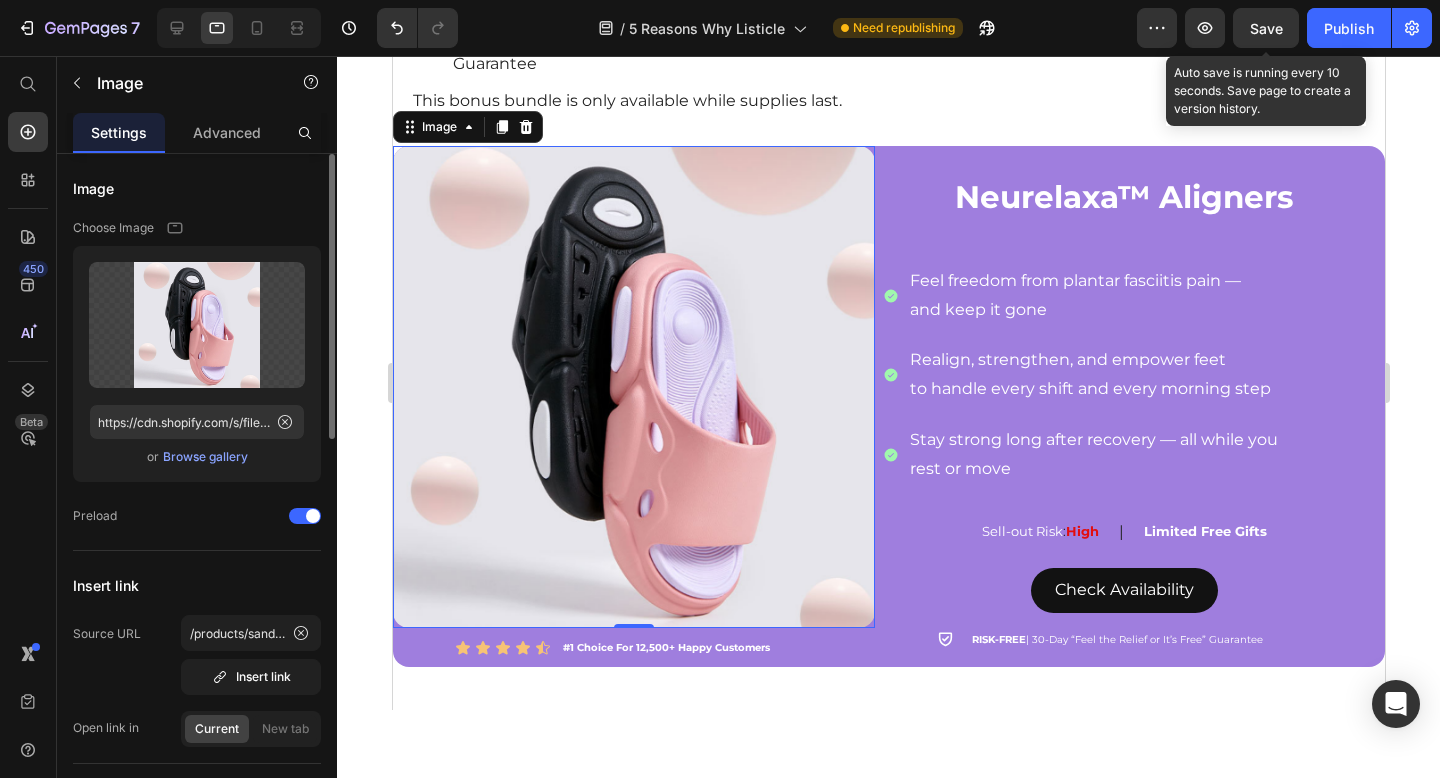 click on "Browse gallery" at bounding box center (205, 457) 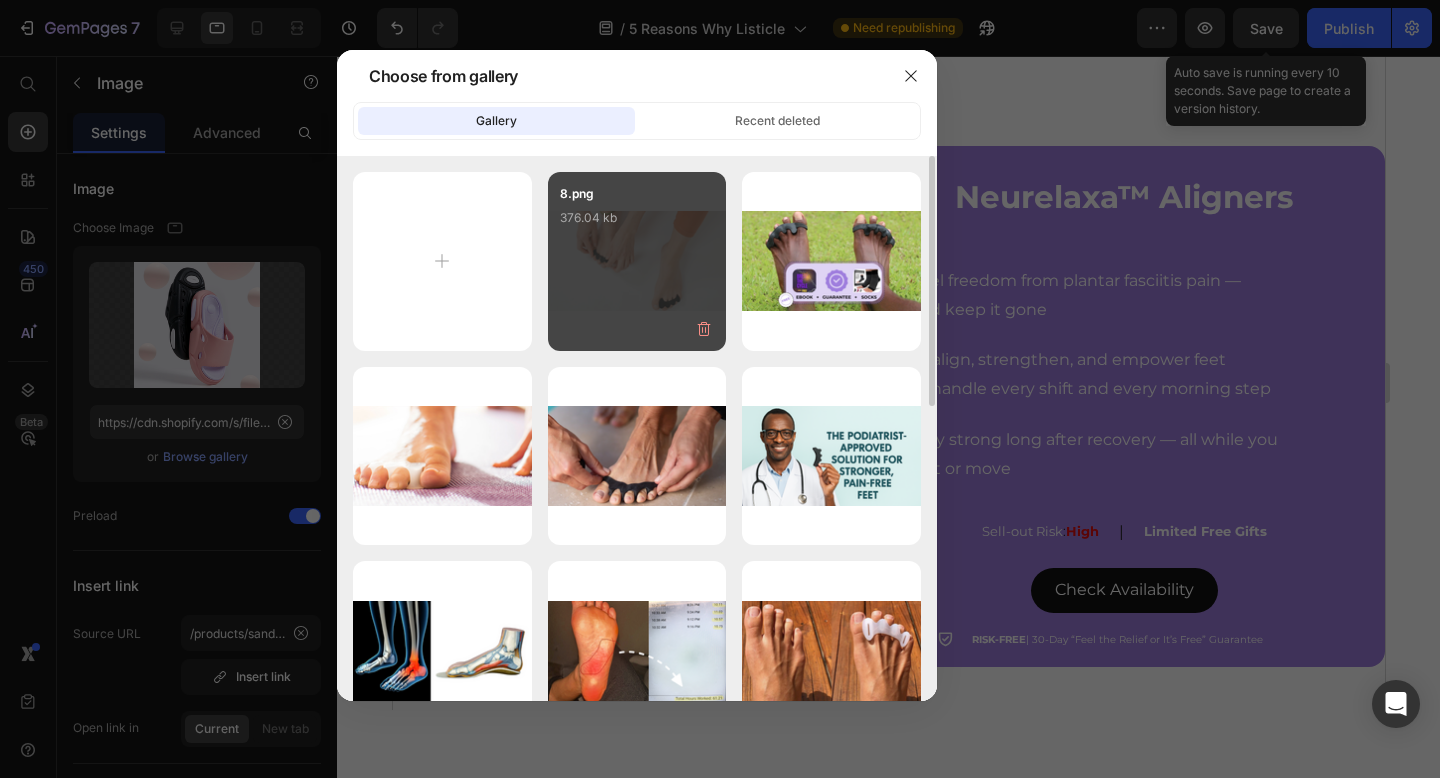 click on "8.png 376.04 kb" at bounding box center [637, 224] 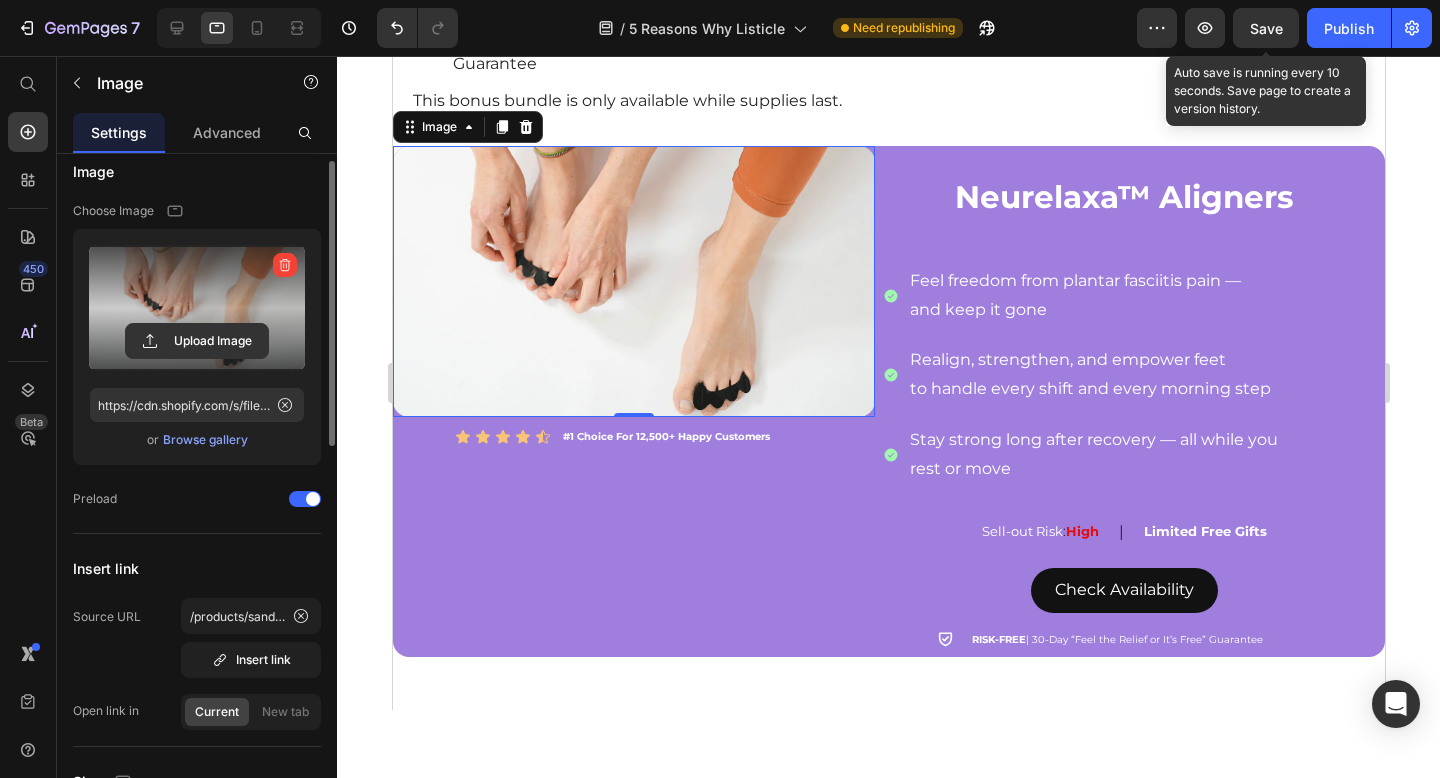 scroll, scrollTop: 129, scrollLeft: 0, axis: vertical 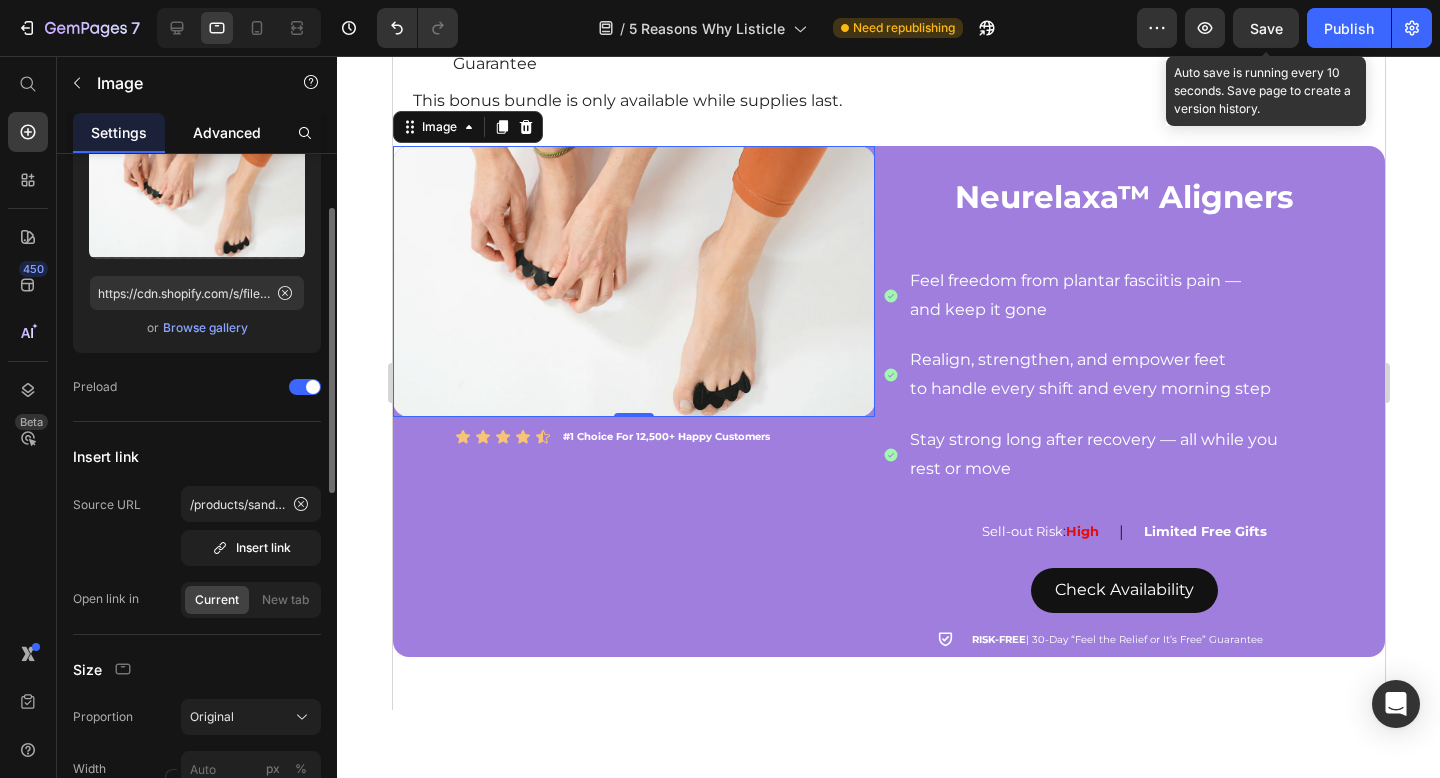 click on "Advanced" at bounding box center (227, 132) 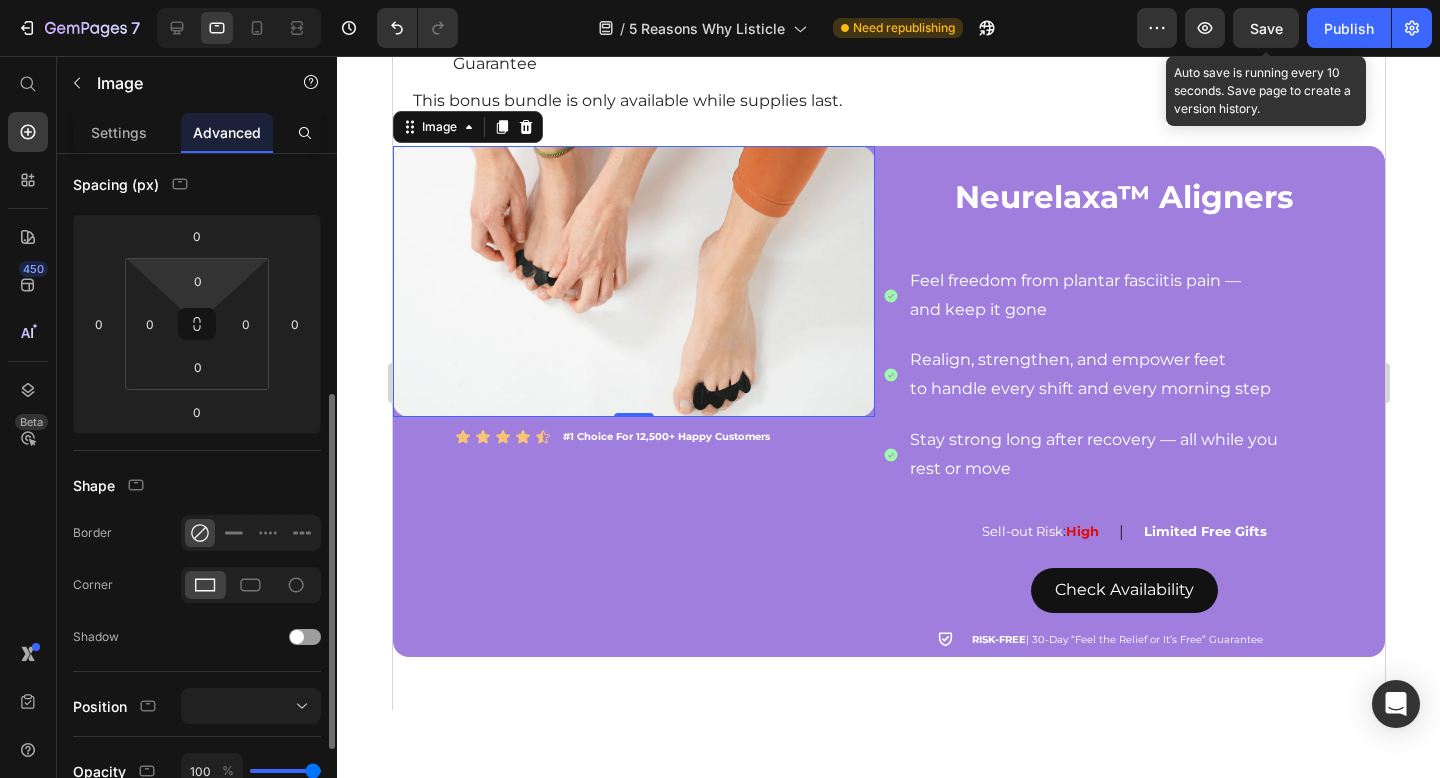 scroll, scrollTop: 306, scrollLeft: 0, axis: vertical 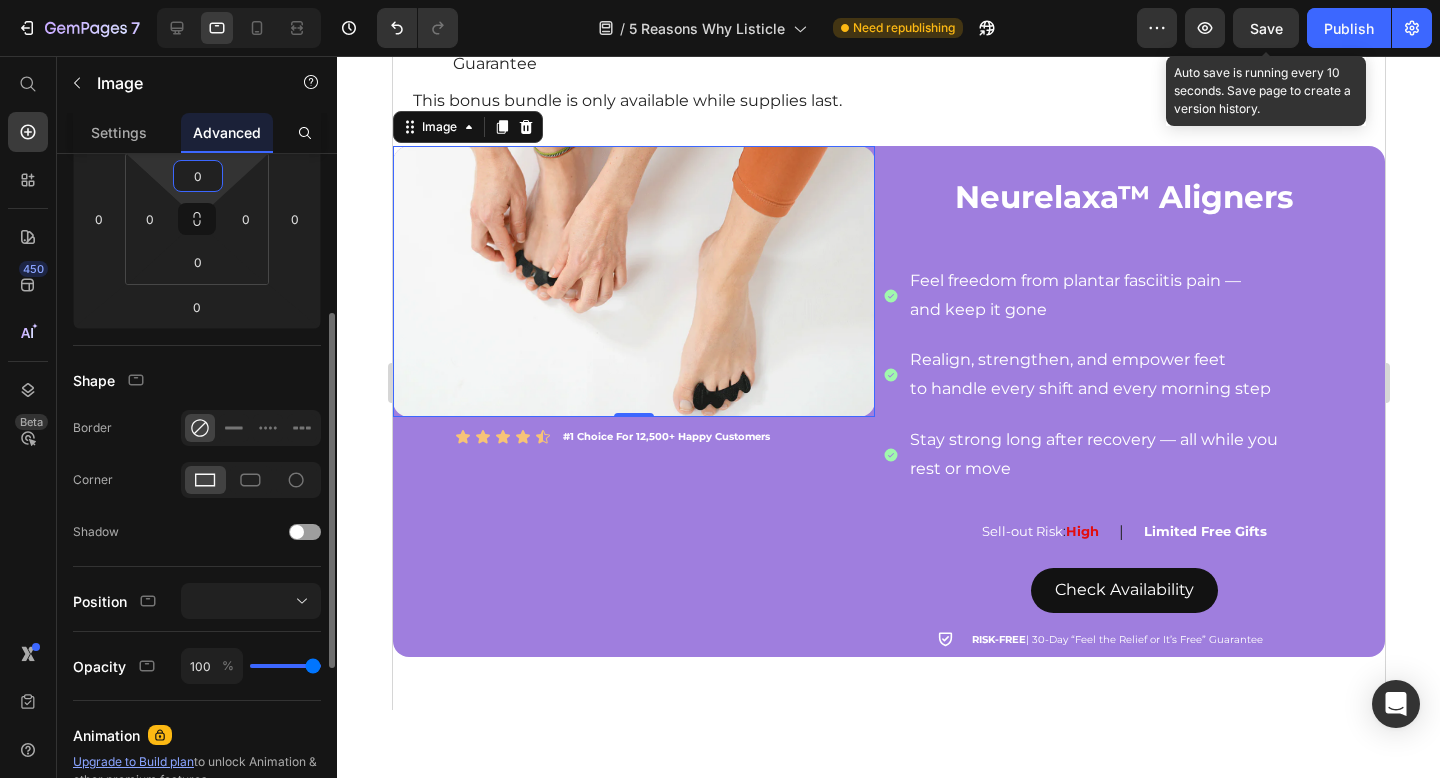 click on "0" at bounding box center (198, 176) 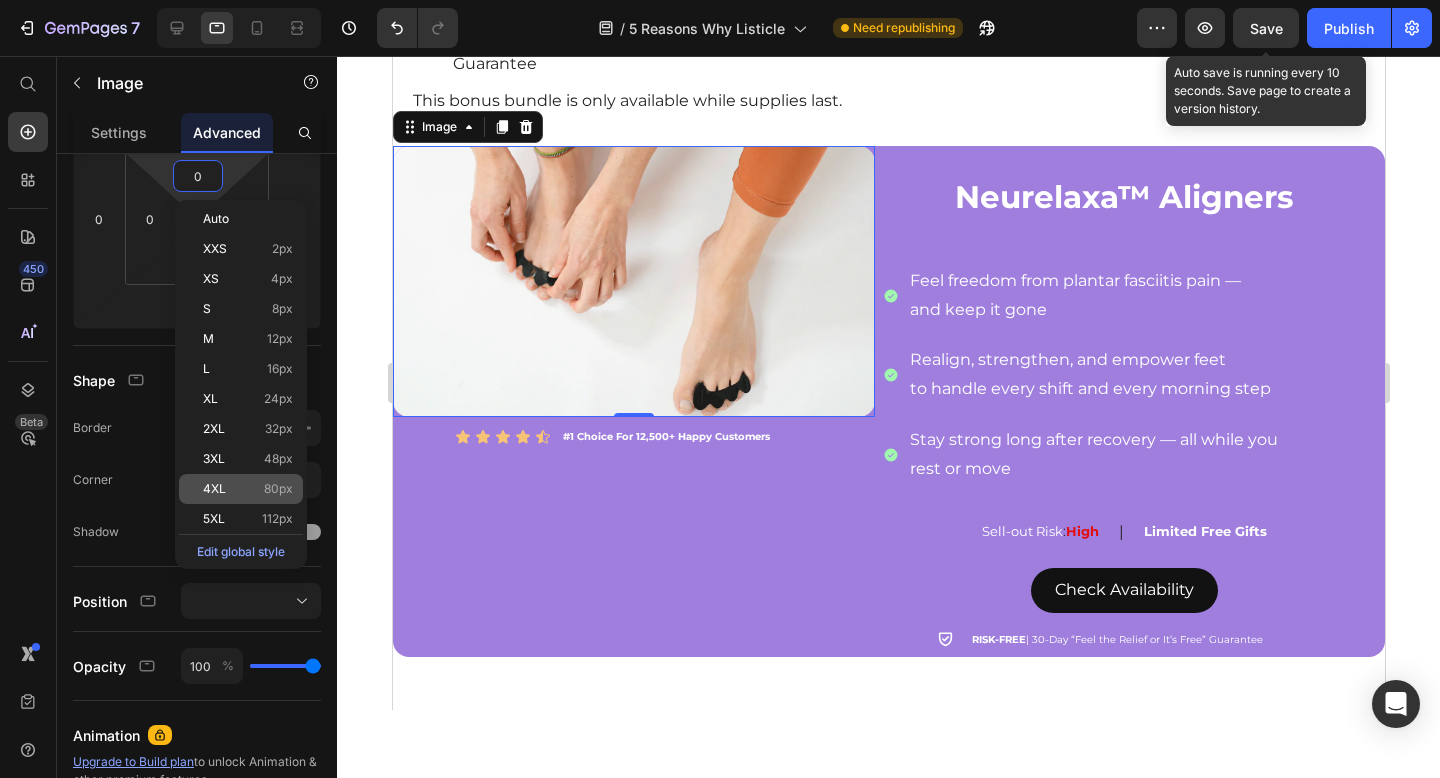 click on "4XL 80px" at bounding box center [248, 489] 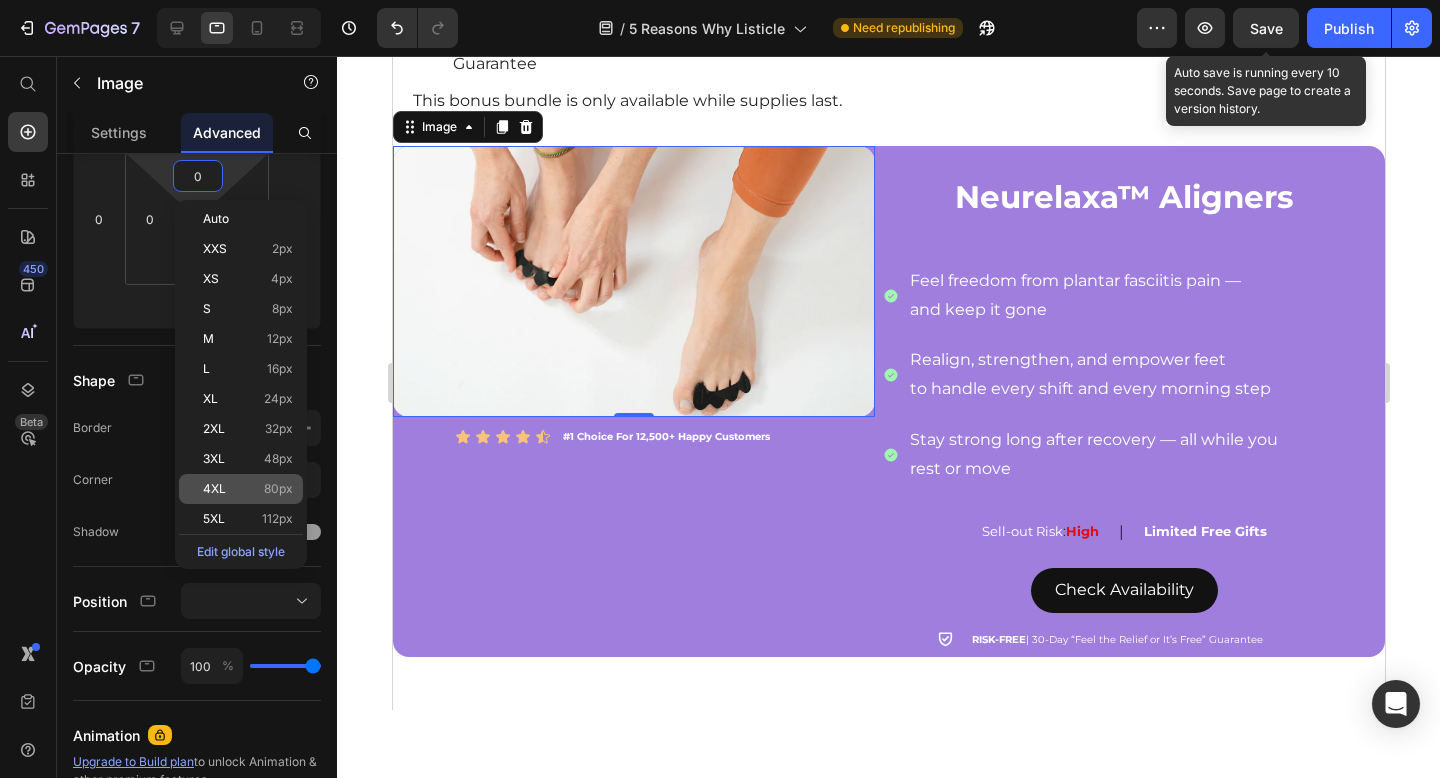 type on "80" 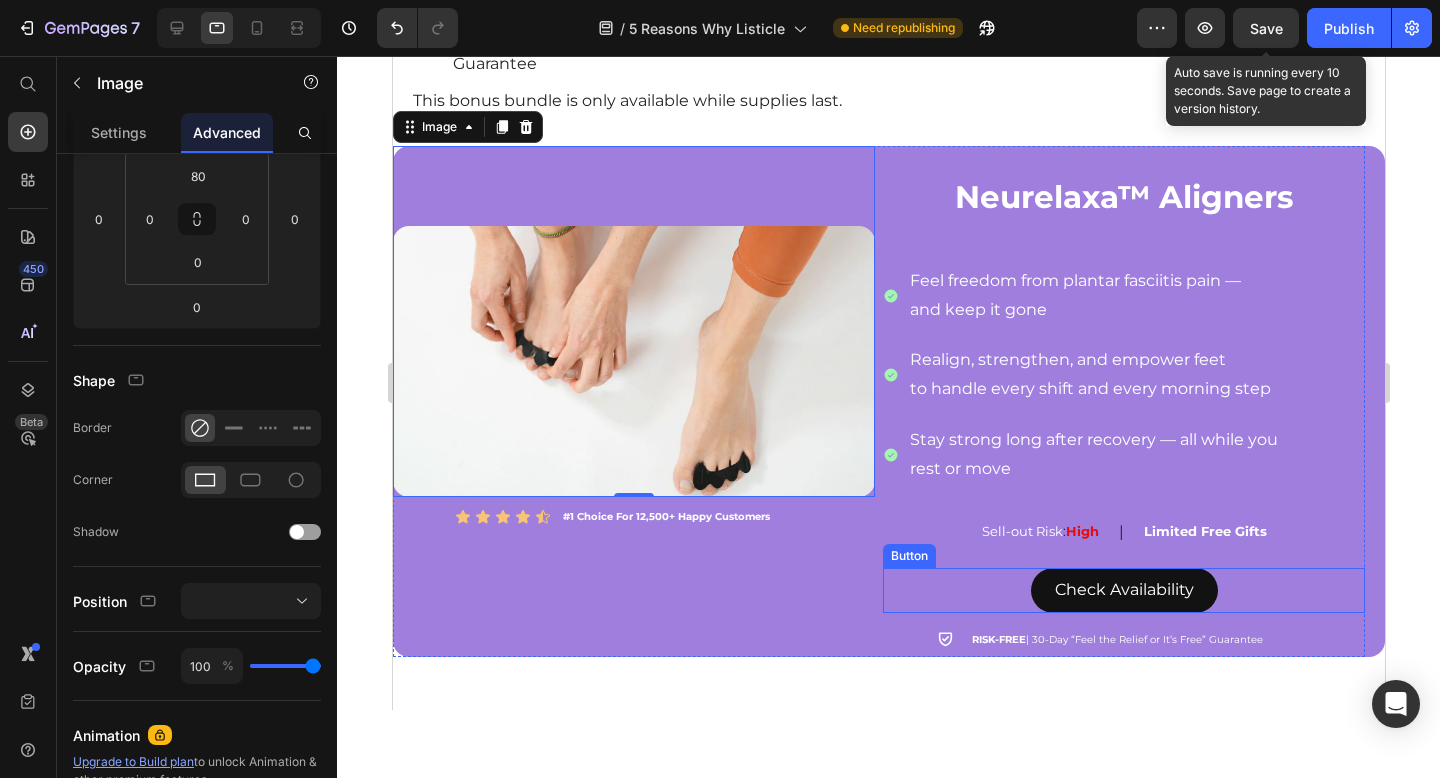 click on "Check Availability Button" at bounding box center [1123, 590] 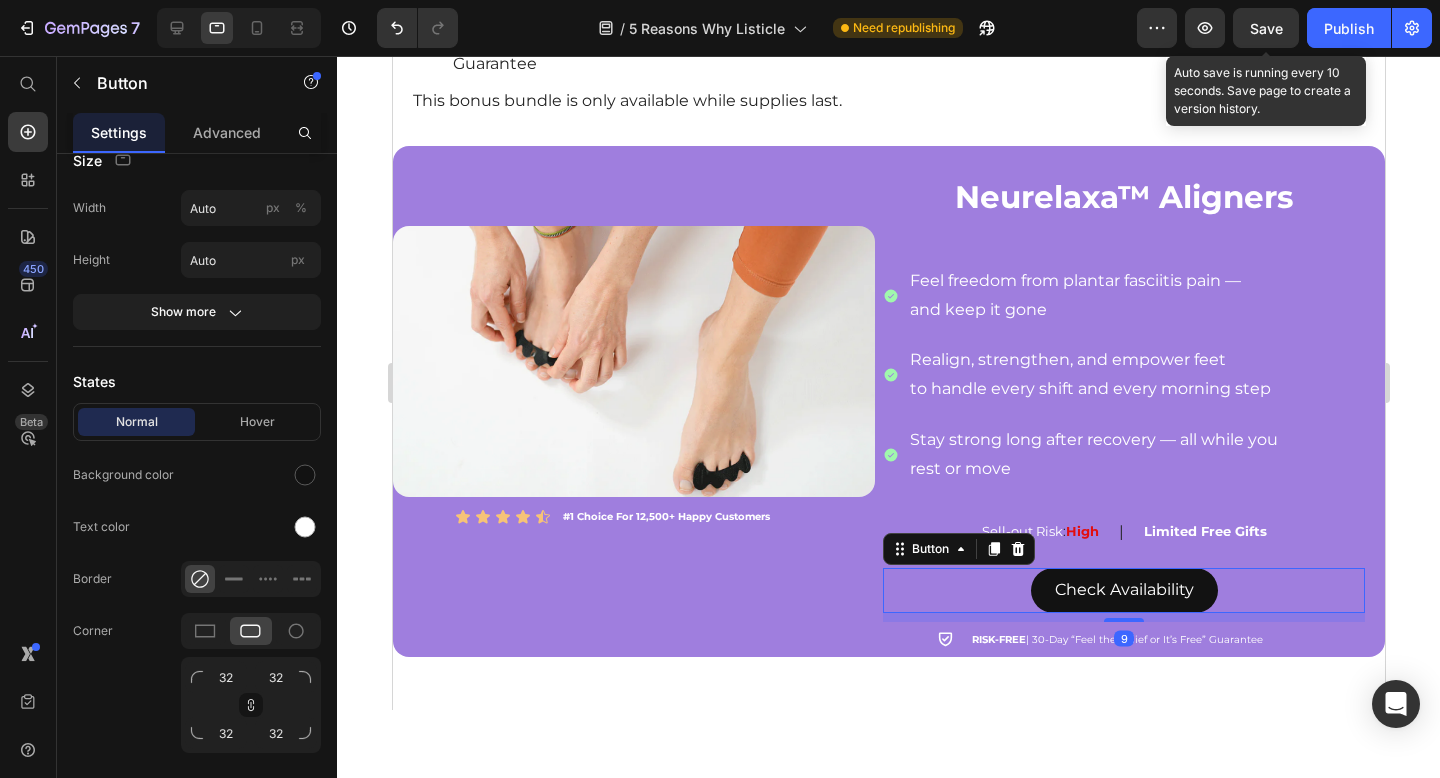 scroll, scrollTop: 0, scrollLeft: 0, axis: both 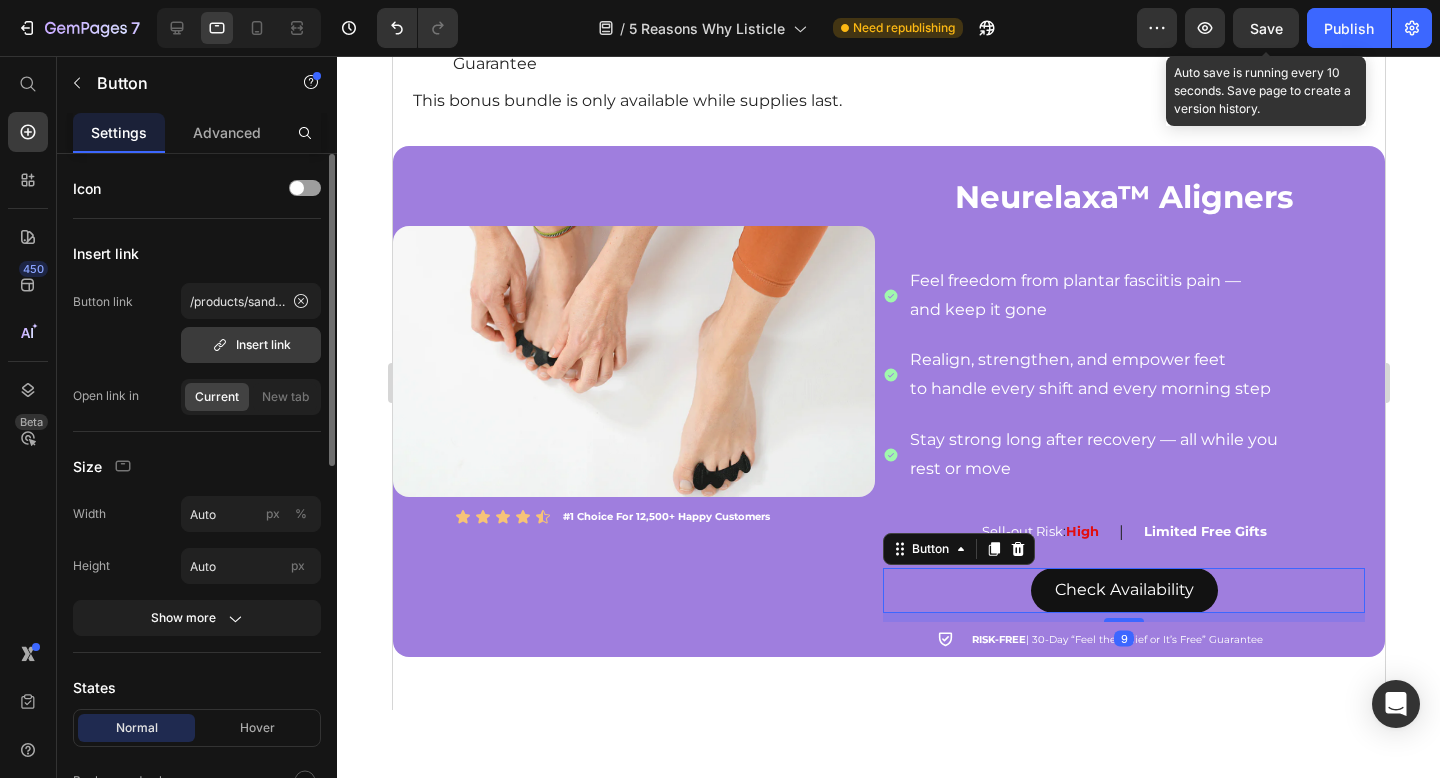 click on "Insert link" at bounding box center (251, 345) 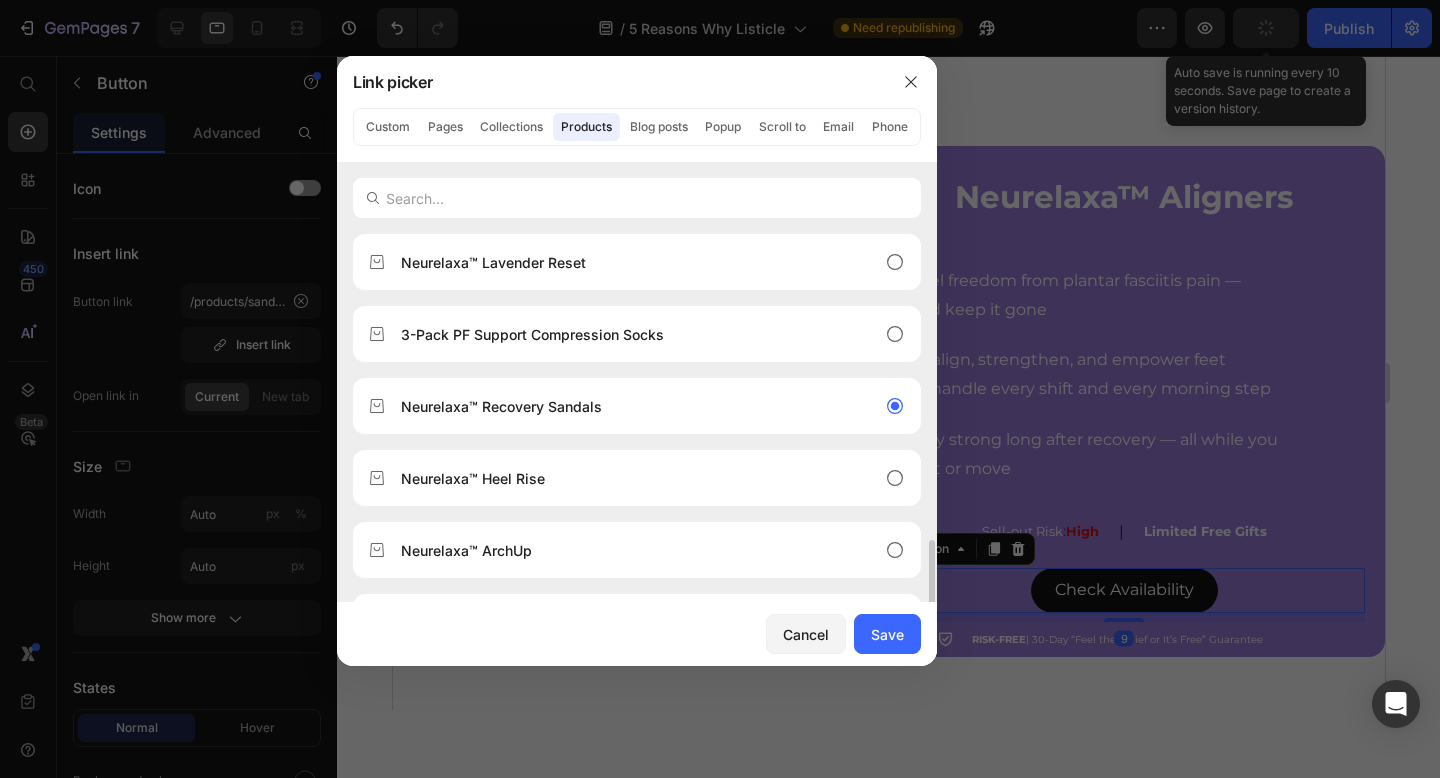 scroll, scrollTop: 203, scrollLeft: 0, axis: vertical 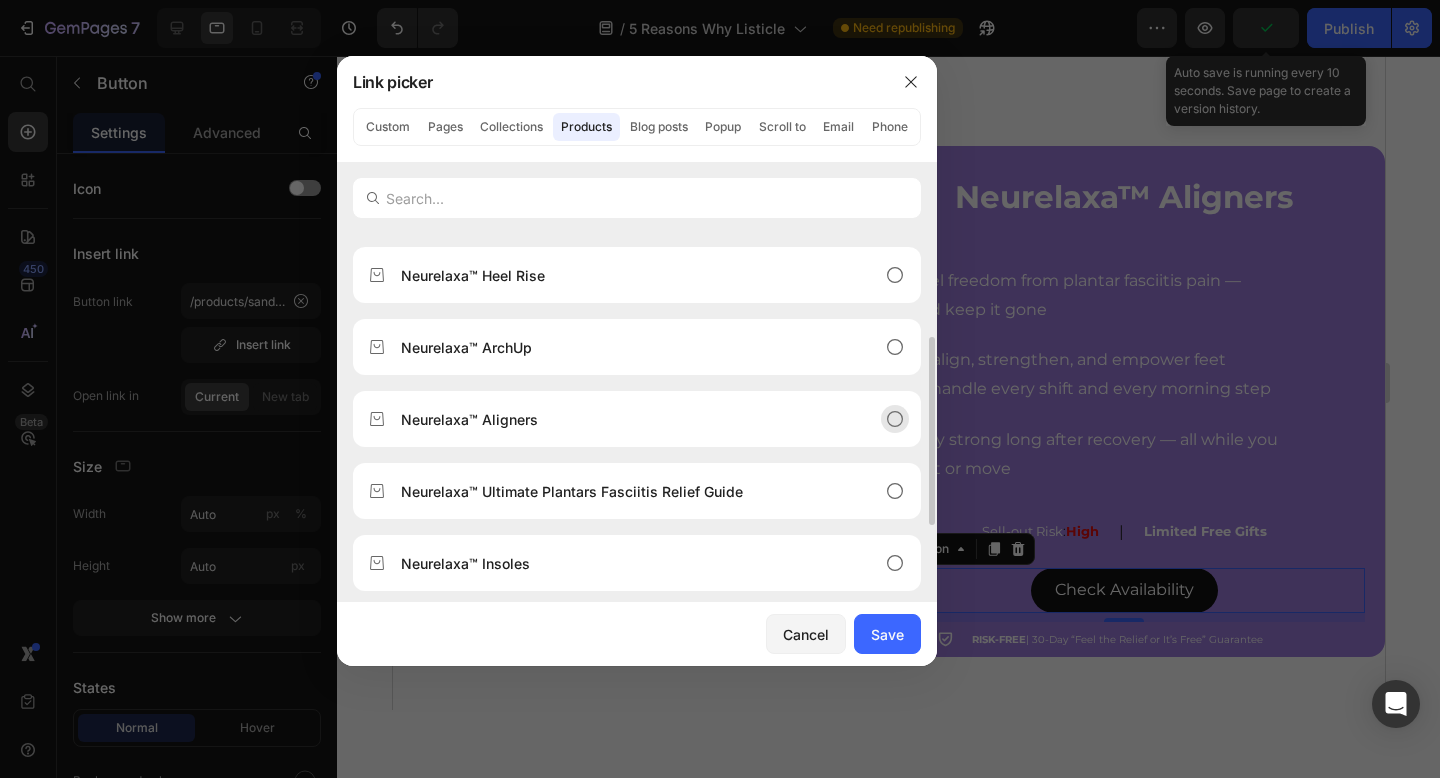 click on "Neurelaxa™ Aligners" at bounding box center (621, 419) 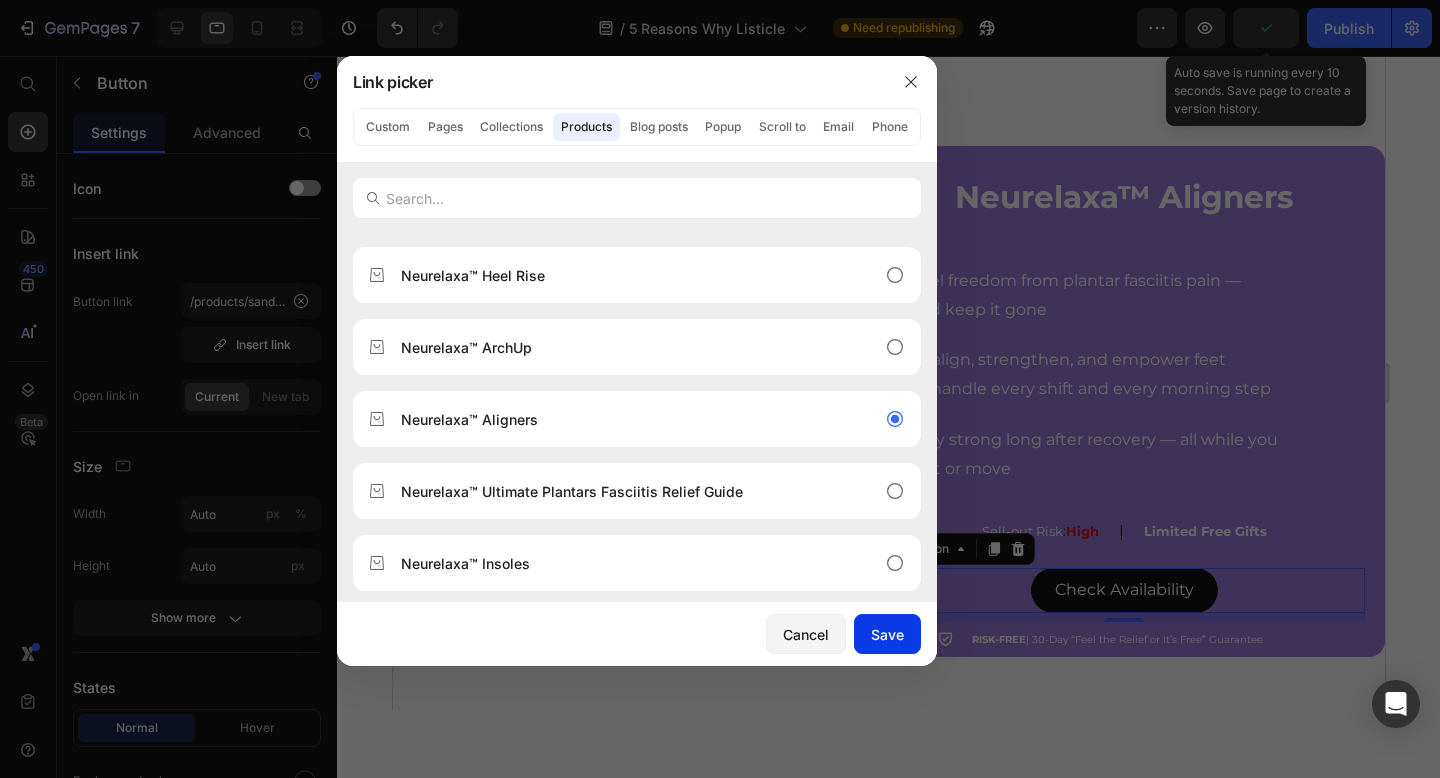 click on "Save" at bounding box center [887, 634] 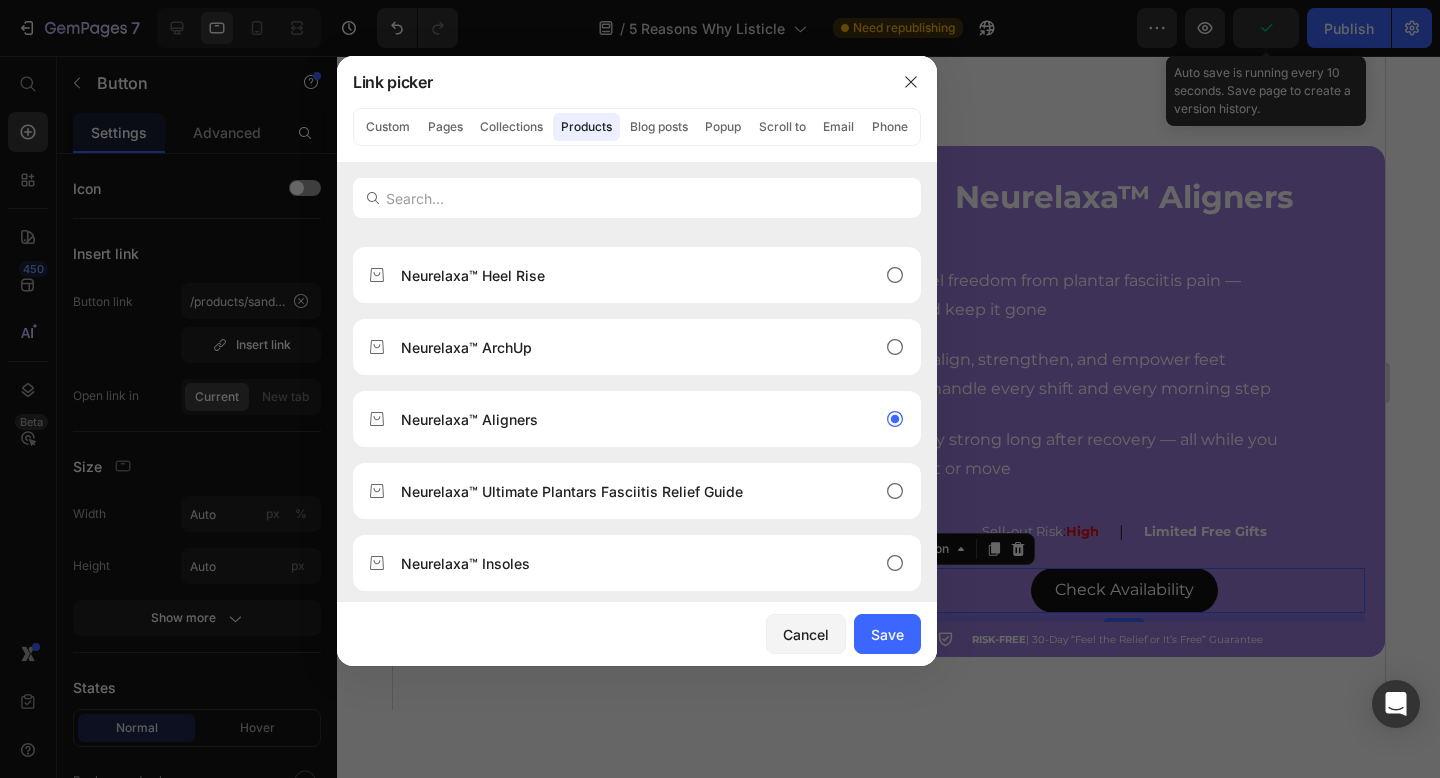 type on "/products/neurelaxa" 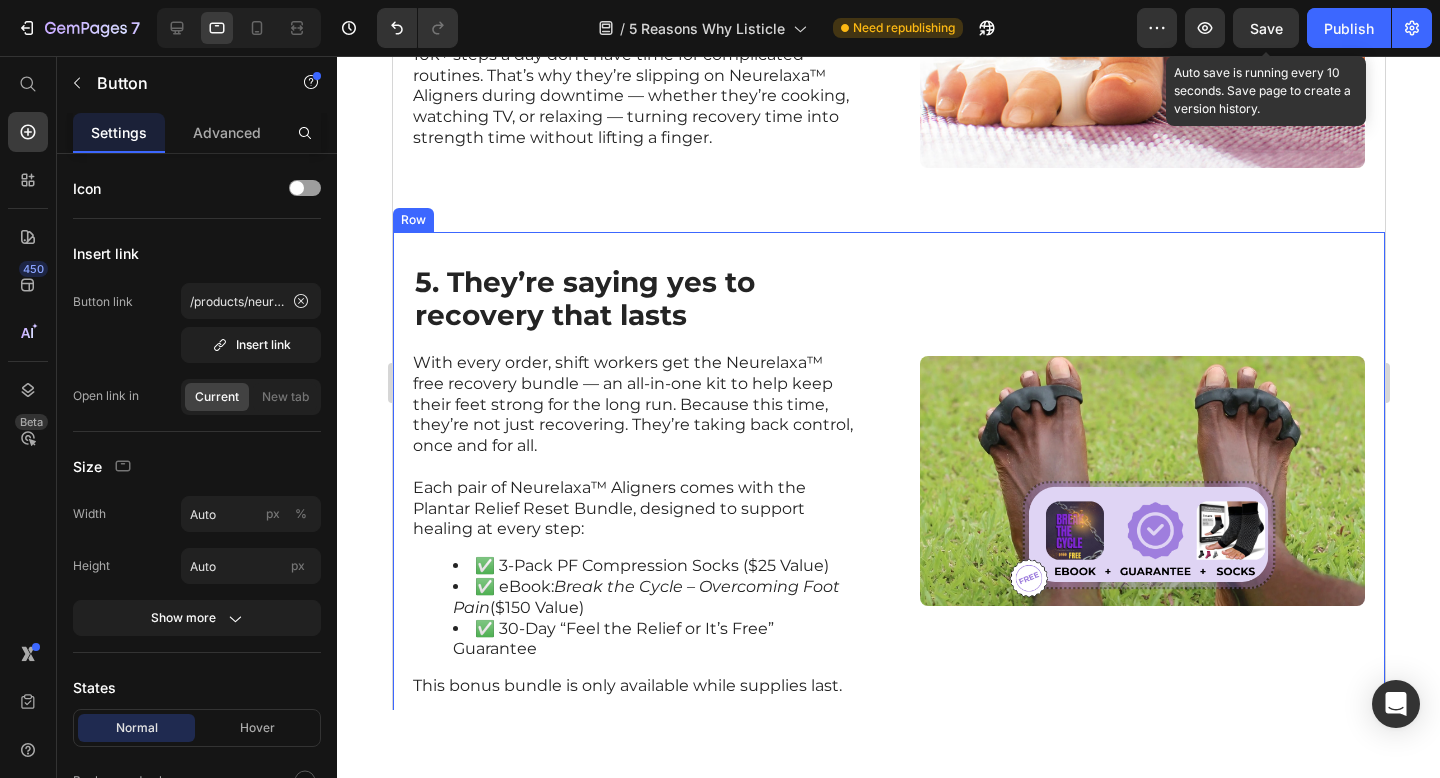scroll, scrollTop: 3106, scrollLeft: 0, axis: vertical 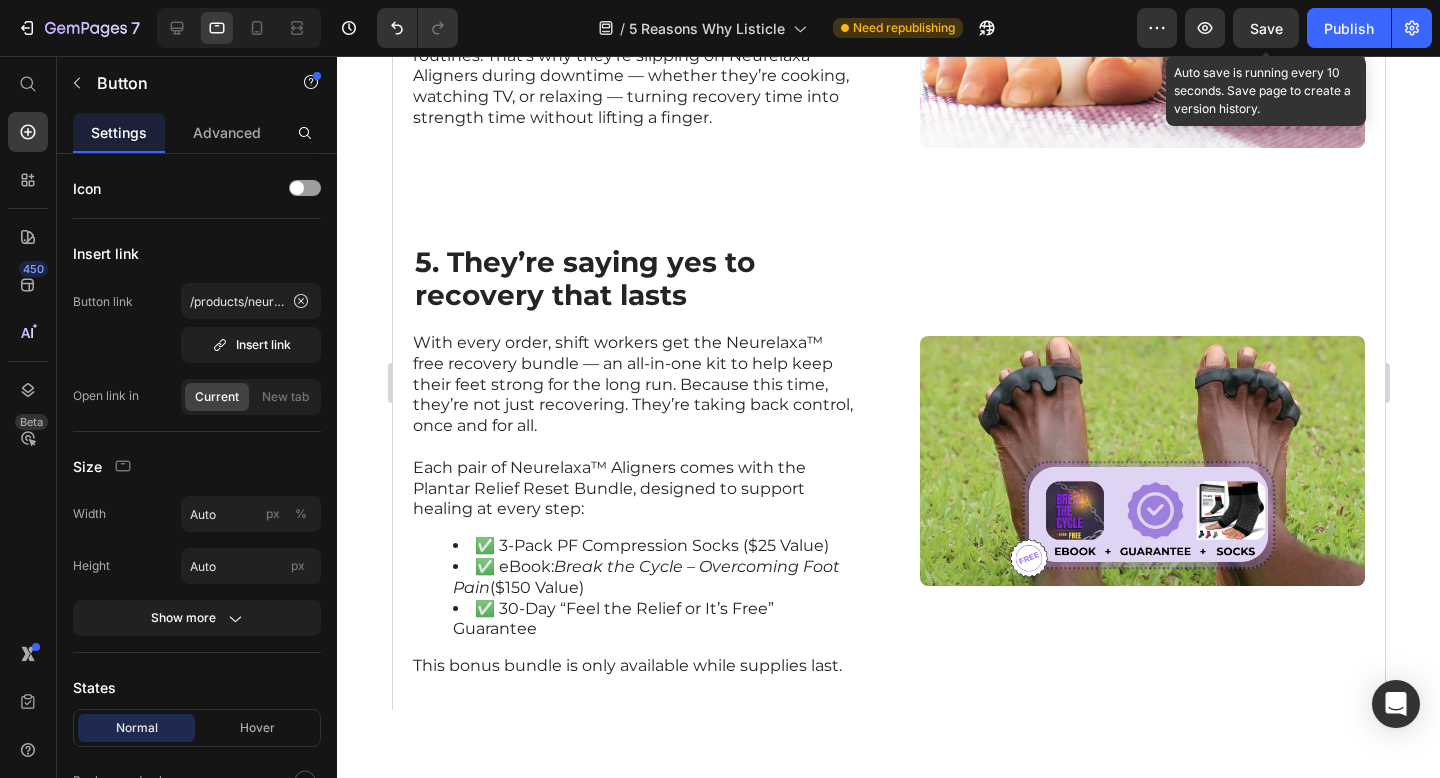 drag, startPoint x: 1256, startPoint y: 35, endPoint x: 554, endPoint y: 243, distance: 732.1666 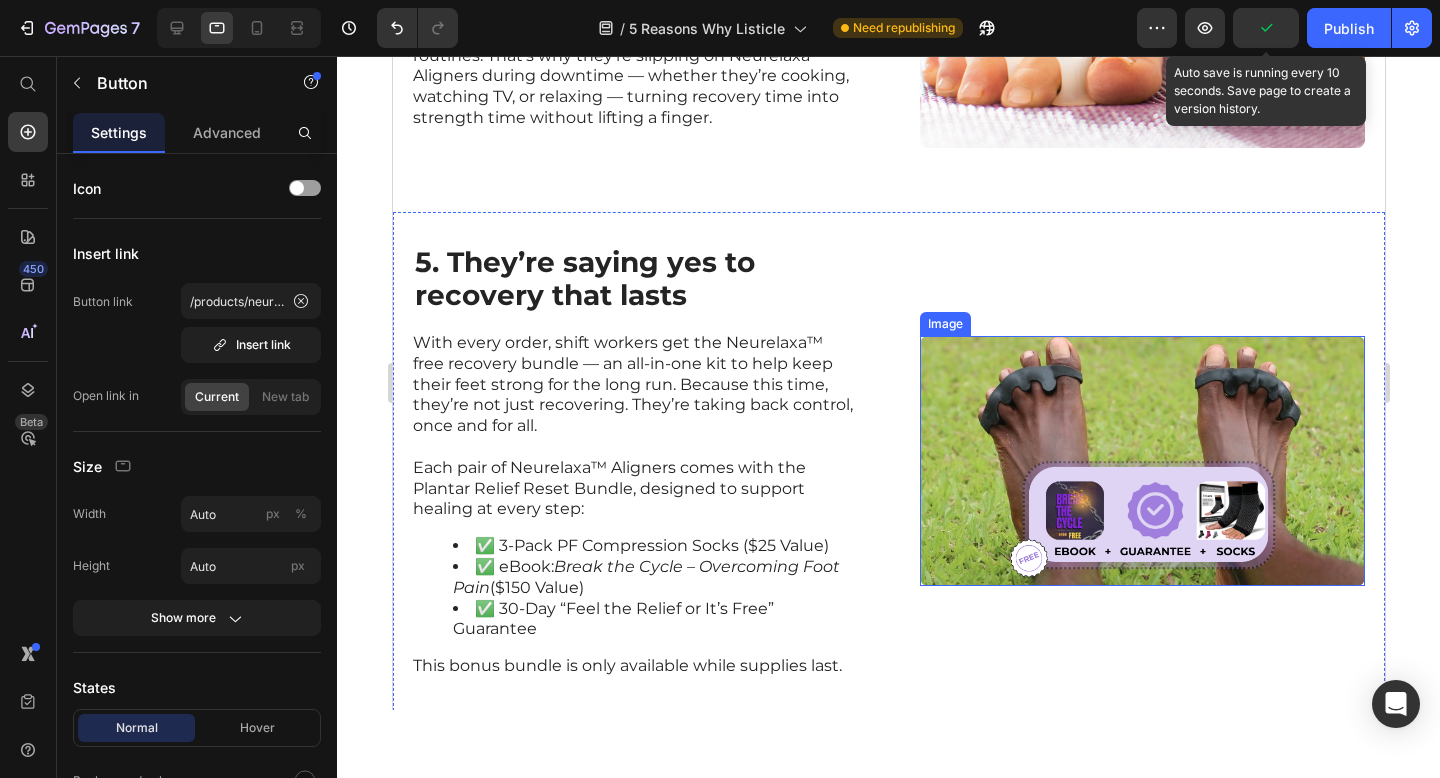 scroll, scrollTop: 3449, scrollLeft: 0, axis: vertical 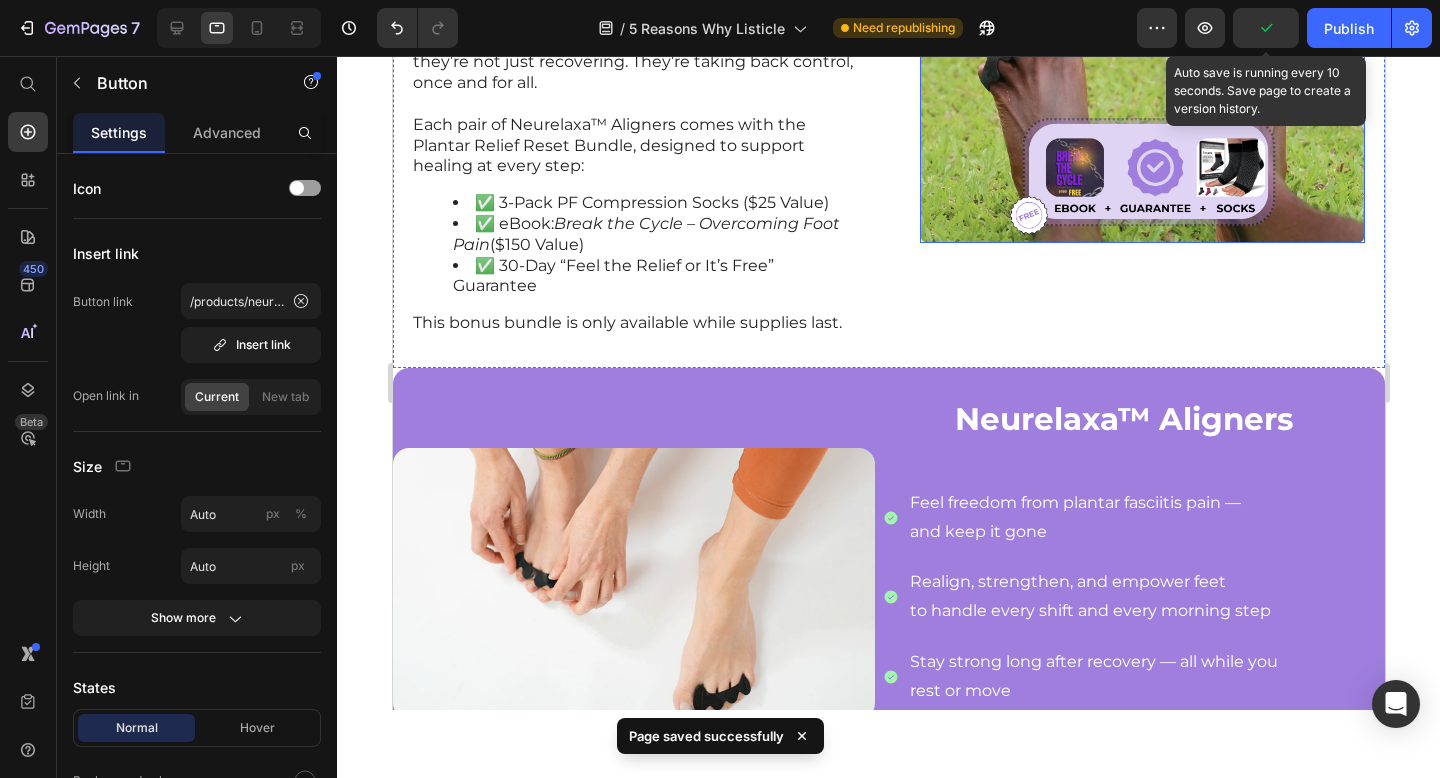 click at bounding box center (1141, 118) 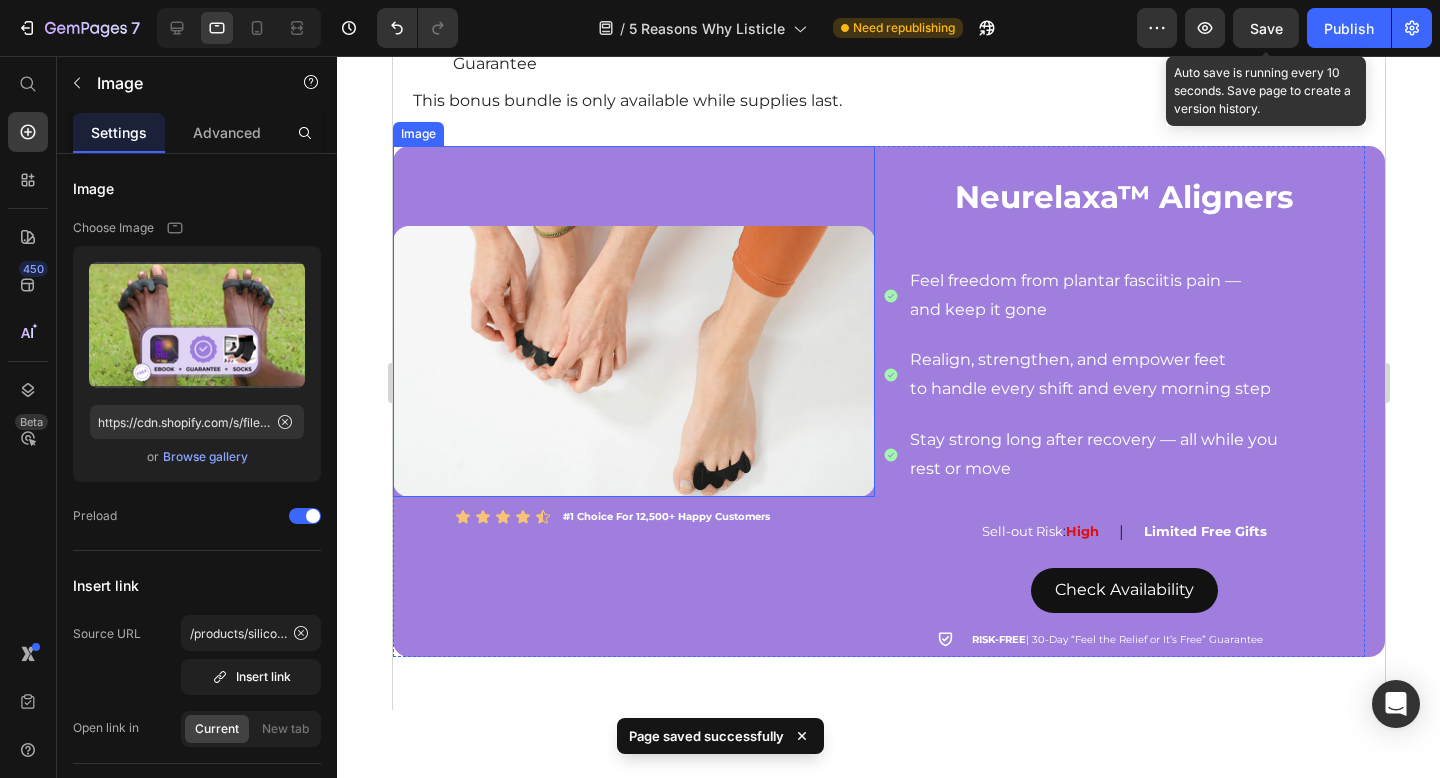 scroll, scrollTop: 3773, scrollLeft: 0, axis: vertical 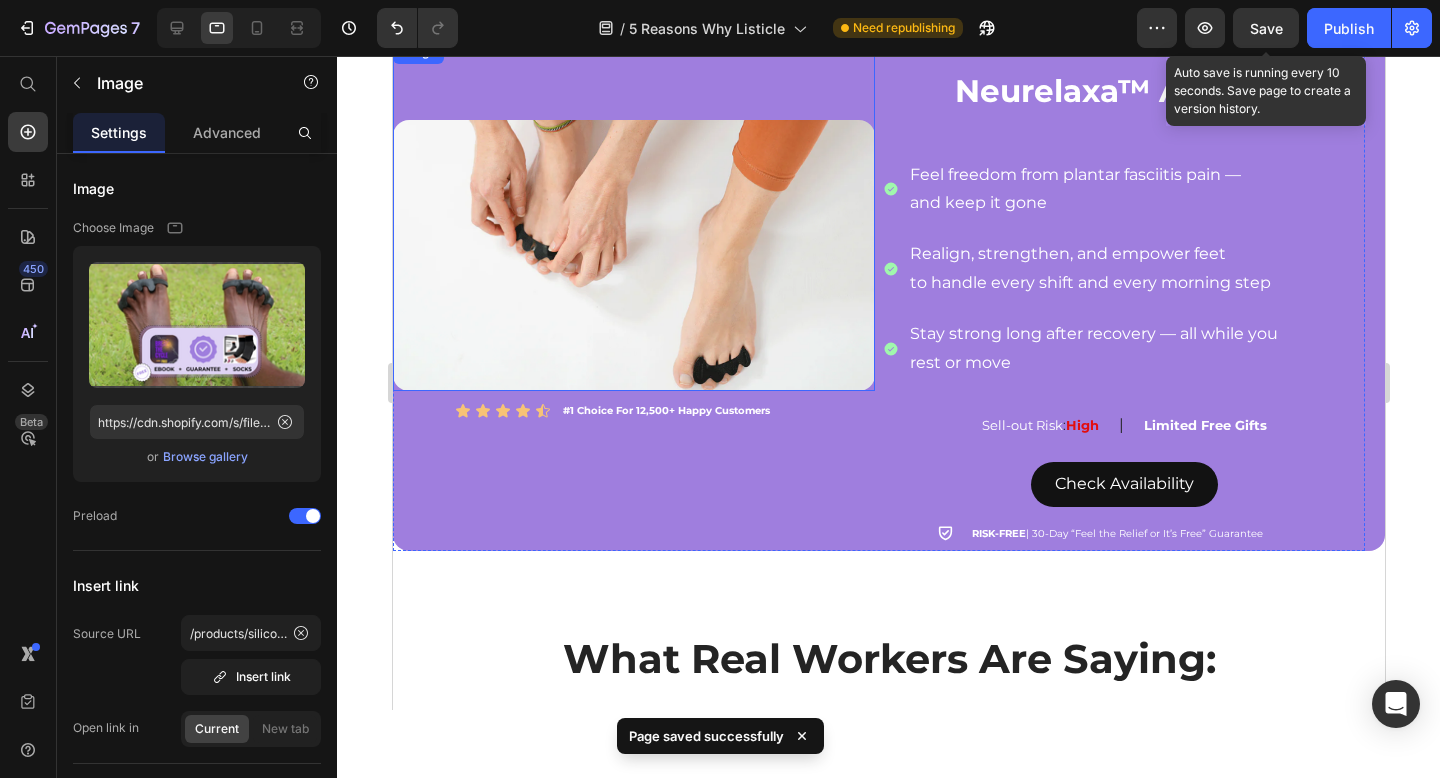 click at bounding box center [633, 215] 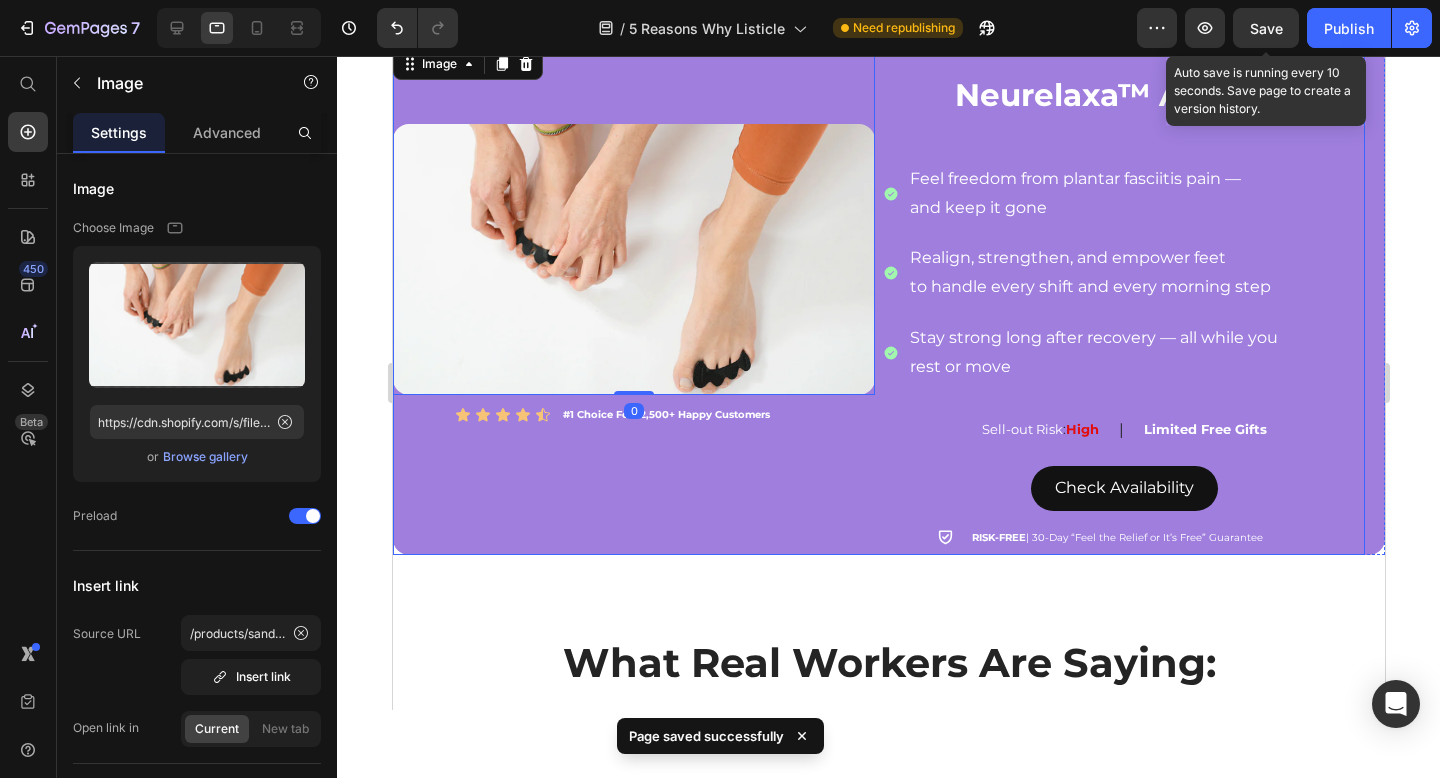 scroll, scrollTop: 3612, scrollLeft: 0, axis: vertical 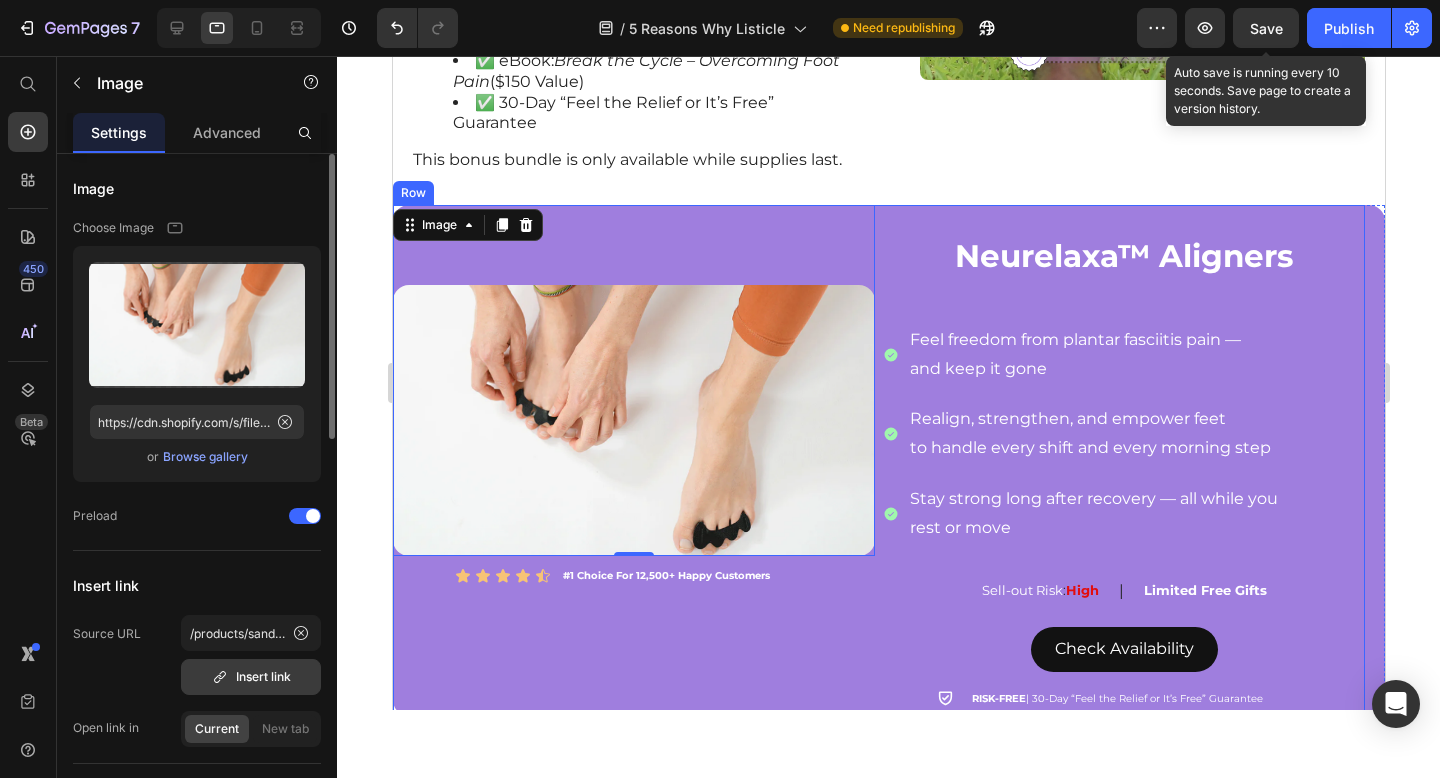 click on "Insert link" at bounding box center (251, 677) 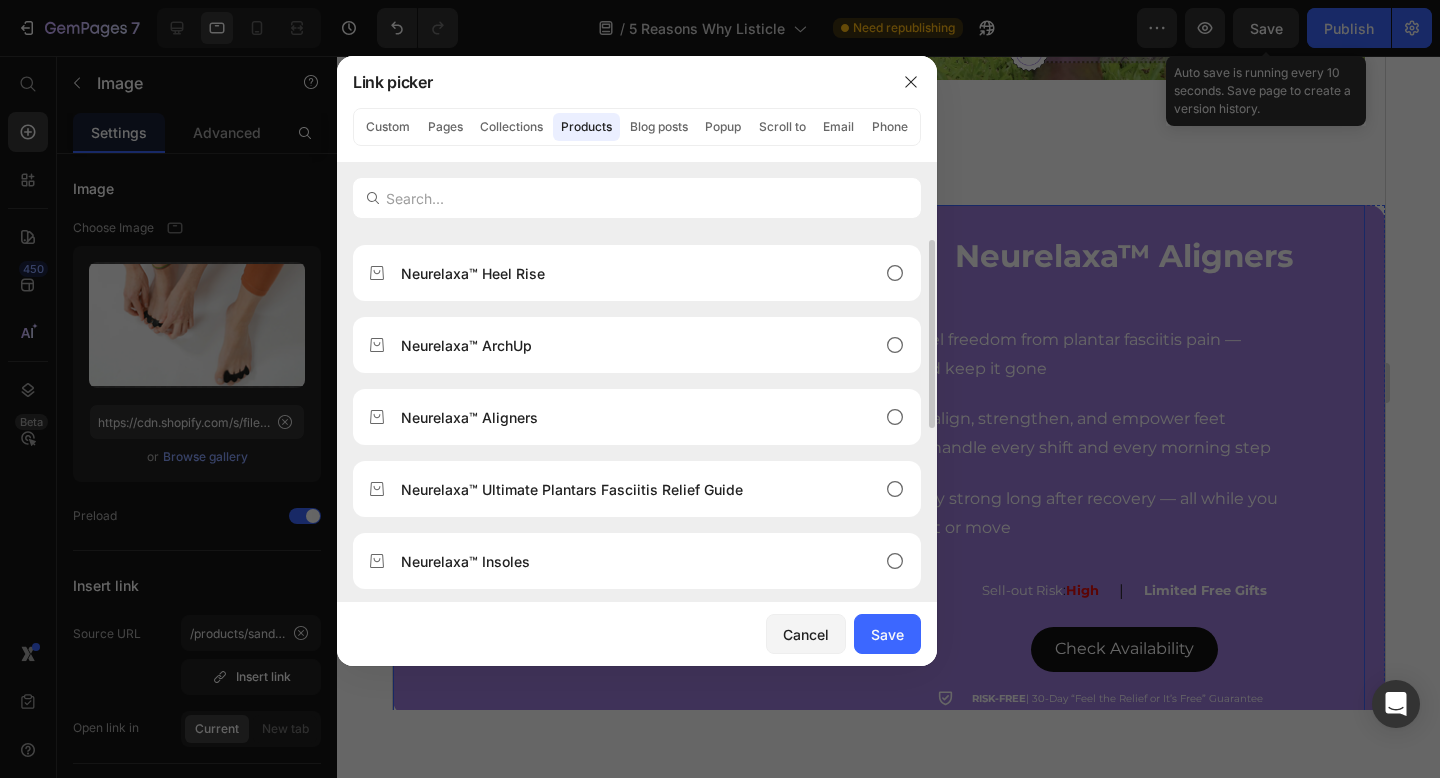 scroll, scrollTop: 244, scrollLeft: 0, axis: vertical 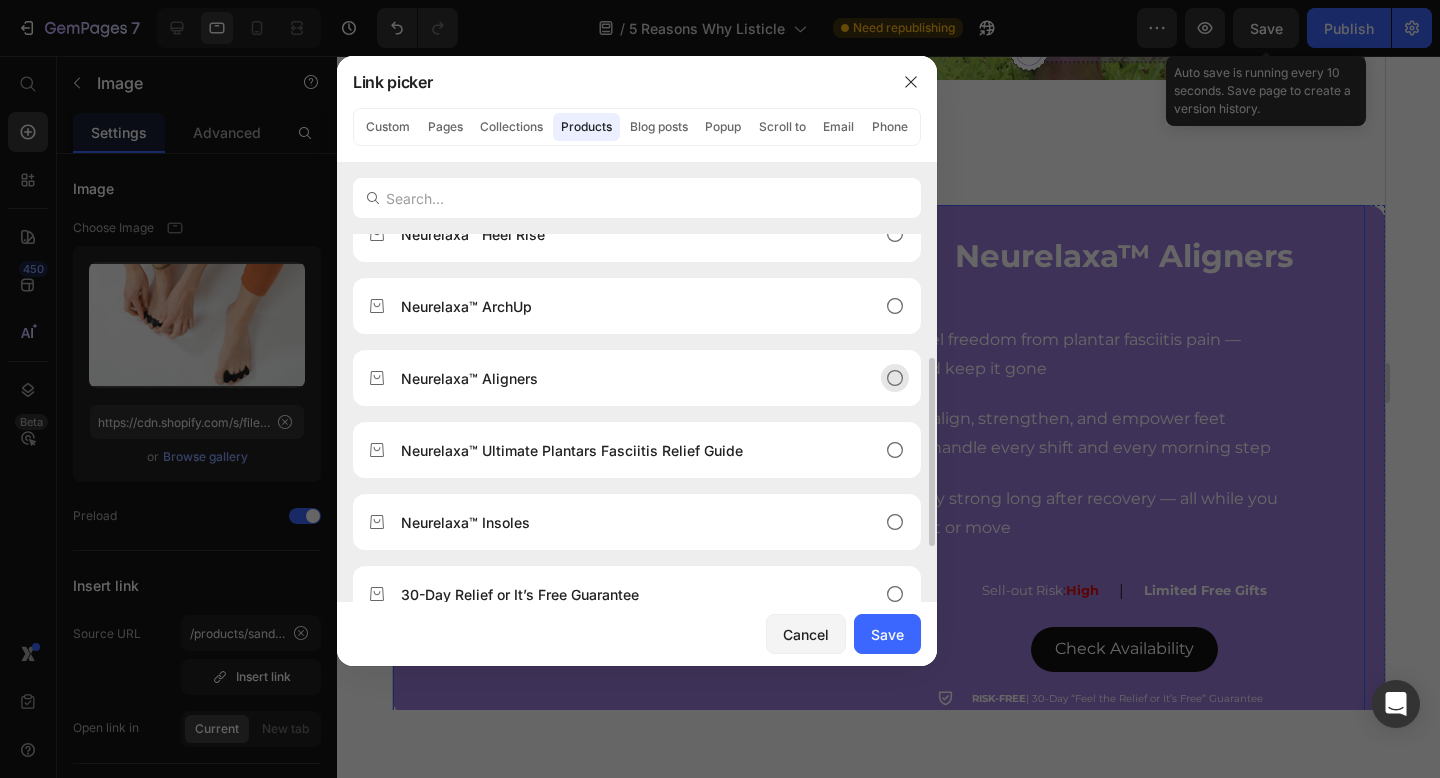 click on "Neurelaxa™ Aligners" at bounding box center (621, 378) 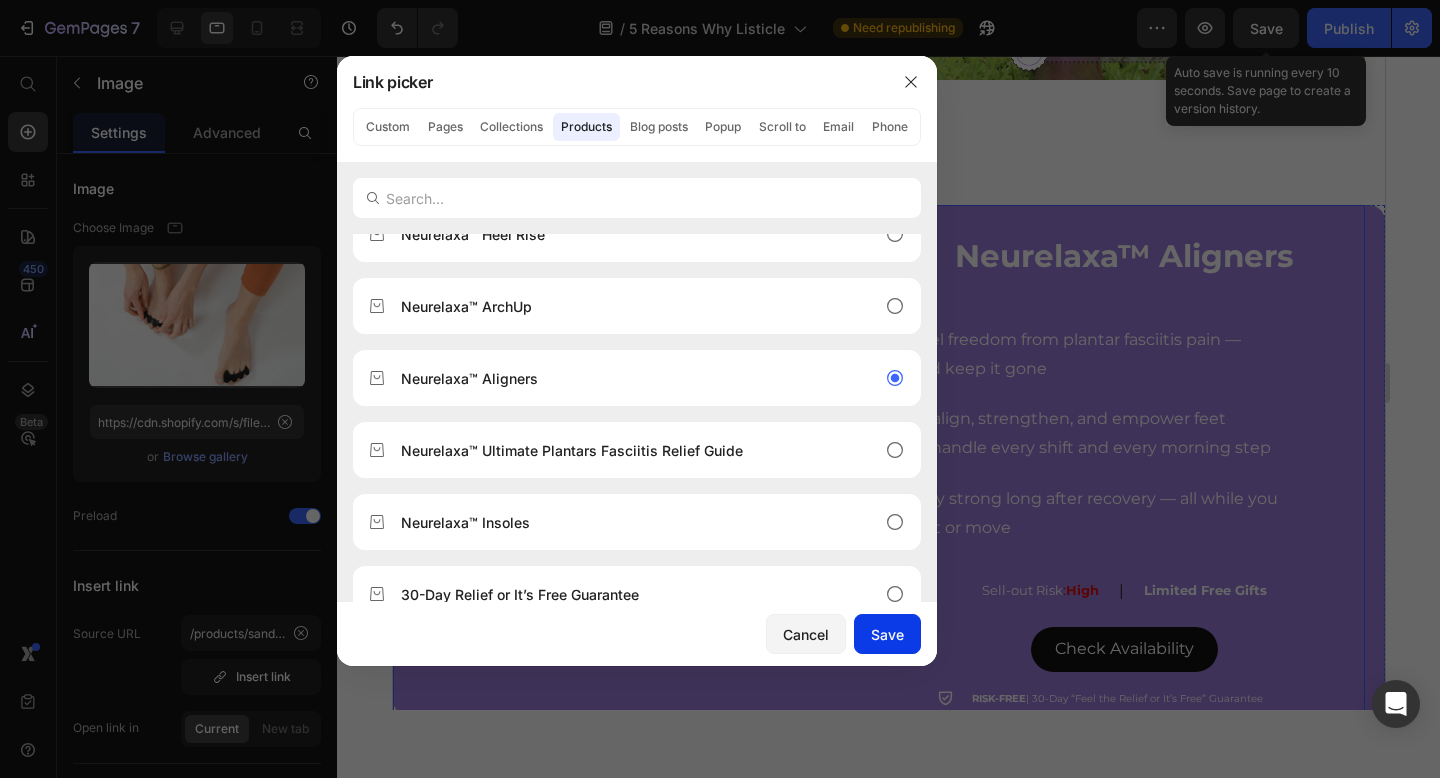 click on "Save" 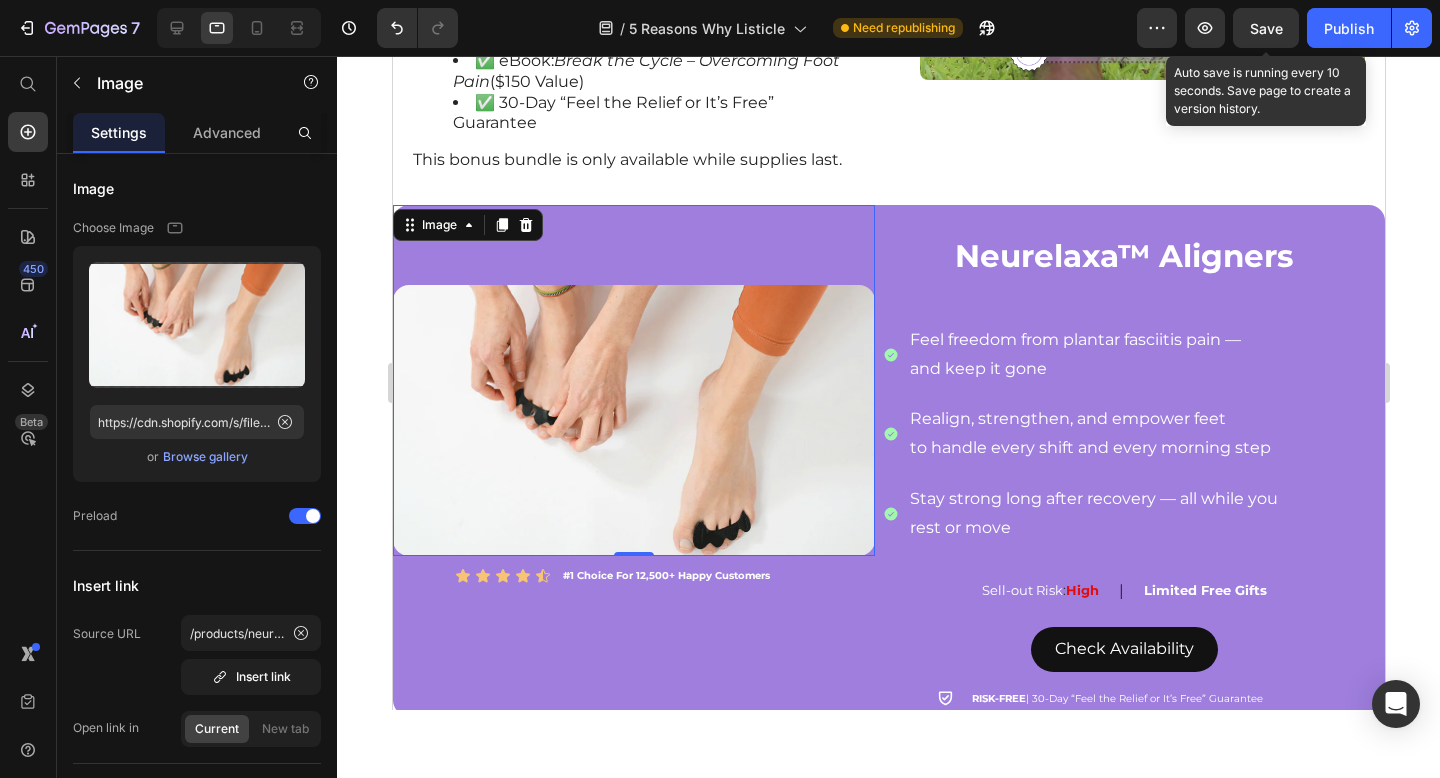 click on "Save" 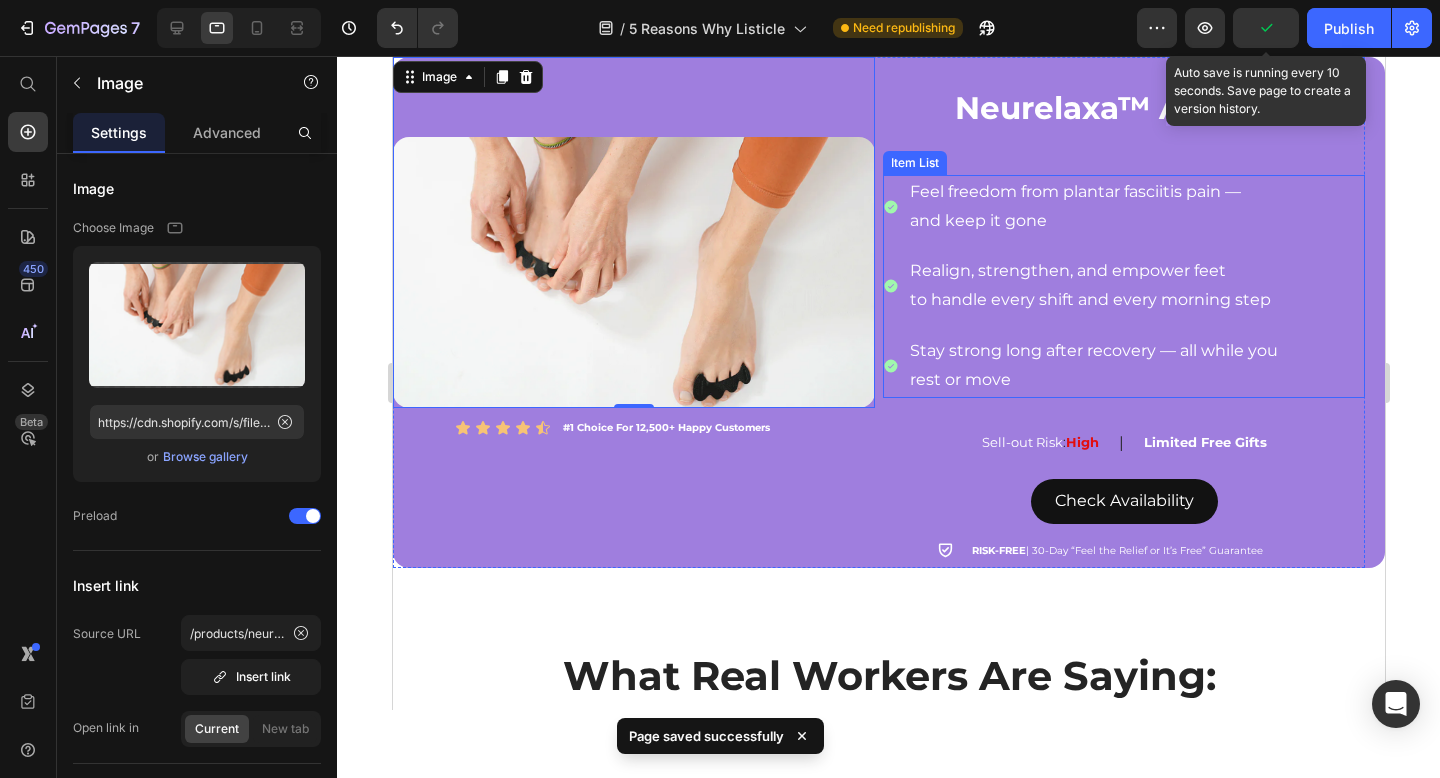 scroll, scrollTop: 3781, scrollLeft: 0, axis: vertical 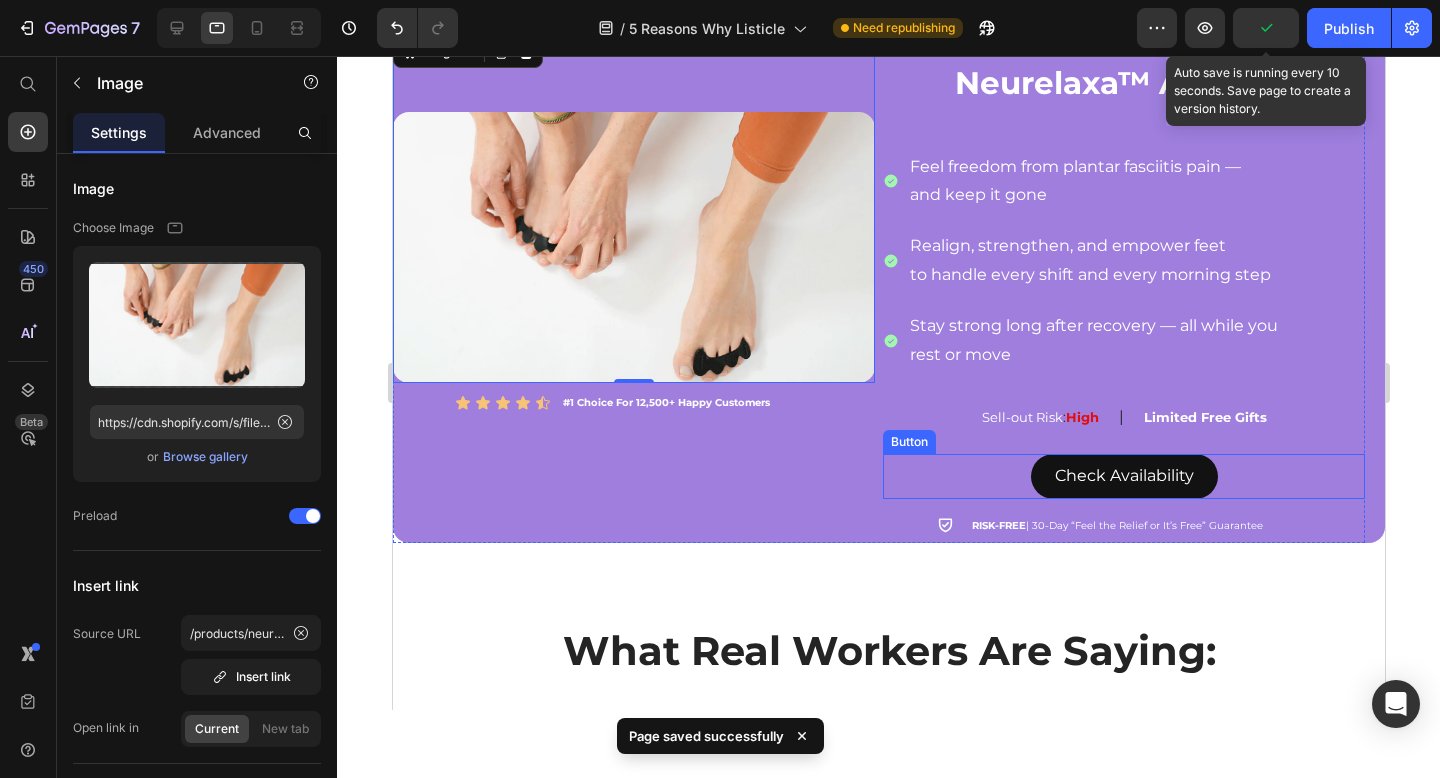 click on "Check Availability Button" at bounding box center (1123, 476) 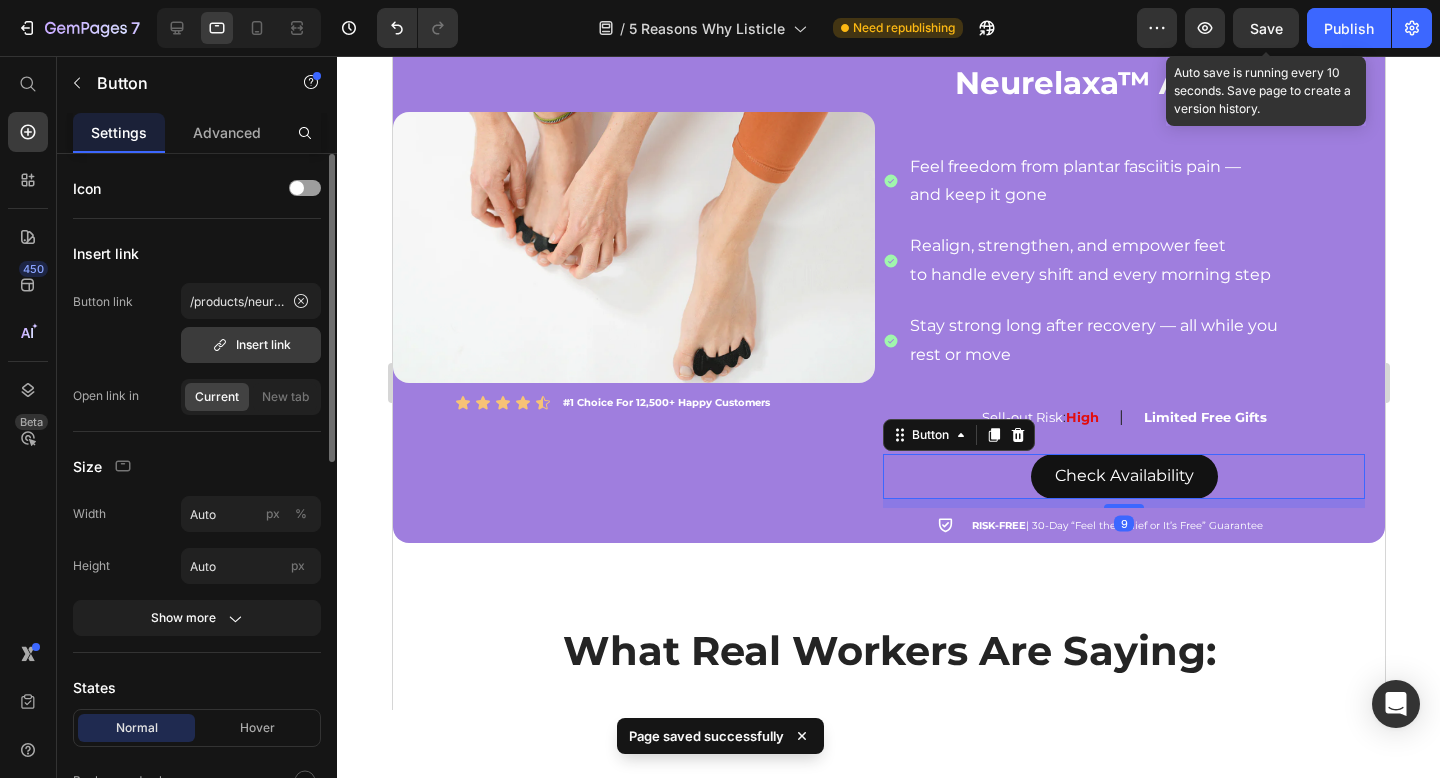 click on "Insert link" at bounding box center (251, 345) 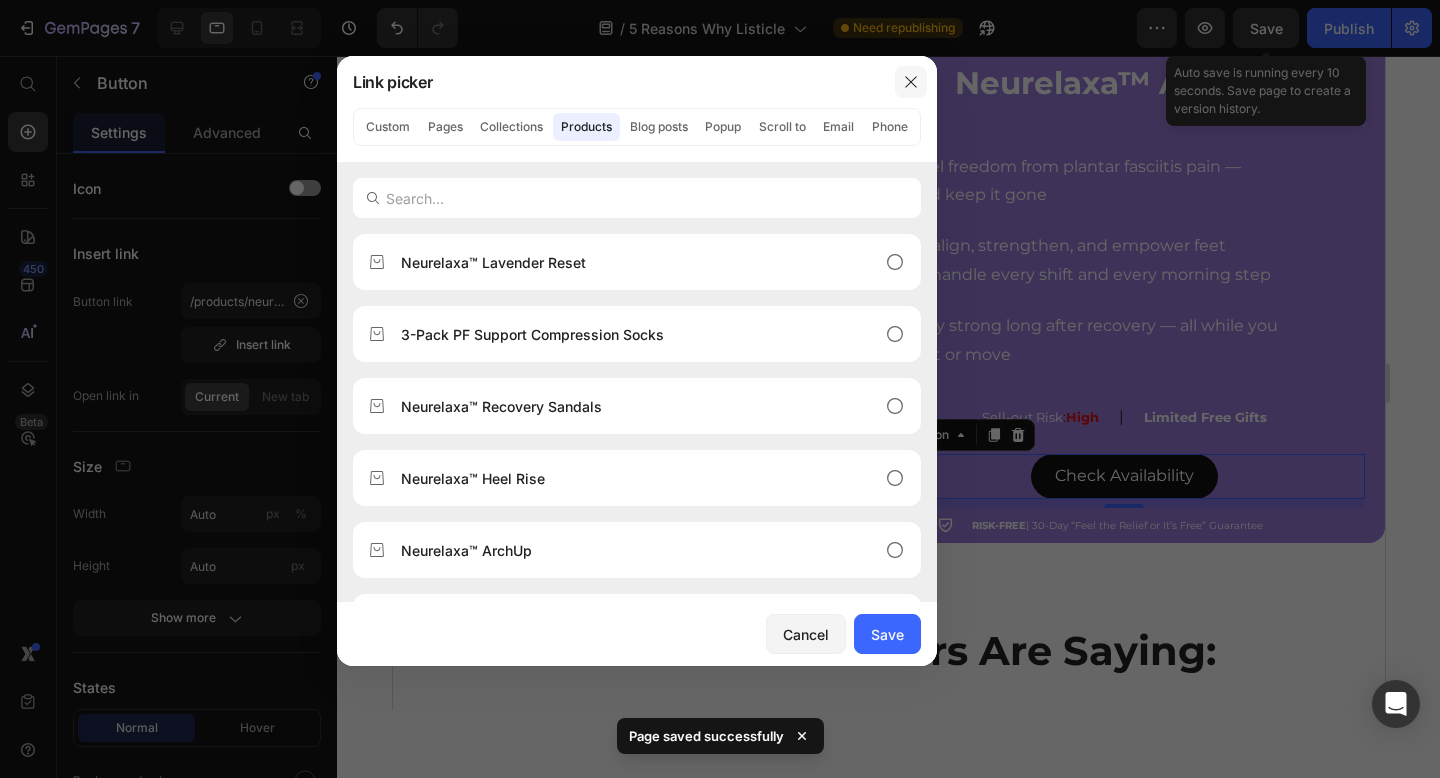 click at bounding box center (911, 82) 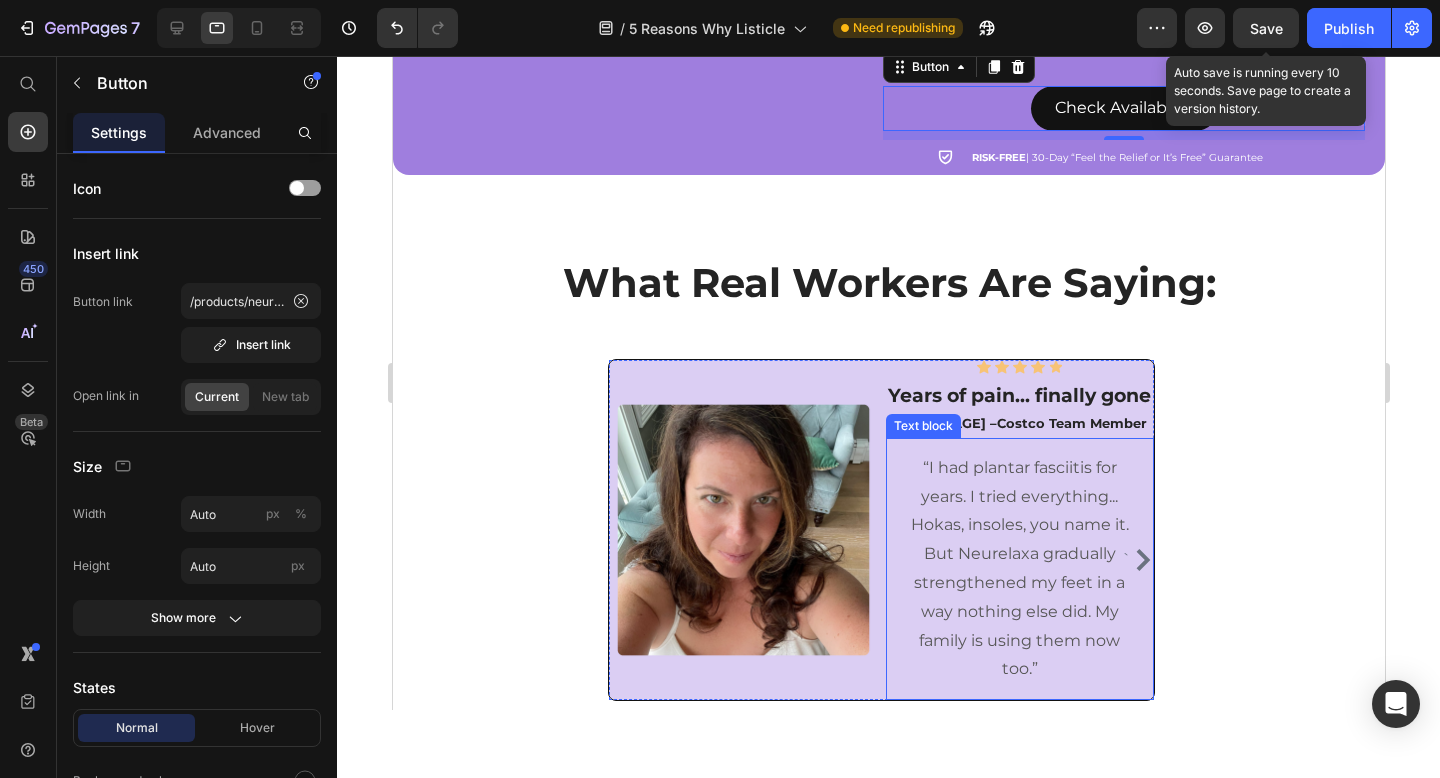 scroll, scrollTop: 4277, scrollLeft: 0, axis: vertical 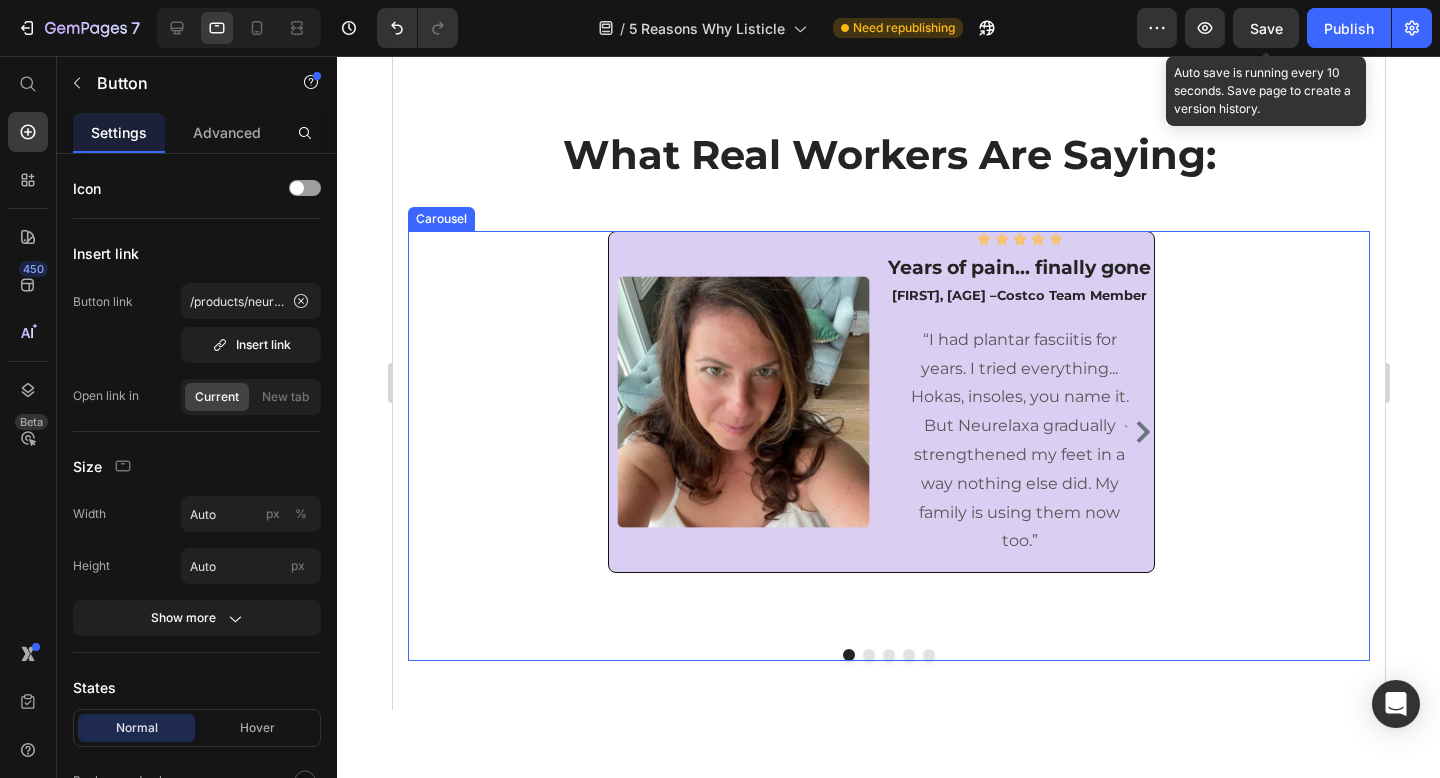 click on "`" at bounding box center [1137, 432] 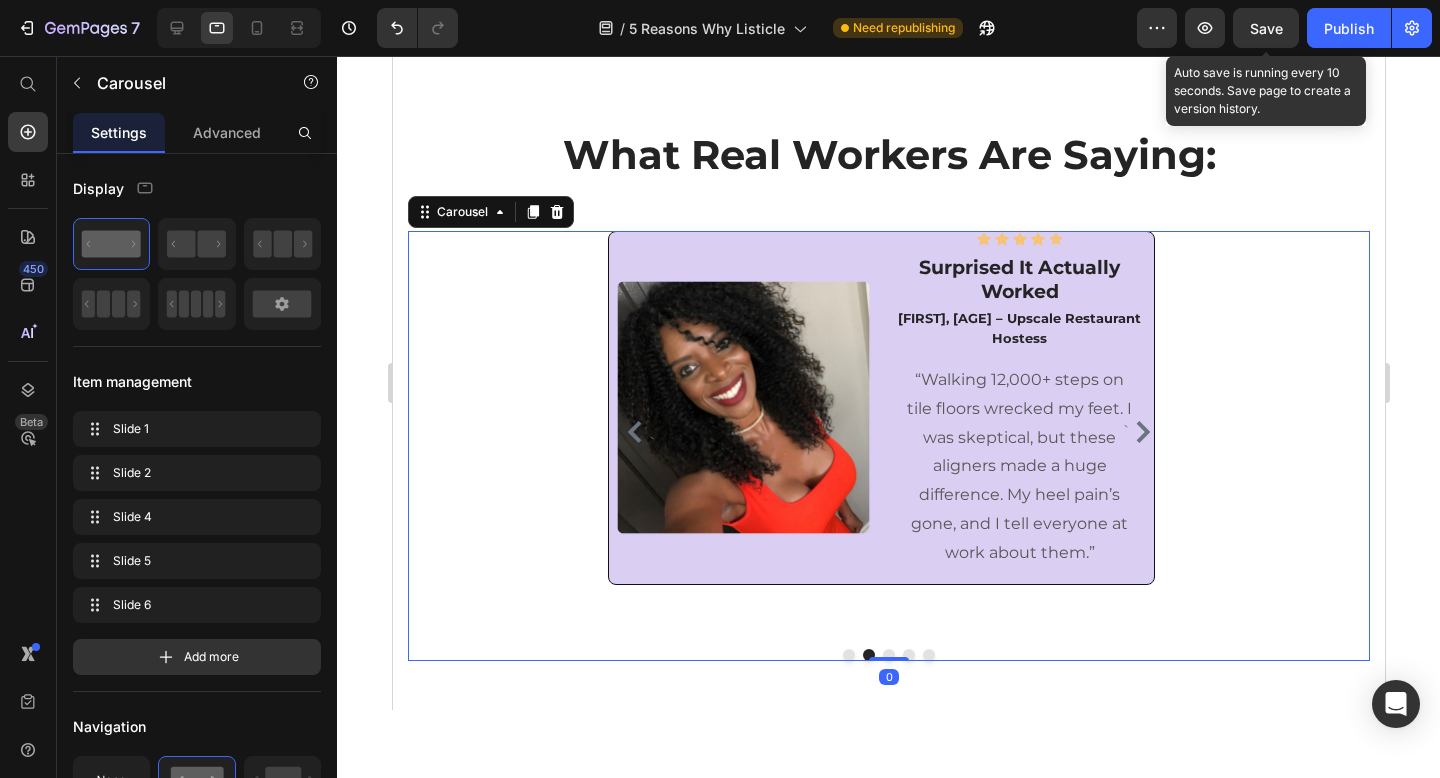 click on "`" at bounding box center (1137, 432) 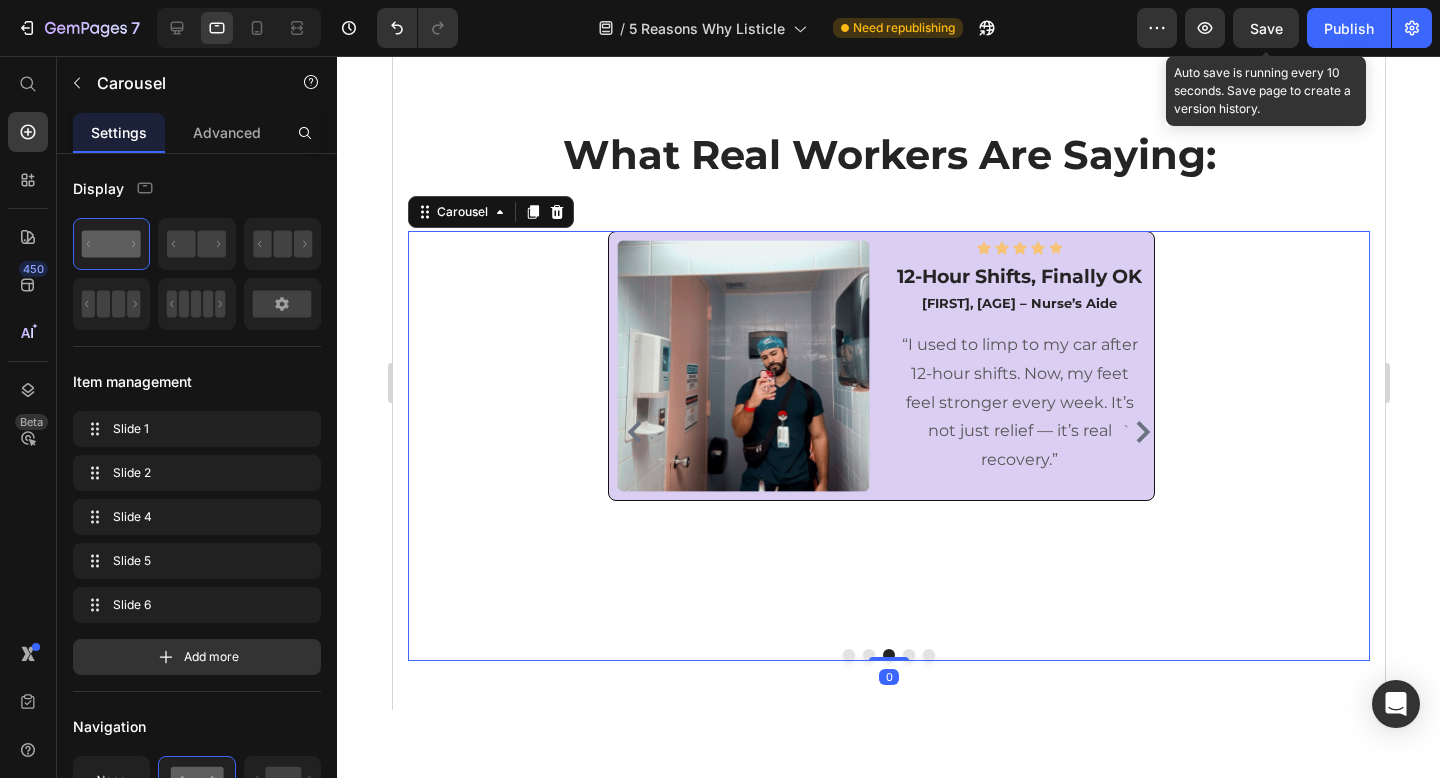 click on "`" at bounding box center (1137, 432) 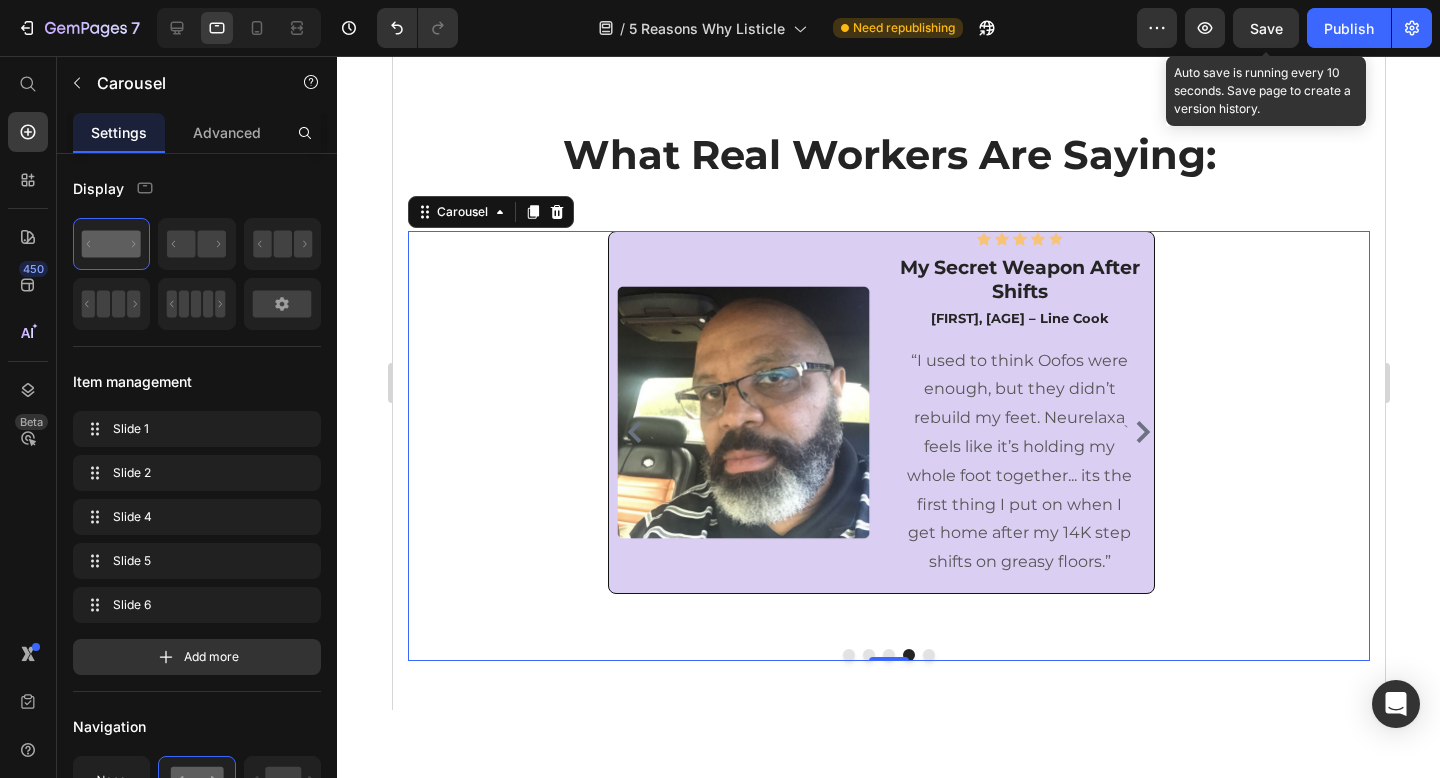 click on "`" at bounding box center [1137, 432] 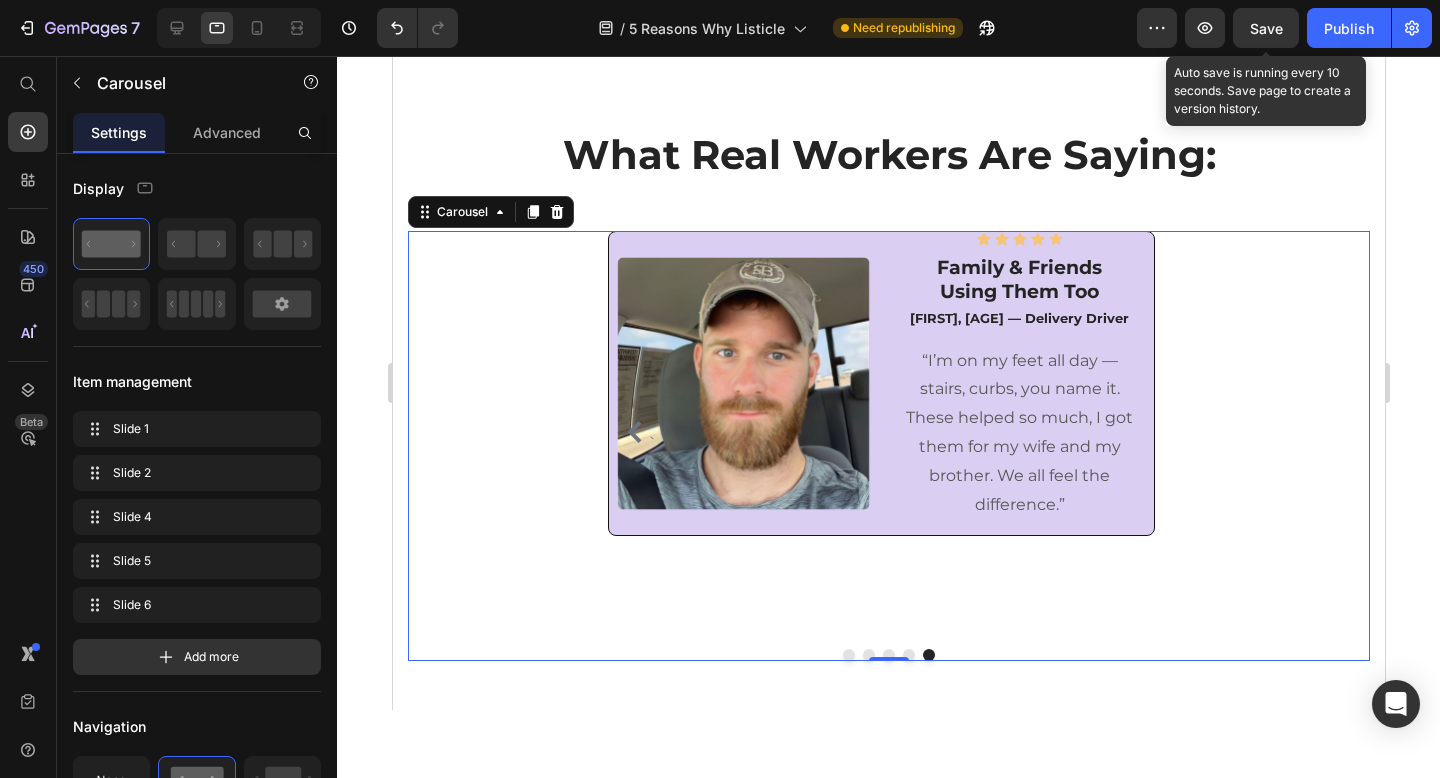 click on "“I’m on my feet all day — stairs, curbs, you name it. These helped so much, I got them for my wife and my brother. We all feel the difference.”" at bounding box center [1019, 433] 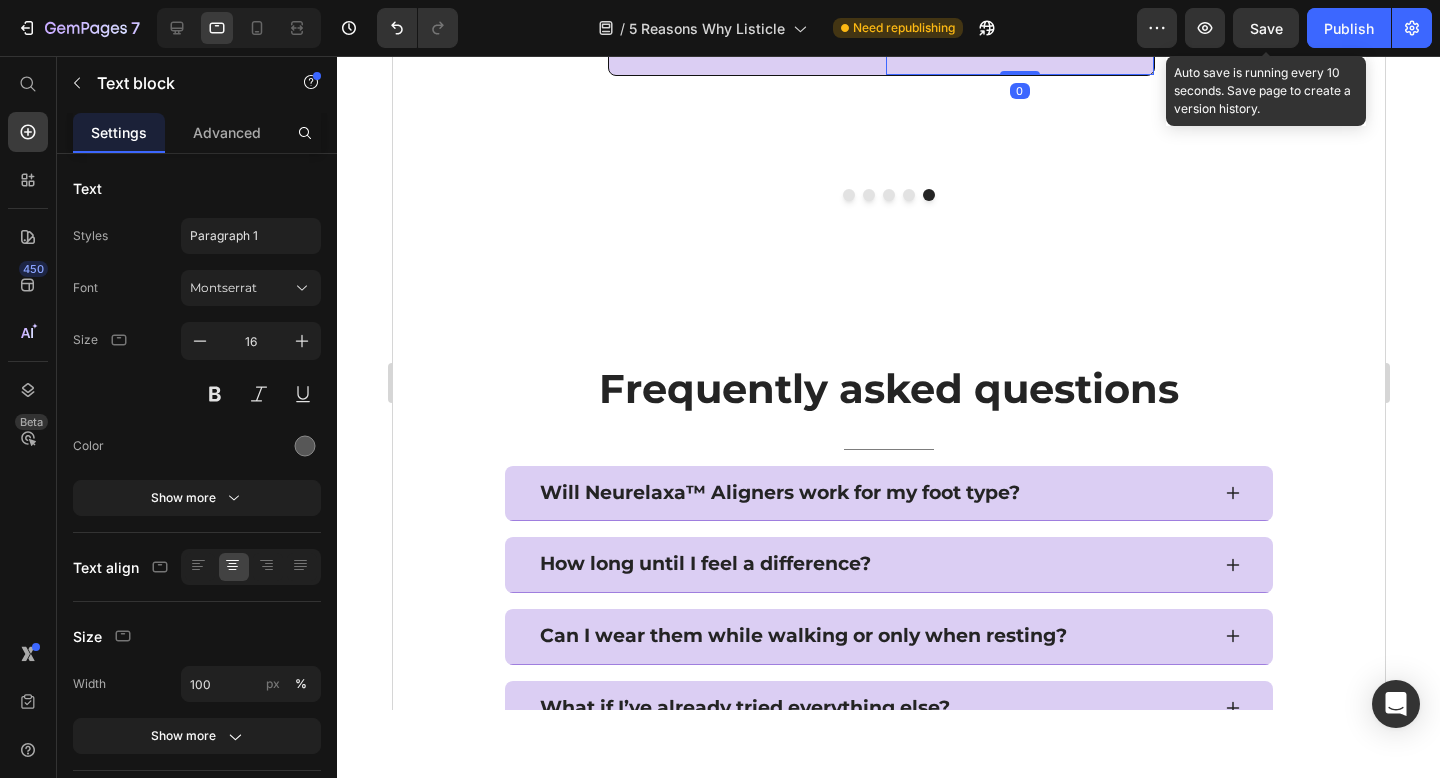 scroll, scrollTop: 5028, scrollLeft: 0, axis: vertical 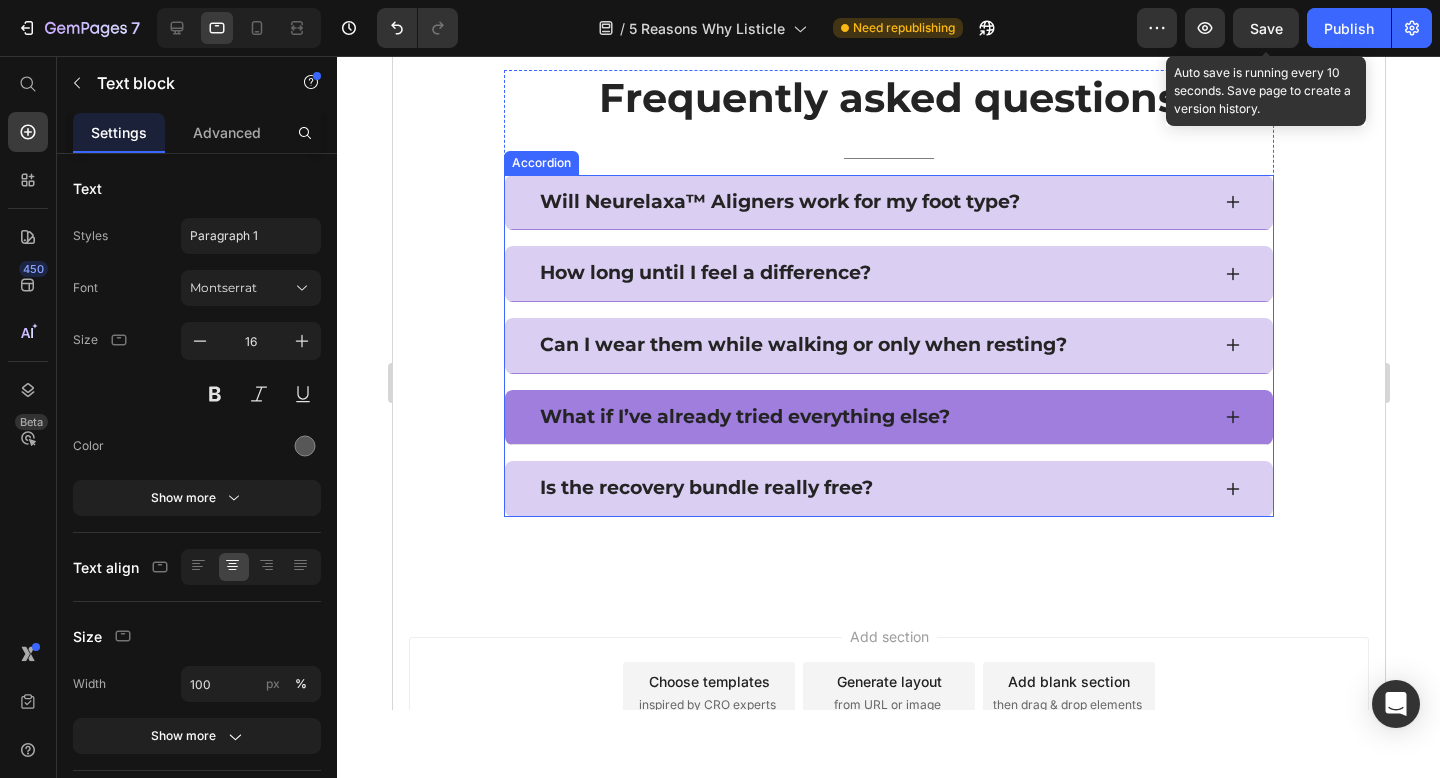 click on "What if I’ve already tried everything else?" at bounding box center (888, 418) 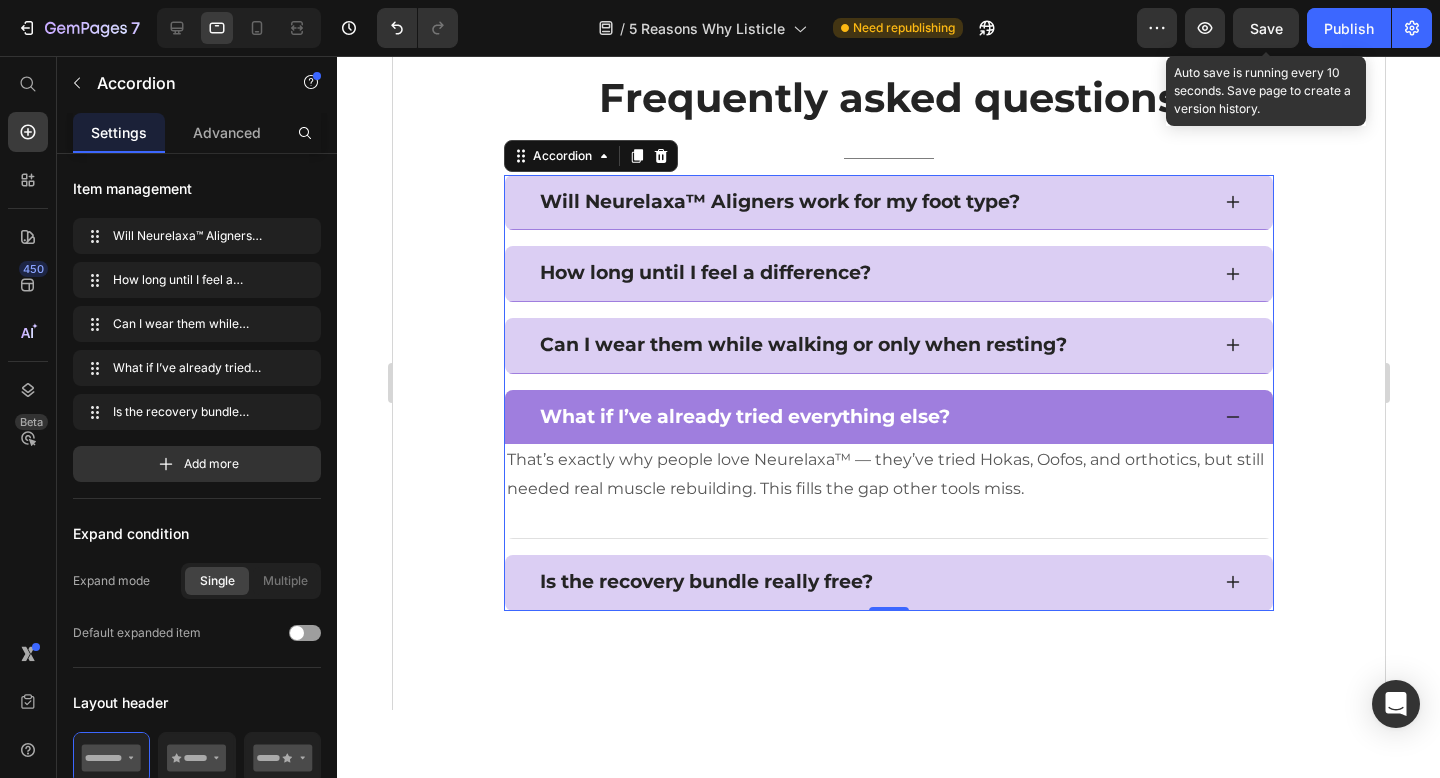 click 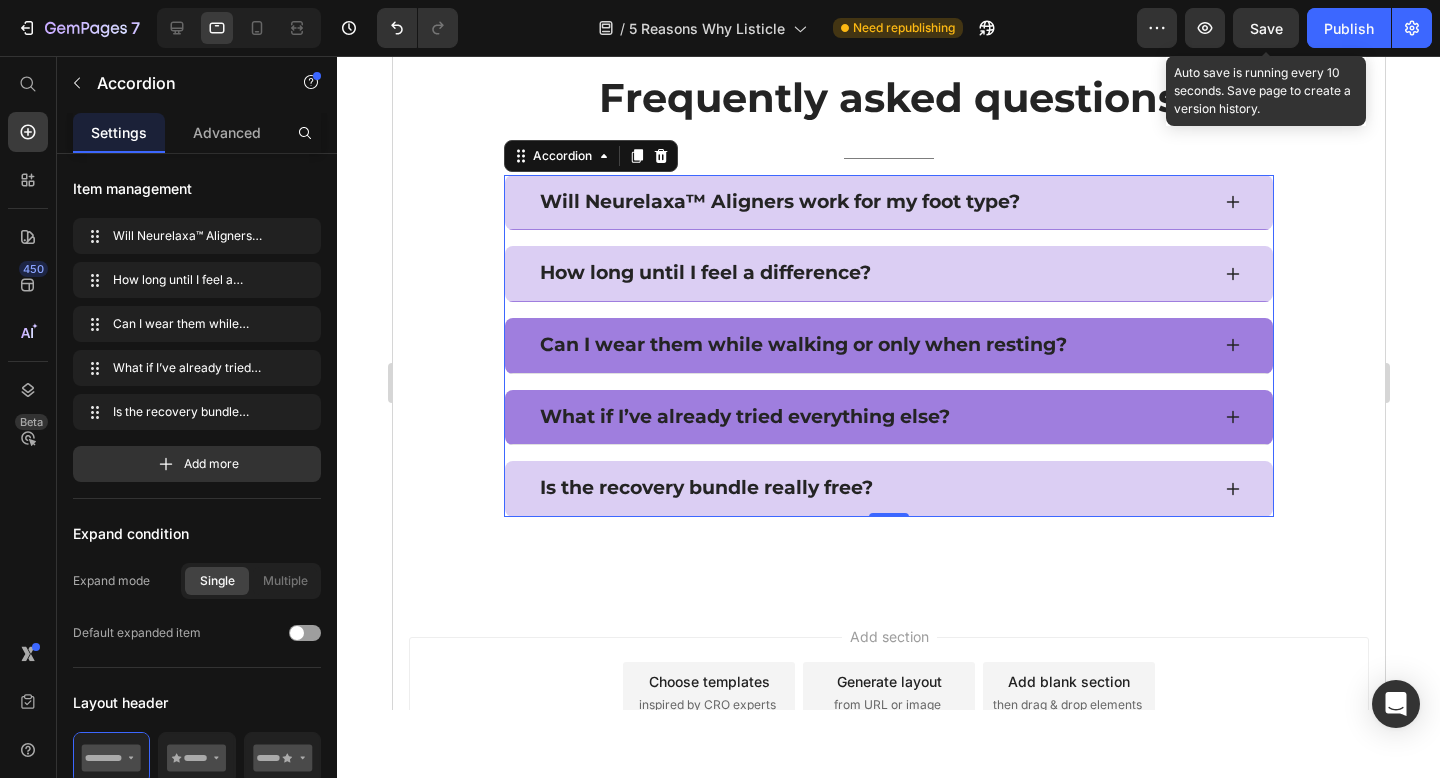 click on "Can I wear them while walking or only when resting?" at bounding box center [888, 346] 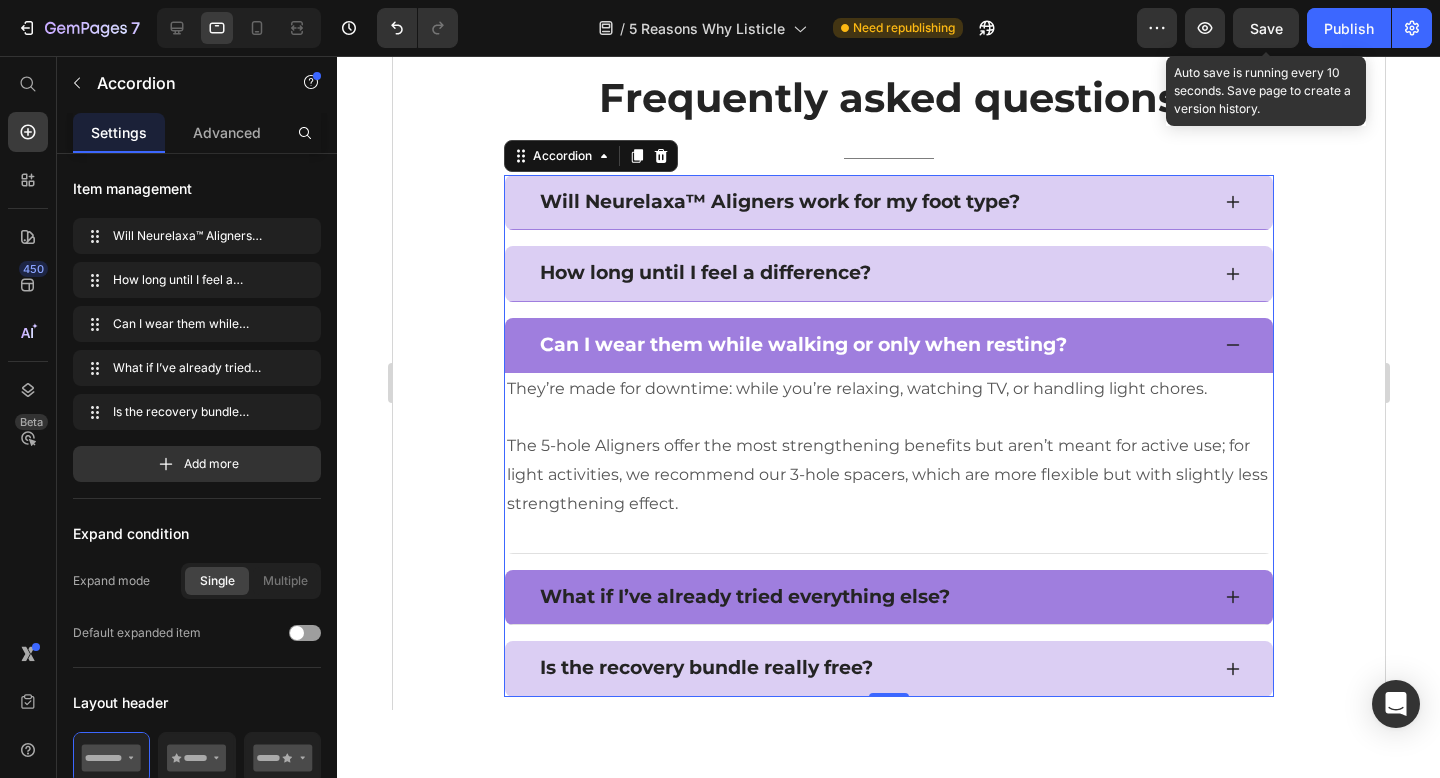 click on "Can I wear them while walking or only when resting?" at bounding box center (888, 345) 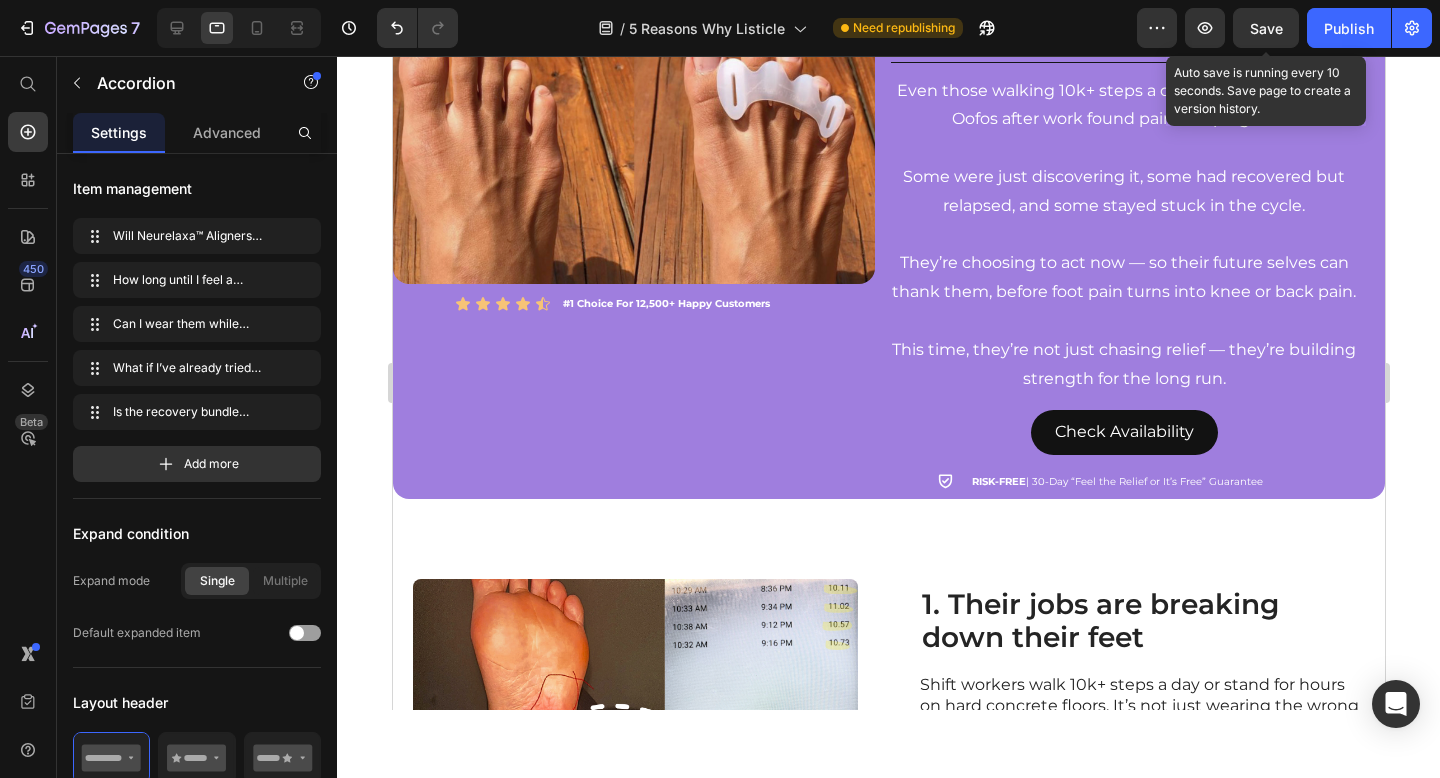 scroll, scrollTop: 0, scrollLeft: 0, axis: both 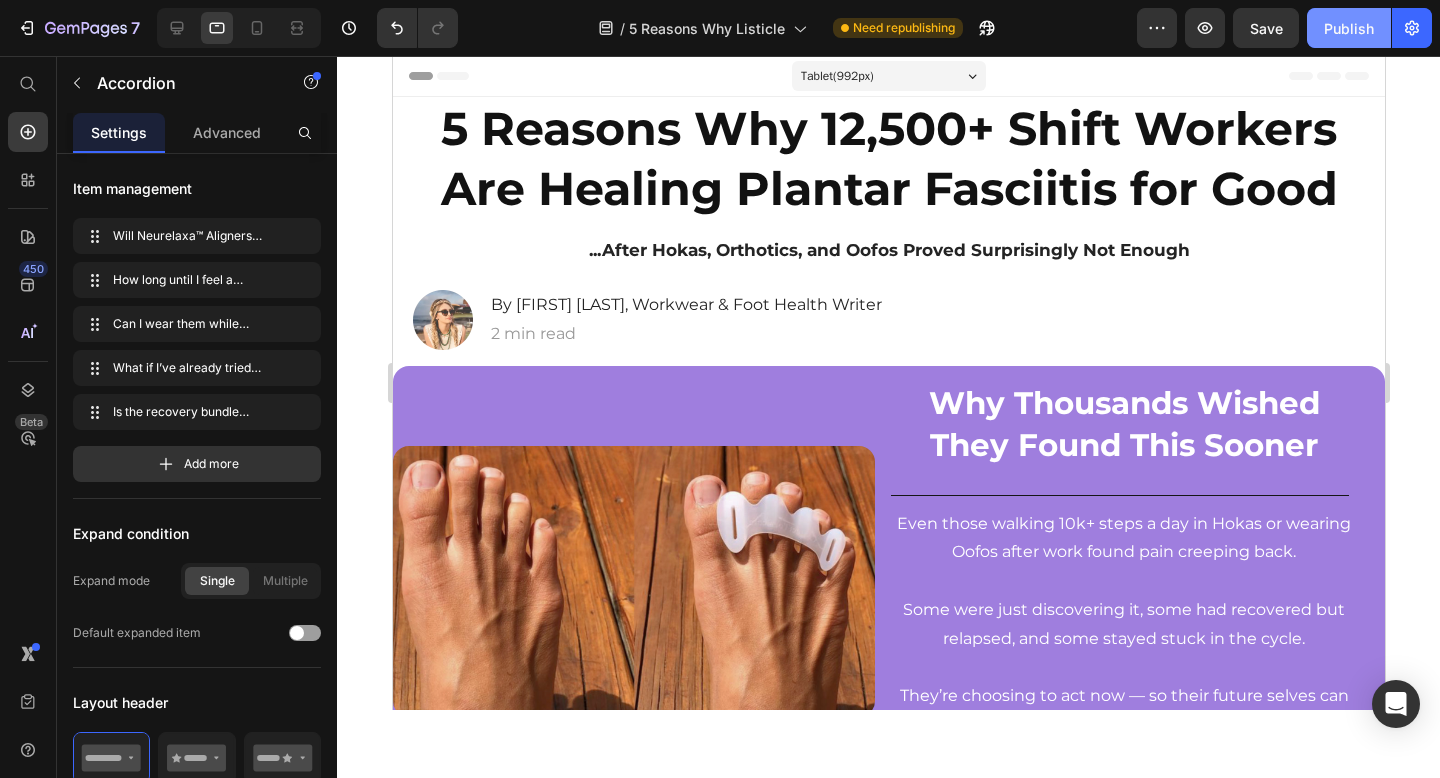 drag, startPoint x: 1345, startPoint y: 27, endPoint x: 741, endPoint y: 225, distance: 635.6257 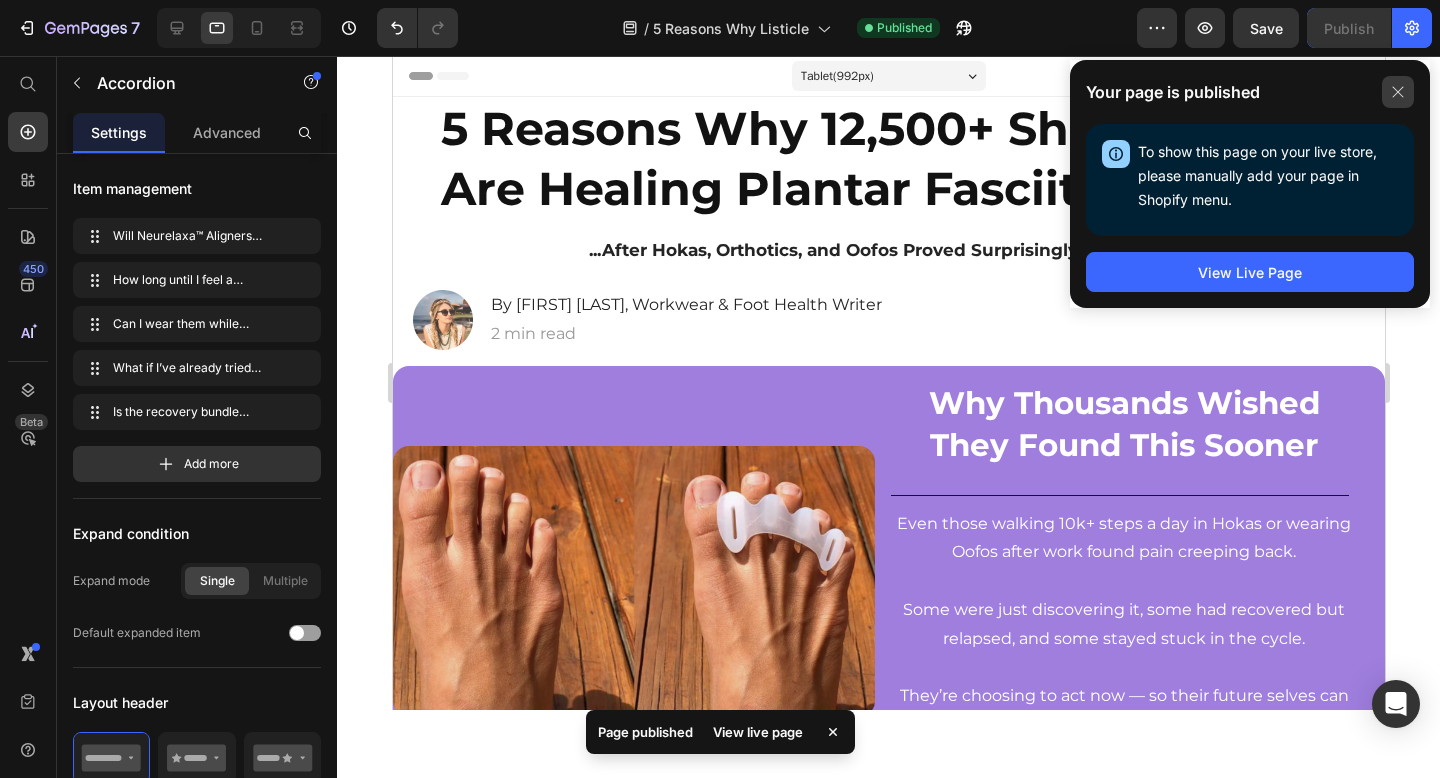 click 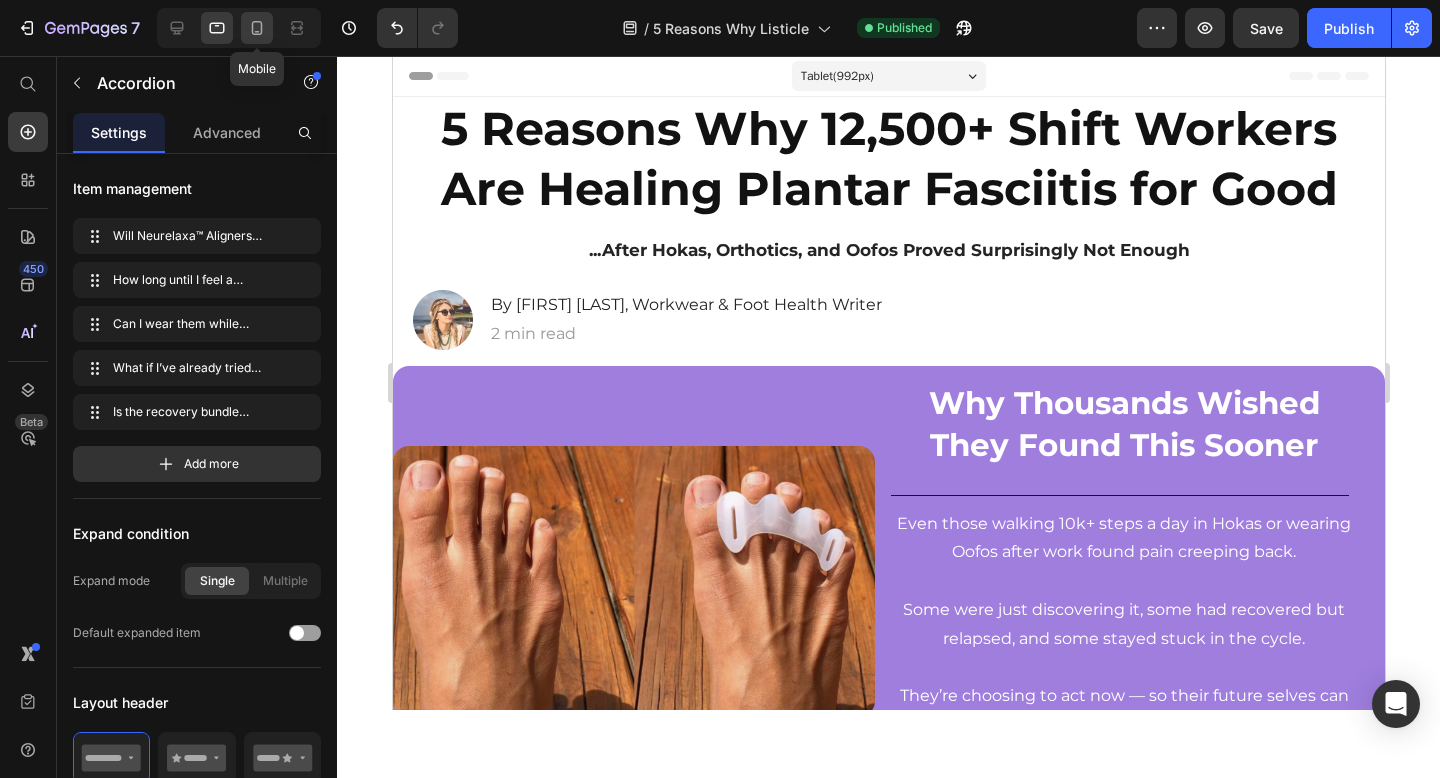 click 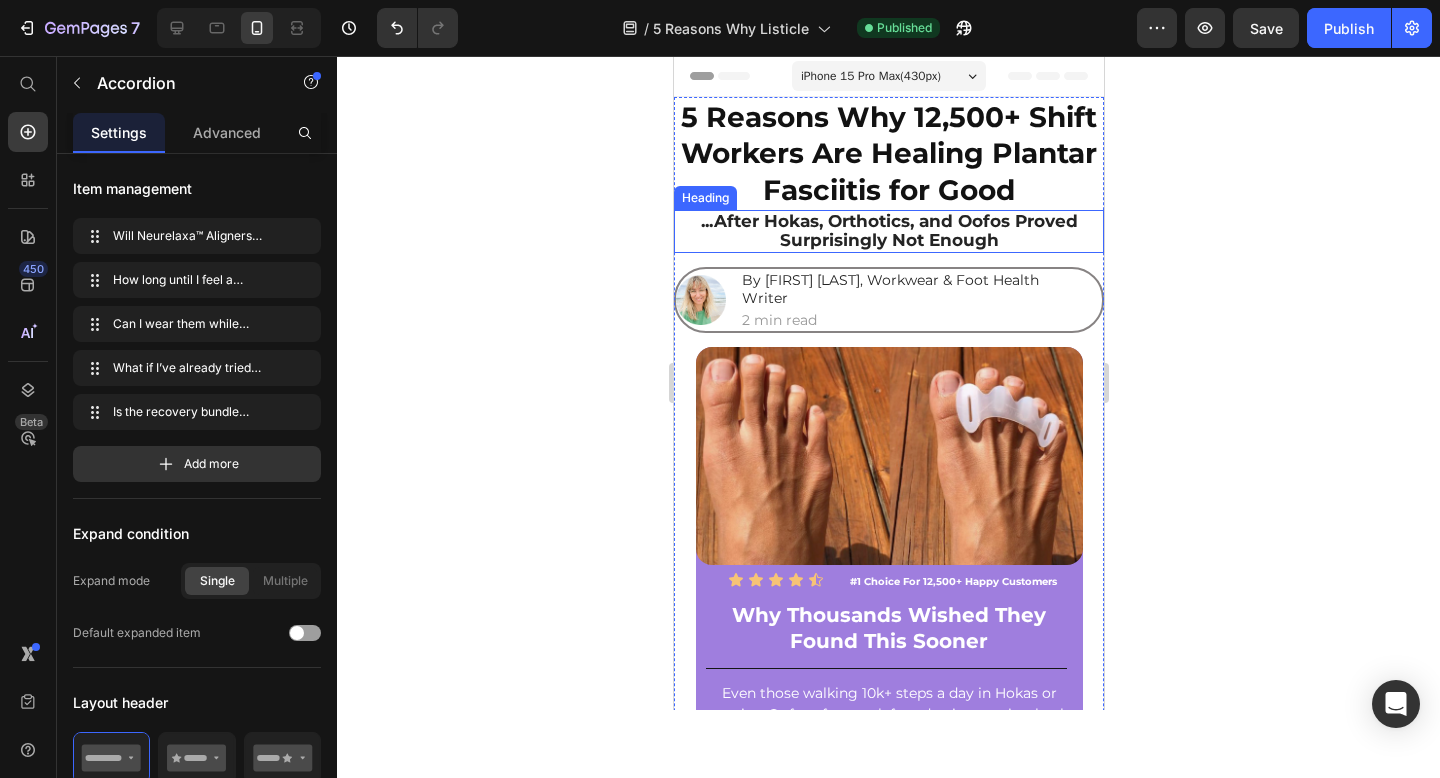 click on "...After Hokas, Orthotics, and Oofos Proved Surprisingly Not Enough" at bounding box center (888, 230) 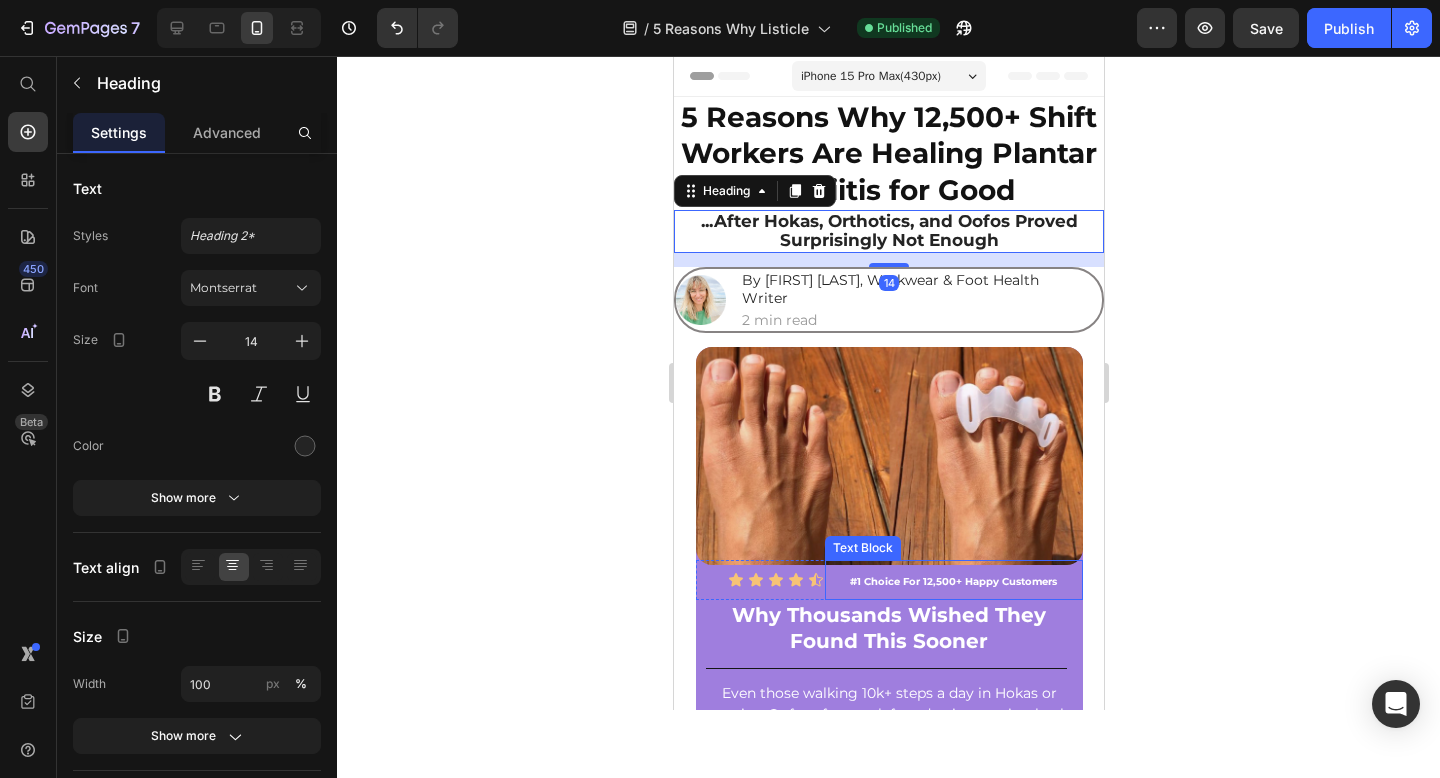 scroll, scrollTop: 98, scrollLeft: 0, axis: vertical 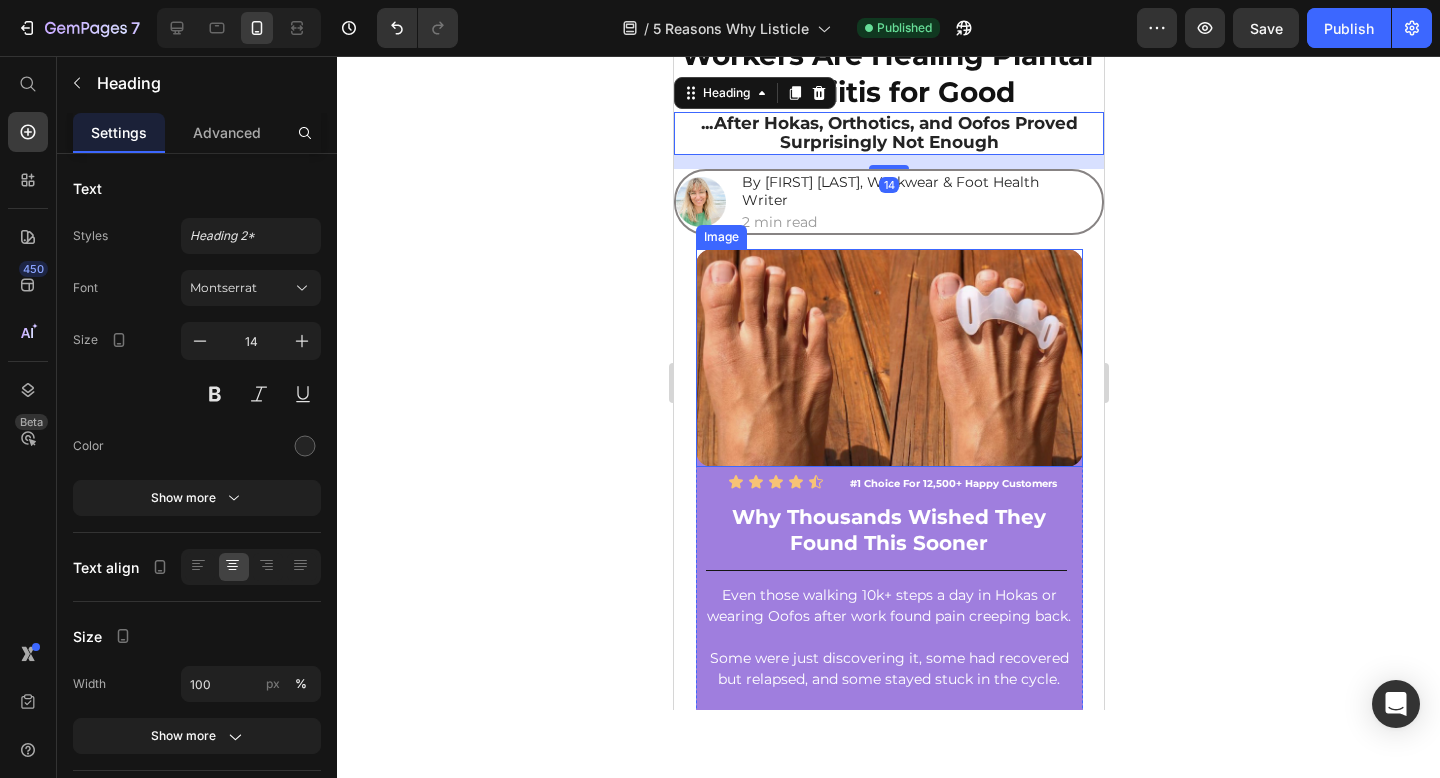 click at bounding box center [888, 358] 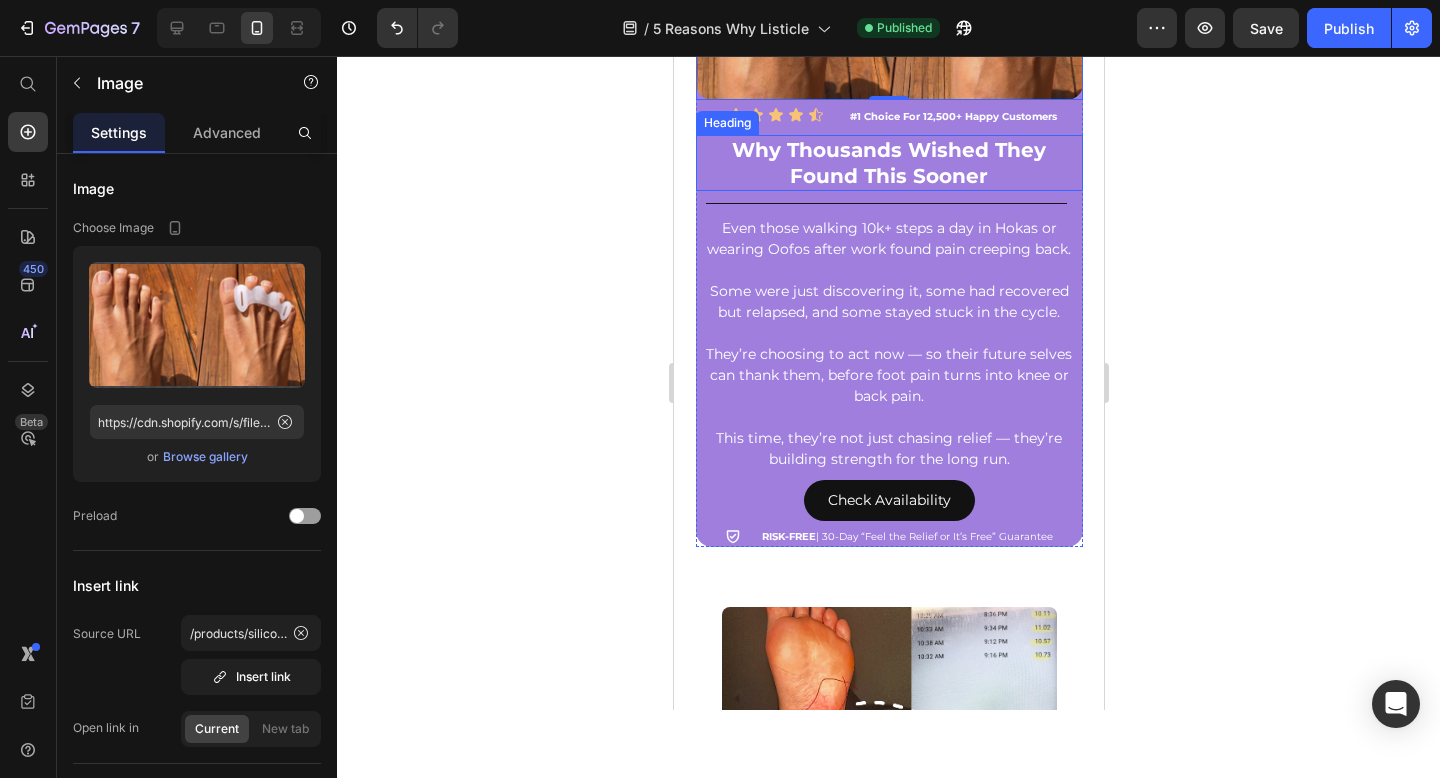 scroll, scrollTop: 504, scrollLeft: 0, axis: vertical 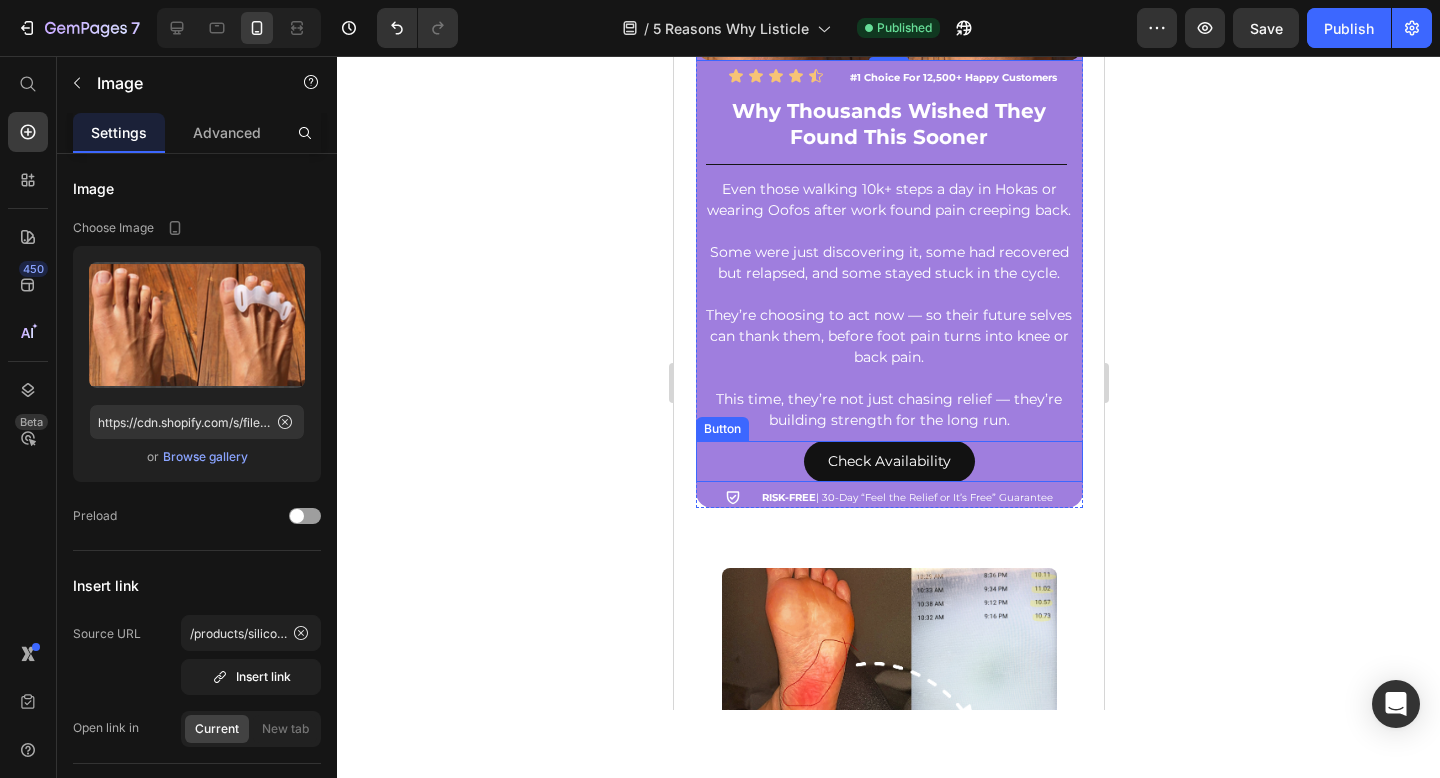 click on "Check Availability Button" at bounding box center [888, 461] 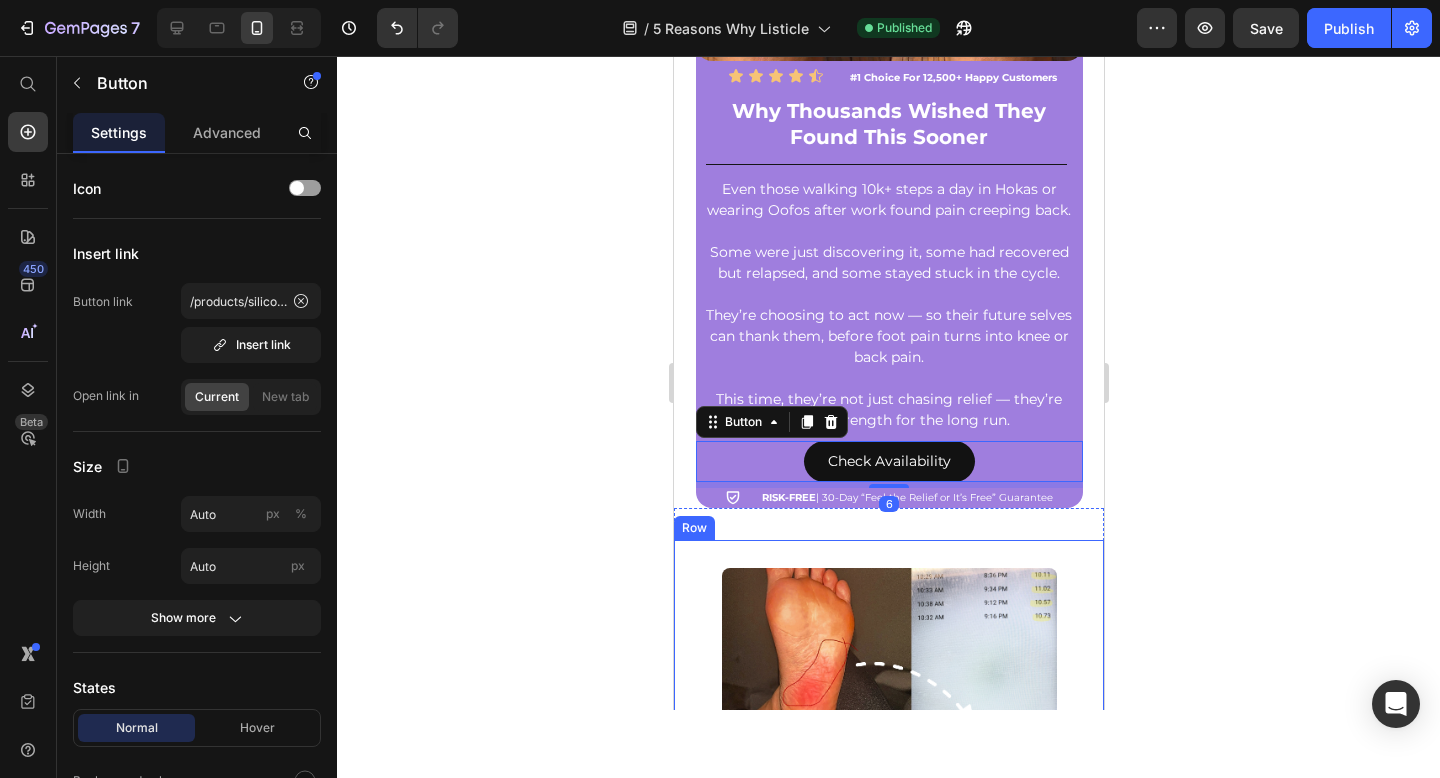 scroll, scrollTop: 876, scrollLeft: 0, axis: vertical 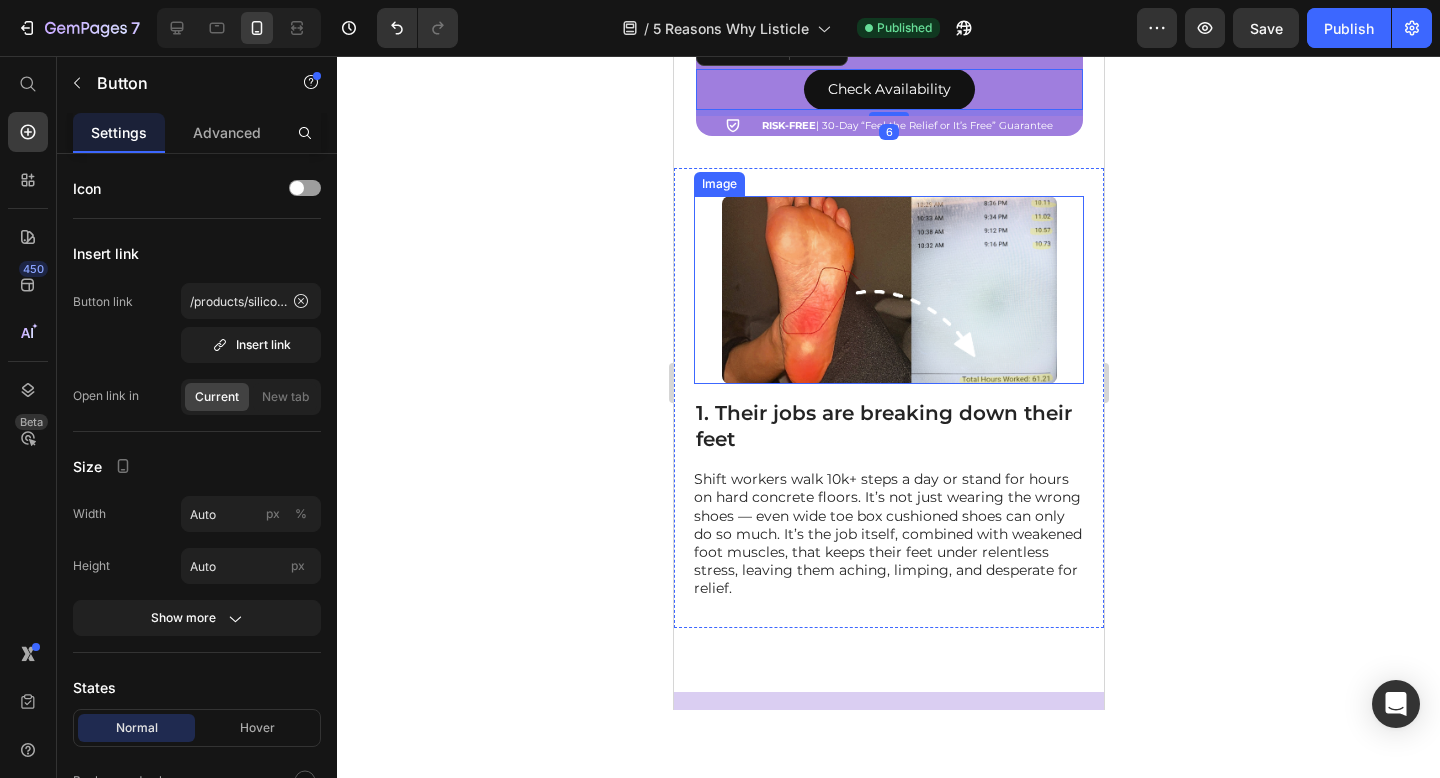 click at bounding box center (888, 290) 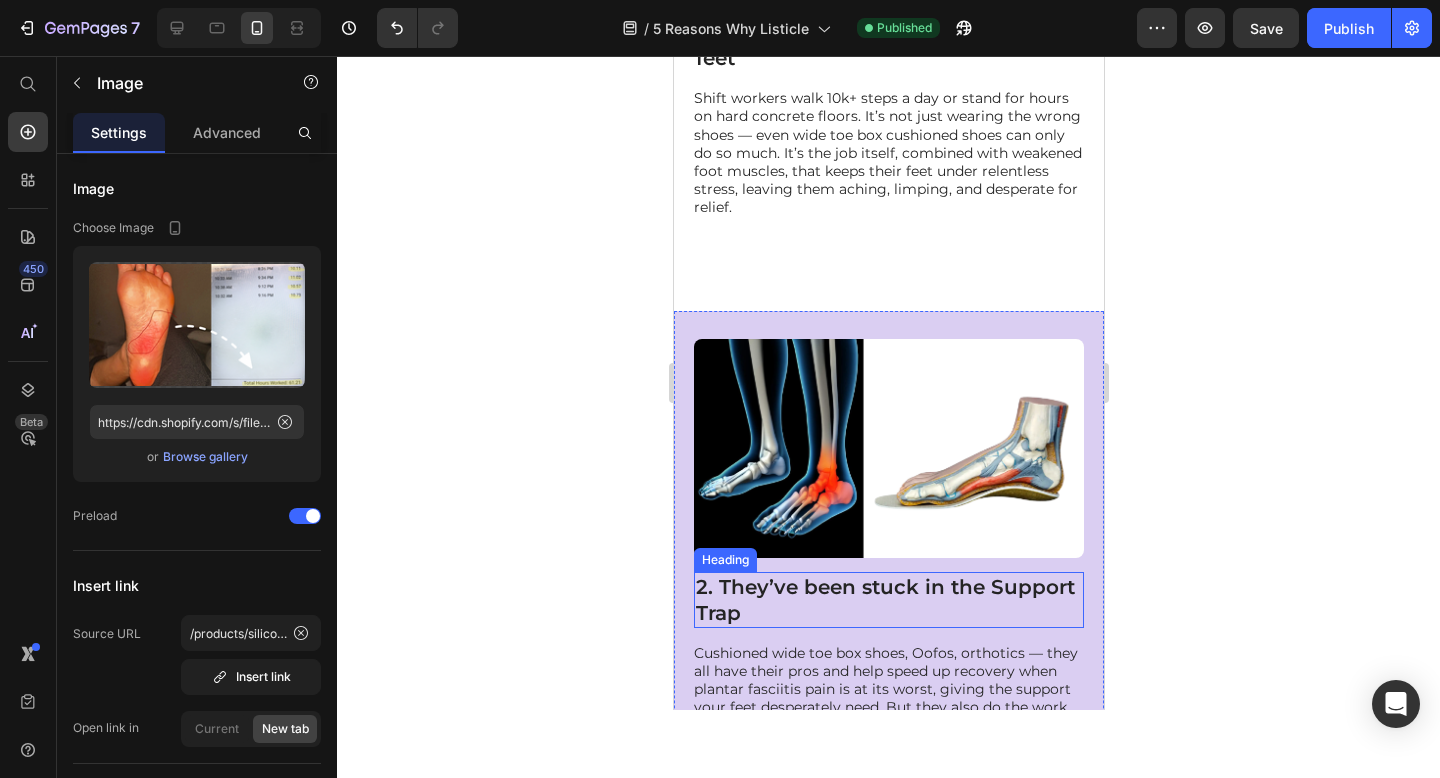 click at bounding box center [888, 448] 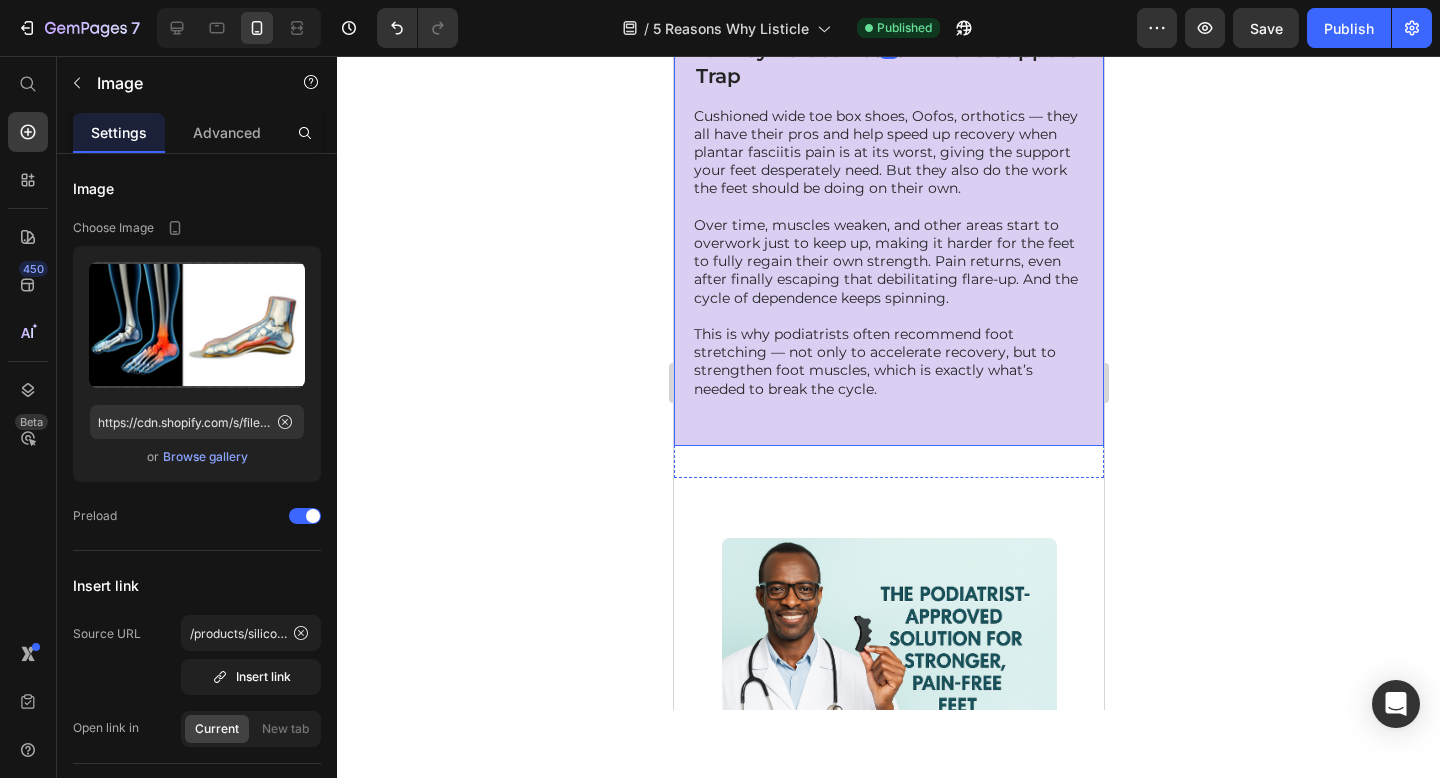 scroll, scrollTop: 2128, scrollLeft: 0, axis: vertical 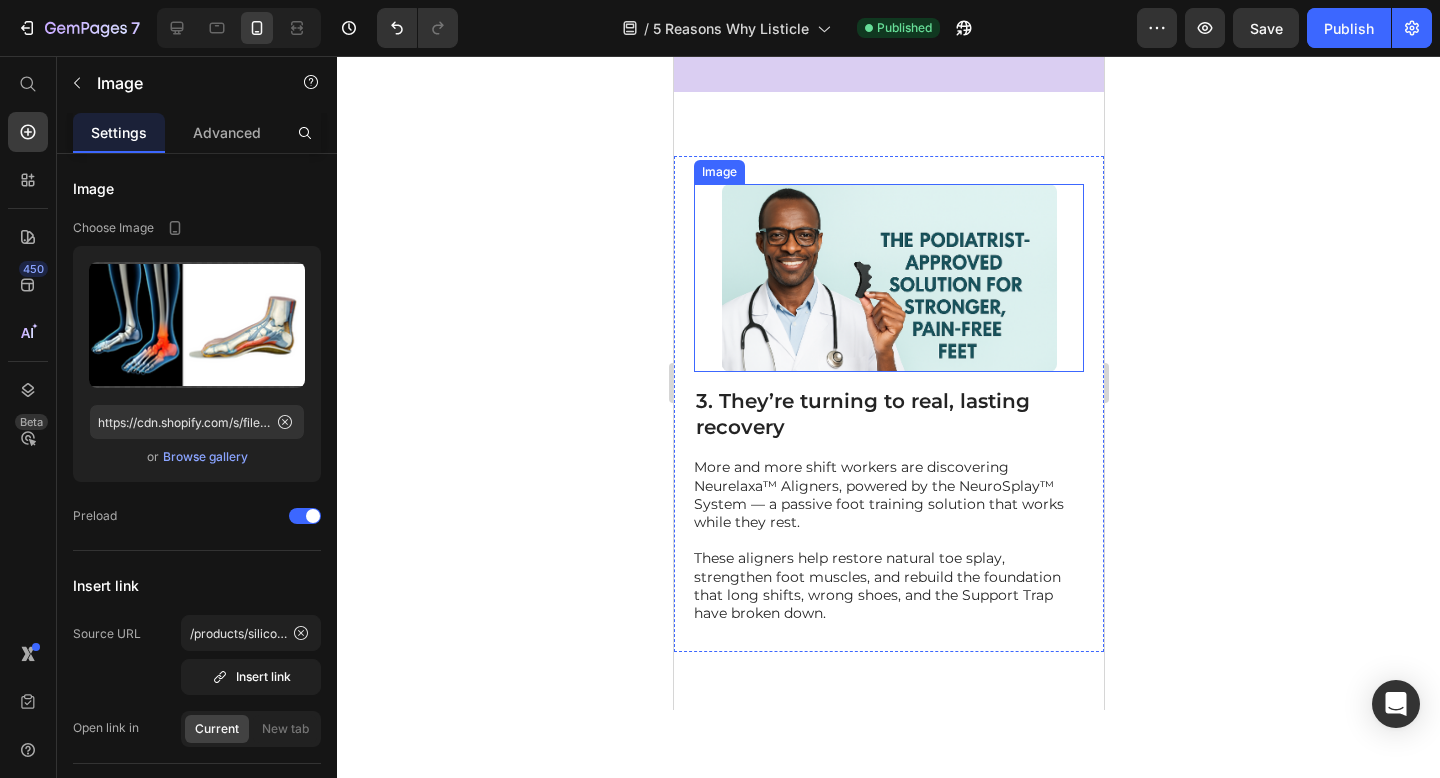 click at bounding box center (888, 278) 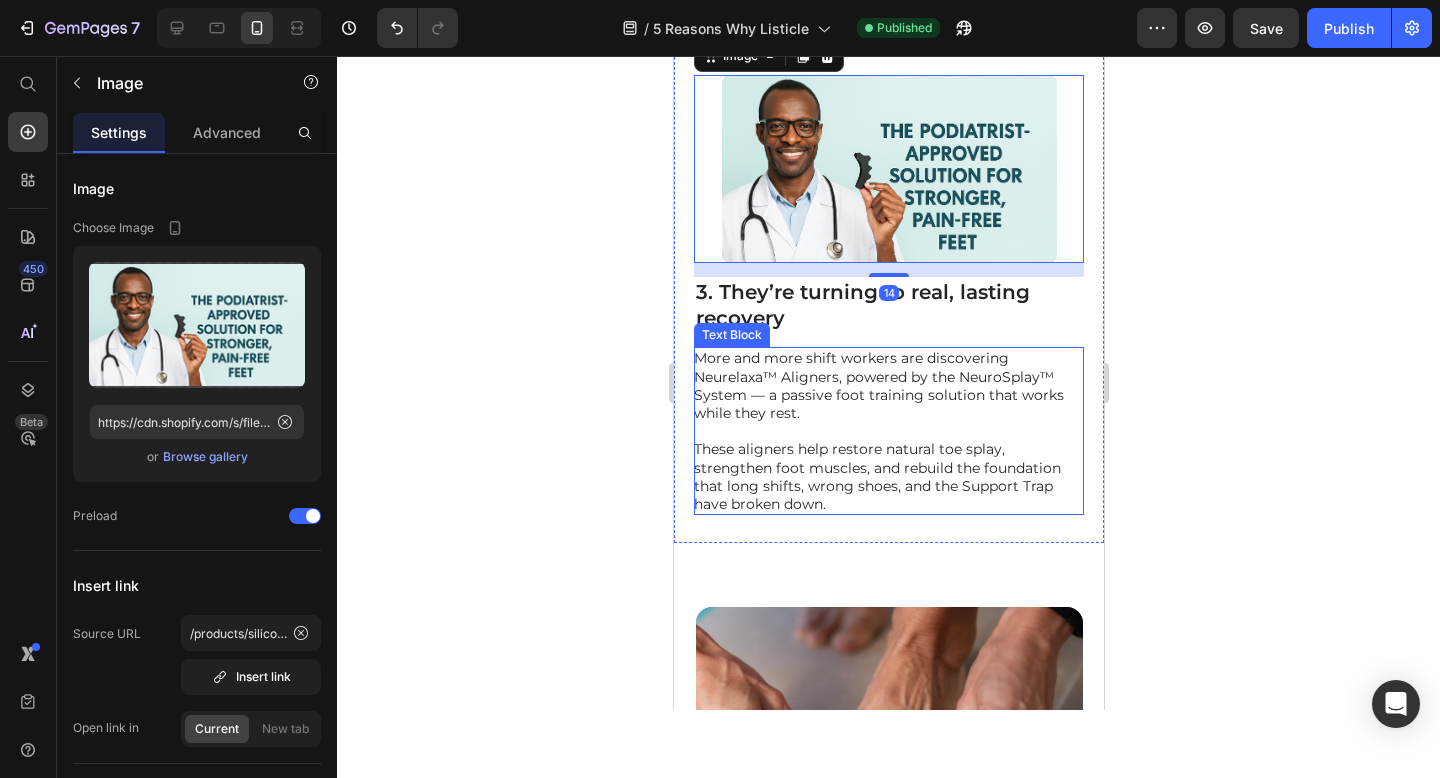 scroll, scrollTop: 2715, scrollLeft: 0, axis: vertical 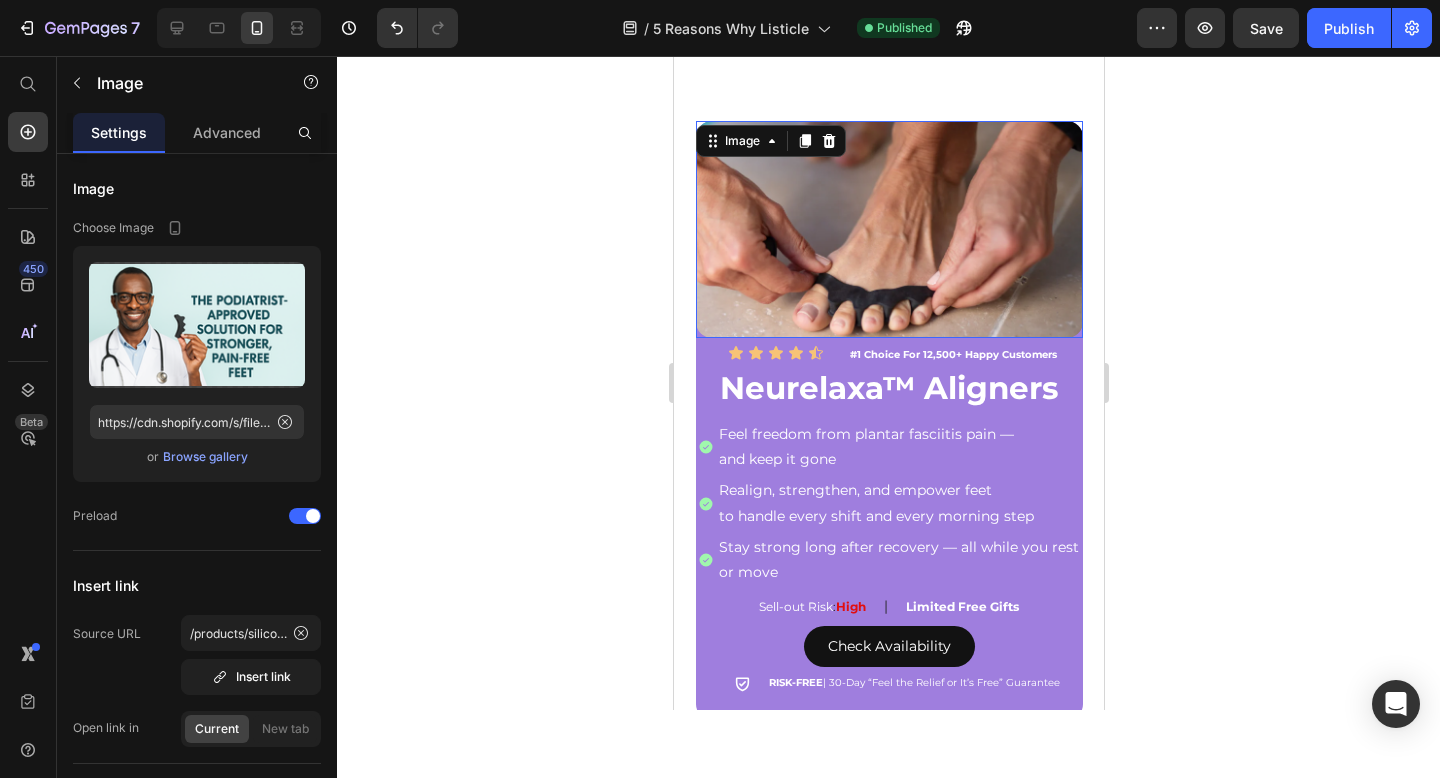 click at bounding box center (888, 230) 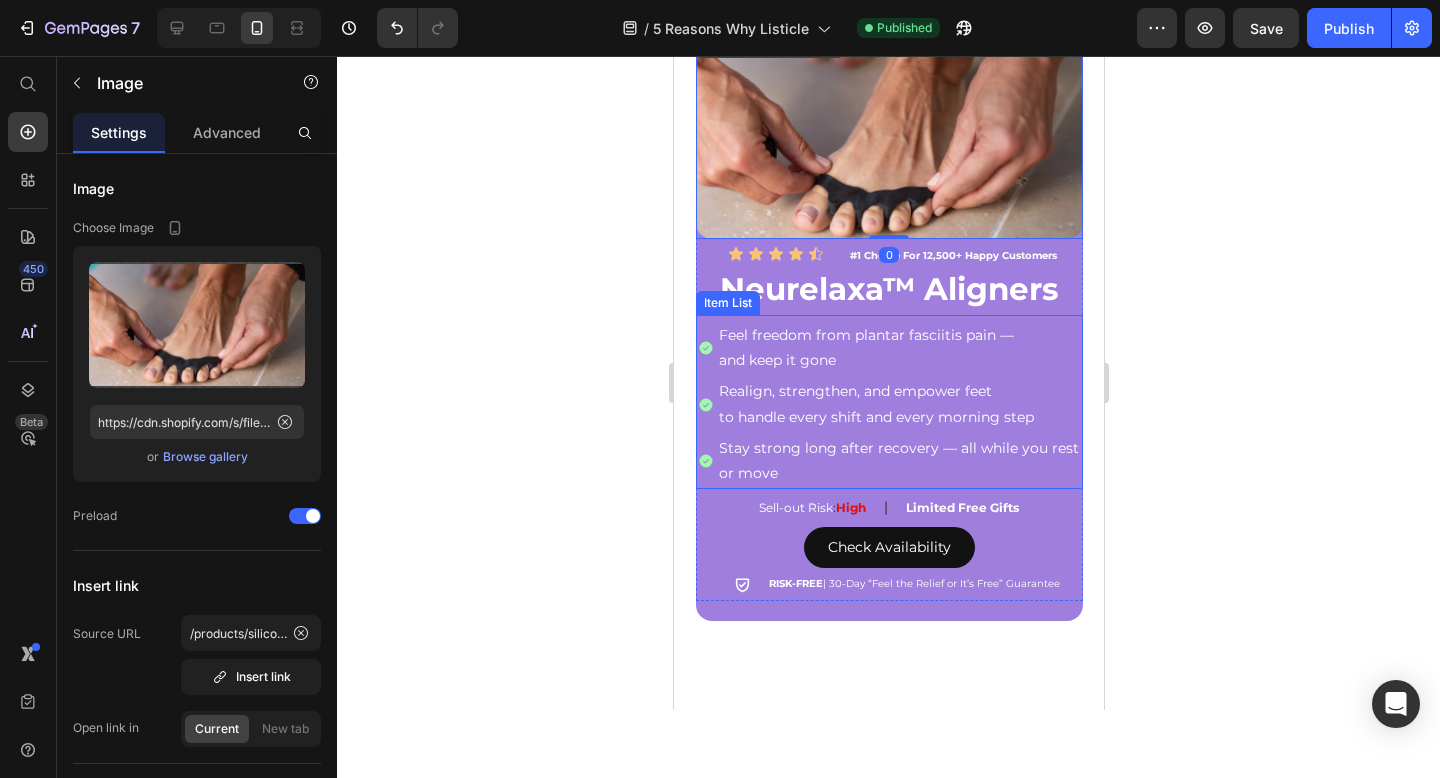scroll, scrollTop: 2853, scrollLeft: 0, axis: vertical 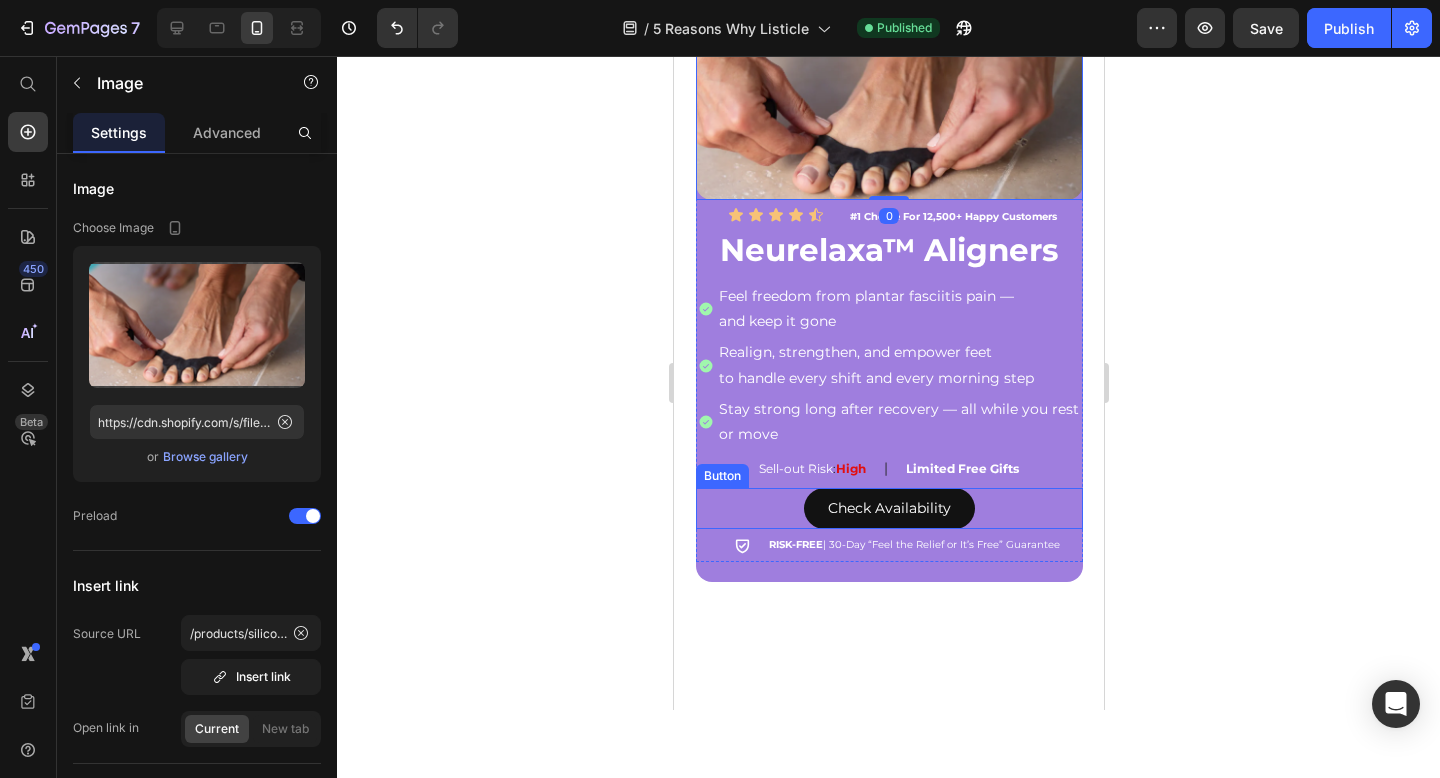 click on "Check Availability Button" at bounding box center (888, 508) 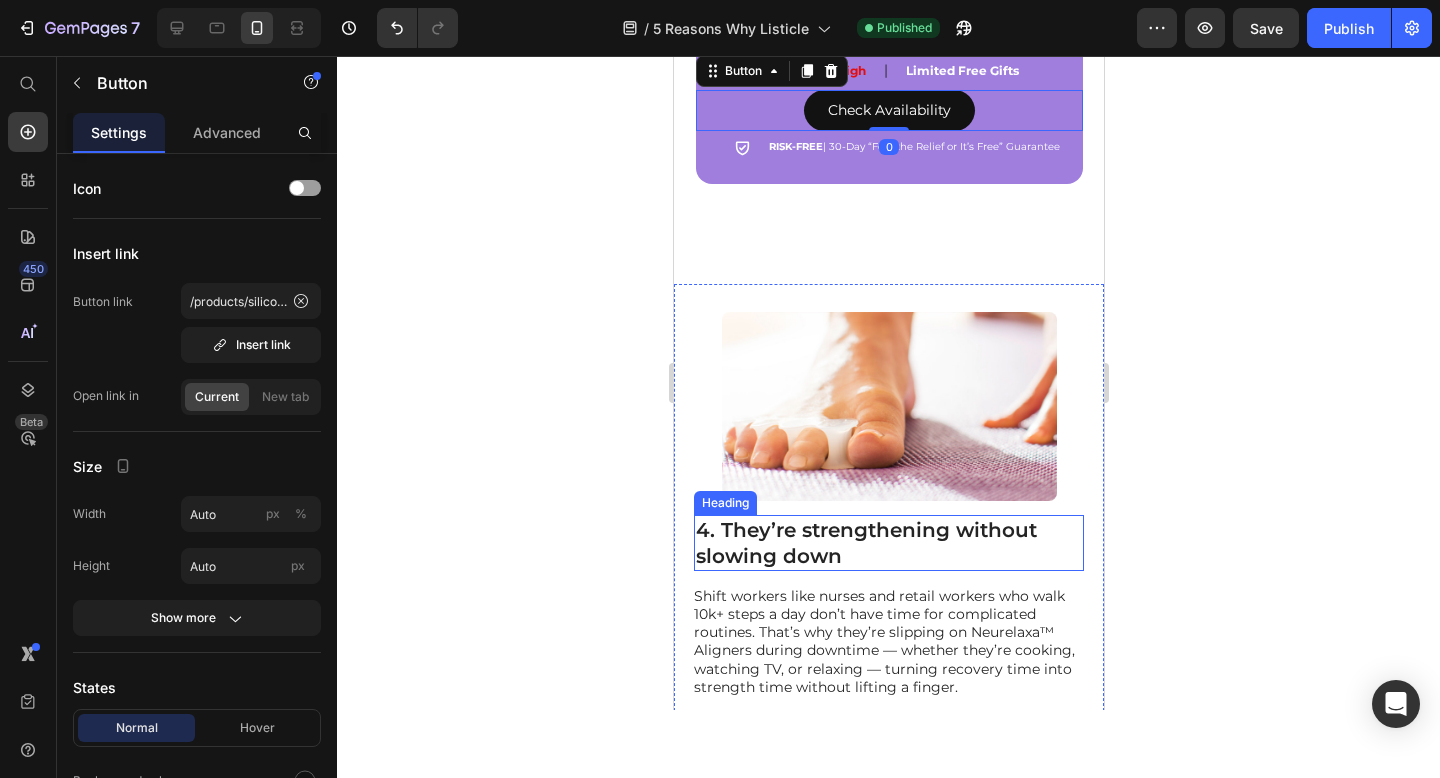 scroll, scrollTop: 3263, scrollLeft: 0, axis: vertical 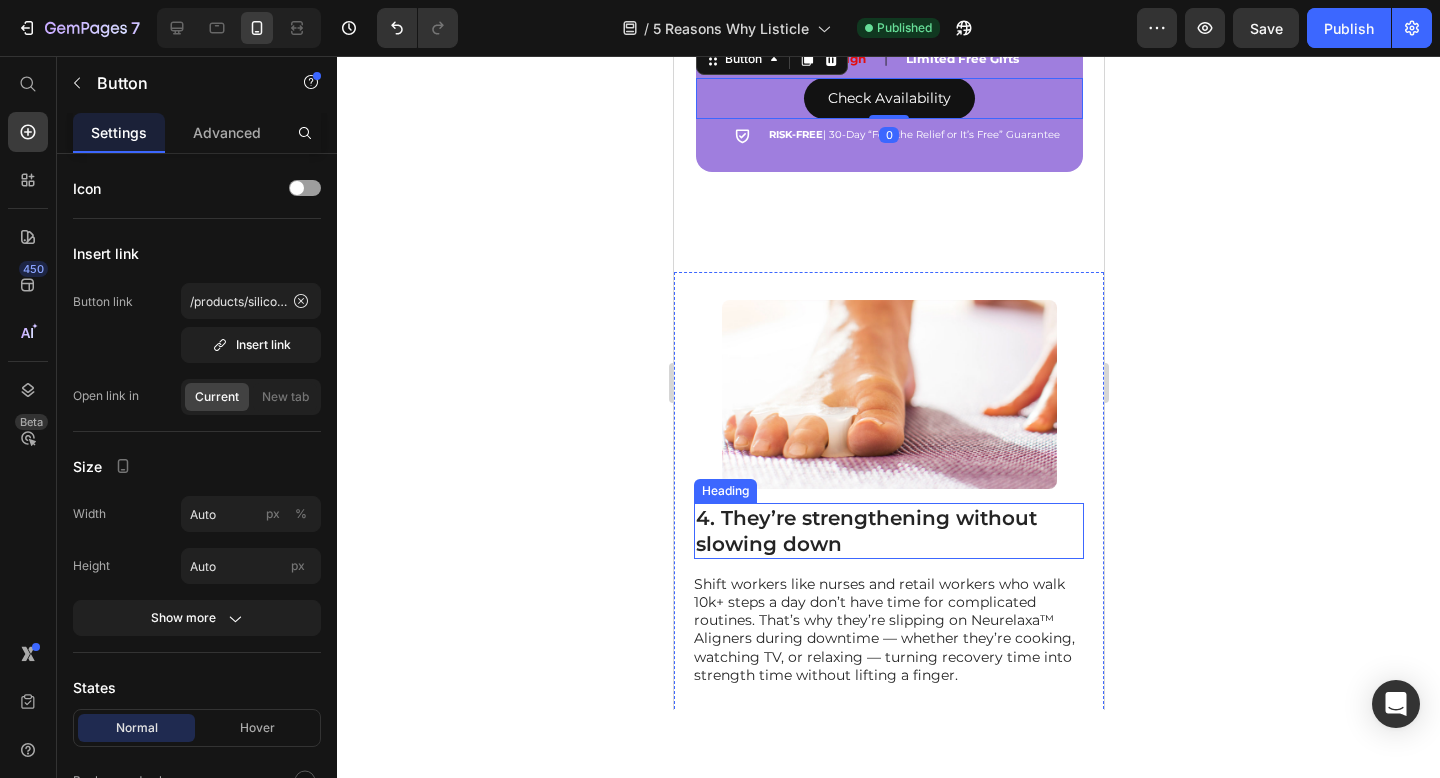 click at bounding box center (888, 394) 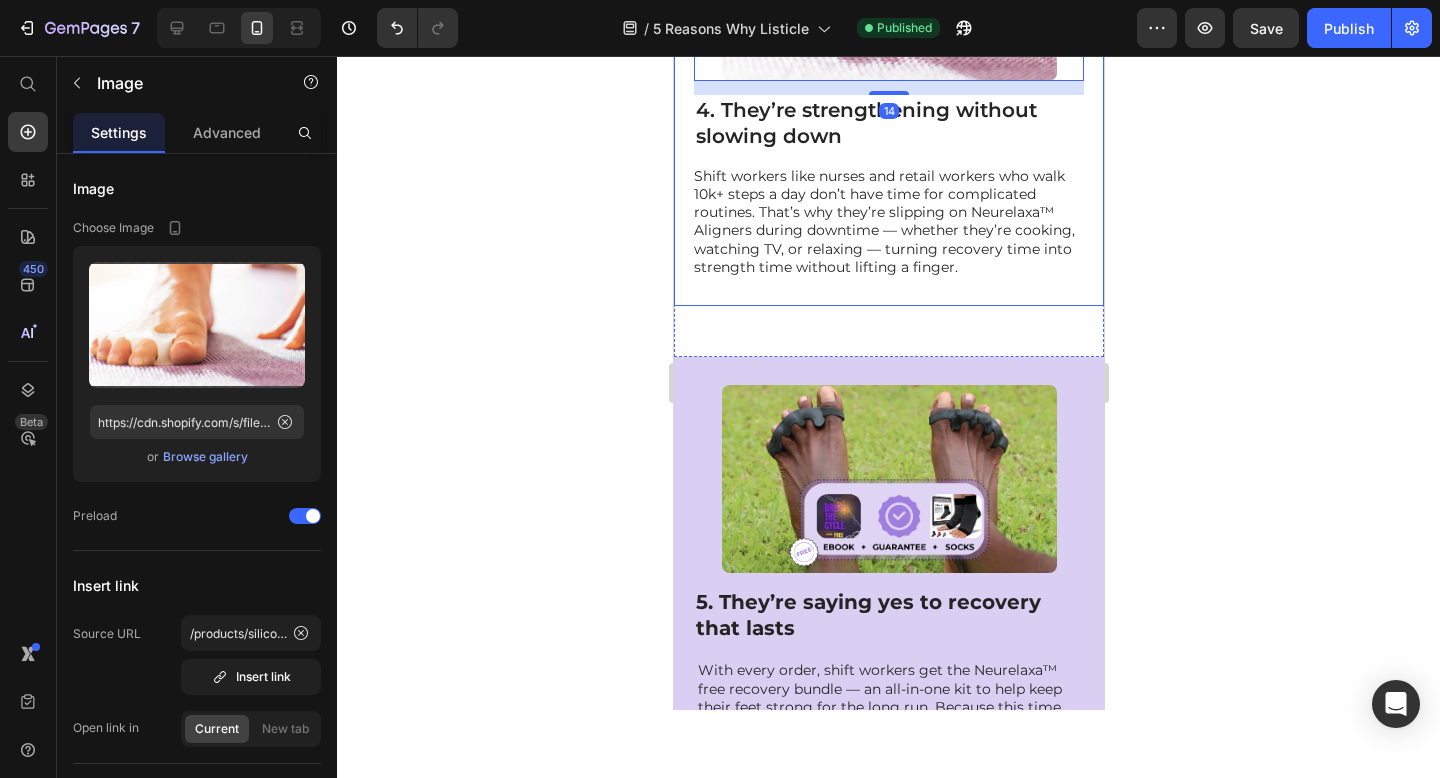 scroll, scrollTop: 3811, scrollLeft: 0, axis: vertical 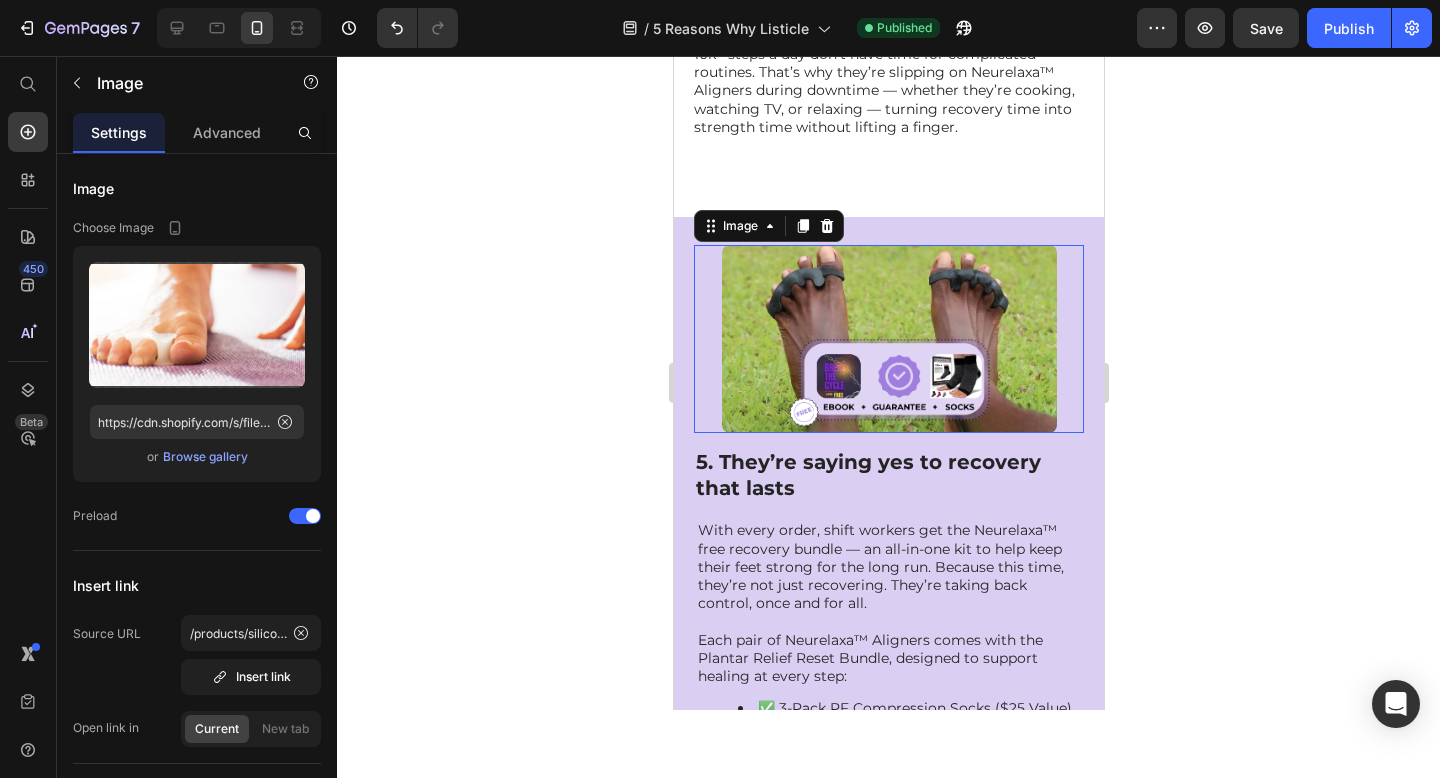 click at bounding box center [888, 339] 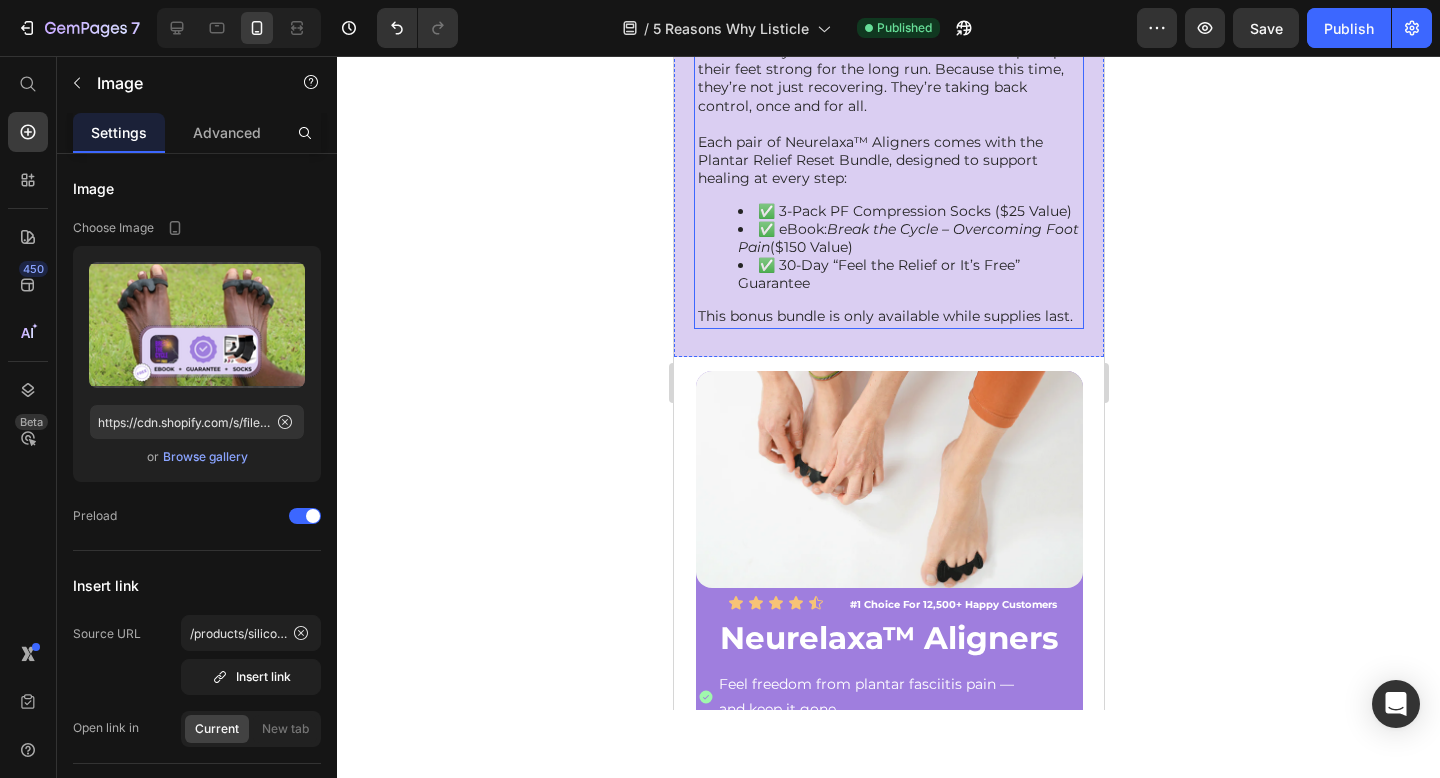 scroll, scrollTop: 4485, scrollLeft: 0, axis: vertical 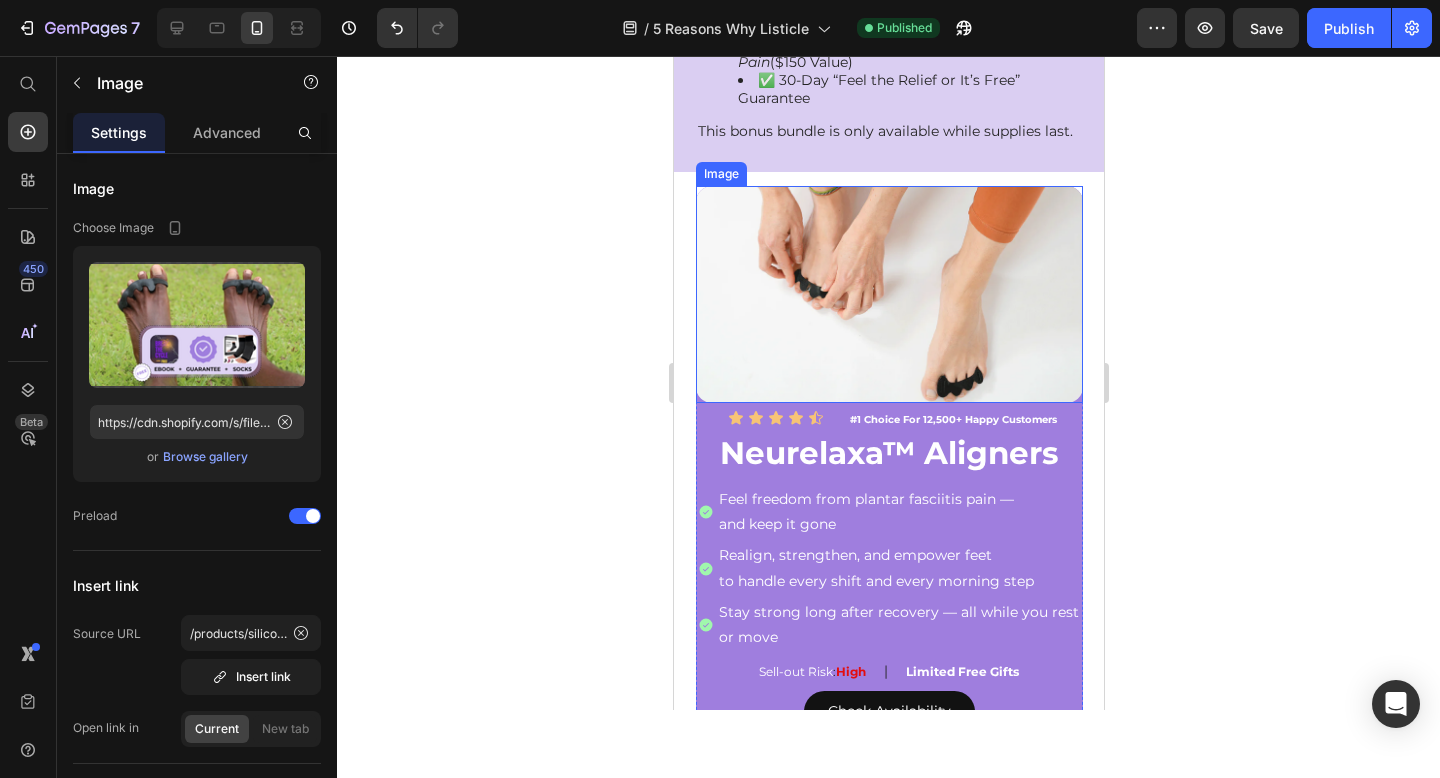click at bounding box center (888, 295) 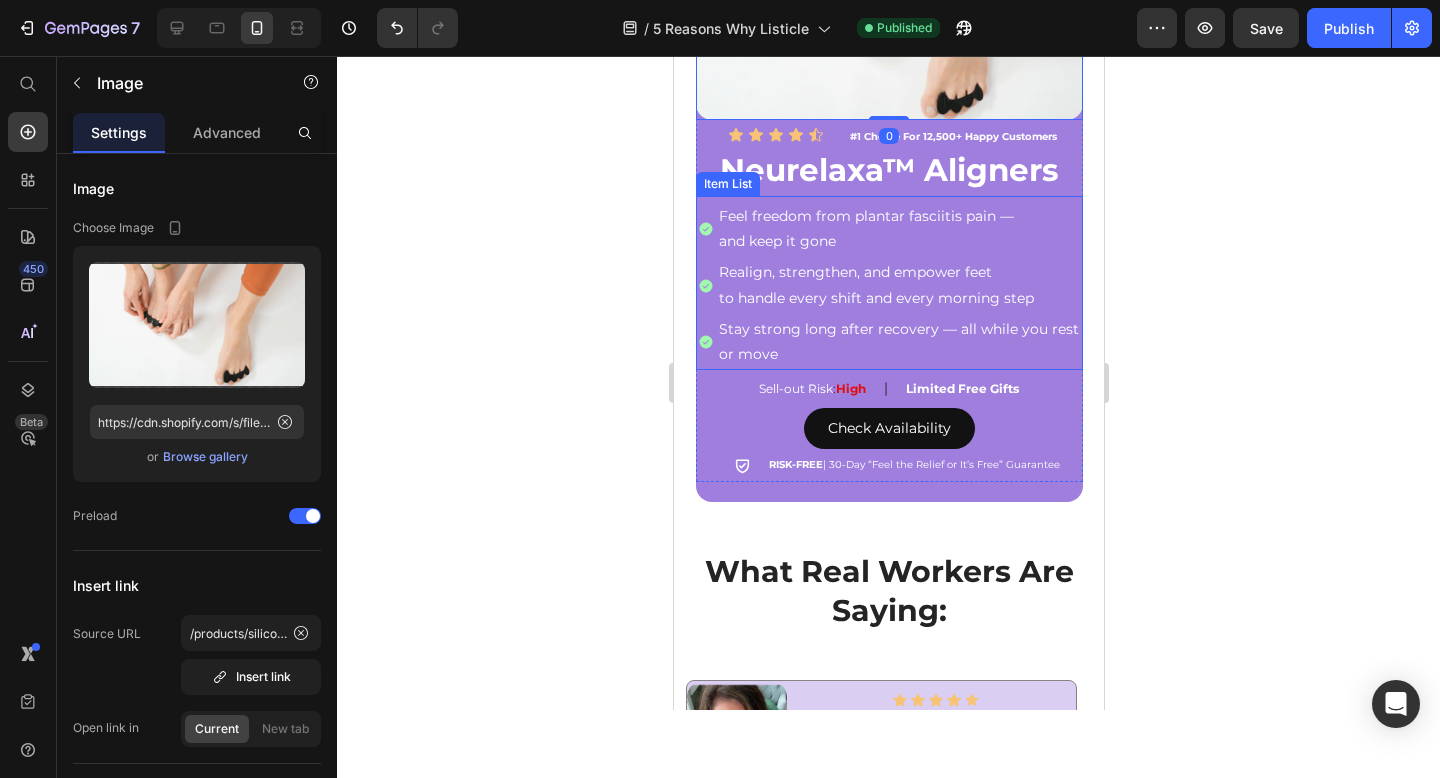 scroll, scrollTop: 4834, scrollLeft: 0, axis: vertical 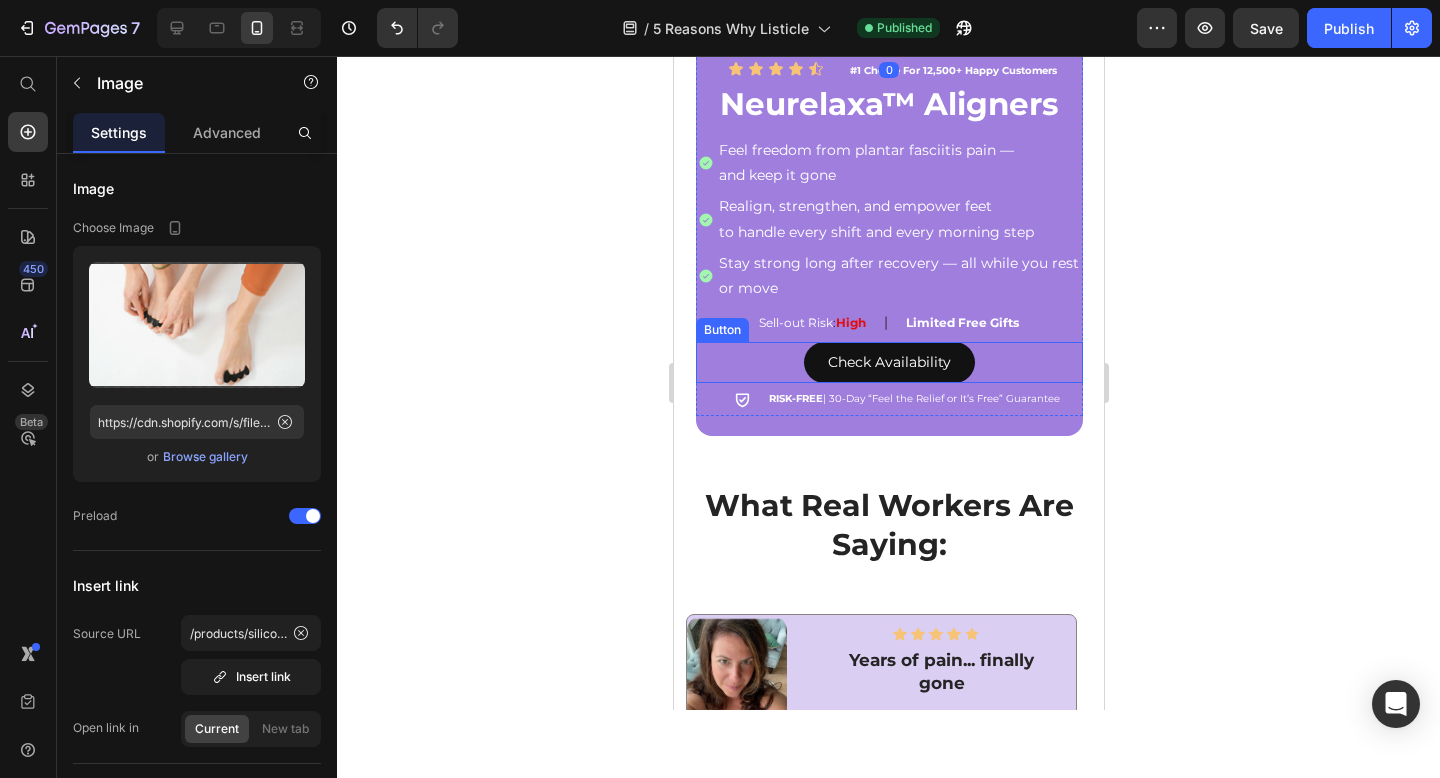 click on "Check Availability Button" at bounding box center [888, 362] 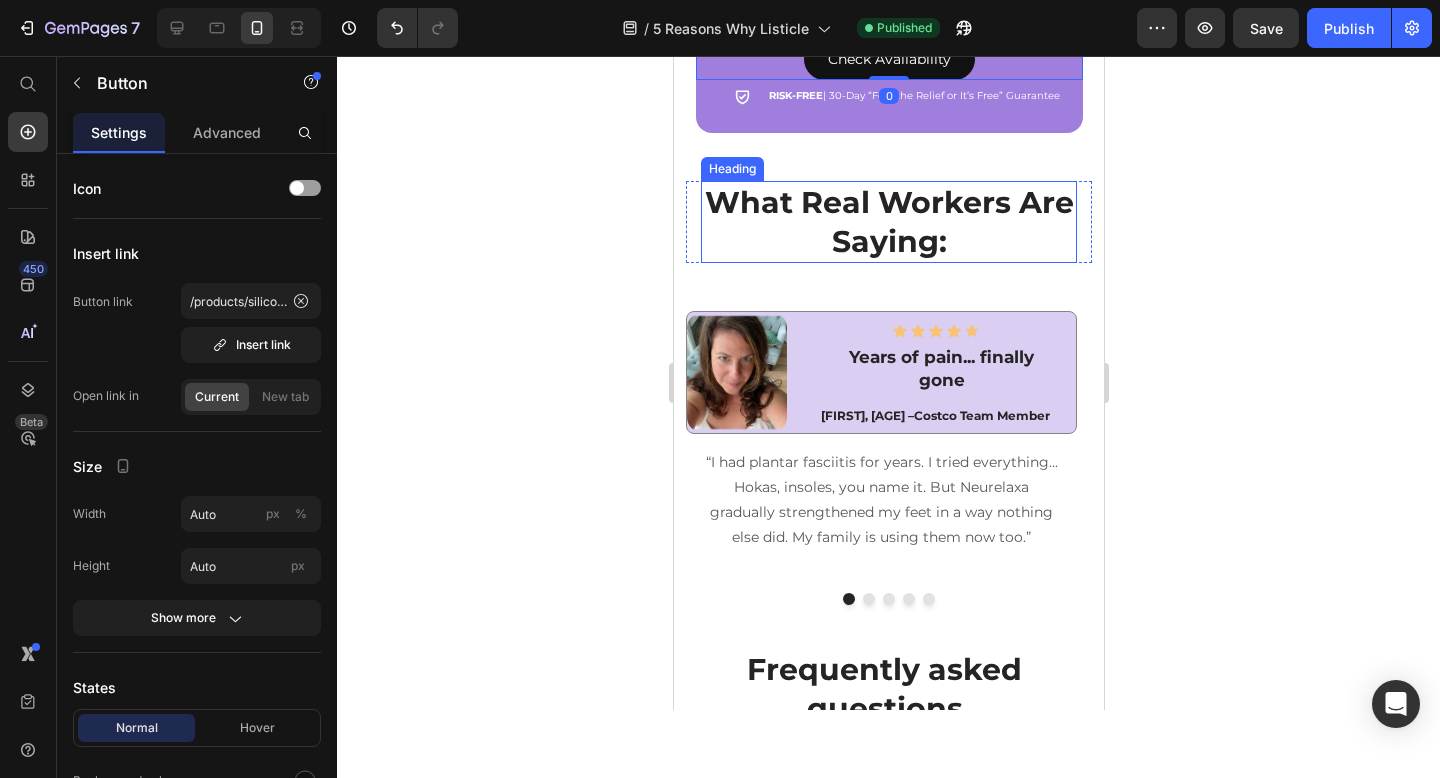 scroll, scrollTop: 5164, scrollLeft: 0, axis: vertical 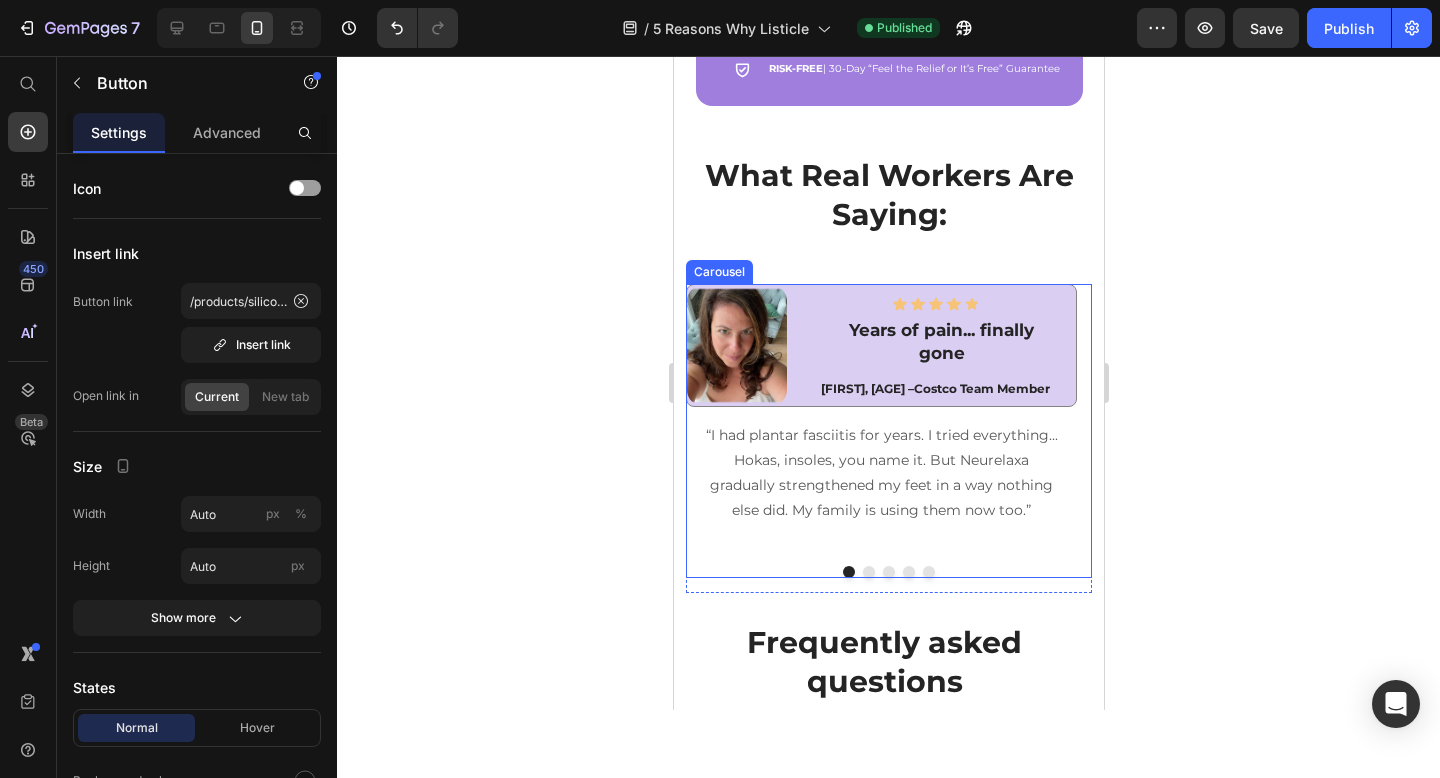 click at bounding box center [868, 572] 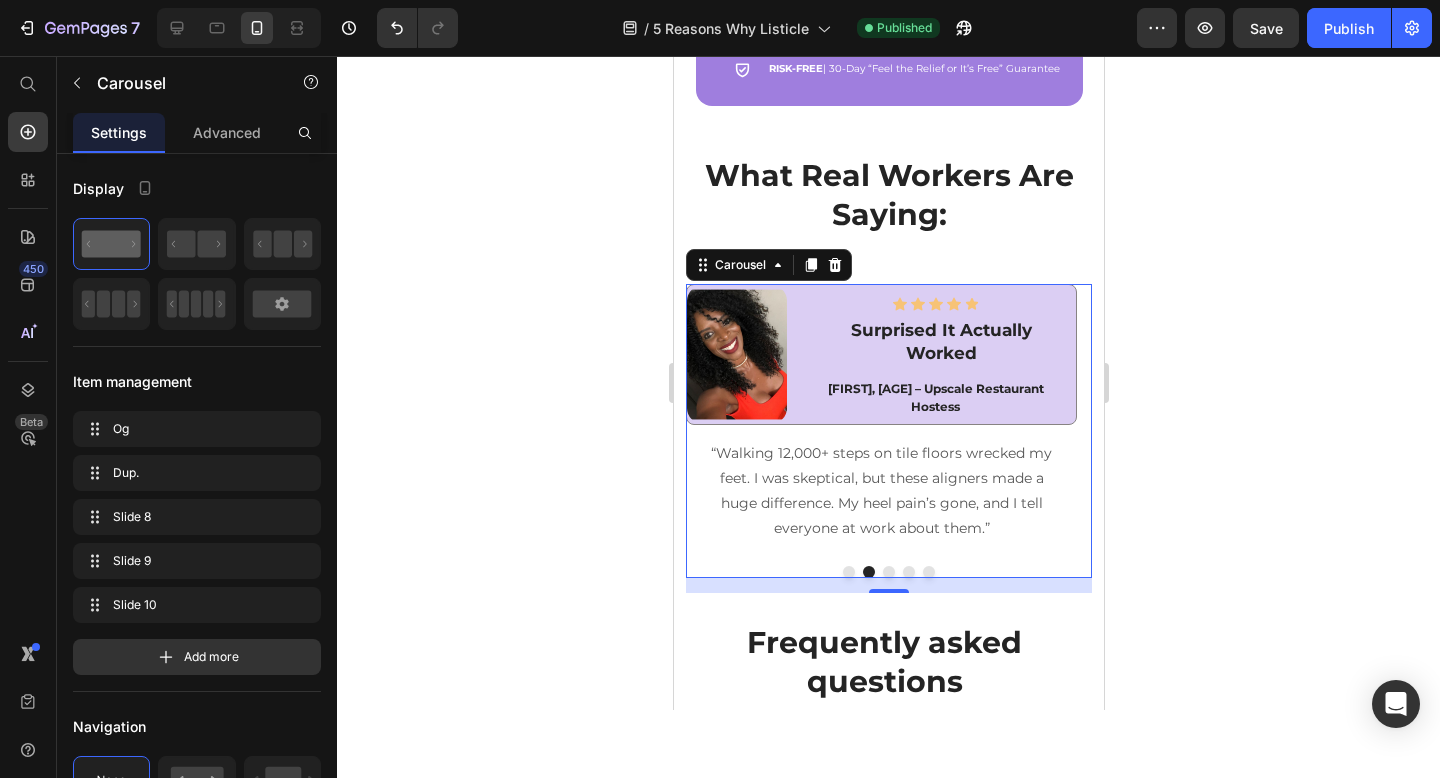 click at bounding box center (888, 572) 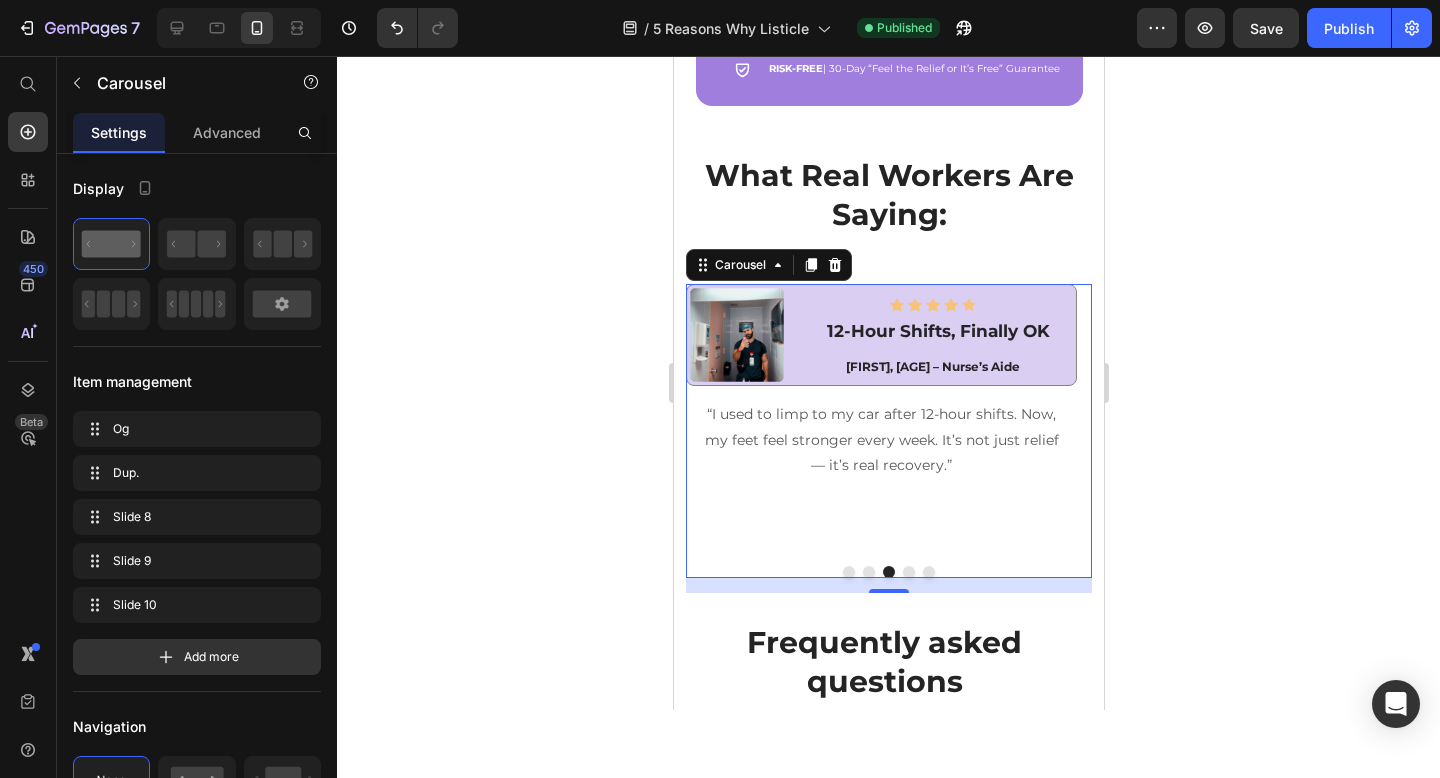click at bounding box center (908, 572) 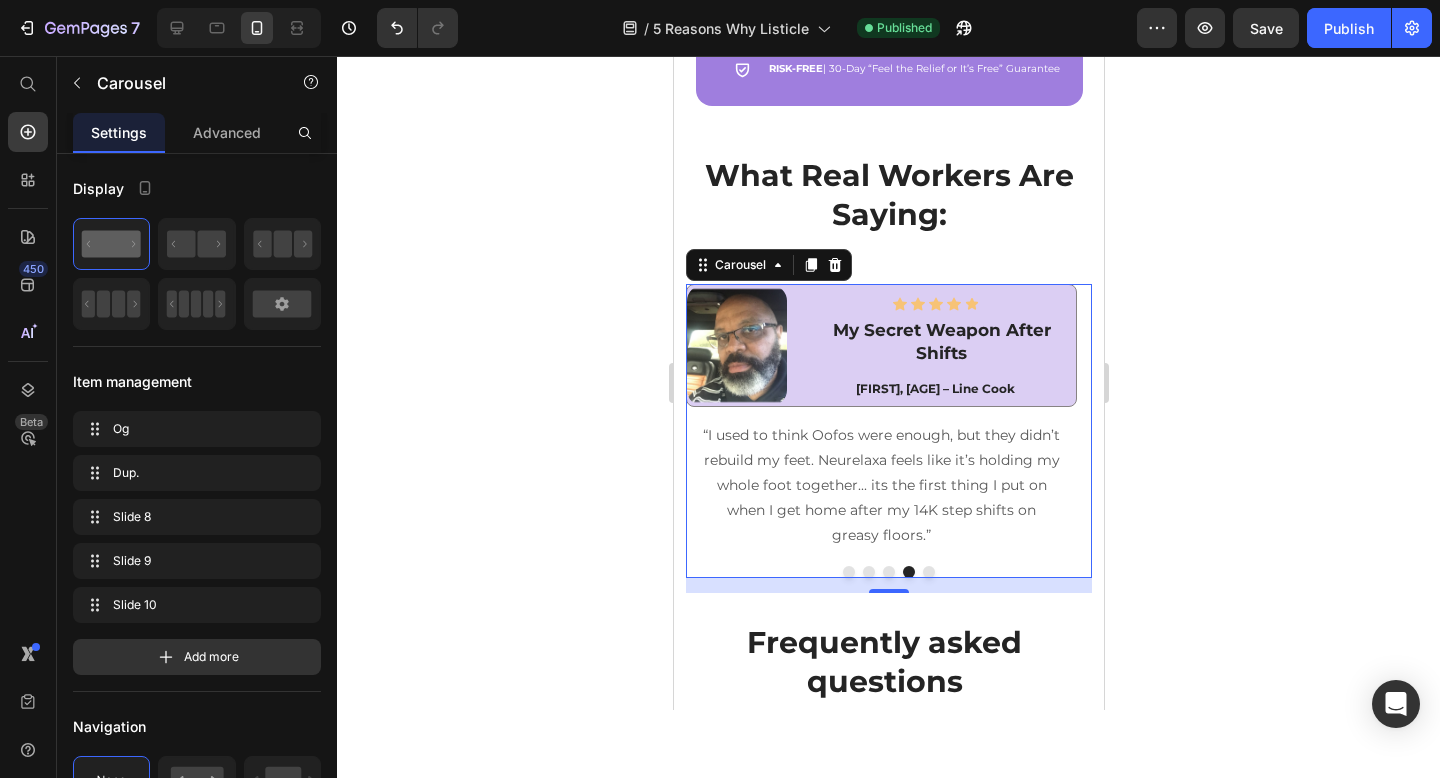 click at bounding box center (928, 572) 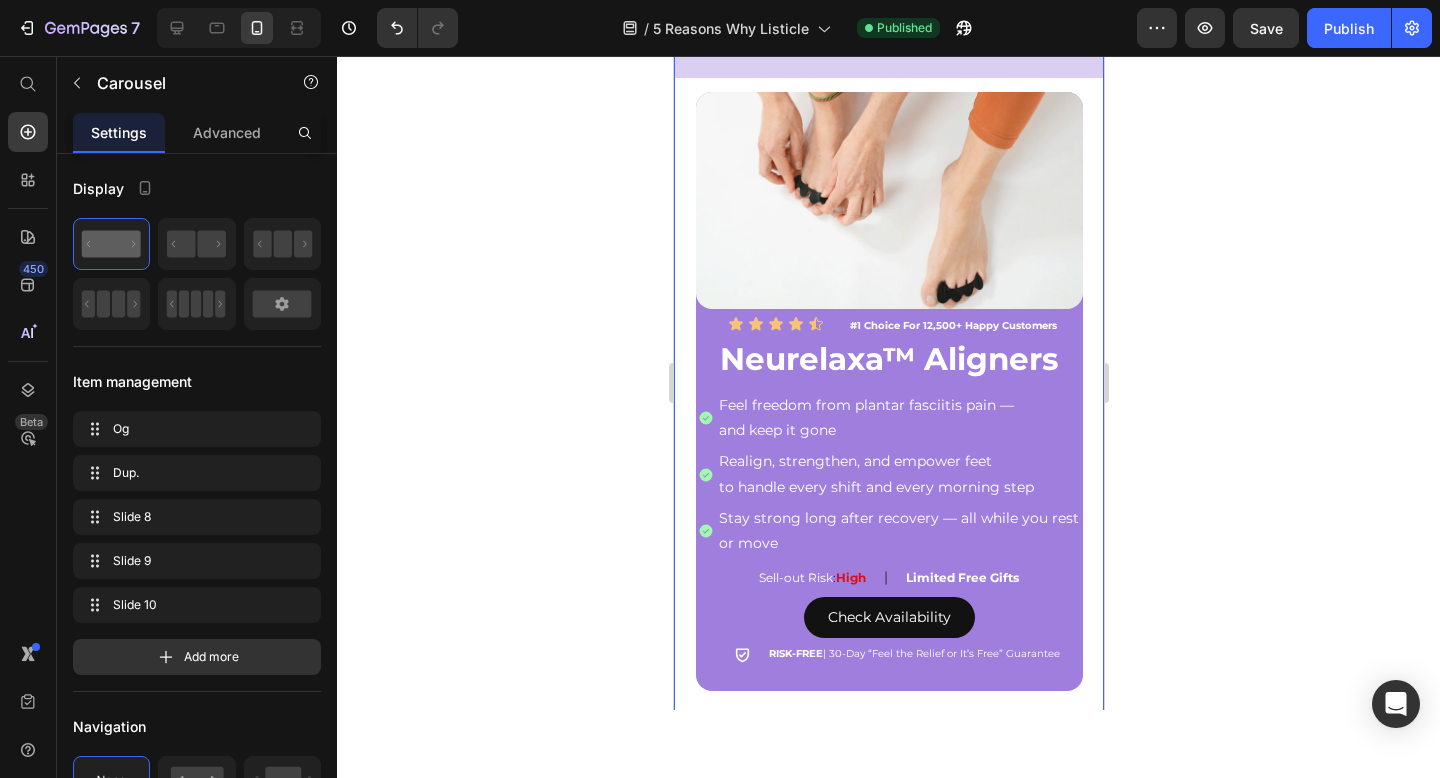 scroll, scrollTop: 4583, scrollLeft: 0, axis: vertical 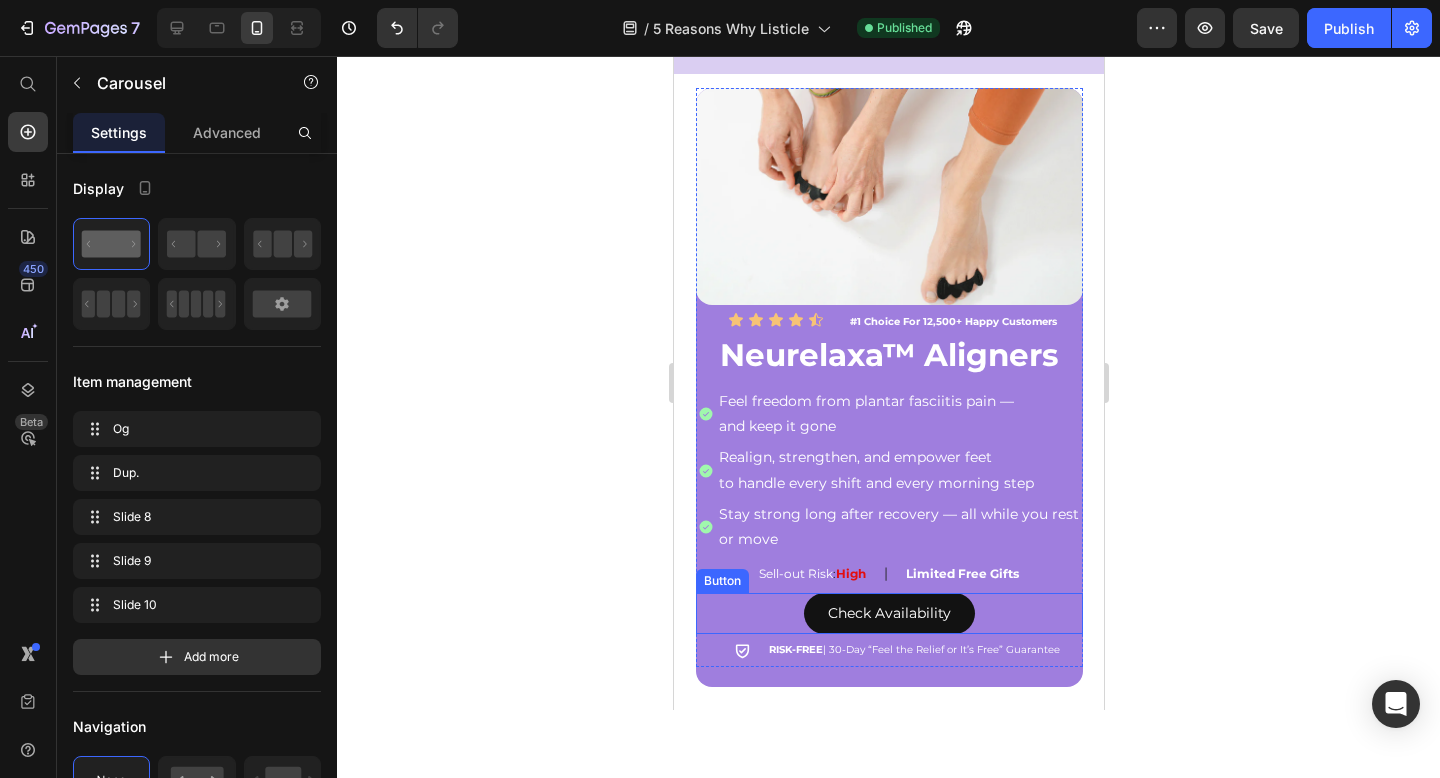 click on "Check Availability Button" at bounding box center [888, 613] 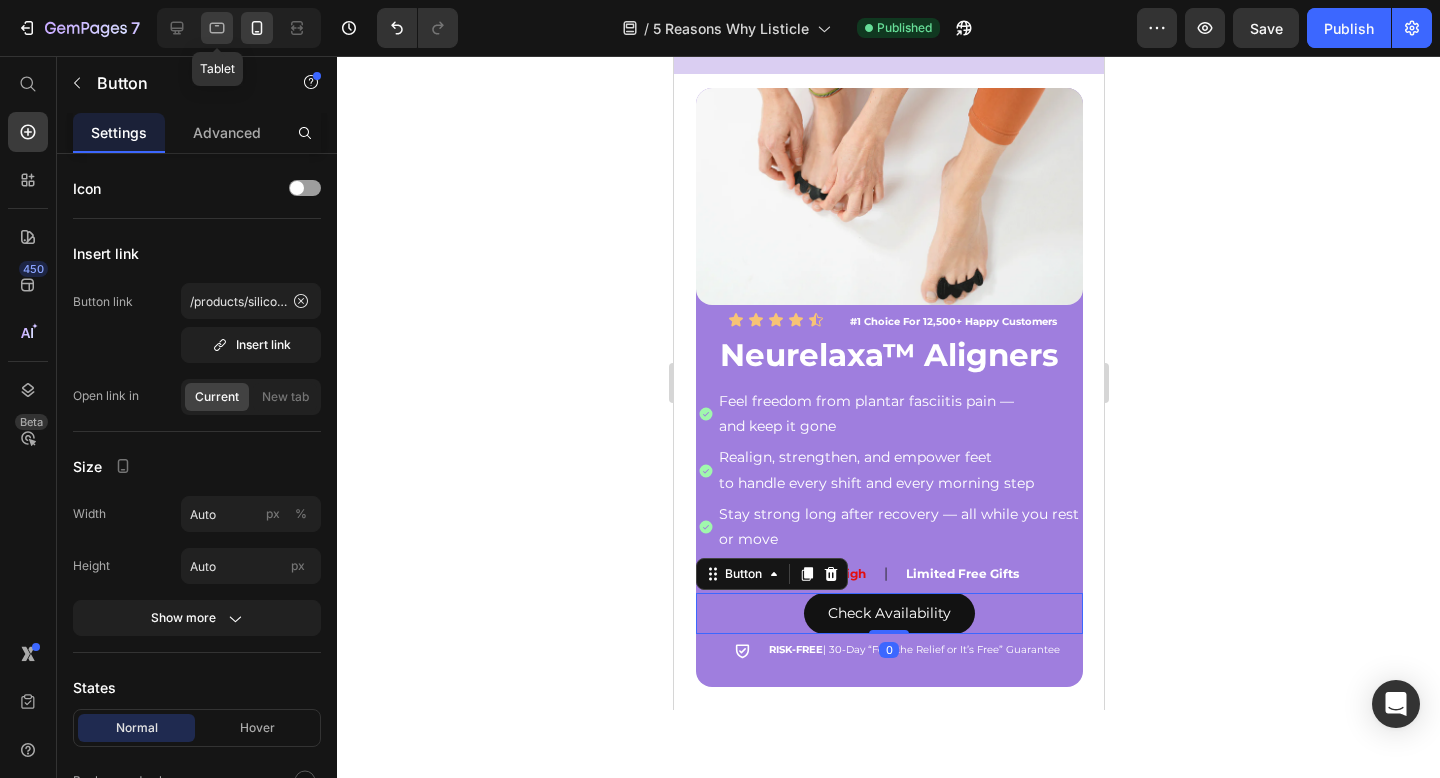 click 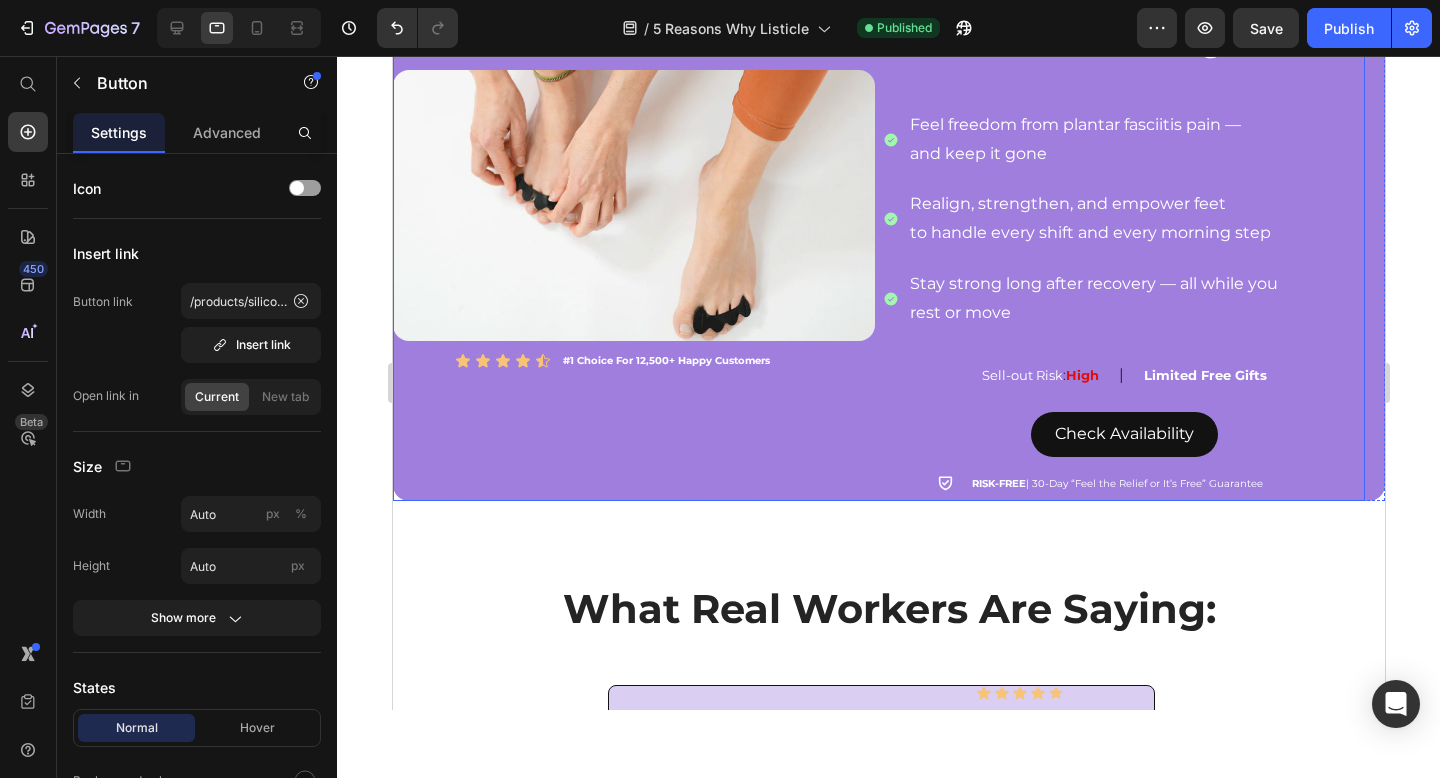 scroll, scrollTop: 4387, scrollLeft: 0, axis: vertical 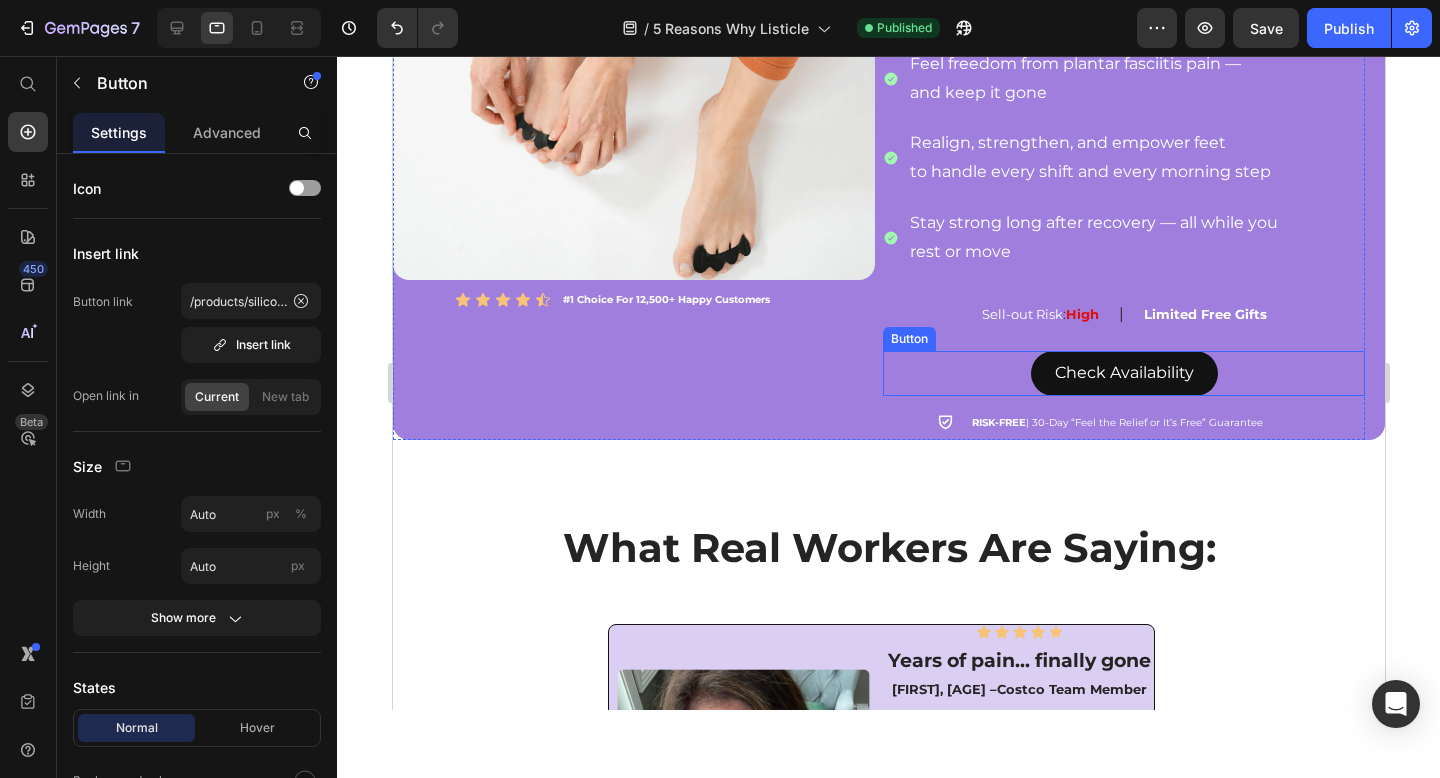 click on "Check Availability Button" at bounding box center [1123, 373] 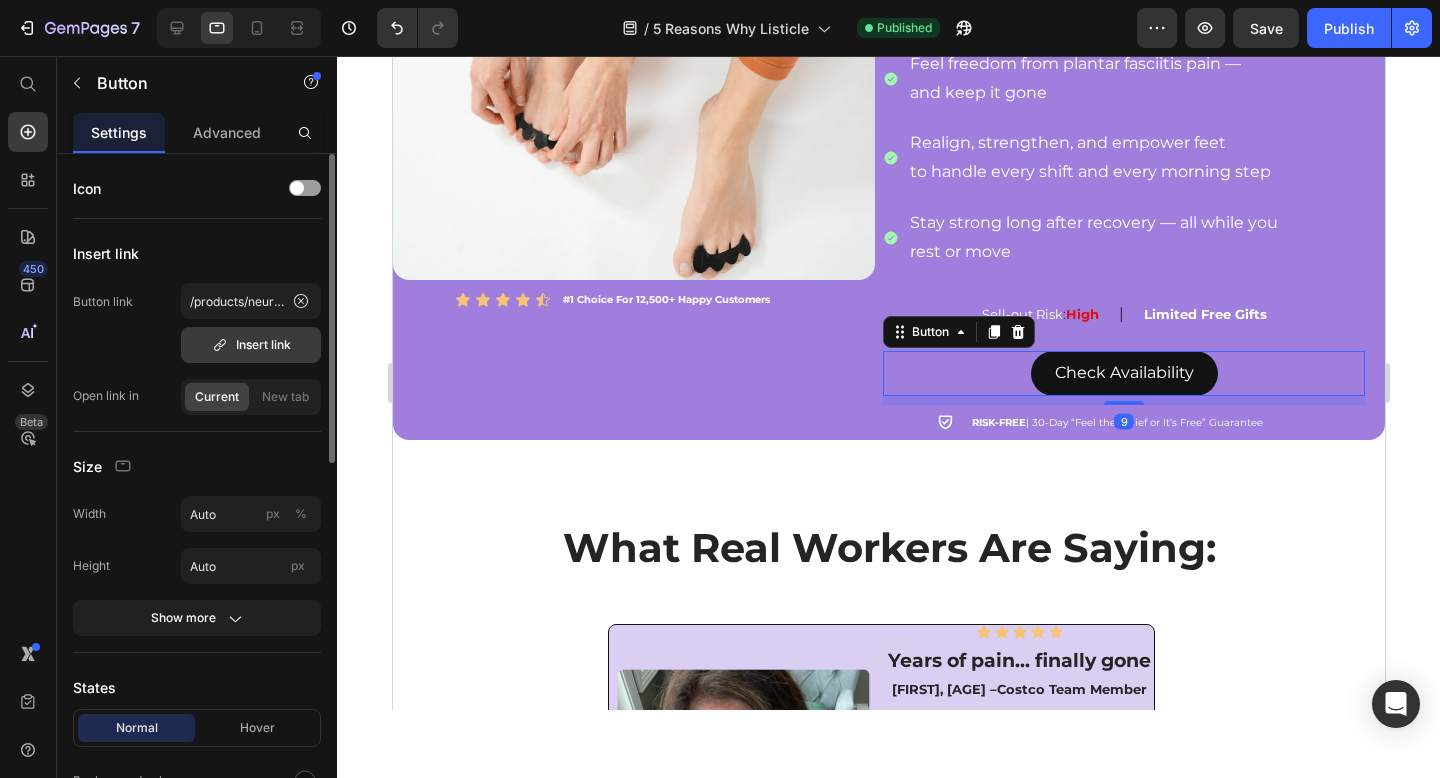 click on "Insert link" at bounding box center [251, 345] 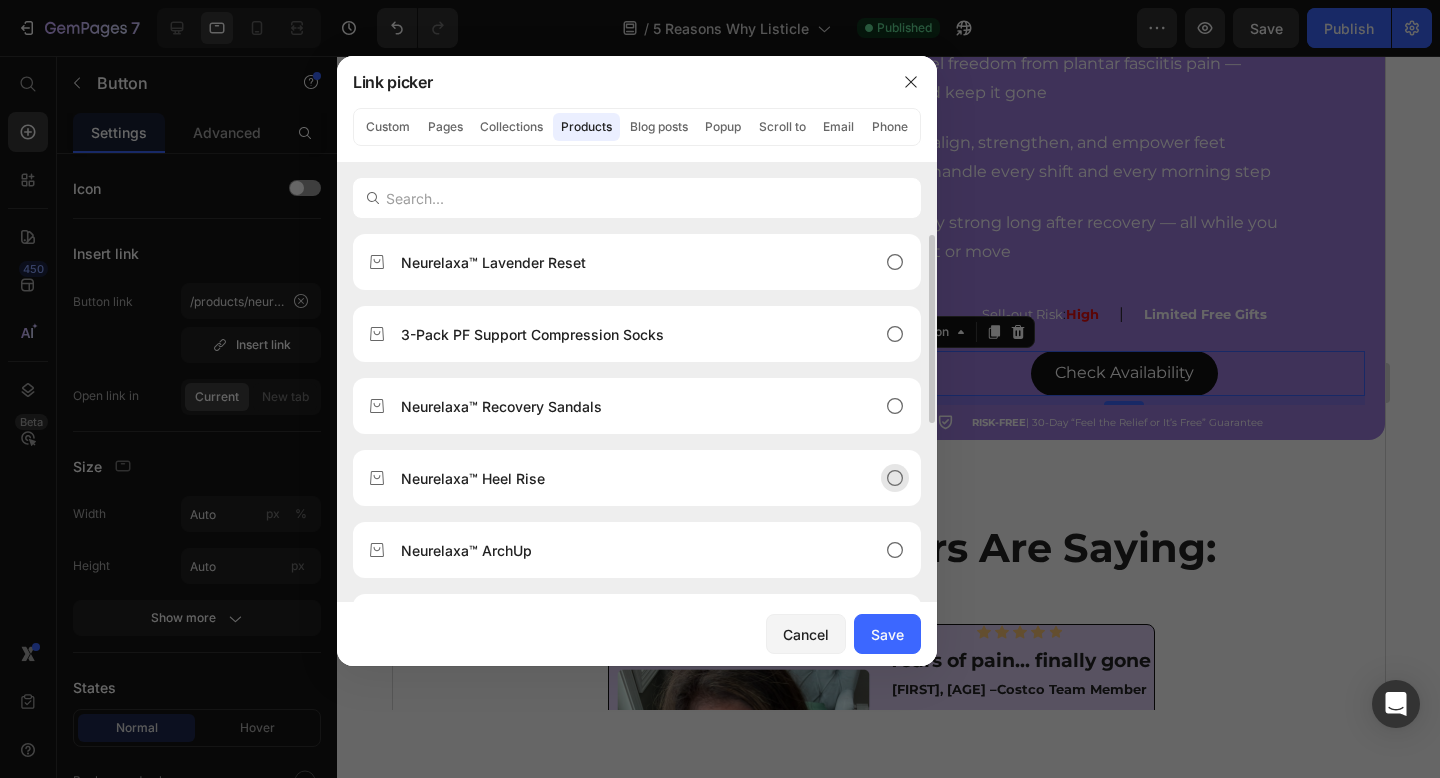 scroll, scrollTop: 240, scrollLeft: 0, axis: vertical 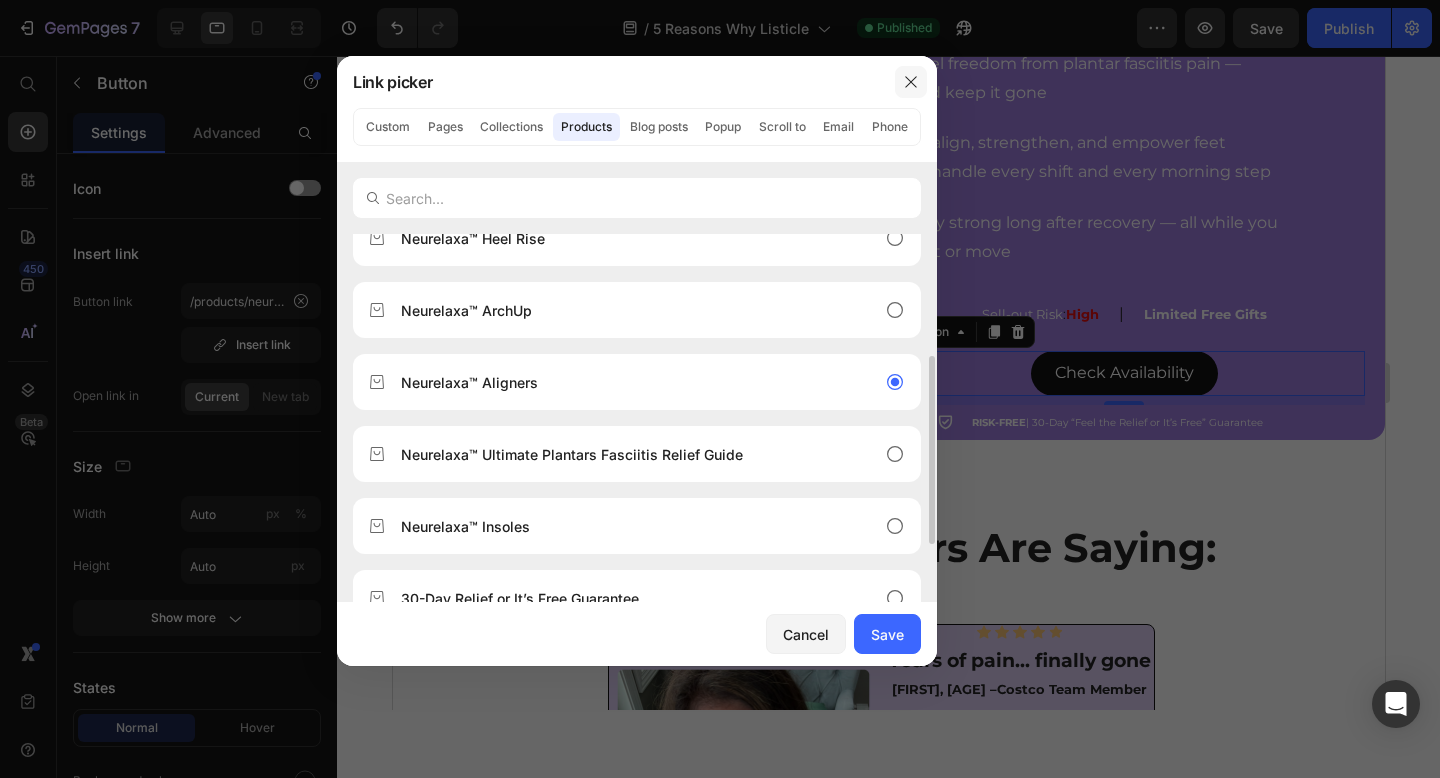 click 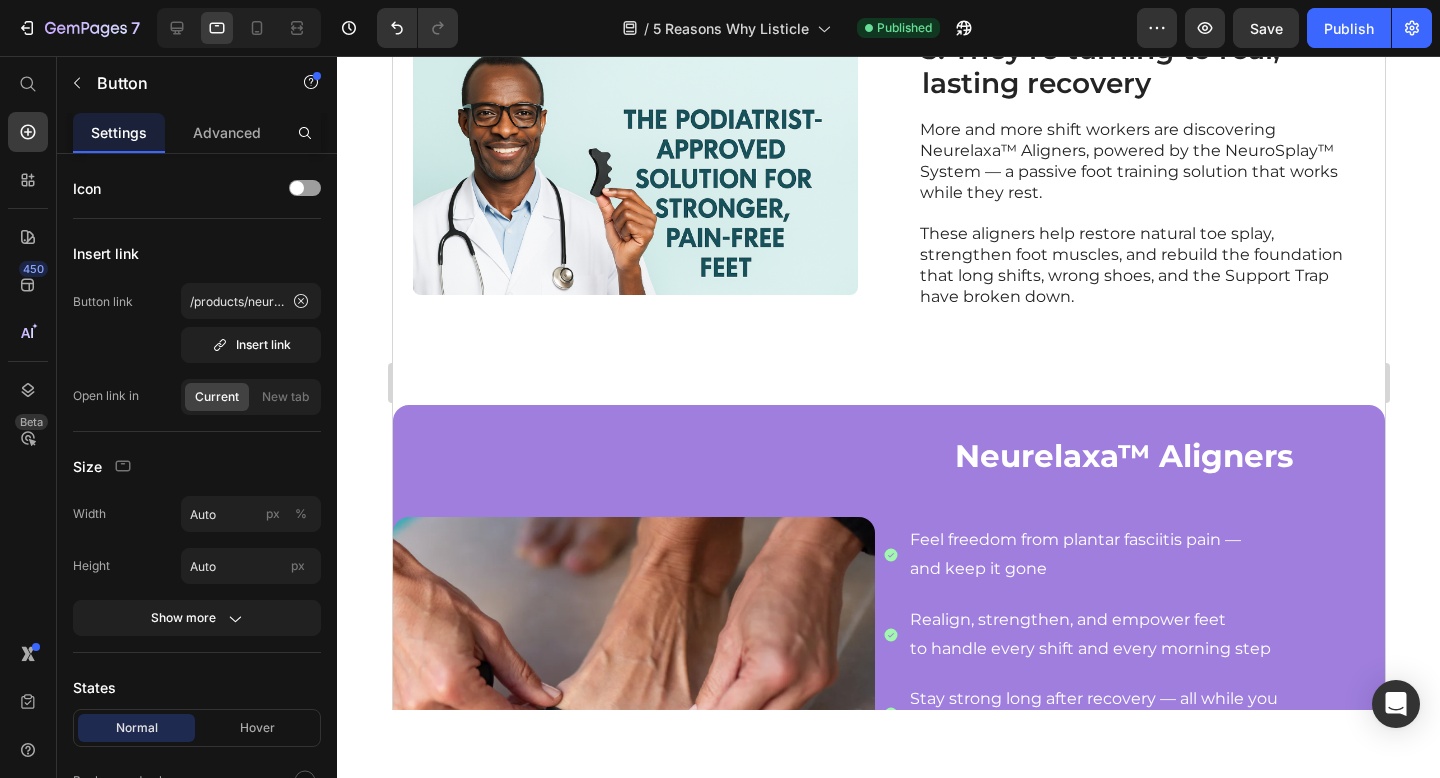 scroll, scrollTop: 2470, scrollLeft: 0, axis: vertical 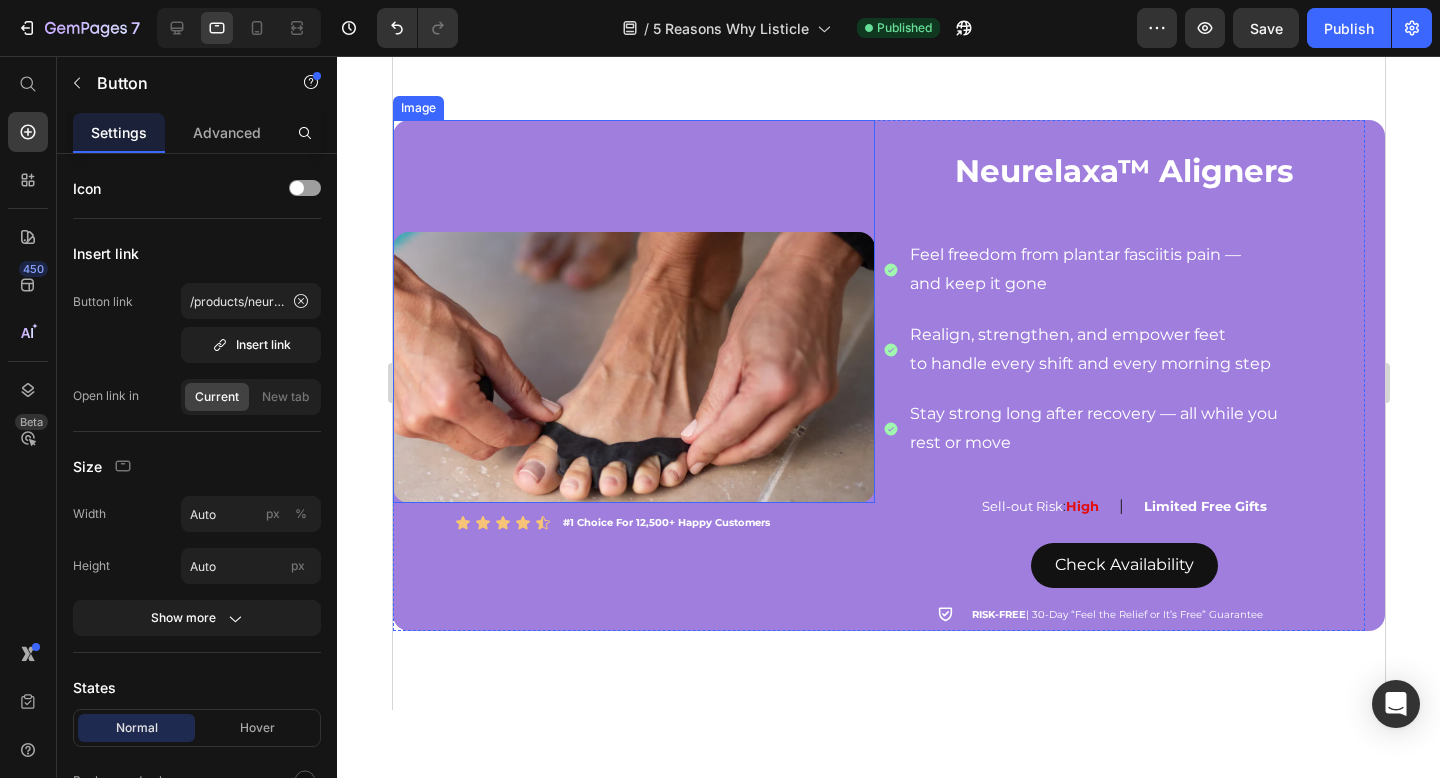 click at bounding box center [633, 311] 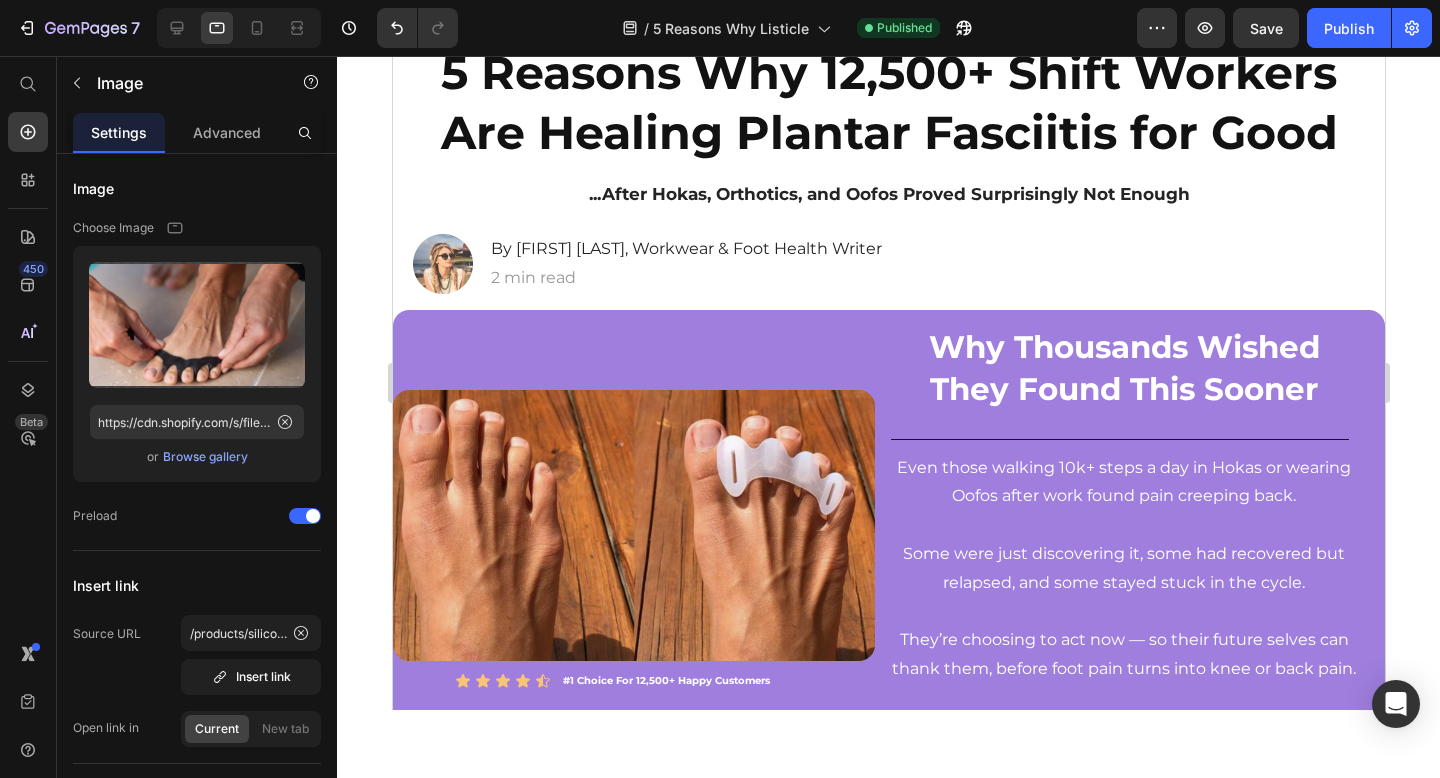 scroll, scrollTop: 264, scrollLeft: 0, axis: vertical 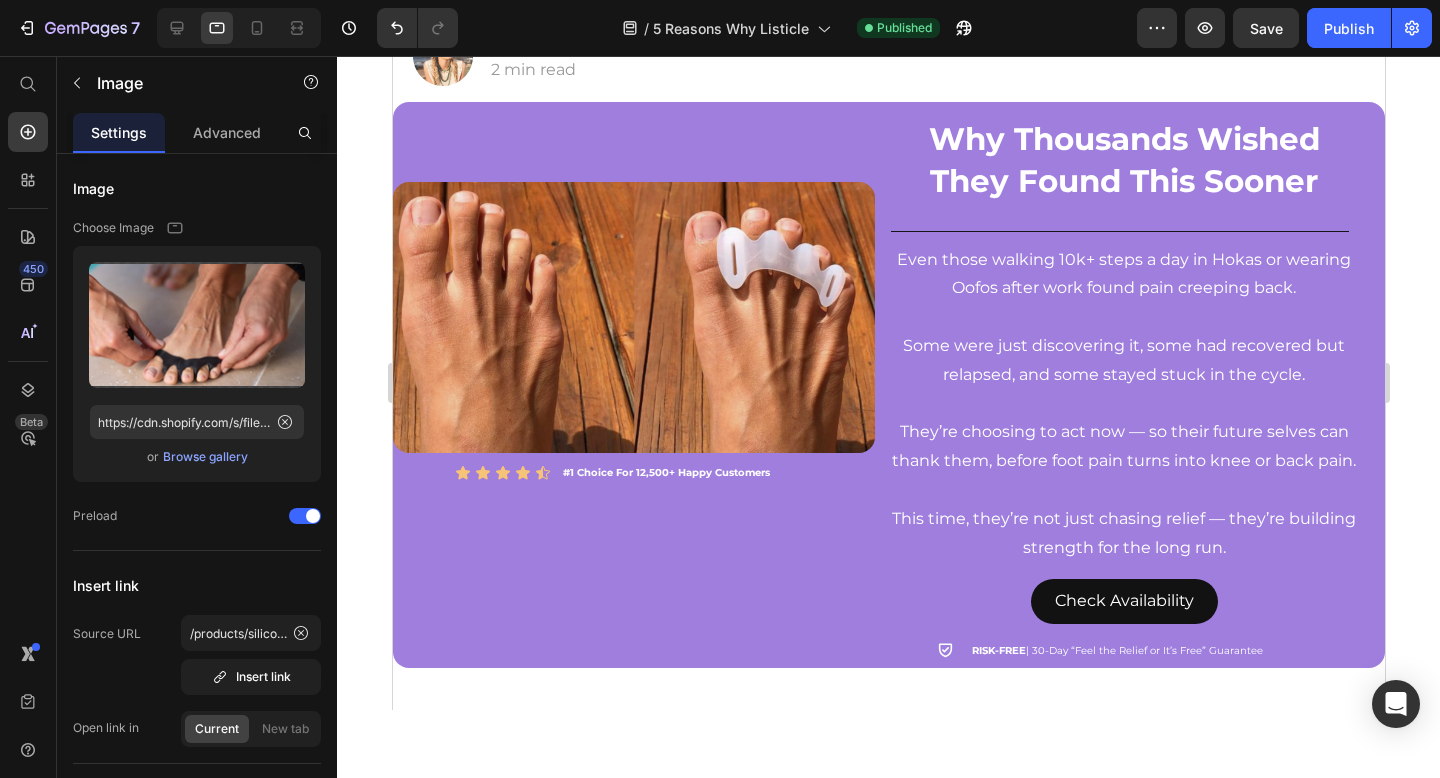 click at bounding box center (633, 277) 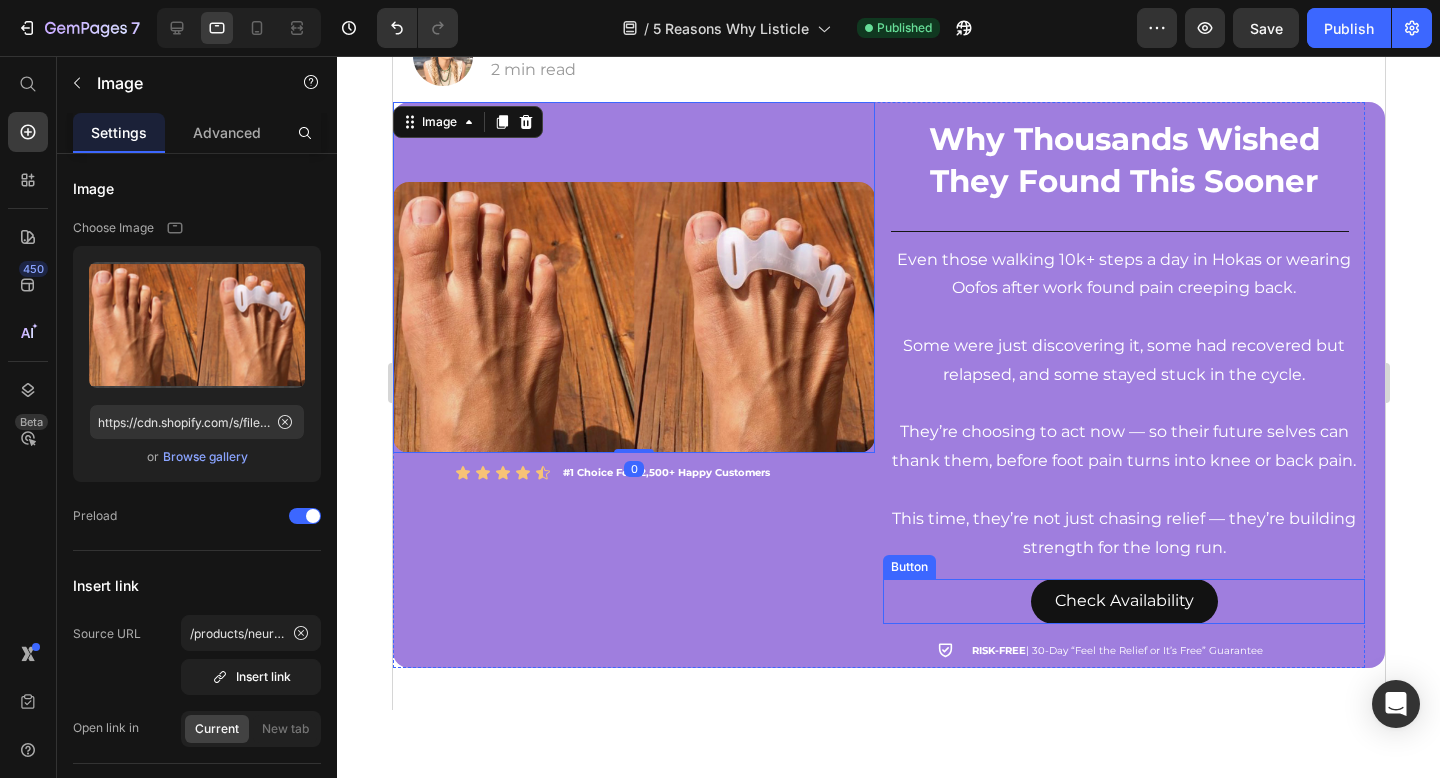 click on "Check Availability Button" at bounding box center (1123, 601) 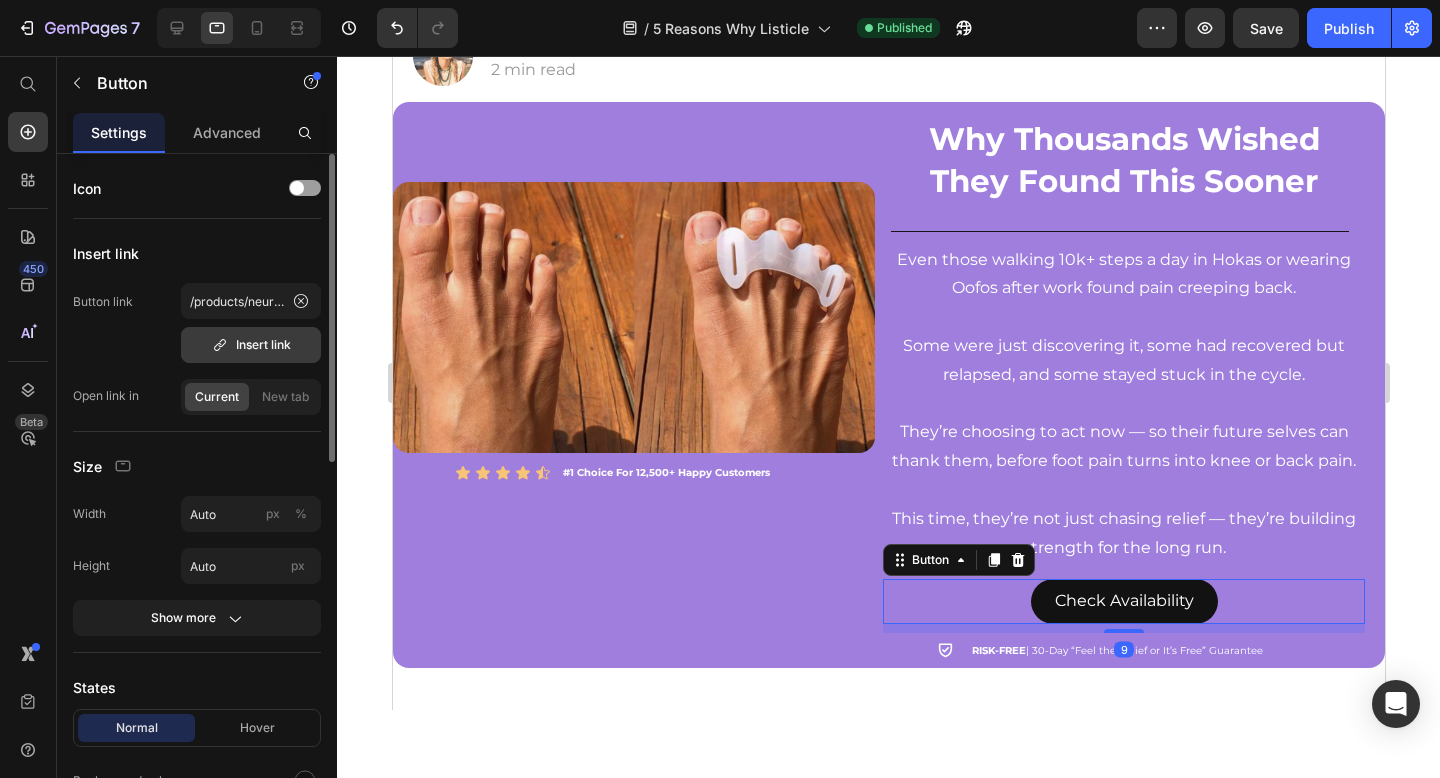 click on "Insert link" at bounding box center (251, 345) 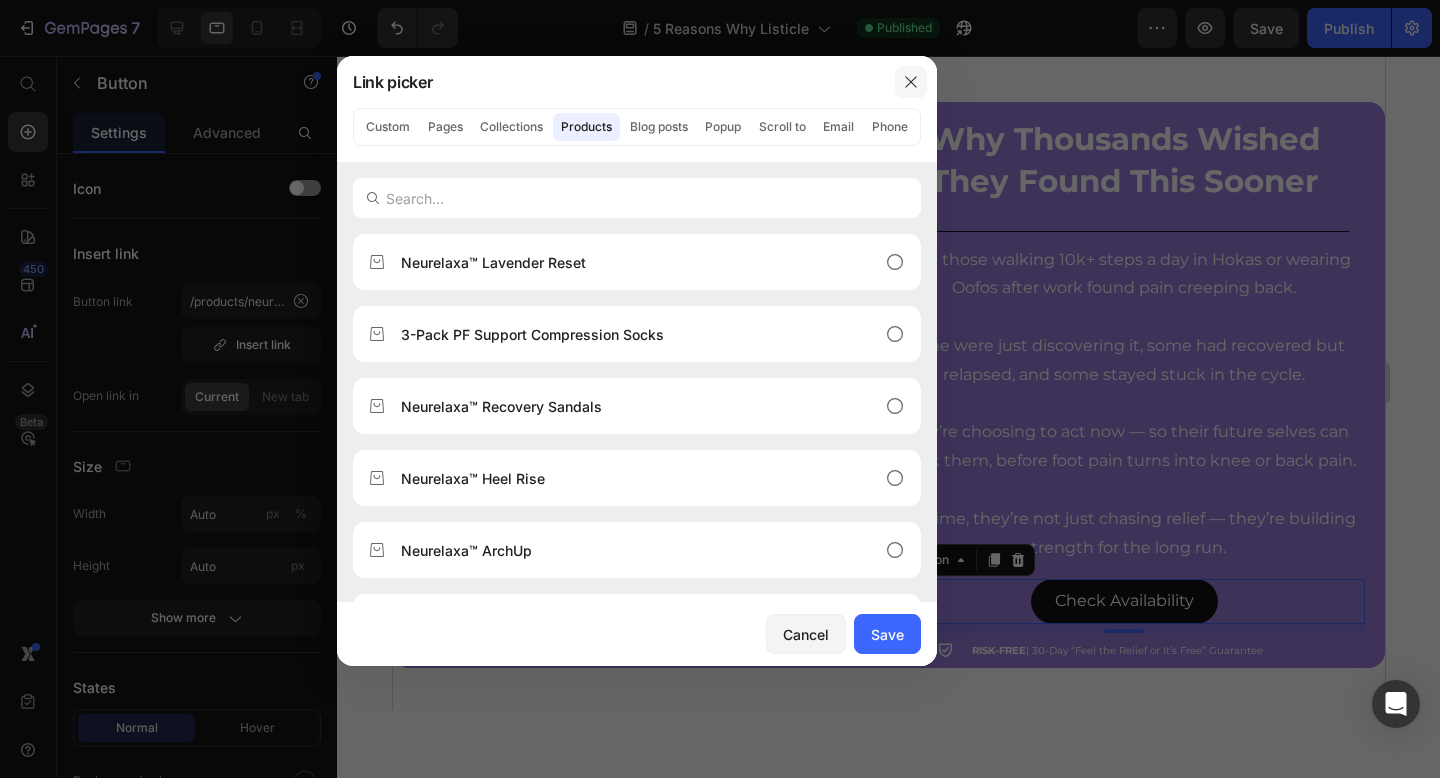click 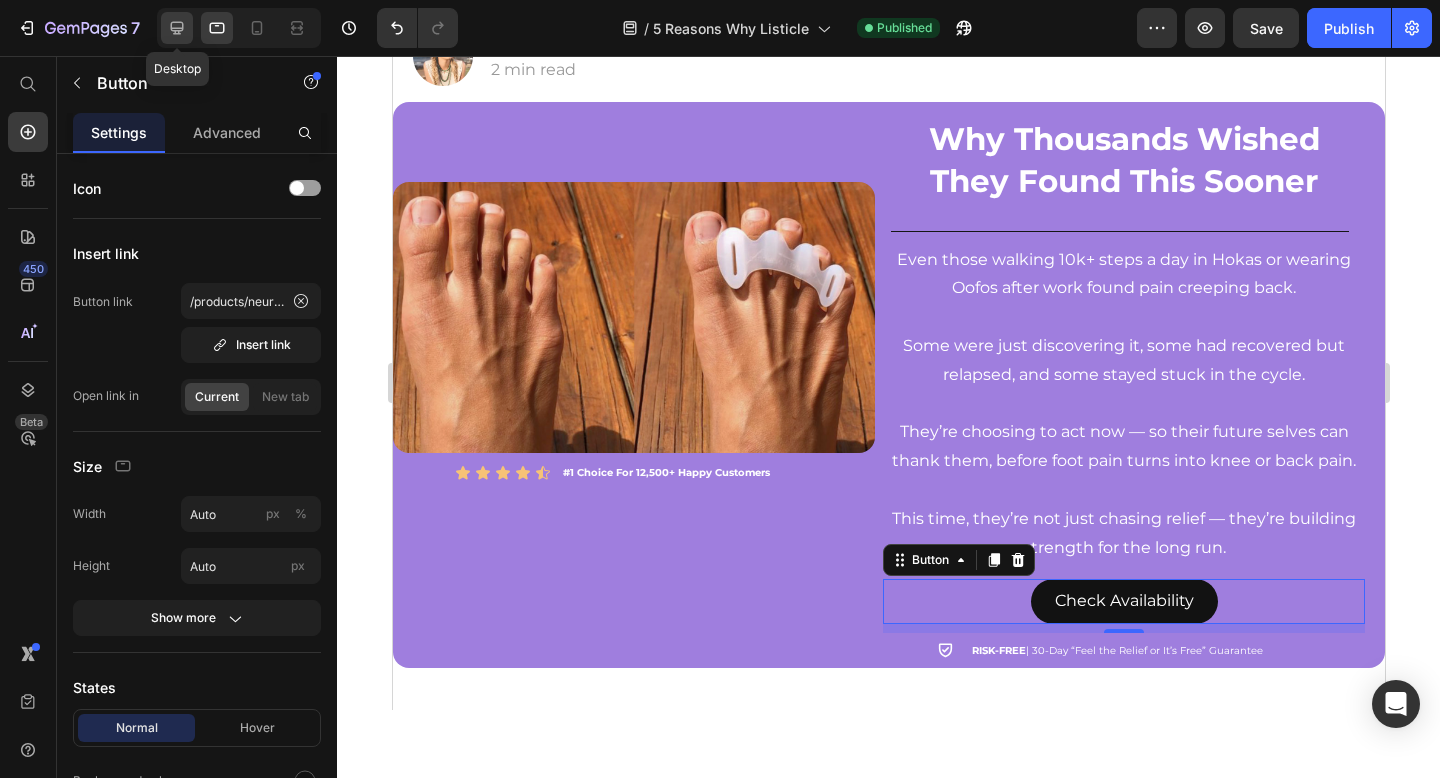 click 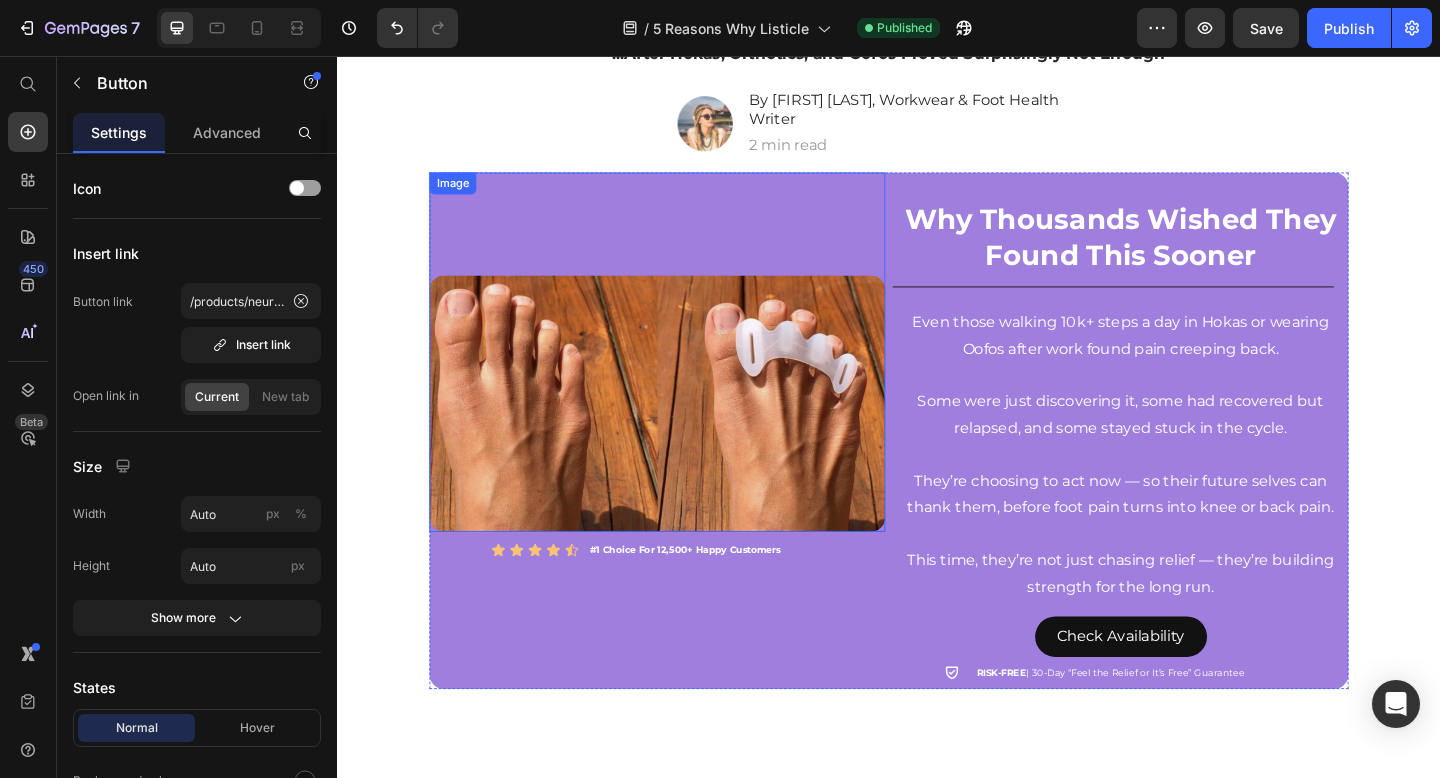 scroll, scrollTop: 194, scrollLeft: 0, axis: vertical 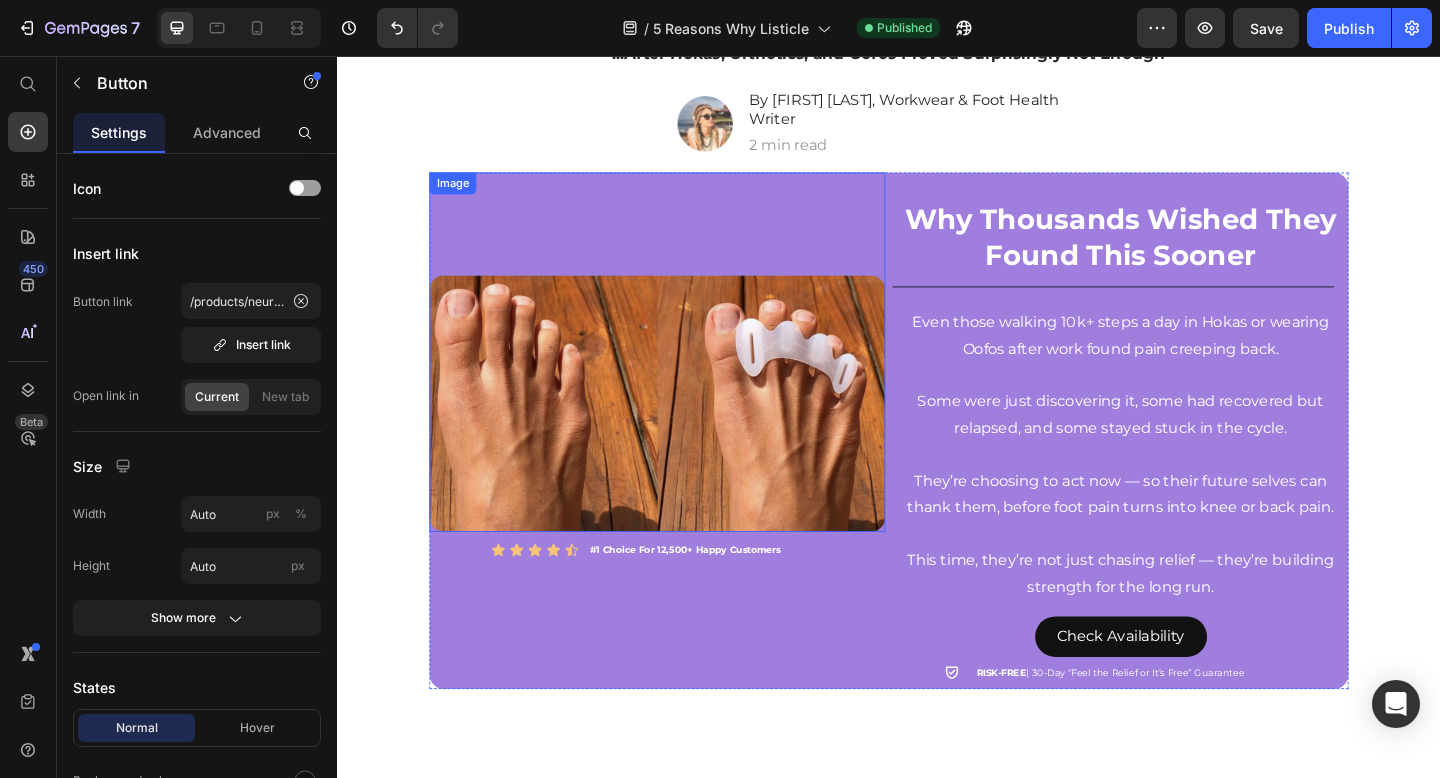 click at bounding box center (685, 378) 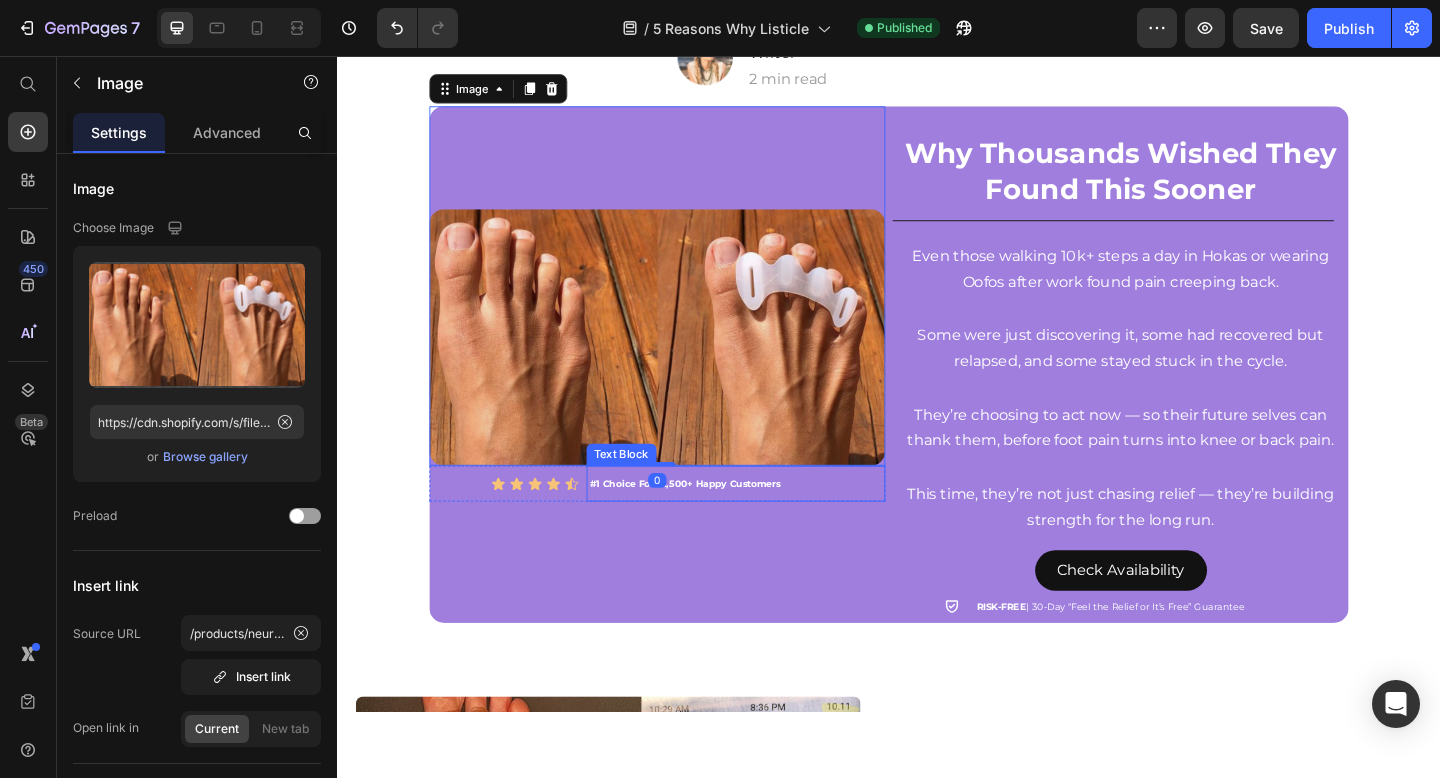 scroll, scrollTop: 352, scrollLeft: 0, axis: vertical 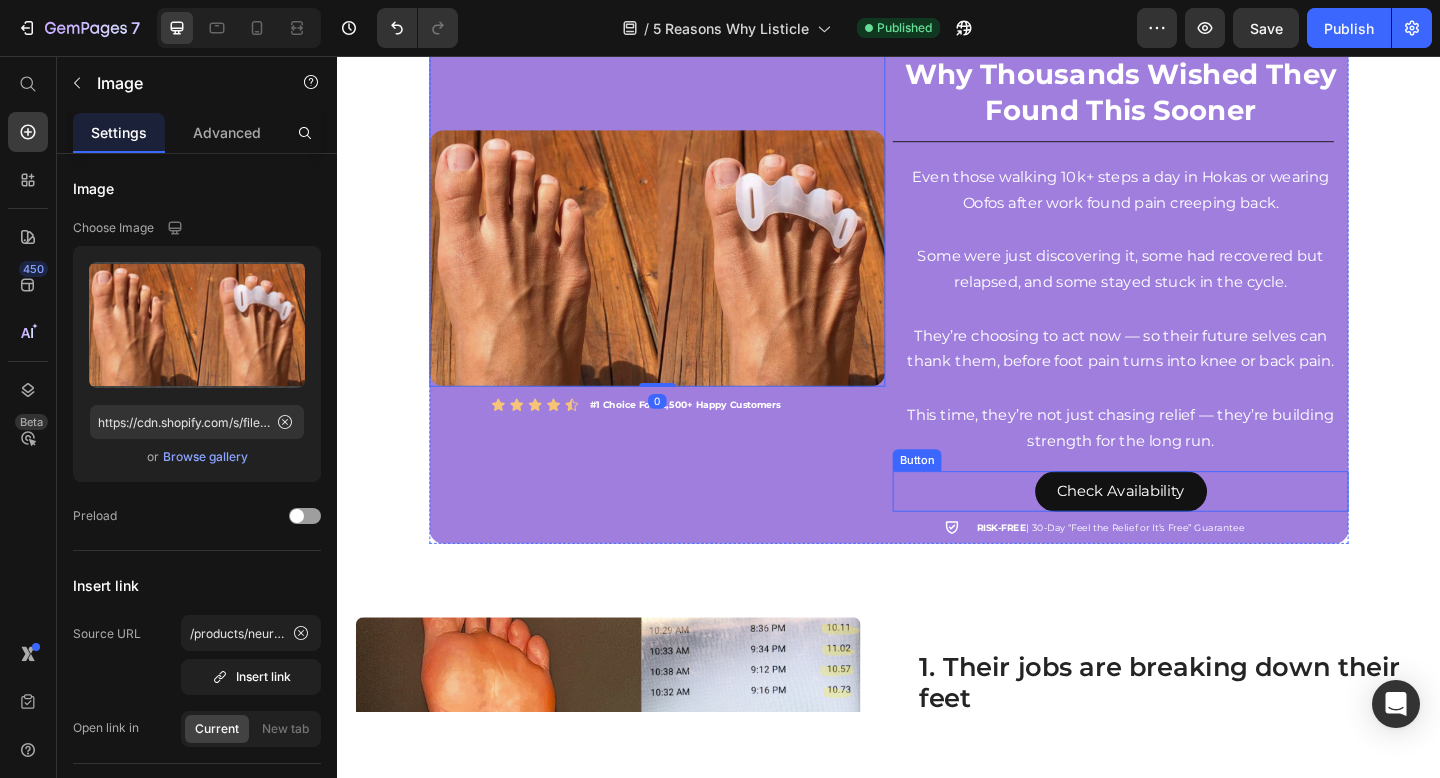 click on "Check Availability Button" at bounding box center [1189, 530] 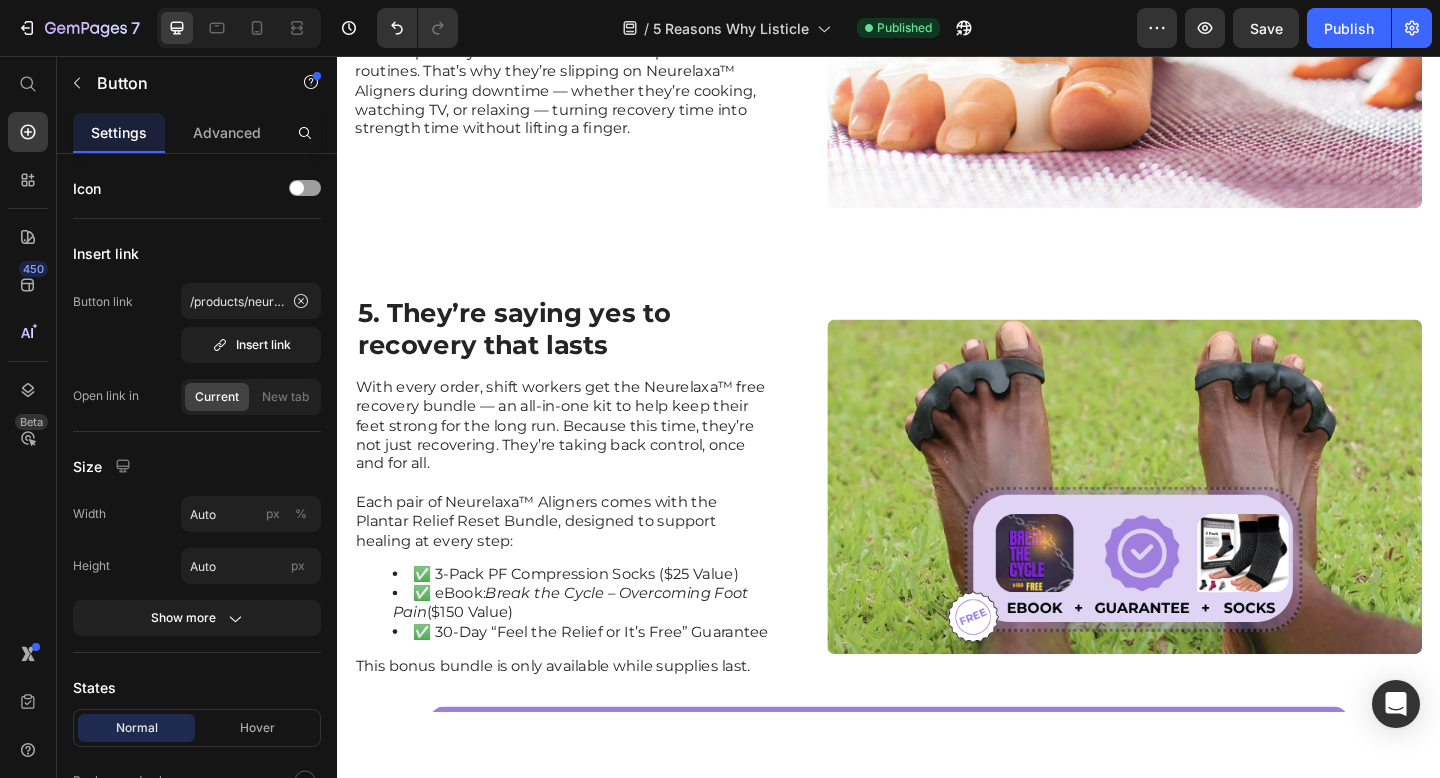 scroll, scrollTop: 2310, scrollLeft: 0, axis: vertical 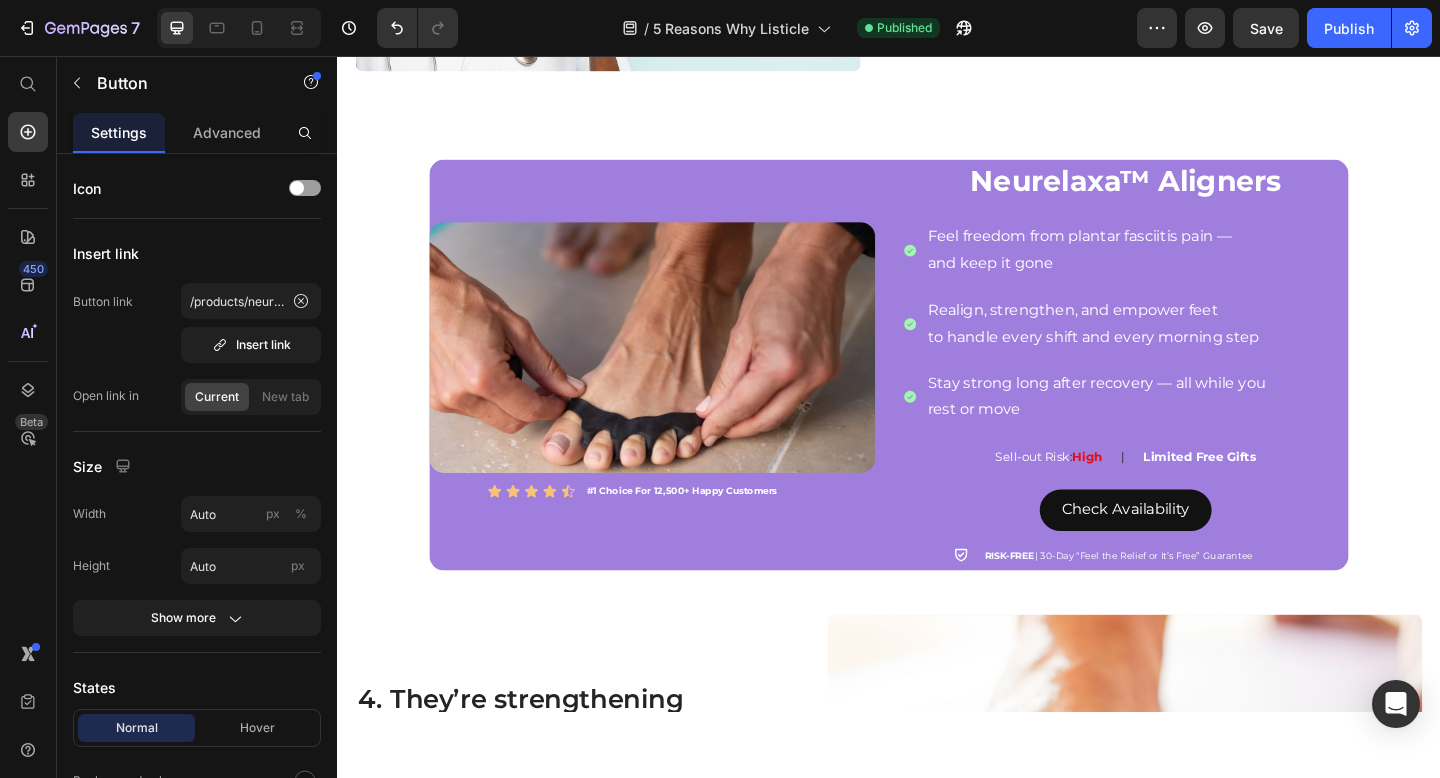 click at bounding box center [679, 373] 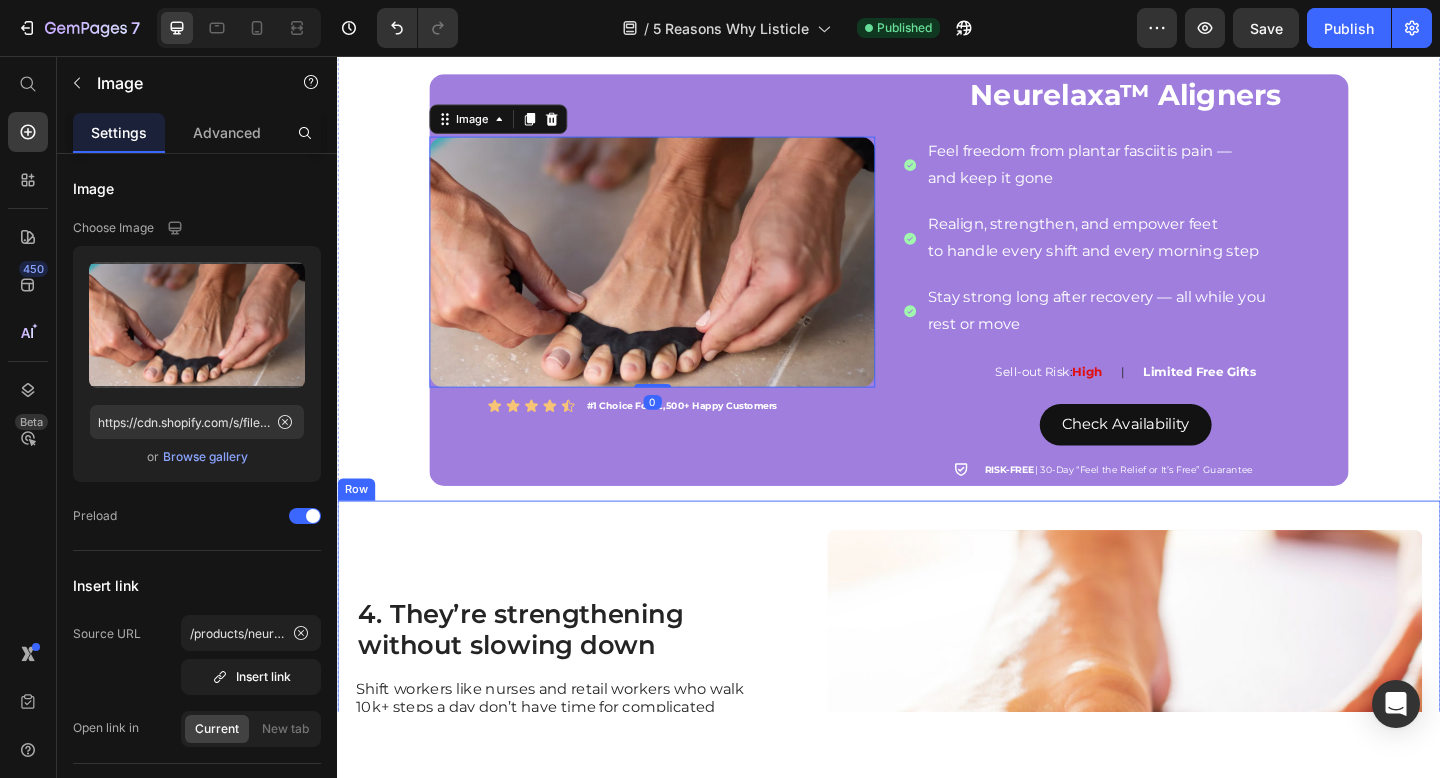 scroll, scrollTop: 2497, scrollLeft: 0, axis: vertical 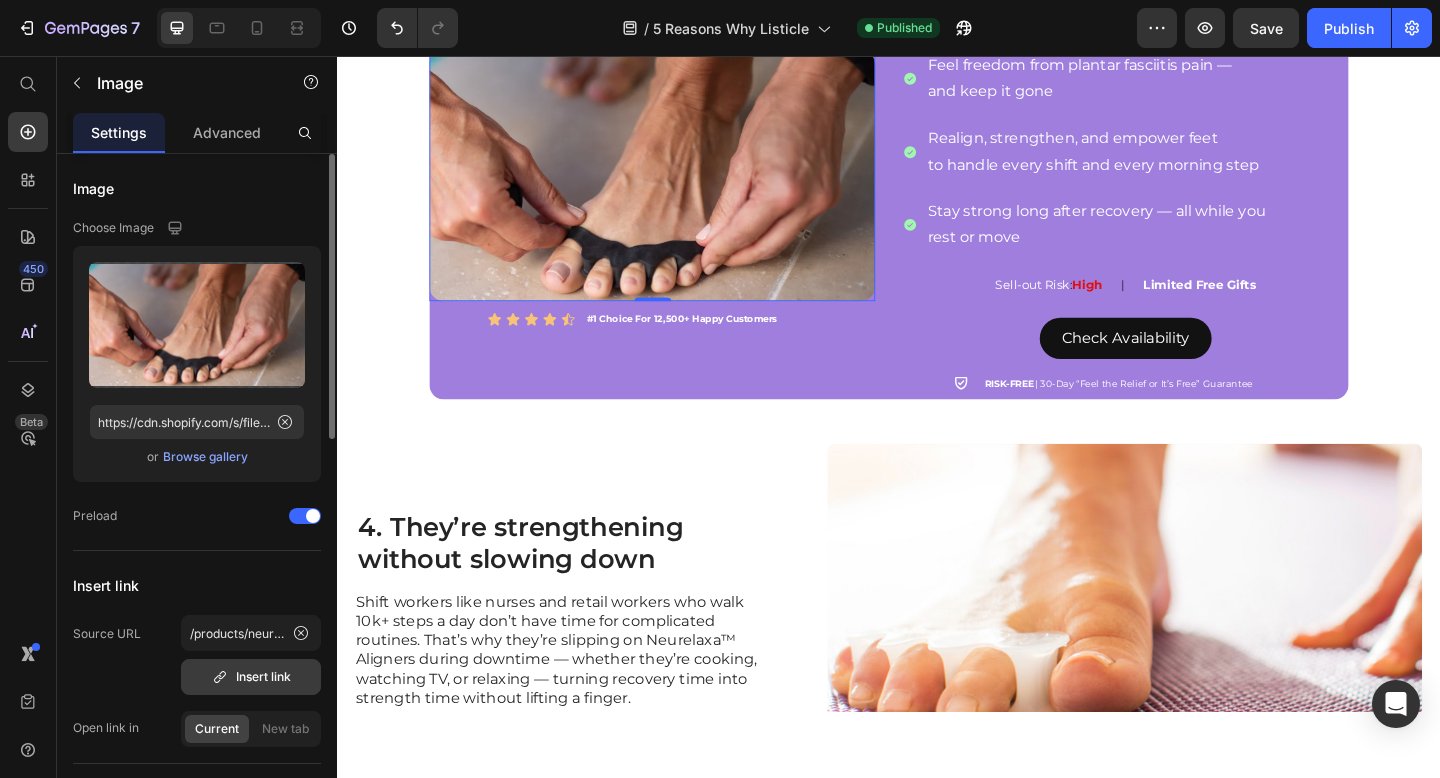 click on "Insert link" at bounding box center (251, 677) 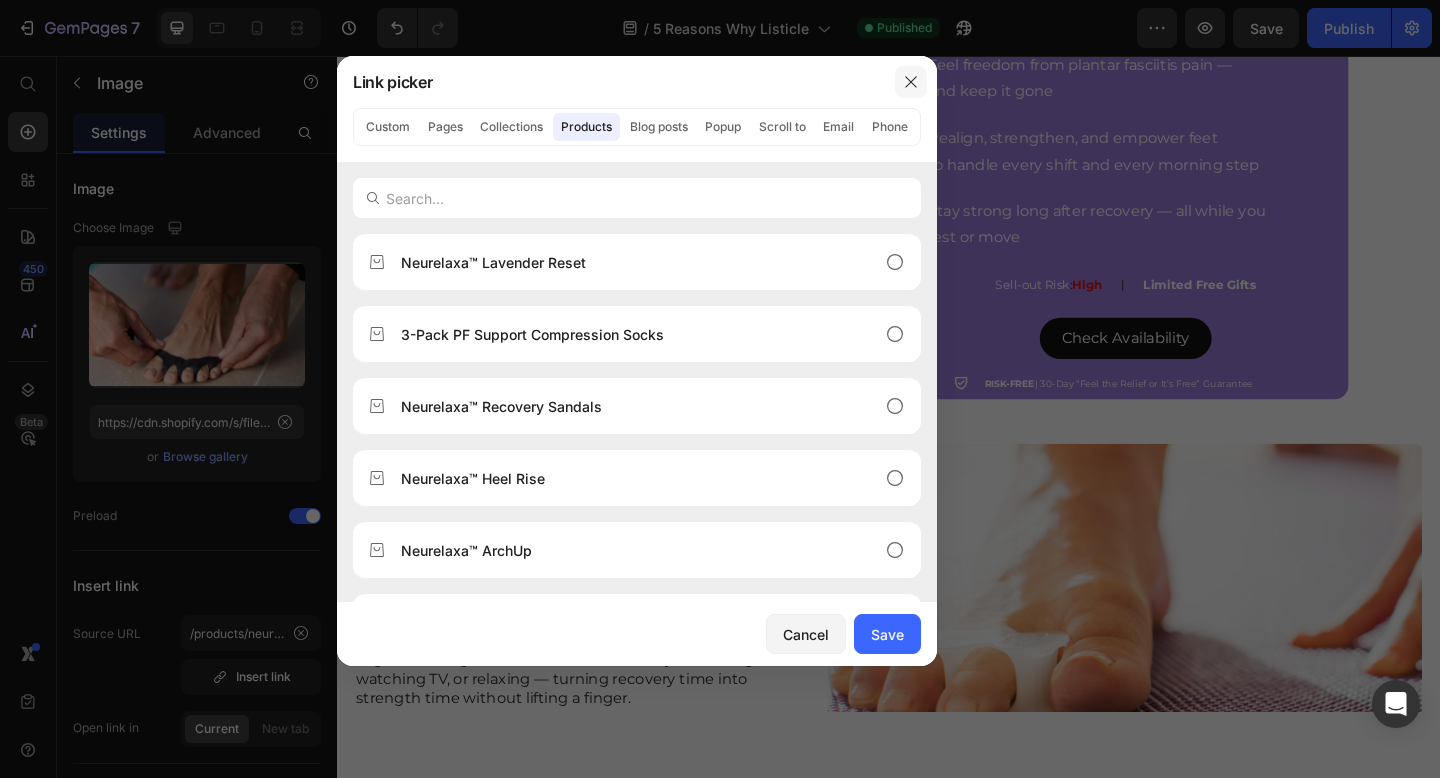 drag, startPoint x: 908, startPoint y: 79, endPoint x: 623, endPoint y: 158, distance: 295.74652 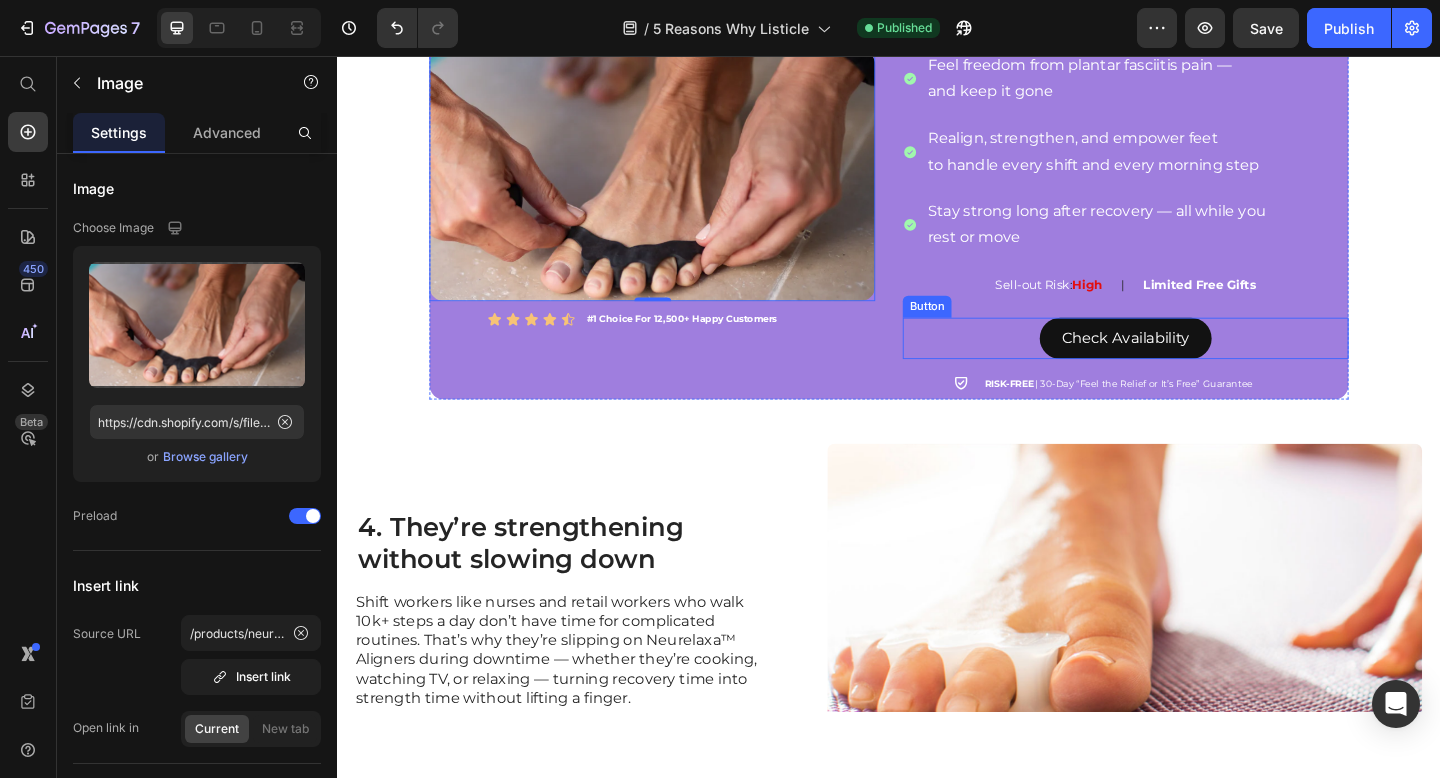 click on "Check Availability Button" at bounding box center [1194, 363] 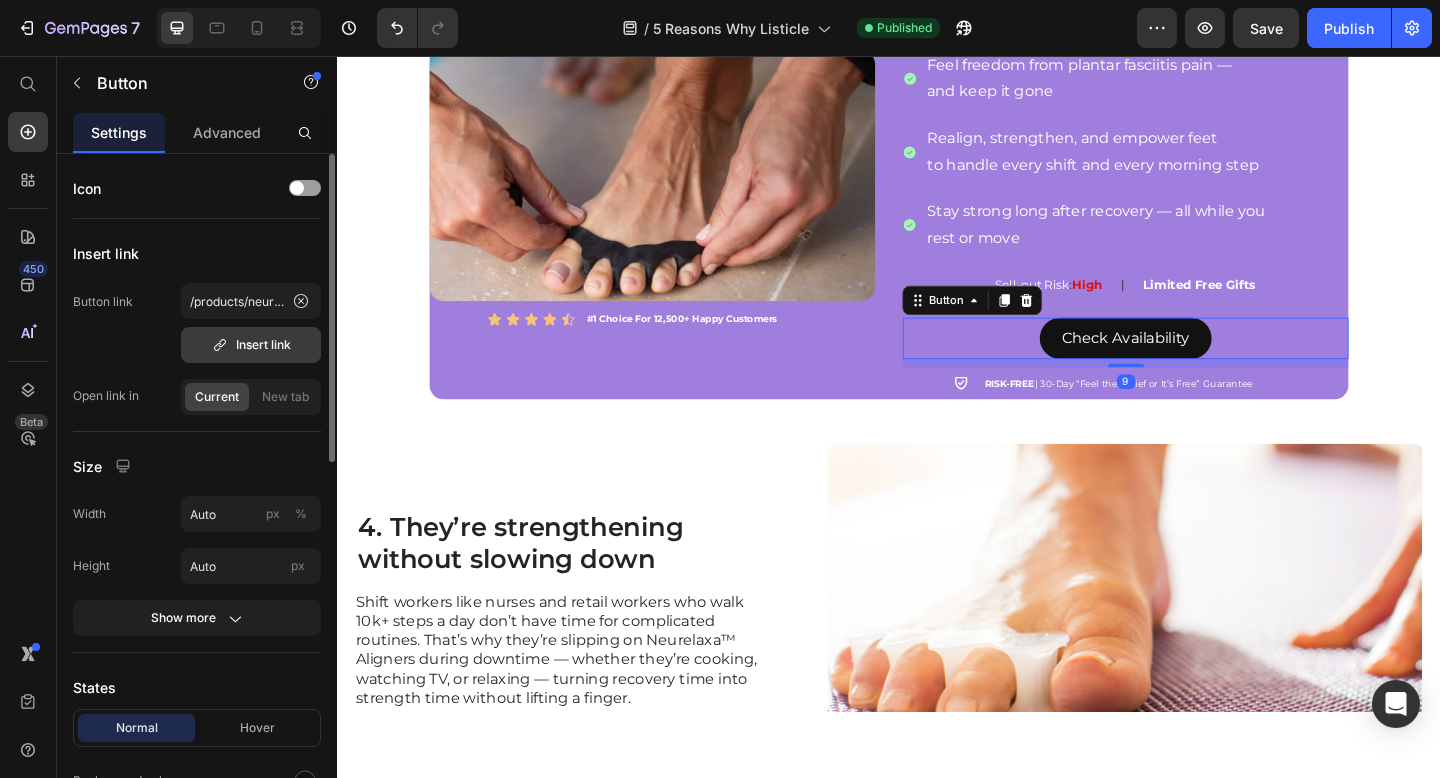 click on "Insert link" at bounding box center [251, 345] 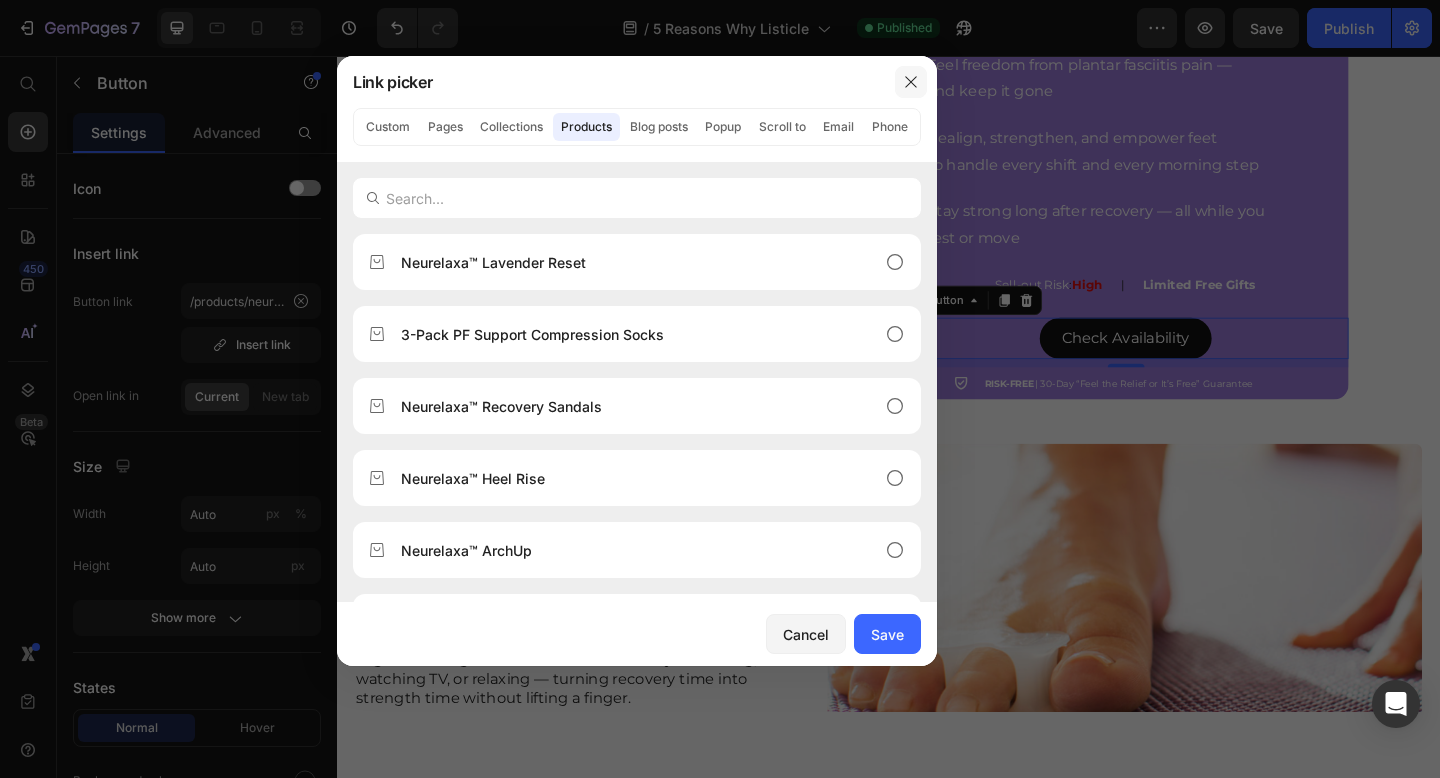 click 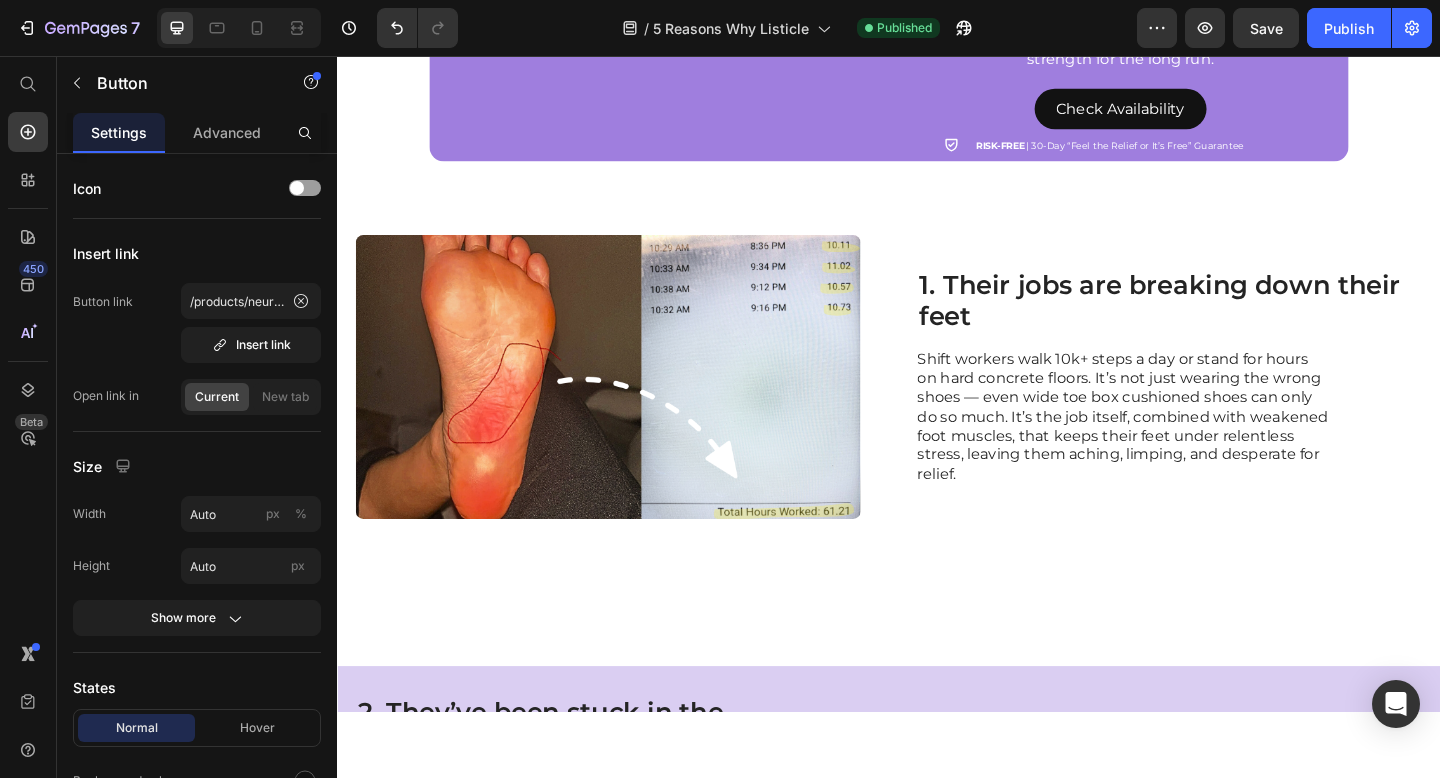 scroll, scrollTop: 0, scrollLeft: 0, axis: both 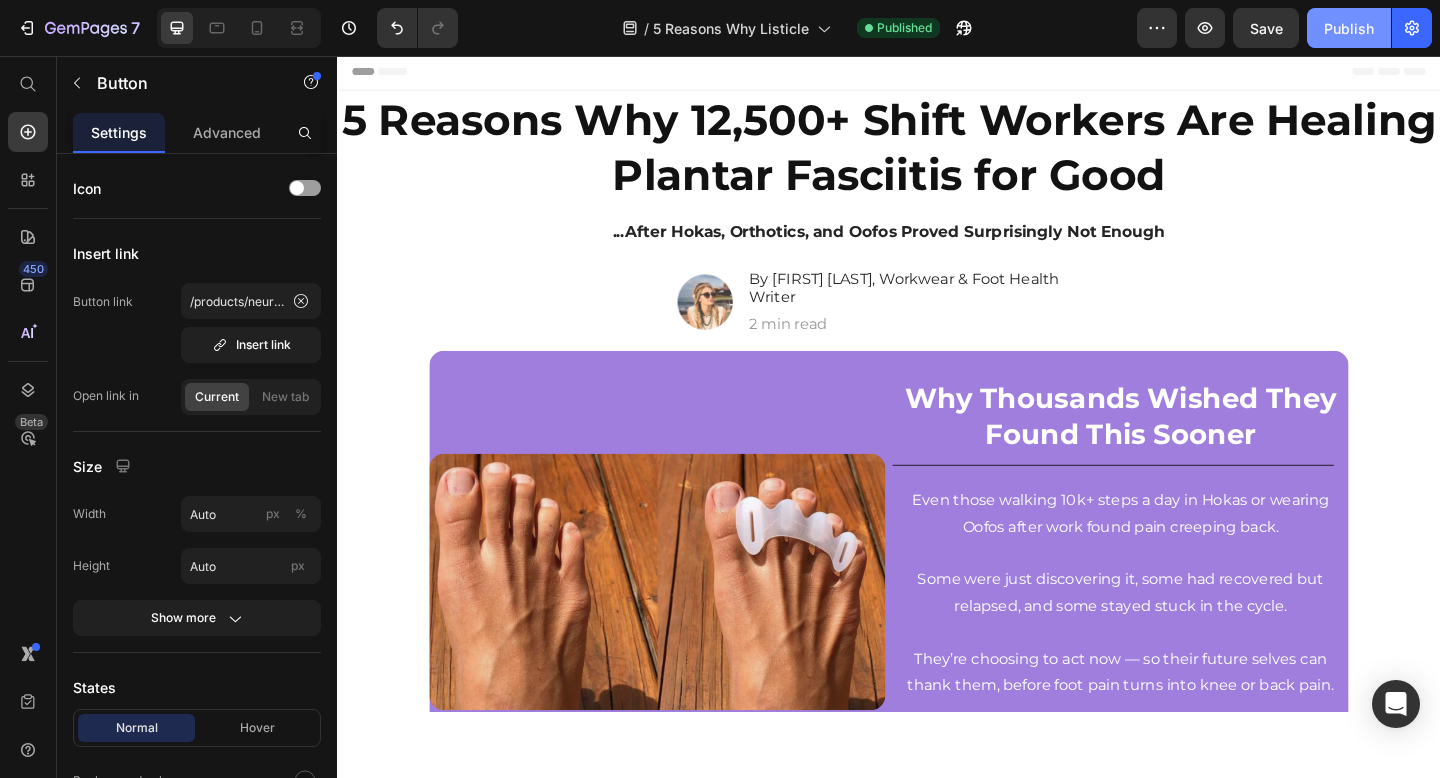 click on "Publish" at bounding box center [1349, 28] 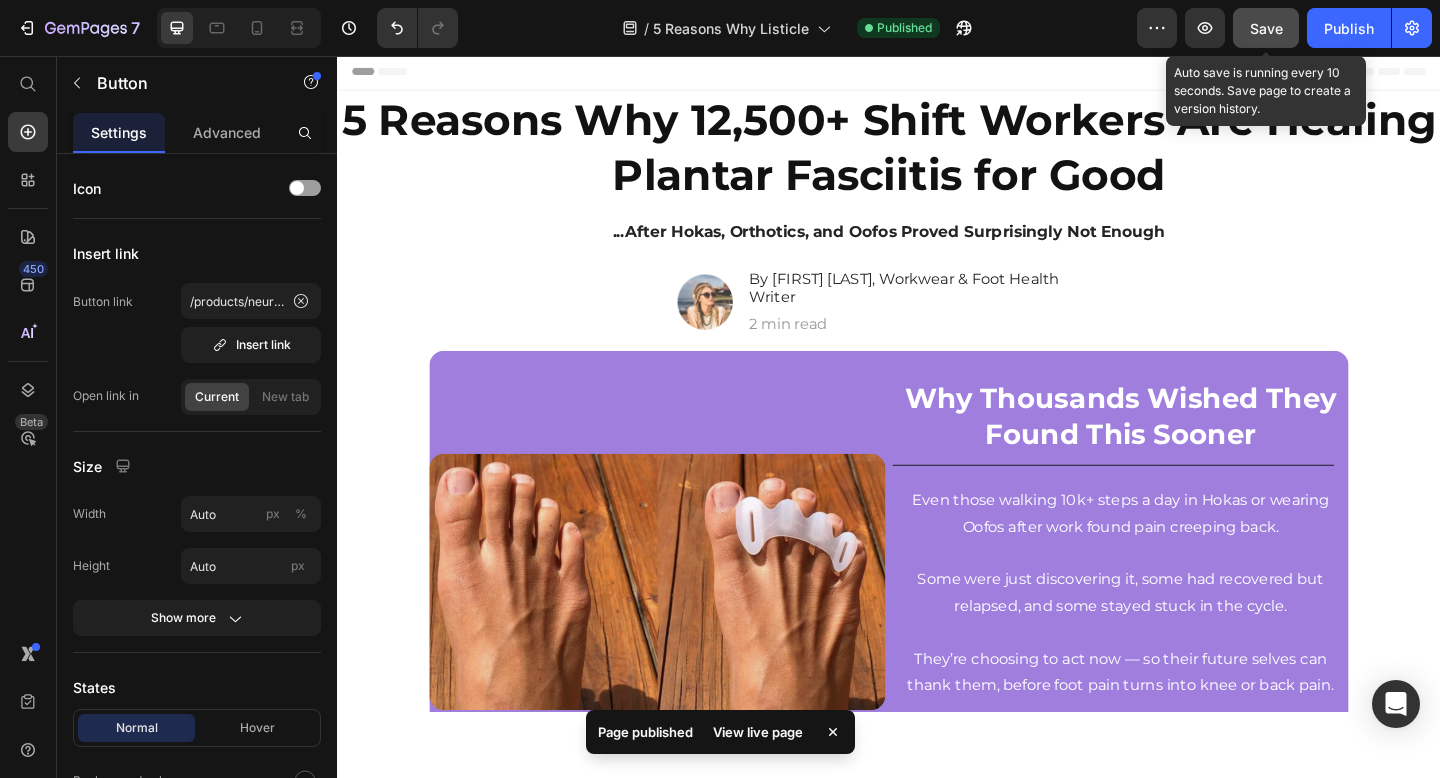 click on "Save" 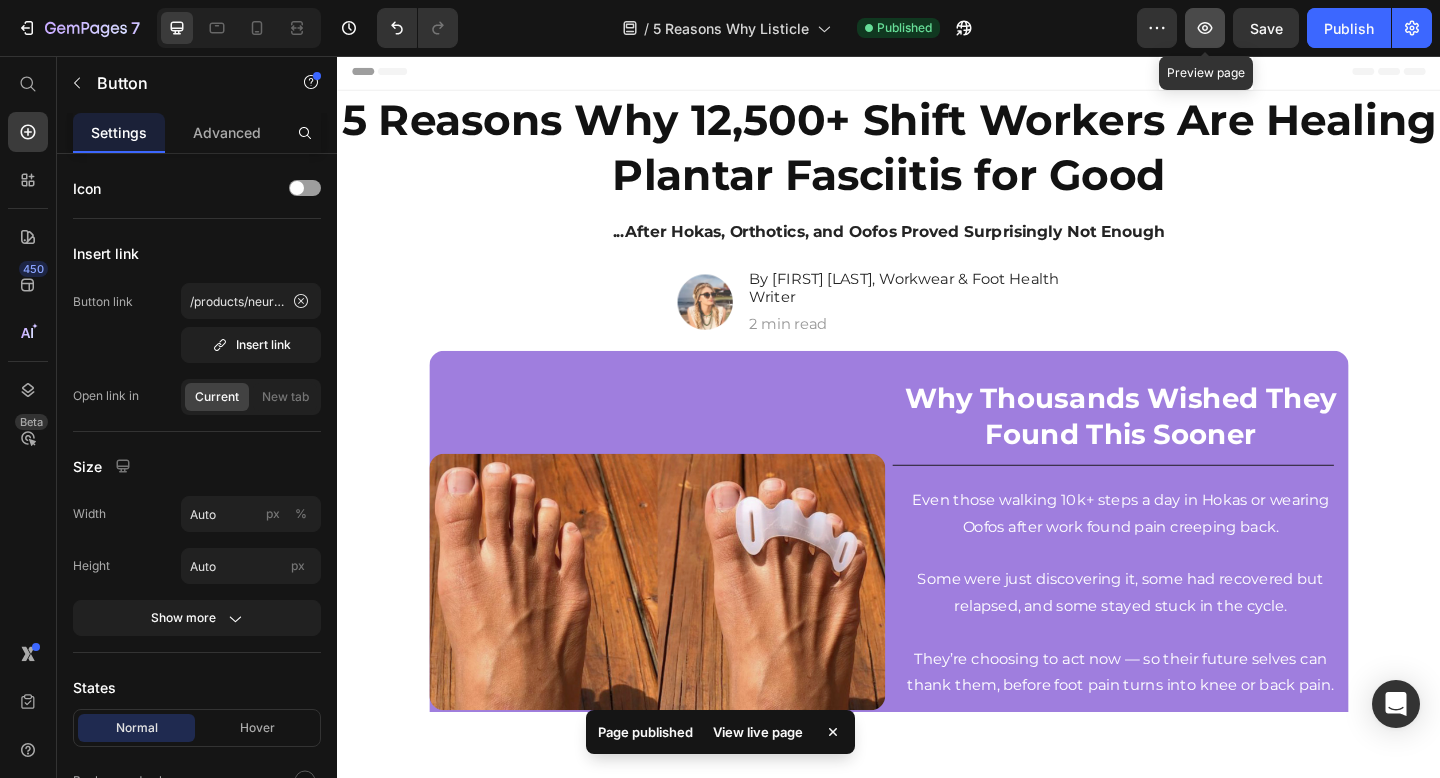 click 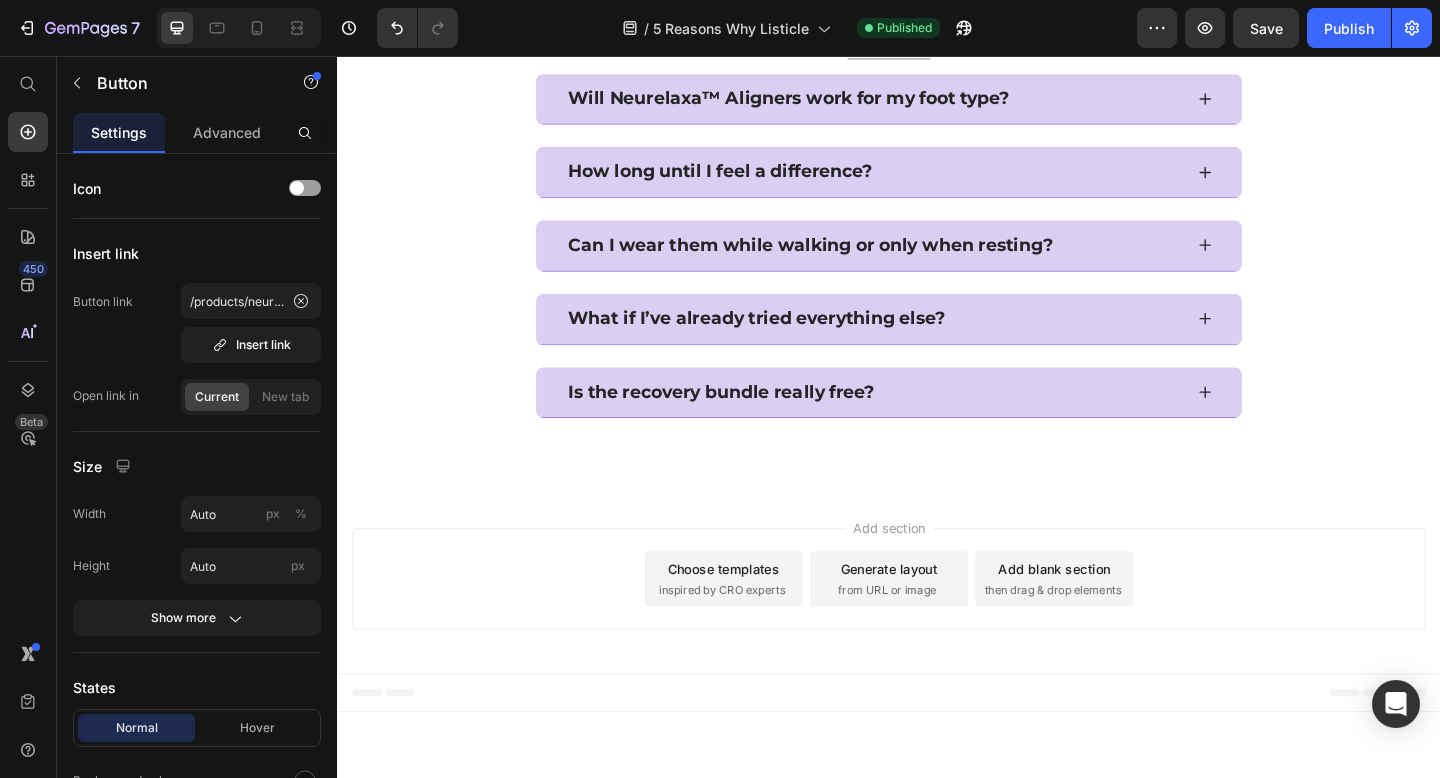 scroll, scrollTop: 4973, scrollLeft: 0, axis: vertical 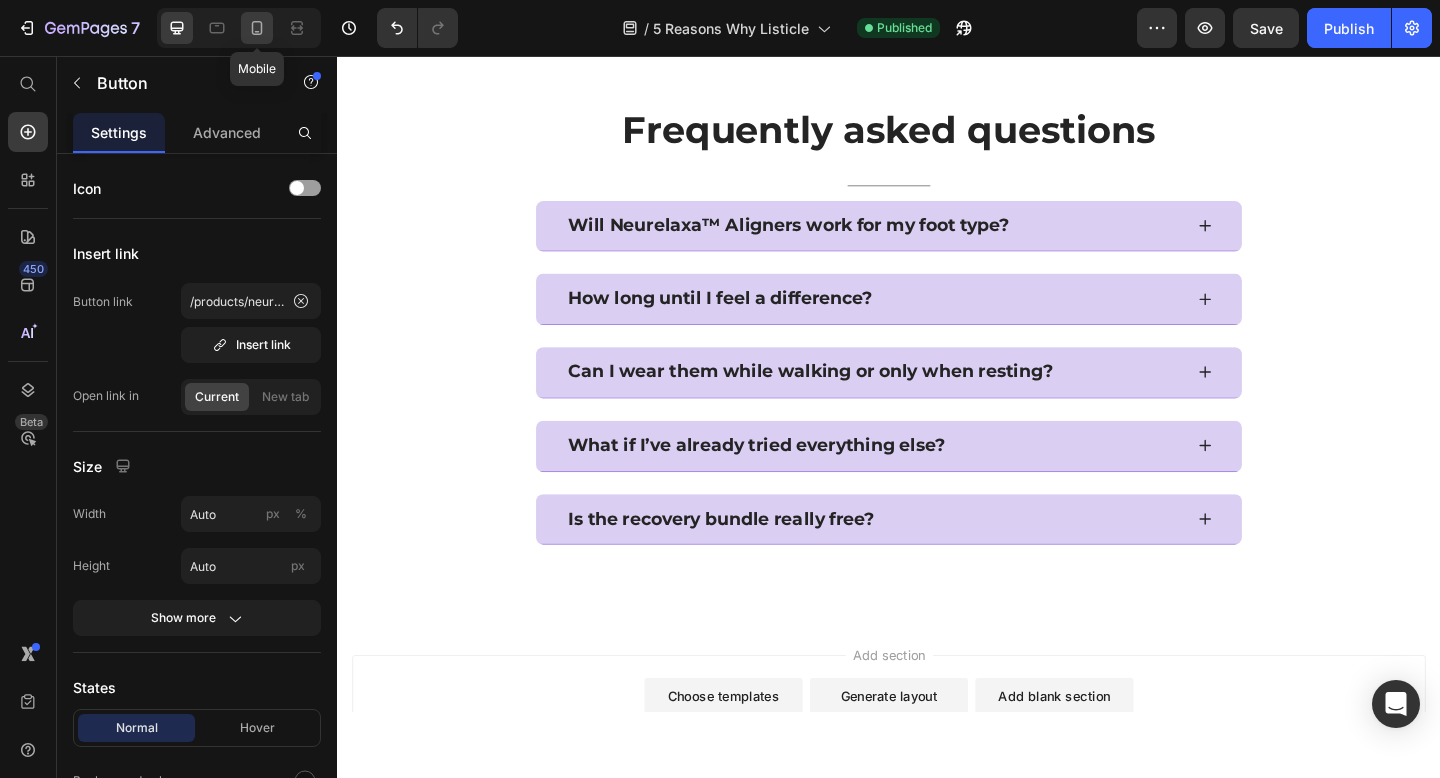 click 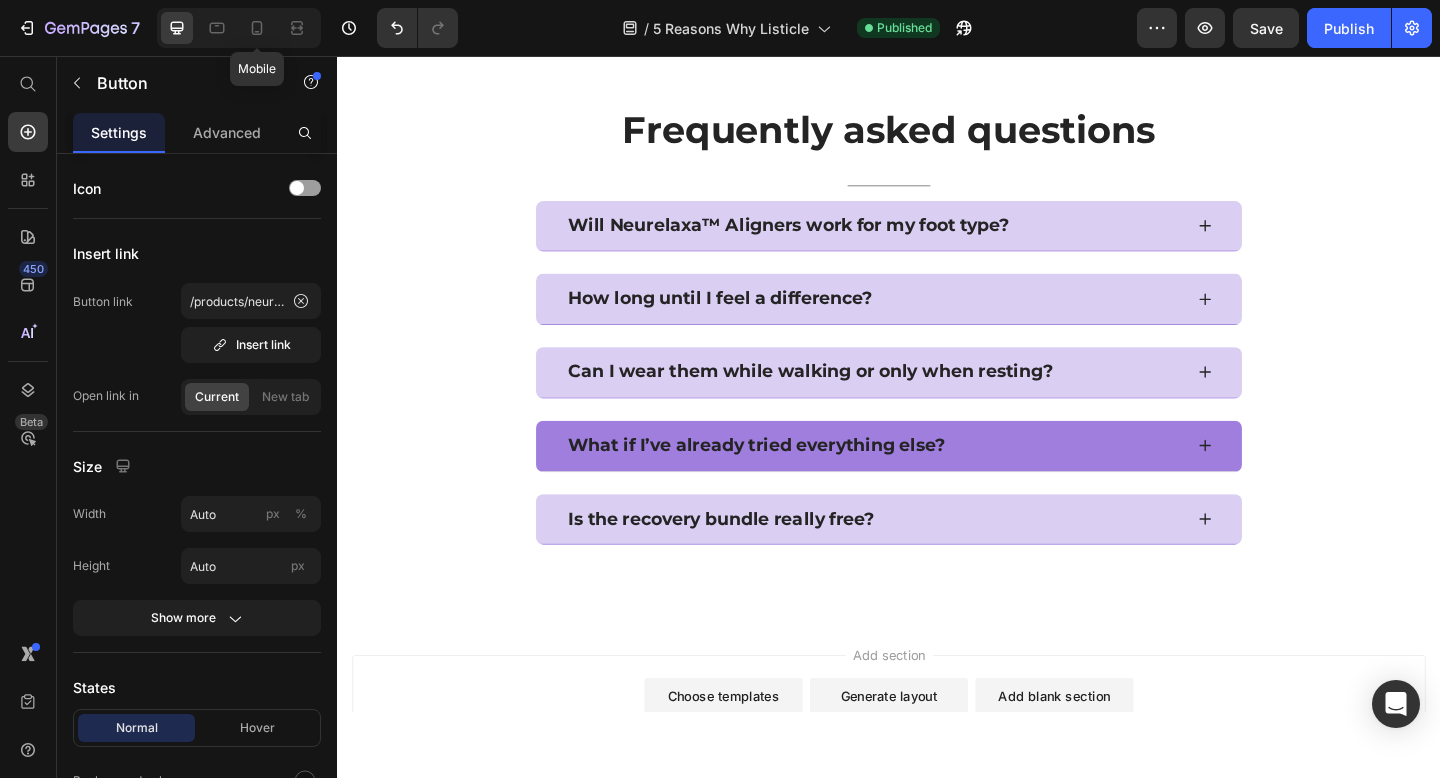 type on "14" 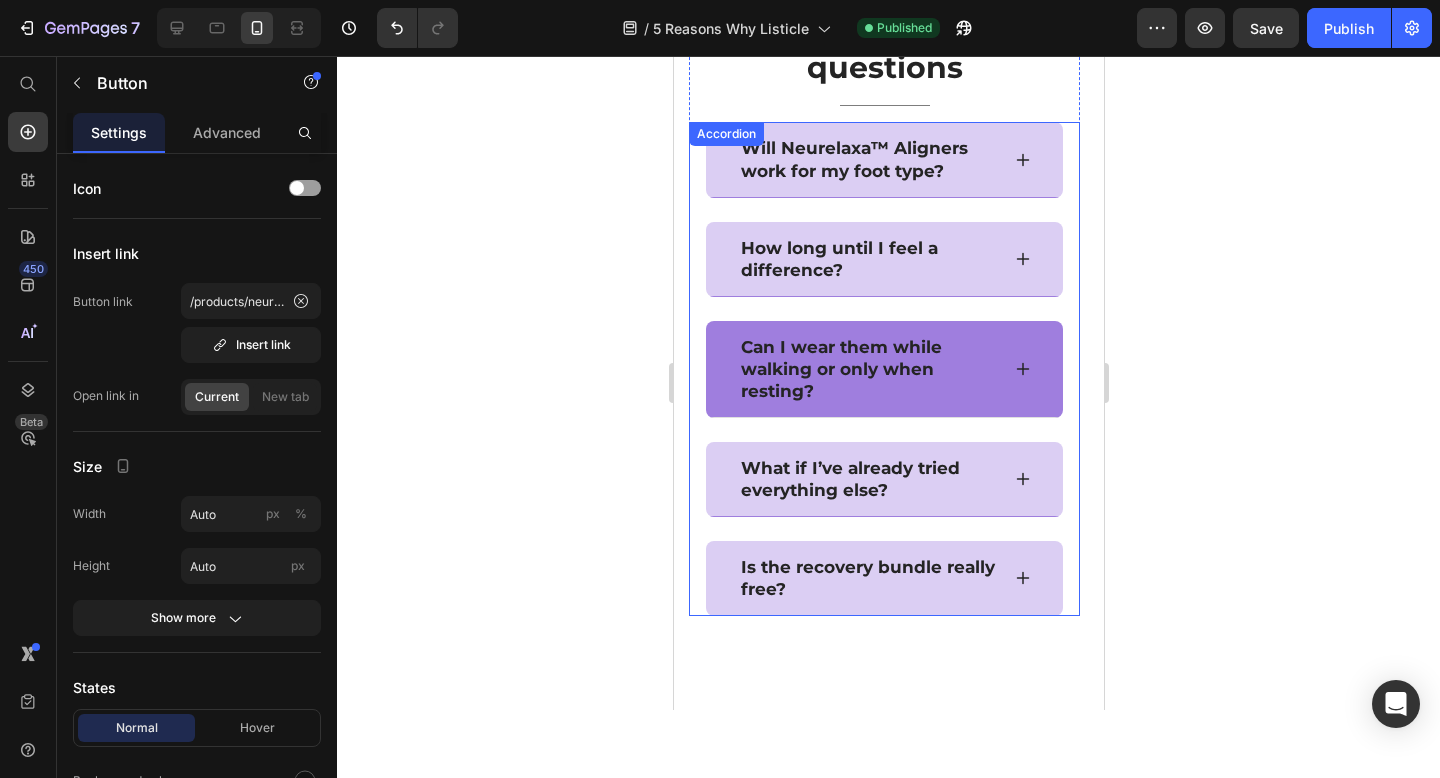 scroll, scrollTop: 5433, scrollLeft: 0, axis: vertical 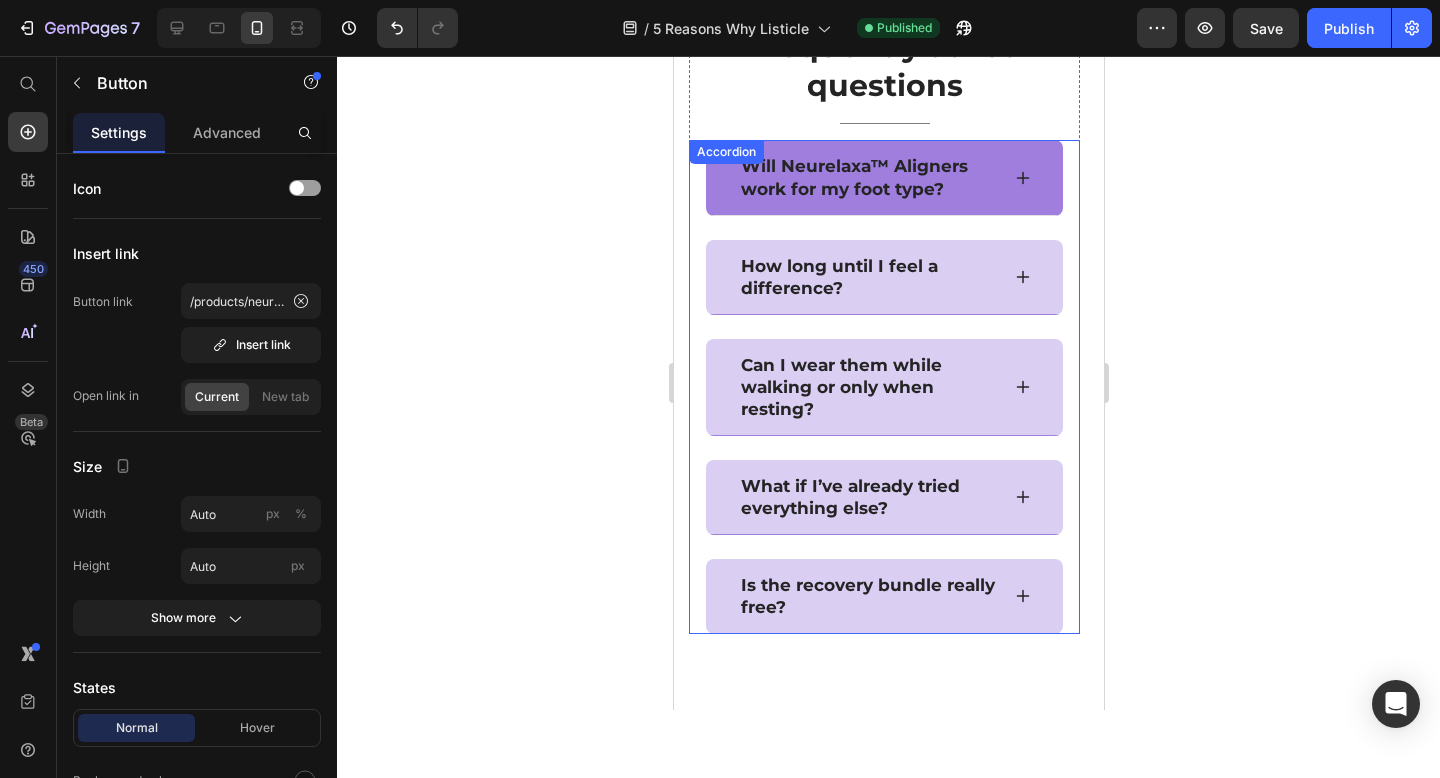 click on "Will Neurelaxa™ Aligners work for my foot type?" at bounding box center [853, 177] 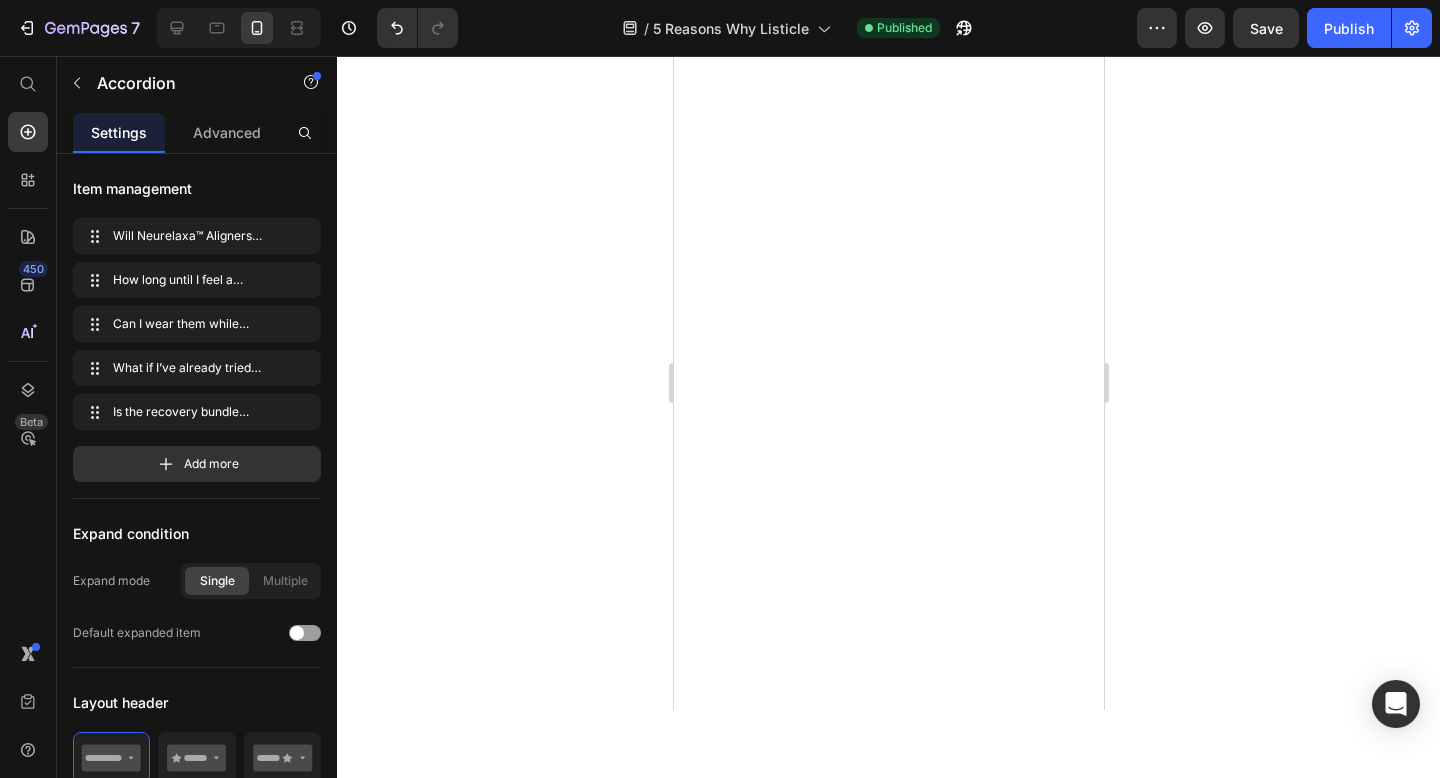 scroll, scrollTop: 0, scrollLeft: 0, axis: both 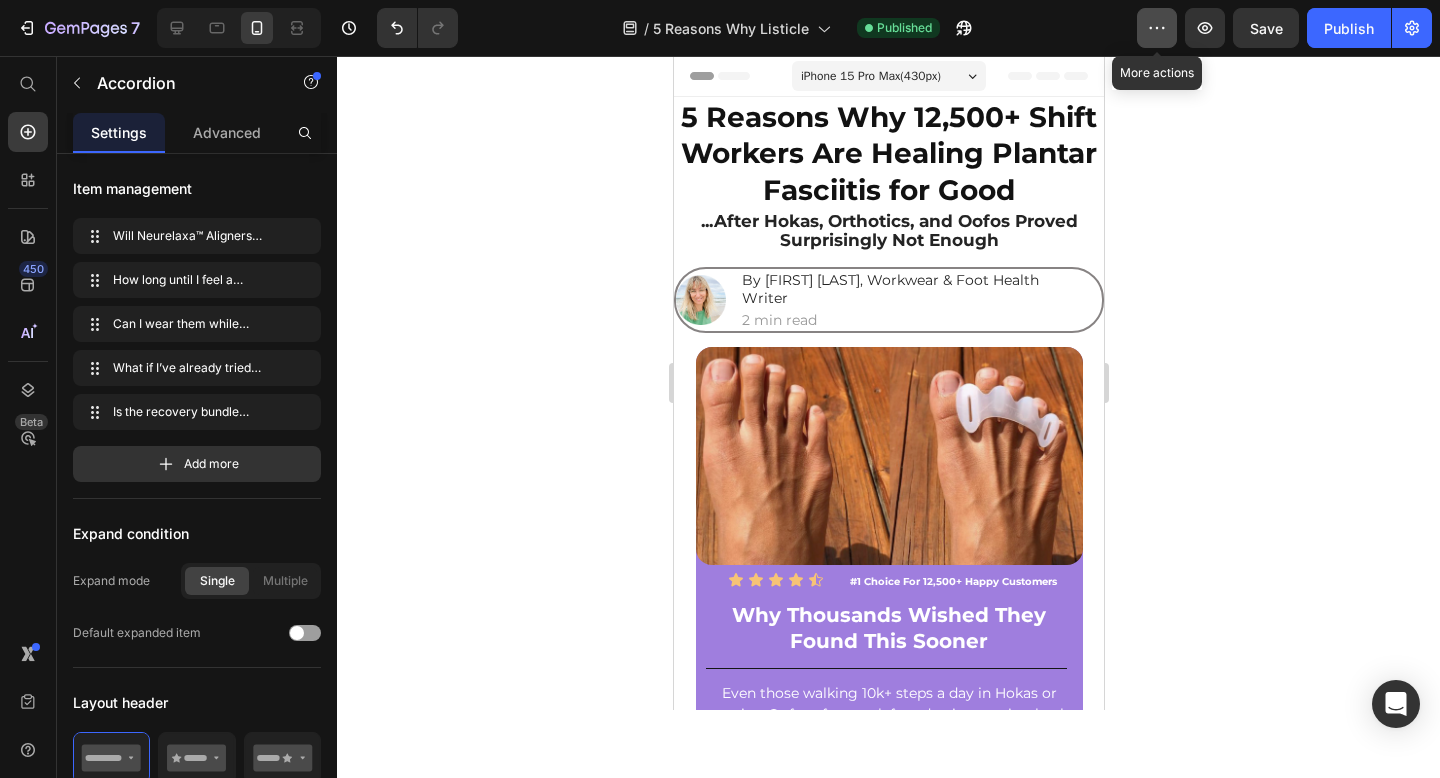 click 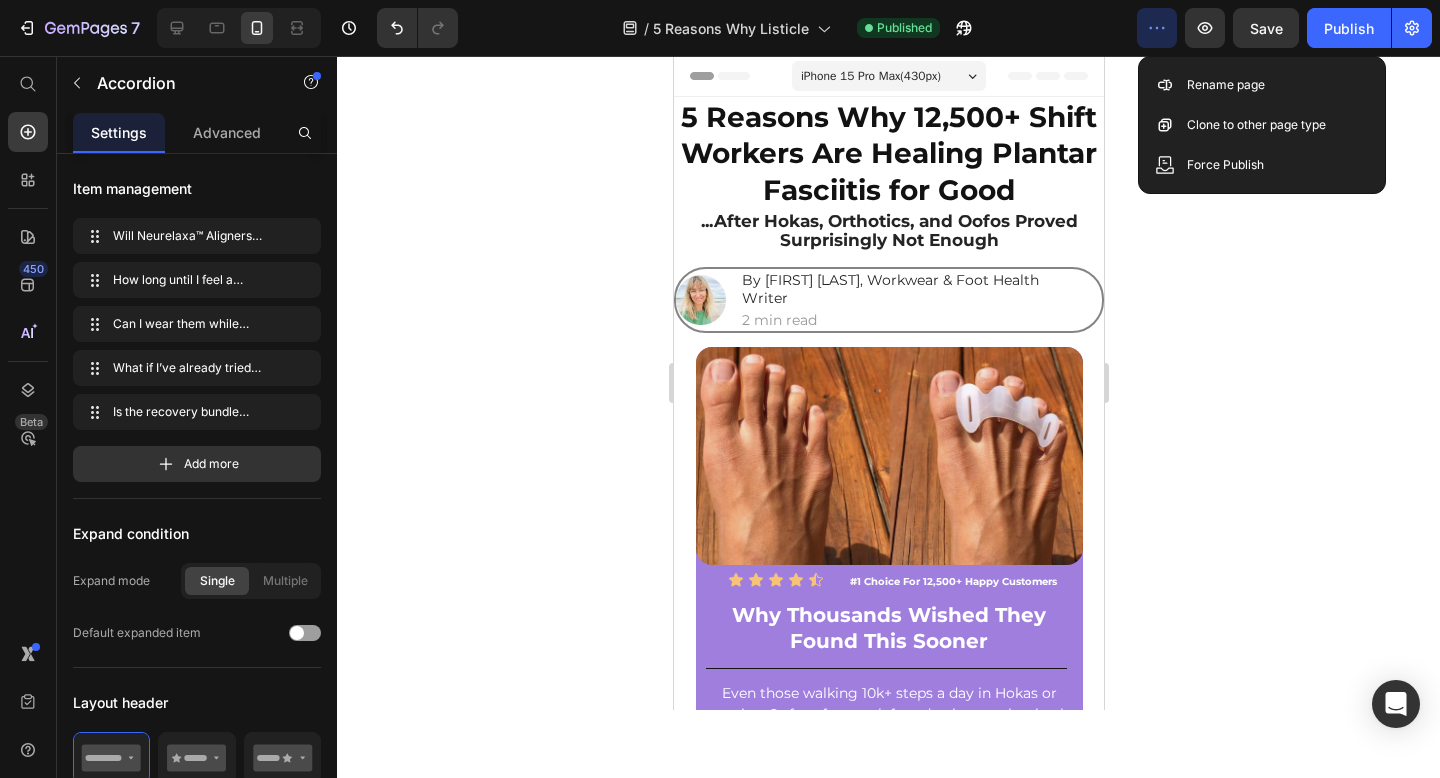 click 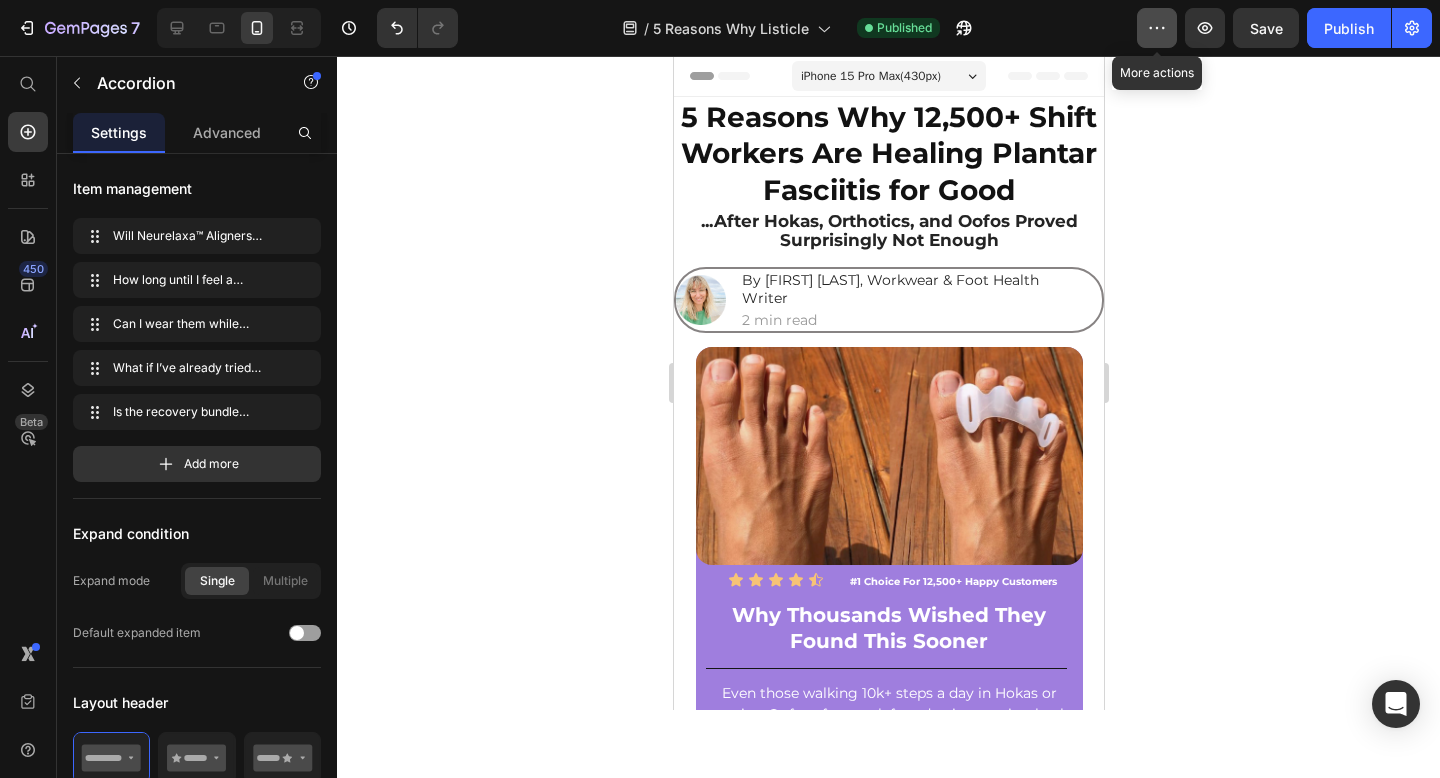 click 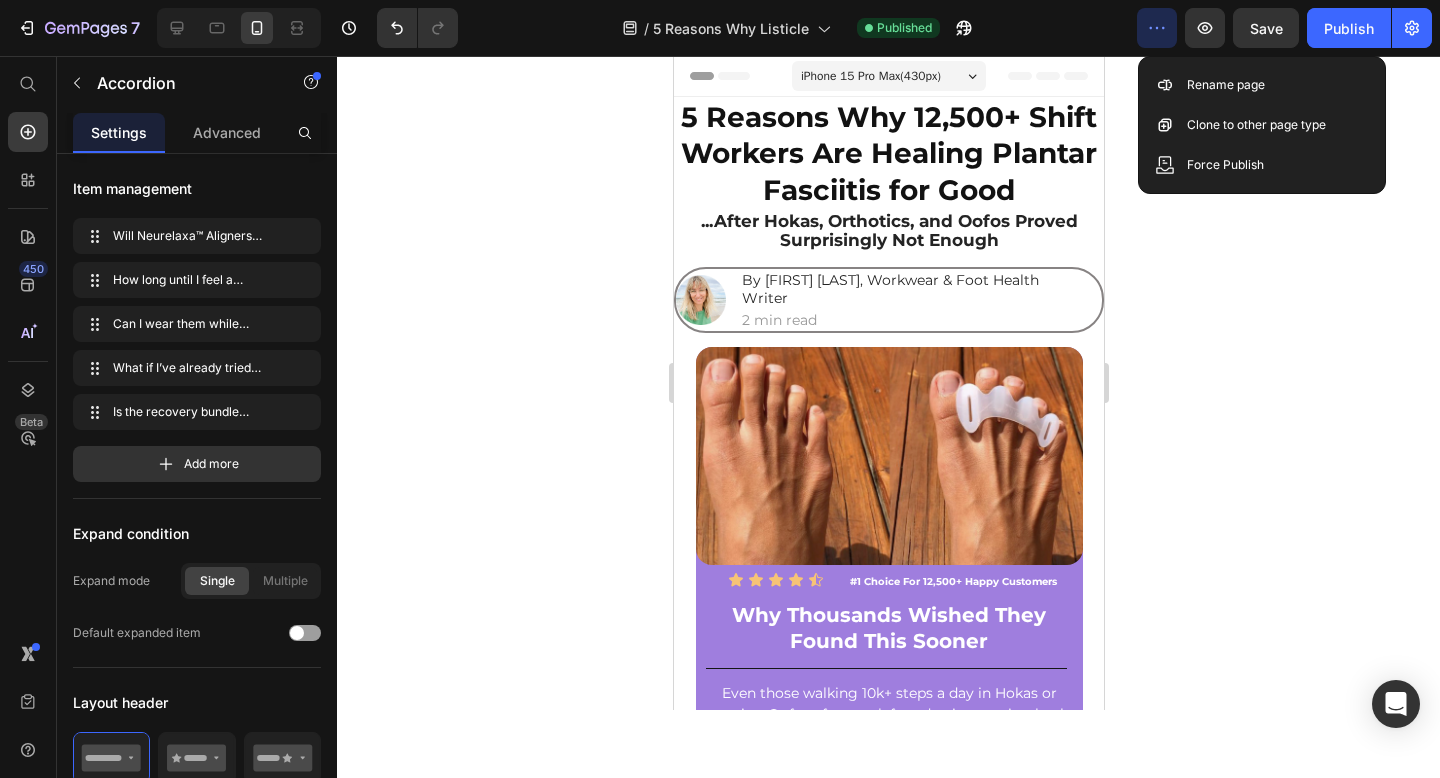 click 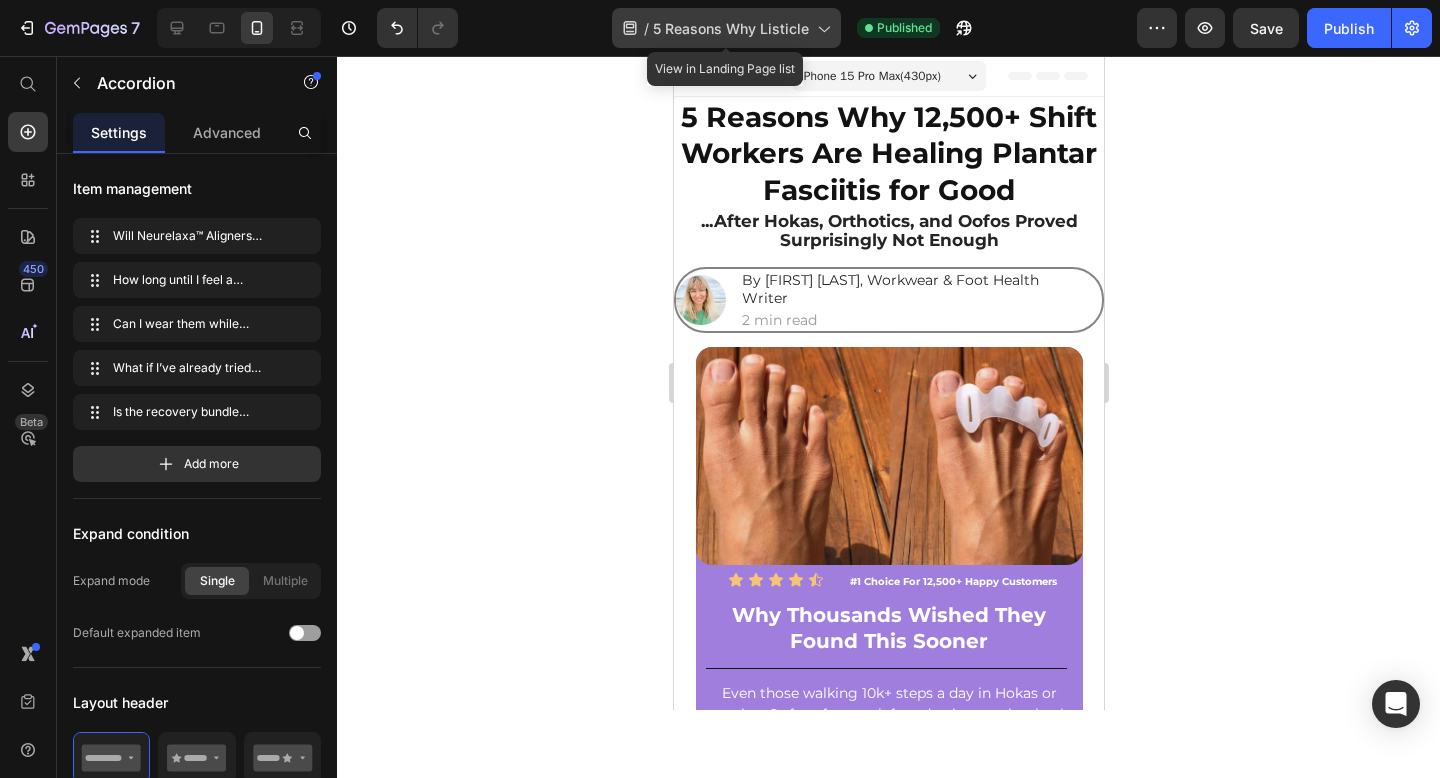 click 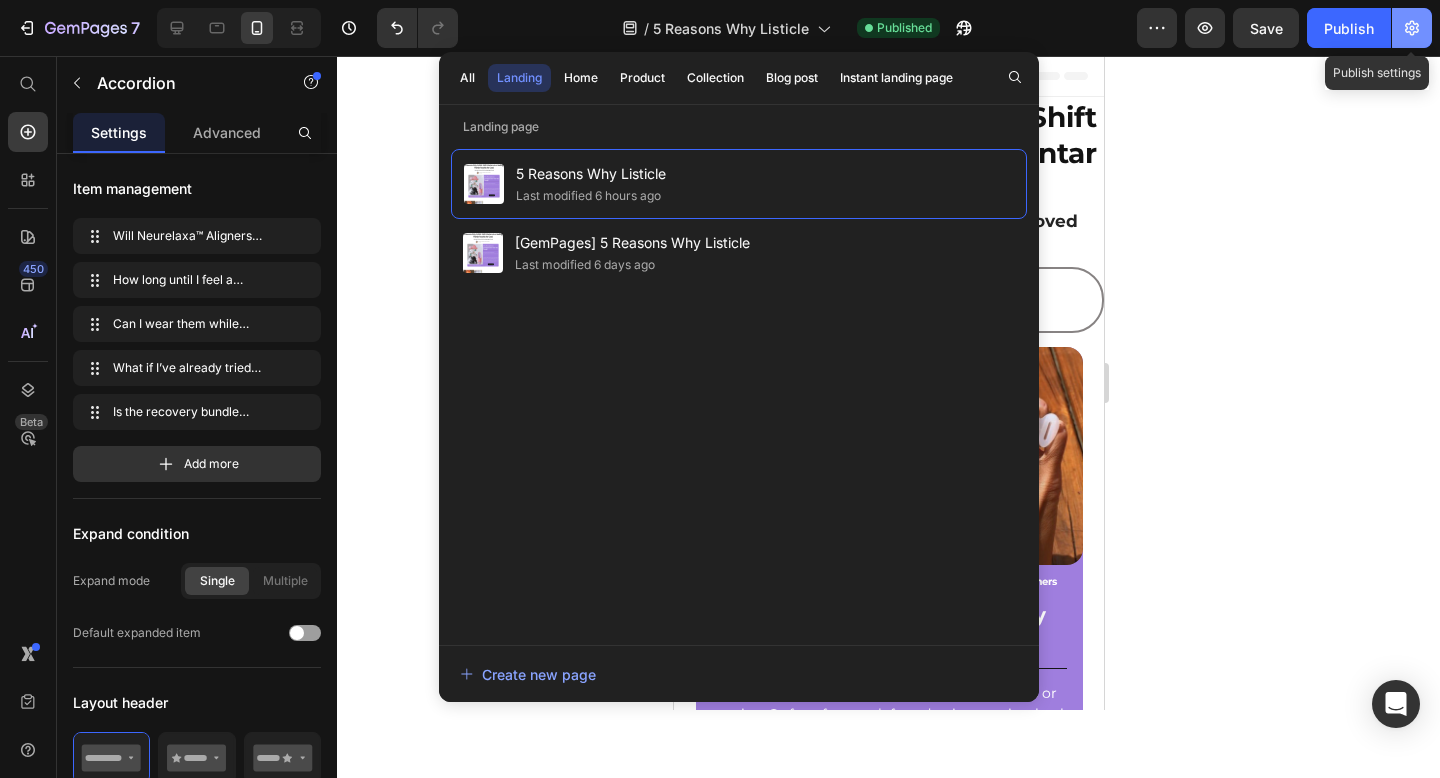 click 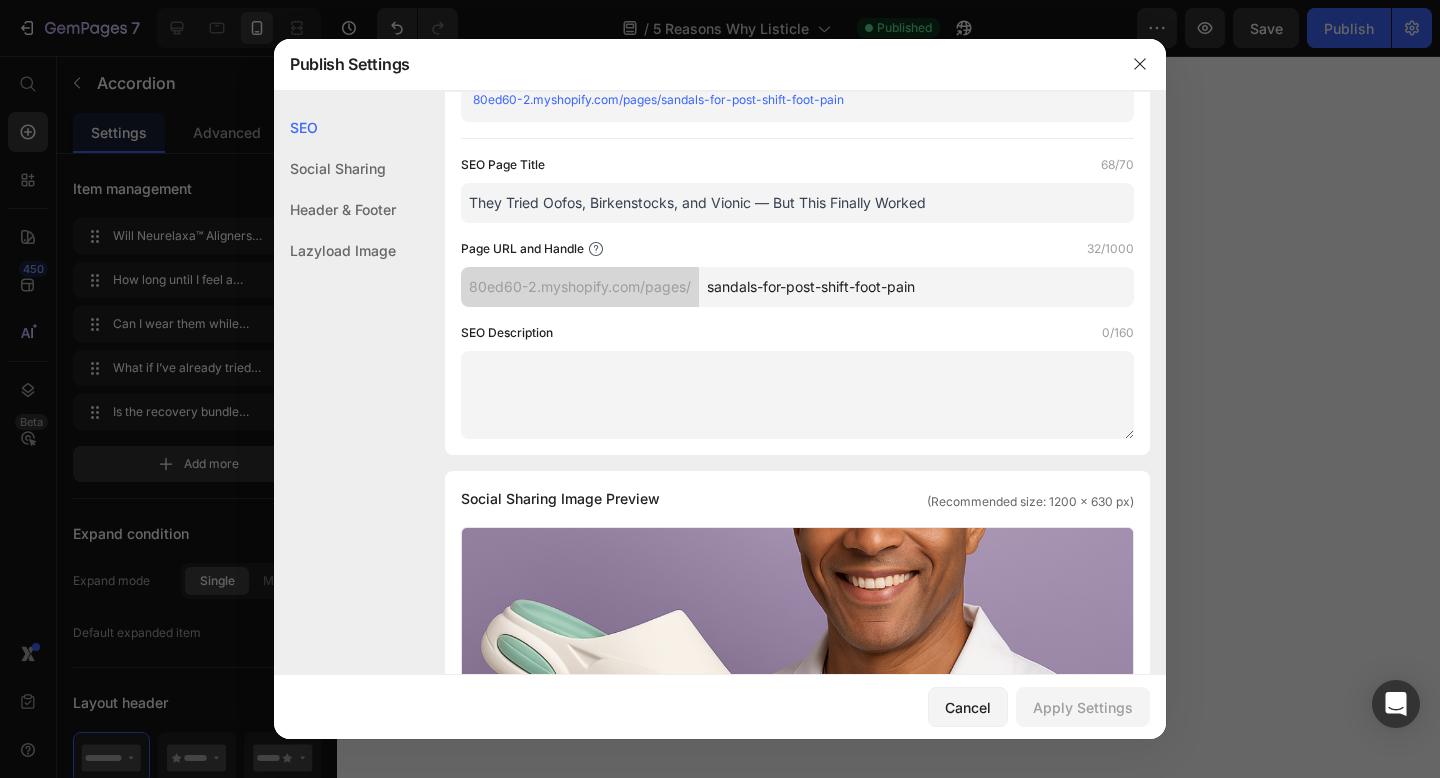 scroll, scrollTop: 108, scrollLeft: 0, axis: vertical 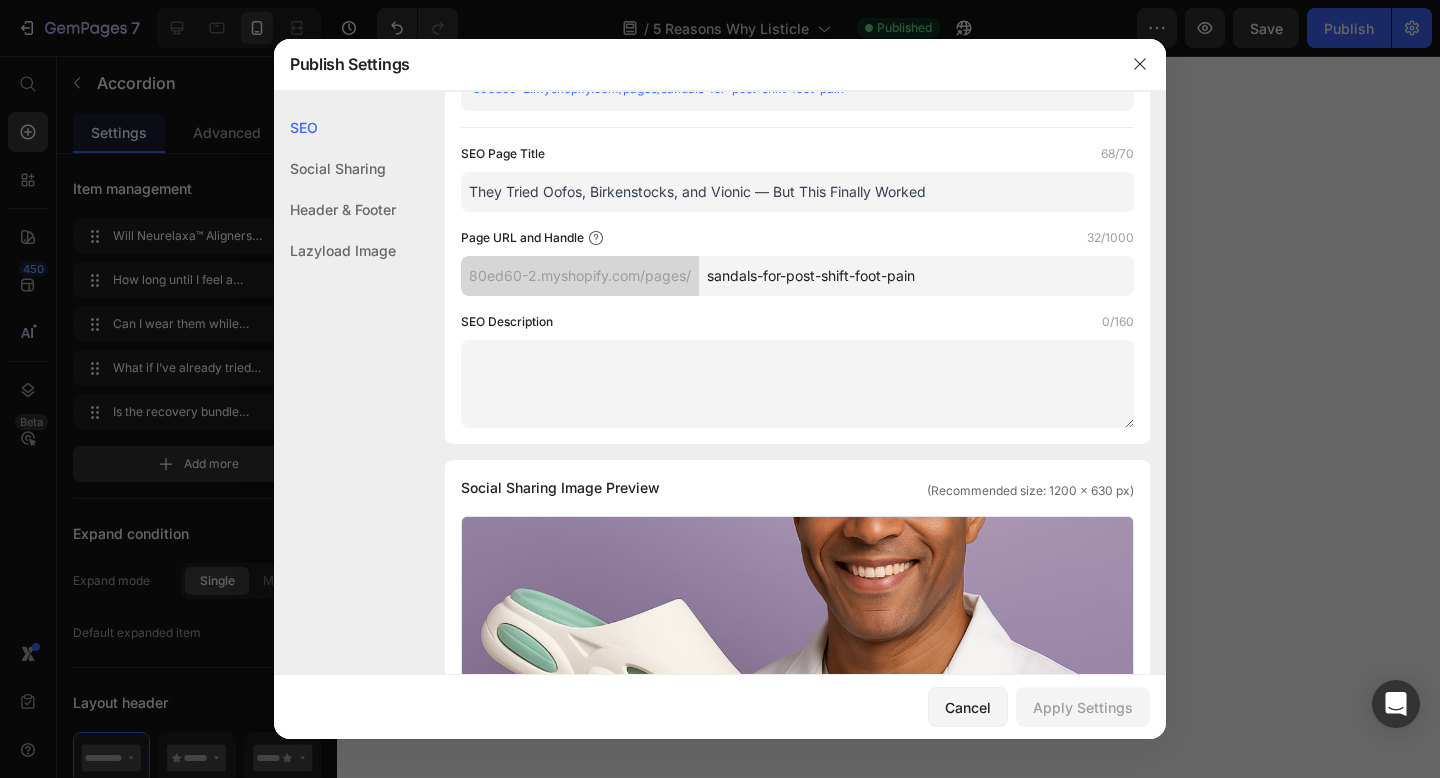 click on "sandals-for-post-shift-foot-pain" at bounding box center [916, 276] 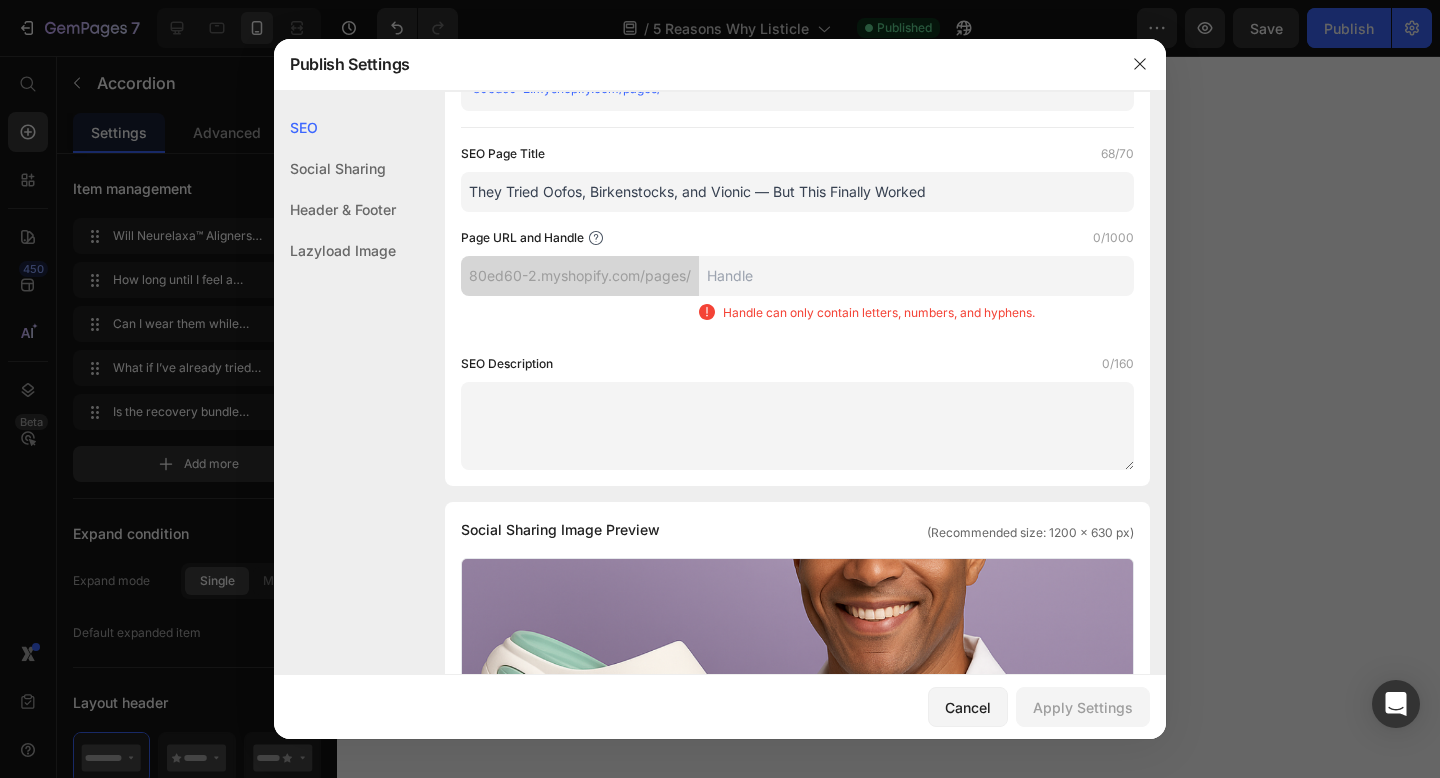 type 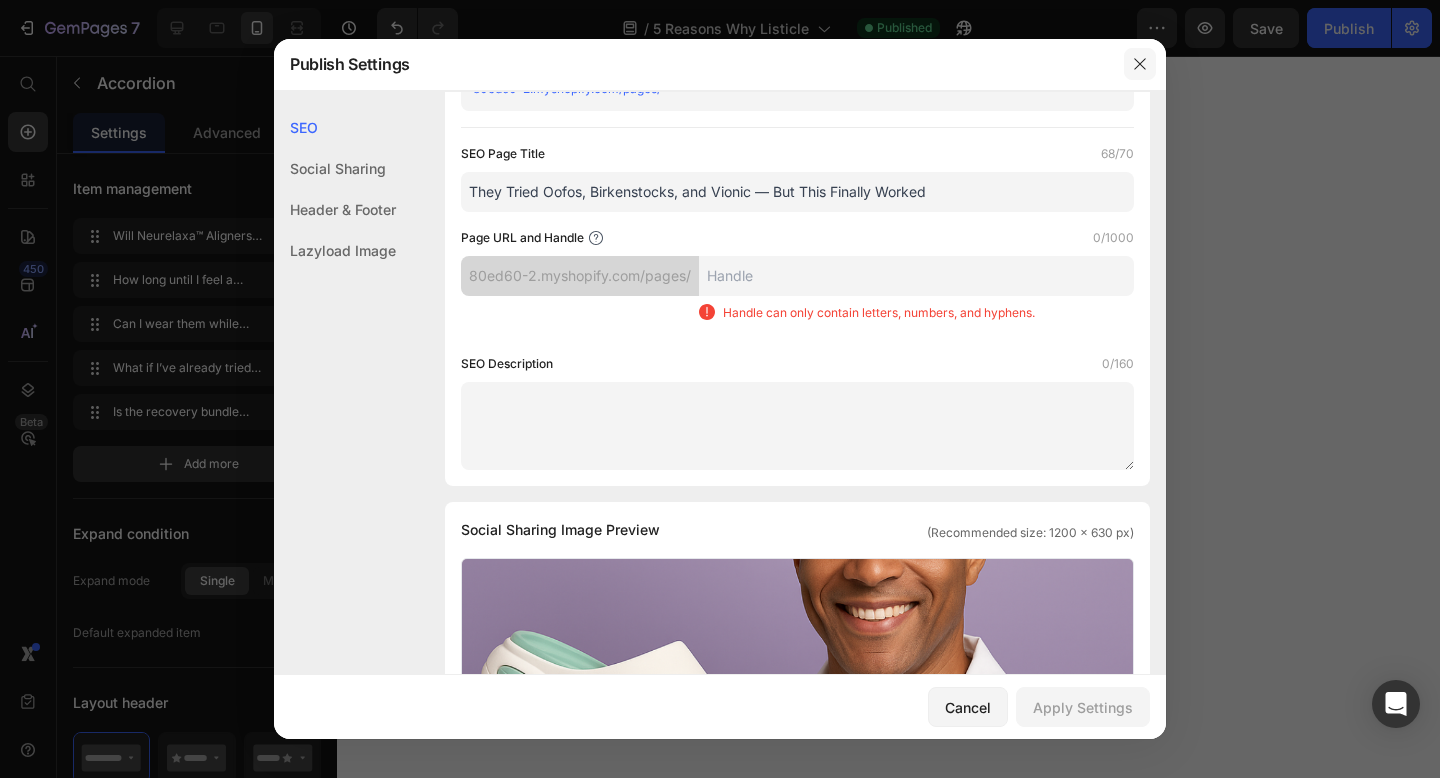 click 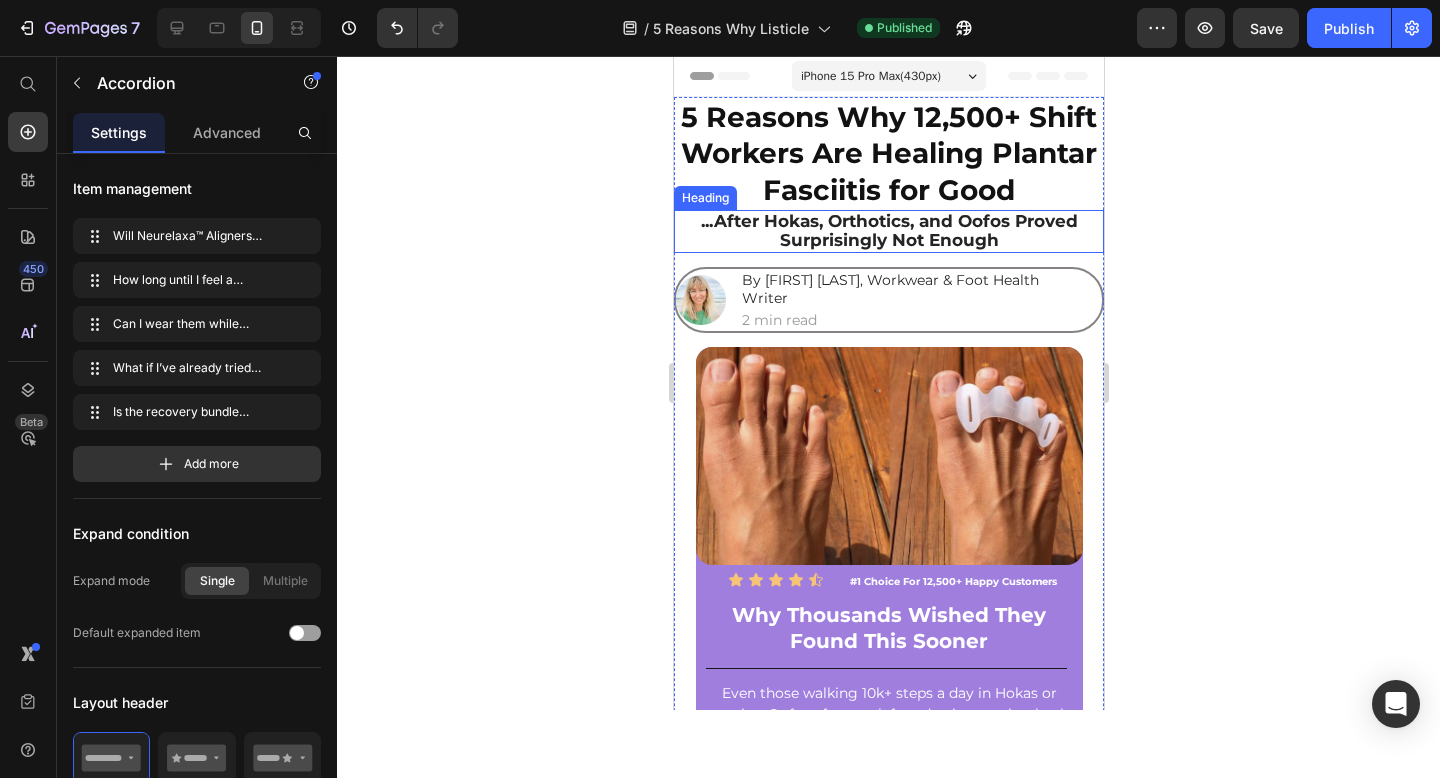 click on "...After Hokas, Orthotics, and Oofos Proved Surprisingly Not Enough" at bounding box center [888, 230] 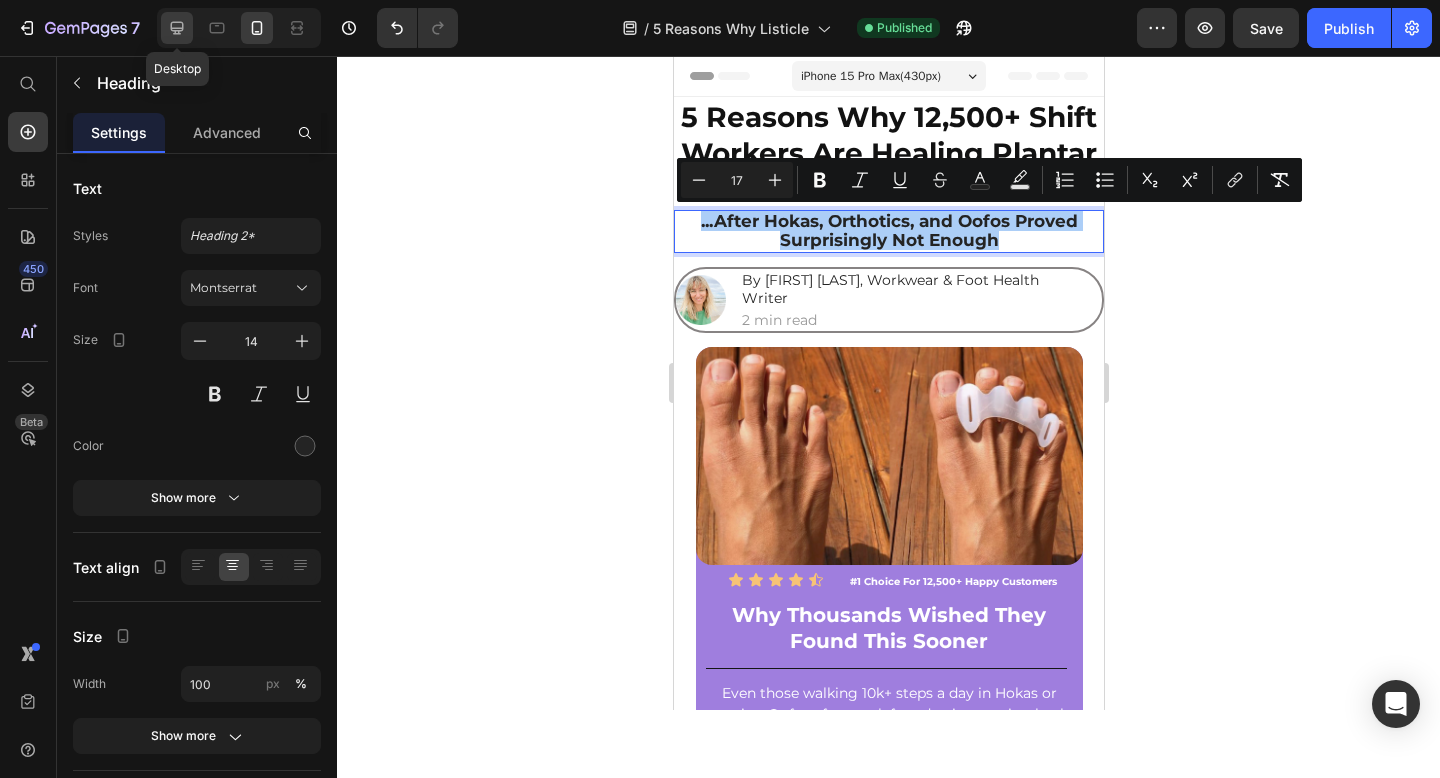 click 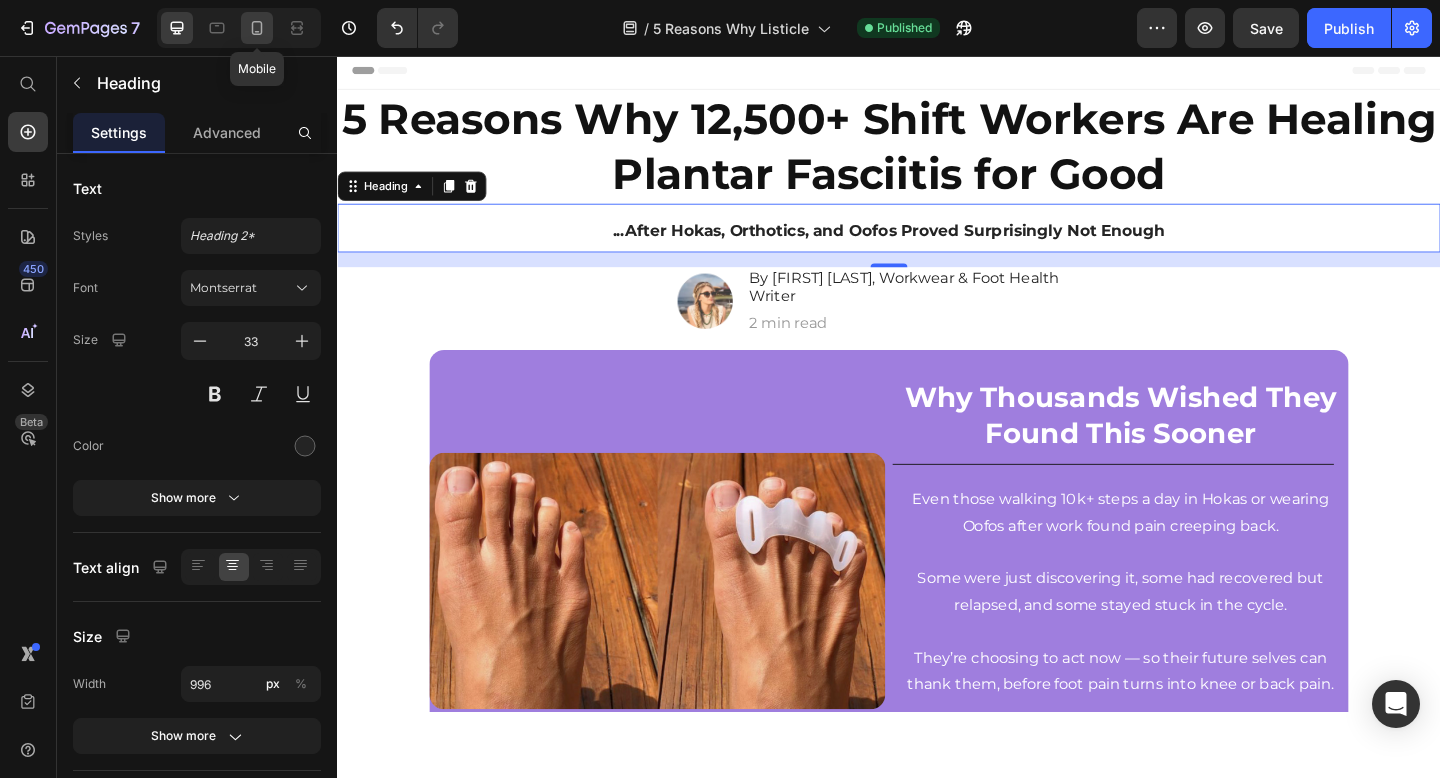 scroll, scrollTop: 94, scrollLeft: 0, axis: vertical 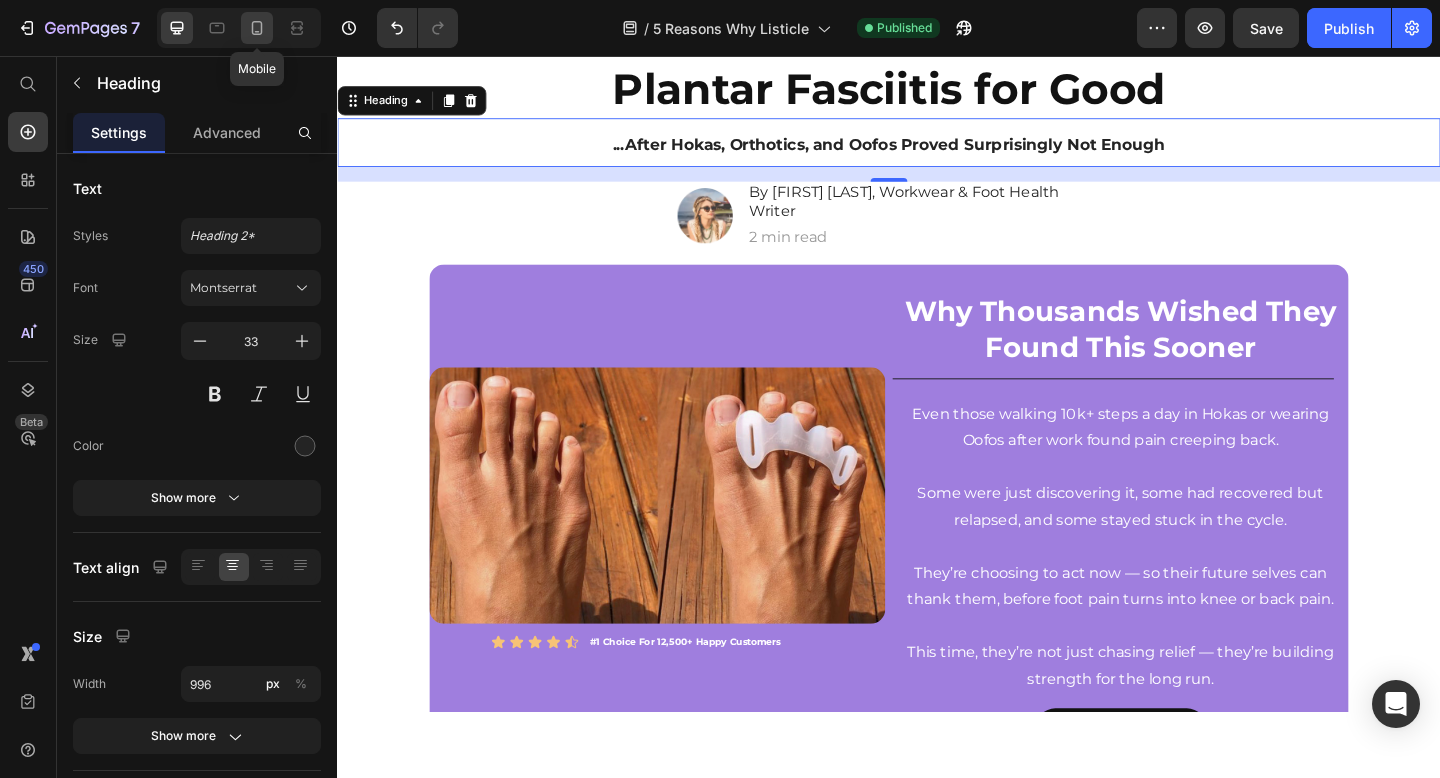 click 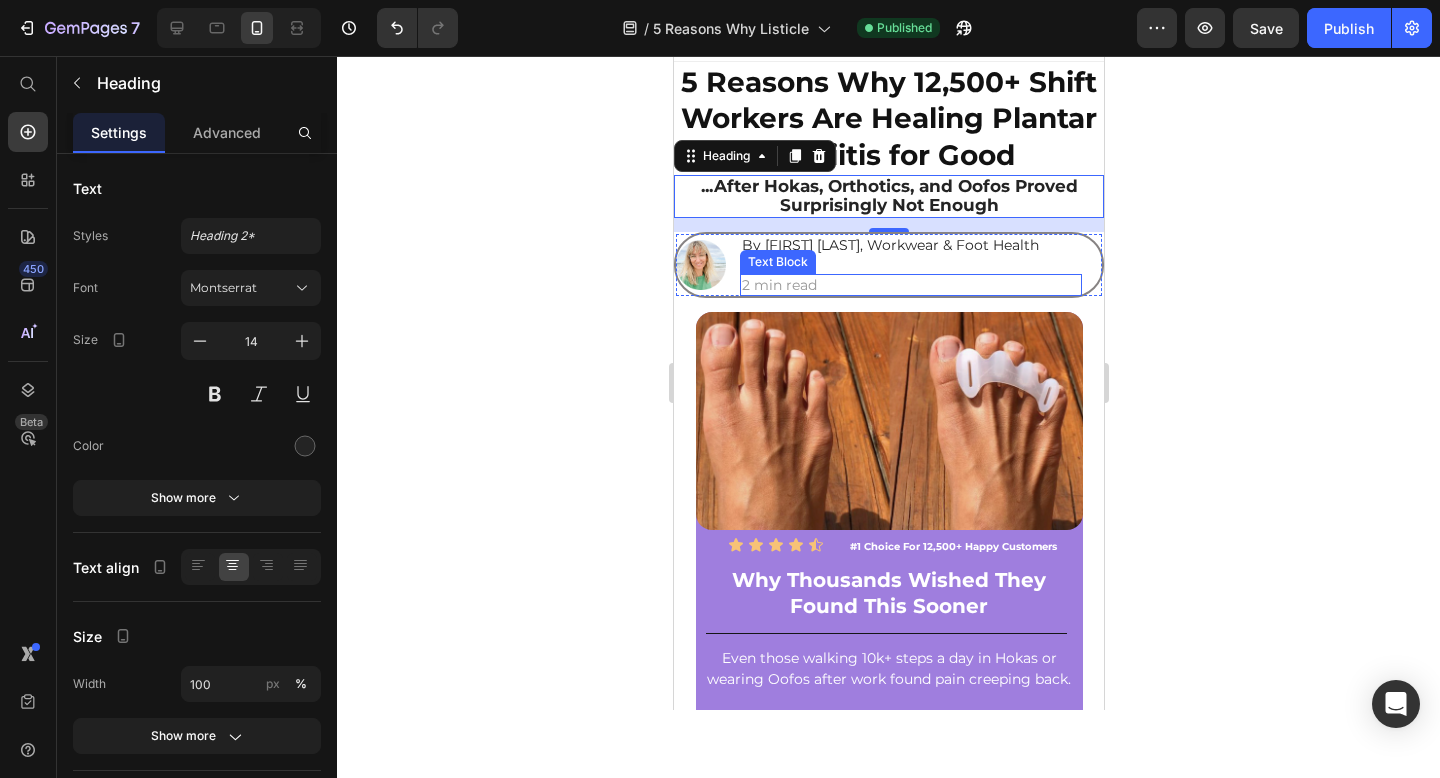 scroll, scrollTop: 0, scrollLeft: 0, axis: both 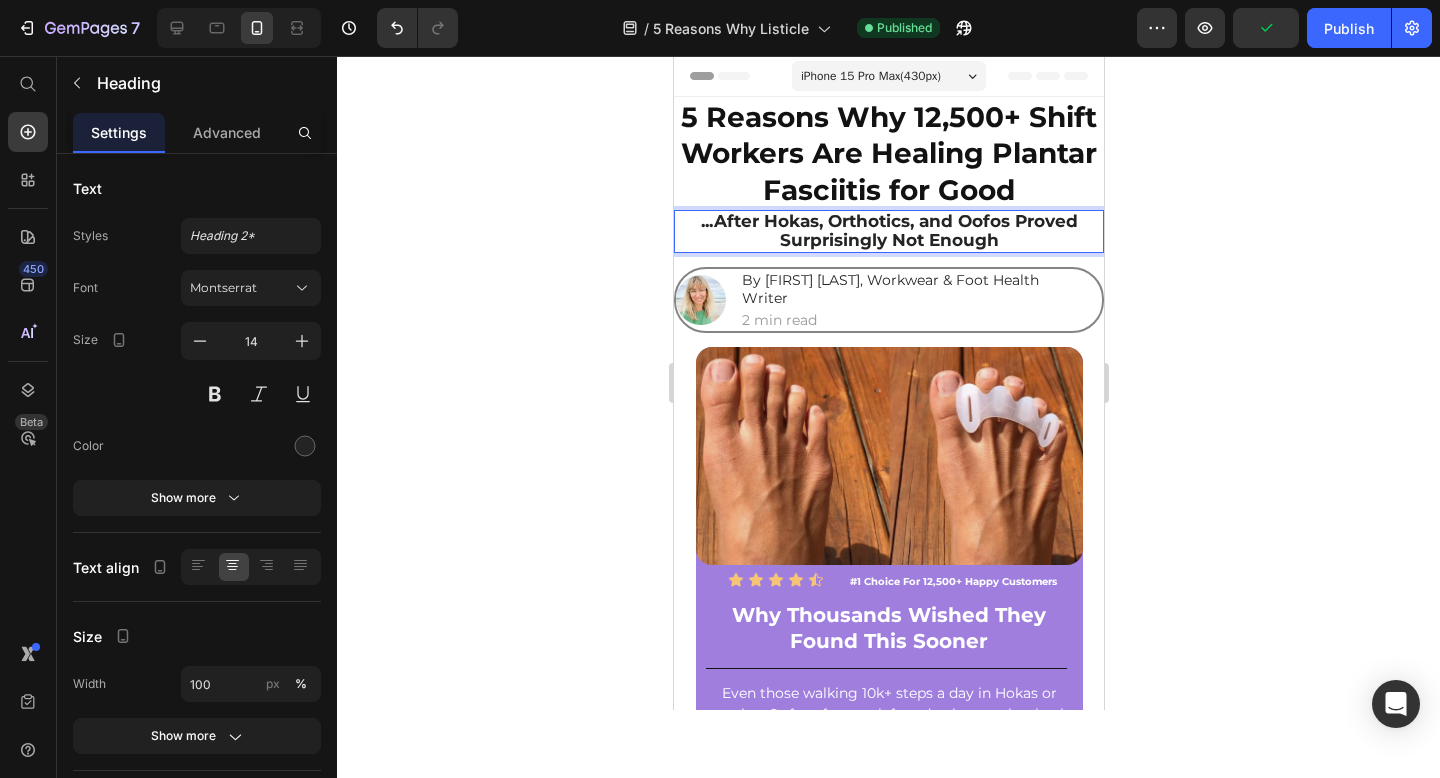 click on "...After Hokas, Orthotics, and Oofos Proved Surprisingly Not Enough" at bounding box center [888, 230] 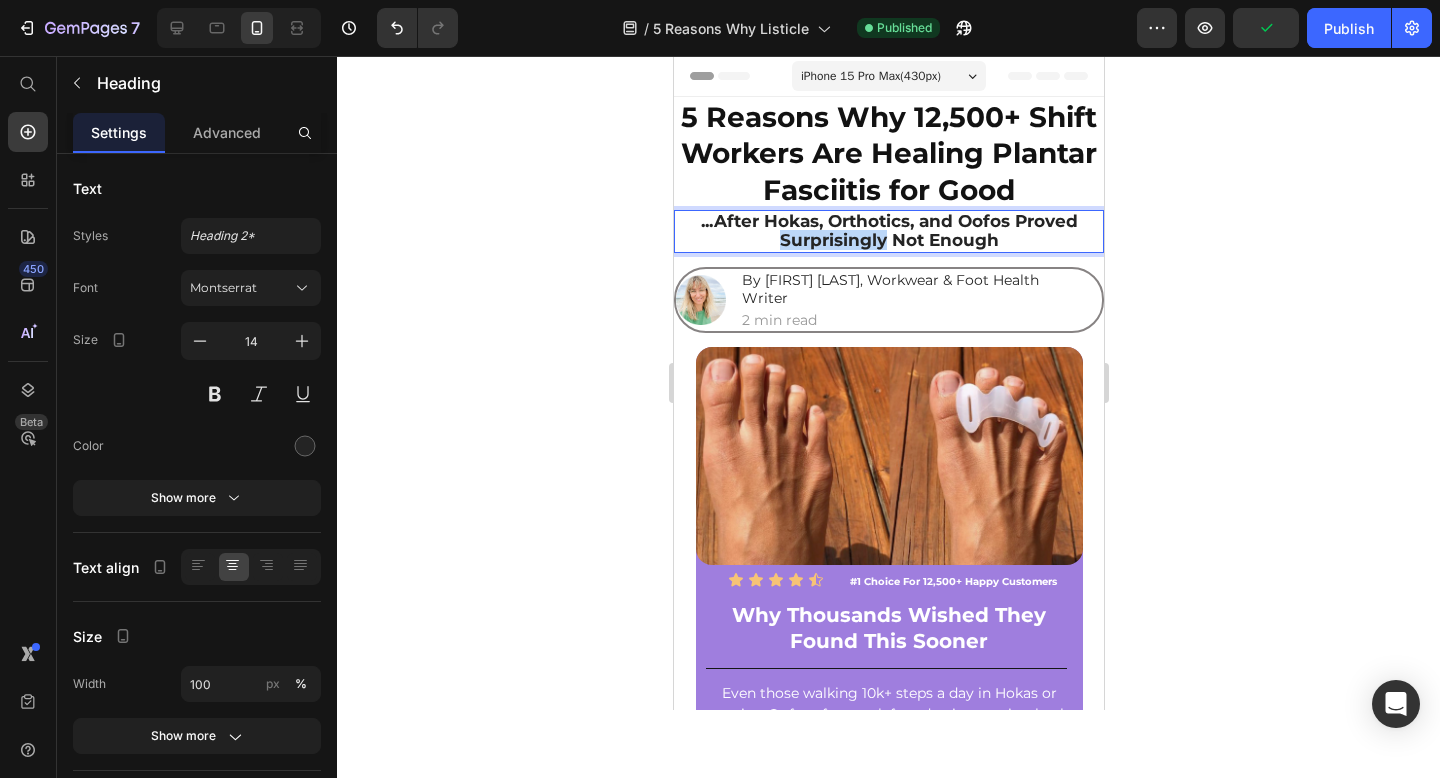 click on "...After Hokas, Orthotics, and Oofos Proved Surprisingly Not Enough" at bounding box center (888, 230) 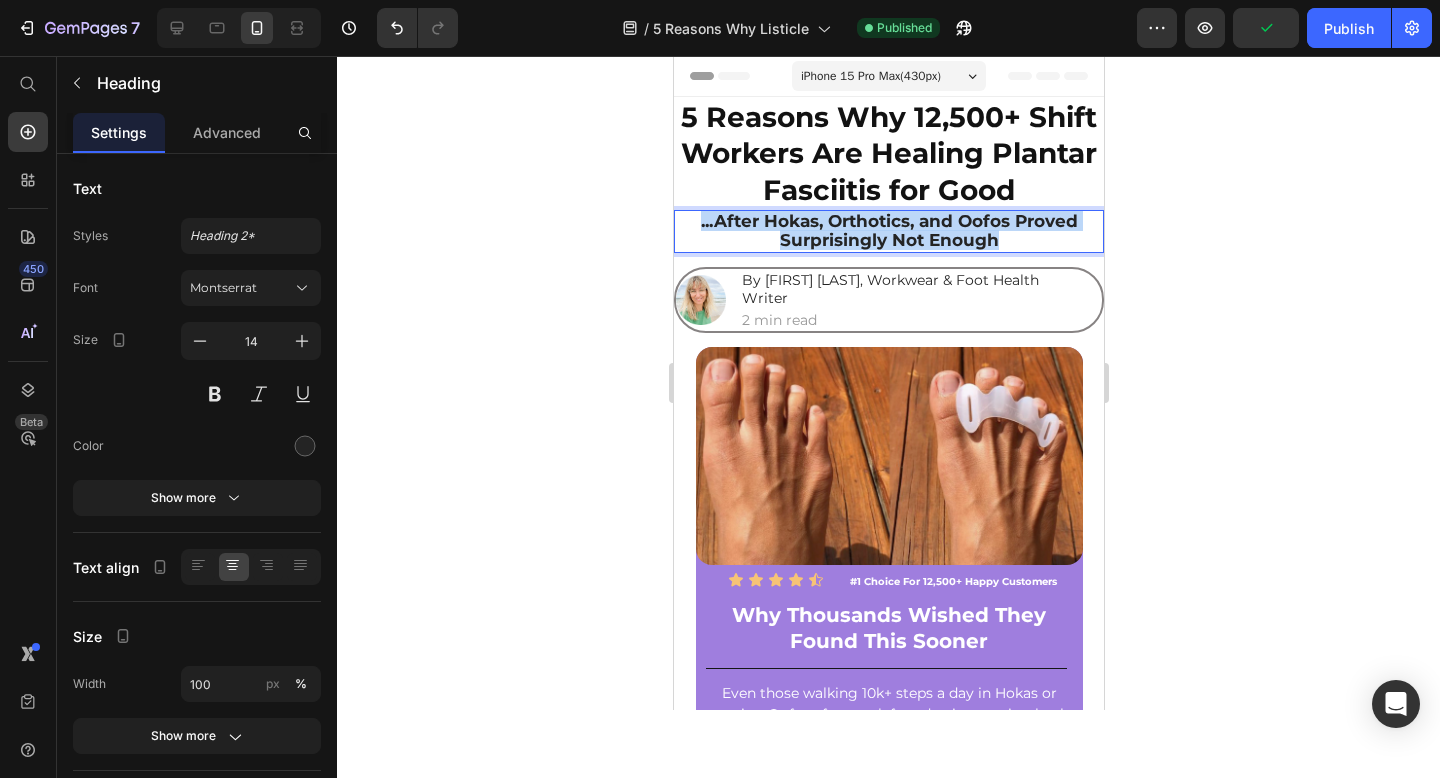 click on "...After Hokas, Orthotics, and Oofos Proved Surprisingly Not Enough" at bounding box center [888, 230] 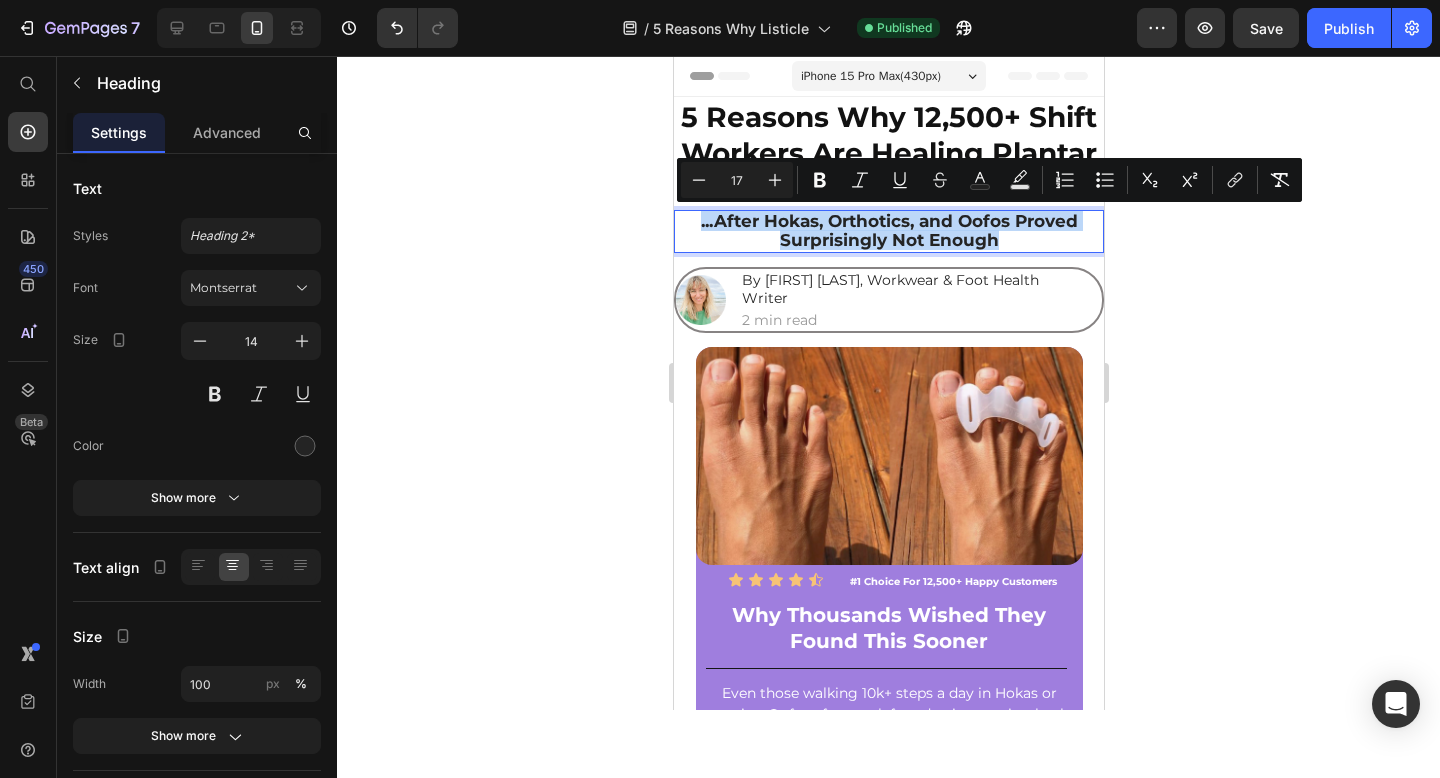copy on "...After Hokas, Orthotics, and Oofos Proved Surprisingly Not Enough" 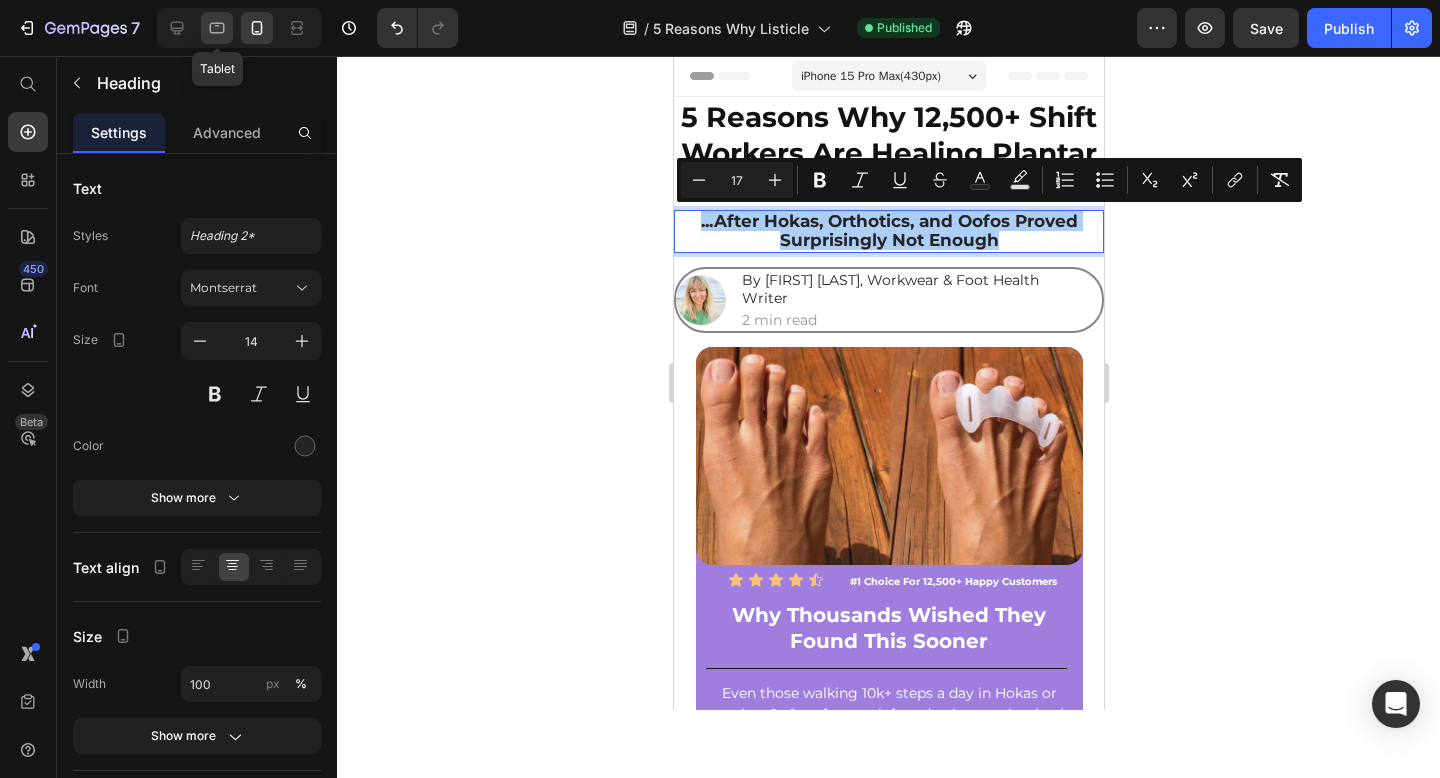click 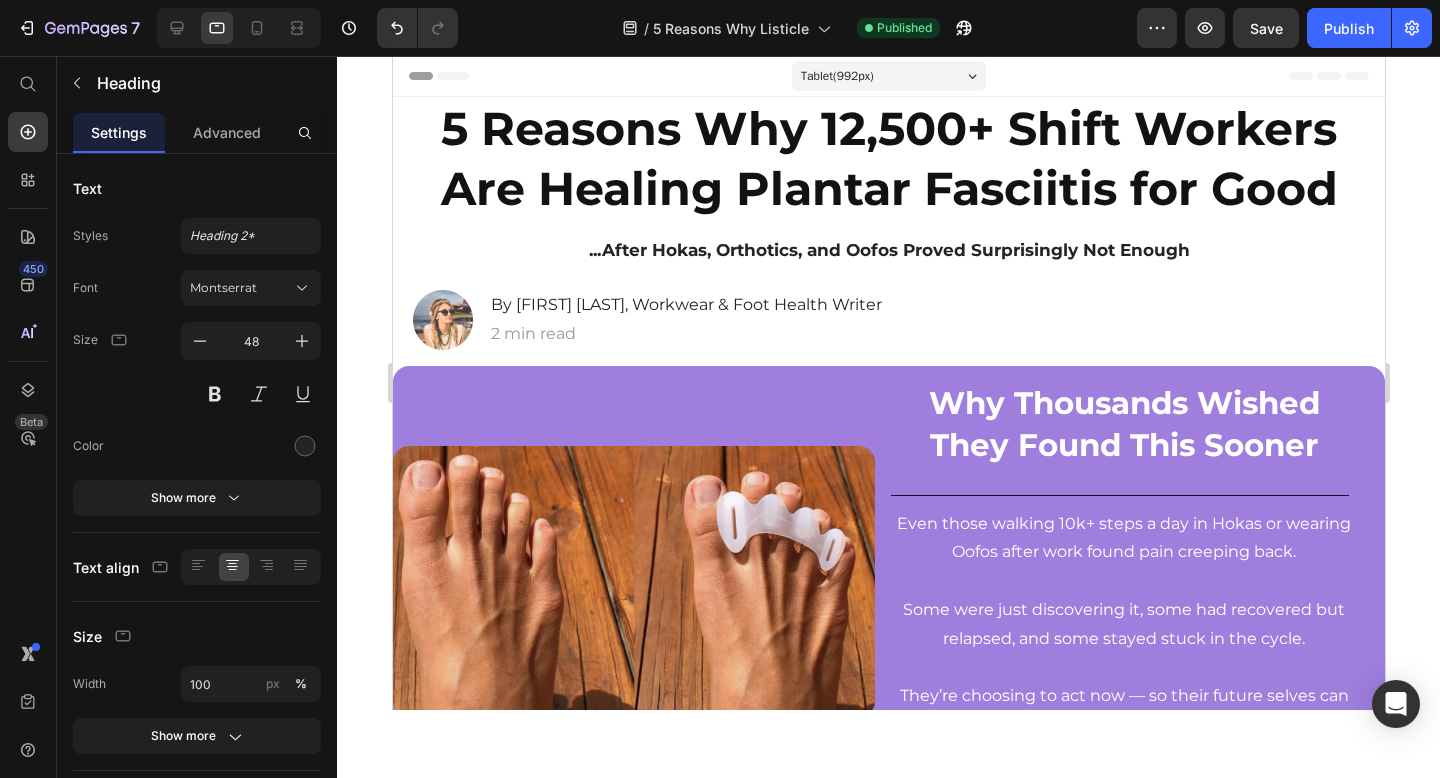 scroll, scrollTop: 0, scrollLeft: 0, axis: both 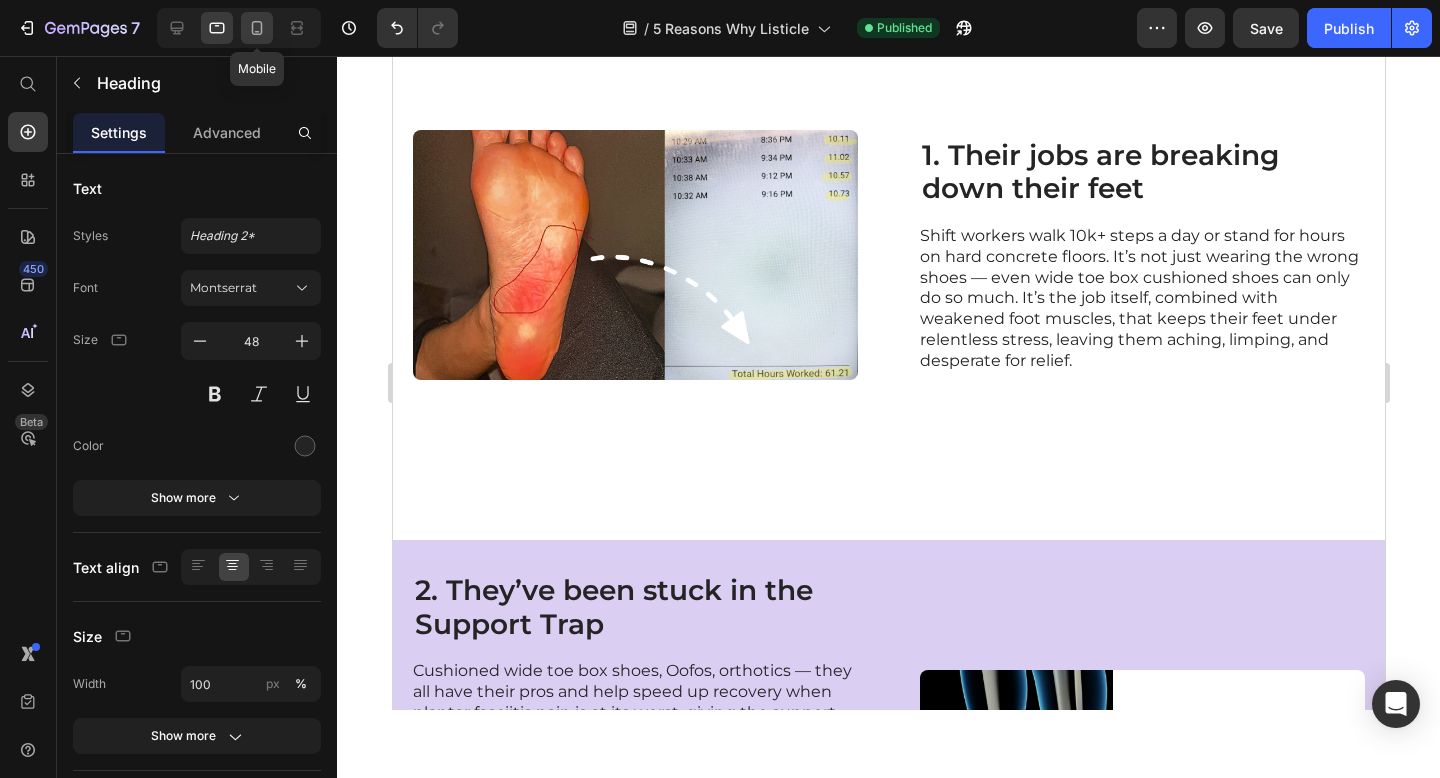 click 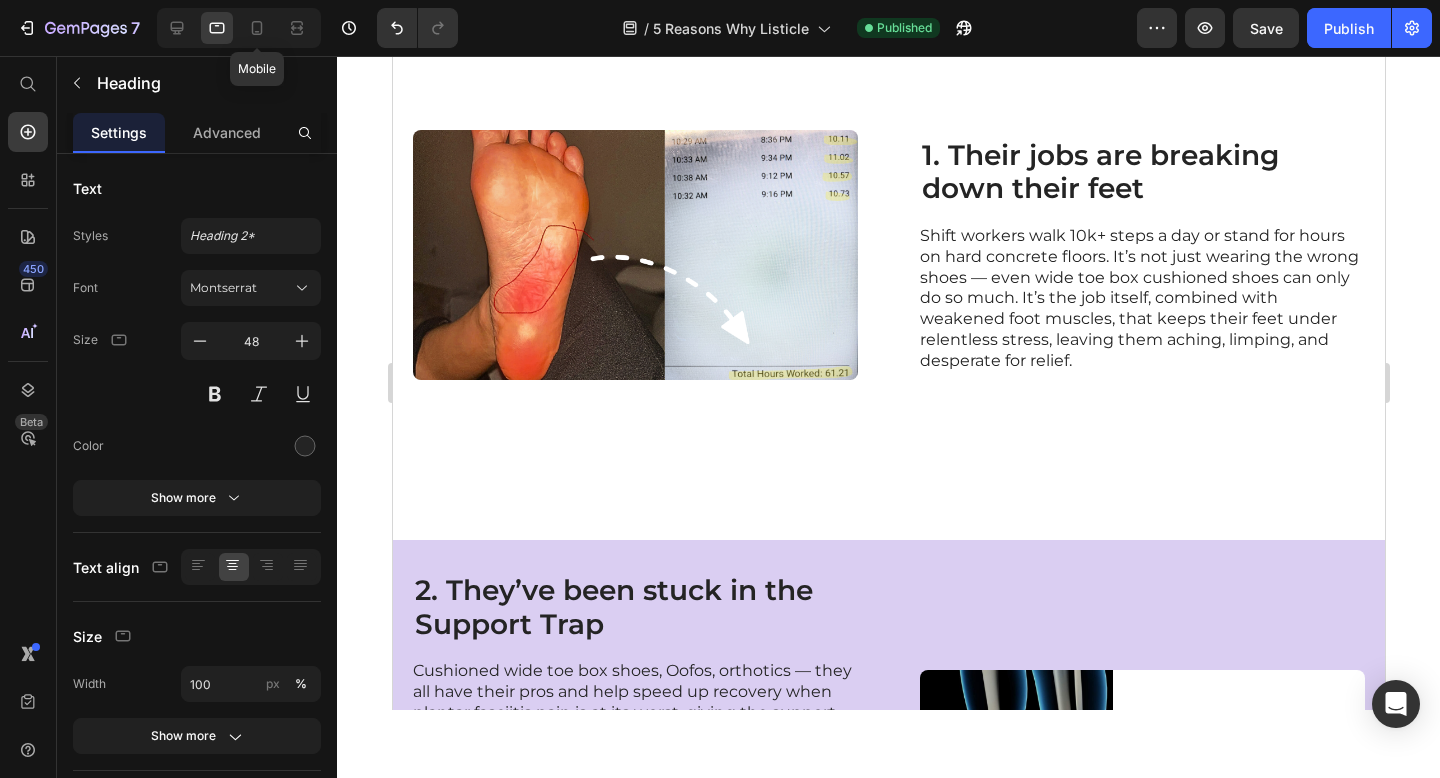 type on "14" 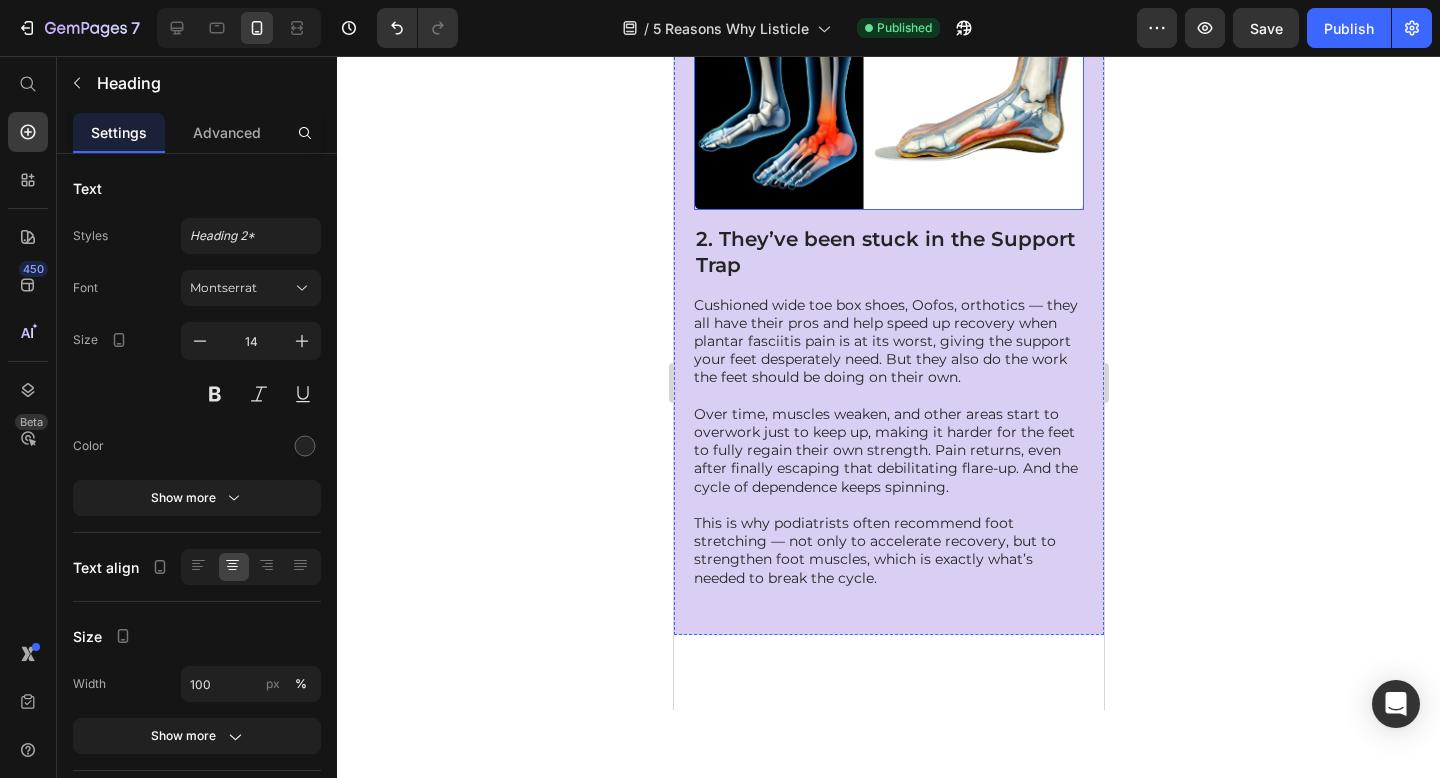 scroll, scrollTop: 1588, scrollLeft: 0, axis: vertical 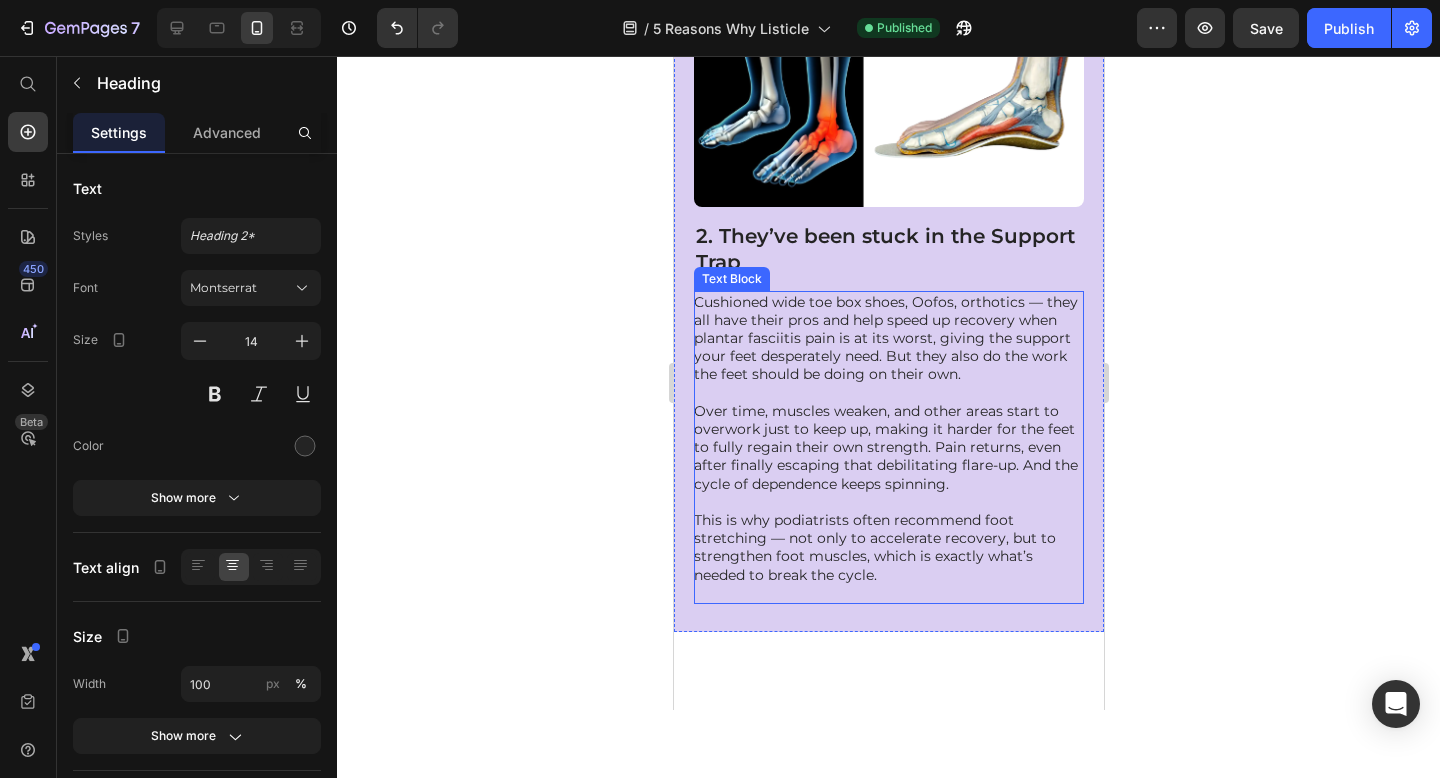 click on "Cushioned wide toe box shoes, Oofos, orthotics — they all have their pros and help speed up recovery when plantar fasciitis pain is at its worst, giving the support your feet desperately need. But they also do the work the feet should be doing on their own." at bounding box center (887, 338) 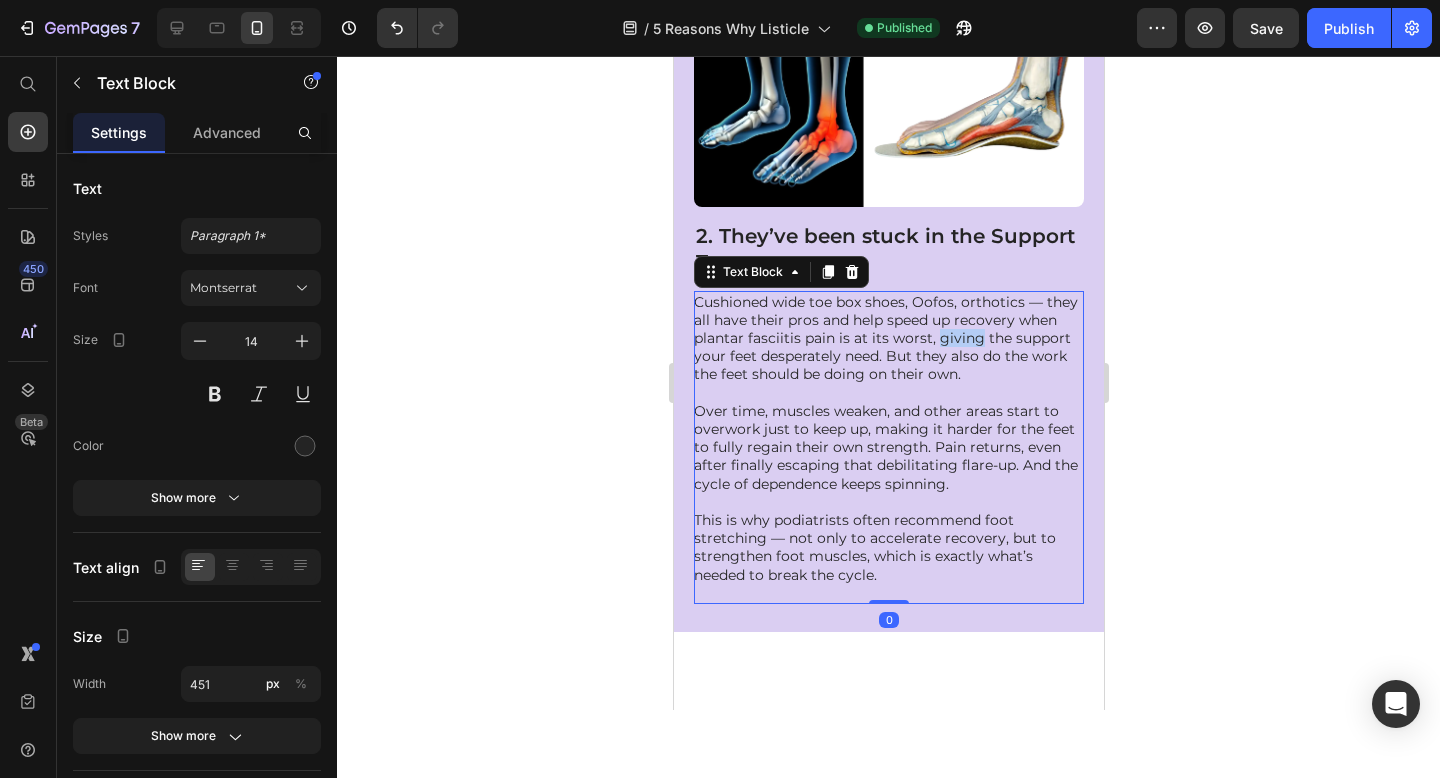 click on "Cushioned wide toe box shoes, Oofos, orthotics — they all have their pros and help speed up recovery when plantar fasciitis pain is at its worst, giving the support your feet desperately need. But they also do the work the feet should be doing on their own." at bounding box center [887, 338] 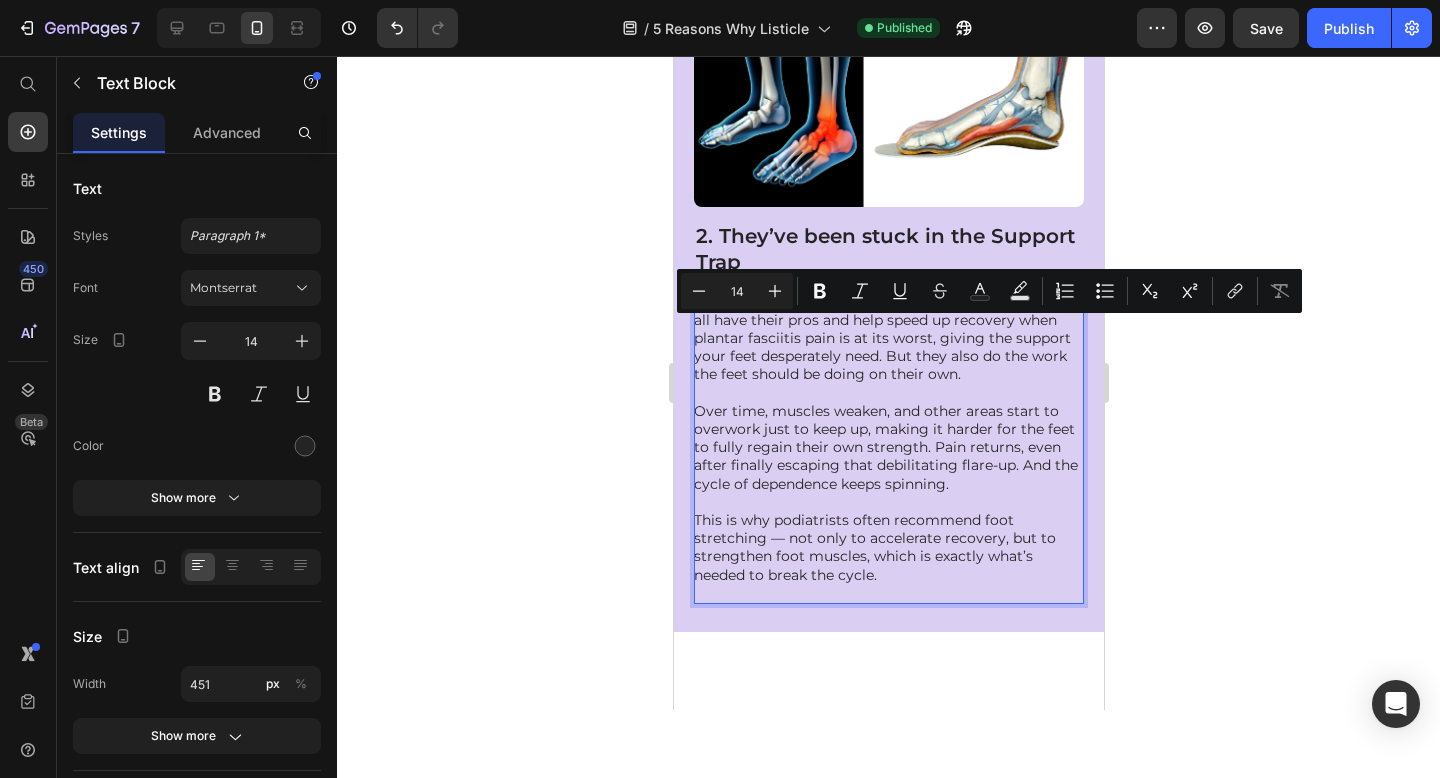 click on "Cushioned wide toe box shoes, Oofos, orthotics — they all have their pros and help speed up recovery when plantar fasciitis pain is at its worst, giving the support your feet desperately need. But they also do the work the feet should be doing on their own." at bounding box center [887, 338] 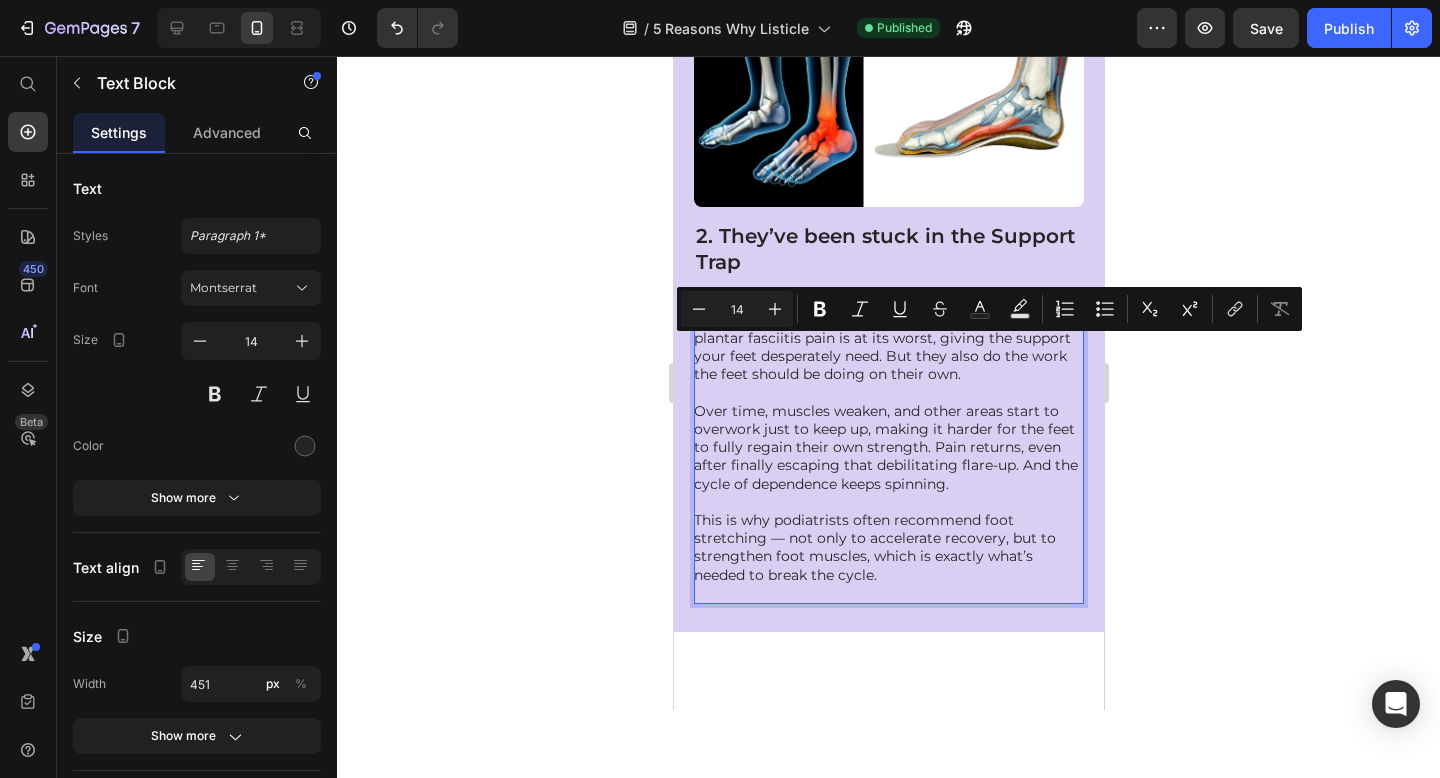 drag, startPoint x: 944, startPoint y: 346, endPoint x: 1041, endPoint y: 371, distance: 100.16985 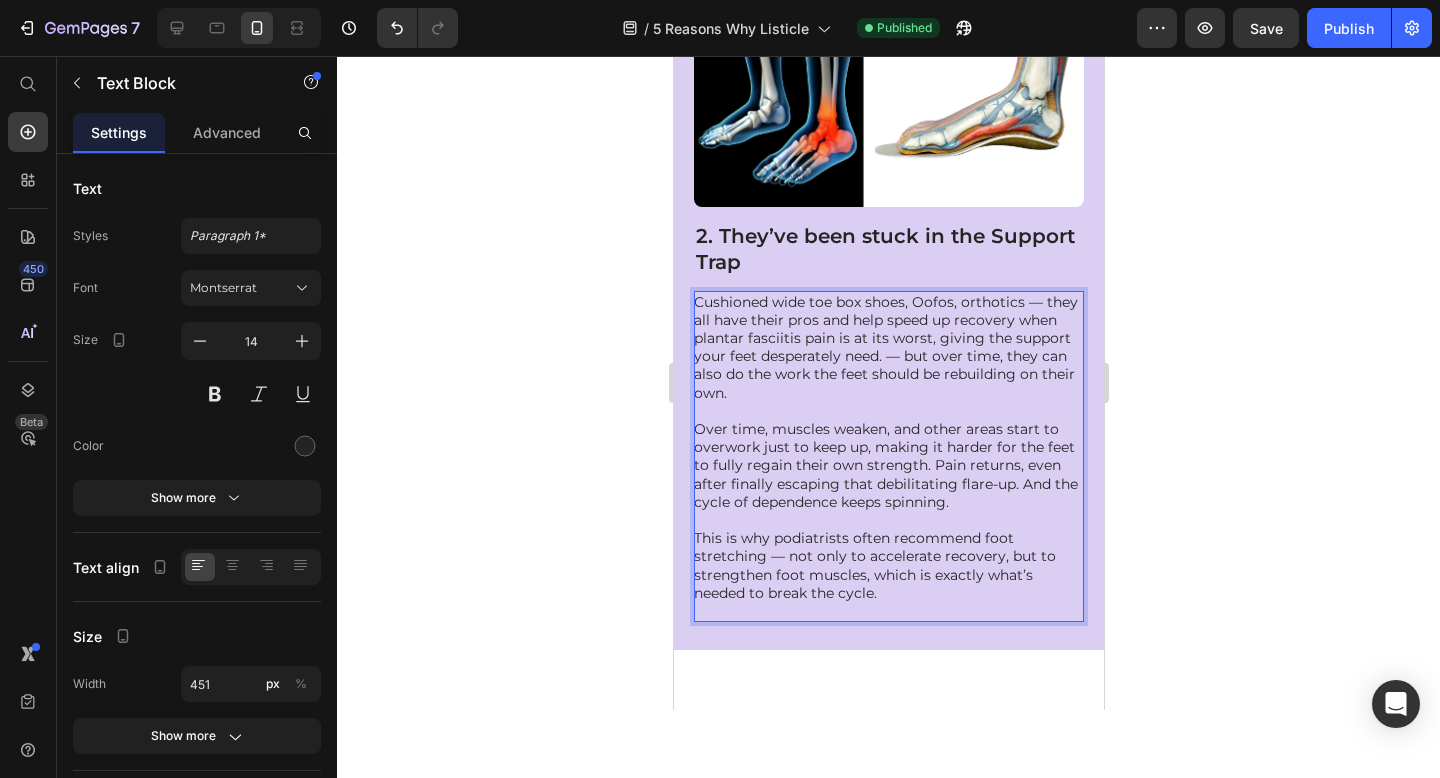 click on "Cushioned wide toe box shoes, Oofos, orthotics — they all have their pros and help speed up recovery when plantar fasciitis pain is at its worst, giving the support your feet desperately need. — but over time, they can also do the work the feet should be rebuilding on their own." at bounding box center (887, 347) 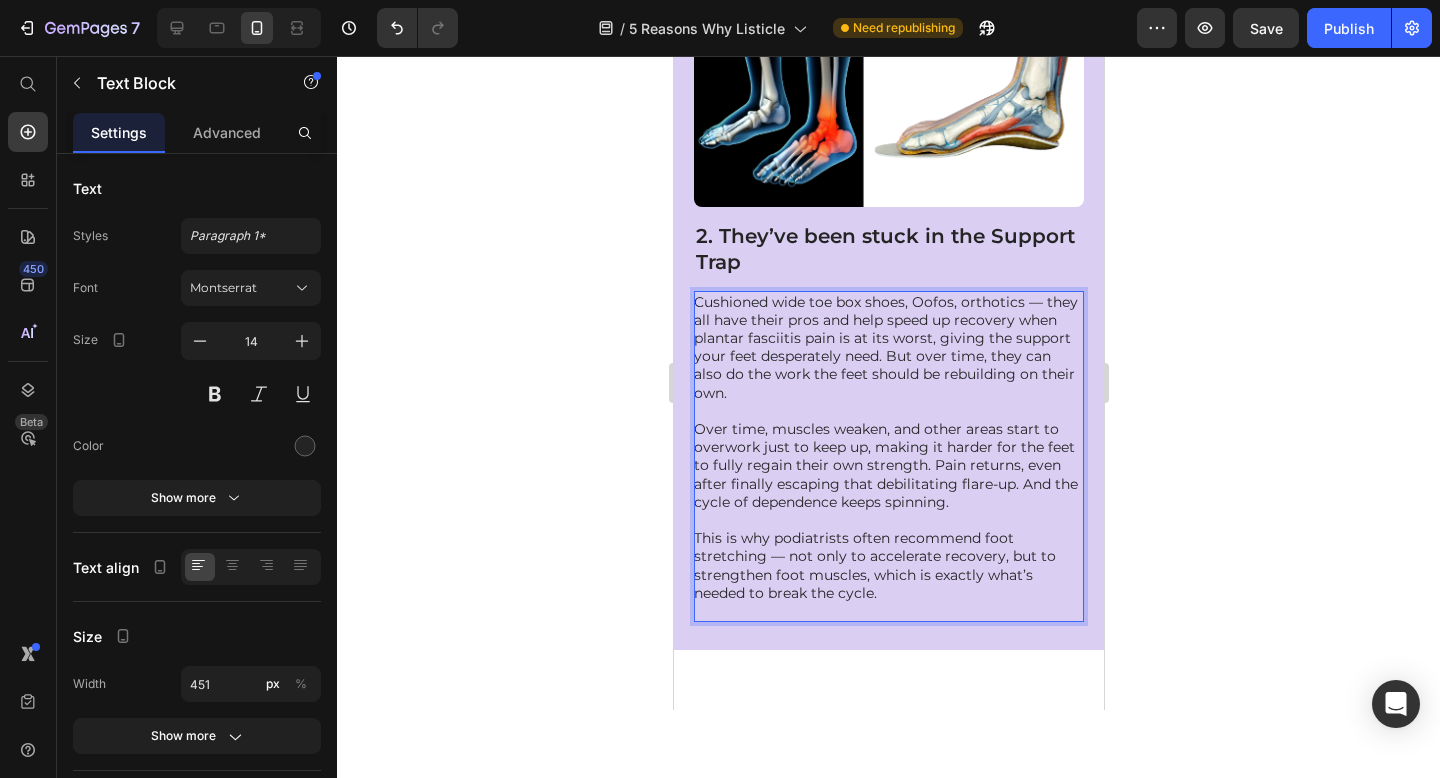 click on "Cushioned wide toe box shoes, Oofos, orthotics — they all have their pros and help speed up recovery when plantar fasciitis pain is at its worst, giving the support your feet desperately need. But over time, they can also do the work the feet should be rebuilding on their own." at bounding box center (887, 347) 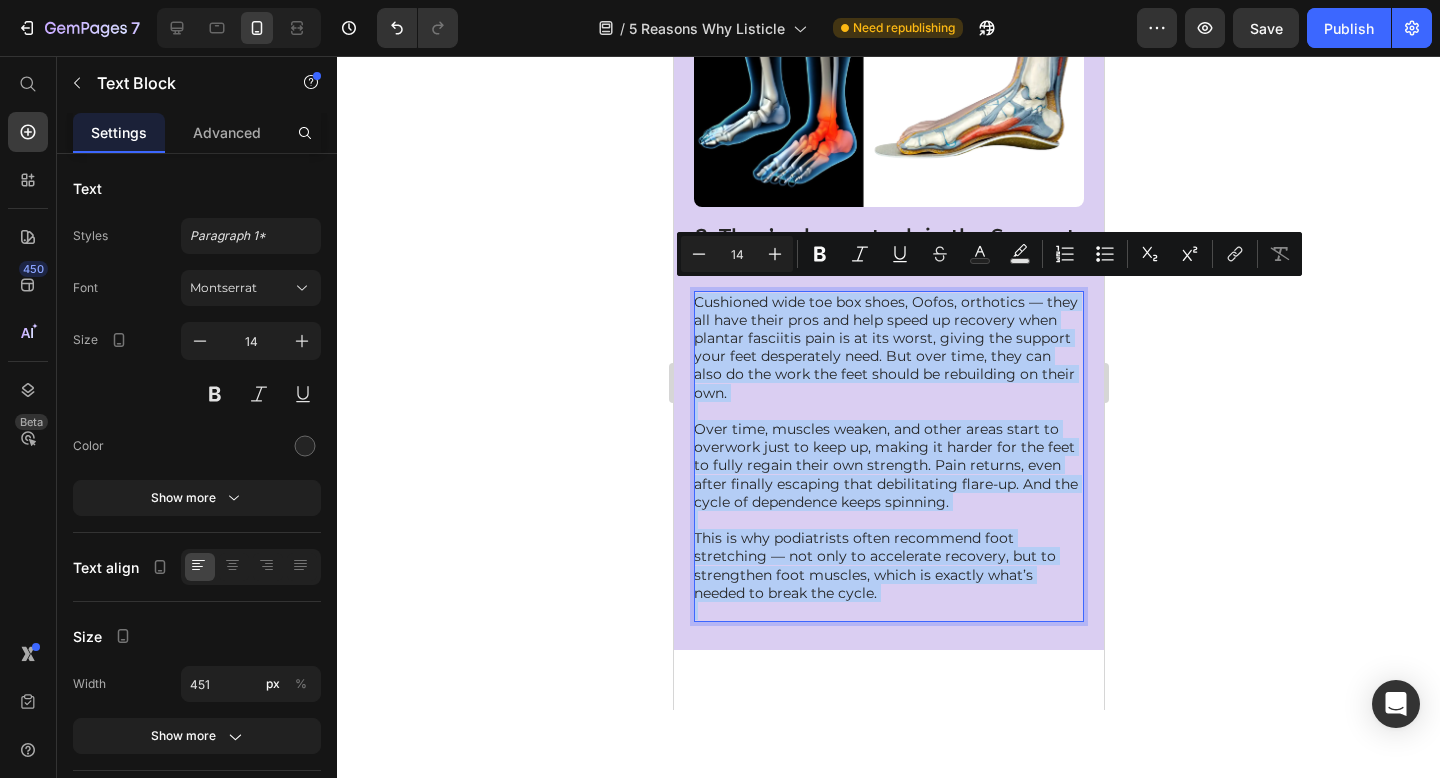 copy on "Cushioned wide toe box shoes, Oofos, orthotics — they all have their pros and help speed up recovery when plantar fasciitis pain is at its worst, giving the support your feet desperately need. But over time, they can also do the work the feet should be rebuilding on their own. Over time, muscles weaken, and other areas start to overwork just to keep up, making it harder for the feet to fully regain their own strength. Pain returns, even after finally escaping that debilitating flare-up. And the cycle of dependence keeps spinning.  This is why podiatrists often recommend foot stretching — not only to accelerate recovery, but to strengthen foot muscles, which is exactly what’s needed to break the cycle." 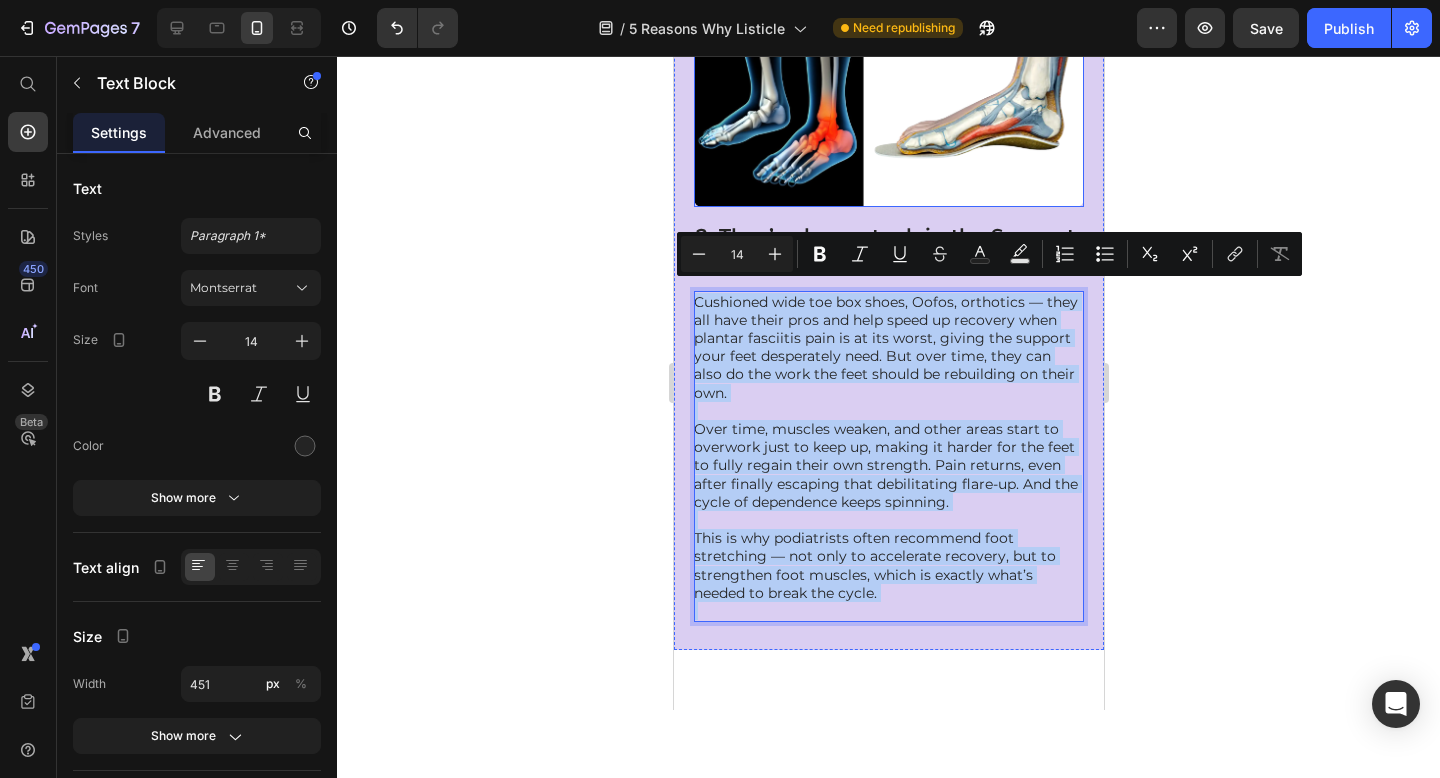 click at bounding box center (888, 96) 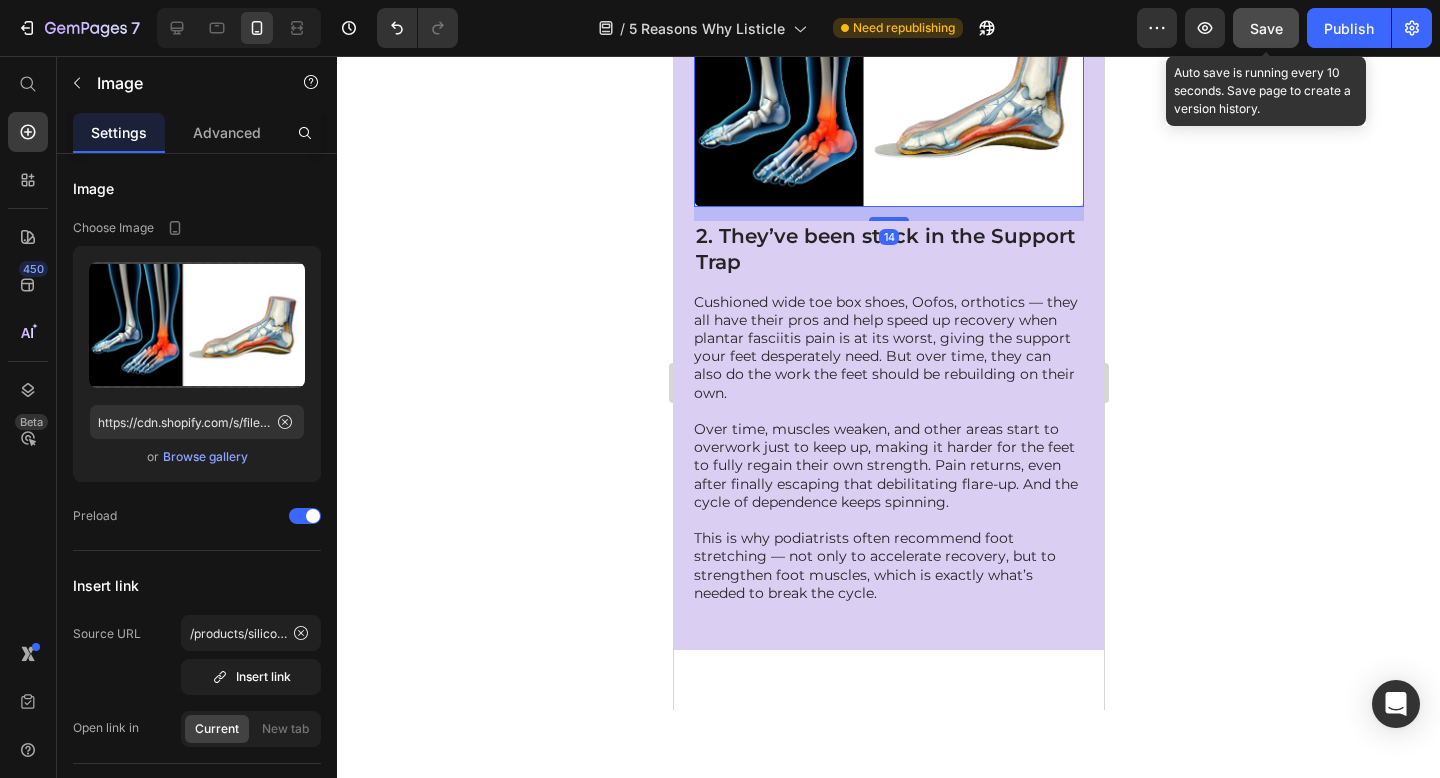 click on "Save" at bounding box center [1266, 28] 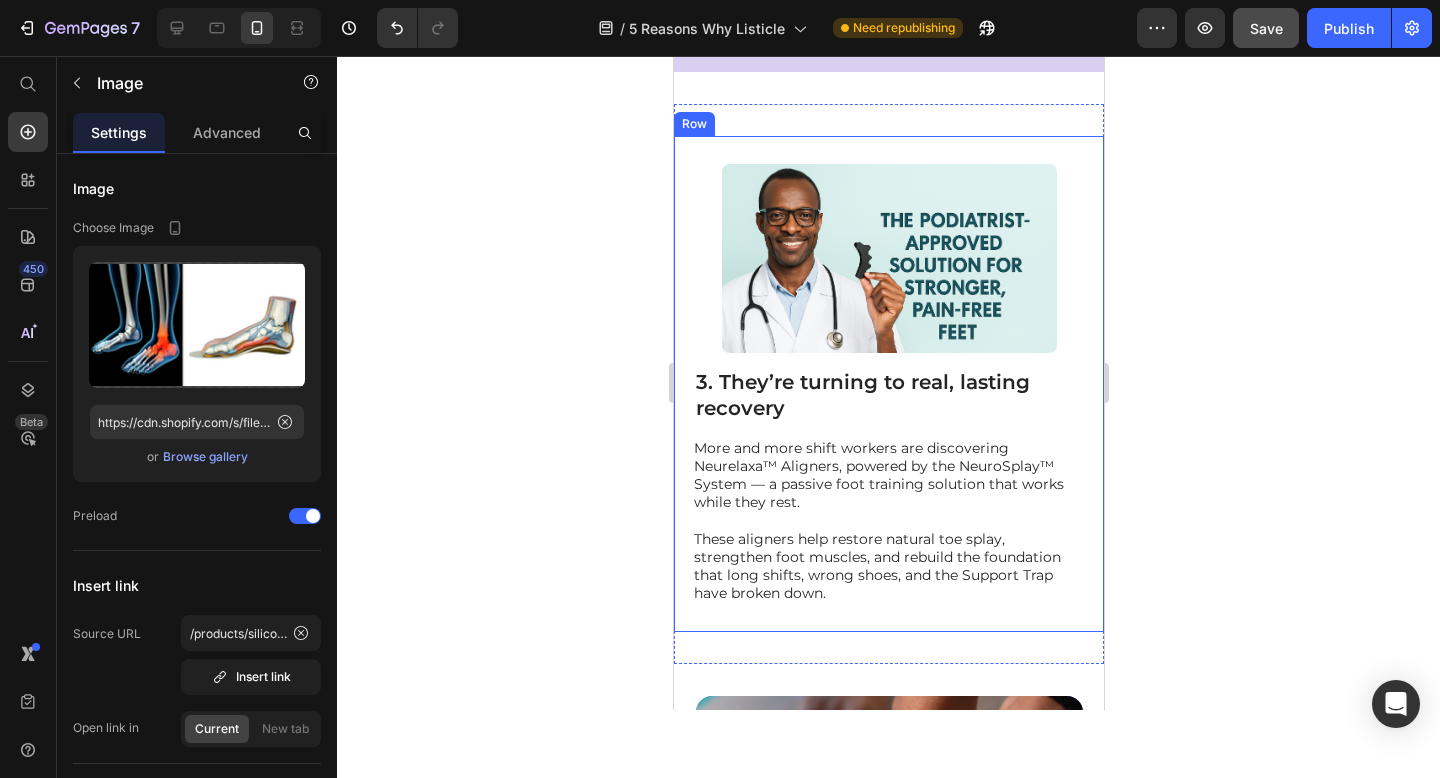 scroll, scrollTop: 2189, scrollLeft: 0, axis: vertical 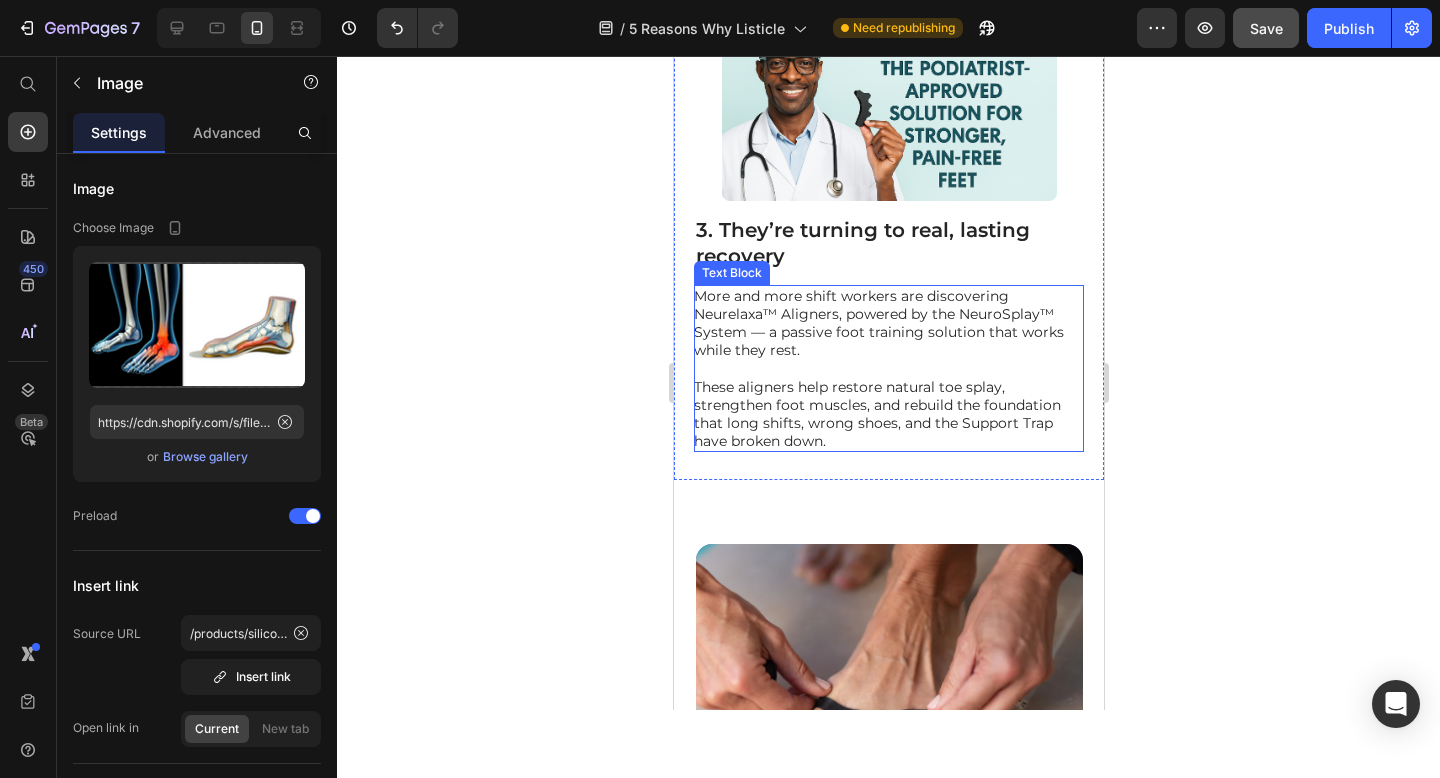 click on "These aligners help restore natural toe splay, strengthen foot muscles, and rebuild the foundation that long shifts, wrong shoes, and the Support Trap have broken down." at bounding box center [887, 414] 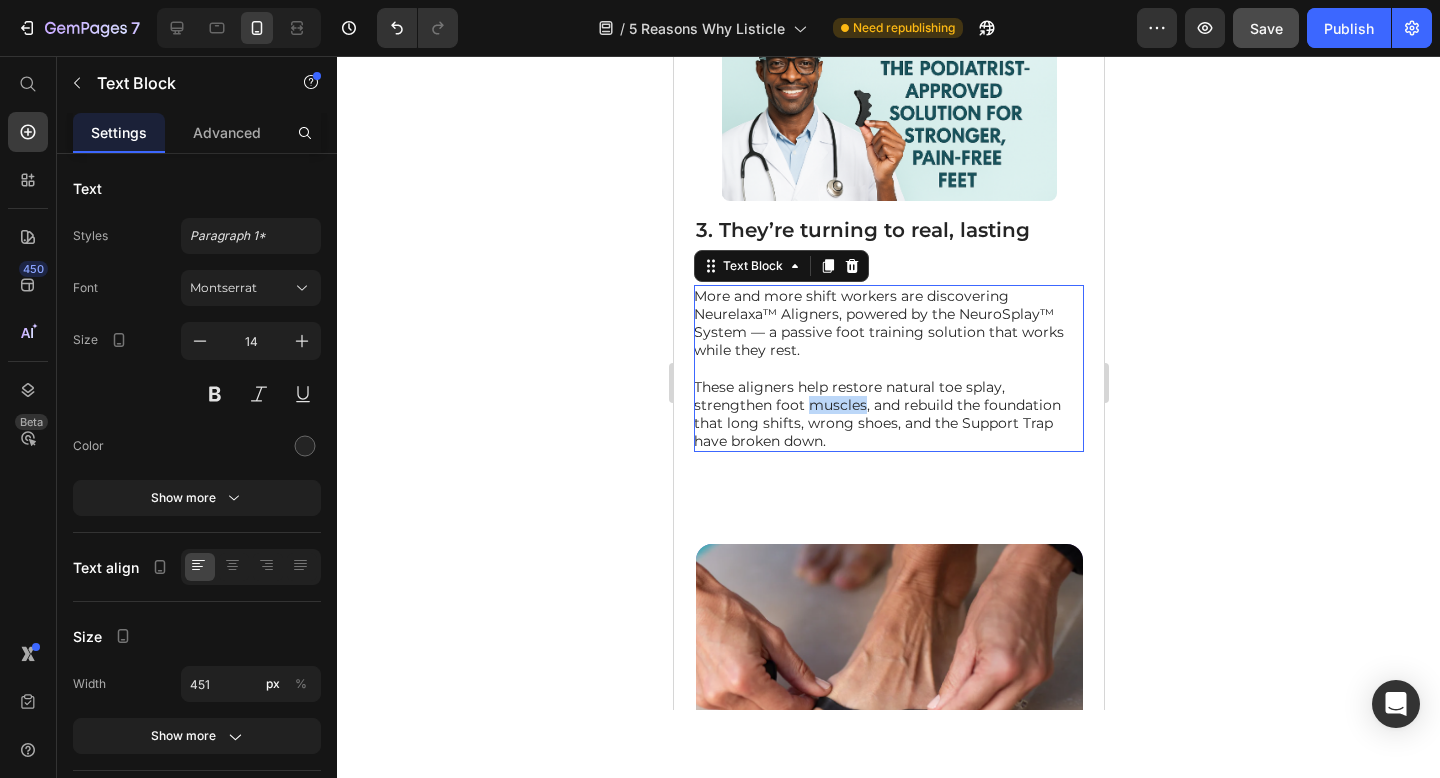 click on "These aligners help restore natural toe splay, strengthen foot muscles, and rebuild the foundation that long shifts, wrong shoes, and the Support Trap have broken down." at bounding box center (887, 414) 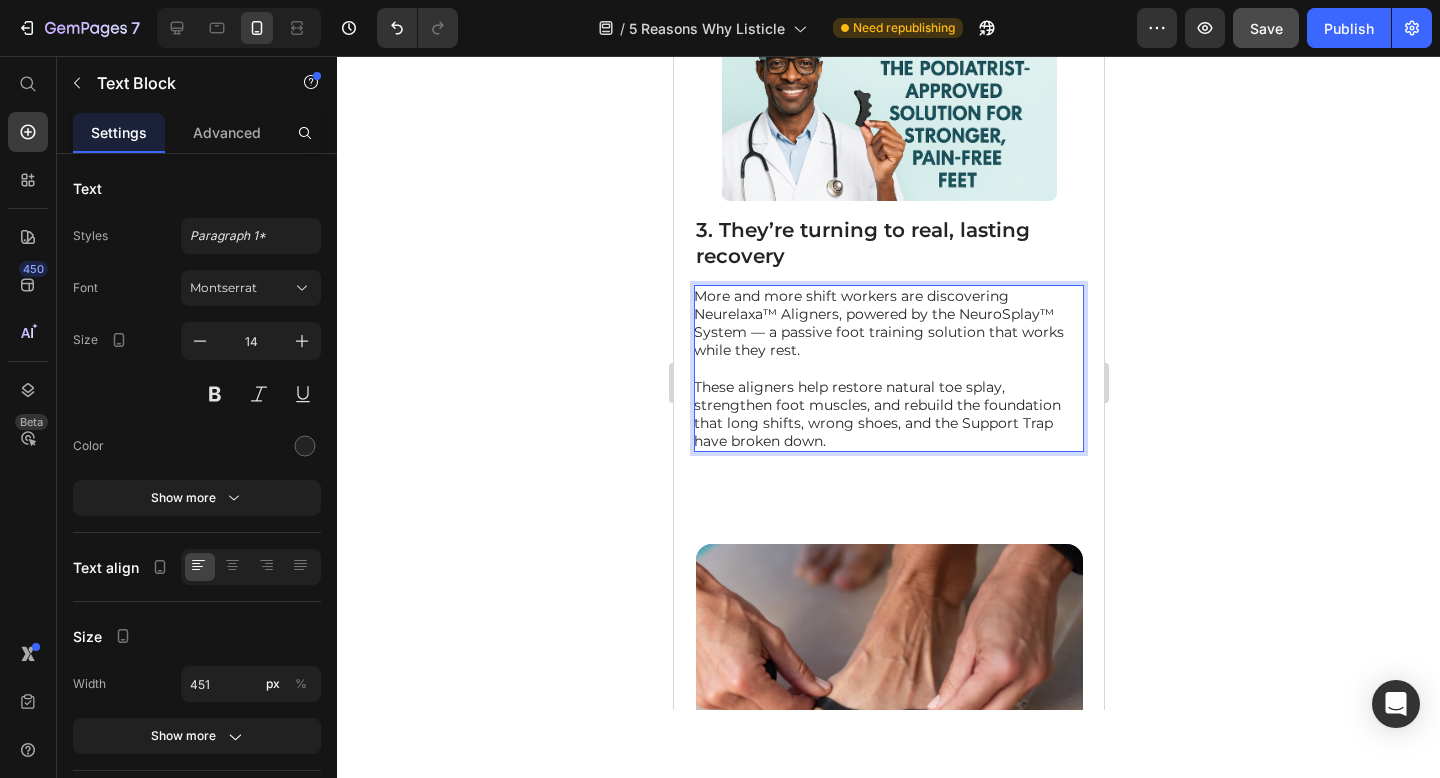 click on "These aligners help restore natural toe splay, strengthen foot muscles, and rebuild the foundation that long shifts, wrong shoes, and the Support Trap have broken down." at bounding box center (887, 414) 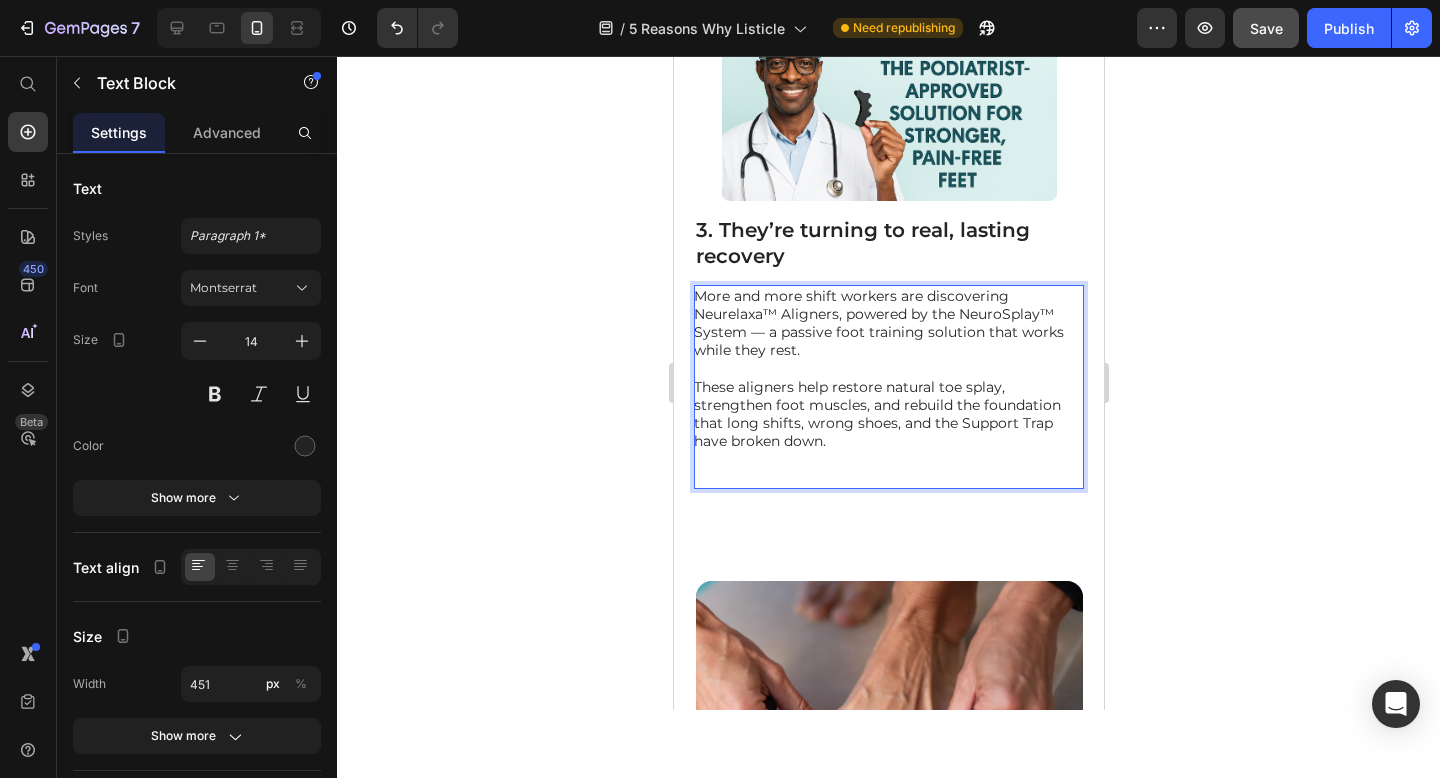 click at bounding box center [887, 478] 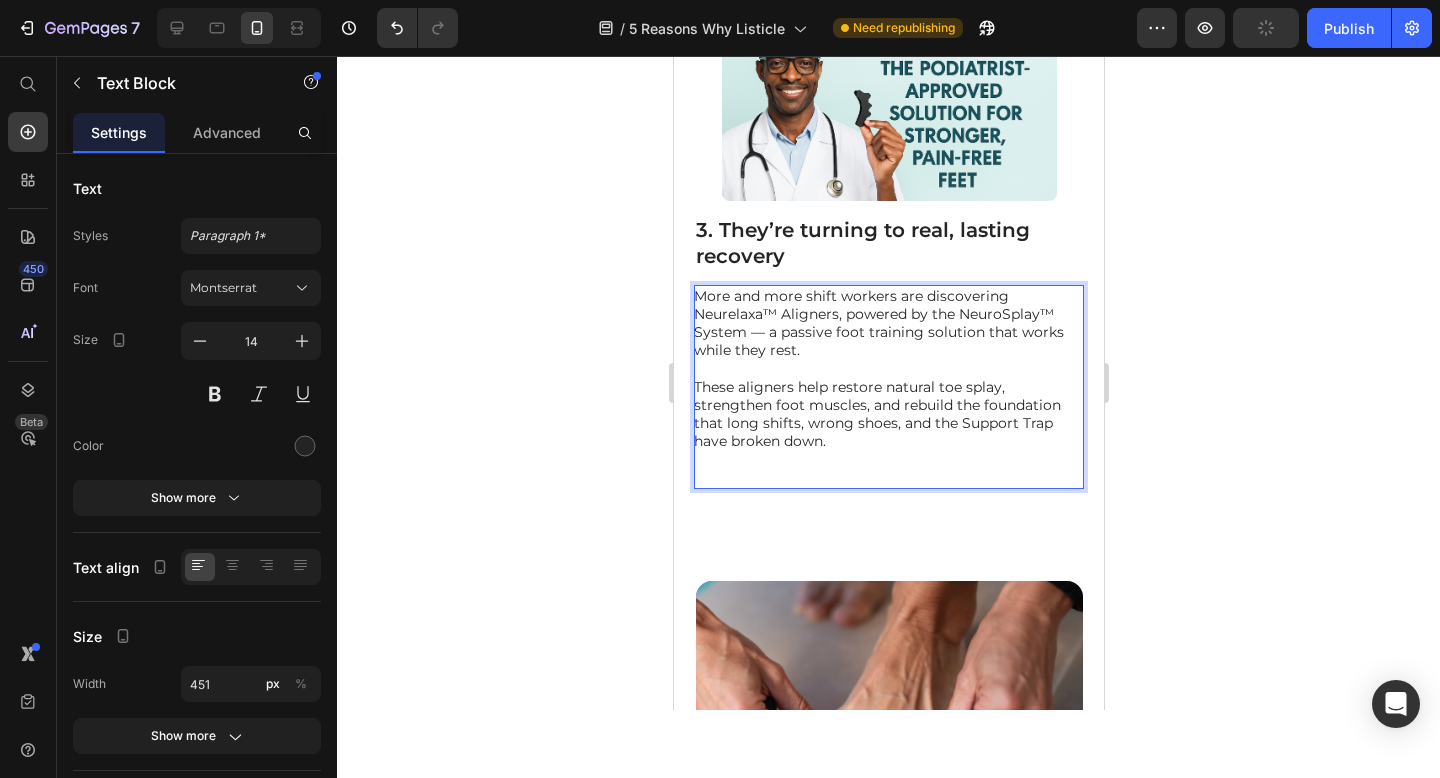 click at bounding box center (887, 478) 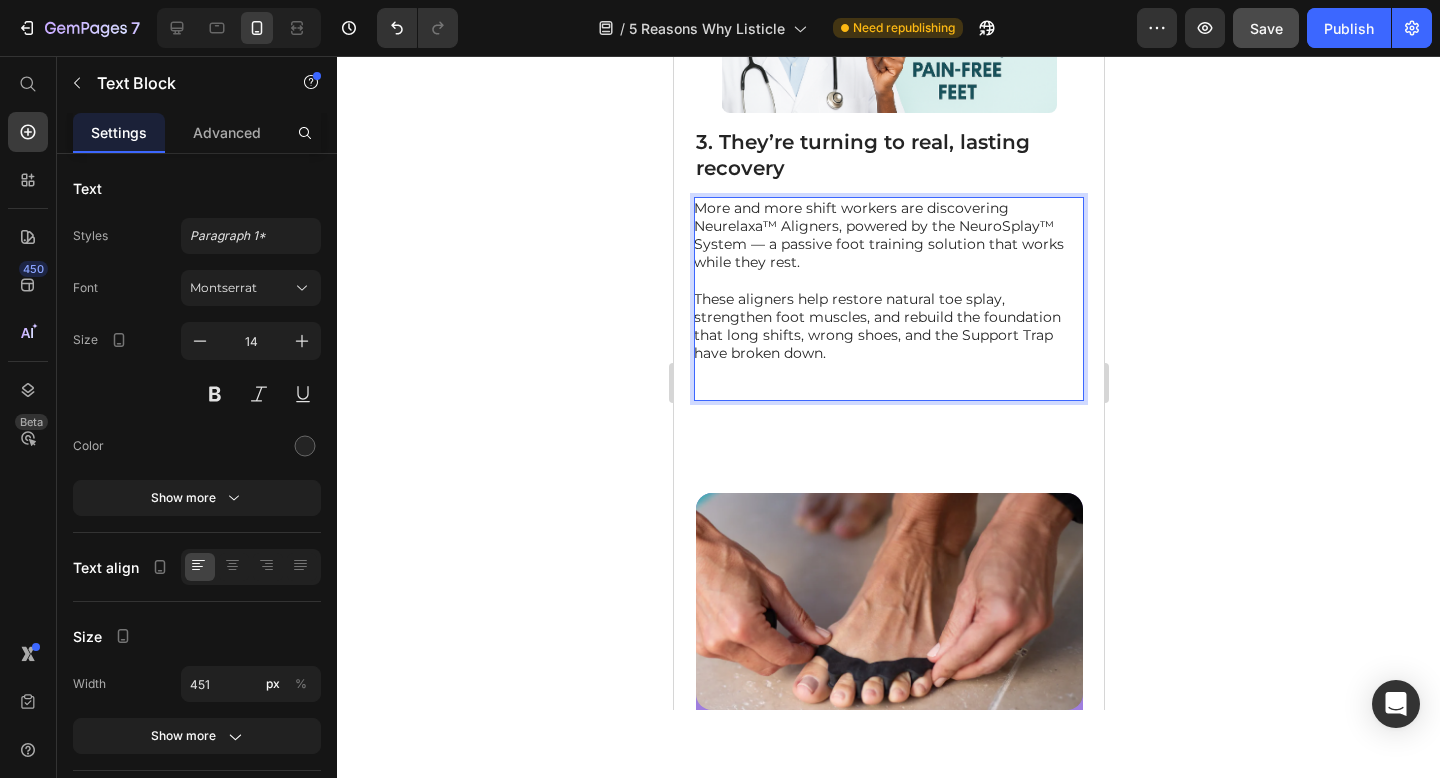 scroll, scrollTop: 2343, scrollLeft: 0, axis: vertical 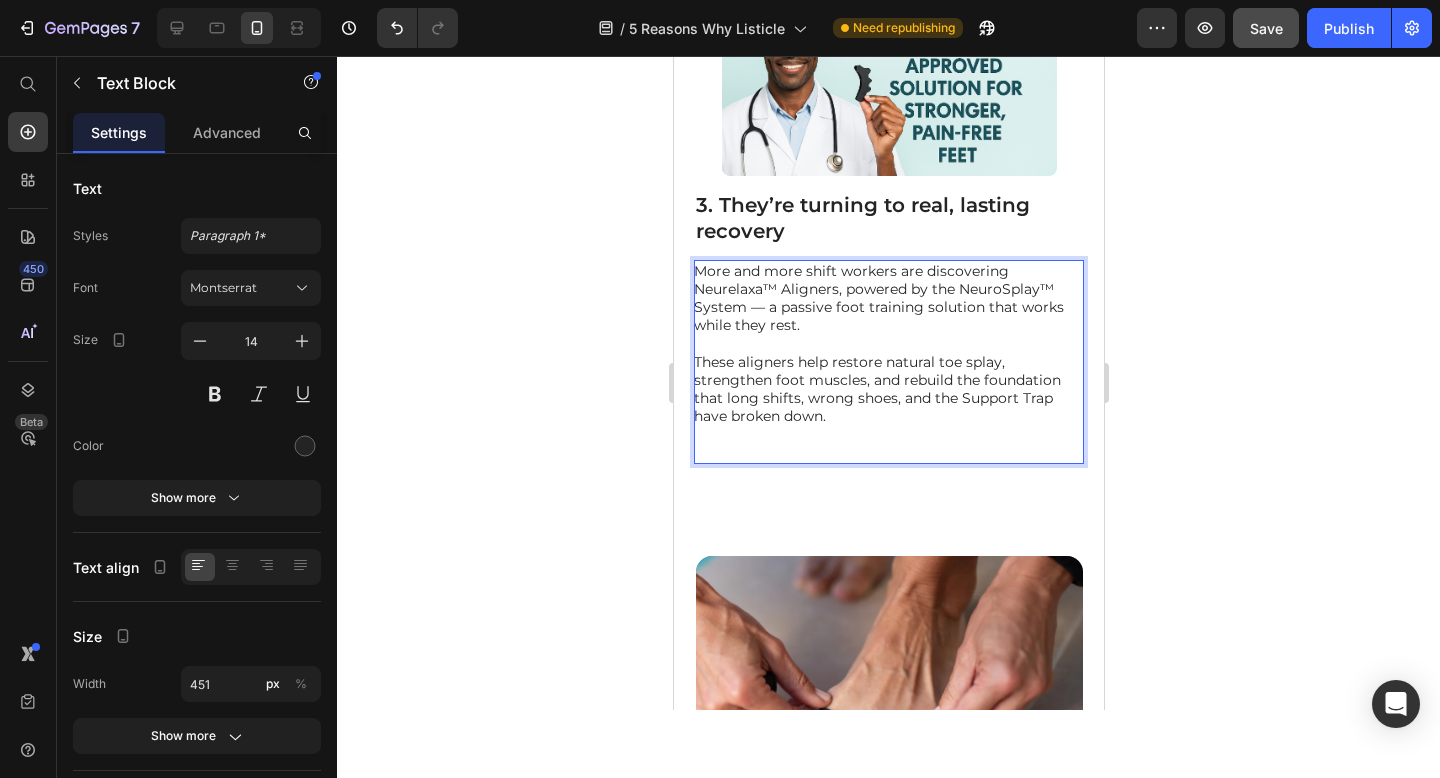 click on "Image 3. They’re turning to real, lasting recovery Heading More and more shift workers are discovering Neurelaxa™ Aligners, powered by the NeuroSplay™ System — a passive foot training solution that works while they rest.  These aligners help restore natural toe splay, strengthen foot muscles, and rebuild the foundation that long shifts, wrong shoes, and the Support Trap have broken down. Text Block   0 Row" at bounding box center [888, 225] 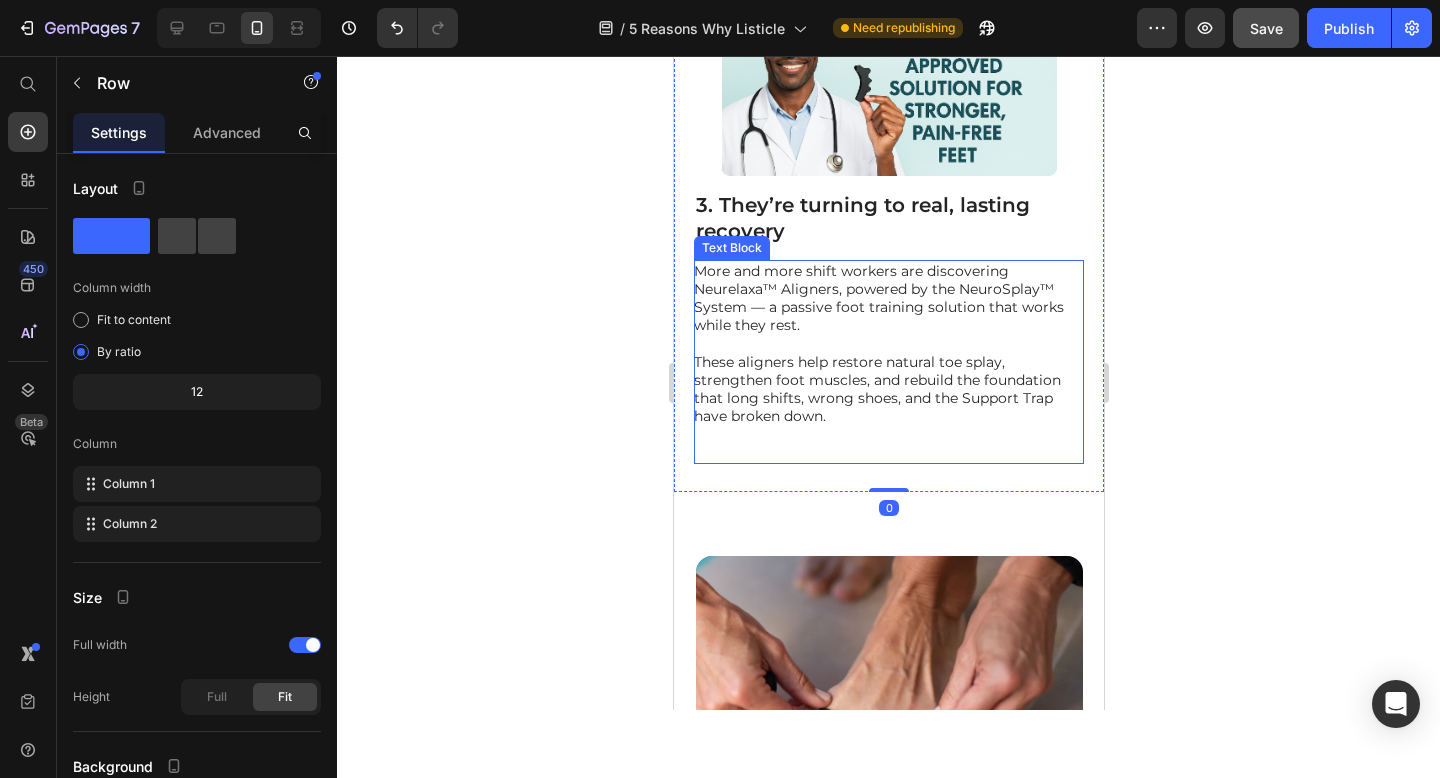 click at bounding box center [887, 453] 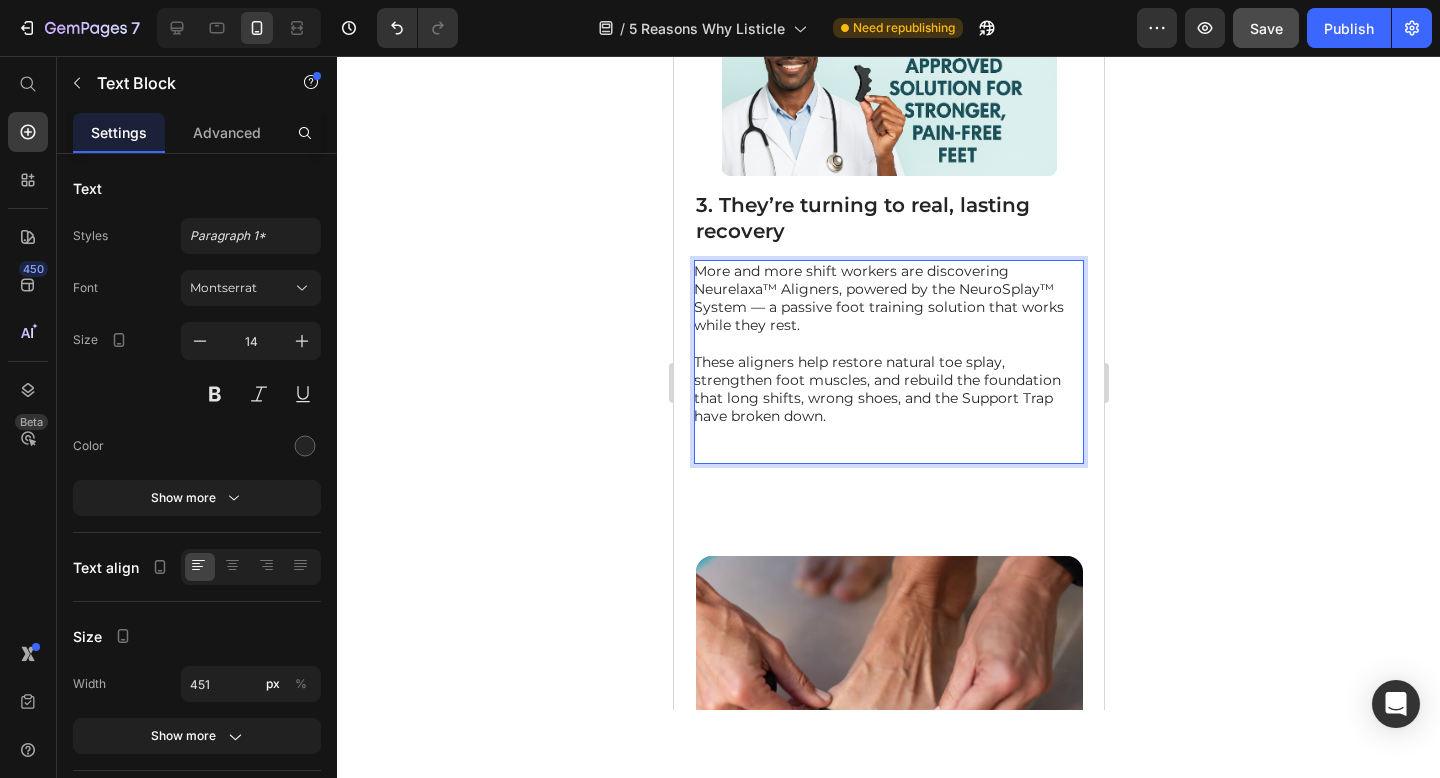 click at bounding box center (887, 453) 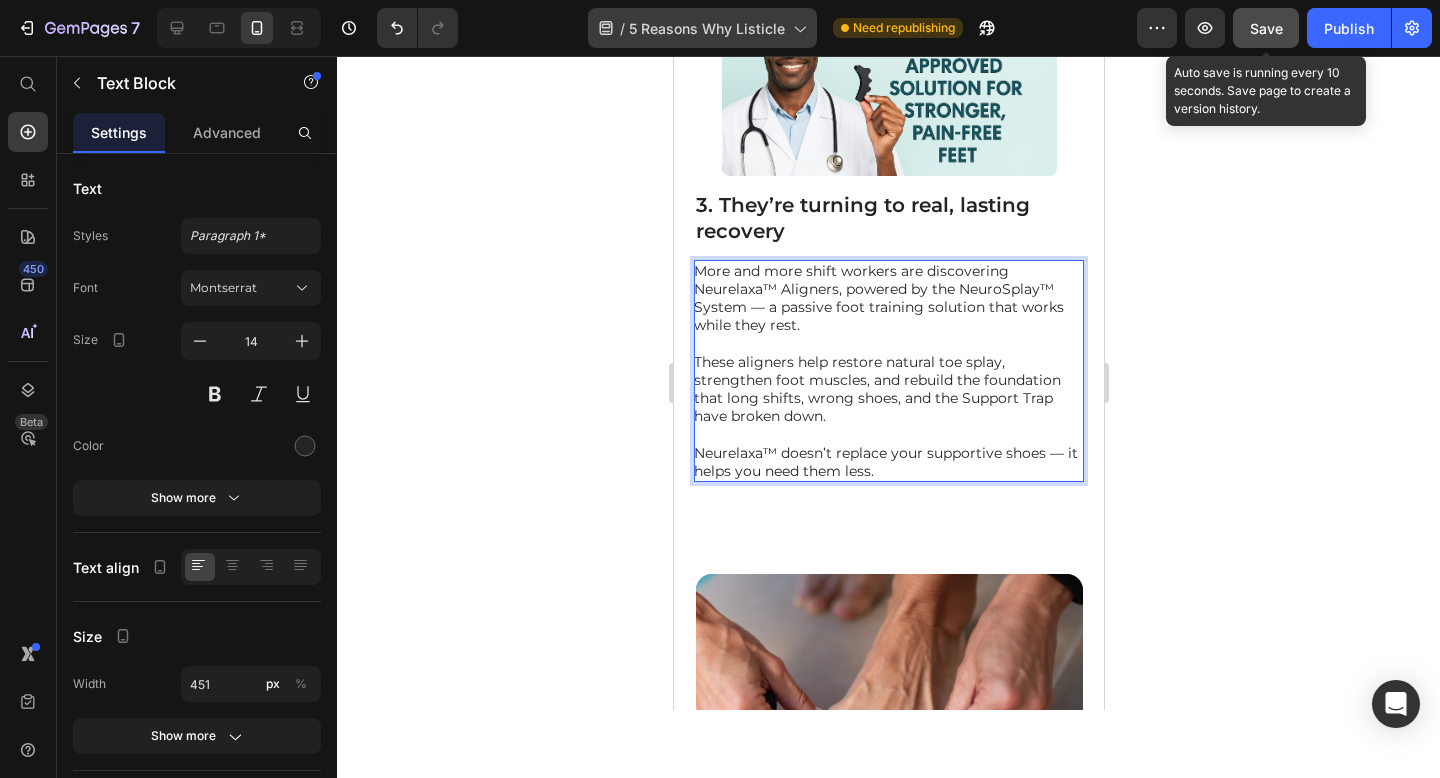 click on "Save" 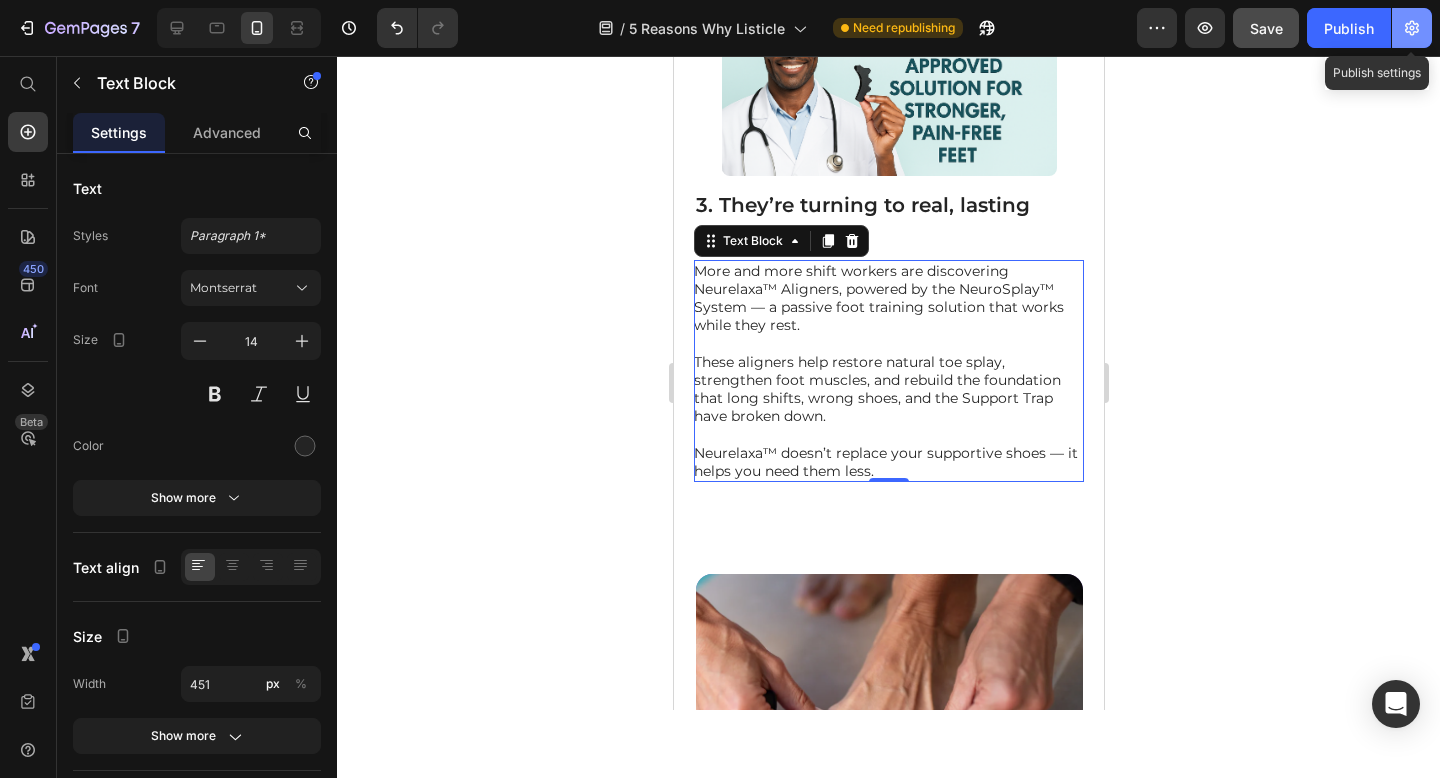 click 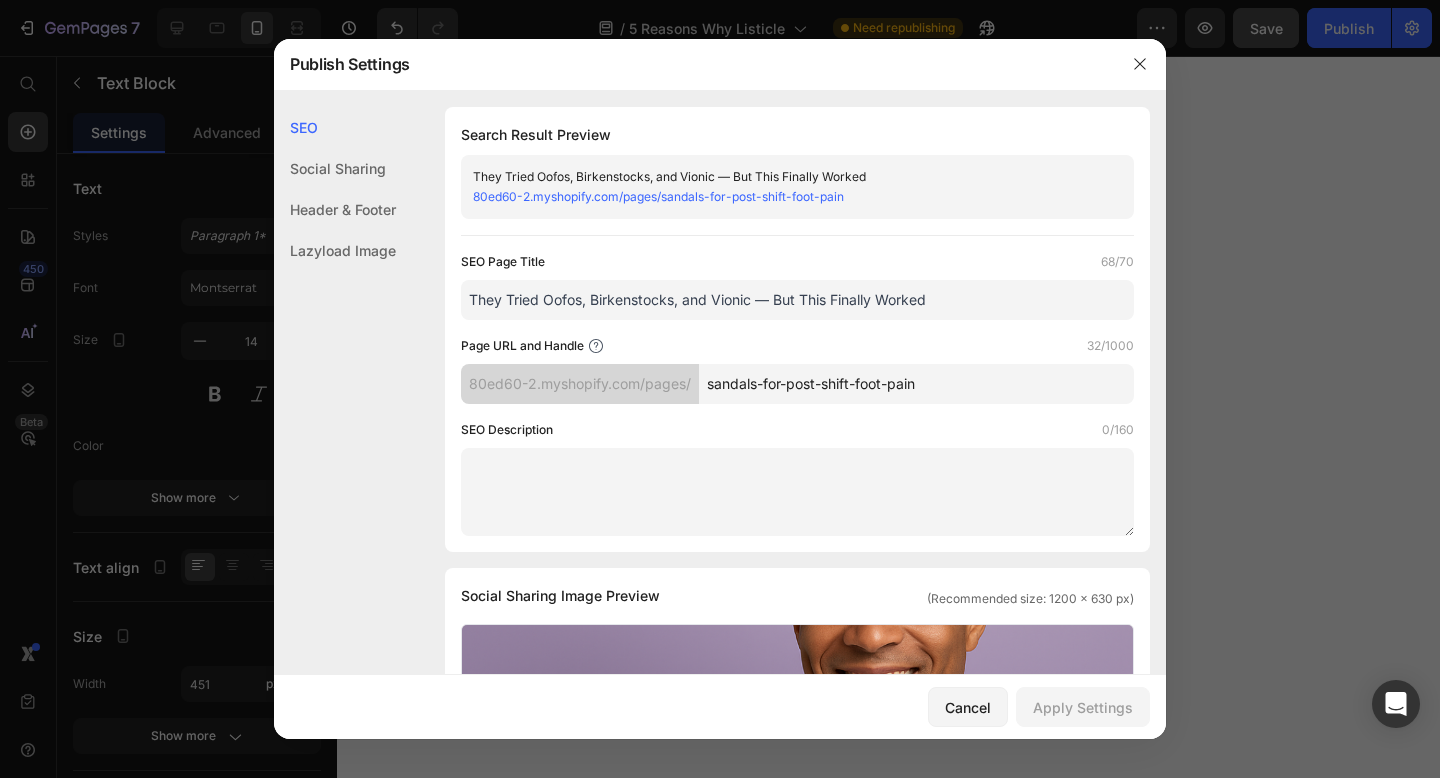drag, startPoint x: 948, startPoint y: 386, endPoint x: 703, endPoint y: 384, distance: 245.00816 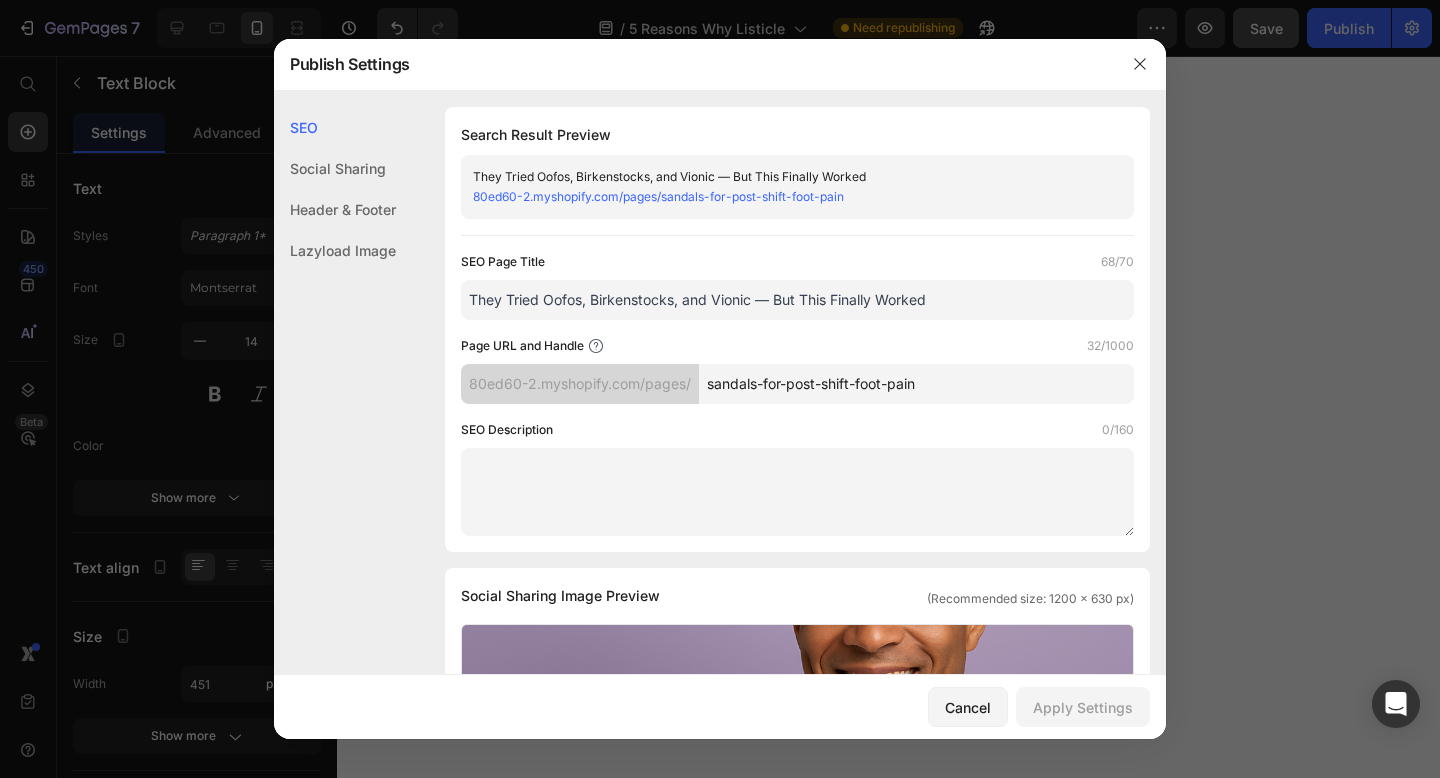 click on "sandals-for-post-shift-foot-pain" at bounding box center (916, 384) 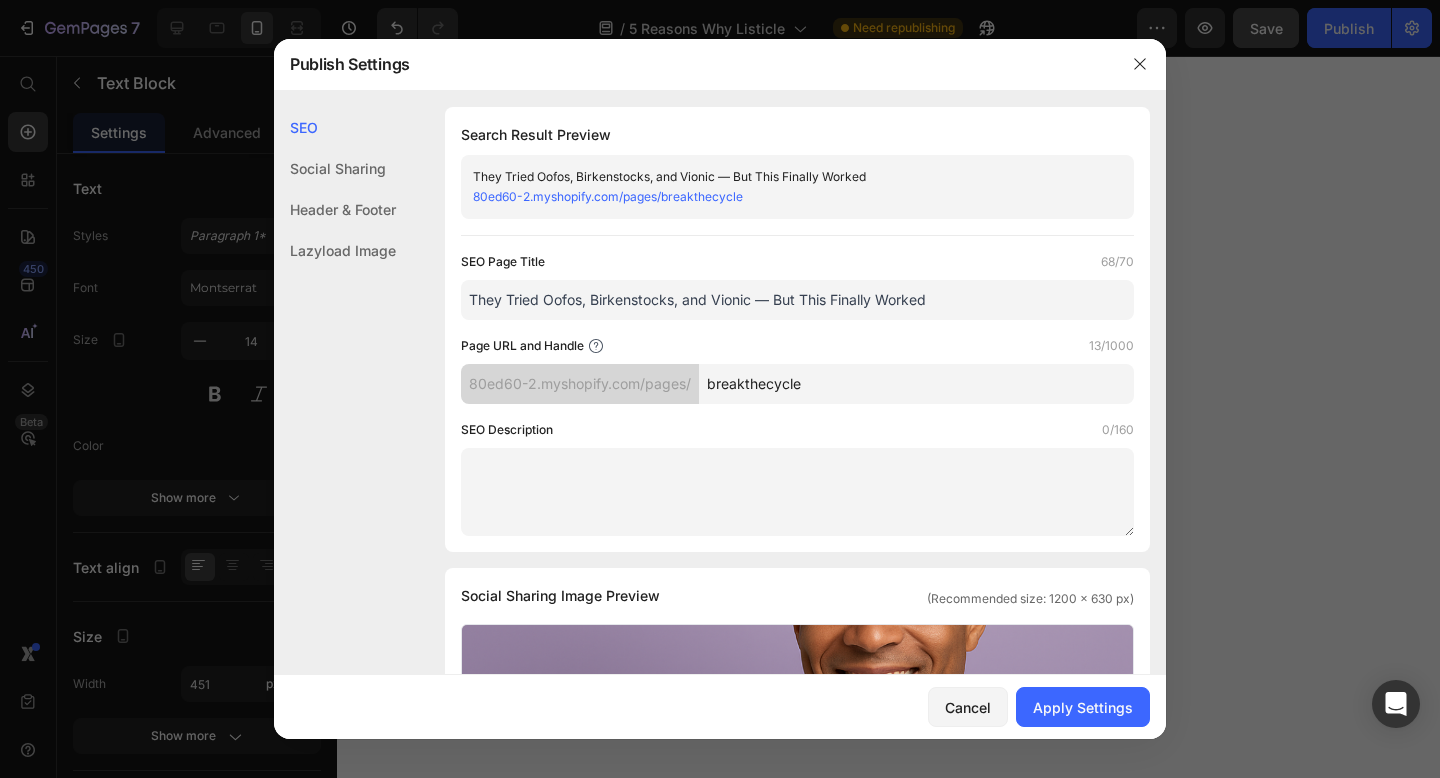 type on "breakthecycle" 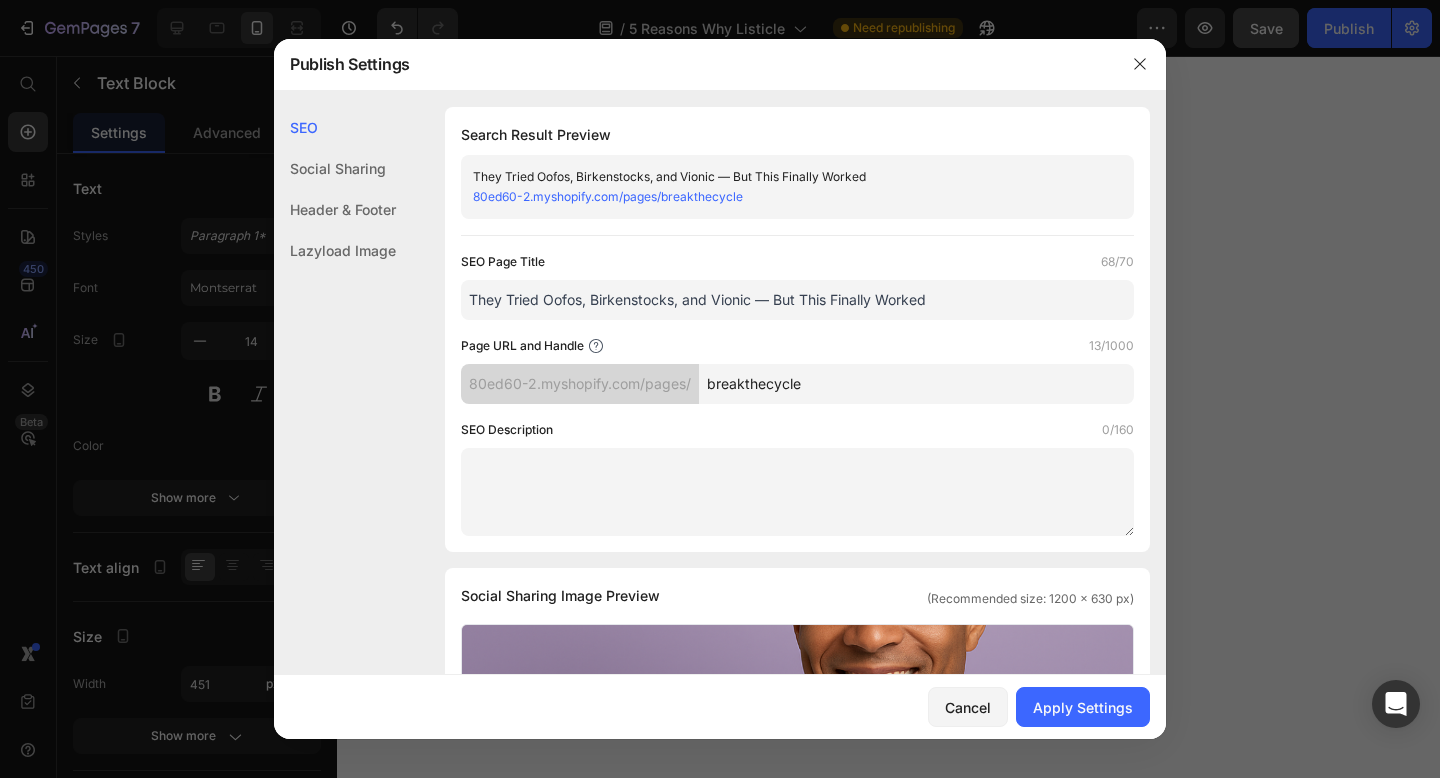 click on "SEO Description  0/160" at bounding box center [797, 430] 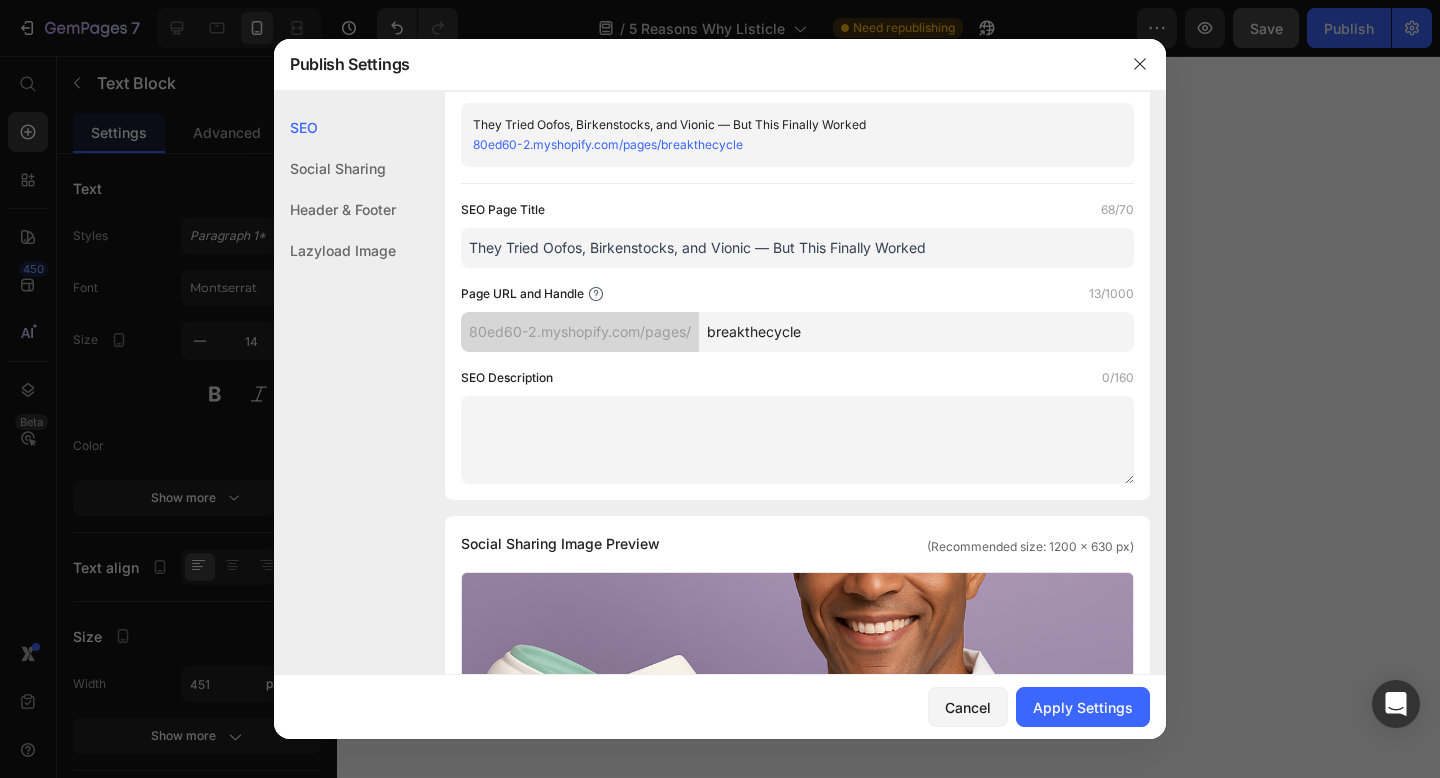 scroll, scrollTop: 0, scrollLeft: 0, axis: both 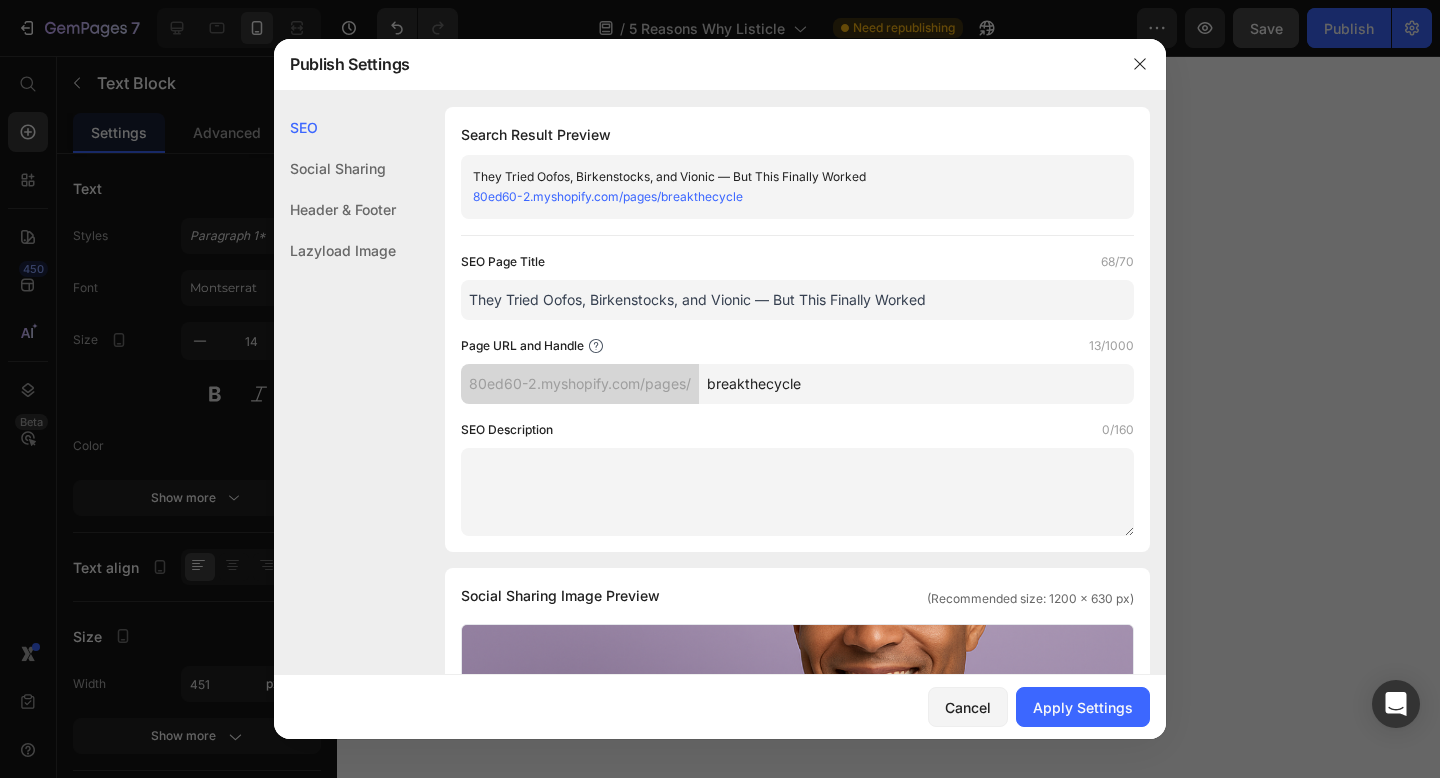 drag, startPoint x: 969, startPoint y: 298, endPoint x: 442, endPoint y: 283, distance: 527.21344 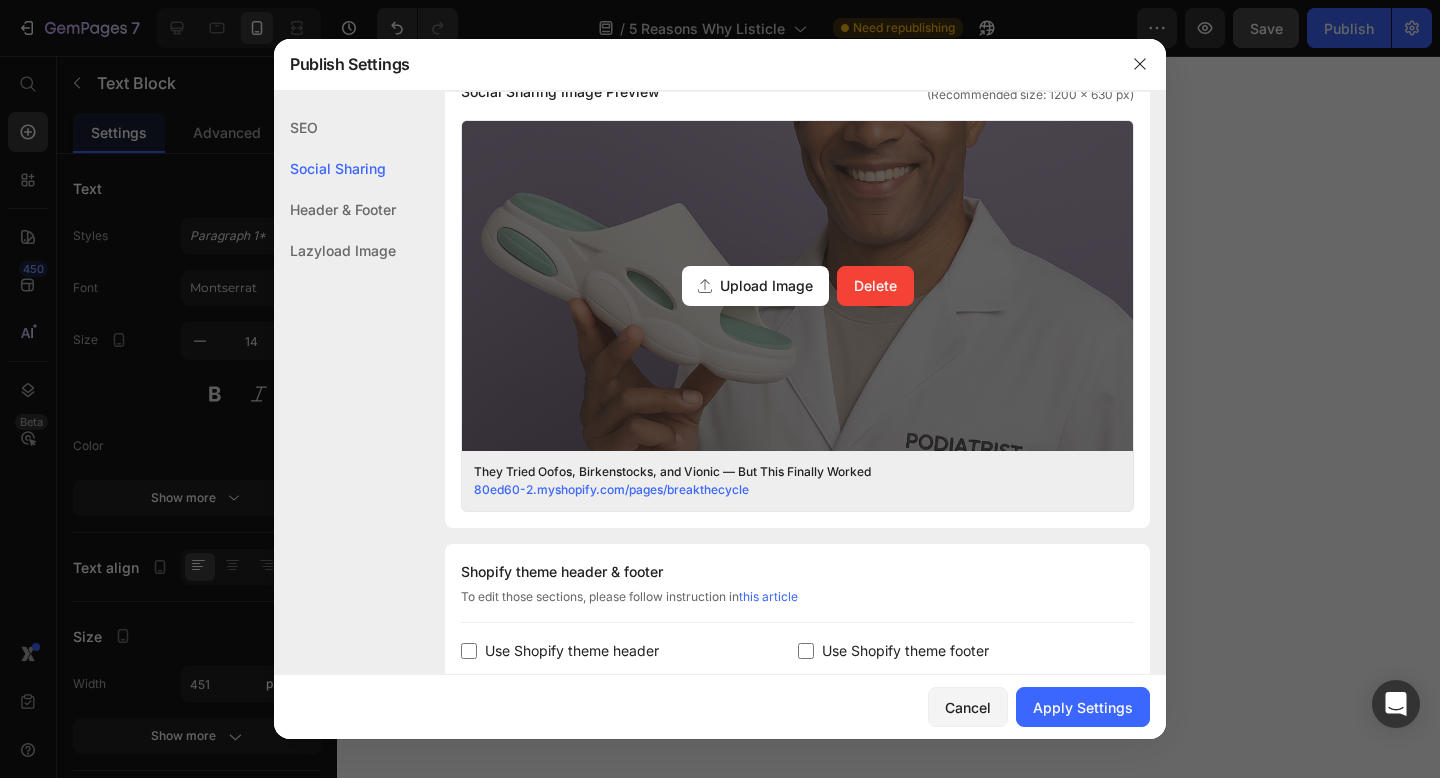 scroll, scrollTop: 535, scrollLeft: 0, axis: vertical 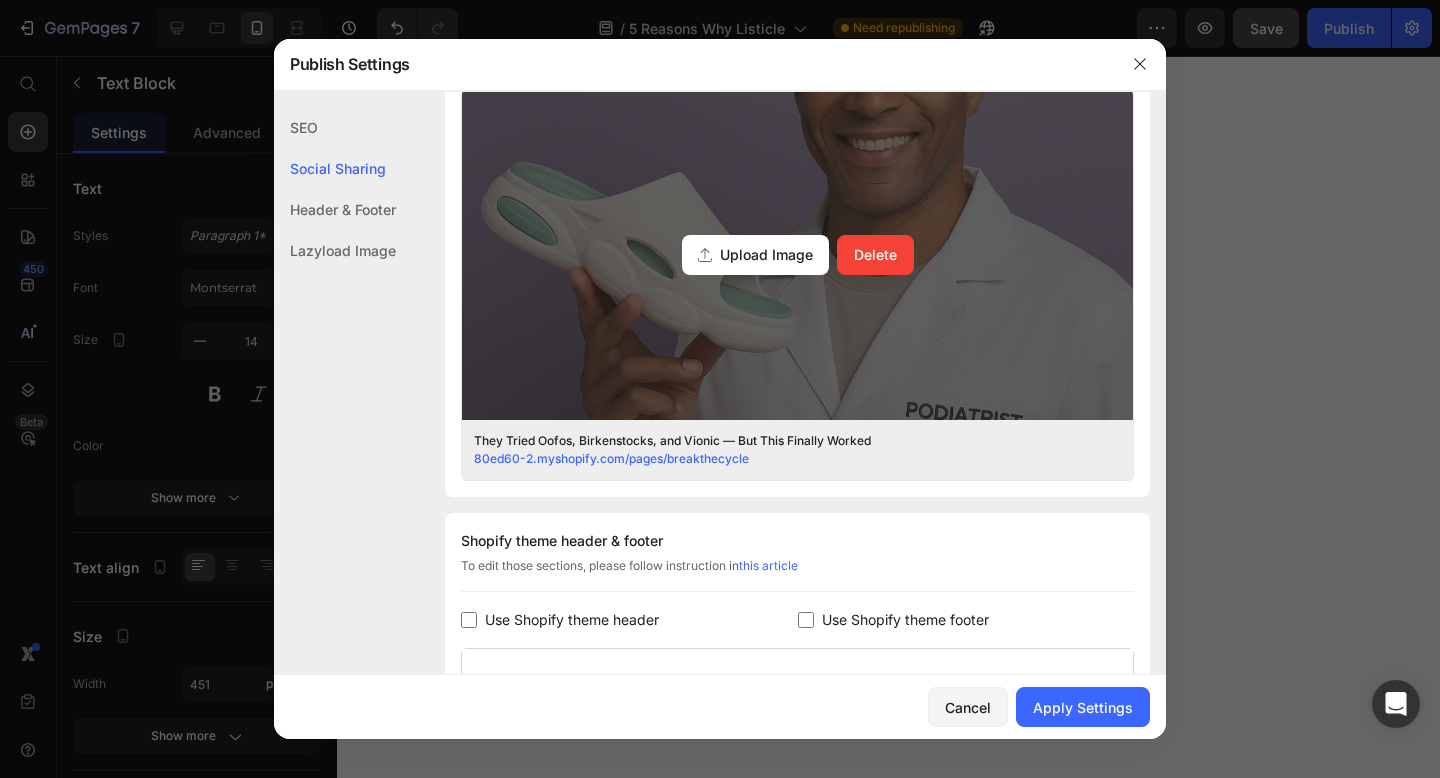 click on "Delete" at bounding box center [875, 254] 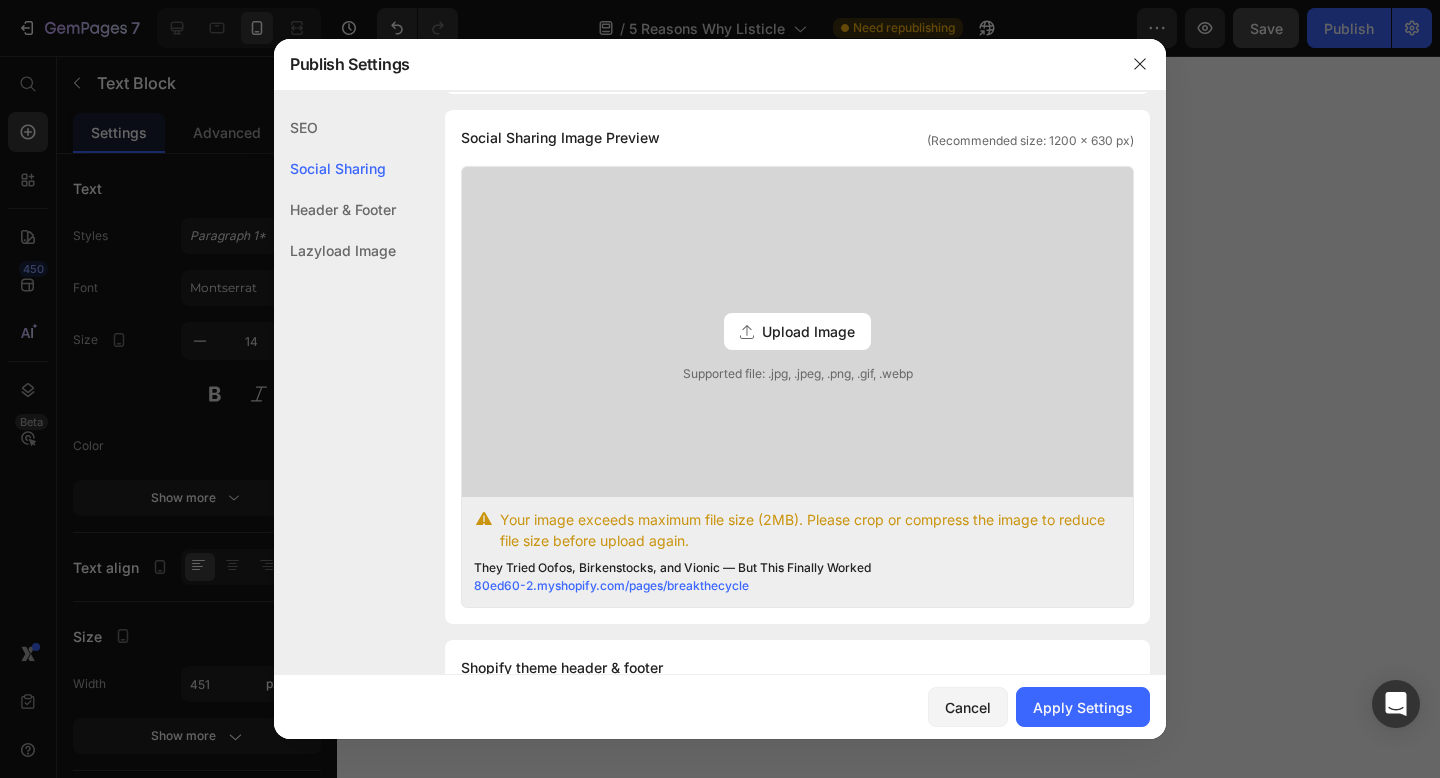 scroll, scrollTop: 439, scrollLeft: 0, axis: vertical 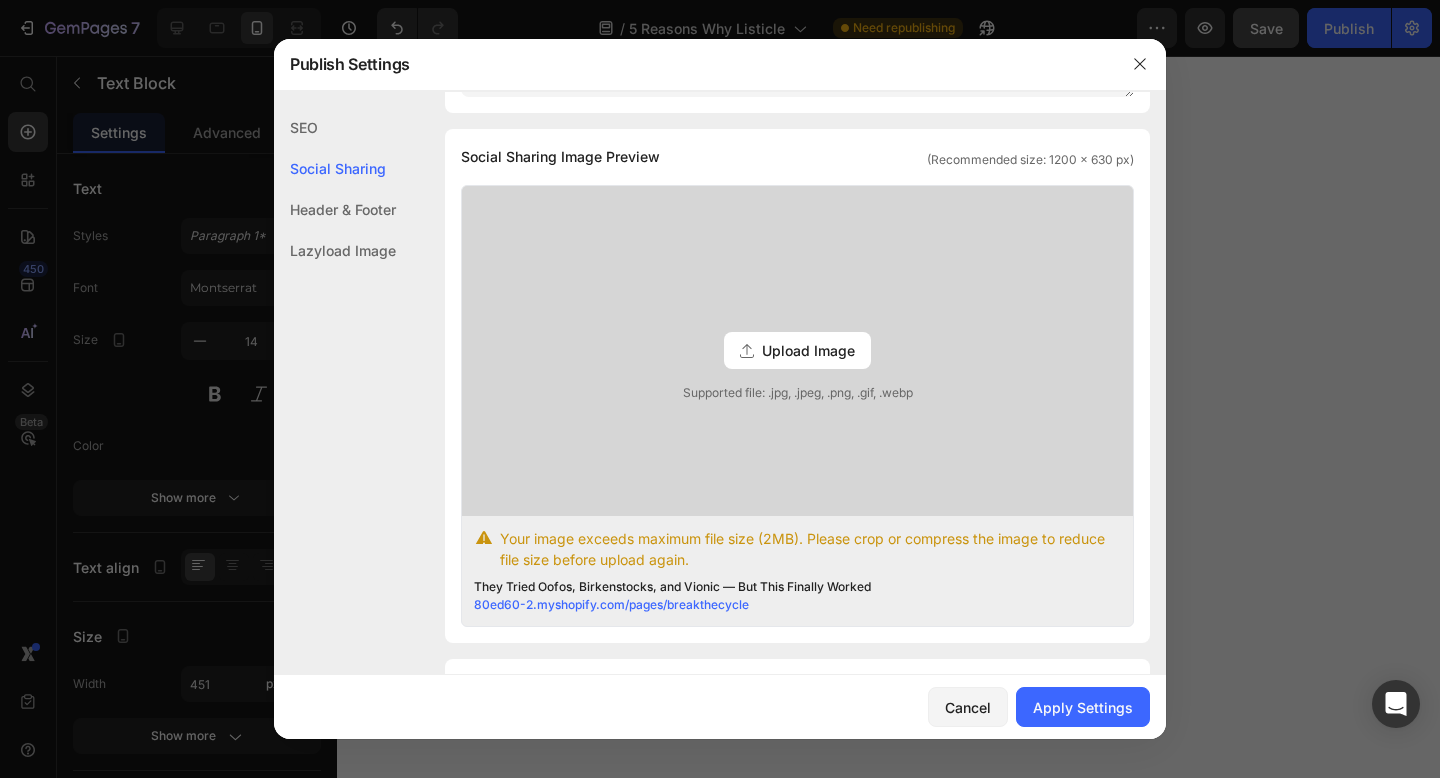 click on "Upload Image" at bounding box center (808, 350) 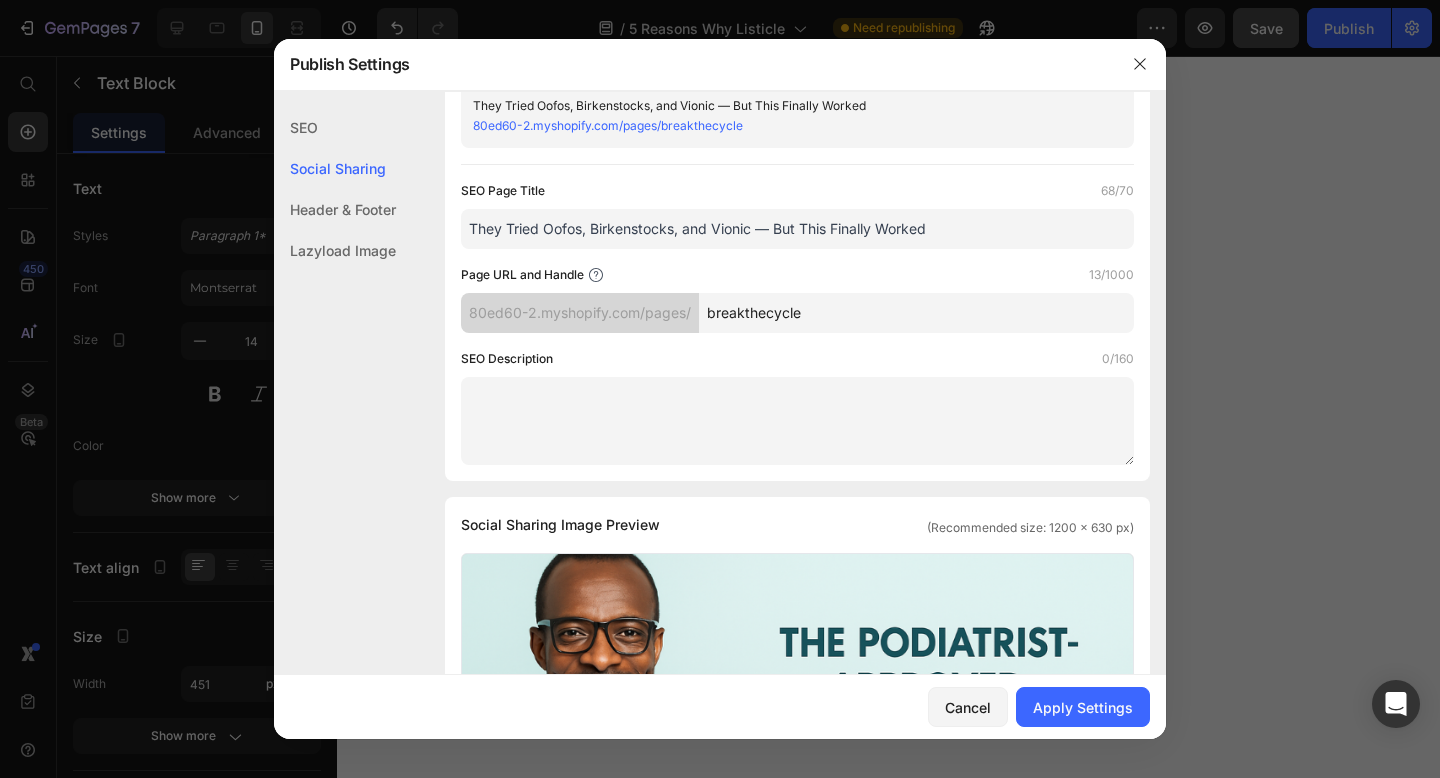 scroll, scrollTop: 0, scrollLeft: 0, axis: both 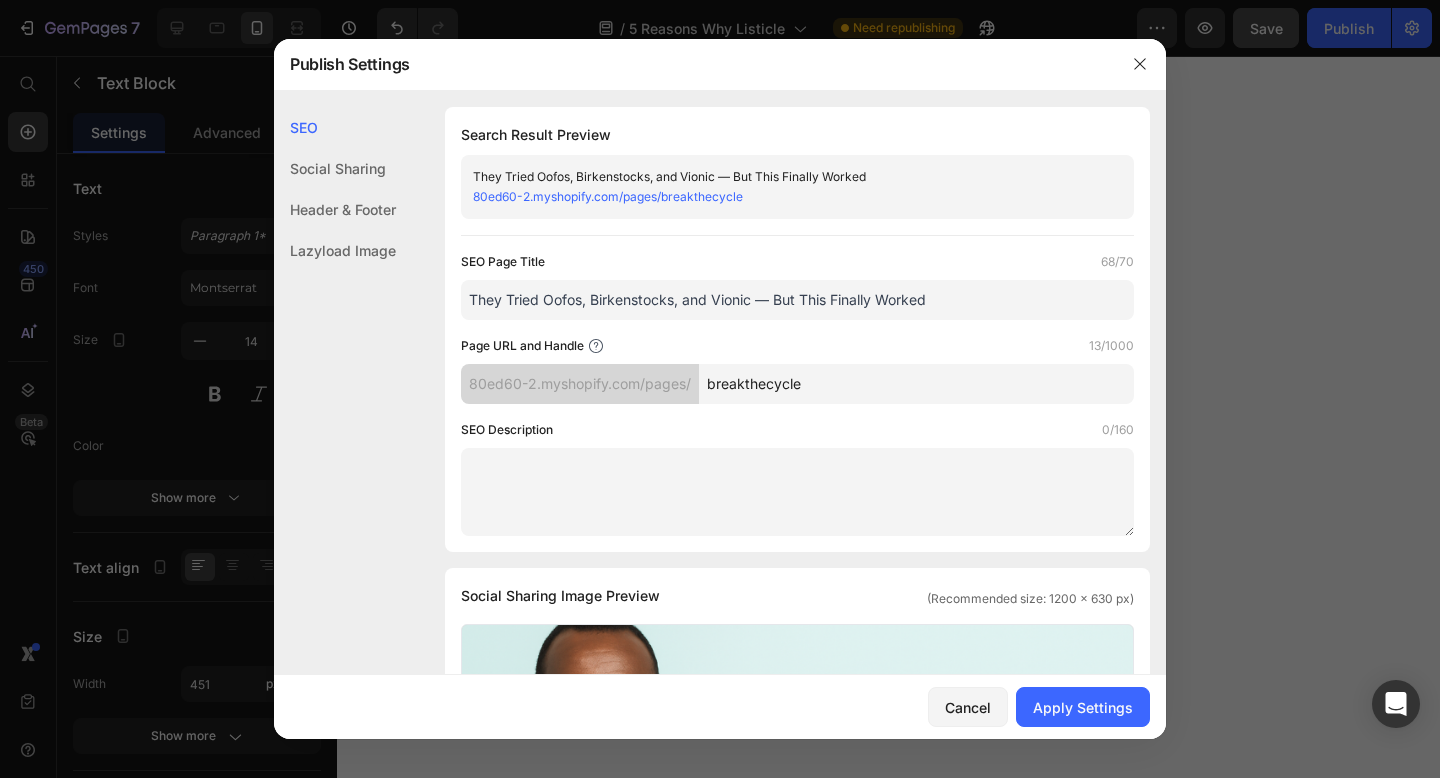 drag, startPoint x: 954, startPoint y: 297, endPoint x: 469, endPoint y: 287, distance: 485.1031 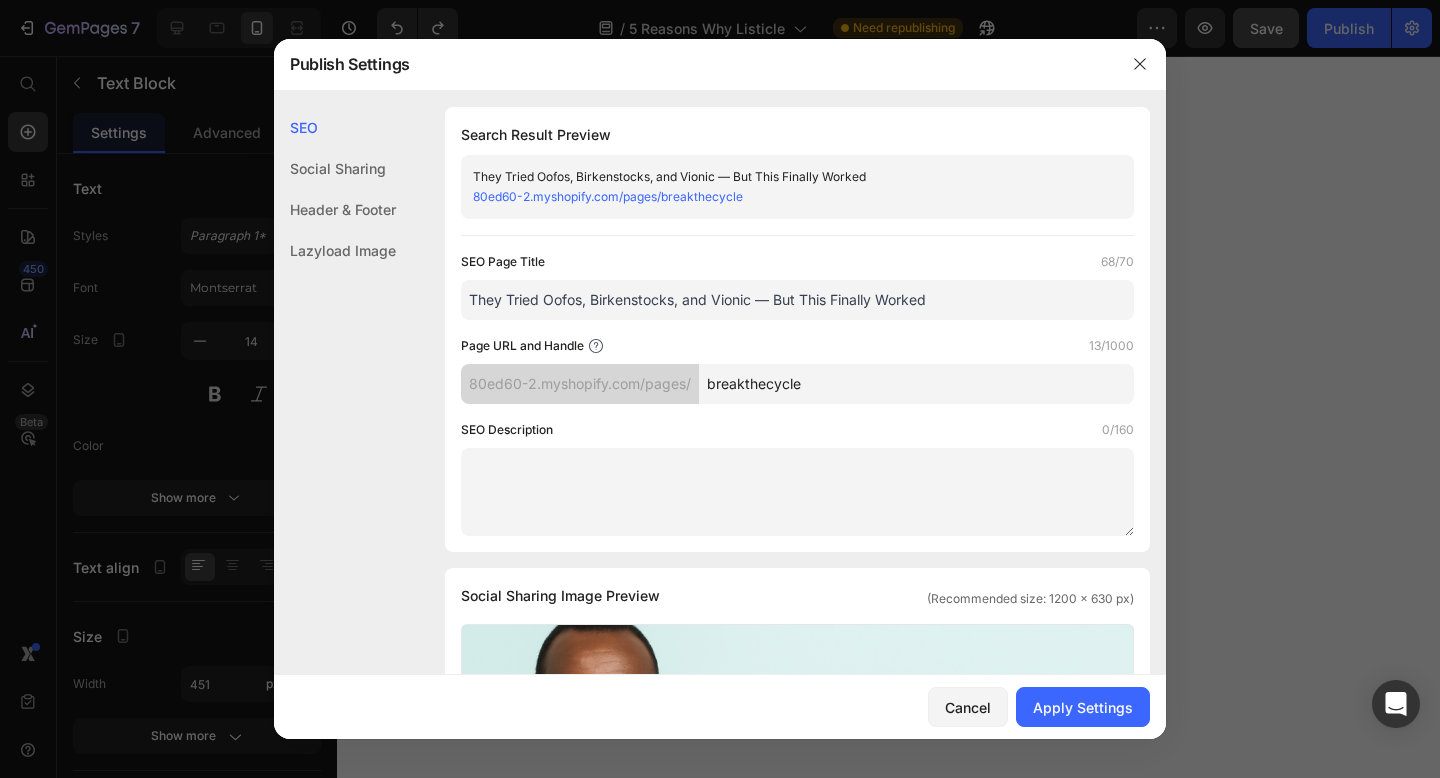 paste on "Shift Workers Tried Hokas, Orthotics, and Oofos — But This Finally Broke the Cycle" 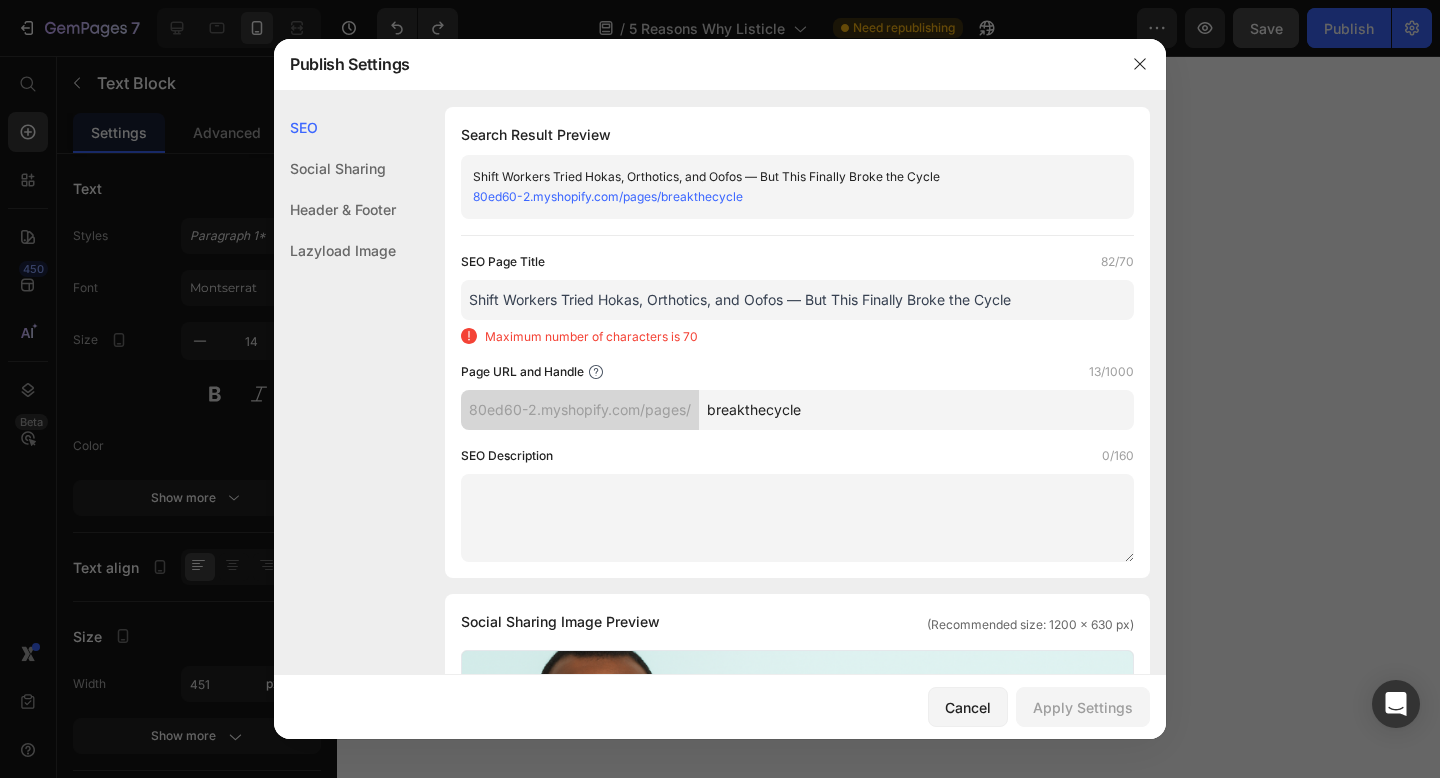 click on "Shift Workers Tried Hokas, Orthotics, and Oofos — But This Finally Broke the Cycle" at bounding box center (797, 300) 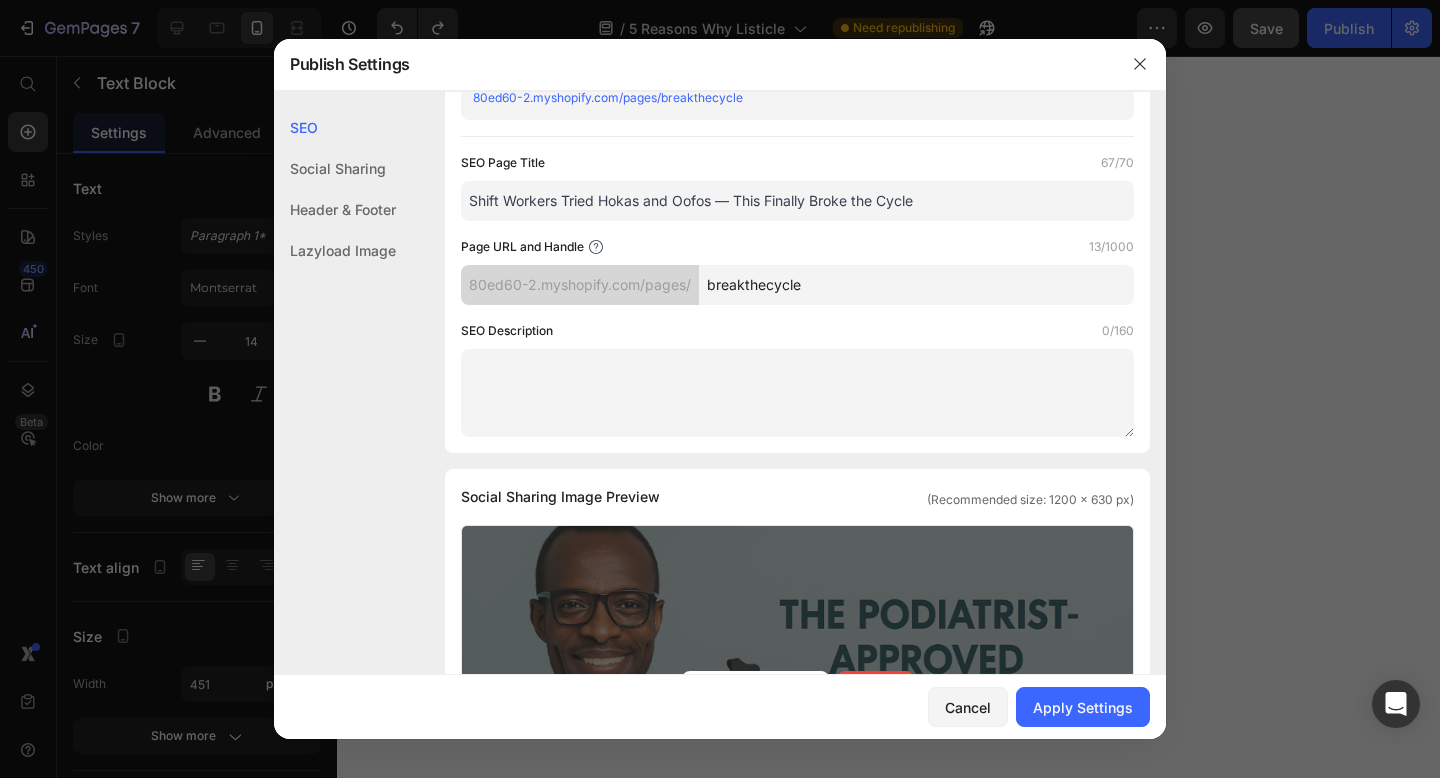 scroll, scrollTop: 114, scrollLeft: 0, axis: vertical 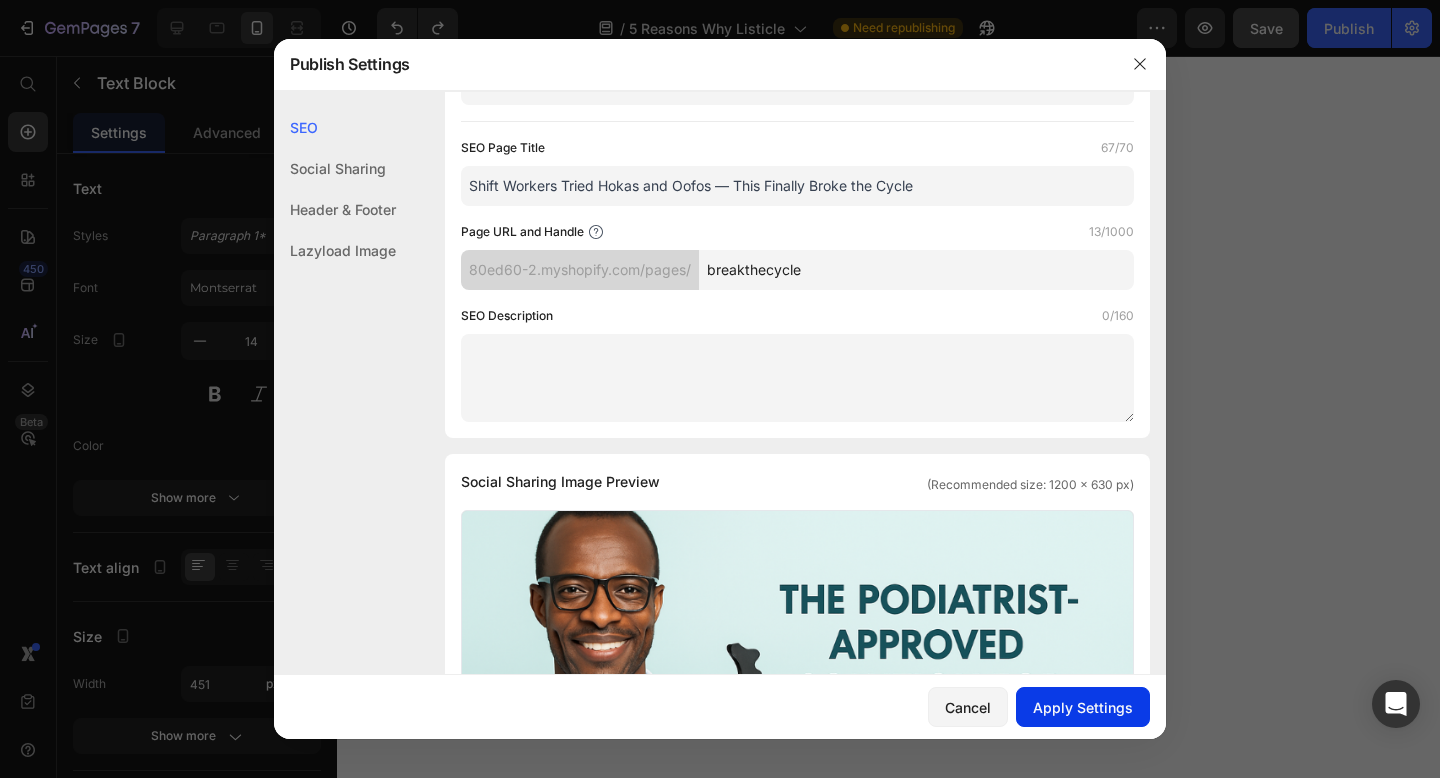 type on "Shift Workers Tried Hokas and Oofos — This Finally Broke the Cycle" 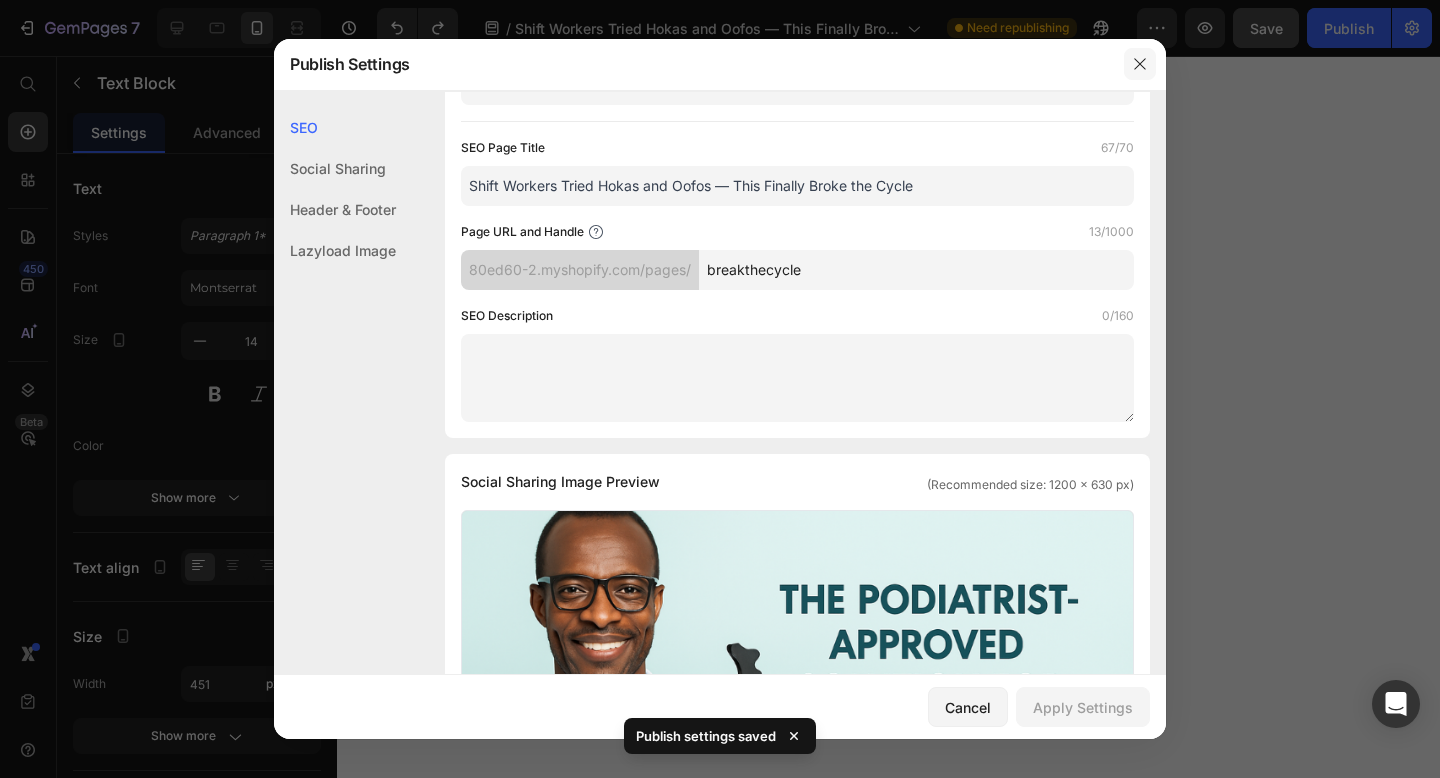 click 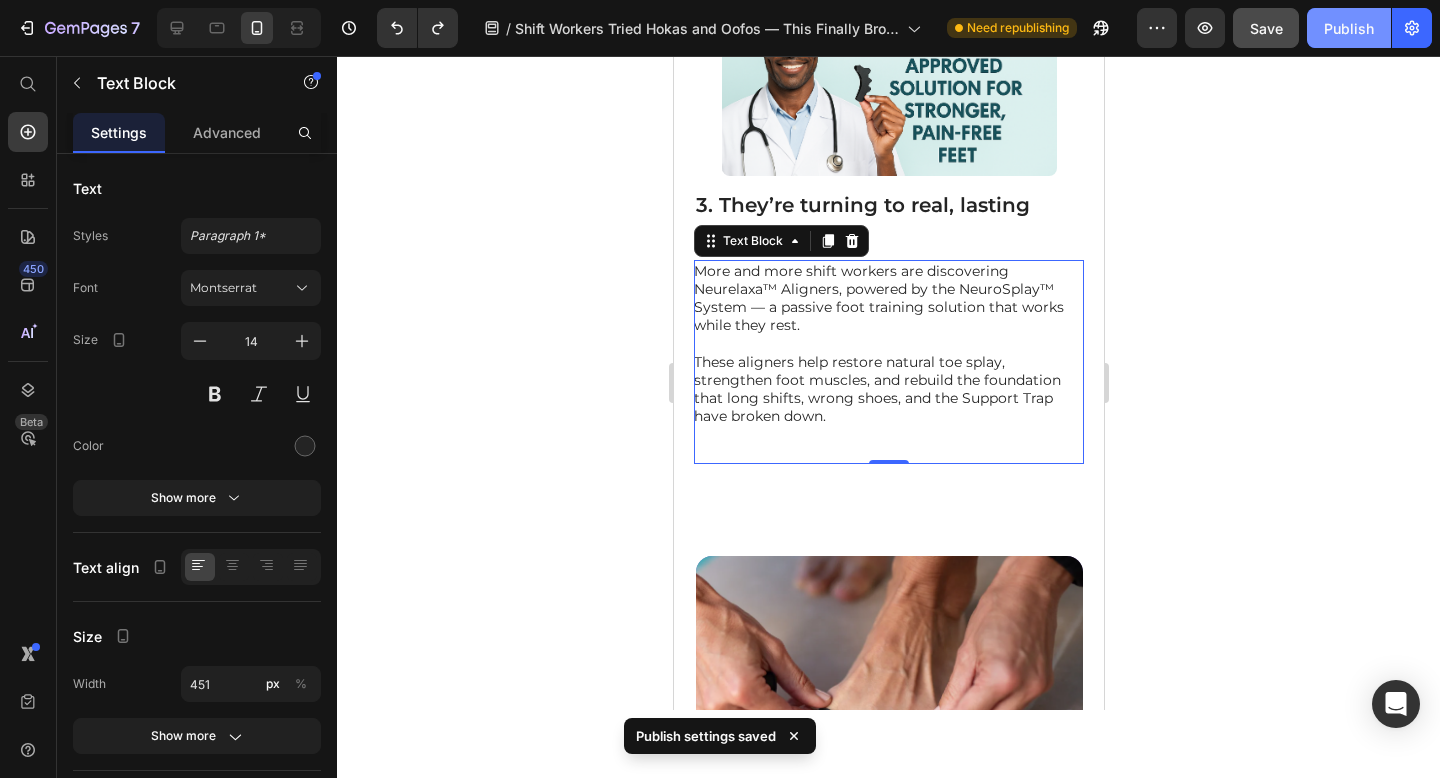 click on "Publish" at bounding box center (1349, 28) 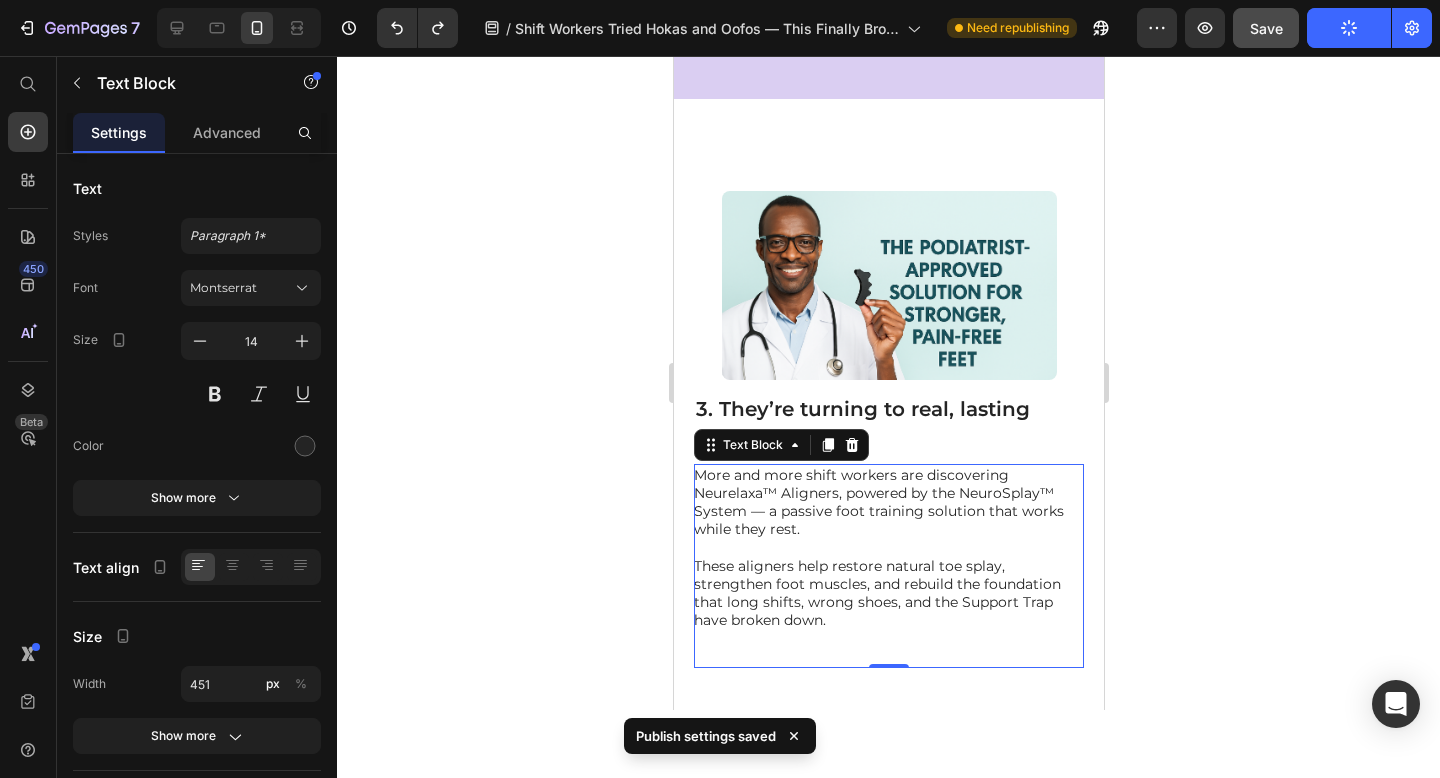 scroll, scrollTop: 2126, scrollLeft: 0, axis: vertical 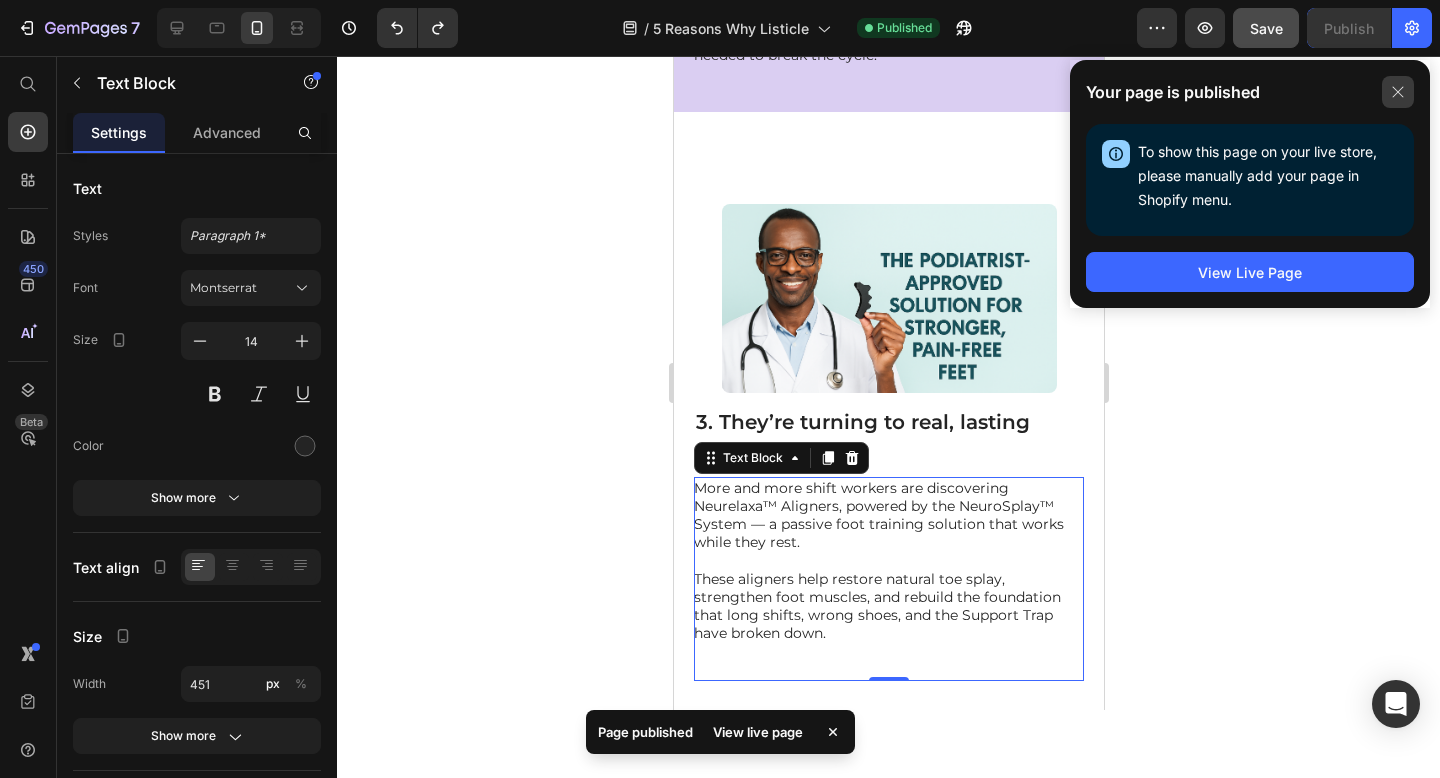 click 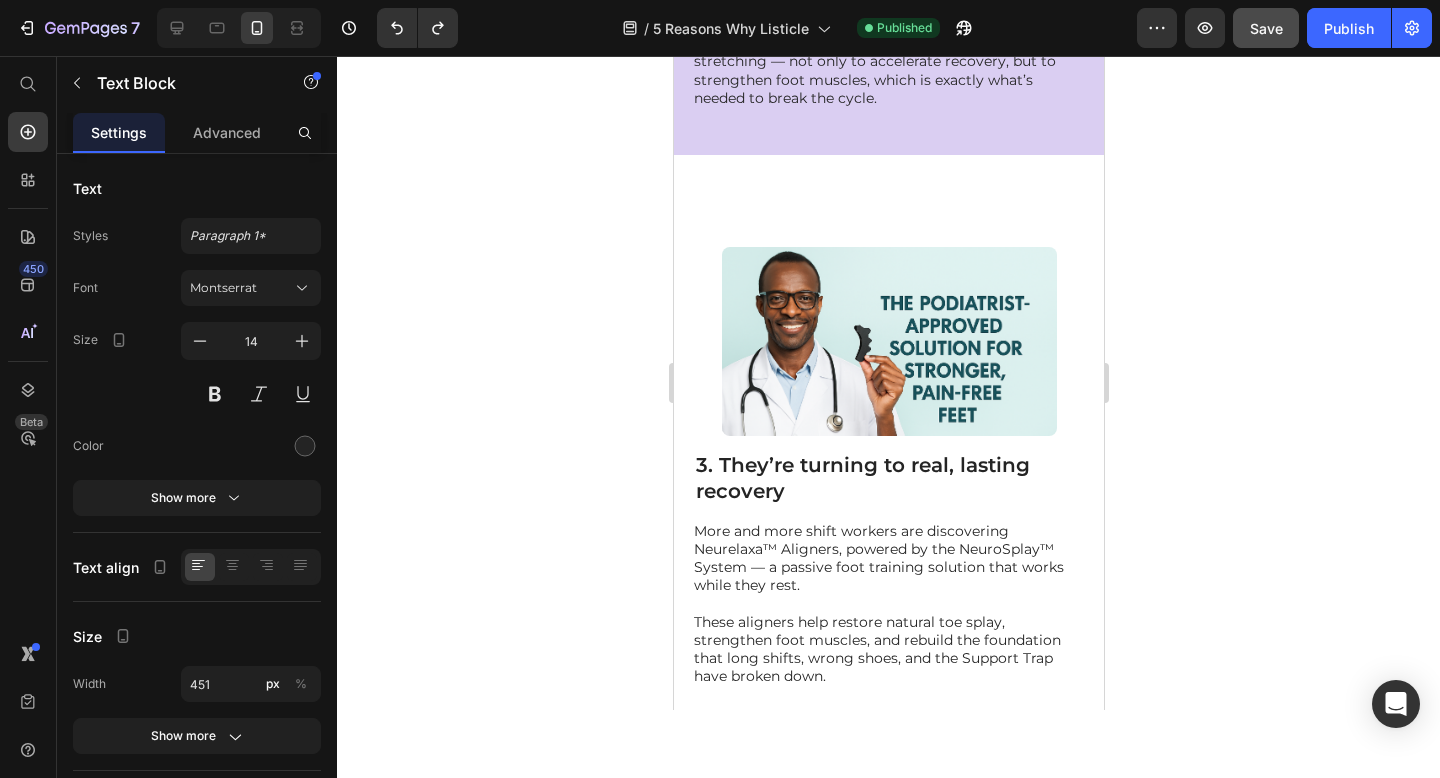 scroll, scrollTop: 2360, scrollLeft: 0, axis: vertical 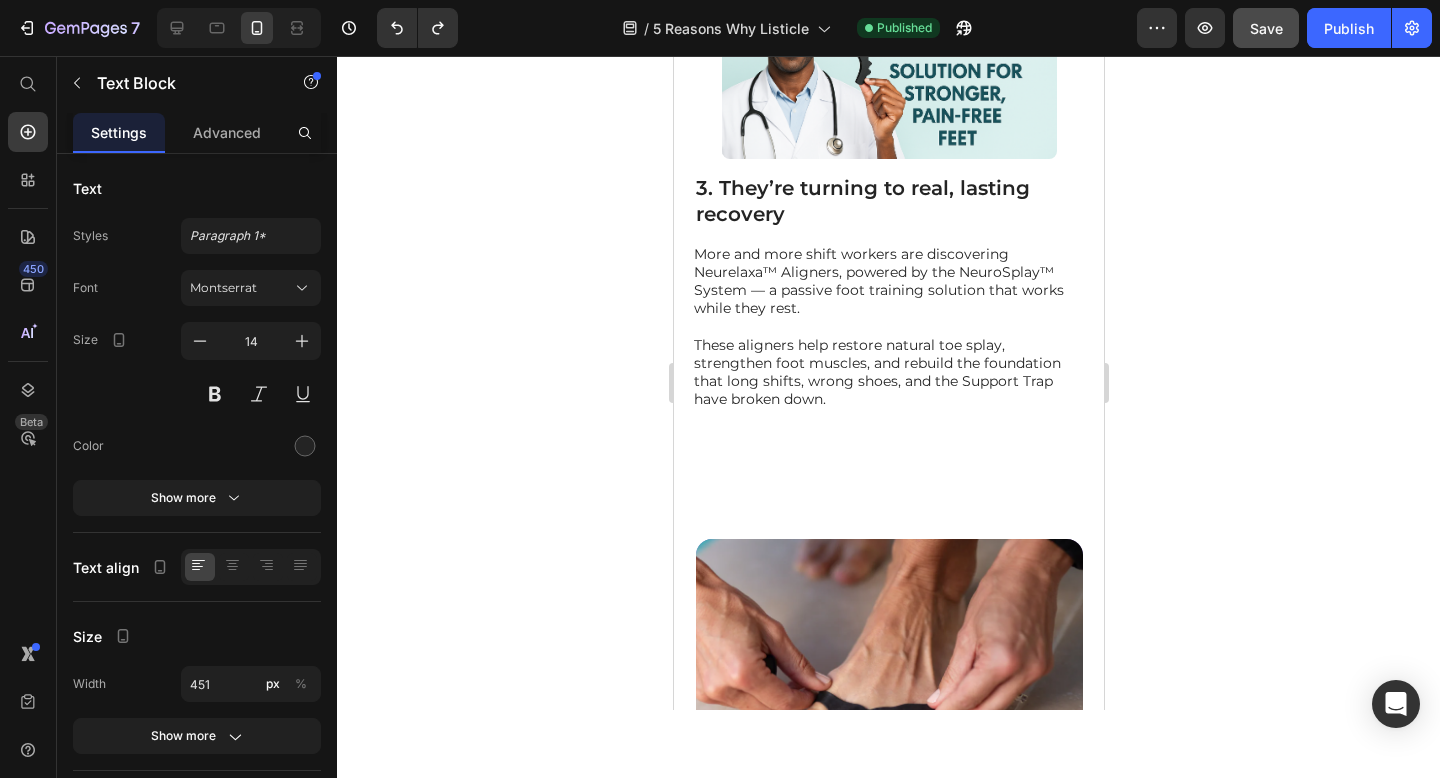 click on "These aligners help restore natural toe splay, strengthen foot muscles, and rebuild the foundation that long shifts, wrong shoes, and the Support Trap have broken down." at bounding box center [887, 372] 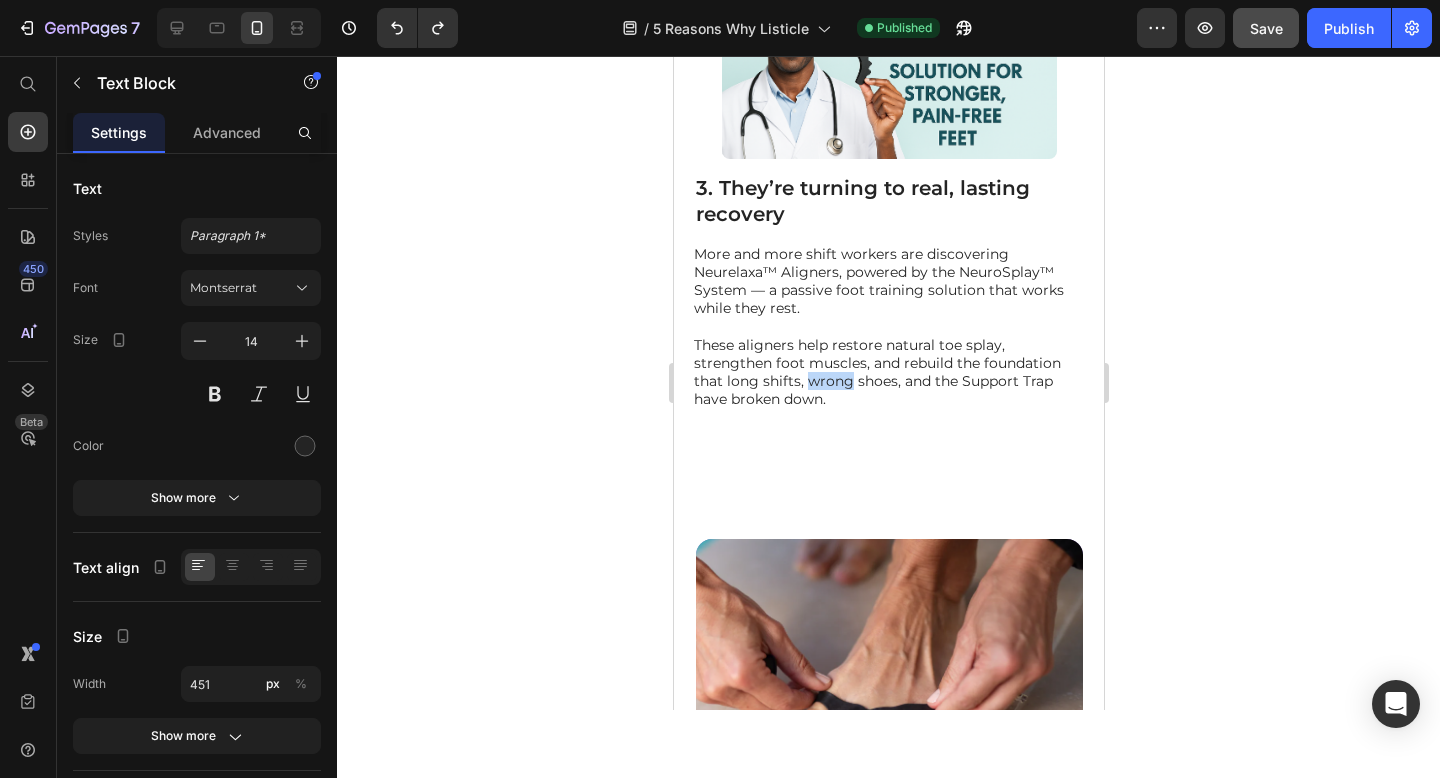 click on "These aligners help restore natural toe splay, strengthen foot muscles, and rebuild the foundation that long shifts, wrong shoes, and the Support Trap have broken down." at bounding box center (887, 372) 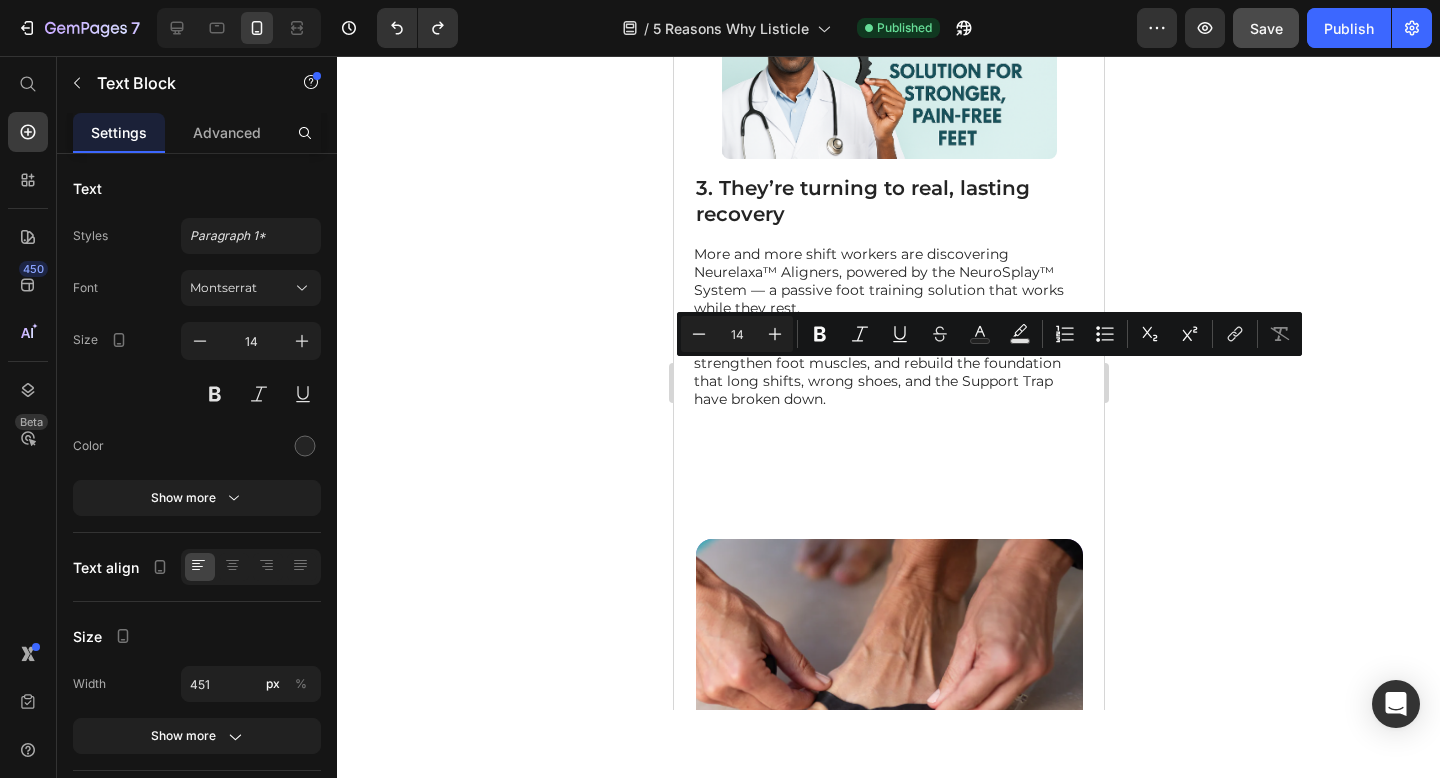 click on "These aligners help restore natural toe splay, strengthen foot muscles, and rebuild the foundation that long shifts, wrong shoes, and the Support Trap have broken down." at bounding box center [887, 372] 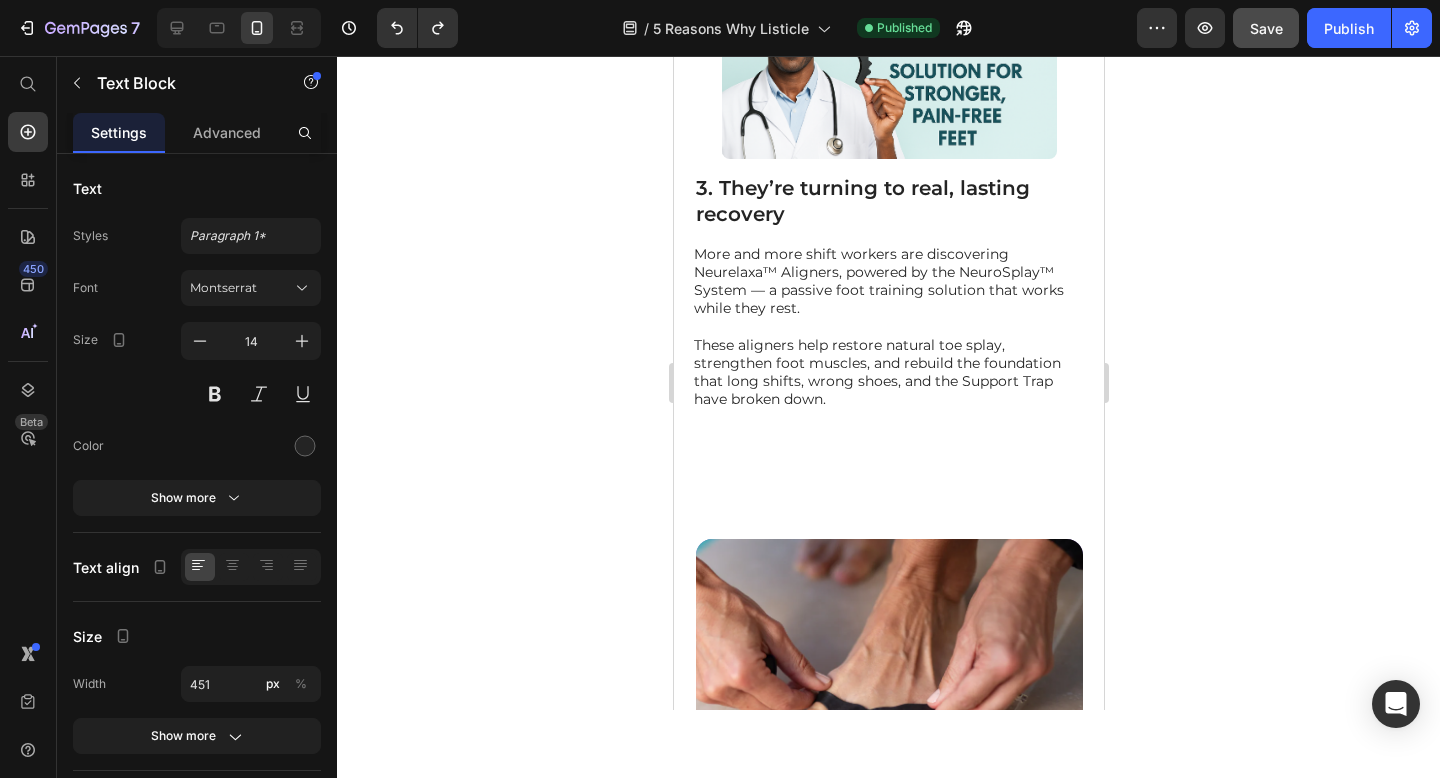 click on "These aligners help restore natural toe splay, strengthen foot muscles, and rebuild the foundation that long shifts, wrong shoes, and the Support Trap have broken down." at bounding box center (887, 372) 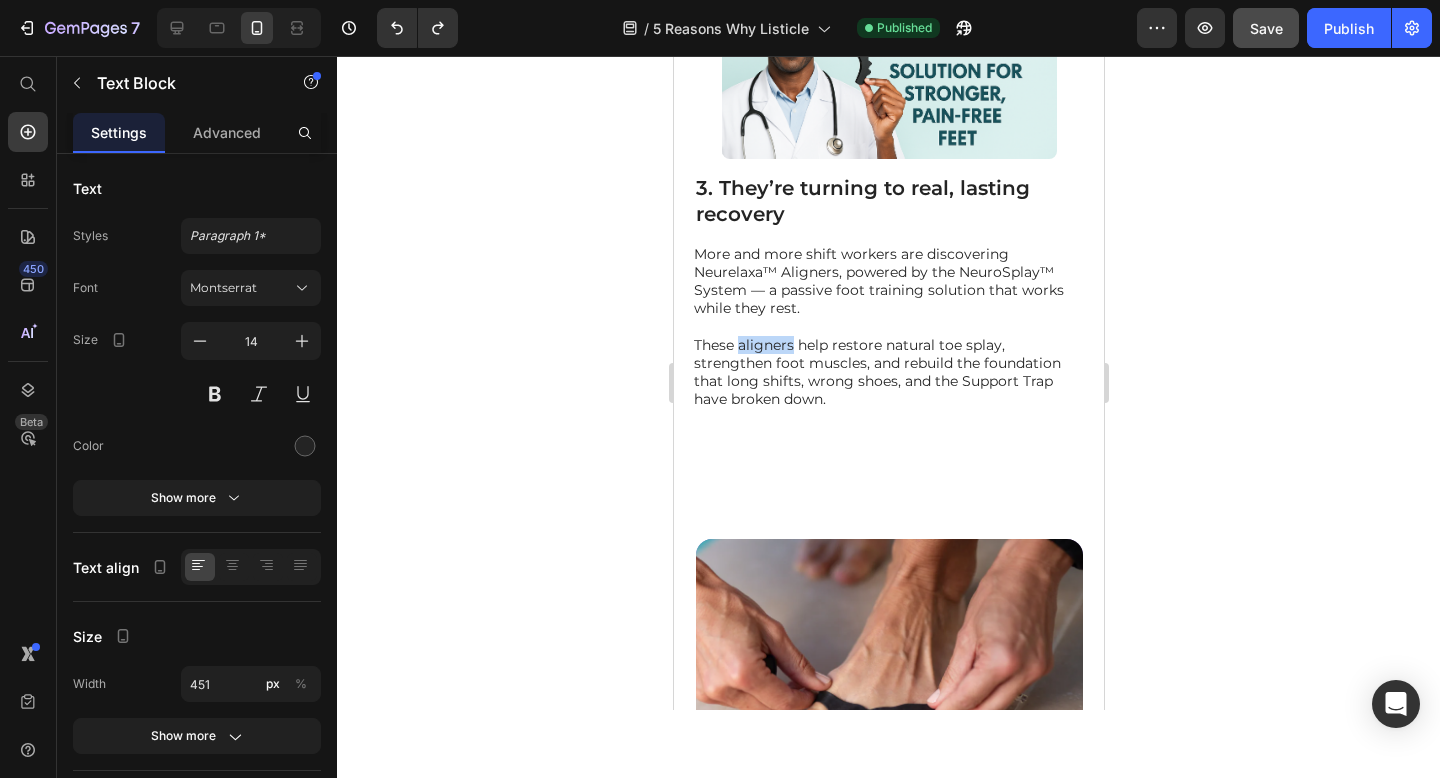 click on "These aligners help restore natural toe splay, strengthen foot muscles, and rebuild the foundation that long shifts, wrong shoes, and the Support Trap have broken down." at bounding box center [887, 372] 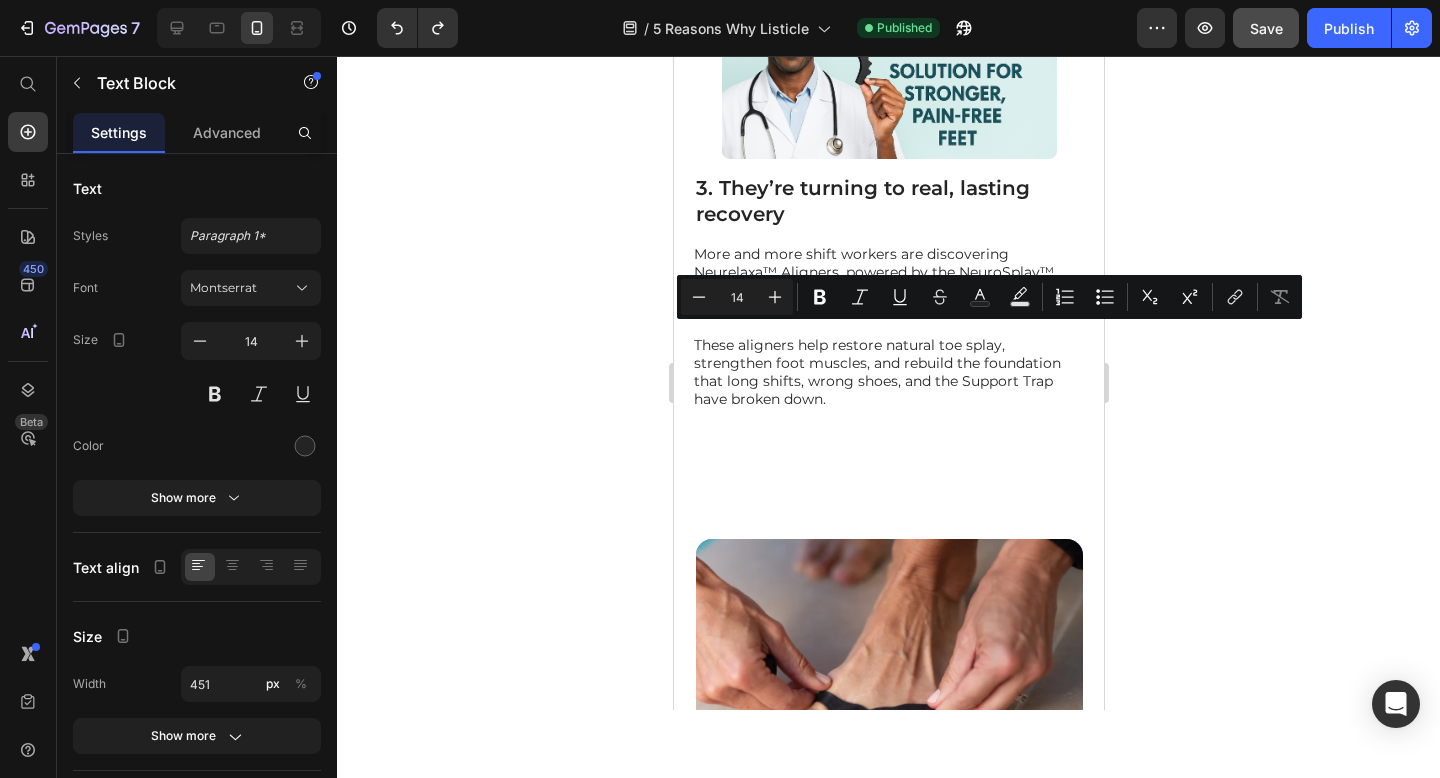 click on "These aligners help restore natural toe splay, strengthen foot muscles, and rebuild the foundation that long shifts, wrong shoes, and the Support Trap have broken down." at bounding box center (887, 372) 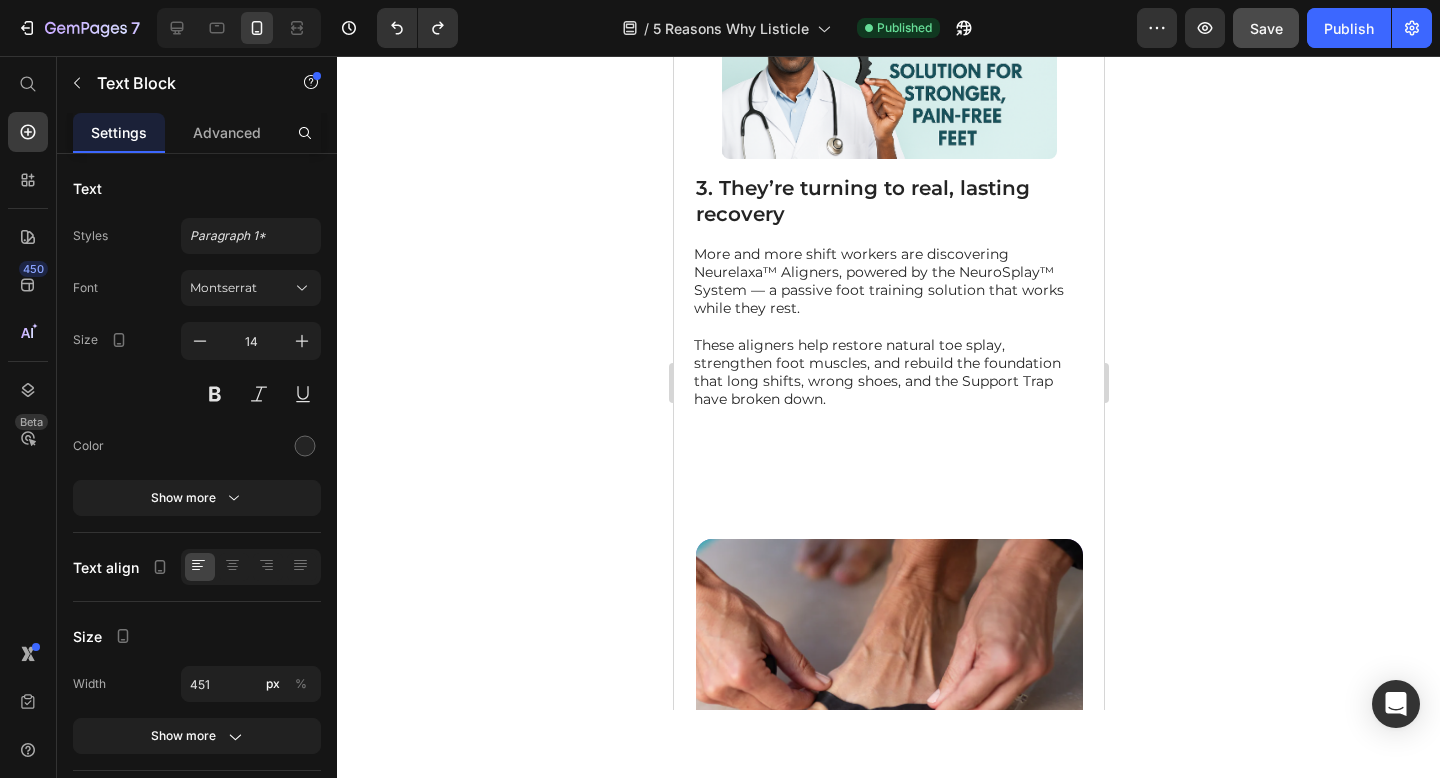click on "More and more shift workers are discovering Neurelaxa™ Aligners, powered by the NeuroSplay™ System — a passive foot training solution that works while they rest." at bounding box center (887, 281) 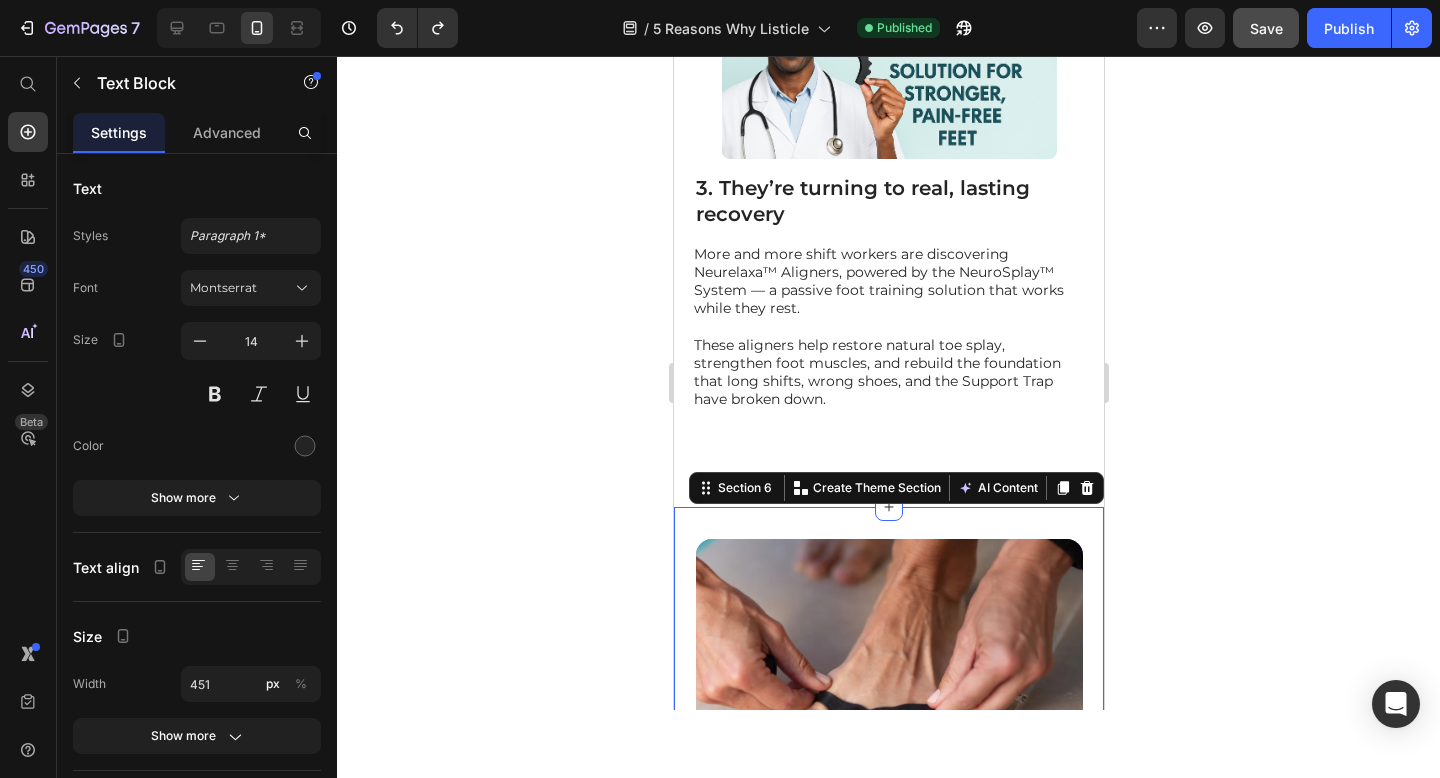 click on "Image Icon Icon Icon Icon
Icon Icon List #1 Choice For 12,500+ Happy Customers Text Block Row Neurelaxa™ Aligners Heading Feel freedom from plantar fasciitis pain —  and keep it gone Realign, strengthen, and empower feet  to handle every shift and every morning step Stay strong long after recovery — all while you rest or move Item List Sell-out Risk :  High Text Block | Text Block Limited Free Gifts Text Block Row Check Availability Button
Icon RISK-FREE  | 30-Day “Feel the Relief or It’s Free” Guarantee Text Block Row Row Image Icon Icon Icon Icon
Icon Icon List #1 Choice For 12,500+ Happy Customers Text Block Row Neurelaxa™  Recovery Sandals Heading Feel relief from the first step Engineered support that eases pain  after long shifts Supportive cushion that won’t flatten or  slip over time Item List Sell-out Risk :  High Text Block | Text Block Limited Free Gifts Text Block Row Check Availability Button
Icon RISK-FREE Row" at bounding box center [888, 857] 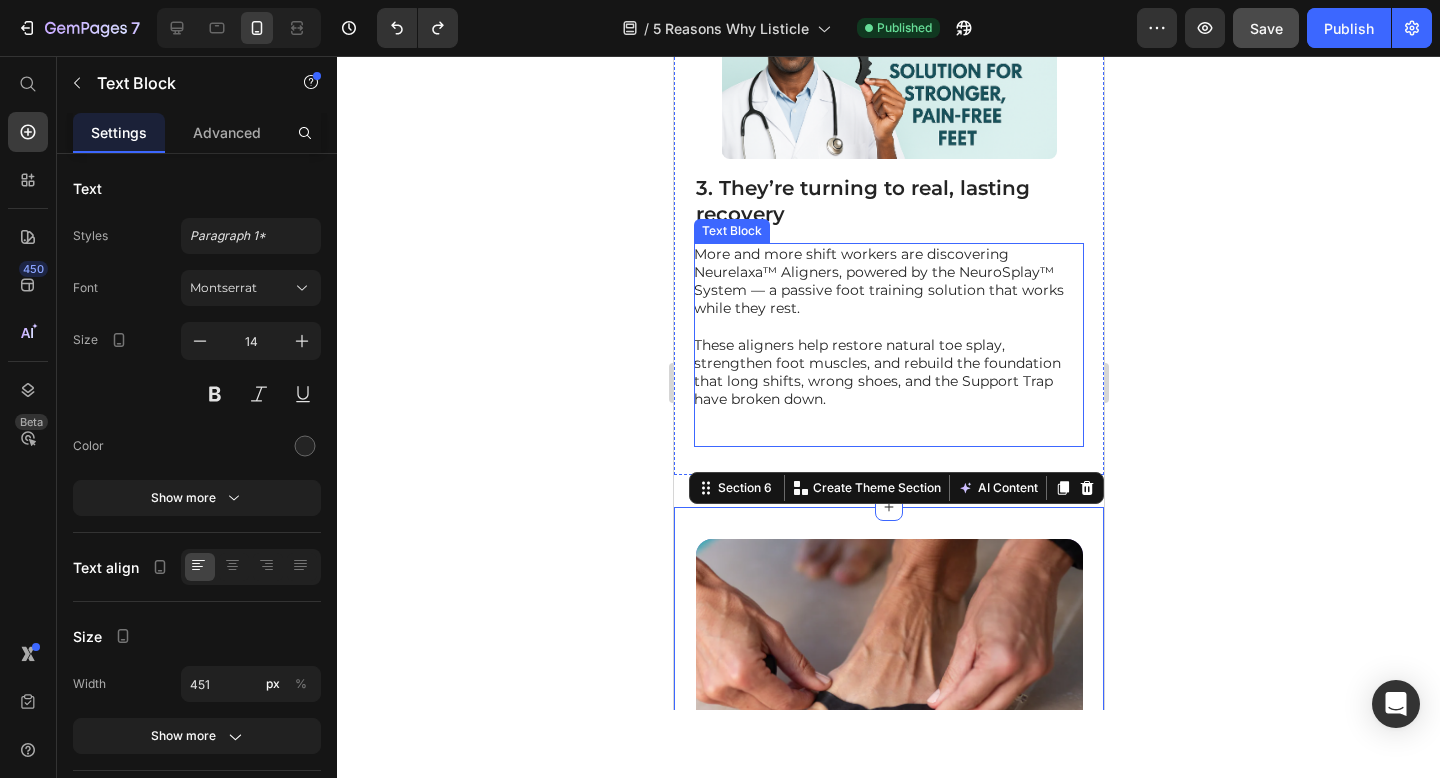 click at bounding box center (887, 436) 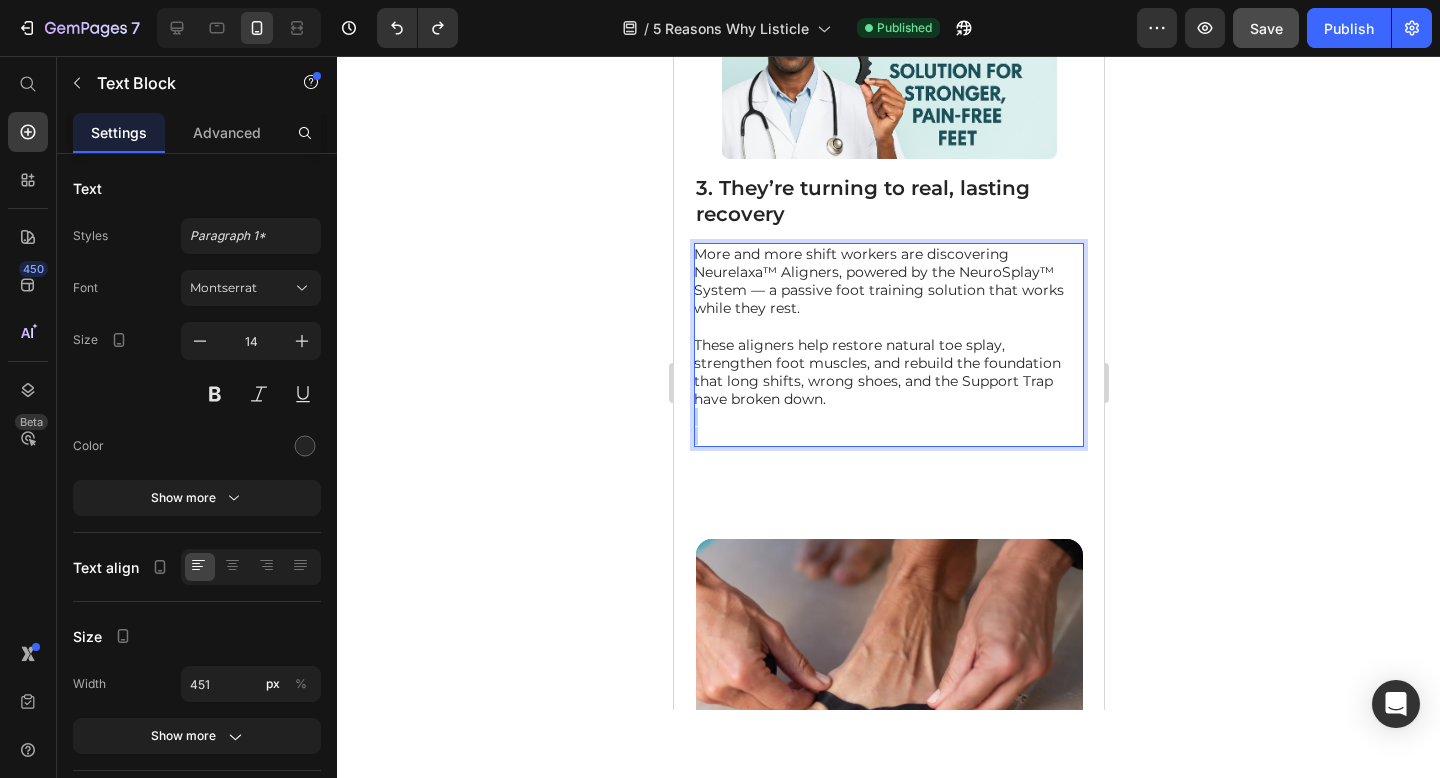 click at bounding box center (887, 417) 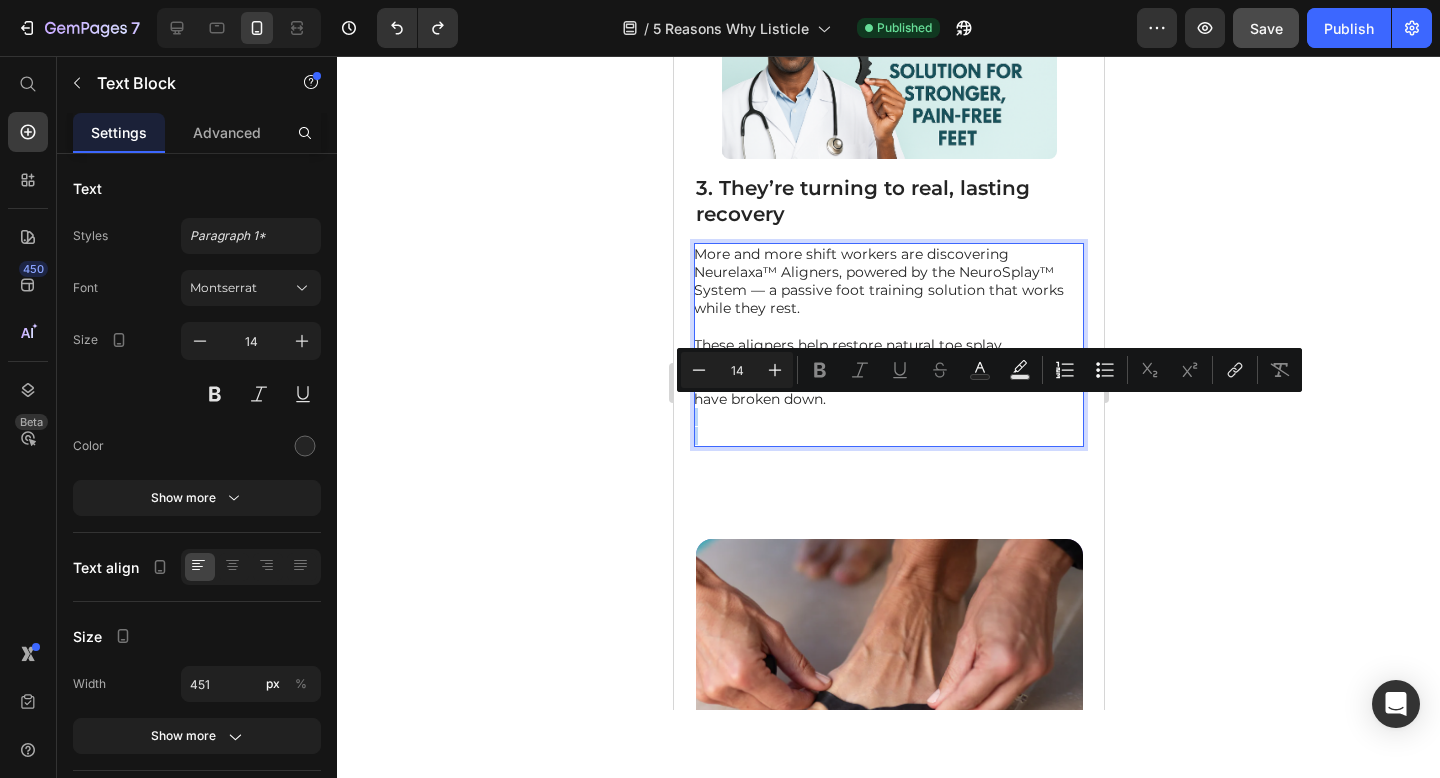 click at bounding box center [887, 436] 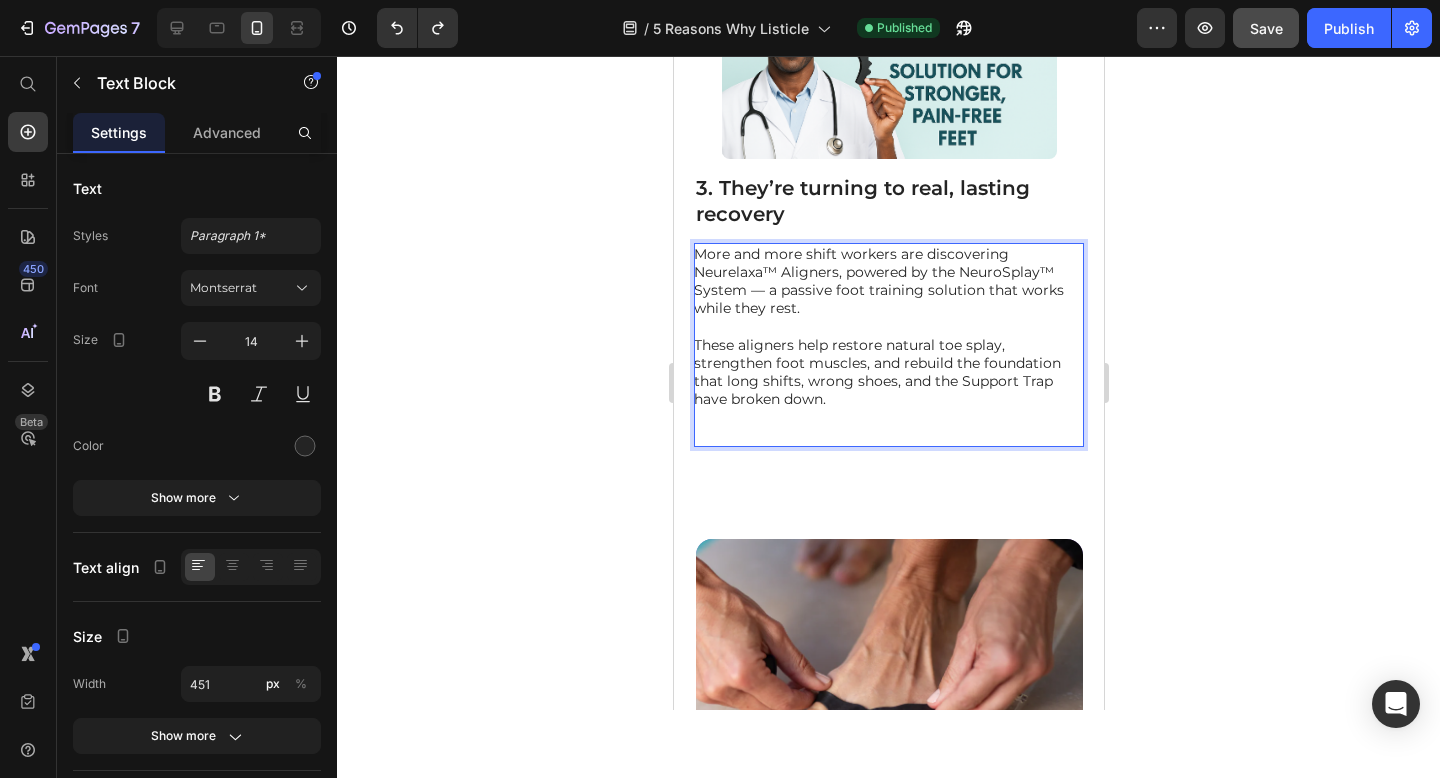 click at bounding box center [887, 436] 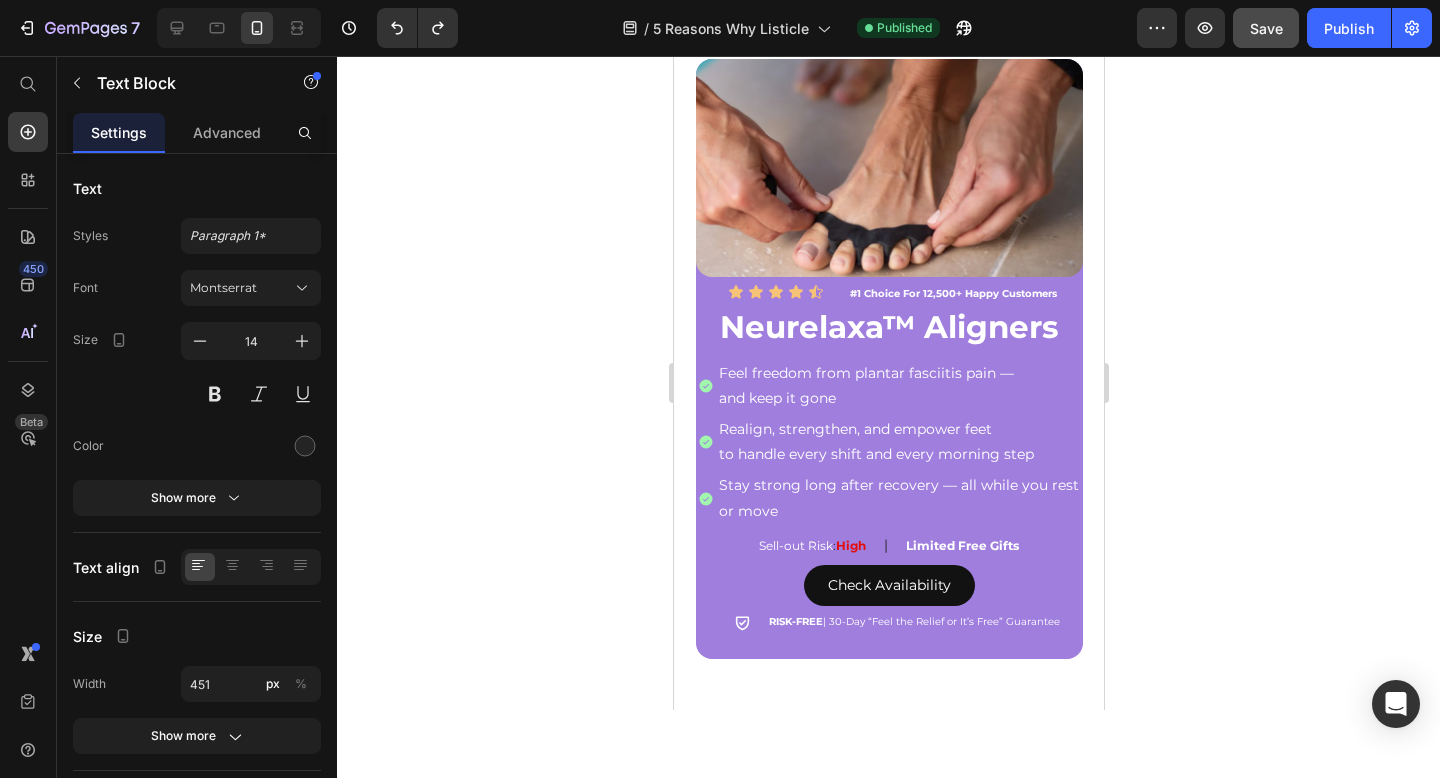 scroll, scrollTop: 3496, scrollLeft: 0, axis: vertical 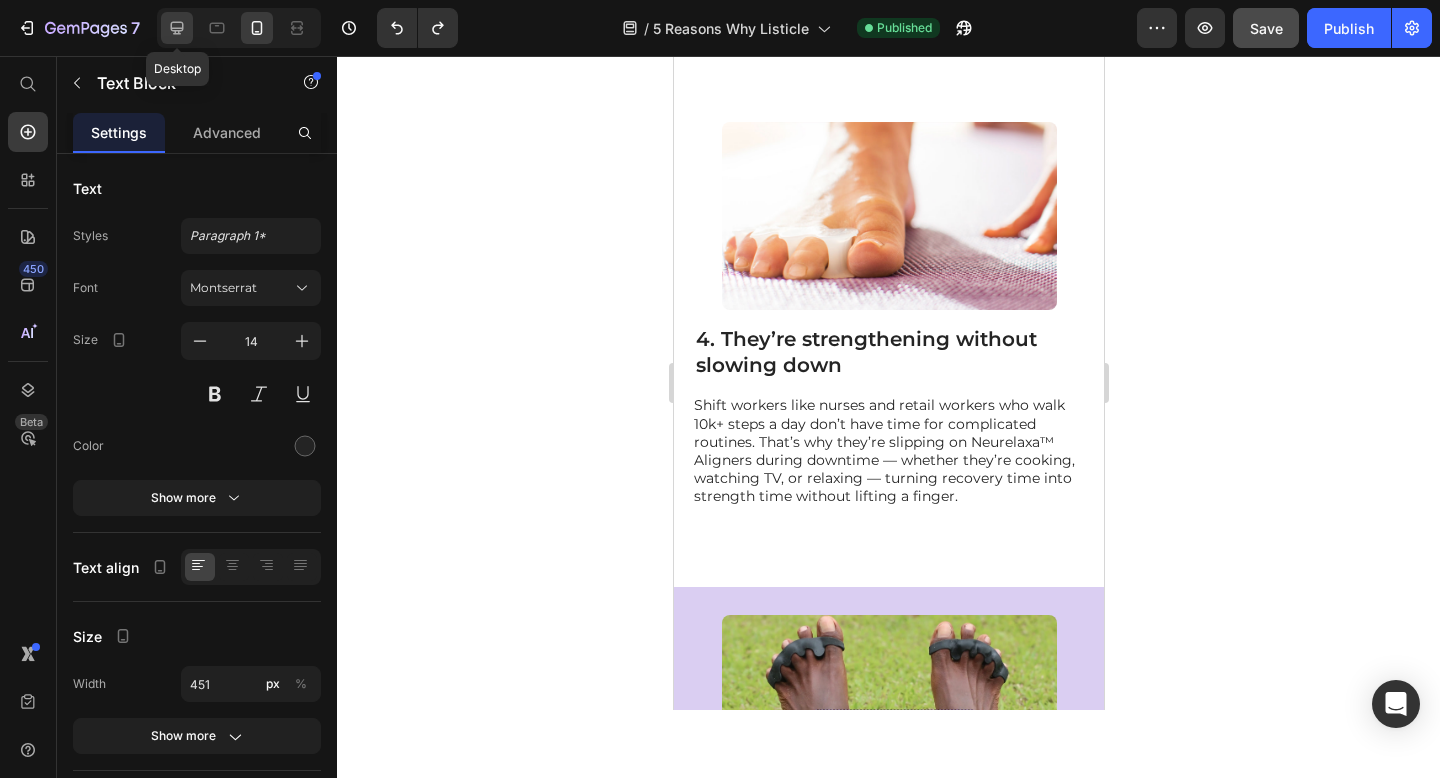 click 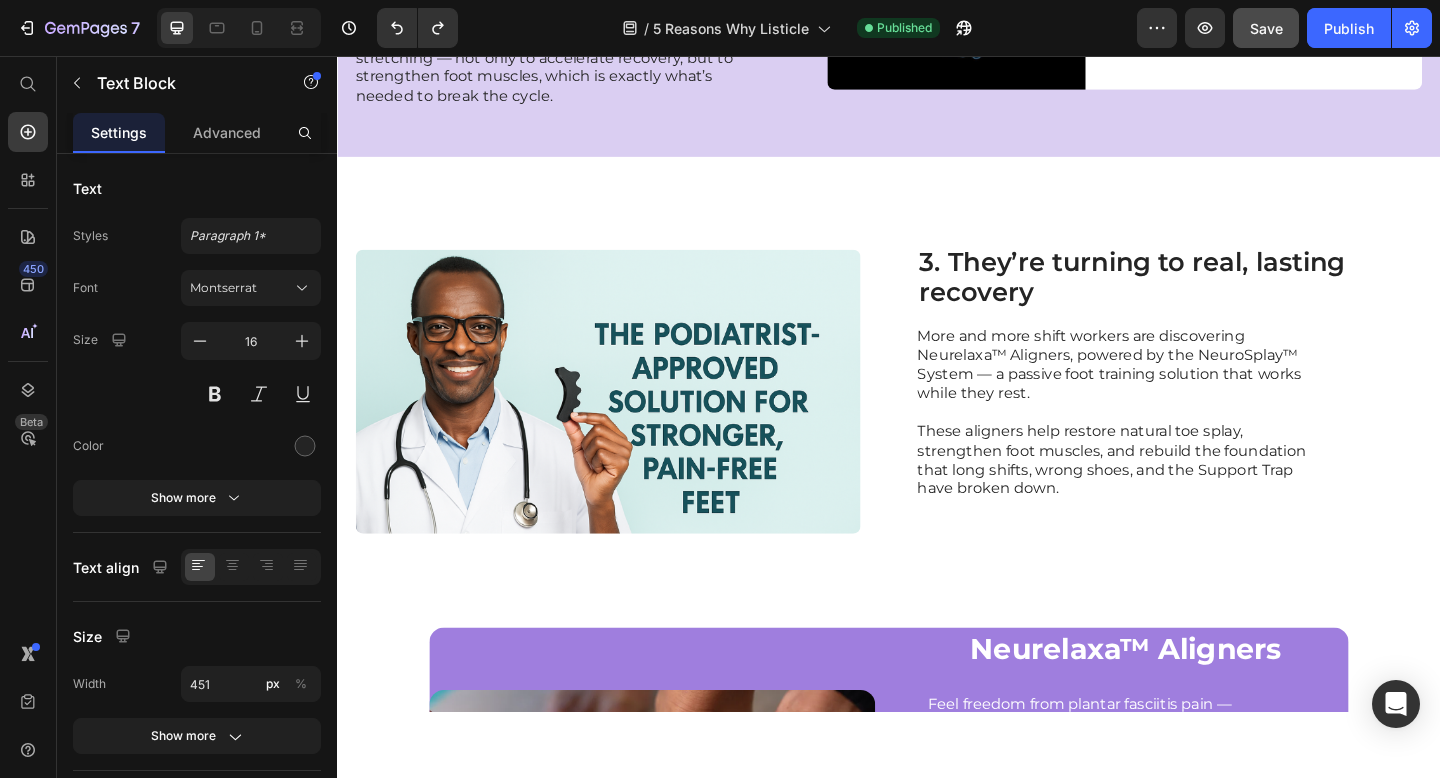 scroll, scrollTop: 1878, scrollLeft: 0, axis: vertical 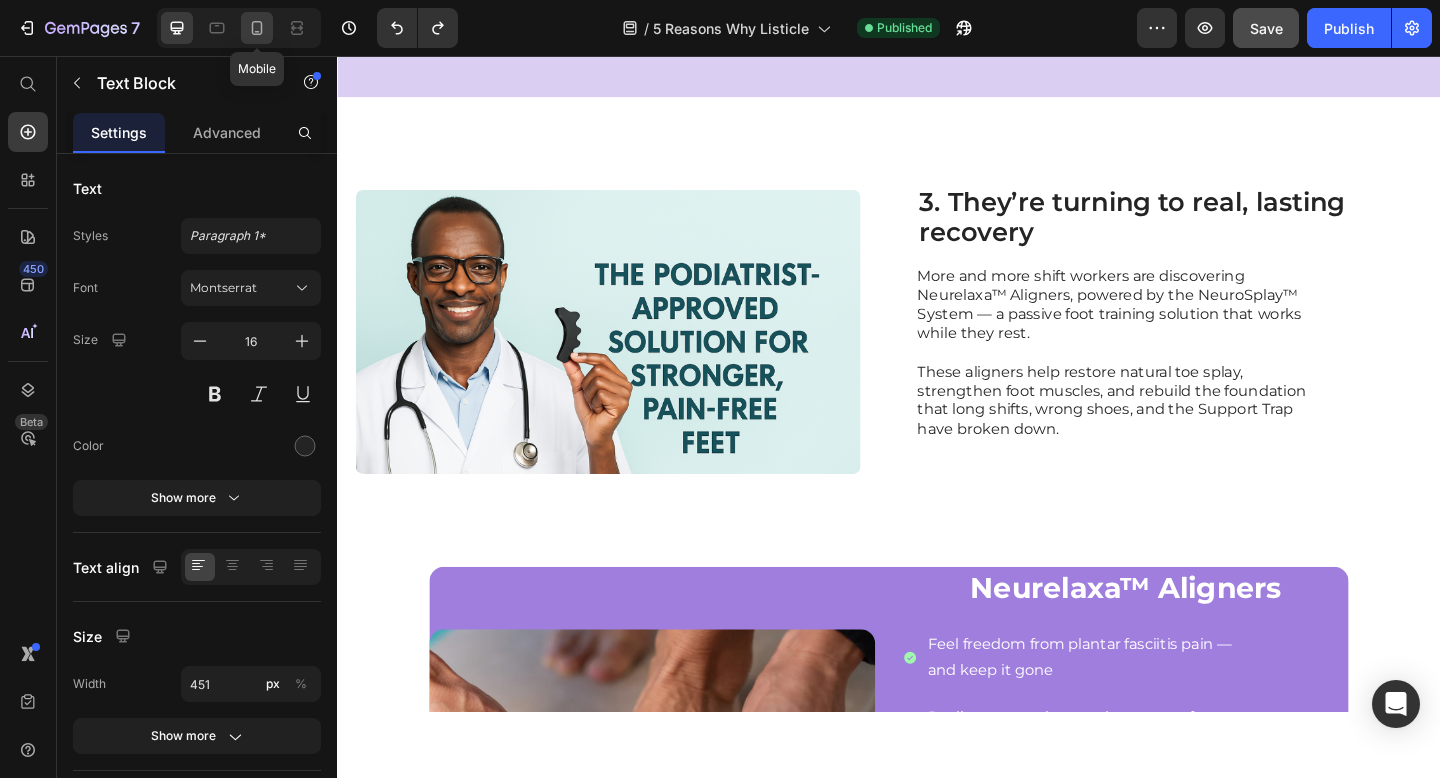 click 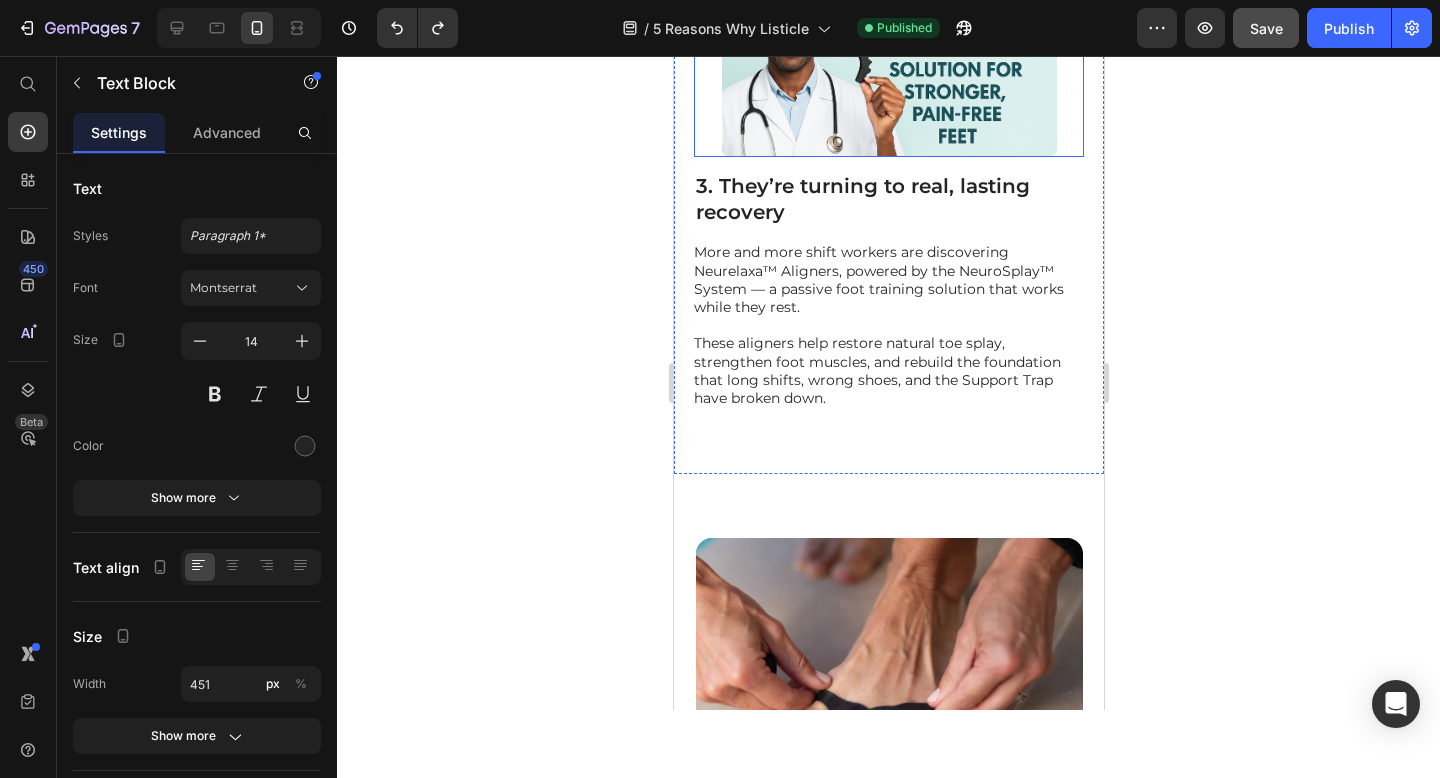 scroll, scrollTop: 2329, scrollLeft: 0, axis: vertical 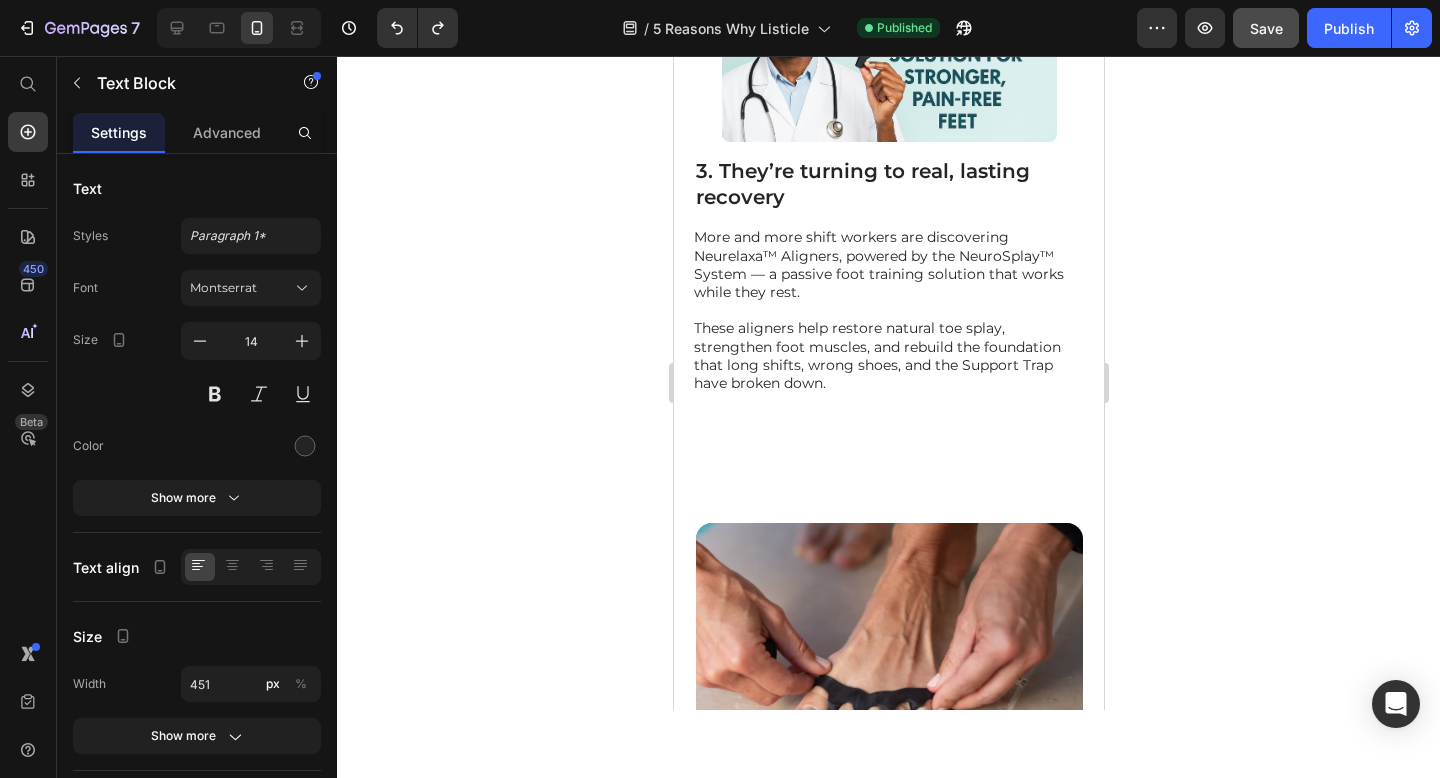 click at bounding box center [887, 419] 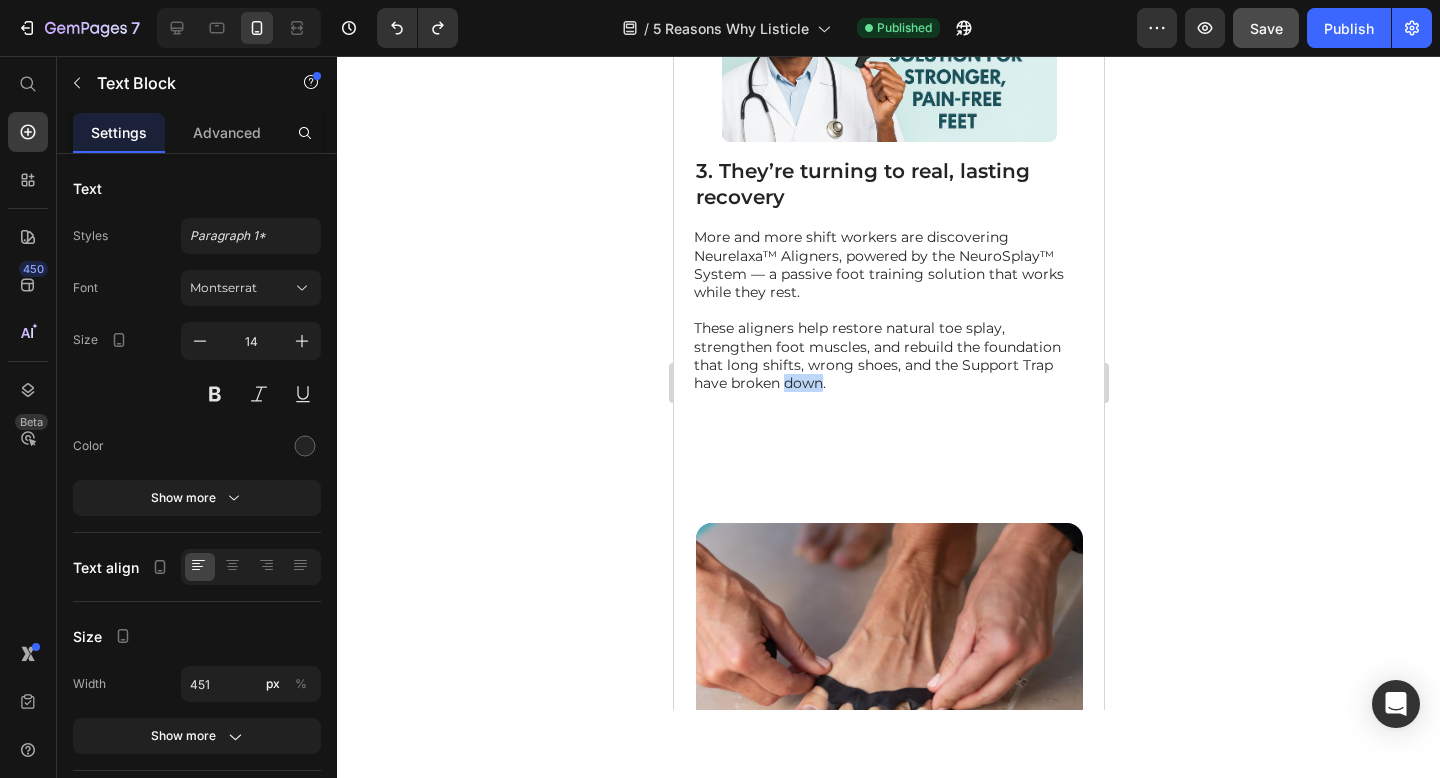 click on "These aligners help restore natural toe splay, strengthen foot muscles, and rebuild the foundation that long shifts, wrong shoes, and the Support Trap have broken down." at bounding box center (887, 355) 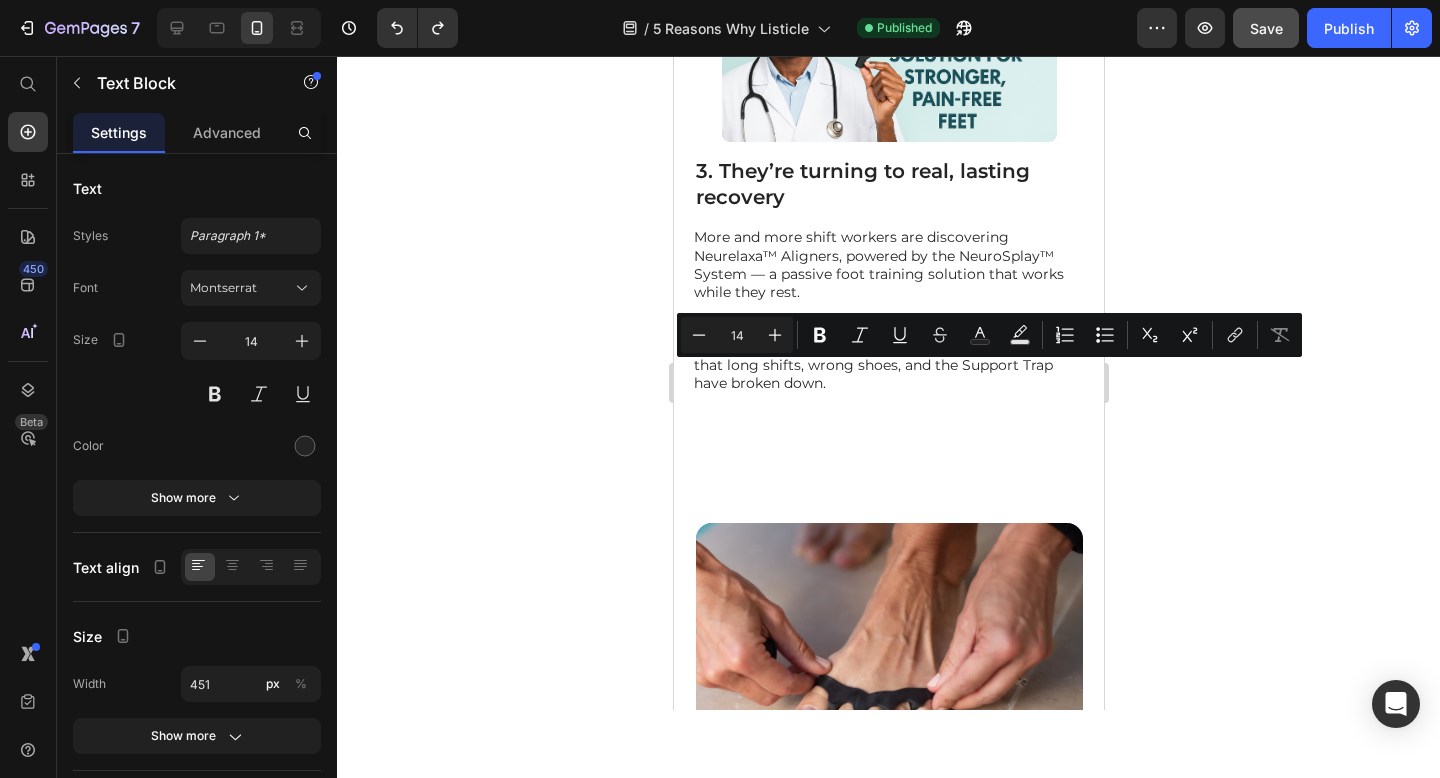 click on "These aligners help restore natural toe splay, strengthen foot muscles, and rebuild the foundation that long shifts, wrong shoes, and the Support Trap have broken down." at bounding box center [887, 355] 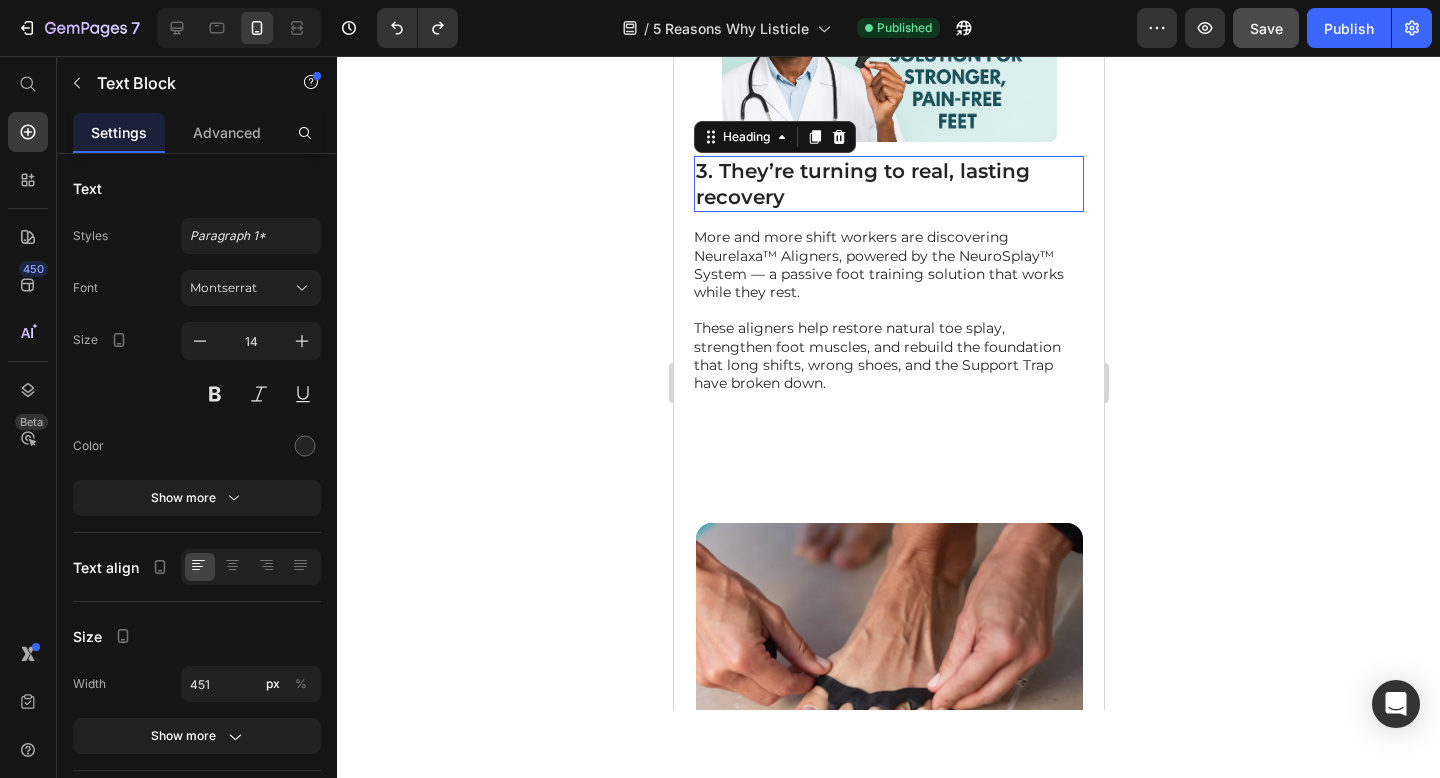 click on "3. They’re turning to real, lasting recovery" at bounding box center [888, 184] 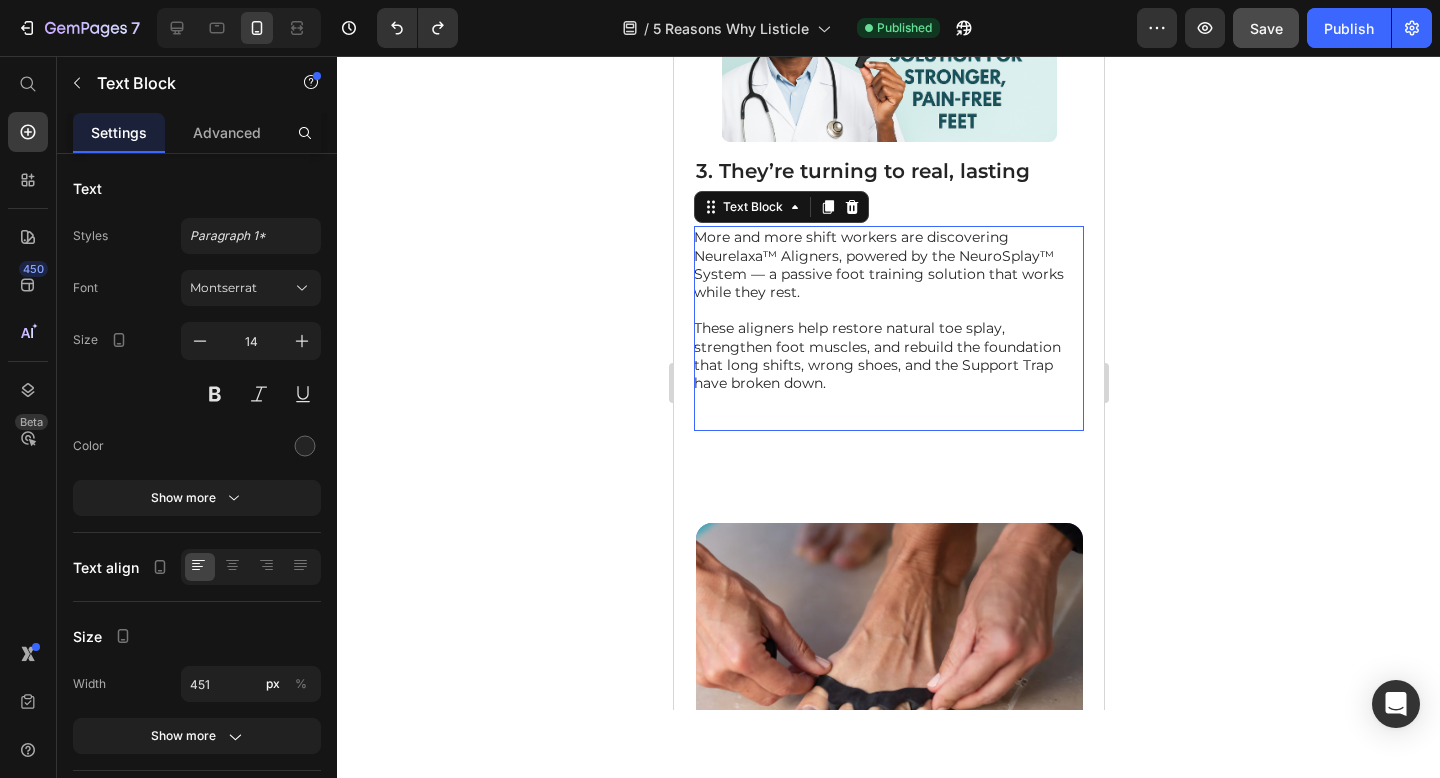 click on "More and more shift workers are discovering Neurelaxa™ Aligners, powered by the NeuroSplay™ System — a passive foot training solution that works while they rest." at bounding box center [887, 264] 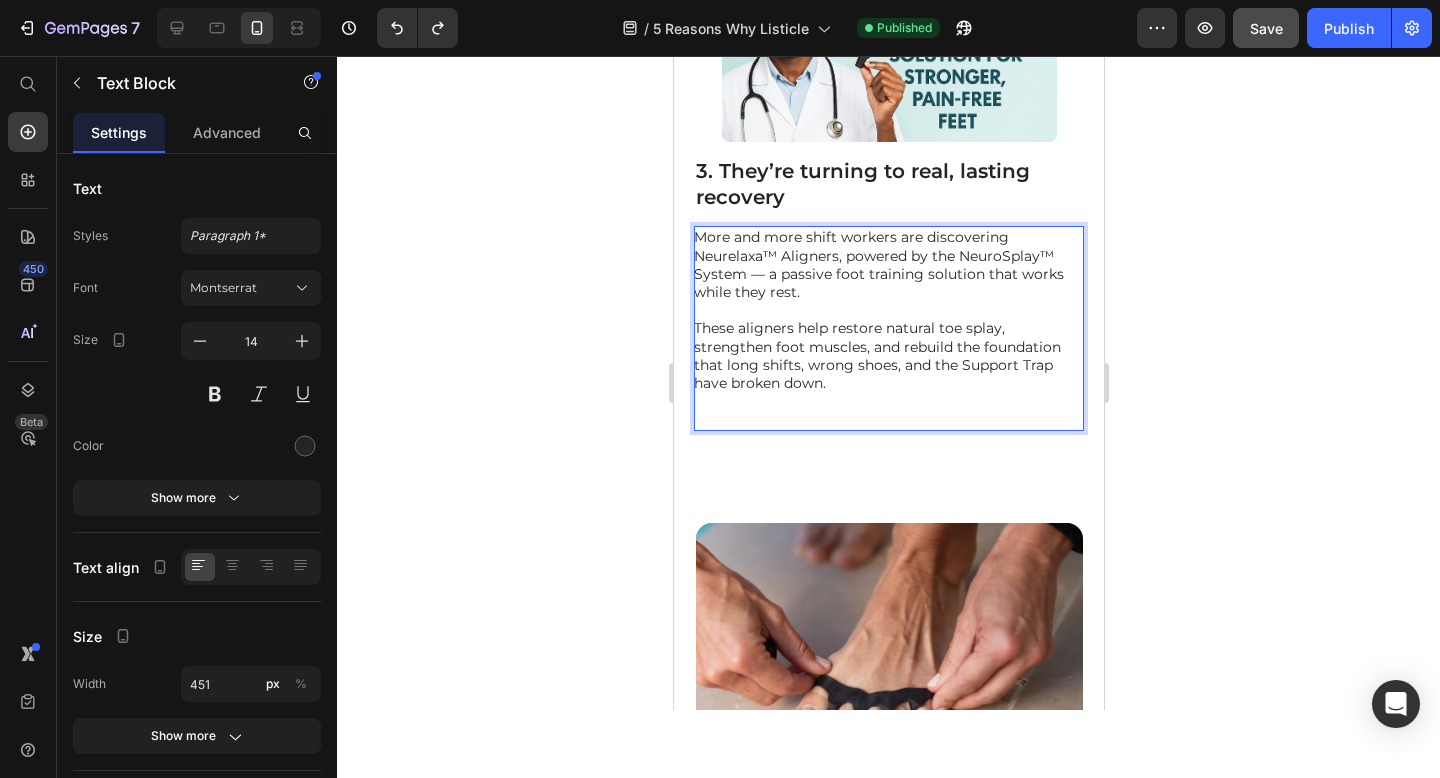 click at bounding box center [887, 419] 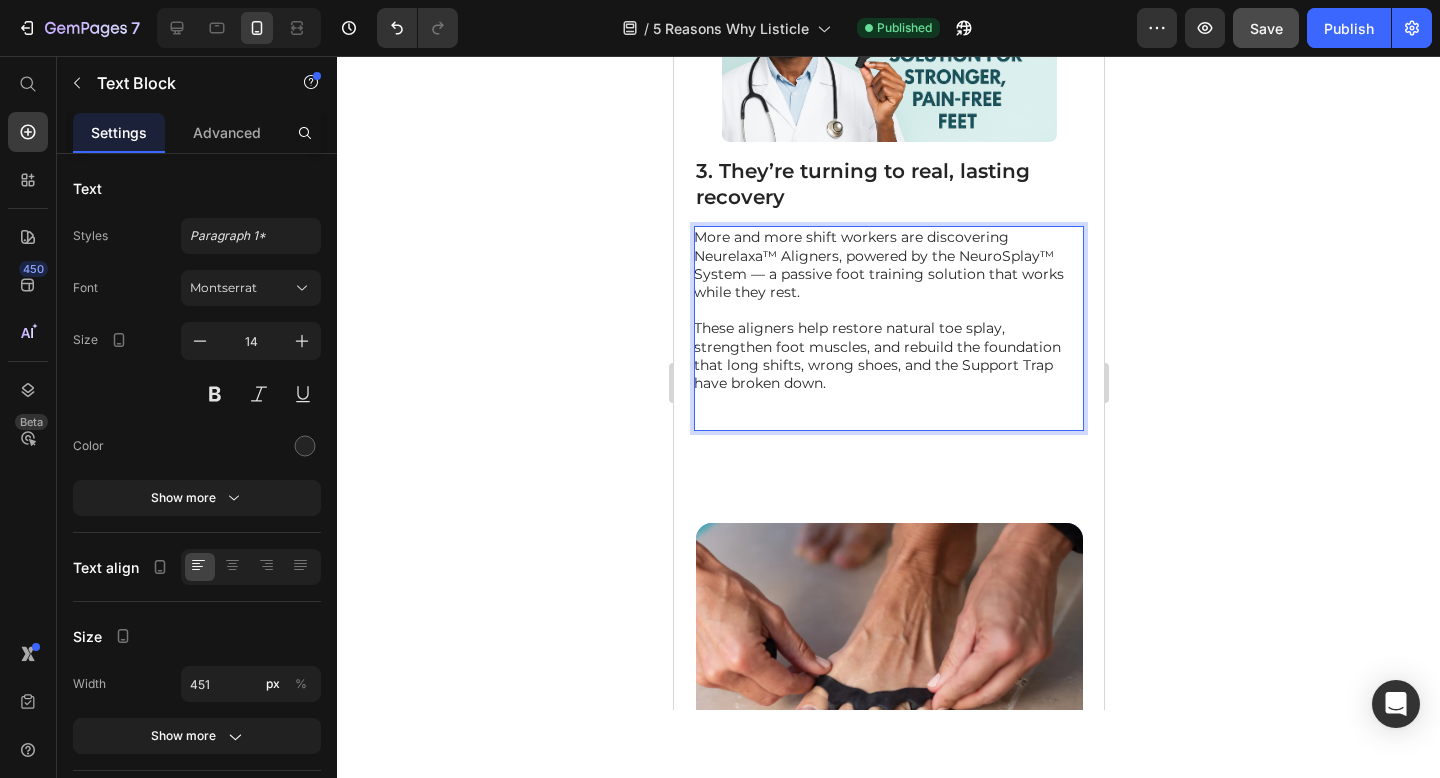 click at bounding box center (887, 419) 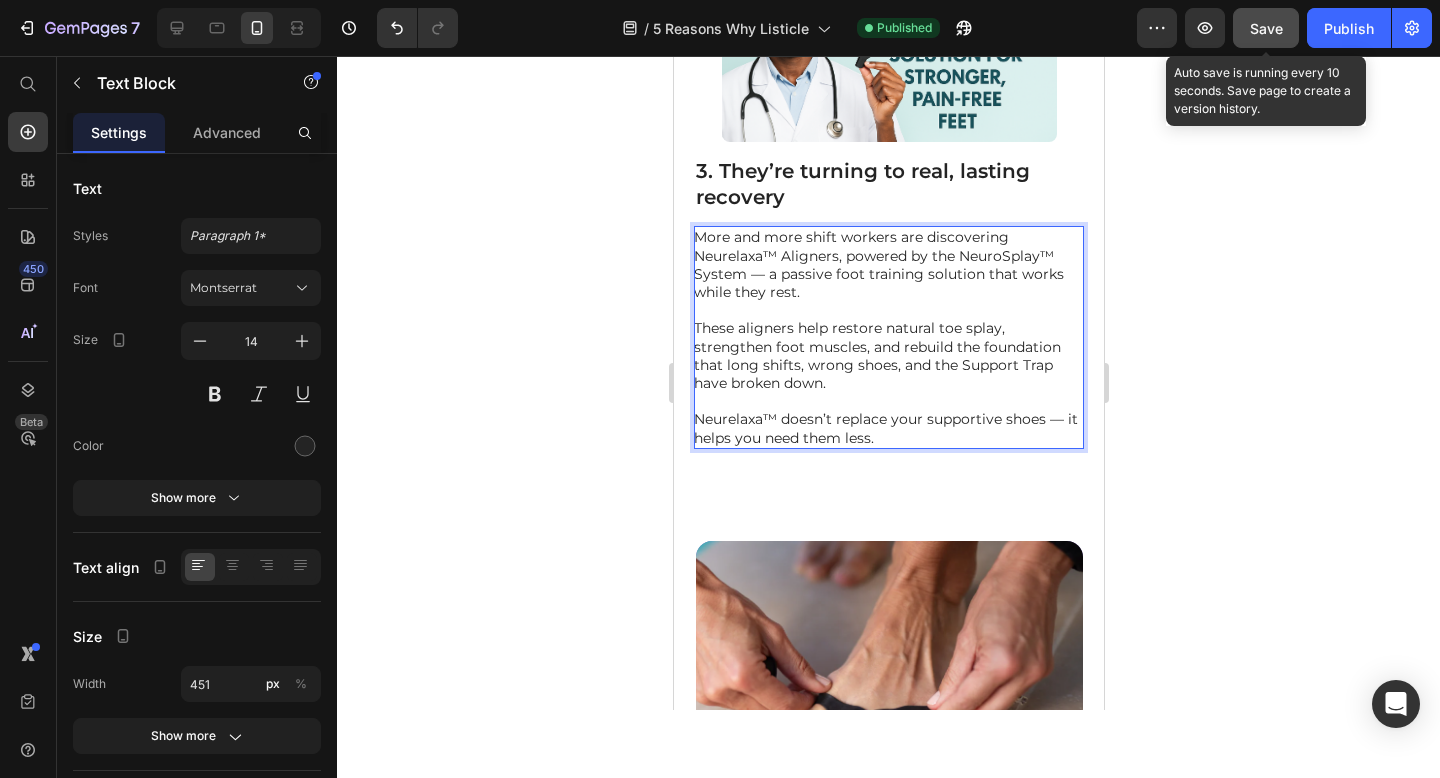 click on "Save" at bounding box center (1266, 28) 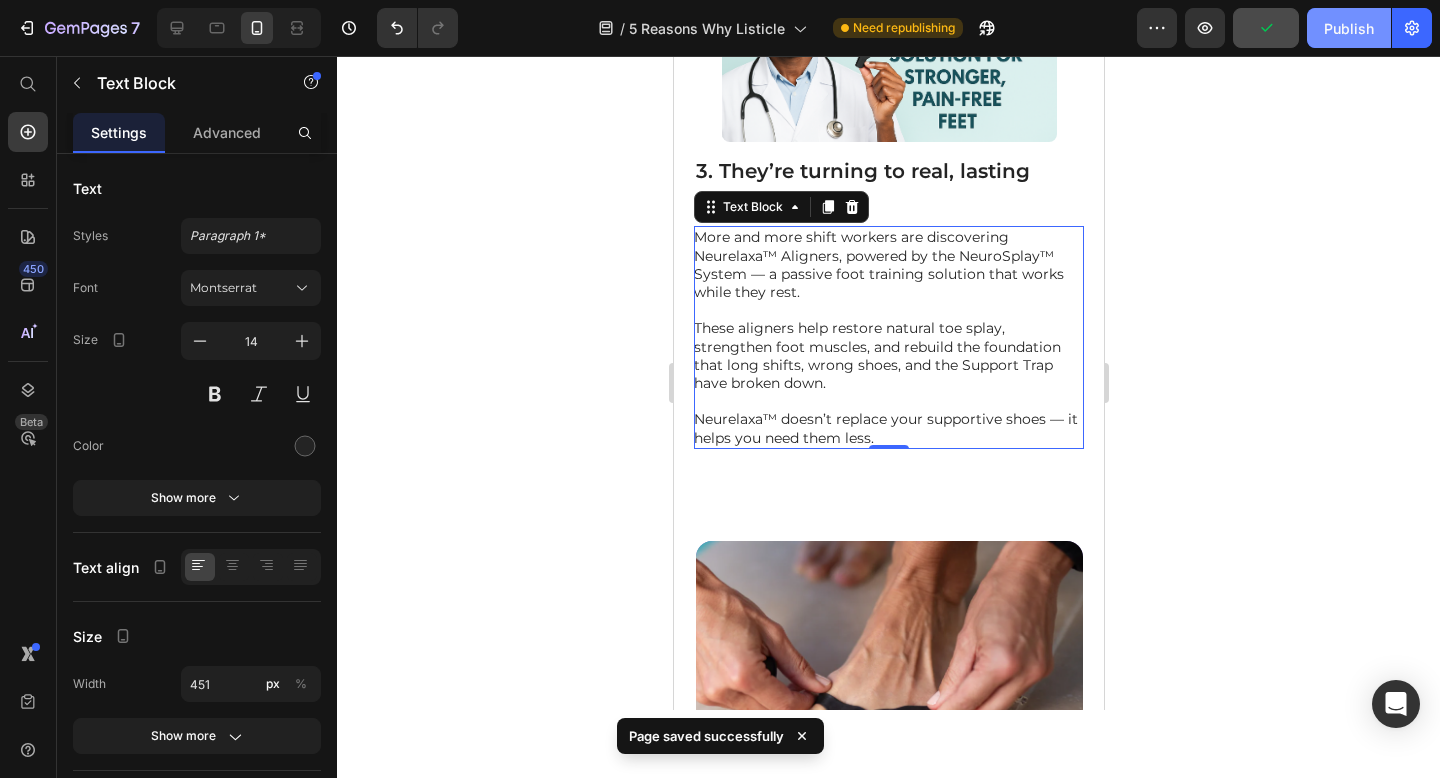 click on "Publish" at bounding box center (1349, 28) 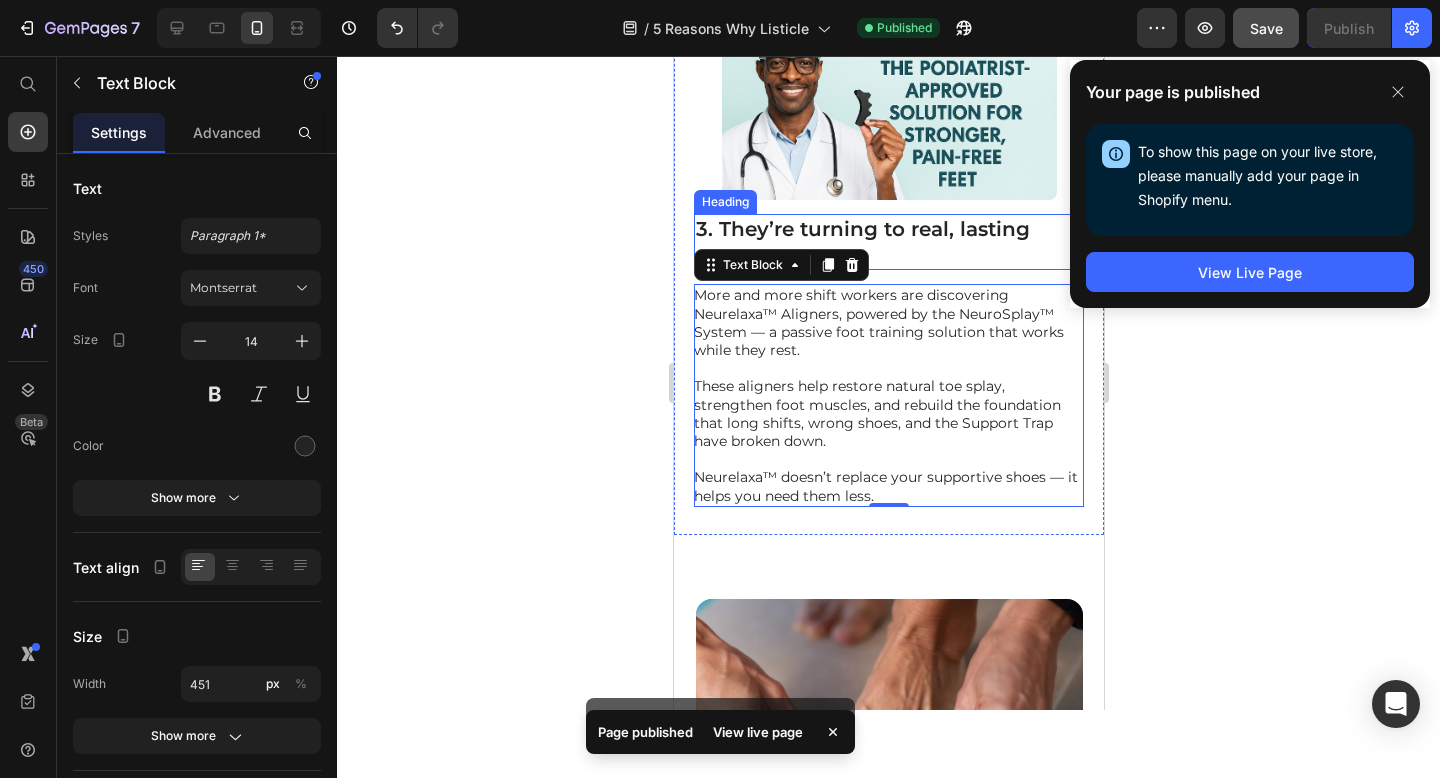 scroll, scrollTop: 2214, scrollLeft: 0, axis: vertical 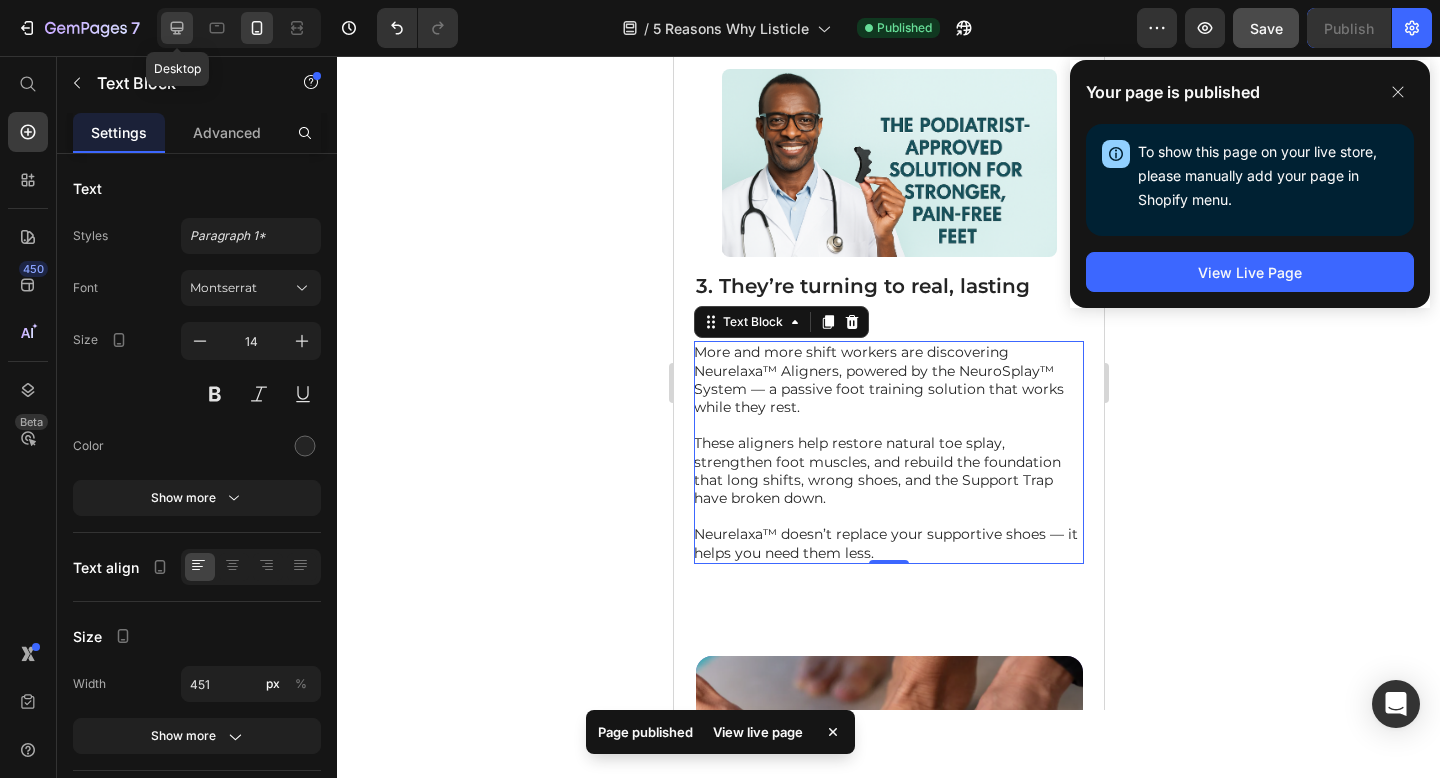 click 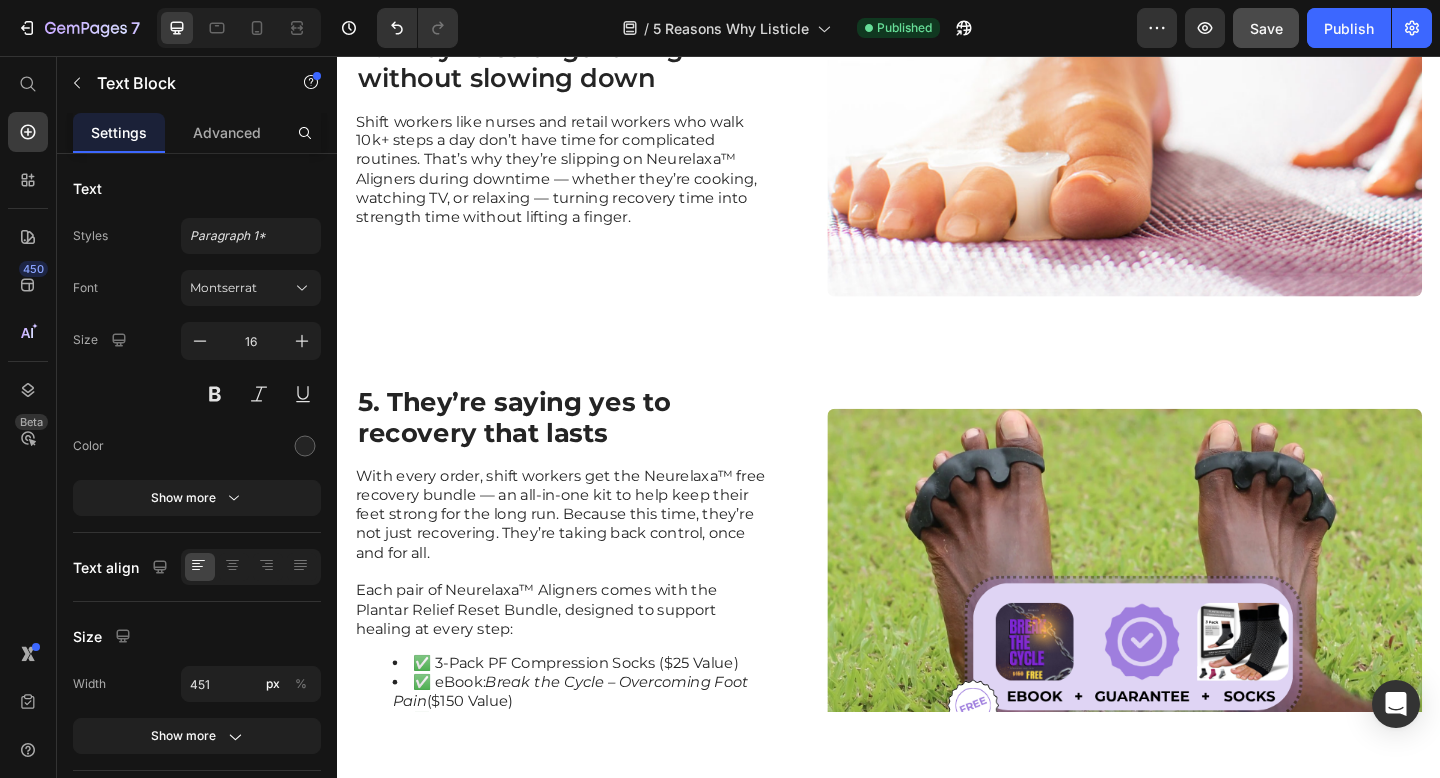 scroll, scrollTop: 3517, scrollLeft: 0, axis: vertical 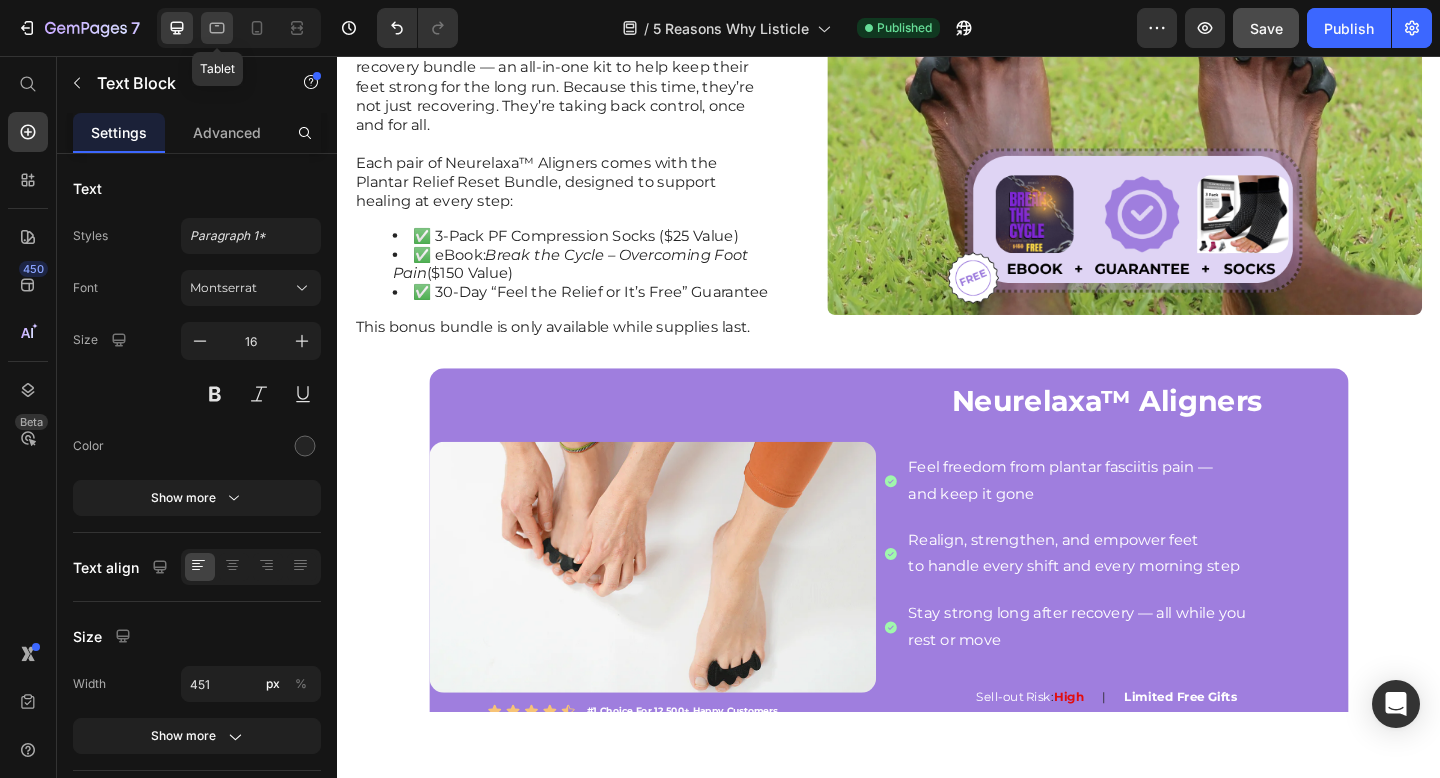click 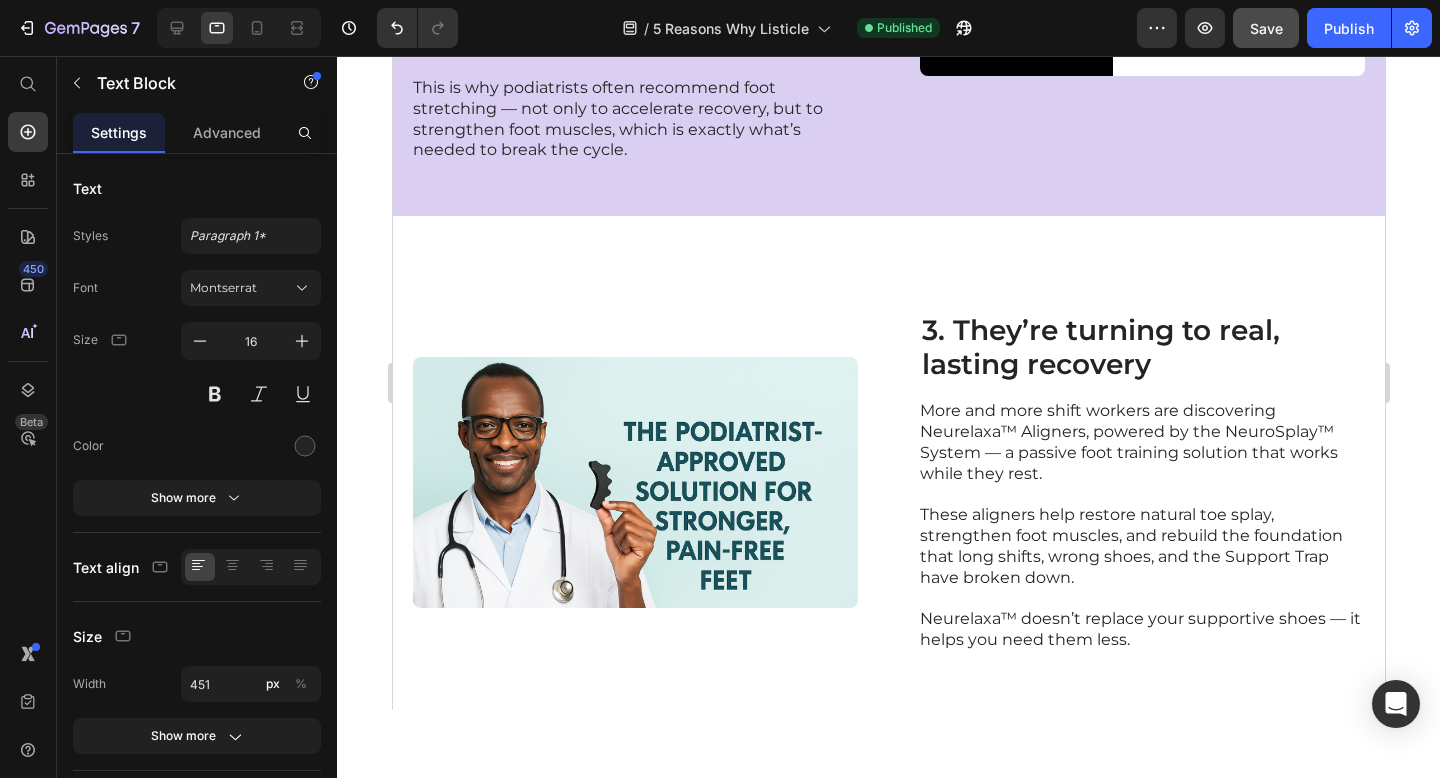 scroll, scrollTop: 1727, scrollLeft: 0, axis: vertical 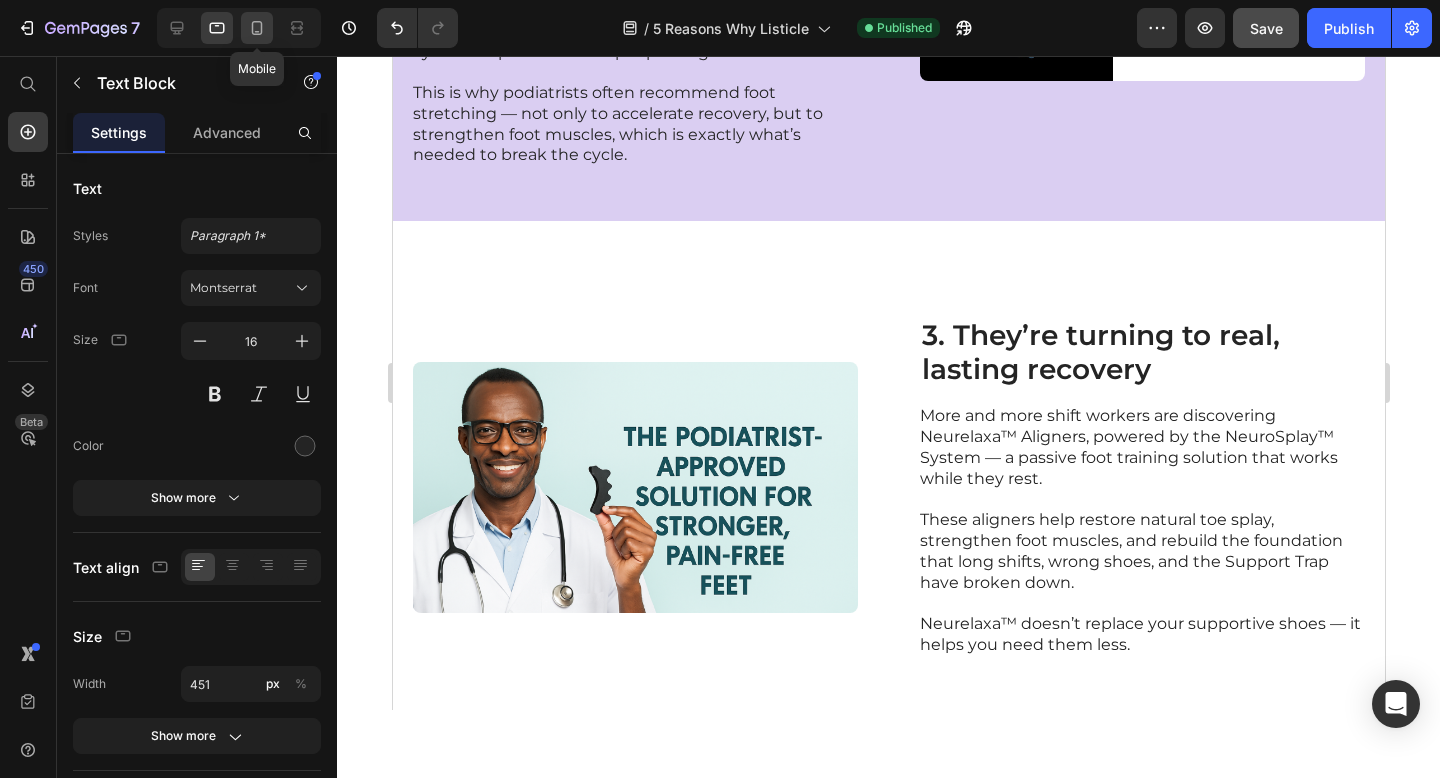 click 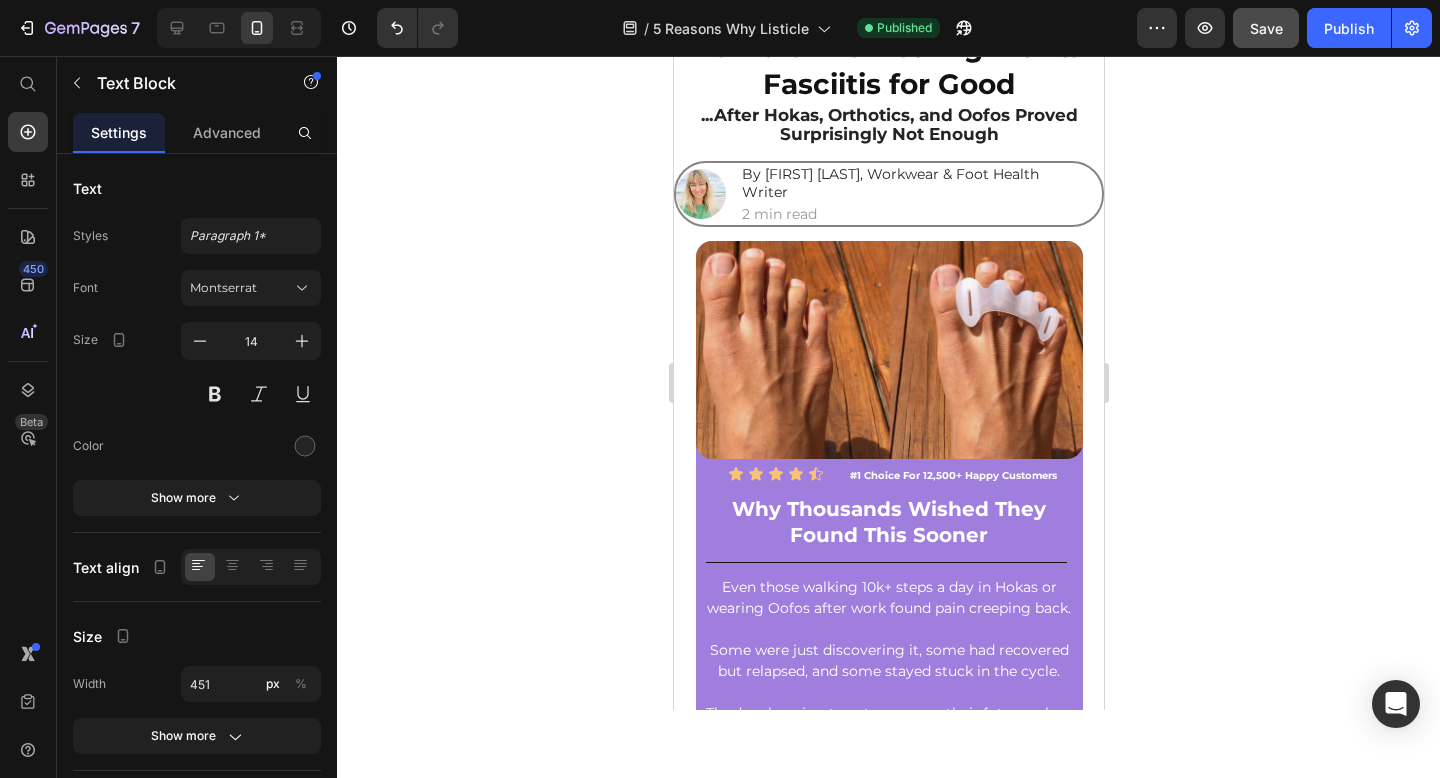 scroll, scrollTop: 0, scrollLeft: 0, axis: both 